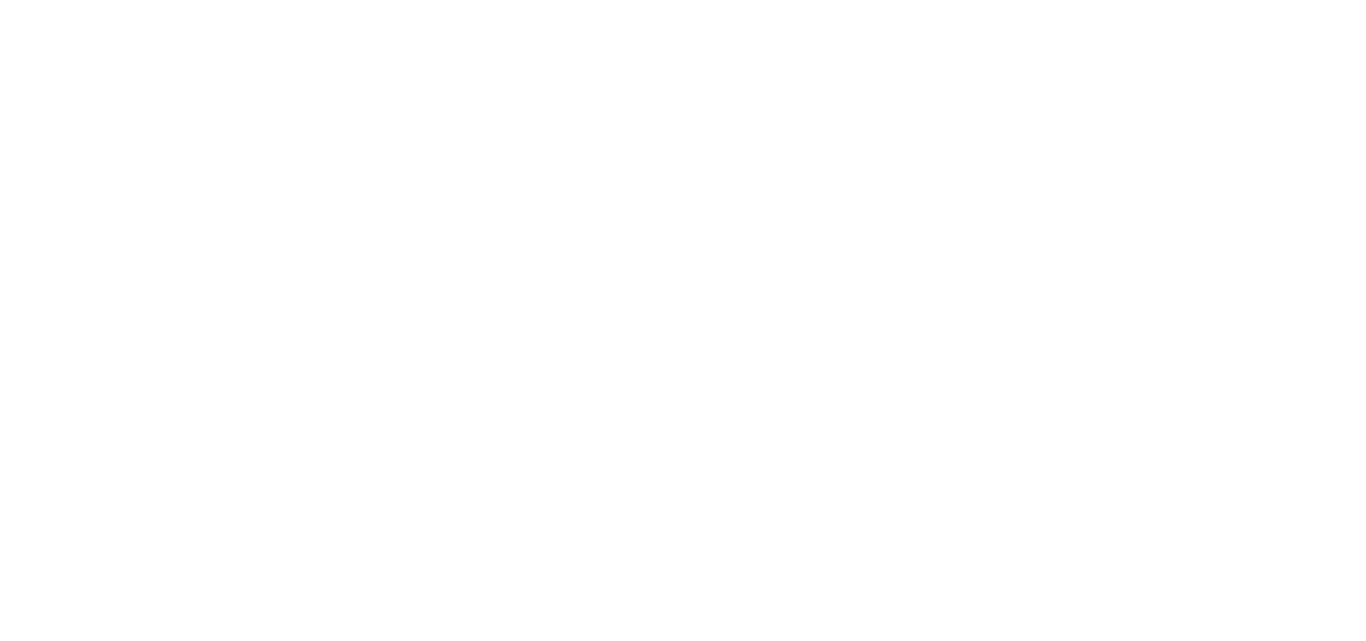 scroll, scrollTop: 0, scrollLeft: 0, axis: both 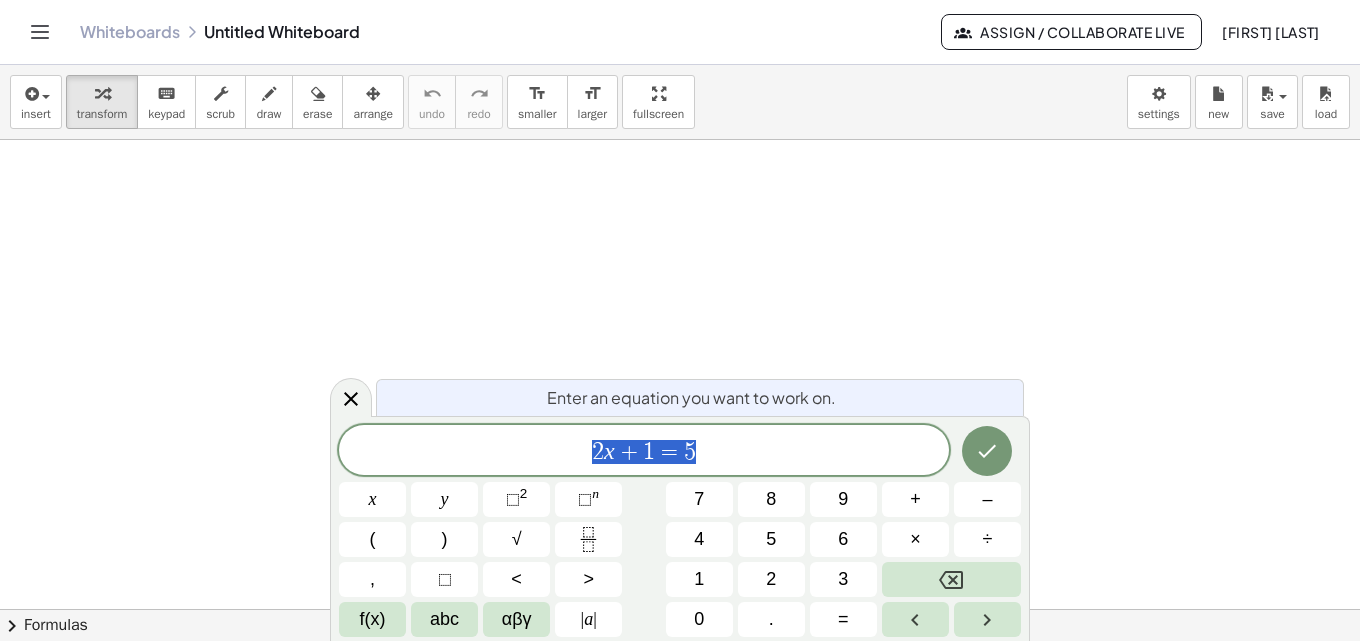 click on "Whiteboards" 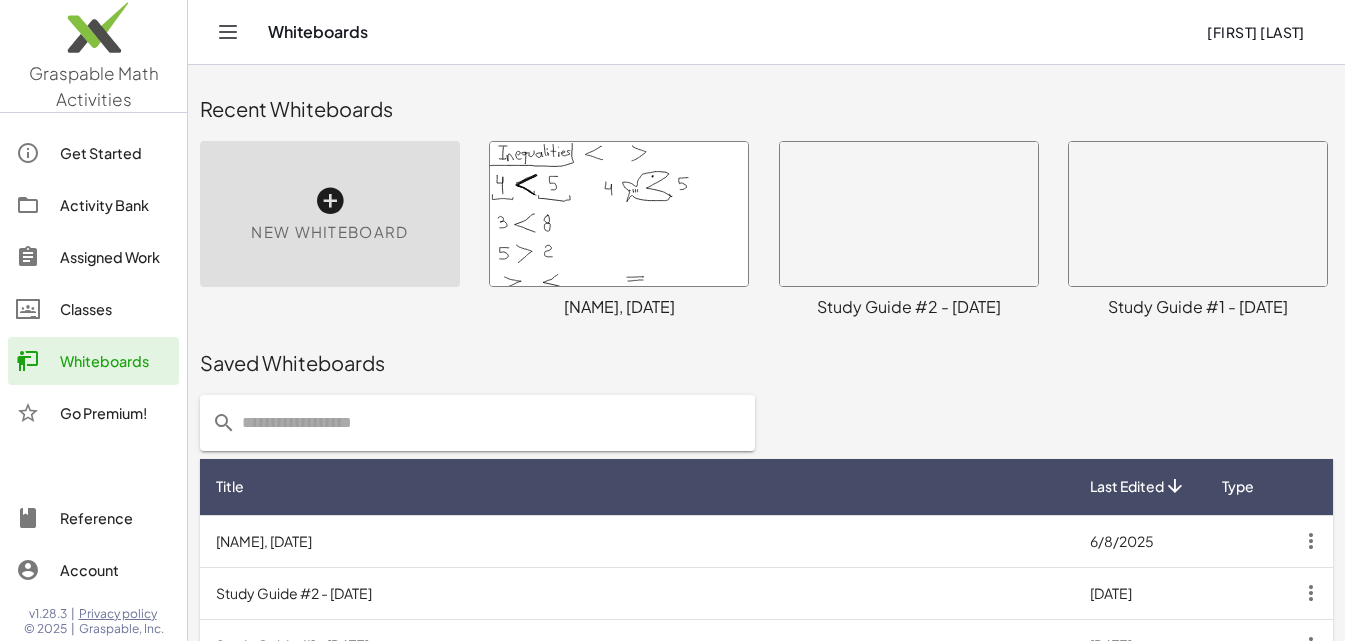 click on "New Whiteboard" at bounding box center [330, 214] 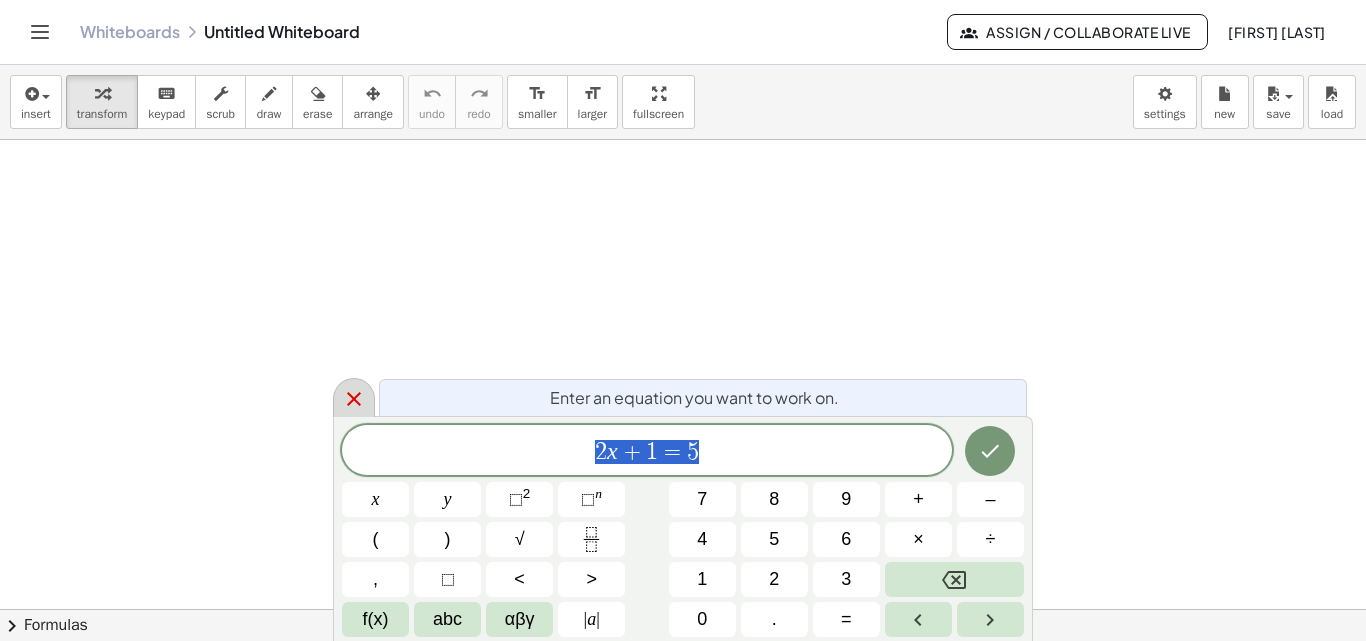 click 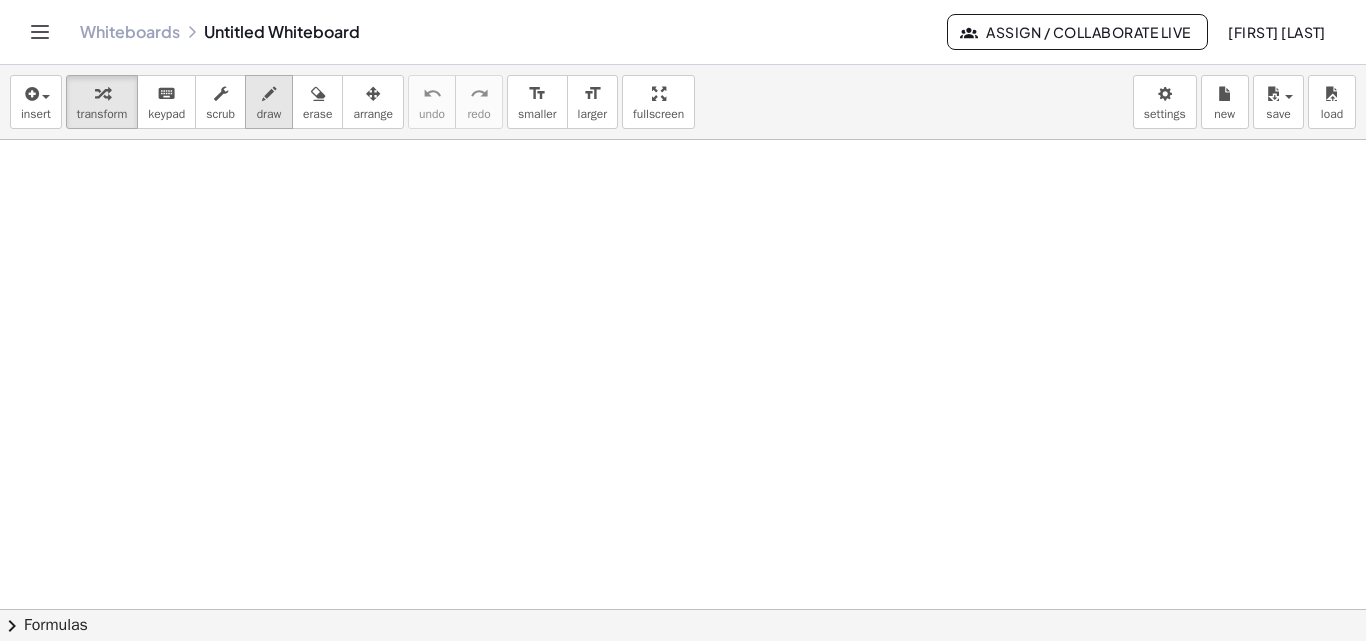 click at bounding box center [269, 93] 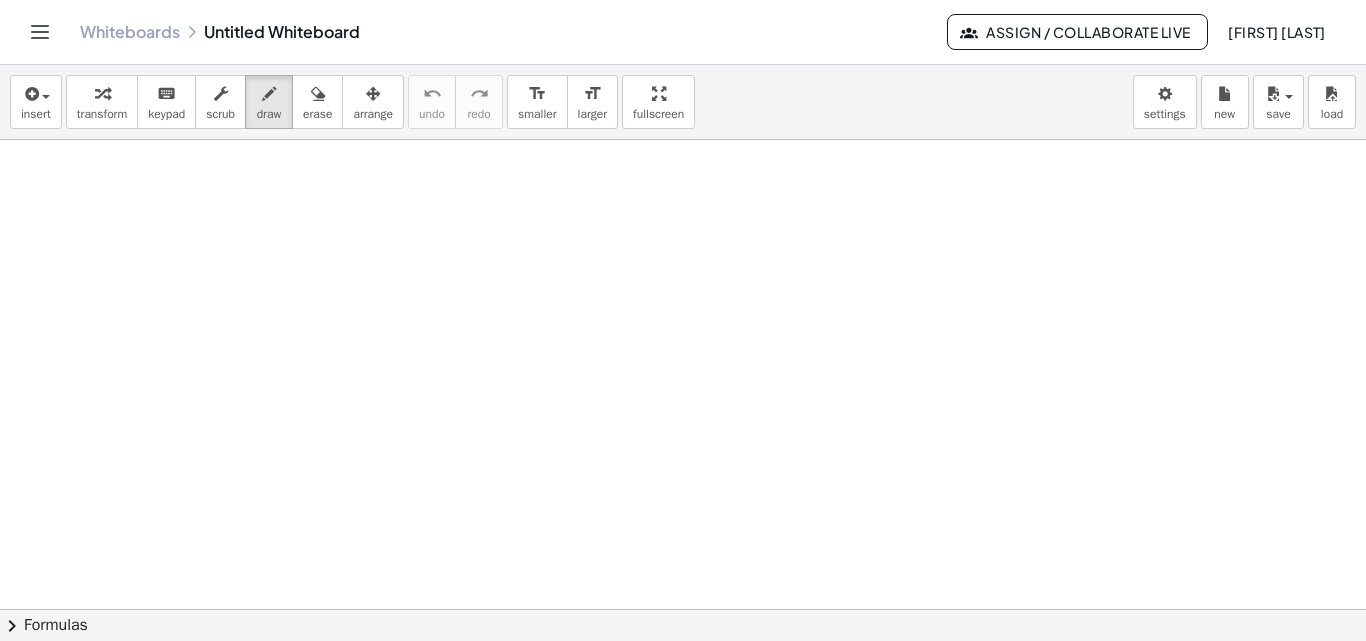 click at bounding box center [683, 609] 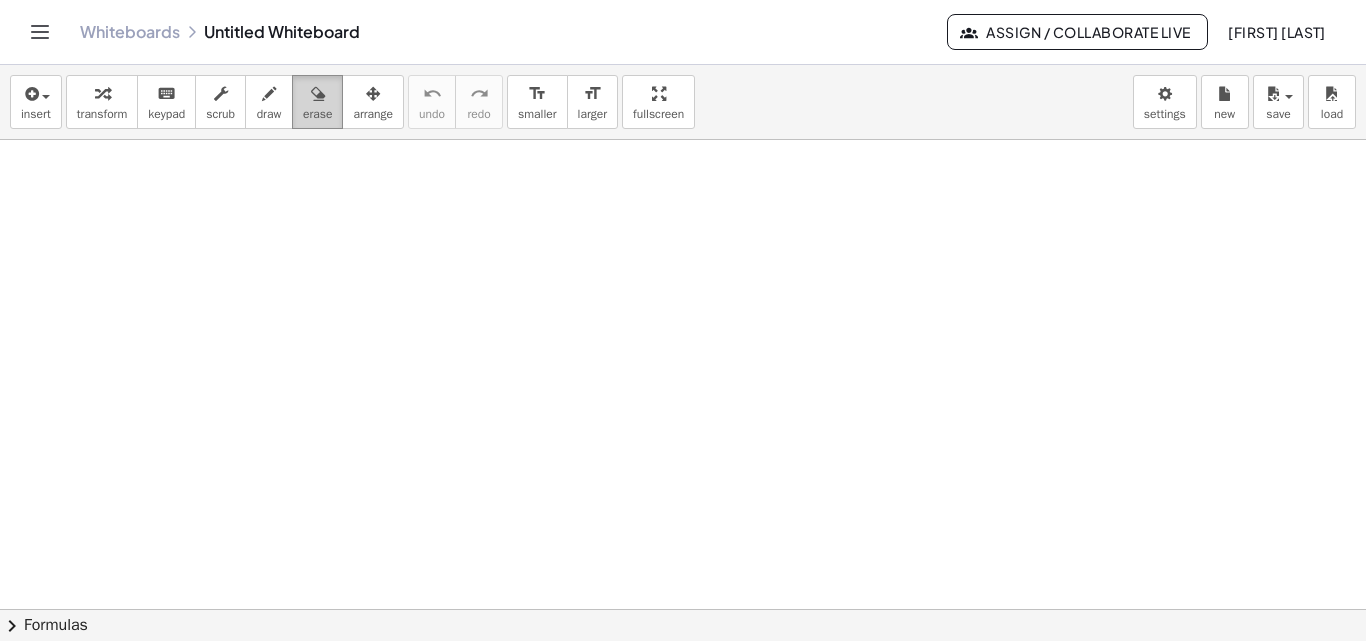 click at bounding box center [317, 93] 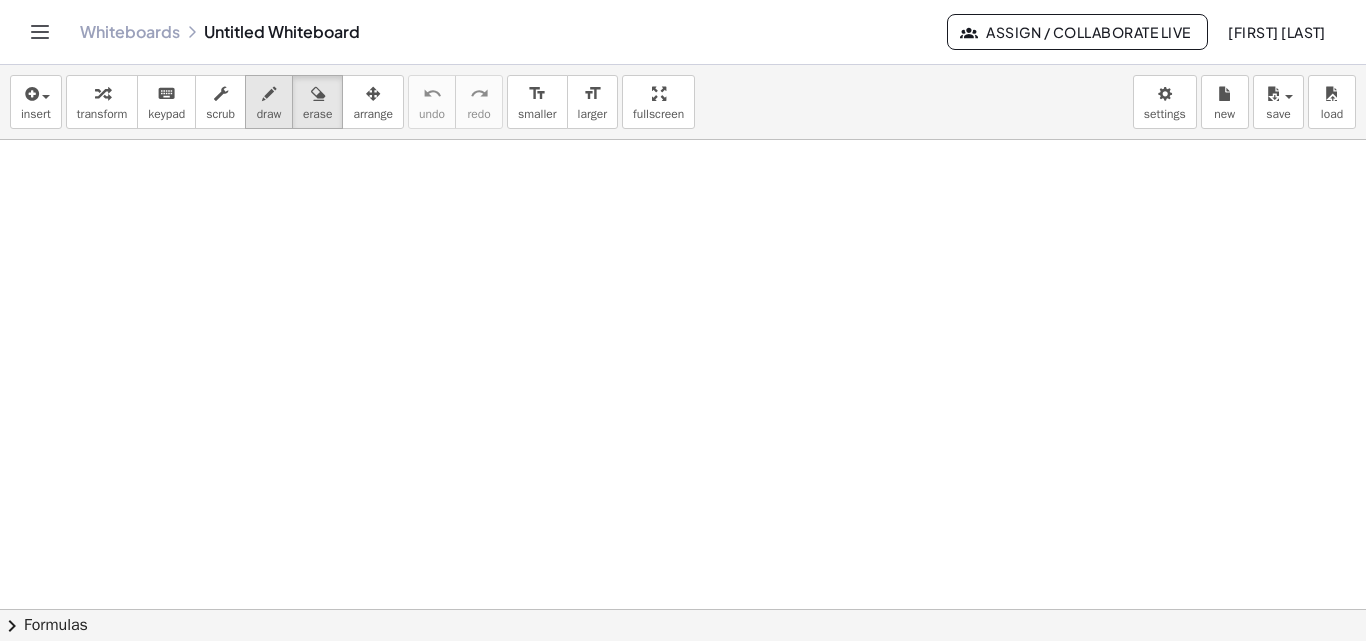 click on "draw" at bounding box center [269, 114] 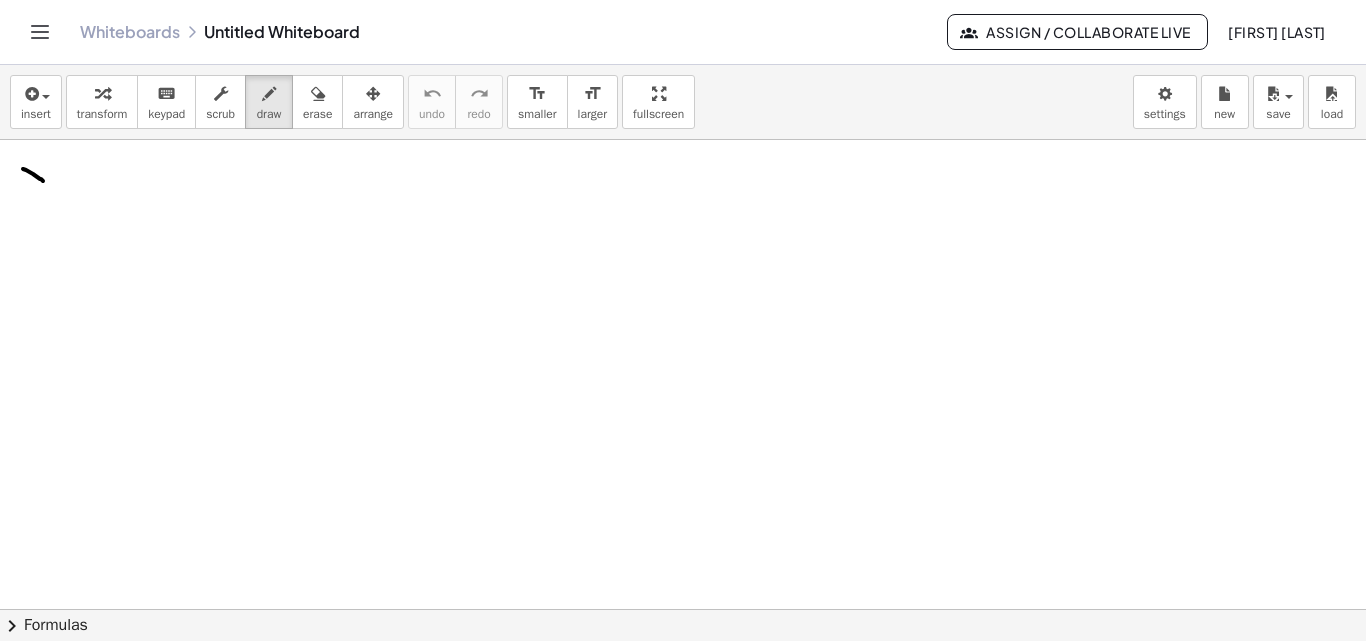 drag, startPoint x: 33, startPoint y: 174, endPoint x: 43, endPoint y: 181, distance: 12.206555 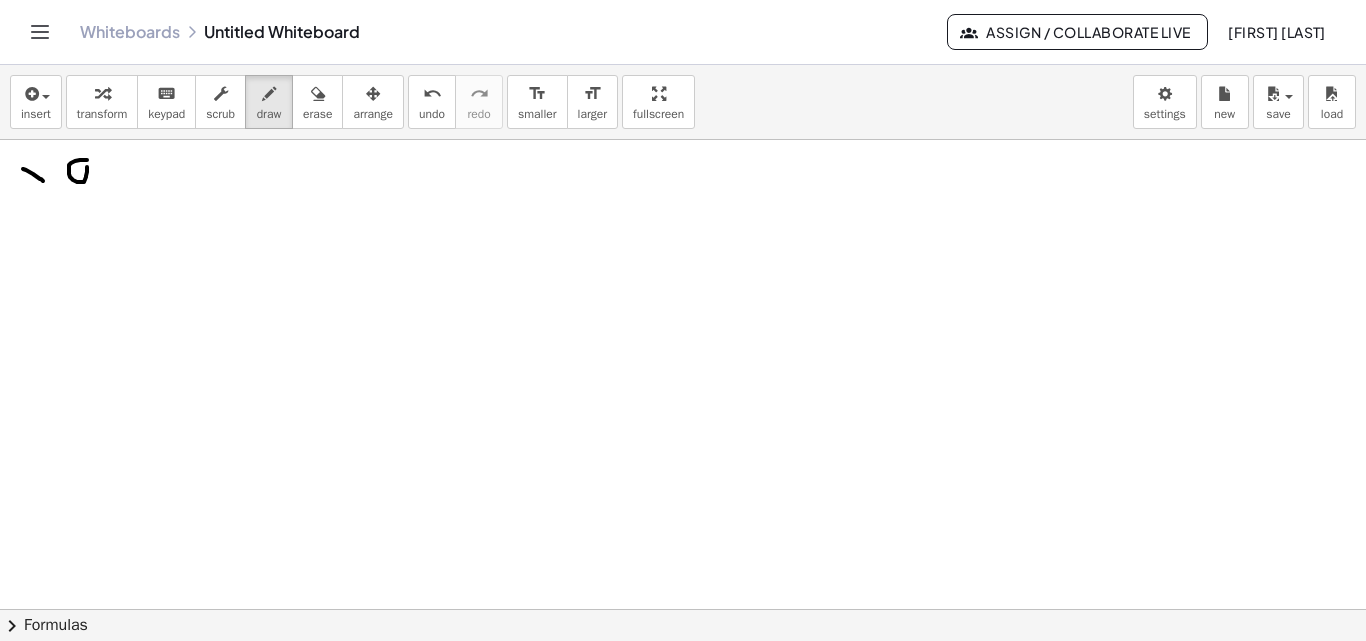 click at bounding box center [683, 609] 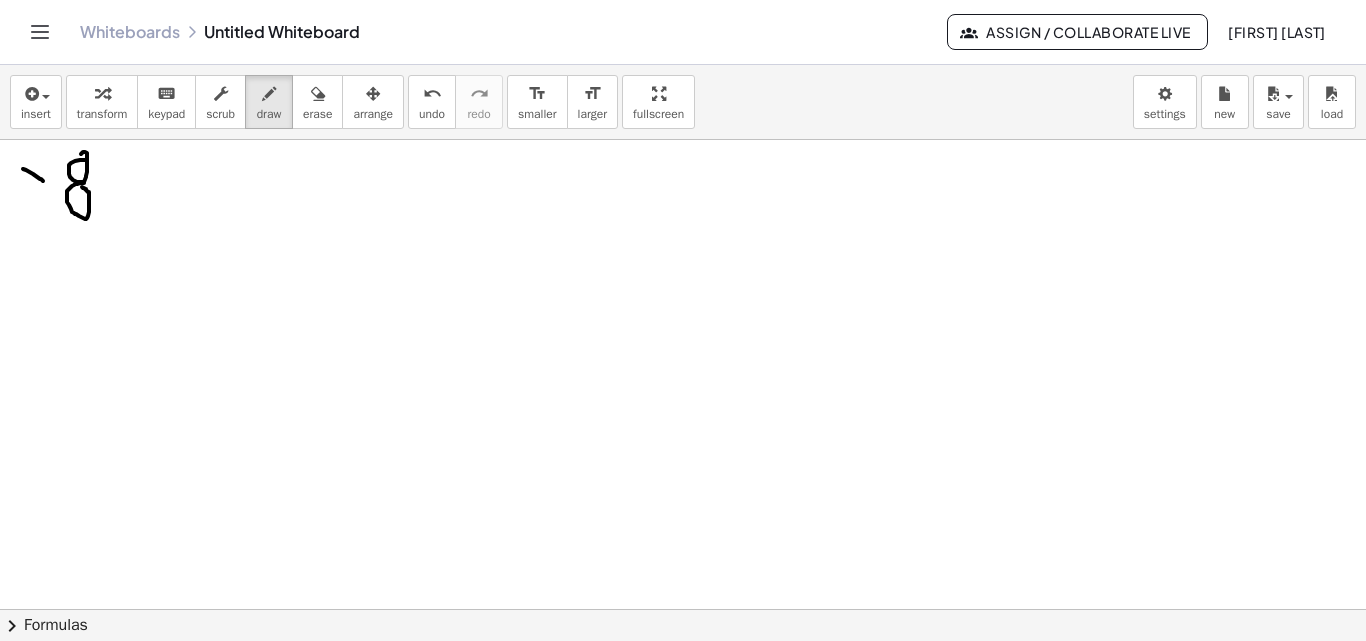 click at bounding box center [683, 609] 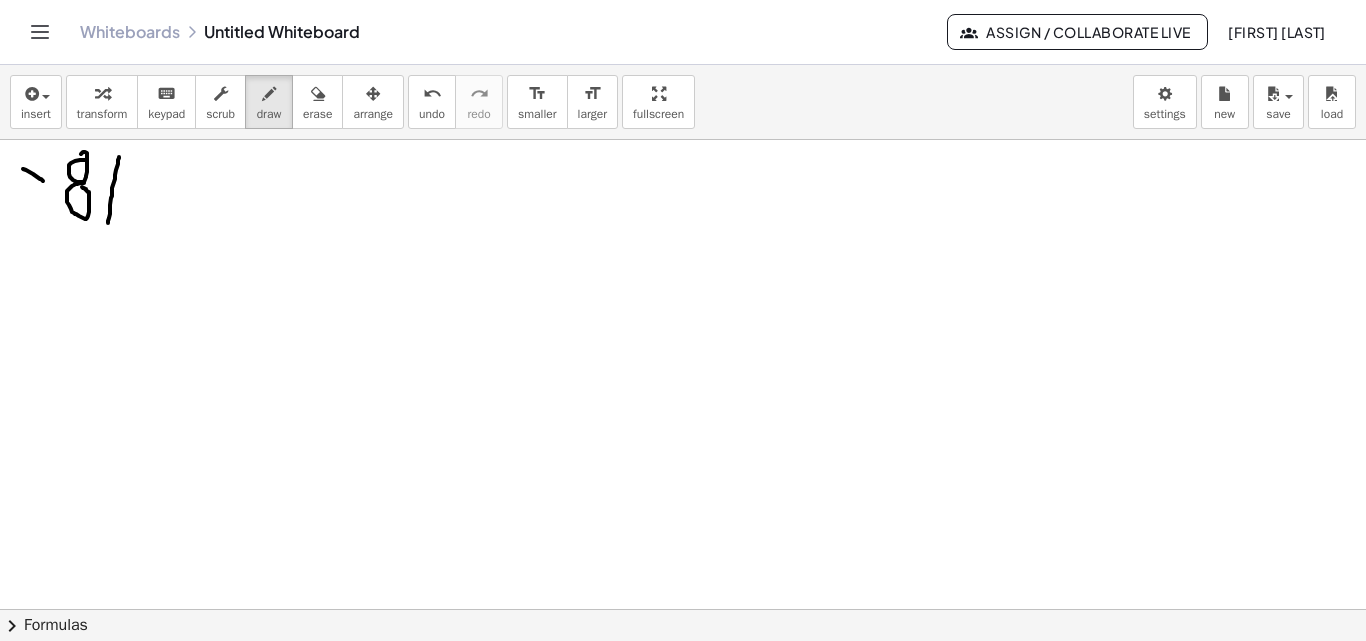 drag, startPoint x: 116, startPoint y: 170, endPoint x: 108, endPoint y: 223, distance: 53.600372 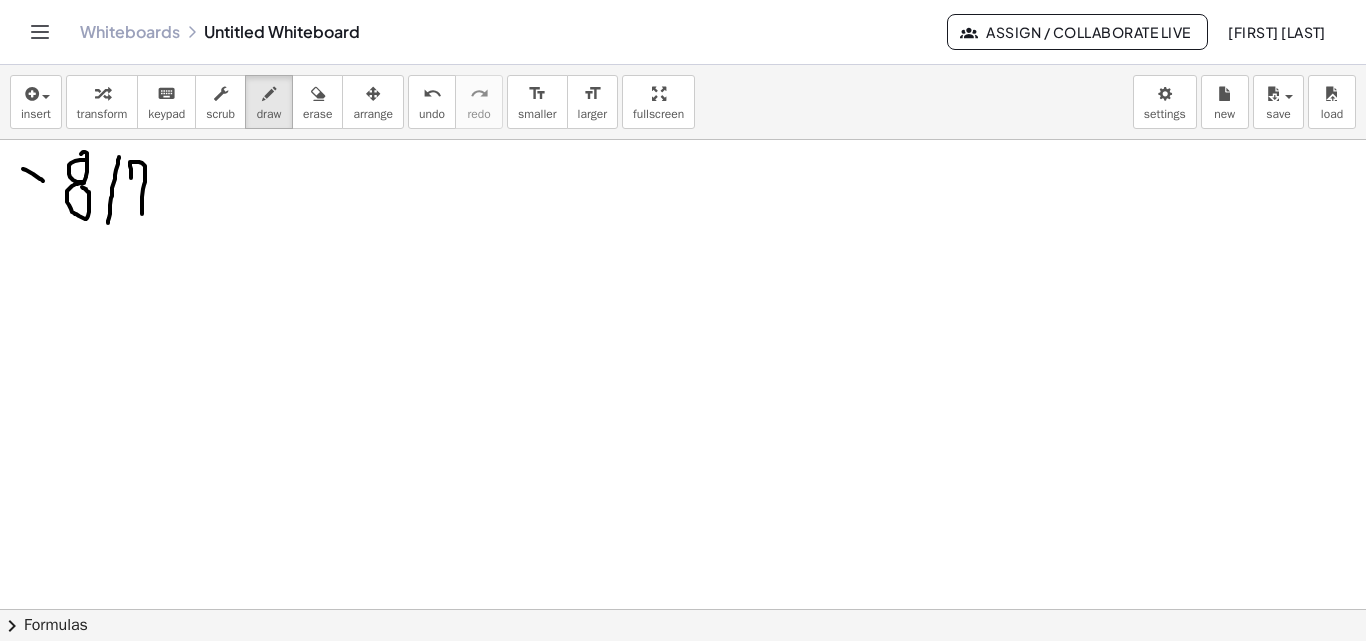 click at bounding box center [683, 609] 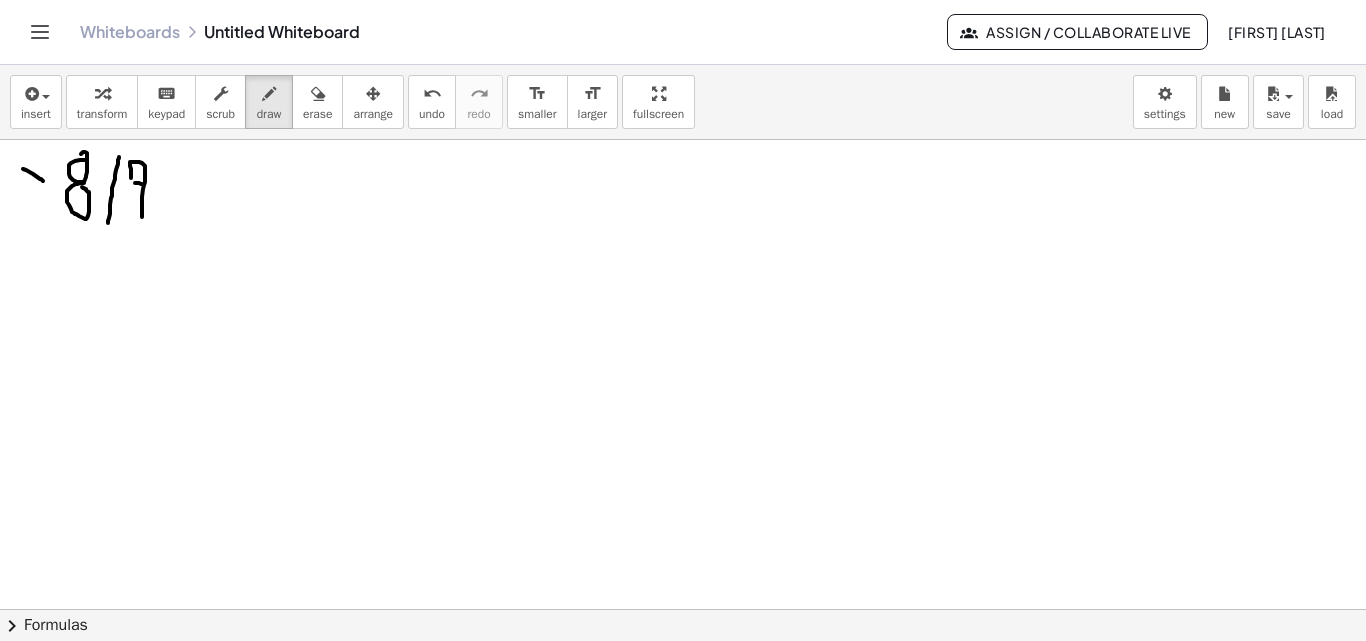 drag, startPoint x: 135, startPoint y: 183, endPoint x: 145, endPoint y: 184, distance: 10.049875 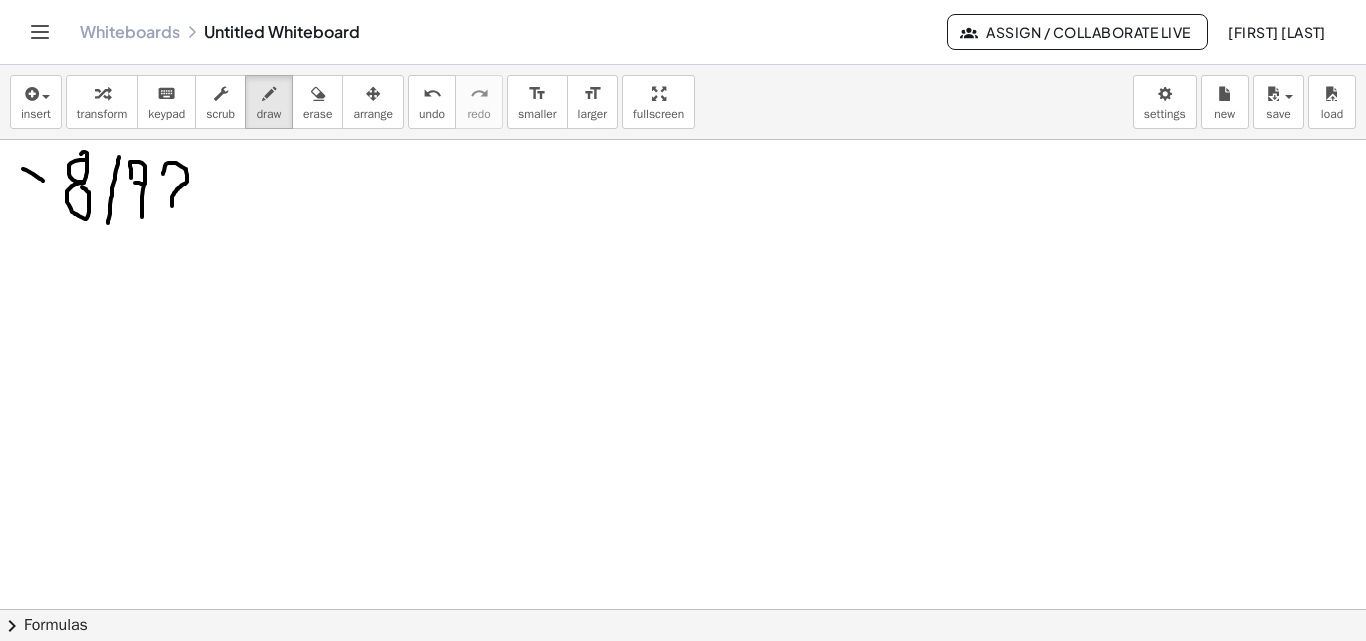 click at bounding box center (683, 609) 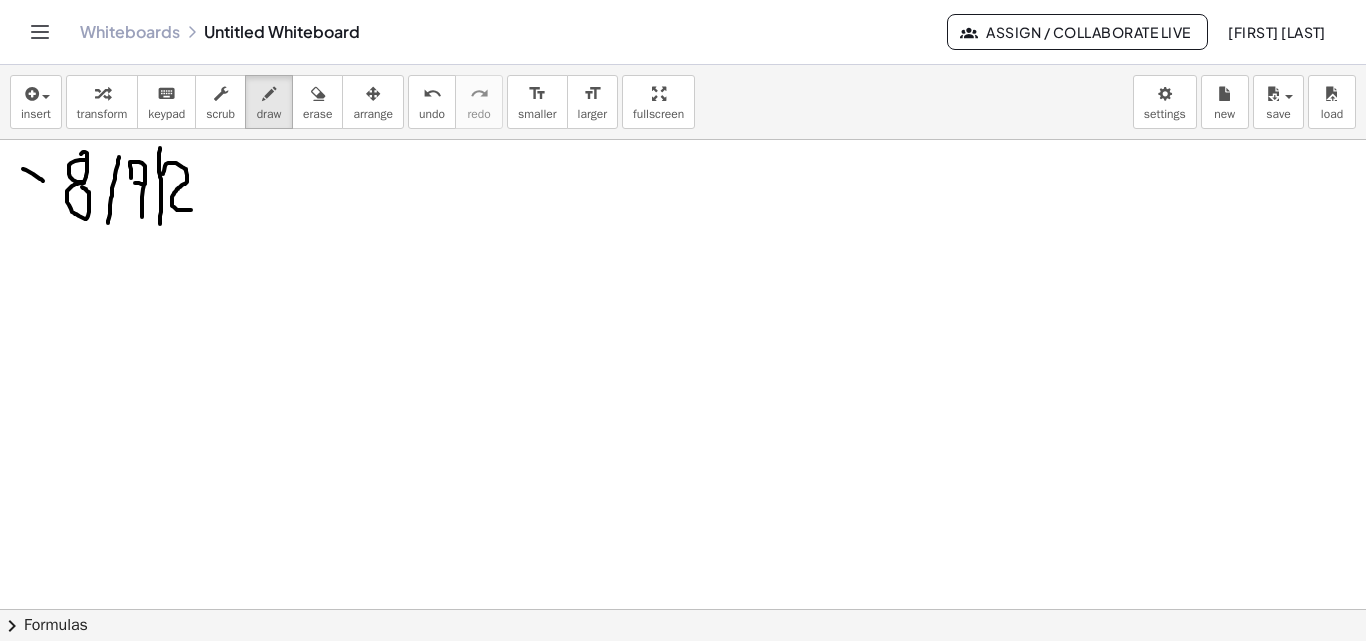 drag, startPoint x: 160, startPoint y: 148, endPoint x: 166, endPoint y: 200, distance: 52.34501 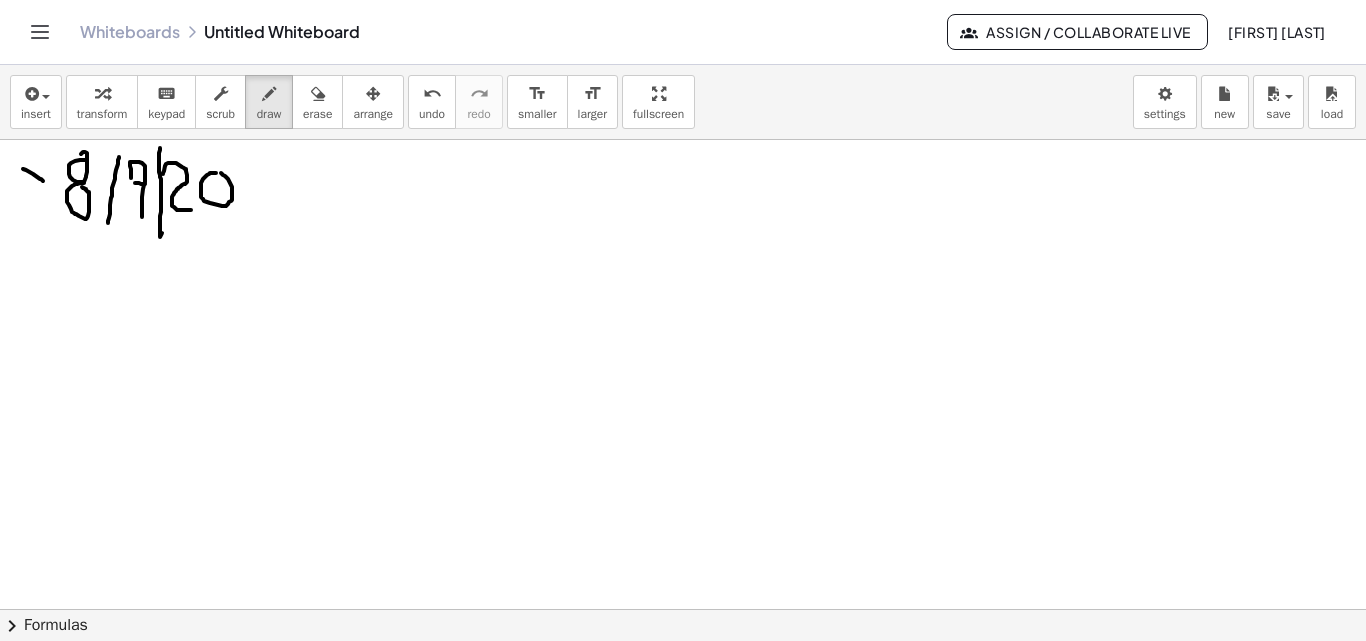 click at bounding box center (683, 609) 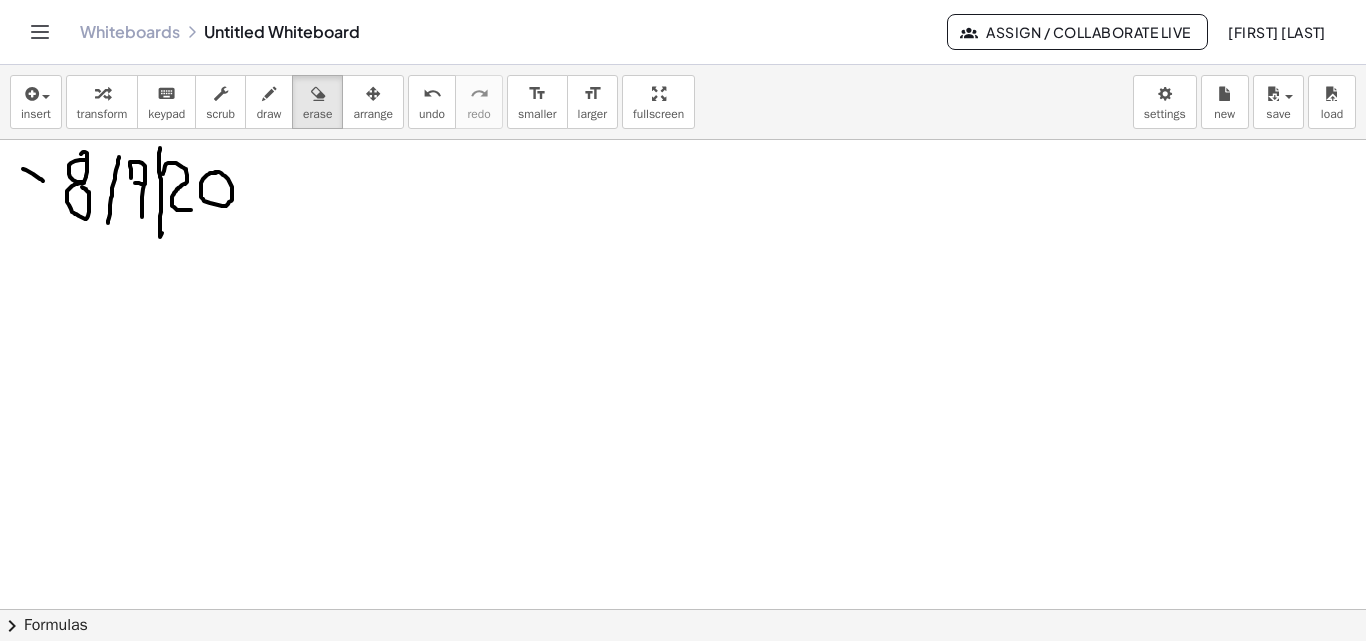 drag, startPoint x: 324, startPoint y: 92, endPoint x: 316, endPoint y: 206, distance: 114.28036 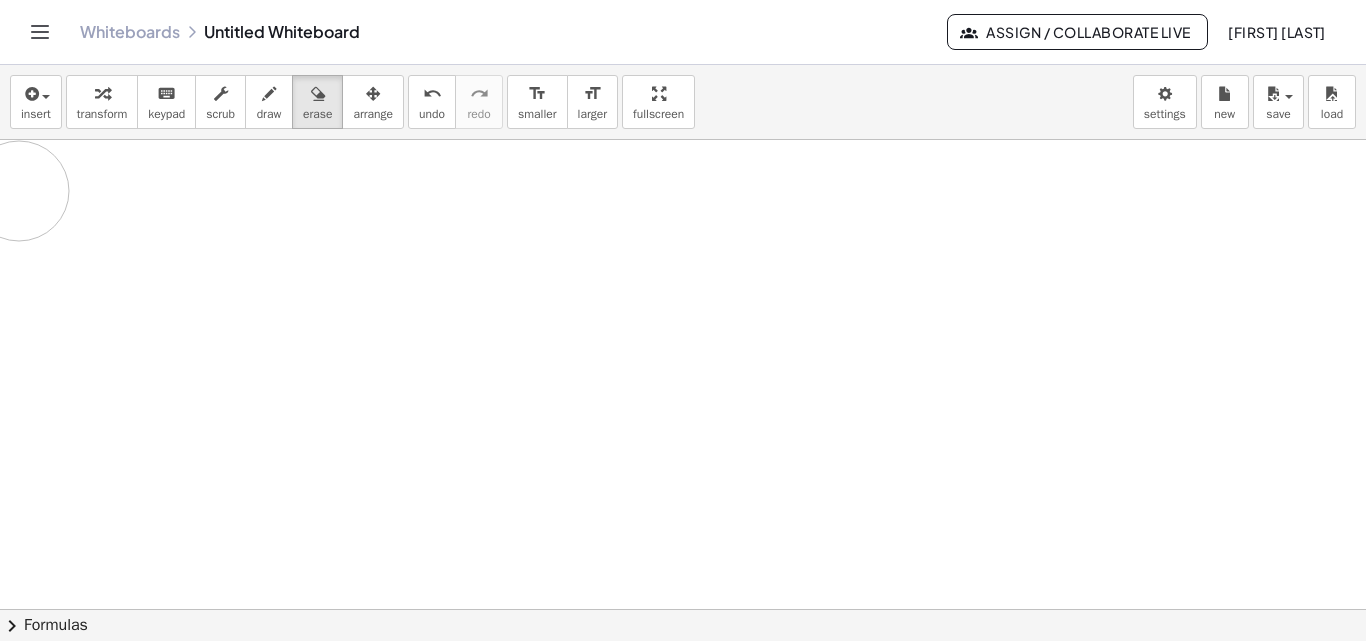 drag, startPoint x: 323, startPoint y: 228, endPoint x: 282, endPoint y: 171, distance: 70.21396 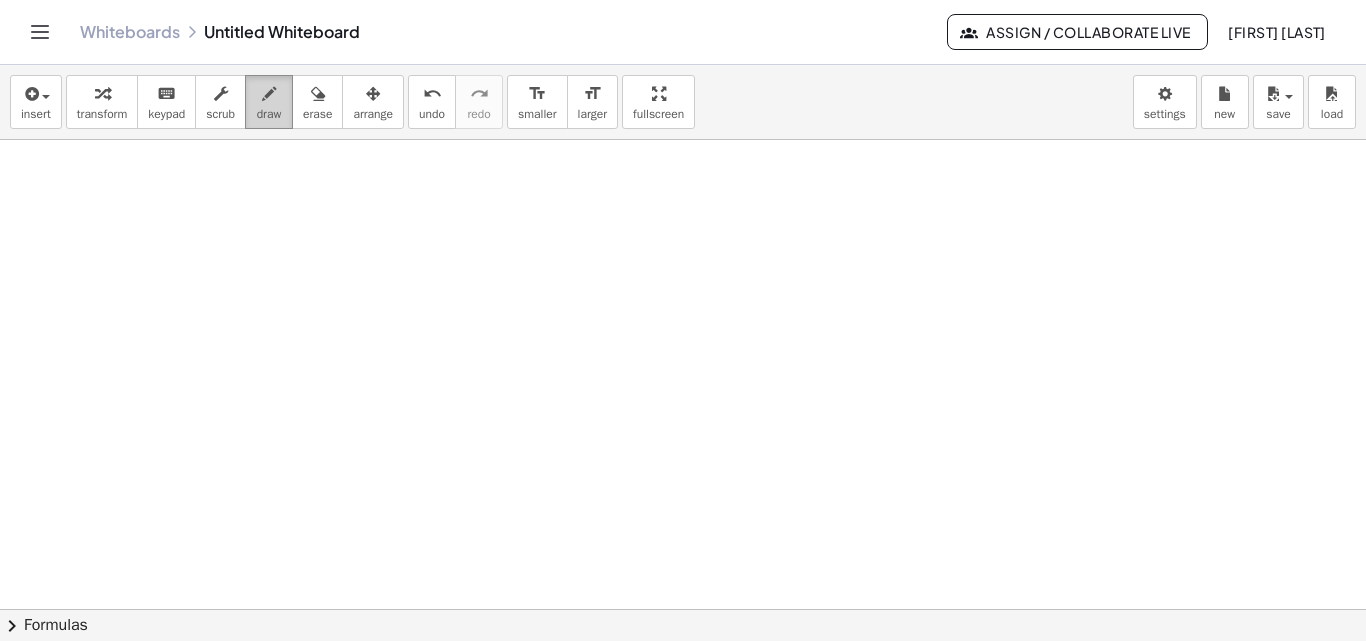 click at bounding box center [269, 94] 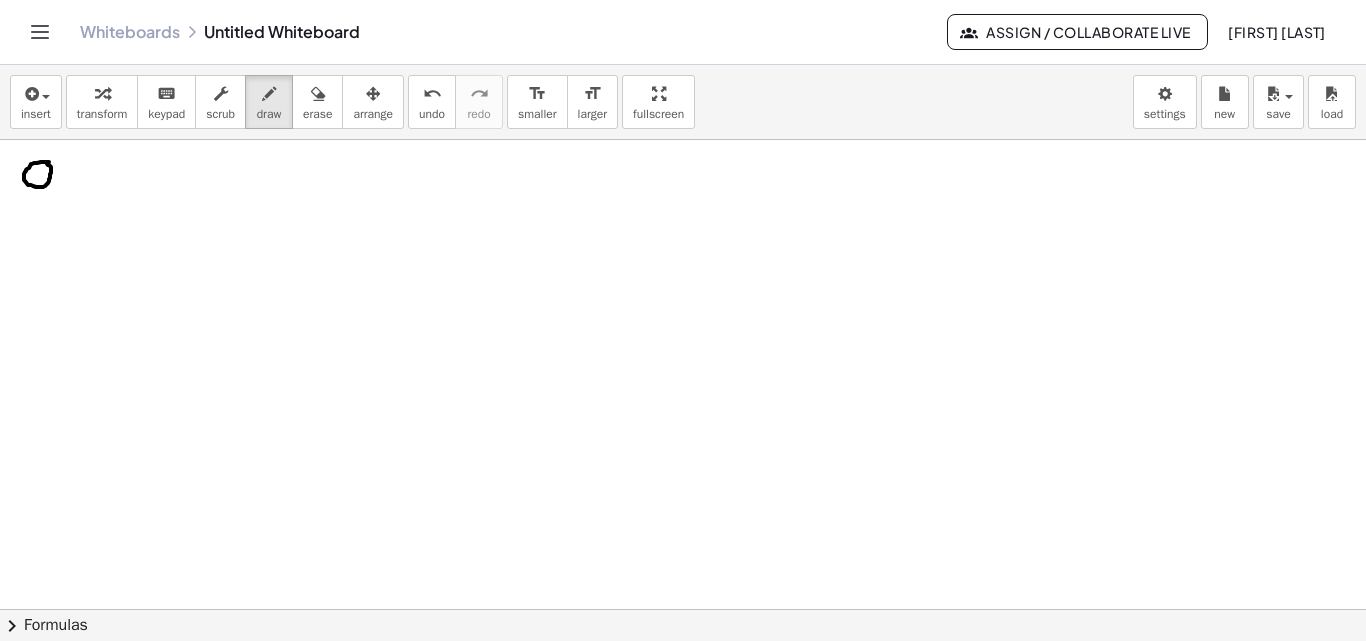 drag, startPoint x: 49, startPoint y: 162, endPoint x: 43, endPoint y: 188, distance: 26.683329 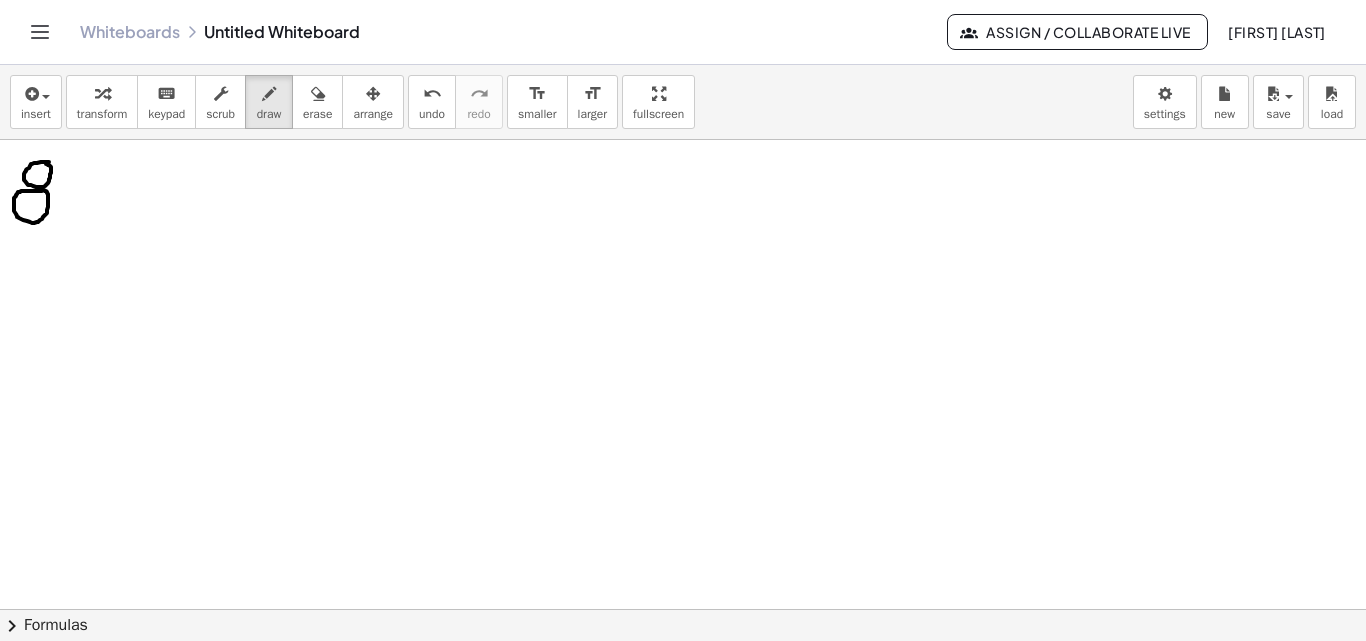 drag, startPoint x: 23, startPoint y: 191, endPoint x: 42, endPoint y: 189, distance: 19.104973 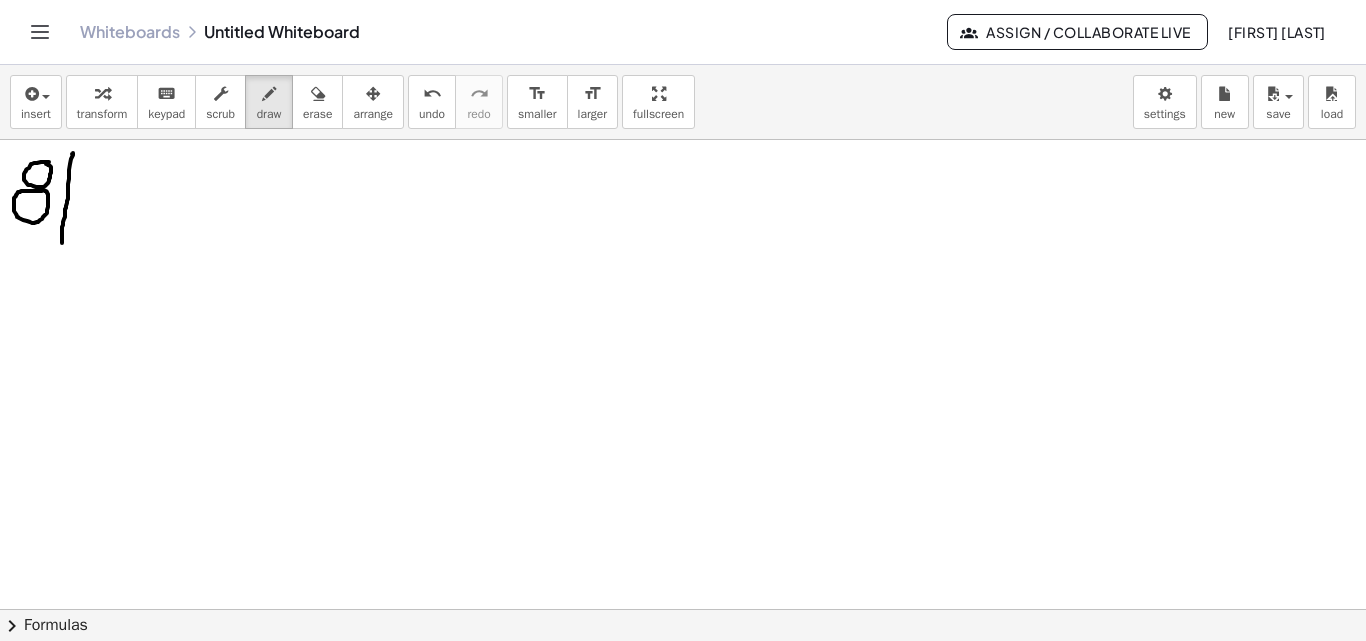 drag, startPoint x: 73, startPoint y: 155, endPoint x: 62, endPoint y: 243, distance: 88.68484 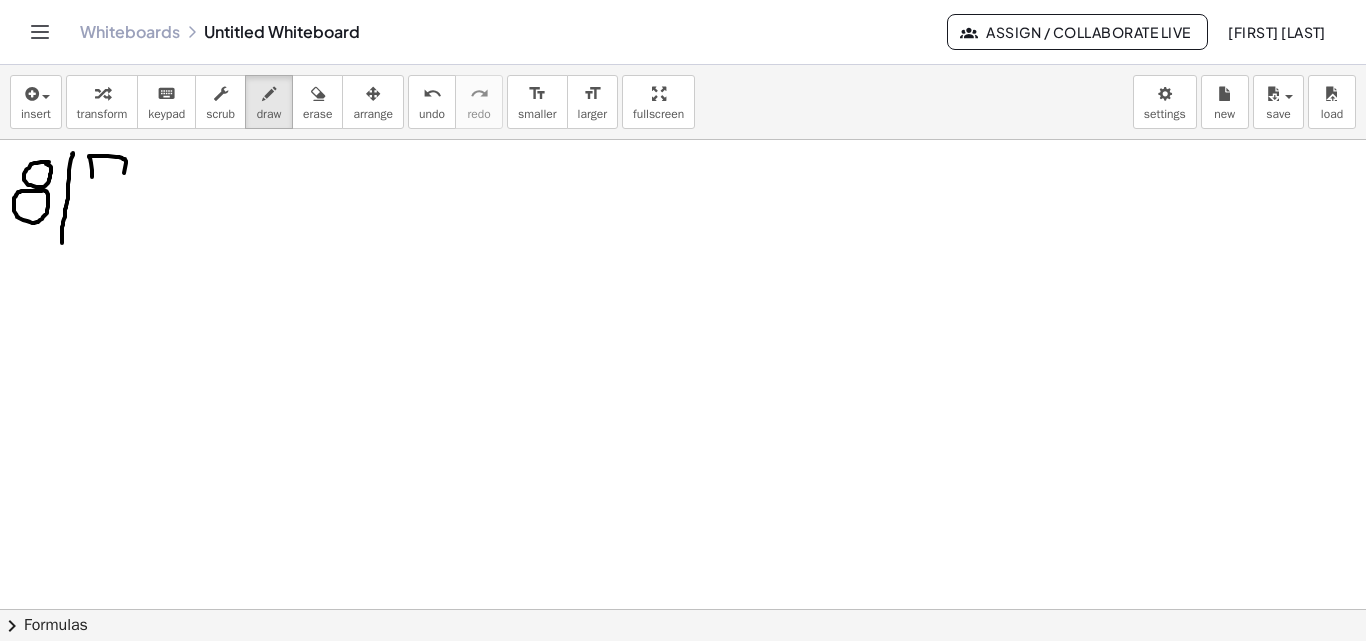drag, startPoint x: 92, startPoint y: 177, endPoint x: 114, endPoint y: 215, distance: 43.908997 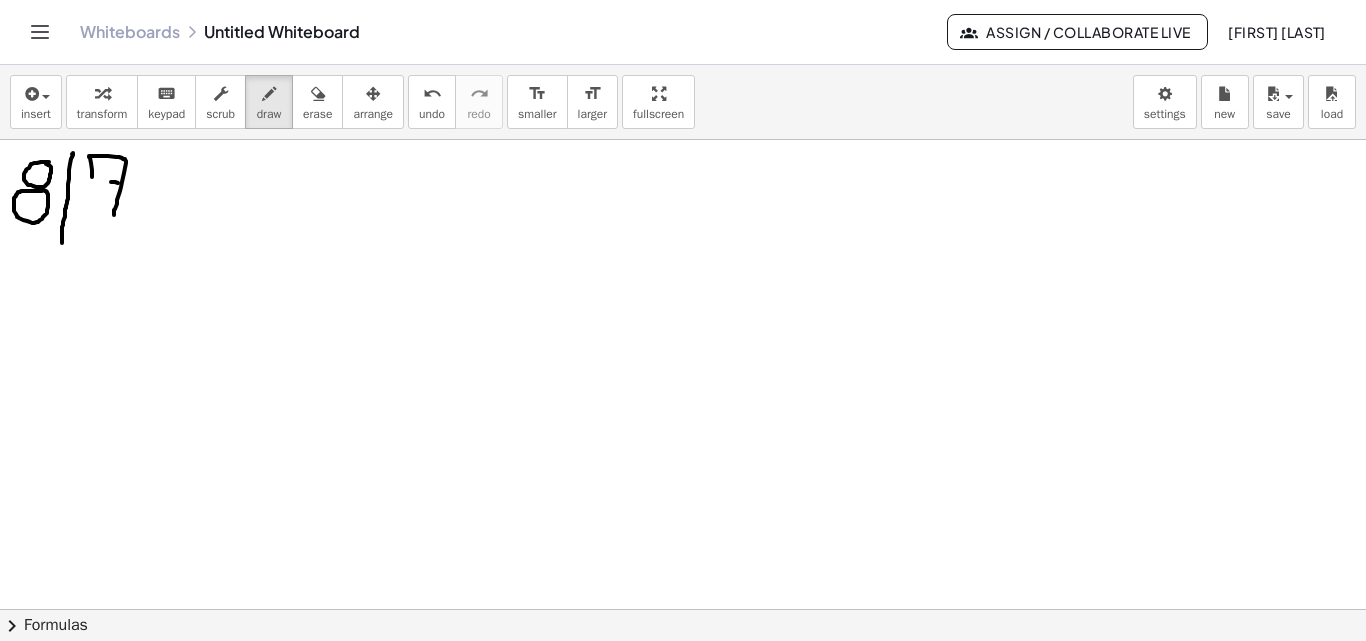 drag, startPoint x: 111, startPoint y: 182, endPoint x: 131, endPoint y: 186, distance: 20.396078 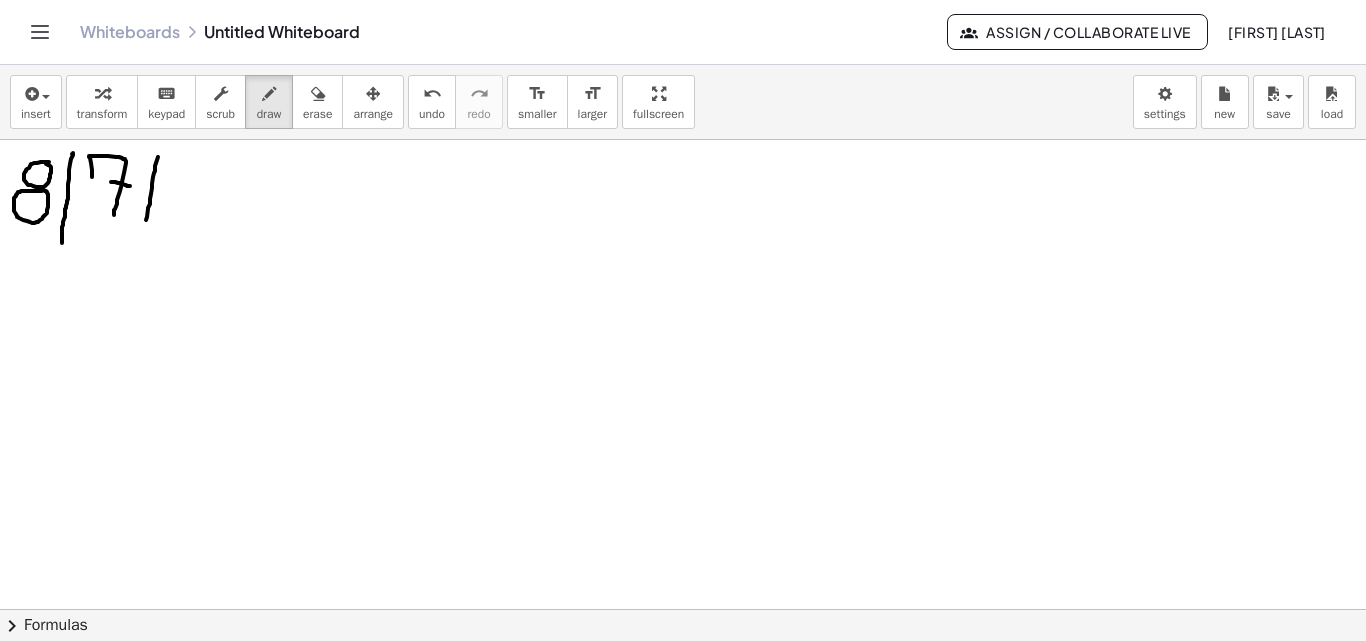 drag, startPoint x: 158, startPoint y: 157, endPoint x: 145, endPoint y: 228, distance: 72.18033 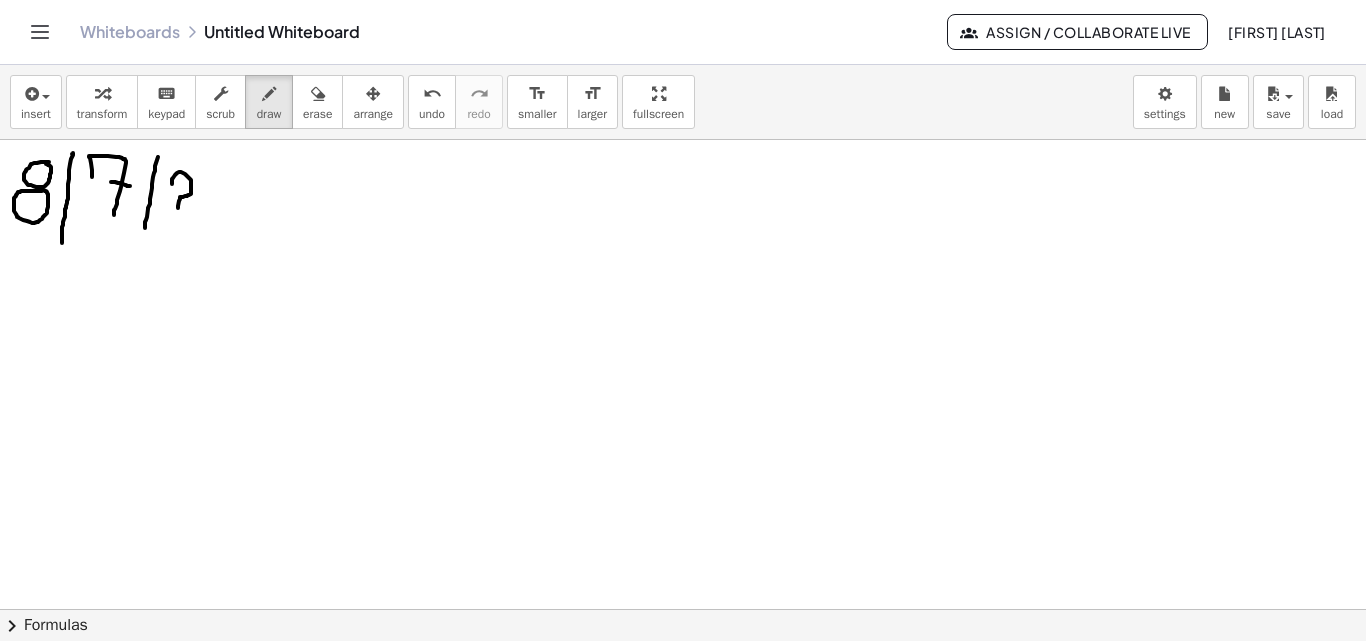 drag, startPoint x: 172, startPoint y: 184, endPoint x: 193, endPoint y: 216, distance: 38.27532 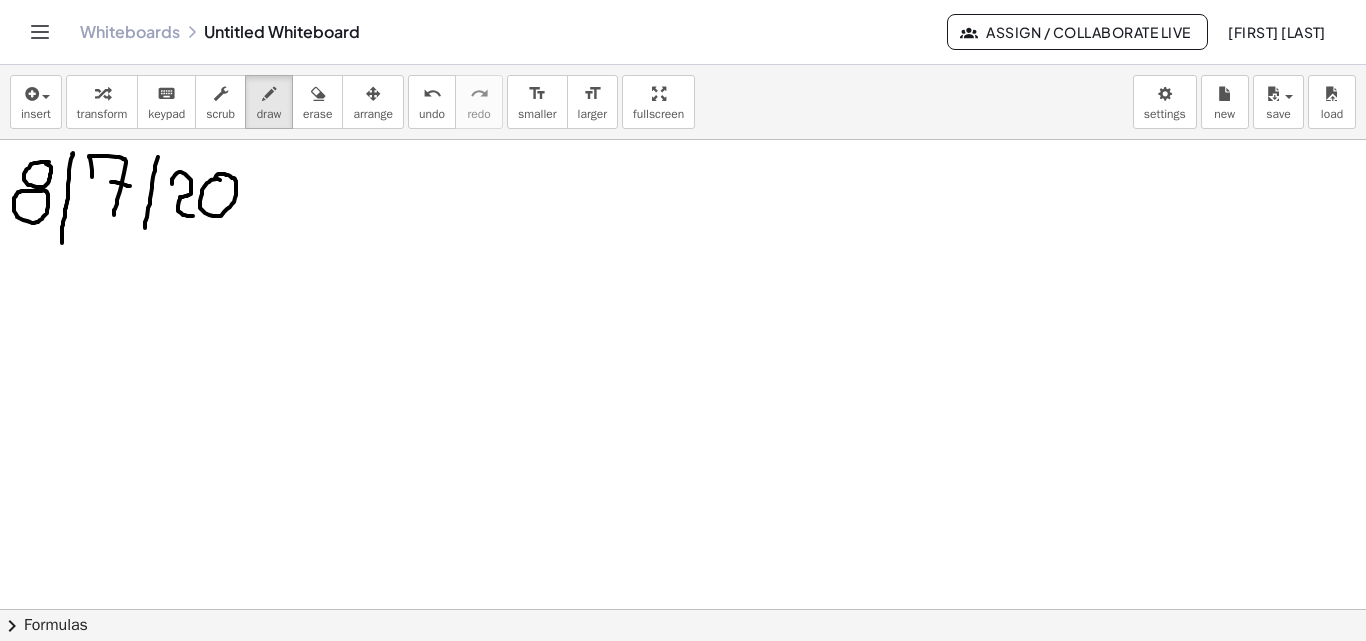 click at bounding box center [683, 609] 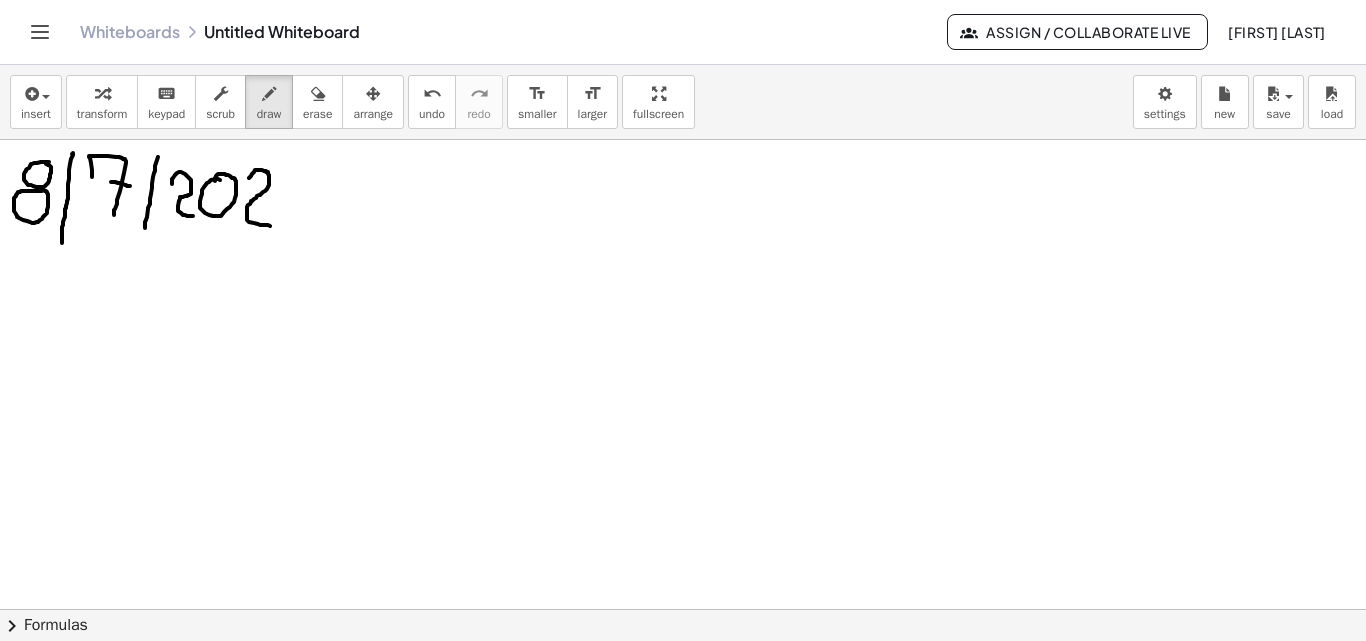 drag, startPoint x: 249, startPoint y: 178, endPoint x: 272, endPoint y: 218, distance: 46.141087 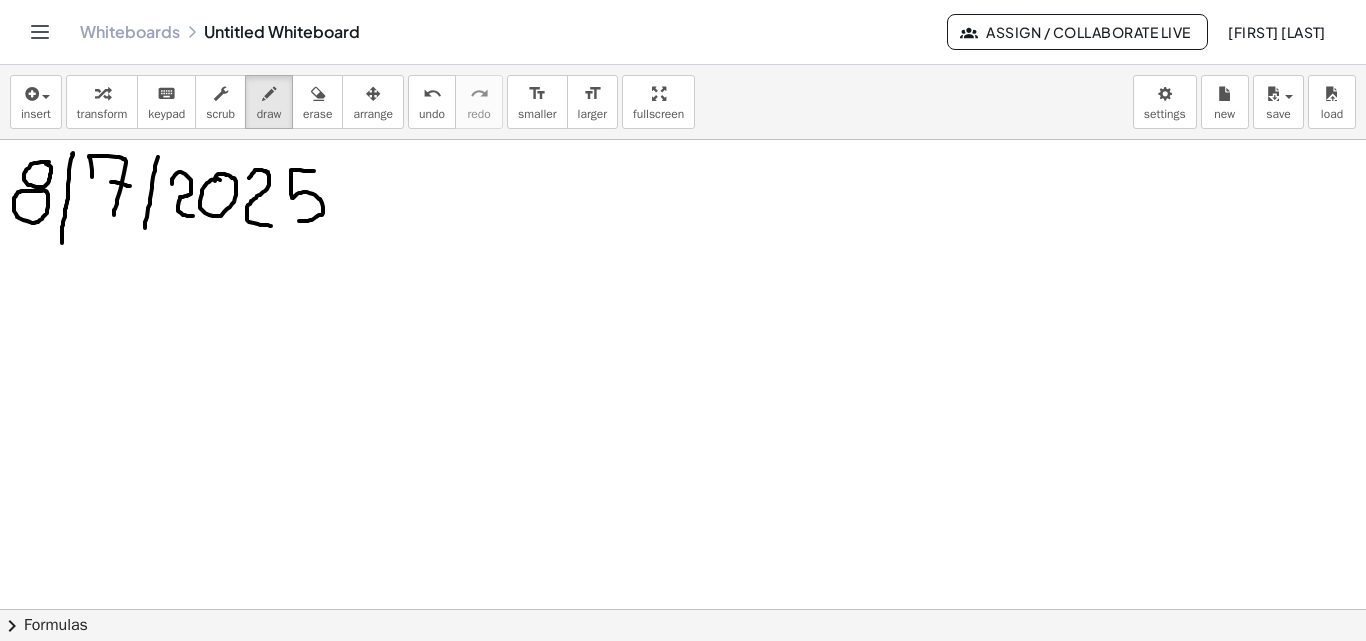 drag, startPoint x: 314, startPoint y: 171, endPoint x: 299, endPoint y: 221, distance: 52.201534 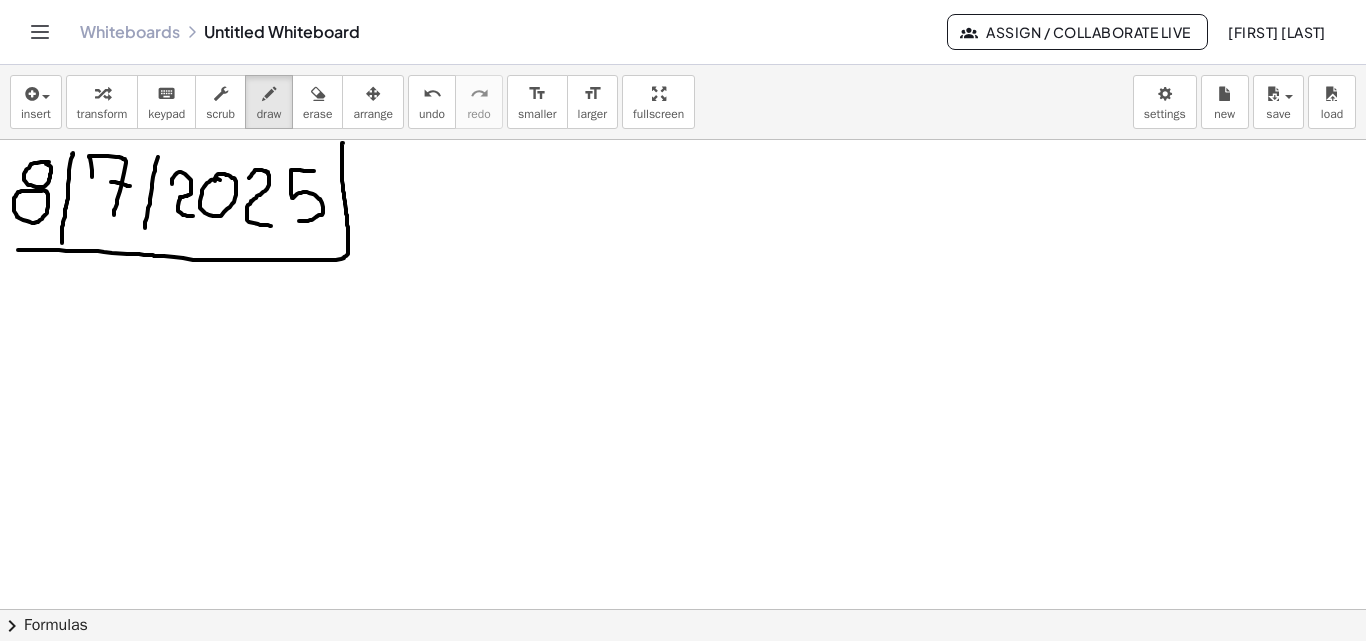 drag, startPoint x: 343, startPoint y: 143, endPoint x: 28, endPoint y: 234, distance: 327.88107 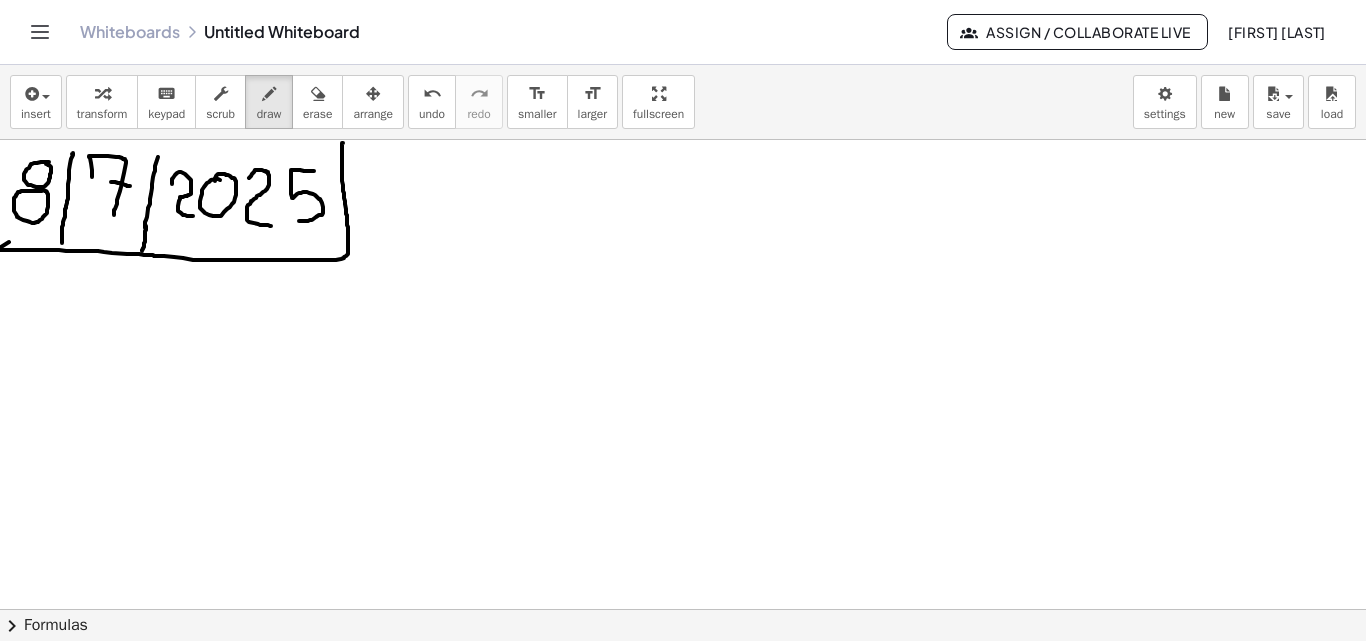 drag, startPoint x: 146, startPoint y: 226, endPoint x: 111, endPoint y: 244, distance: 39.357338 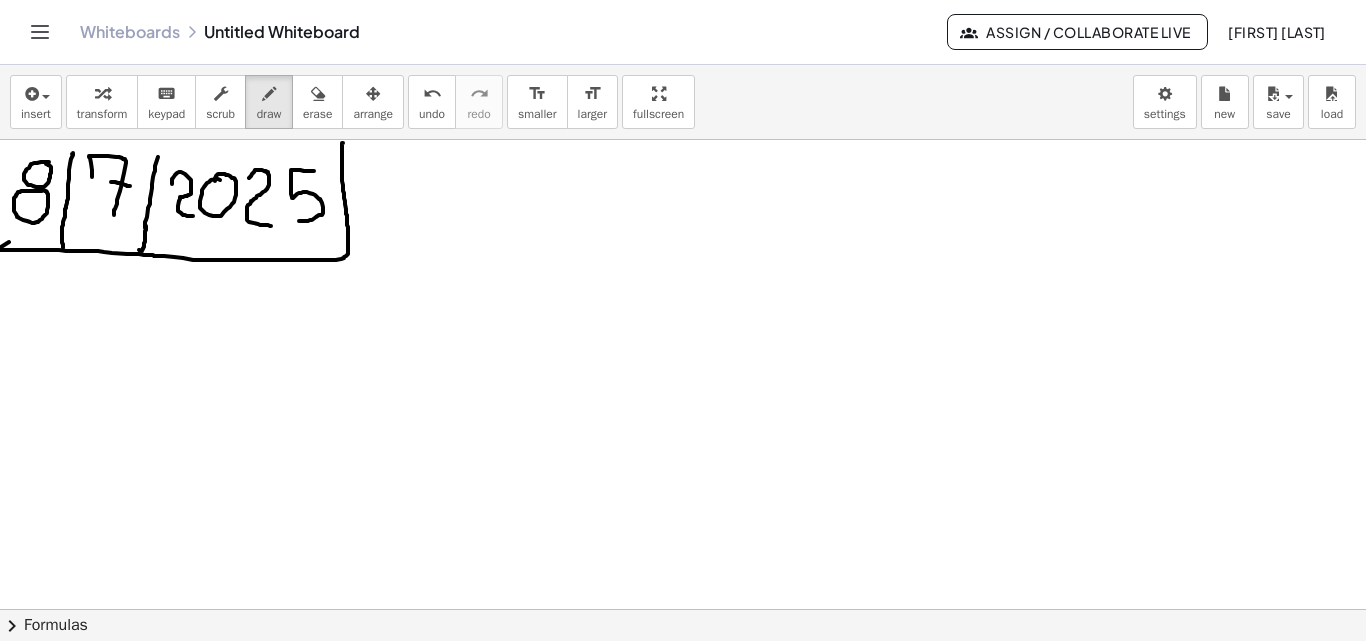 click at bounding box center (683, 609) 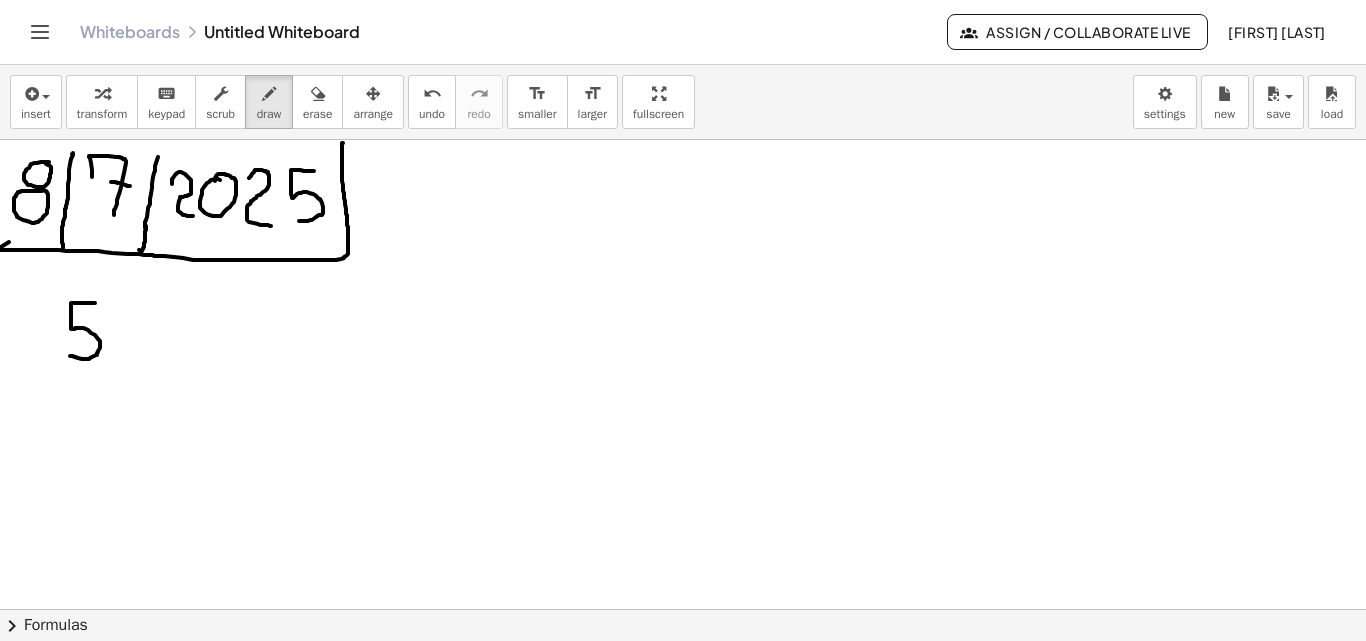 drag, startPoint x: 95, startPoint y: 303, endPoint x: 70, endPoint y: 356, distance: 58.60034 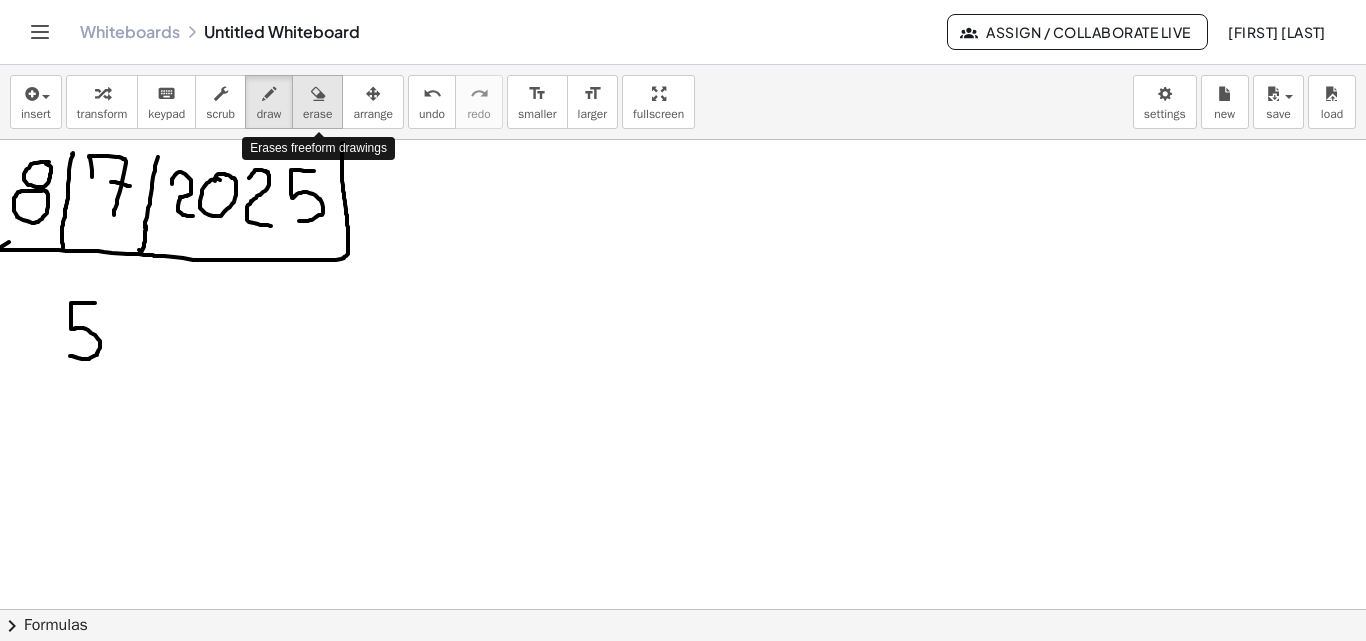 click at bounding box center [318, 94] 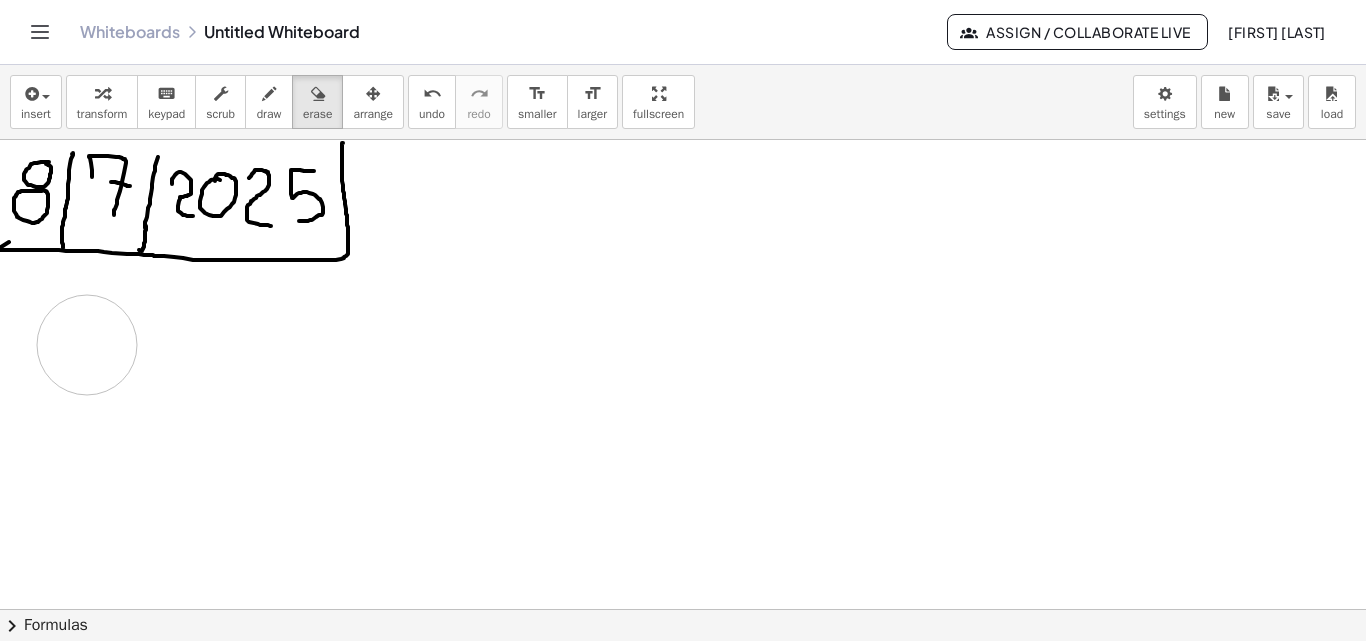 drag, startPoint x: 127, startPoint y: 410, endPoint x: 87, endPoint y: 345, distance: 76.321686 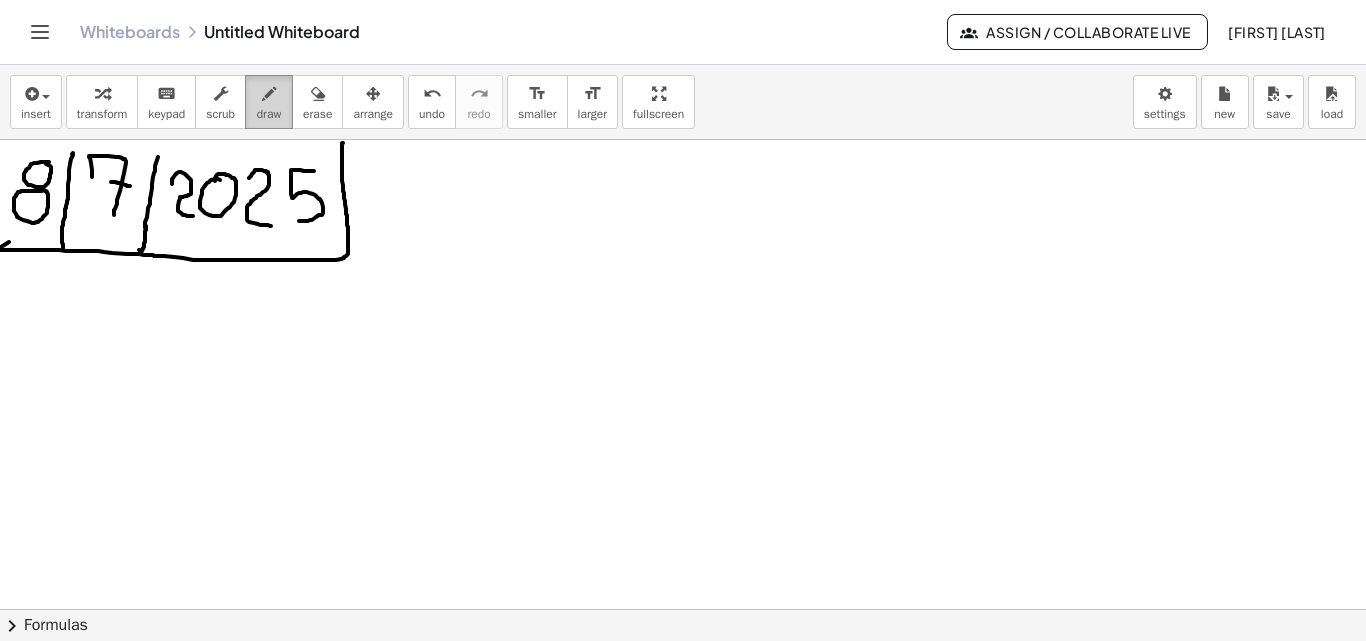 click at bounding box center [269, 94] 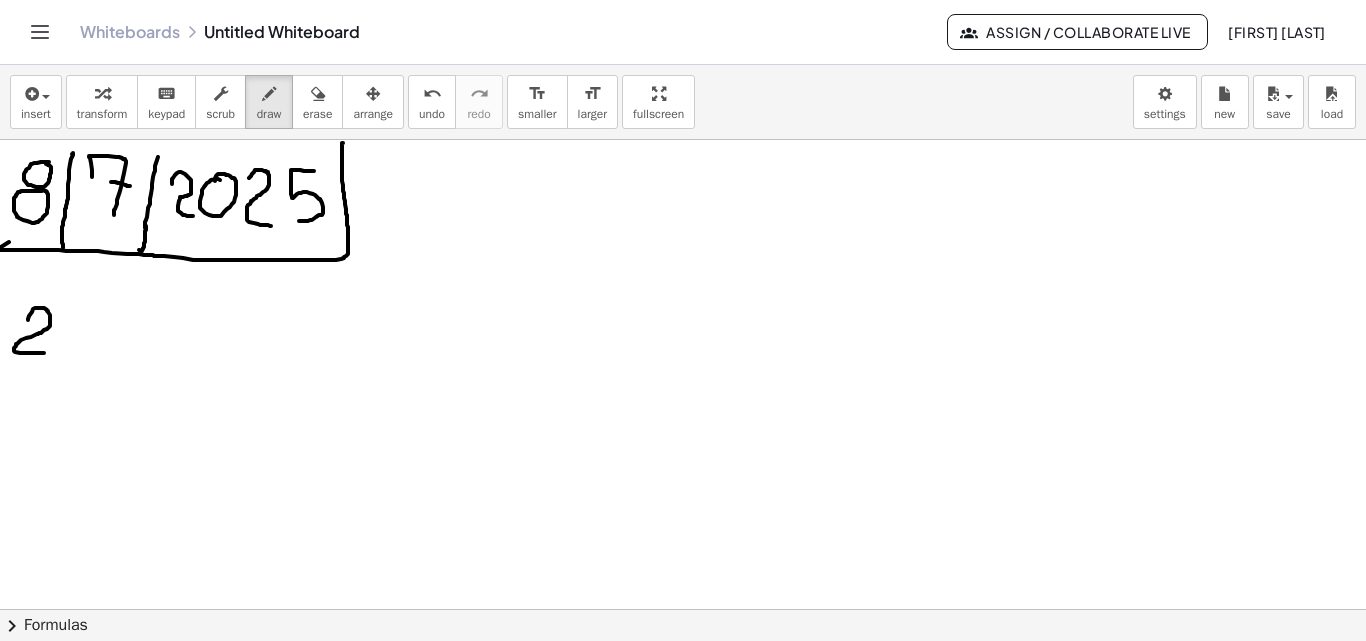 drag, startPoint x: 28, startPoint y: 320, endPoint x: 44, endPoint y: 353, distance: 36.67424 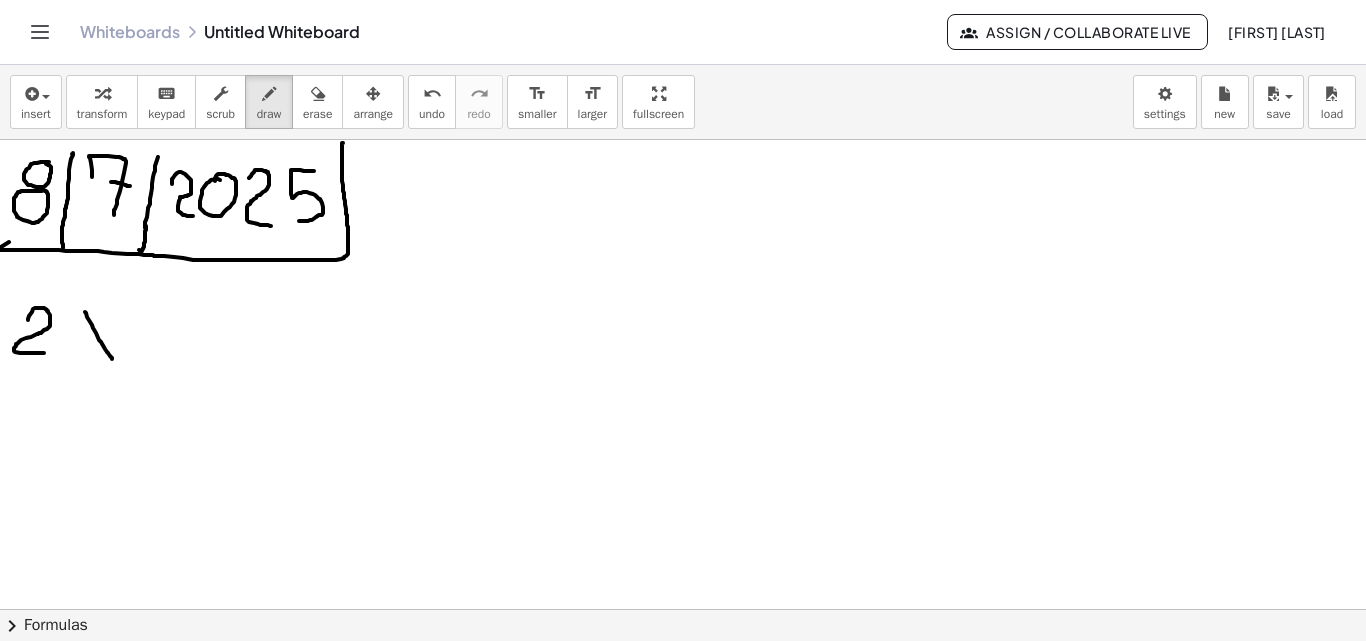 drag, startPoint x: 85, startPoint y: 312, endPoint x: 107, endPoint y: 321, distance: 23.769728 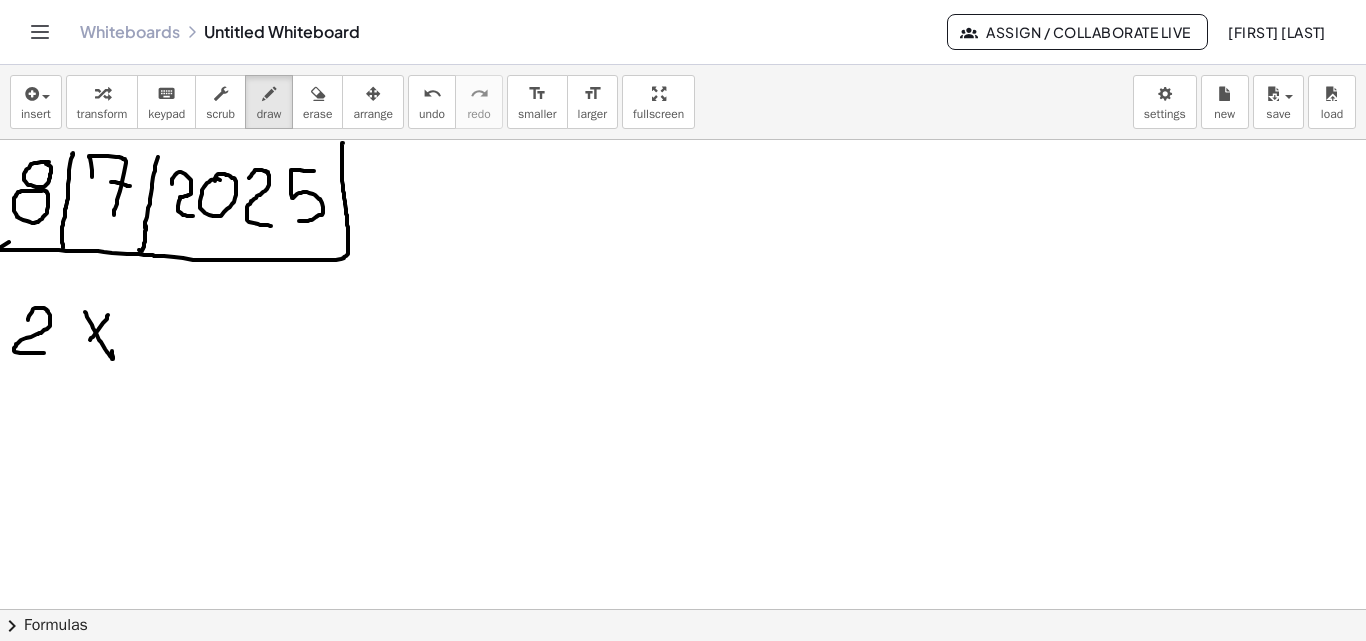 drag, startPoint x: 107, startPoint y: 316, endPoint x: 86, endPoint y: 347, distance: 37.44329 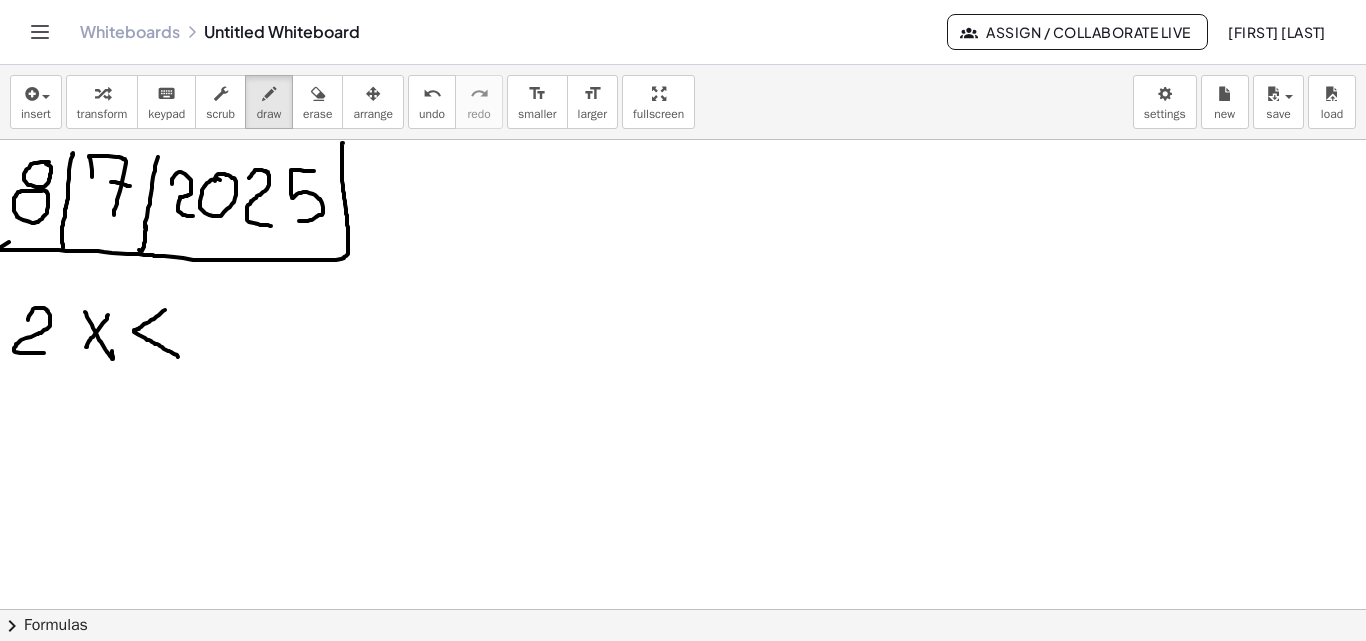 drag, startPoint x: 165, startPoint y: 310, endPoint x: 178, endPoint y: 357, distance: 48.76474 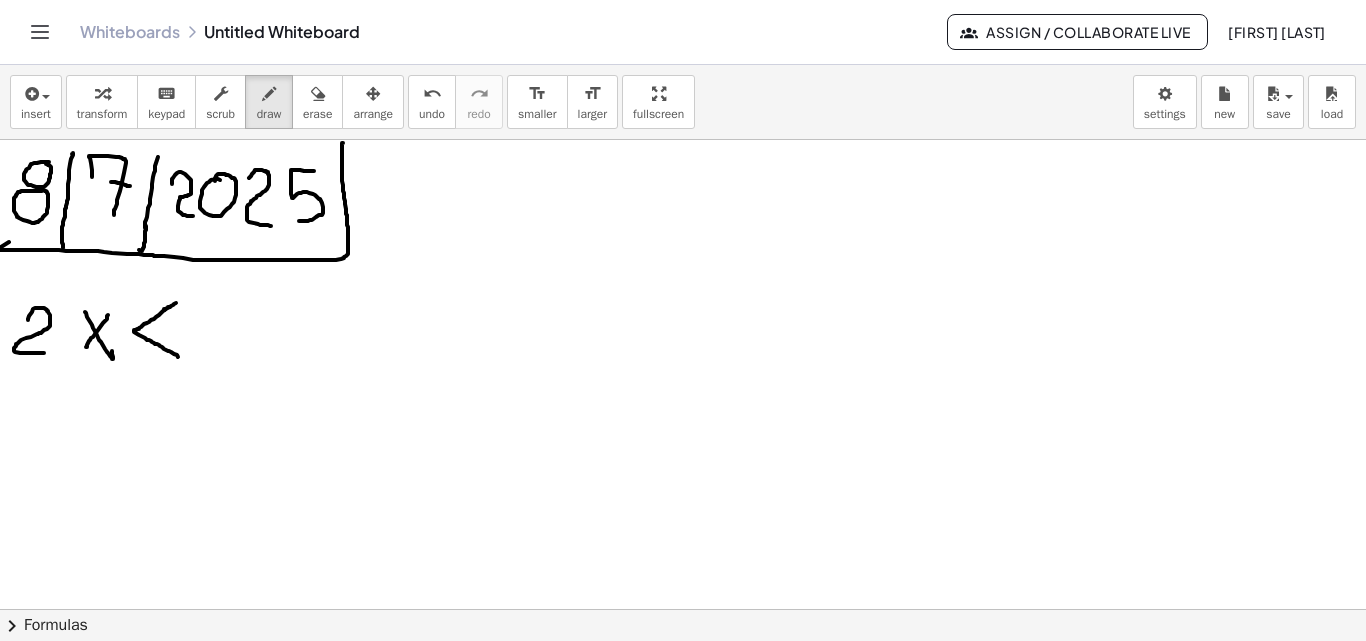 drag, startPoint x: 164, startPoint y: 310, endPoint x: 177, endPoint y: 303, distance: 14.764823 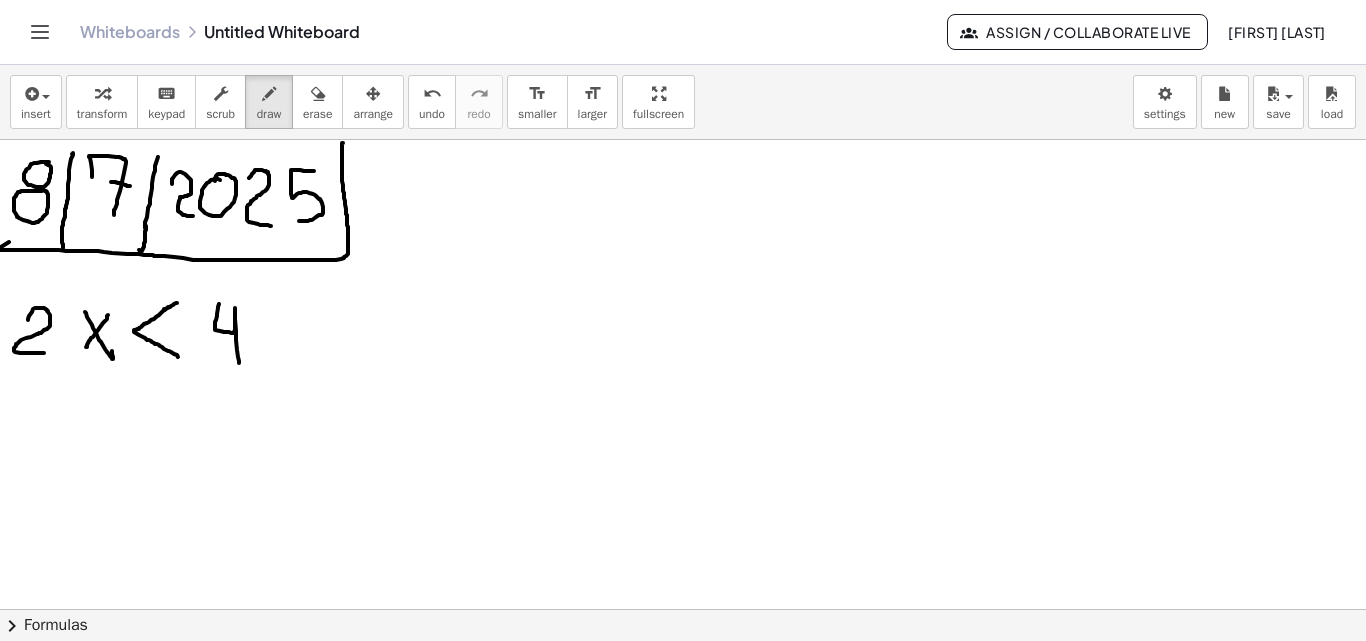 drag, startPoint x: 219, startPoint y: 304, endPoint x: 239, endPoint y: 363, distance: 62.297672 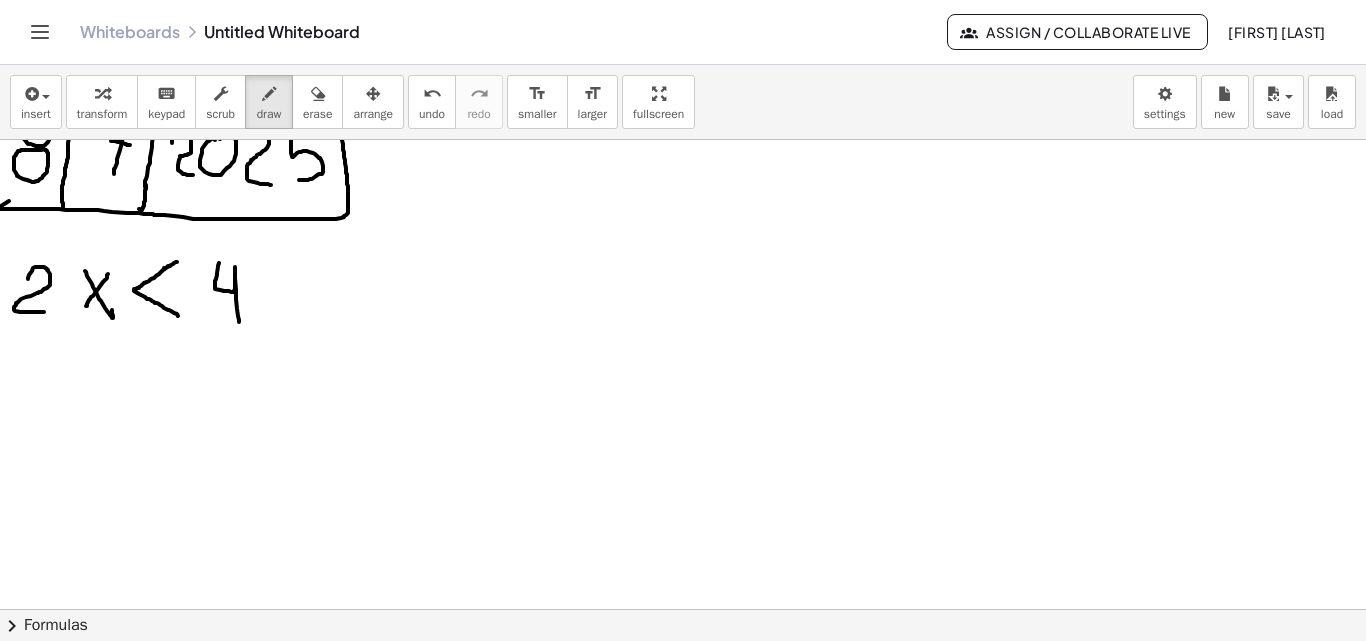 scroll, scrollTop: 51, scrollLeft: 0, axis: vertical 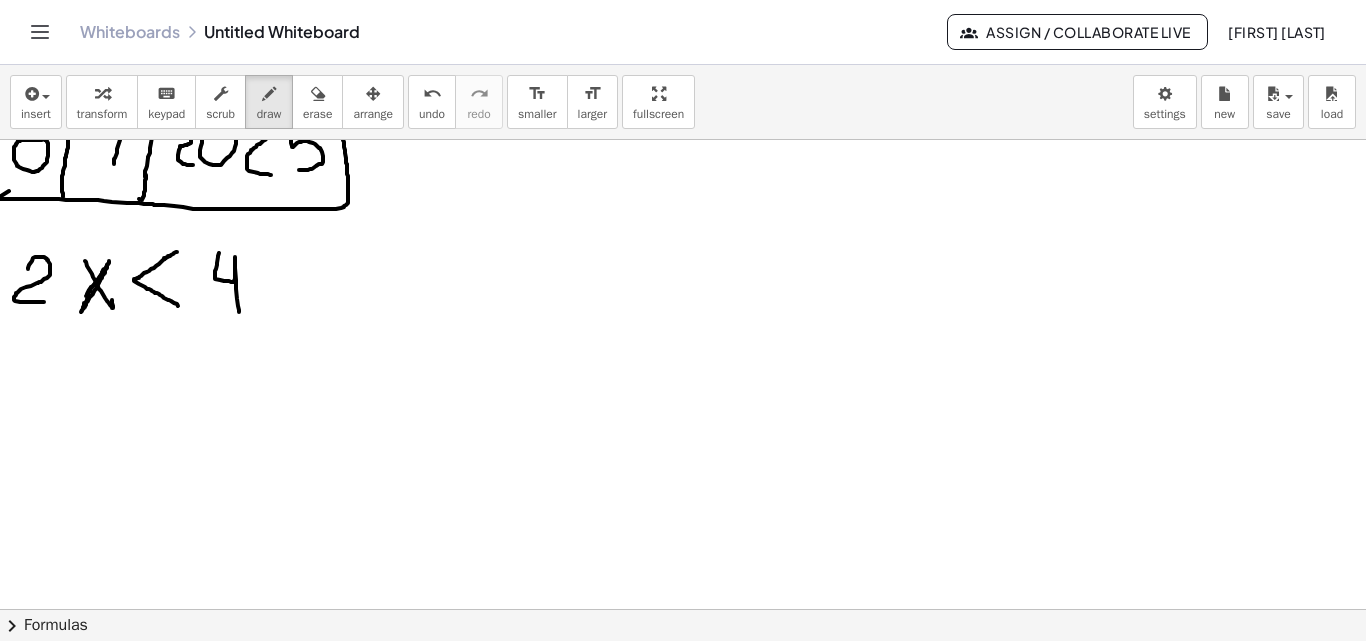 drag, startPoint x: 109, startPoint y: 261, endPoint x: 98, endPoint y: 264, distance: 11.401754 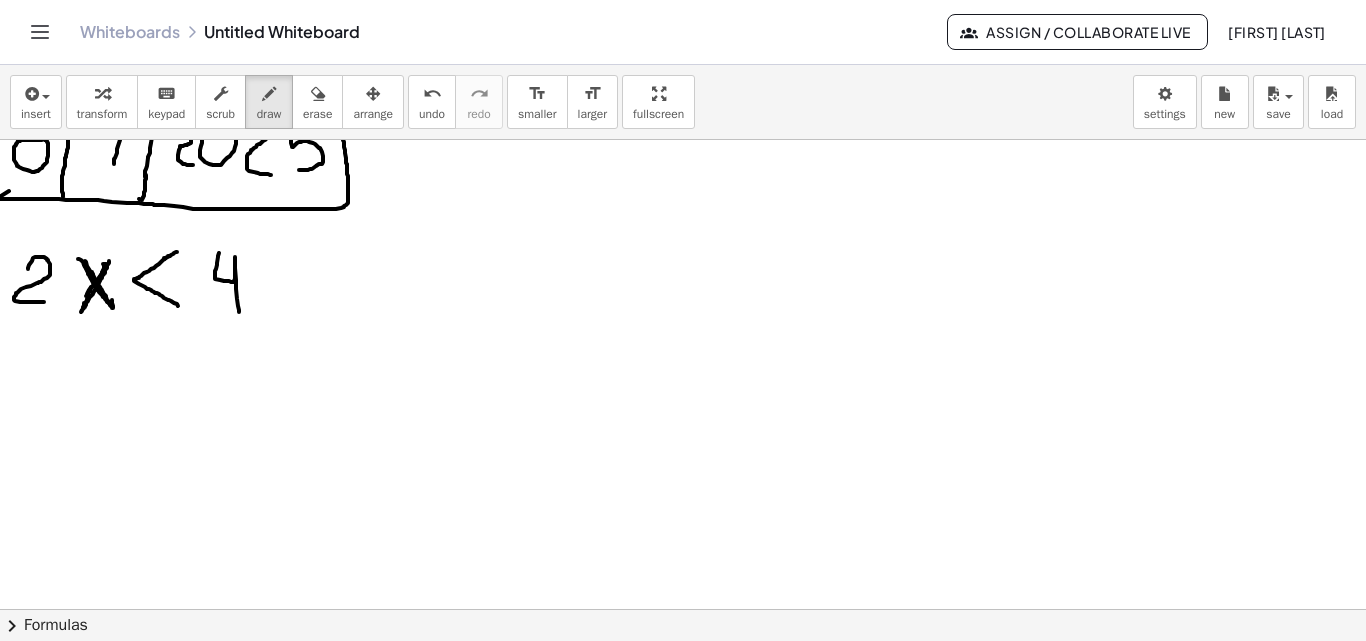 drag, startPoint x: 78, startPoint y: 259, endPoint x: 89, endPoint y: 268, distance: 14.21267 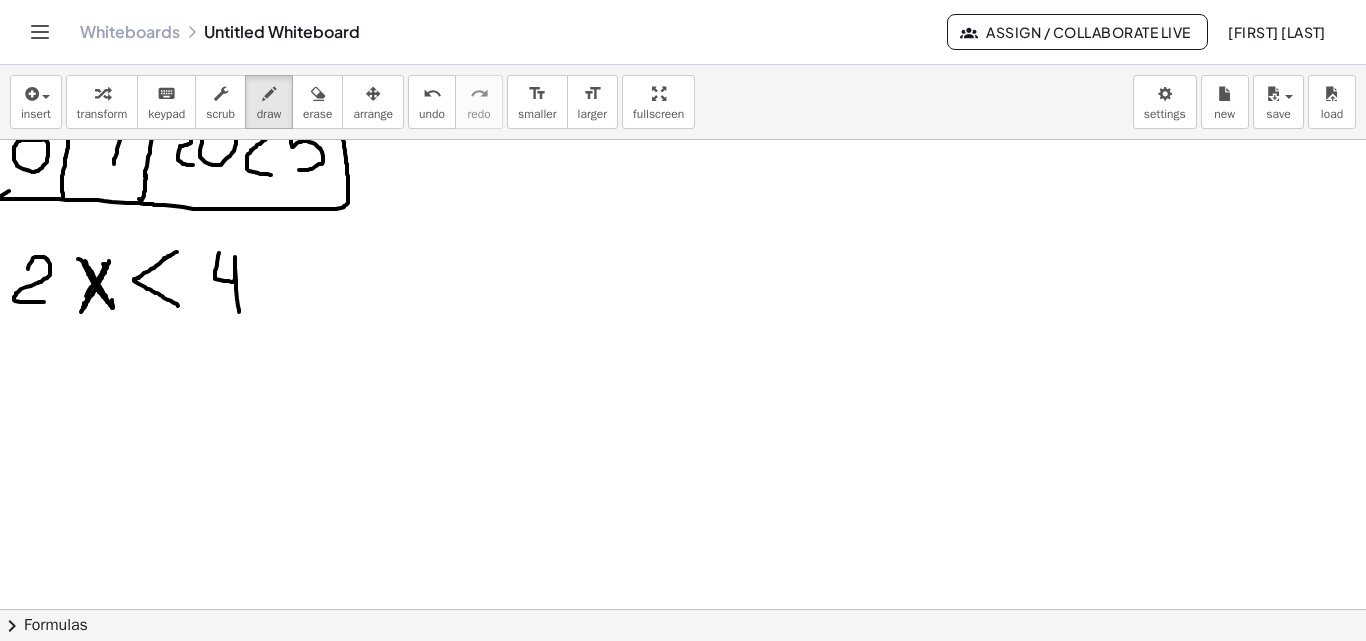 click at bounding box center [683, 558] 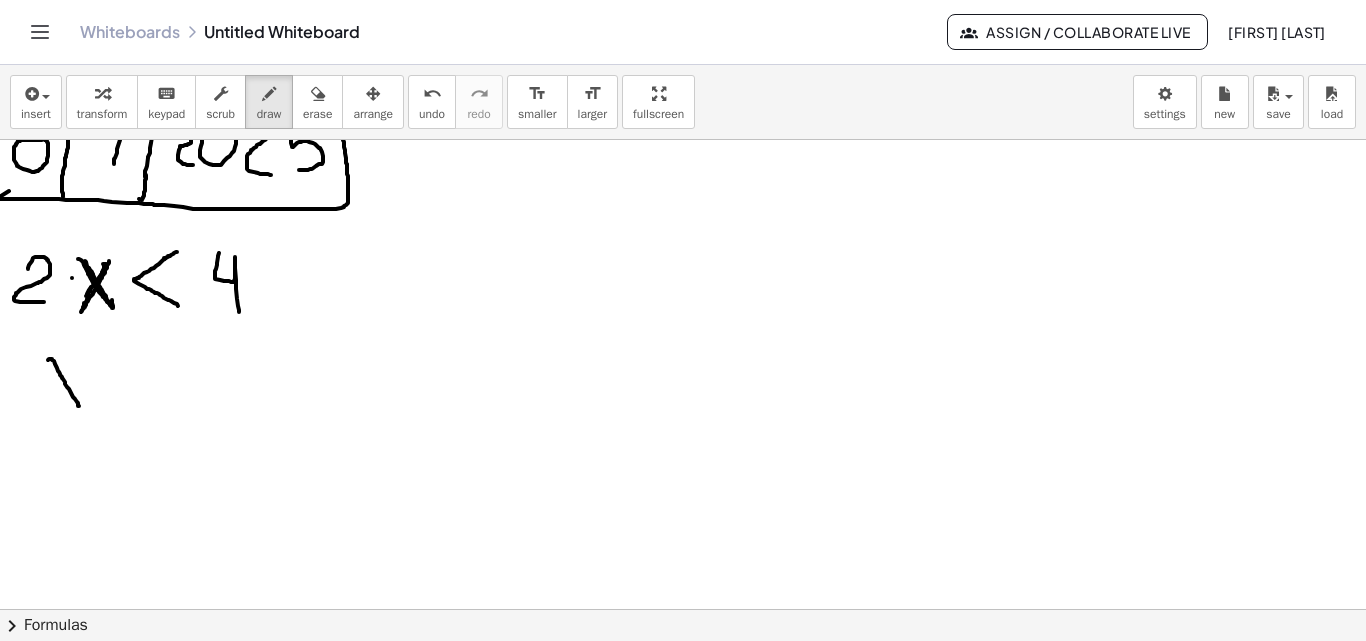 drag, startPoint x: 48, startPoint y: 360, endPoint x: 83, endPoint y: 412, distance: 62.681736 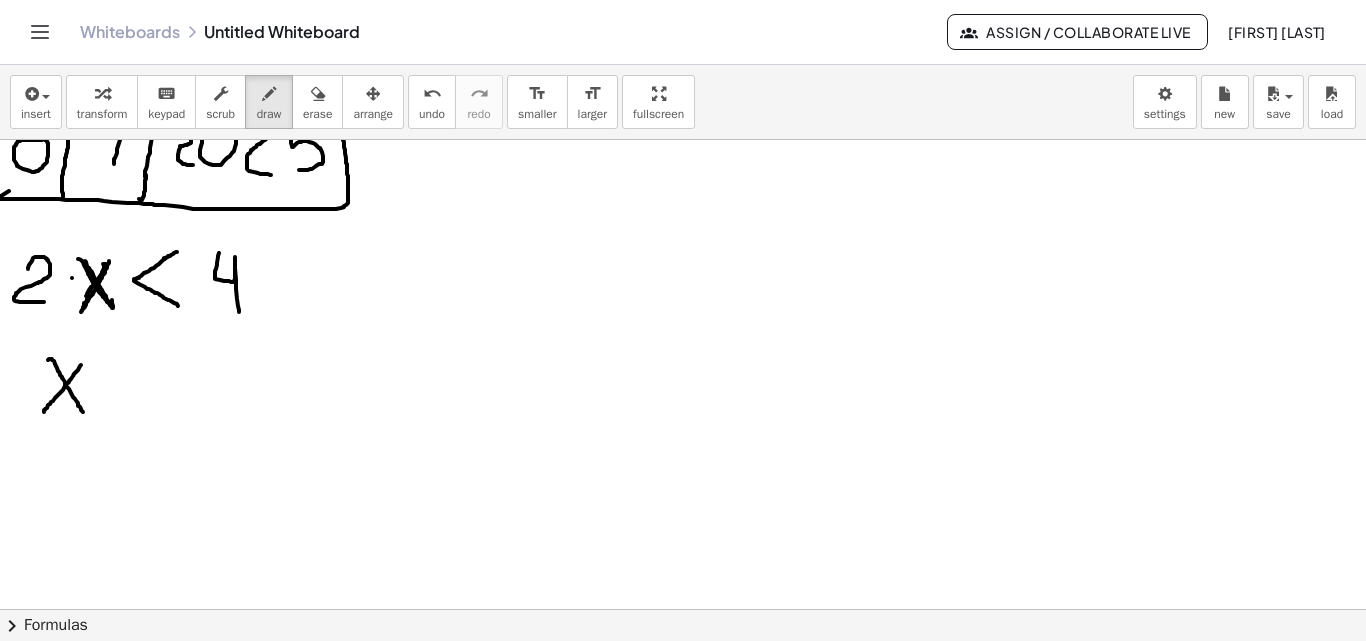 drag, startPoint x: 81, startPoint y: 365, endPoint x: 44, endPoint y: 412, distance: 59.816387 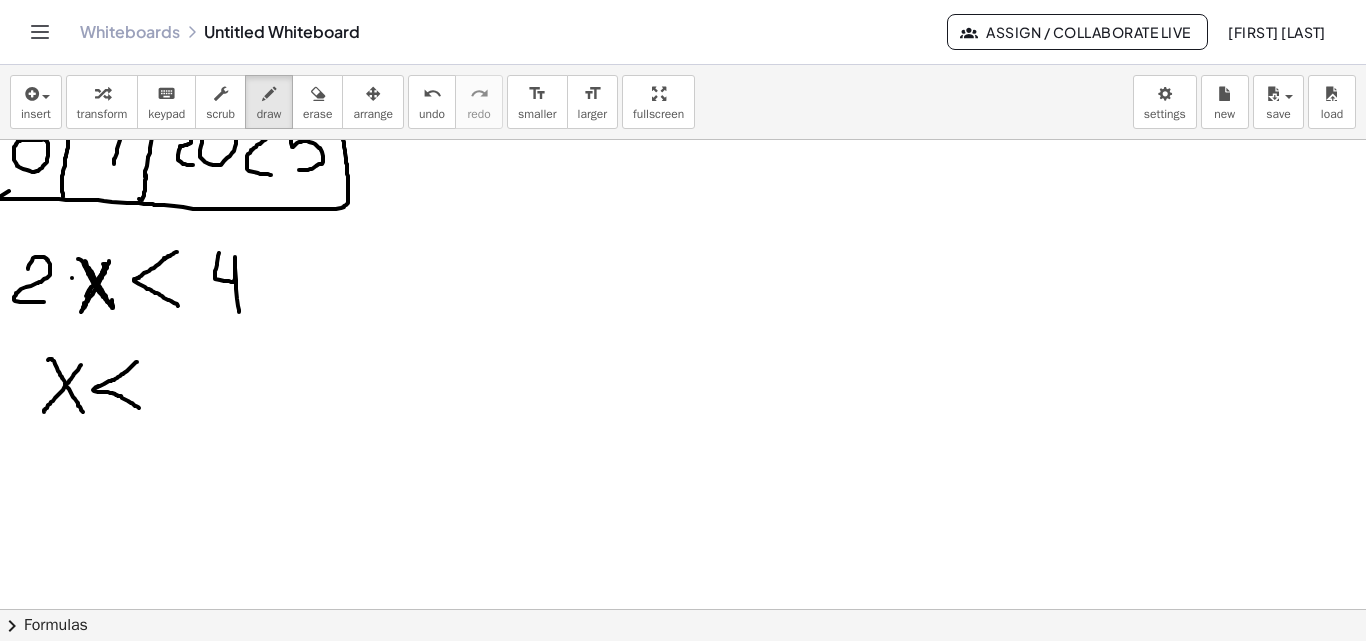drag, startPoint x: 134, startPoint y: 364, endPoint x: 139, endPoint y: 408, distance: 44.28318 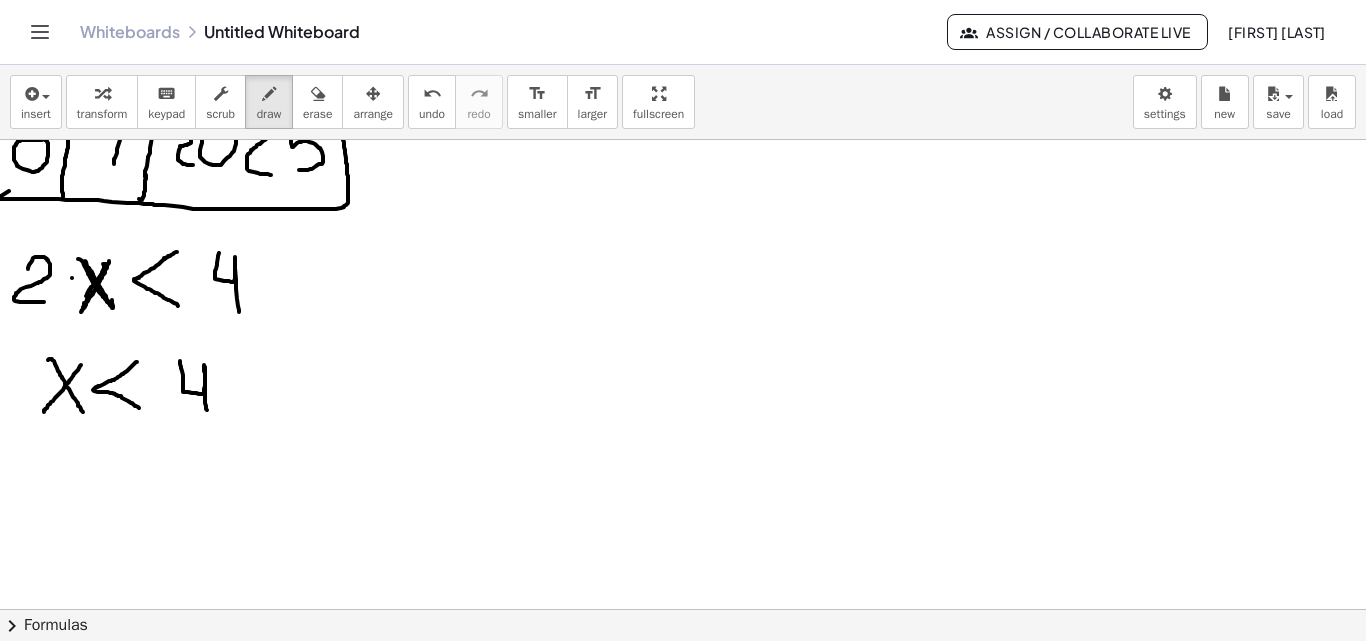 drag, startPoint x: 180, startPoint y: 361, endPoint x: 127, endPoint y: 332, distance: 60.41523 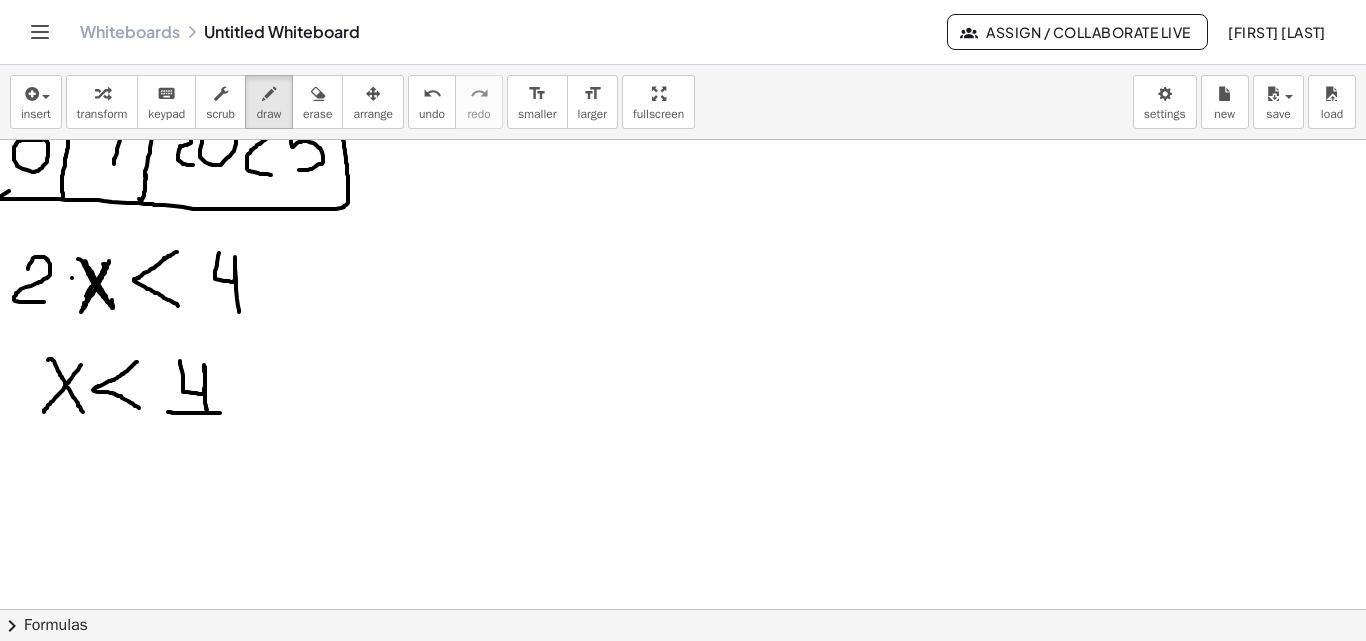 drag, startPoint x: 168, startPoint y: 412, endPoint x: 220, endPoint y: 413, distance: 52.009613 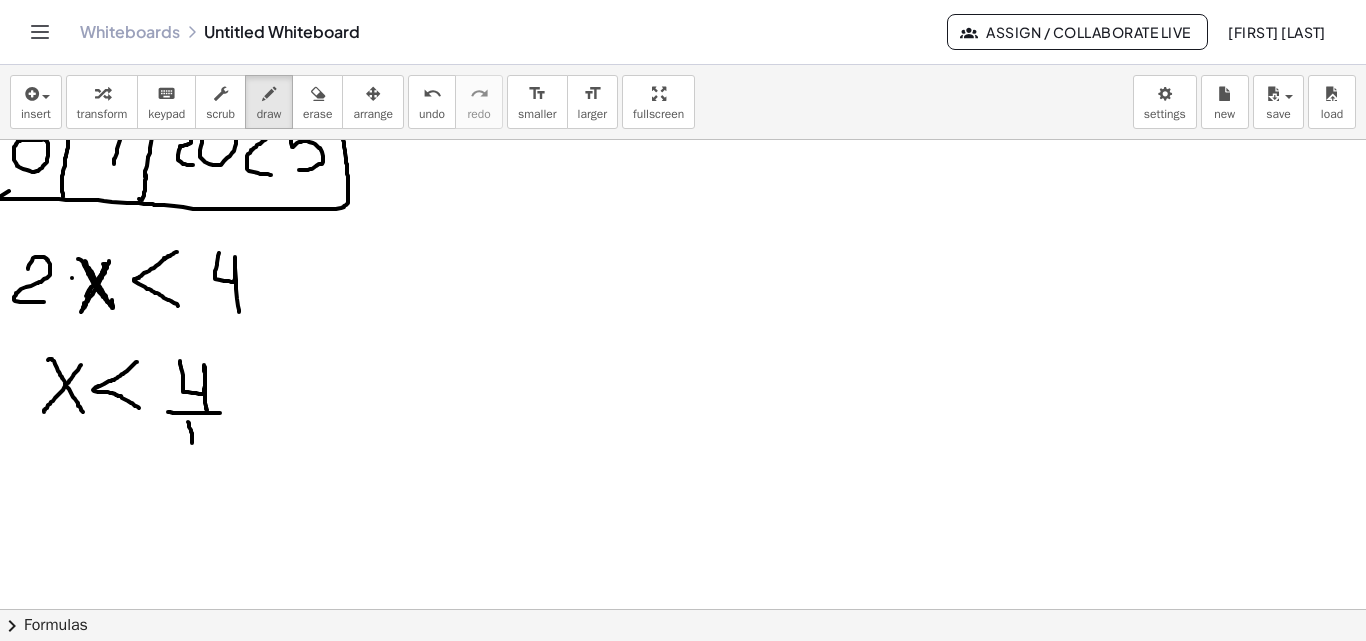 drag, startPoint x: 188, startPoint y: 422, endPoint x: 171, endPoint y: 205, distance: 217.66489 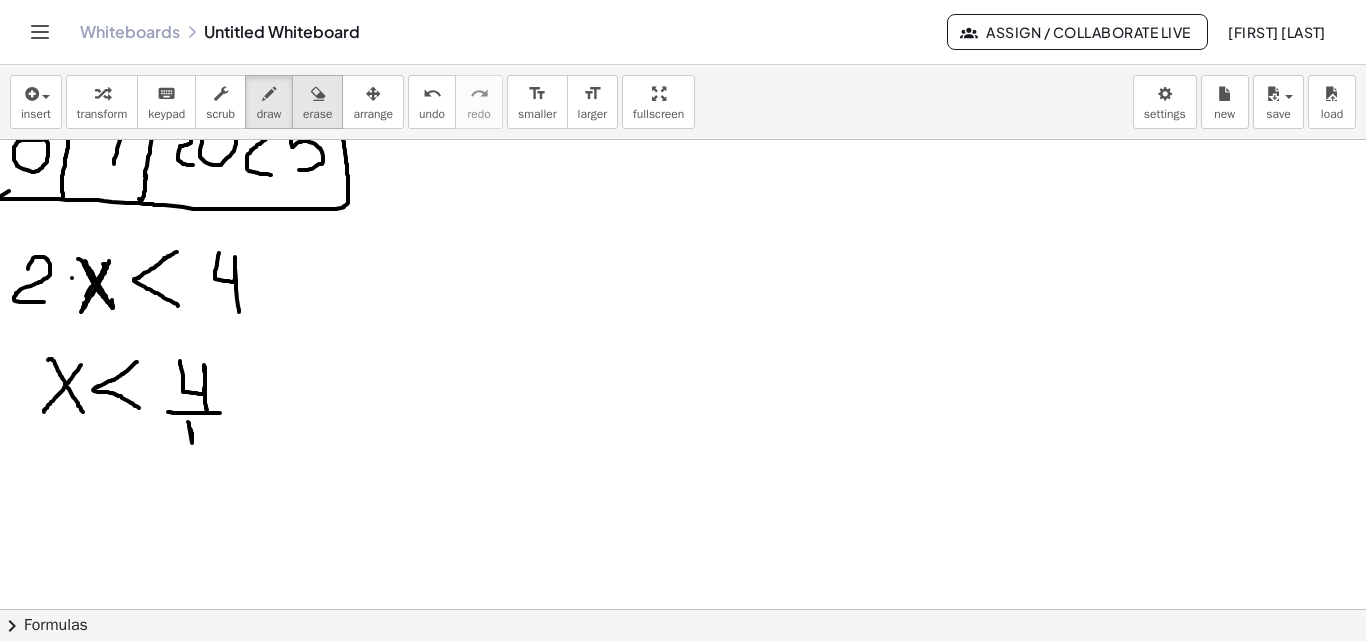 click on "erase" at bounding box center (317, 114) 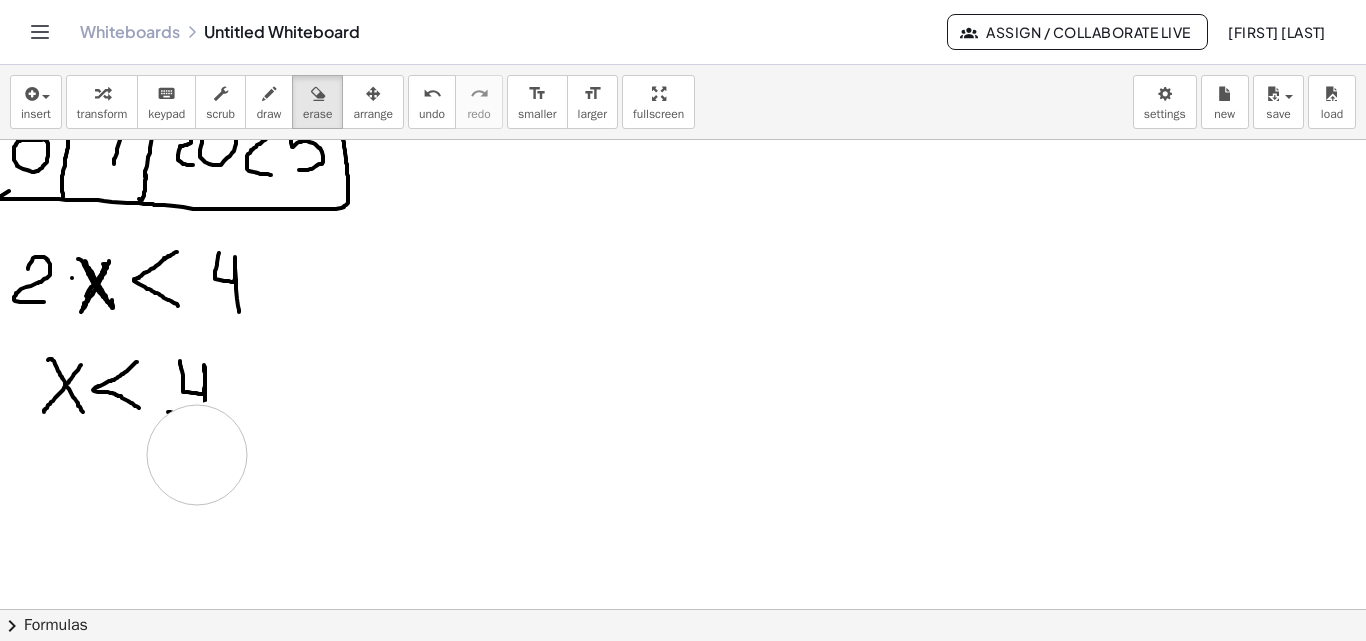 click at bounding box center [683, 558] 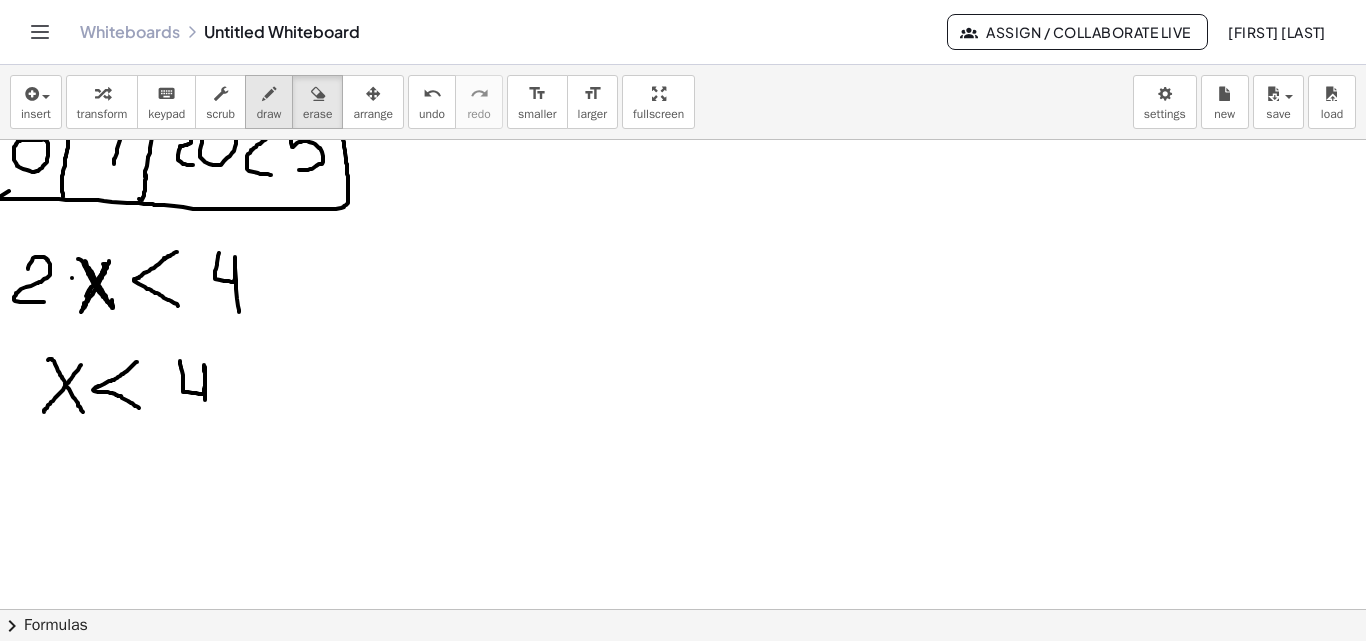 click at bounding box center [269, 94] 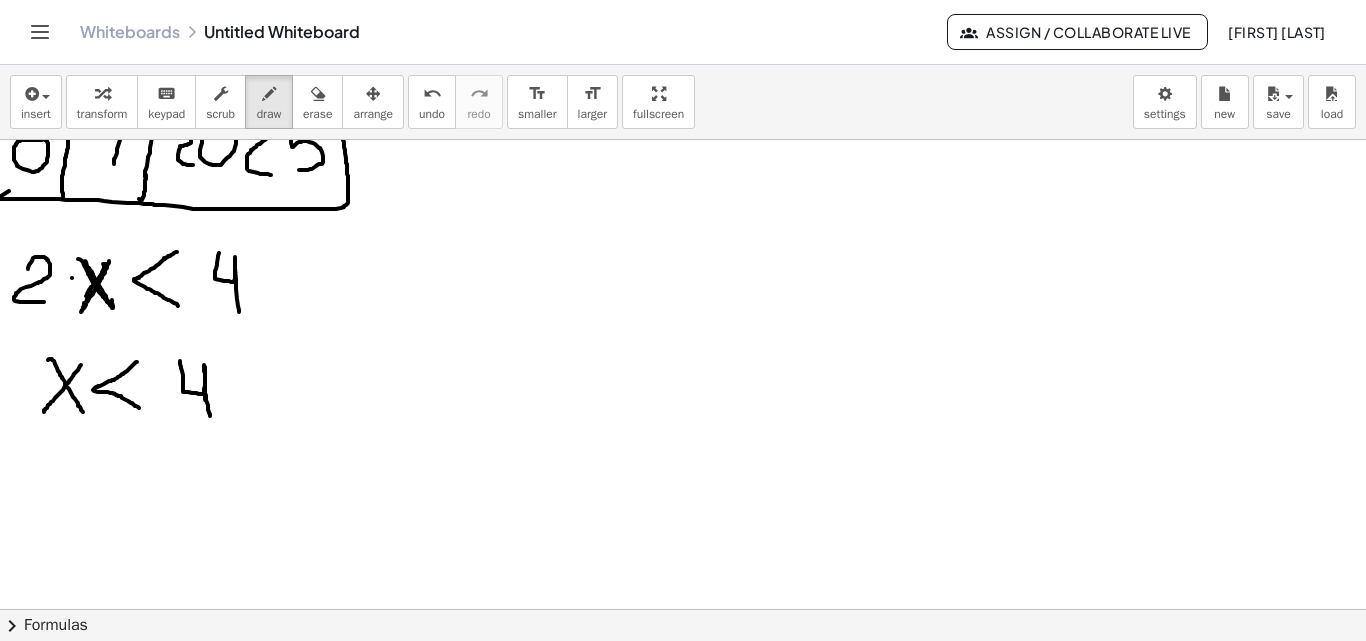 drag, startPoint x: 205, startPoint y: 395, endPoint x: 191, endPoint y: 419, distance: 27.784887 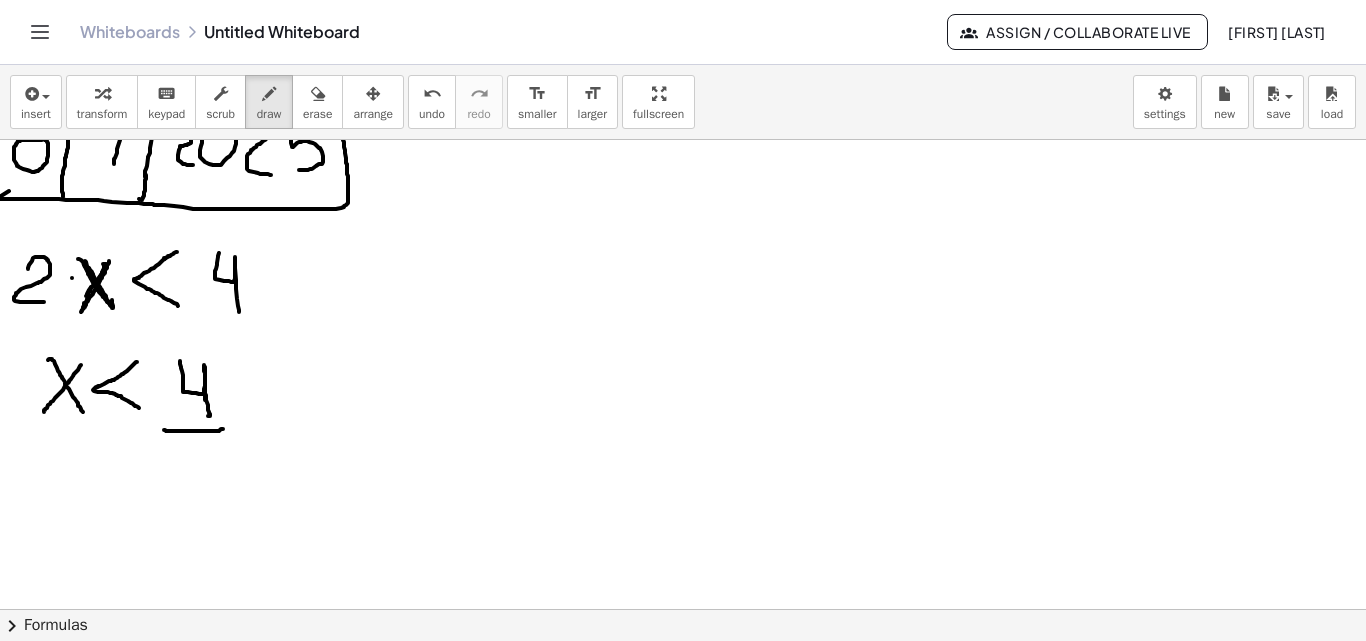drag, startPoint x: 166, startPoint y: 431, endPoint x: 223, endPoint y: 429, distance: 57.035076 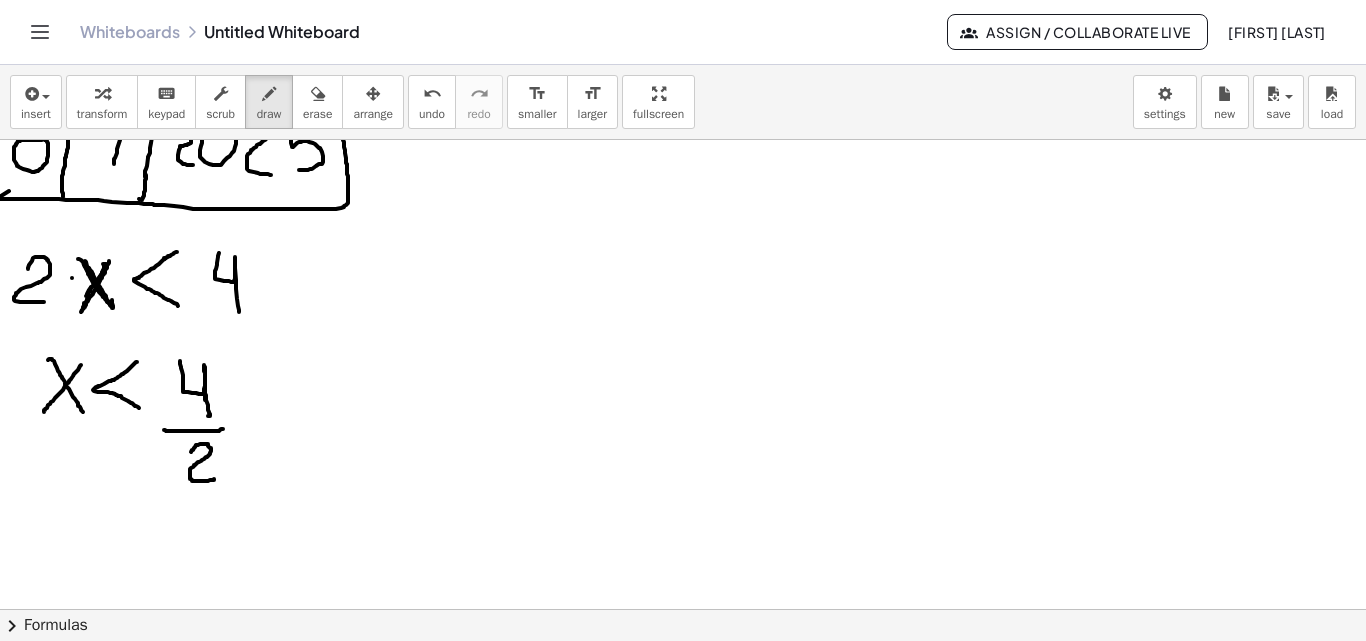 drag, startPoint x: 191, startPoint y: 452, endPoint x: 214, endPoint y: 479, distance: 35.468296 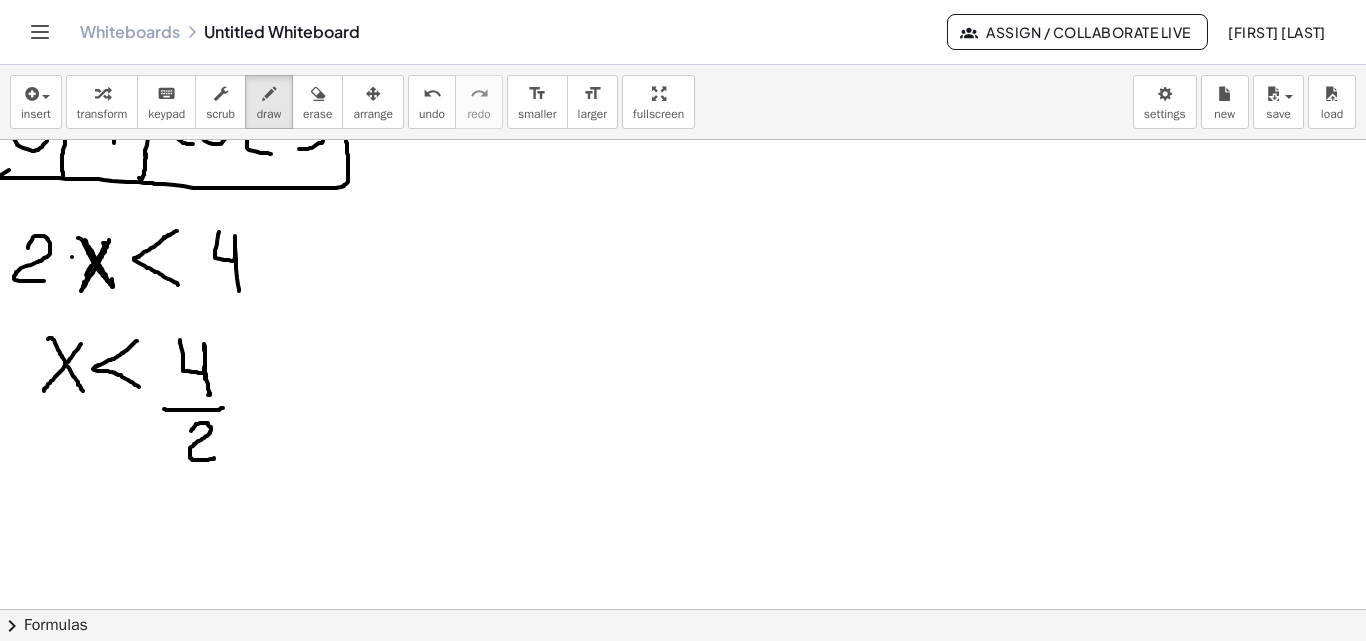 scroll, scrollTop: 84, scrollLeft: 0, axis: vertical 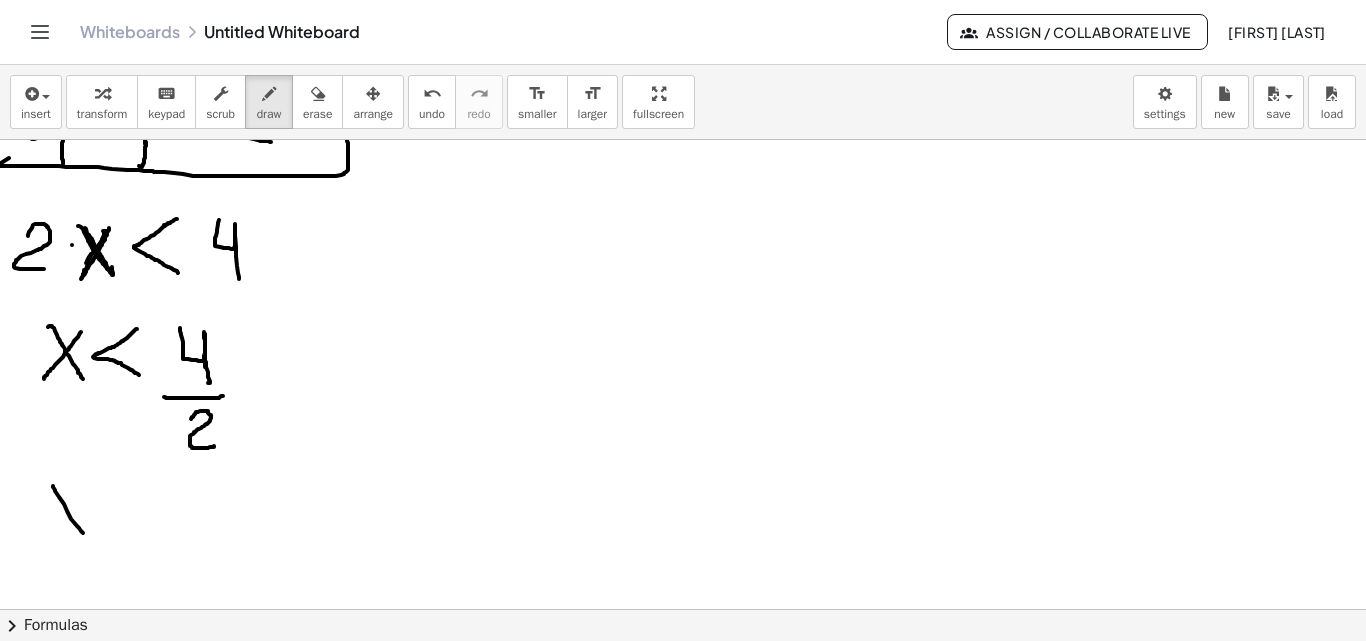 drag, startPoint x: 53, startPoint y: 486, endPoint x: 88, endPoint y: 518, distance: 47.423622 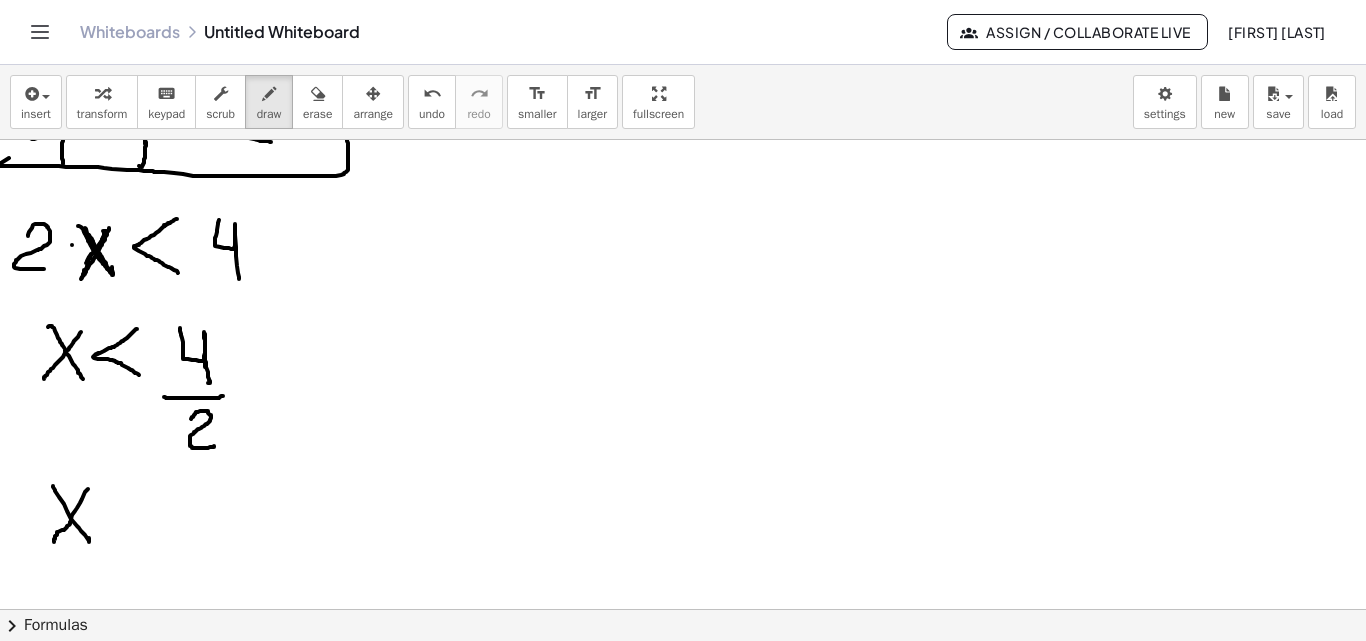 drag, startPoint x: 88, startPoint y: 489, endPoint x: 55, endPoint y: 538, distance: 59.07622 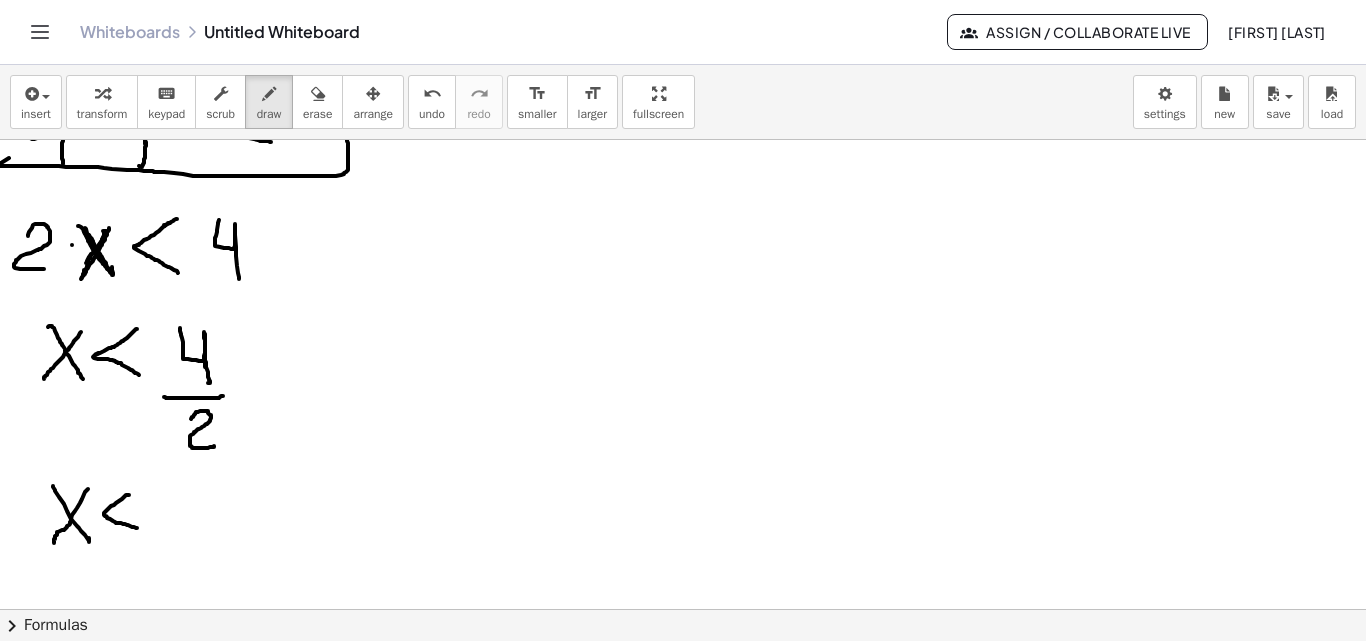 drag, startPoint x: 129, startPoint y: 495, endPoint x: 139, endPoint y: 523, distance: 29.732138 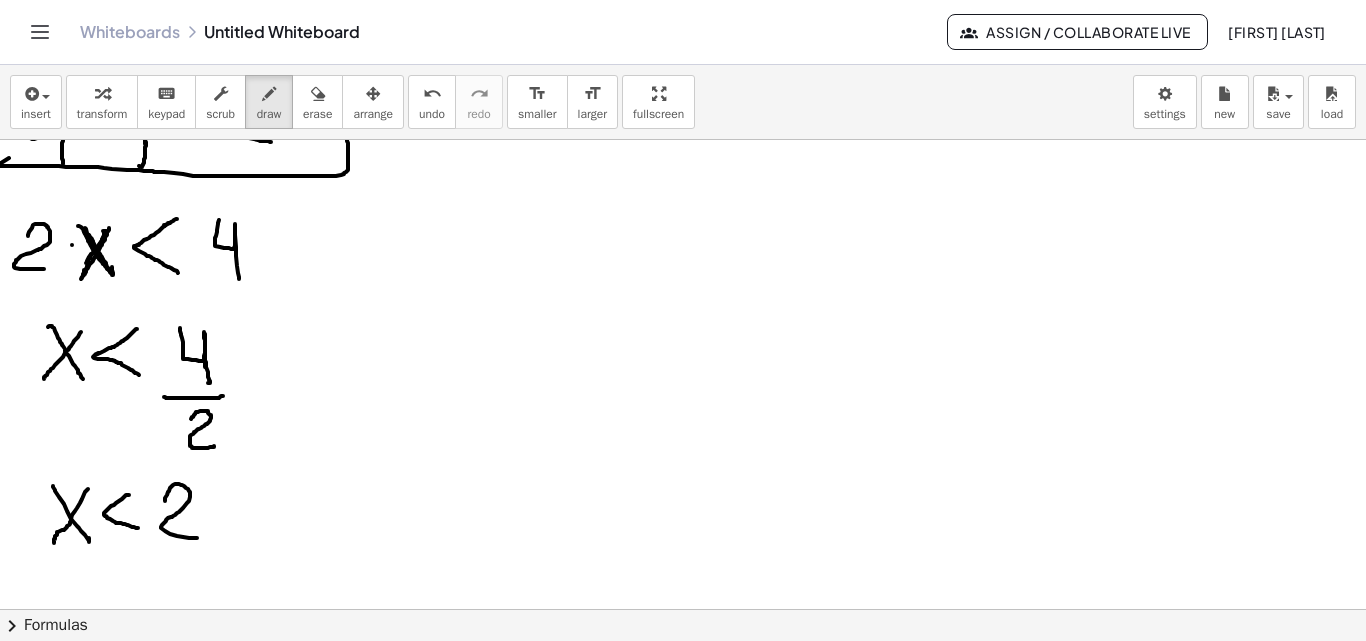 drag, startPoint x: 165, startPoint y: 501, endPoint x: 200, endPoint y: 538, distance: 50.931328 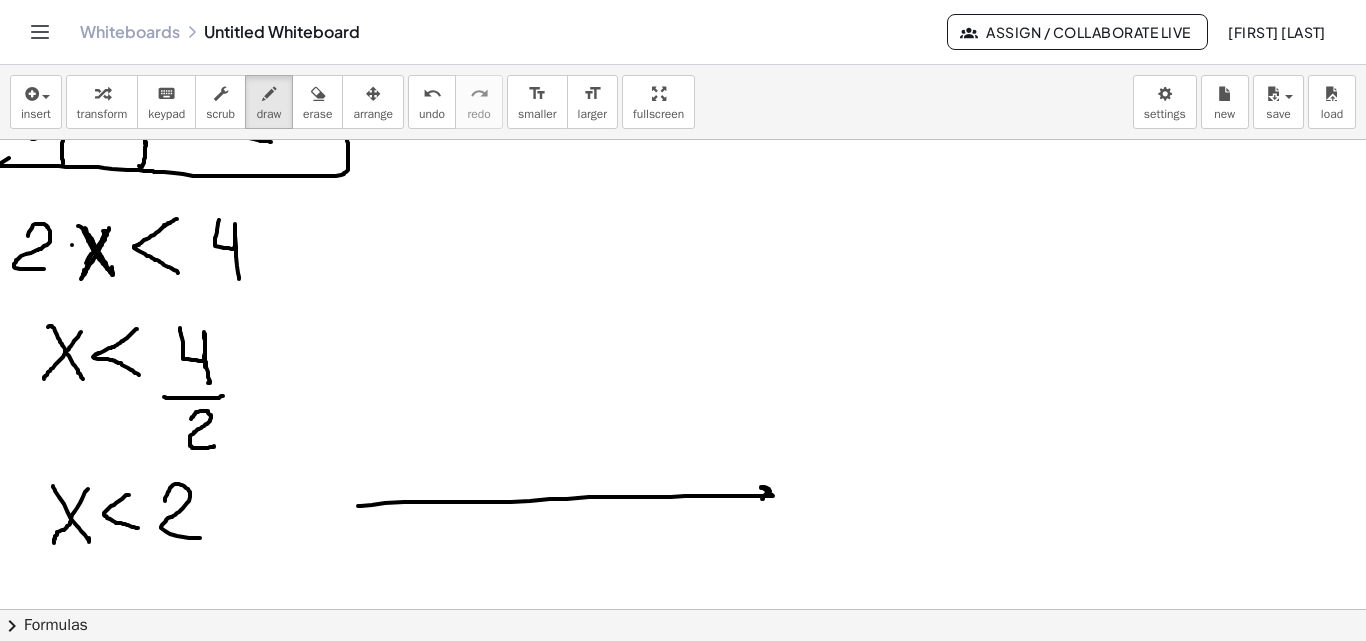 drag, startPoint x: 358, startPoint y: 506, endPoint x: 765, endPoint y: 504, distance: 407.0049 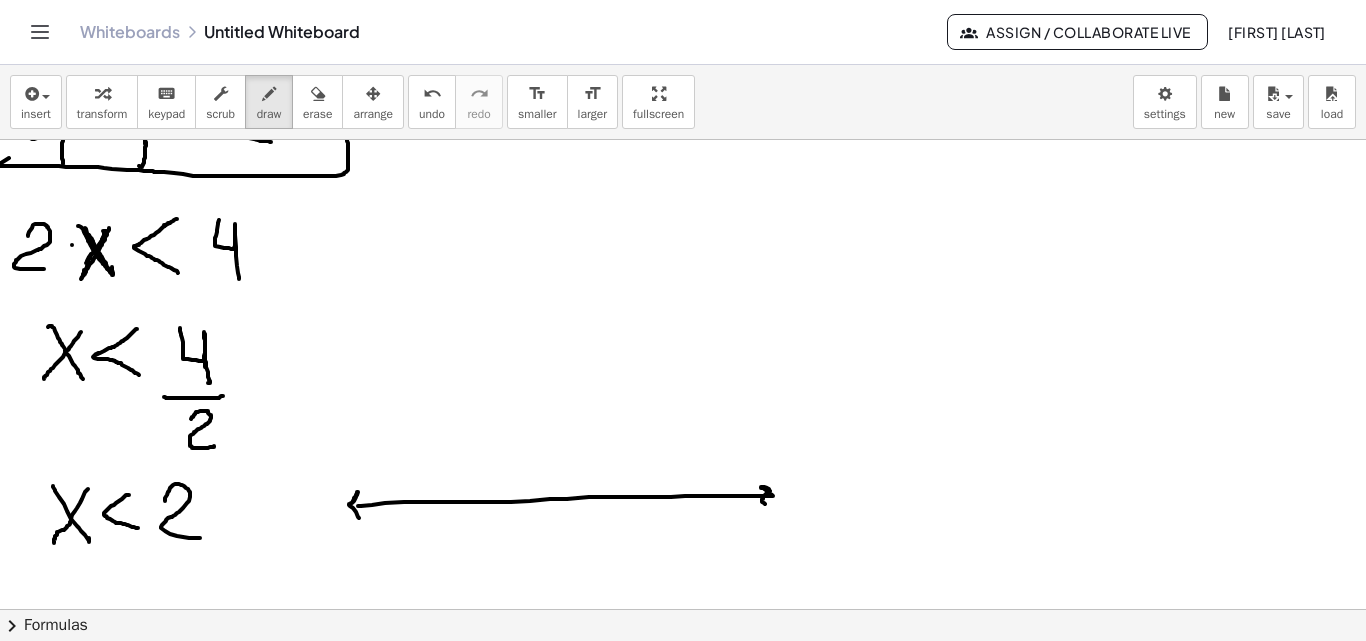 drag, startPoint x: 353, startPoint y: 502, endPoint x: 359, endPoint y: 518, distance: 17.088007 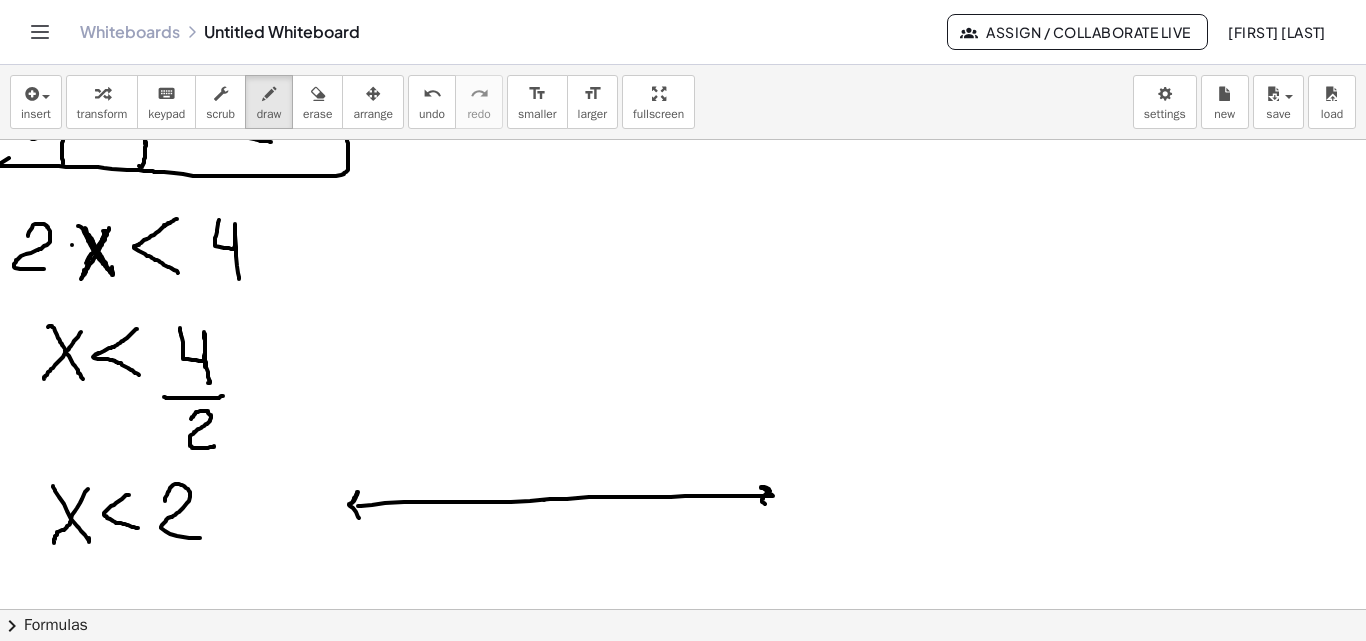 drag, startPoint x: 544, startPoint y: 500, endPoint x: 544, endPoint y: 511, distance: 11 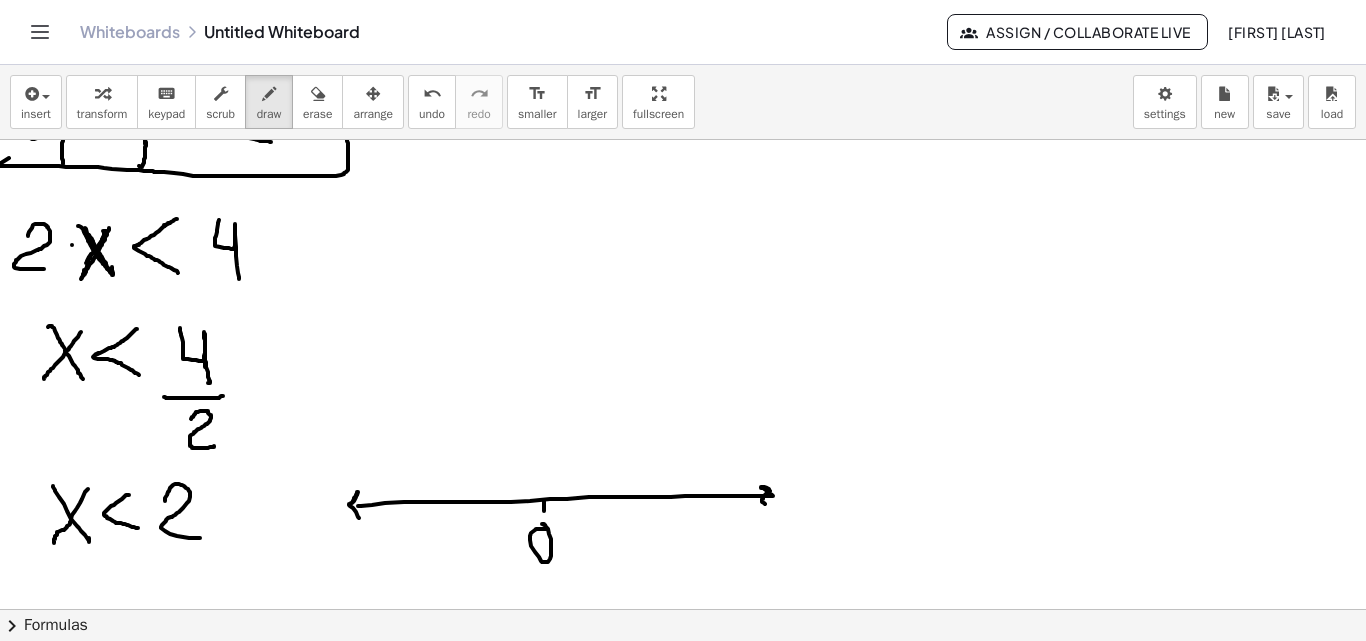 click at bounding box center (683, 525) 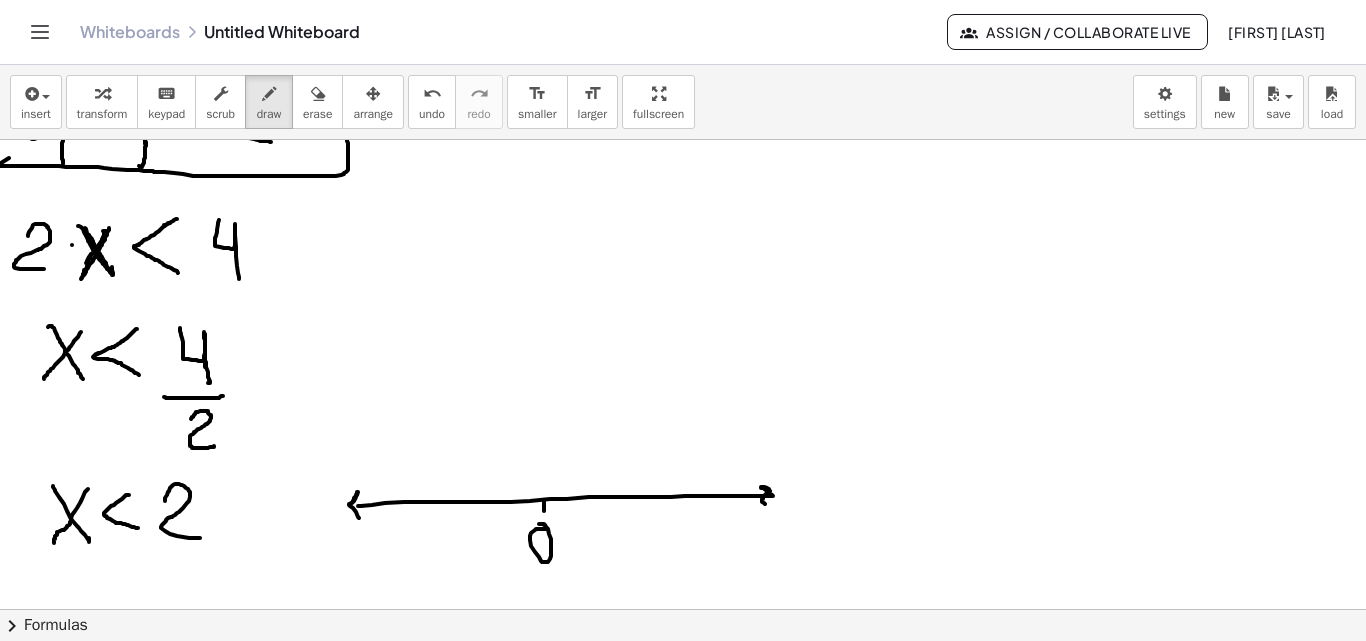 click at bounding box center [683, 525] 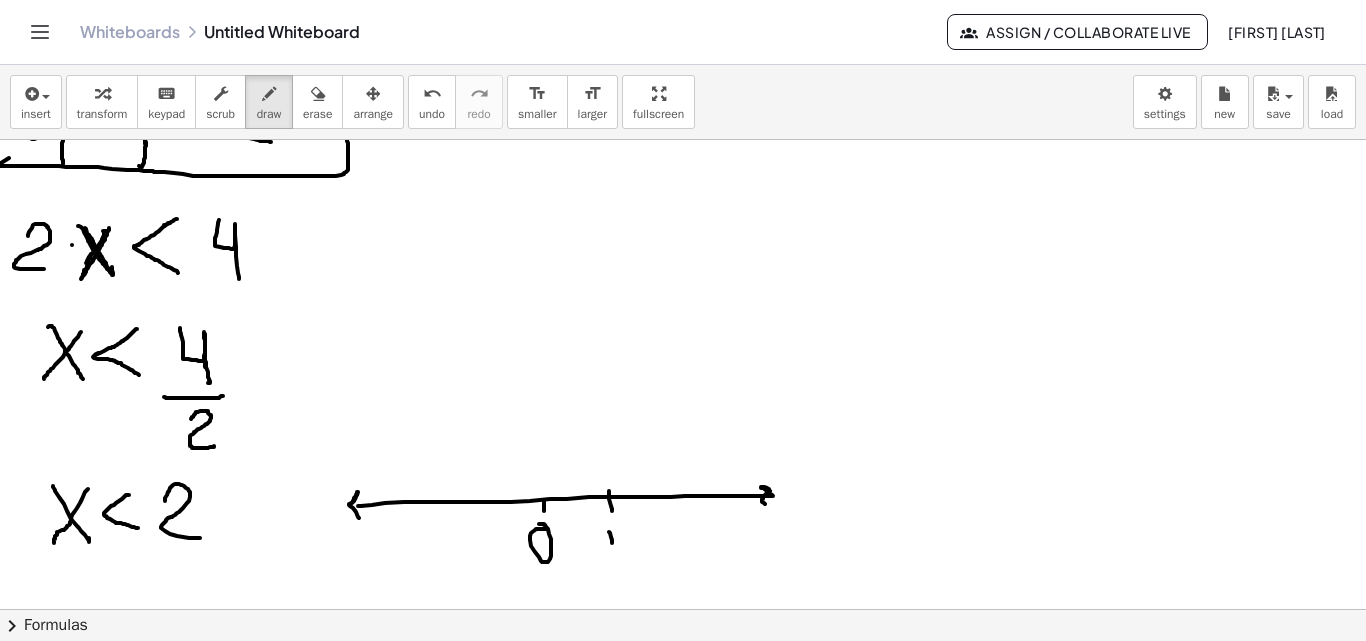 drag, startPoint x: 612, startPoint y: 543, endPoint x: 628, endPoint y: 508, distance: 38.483765 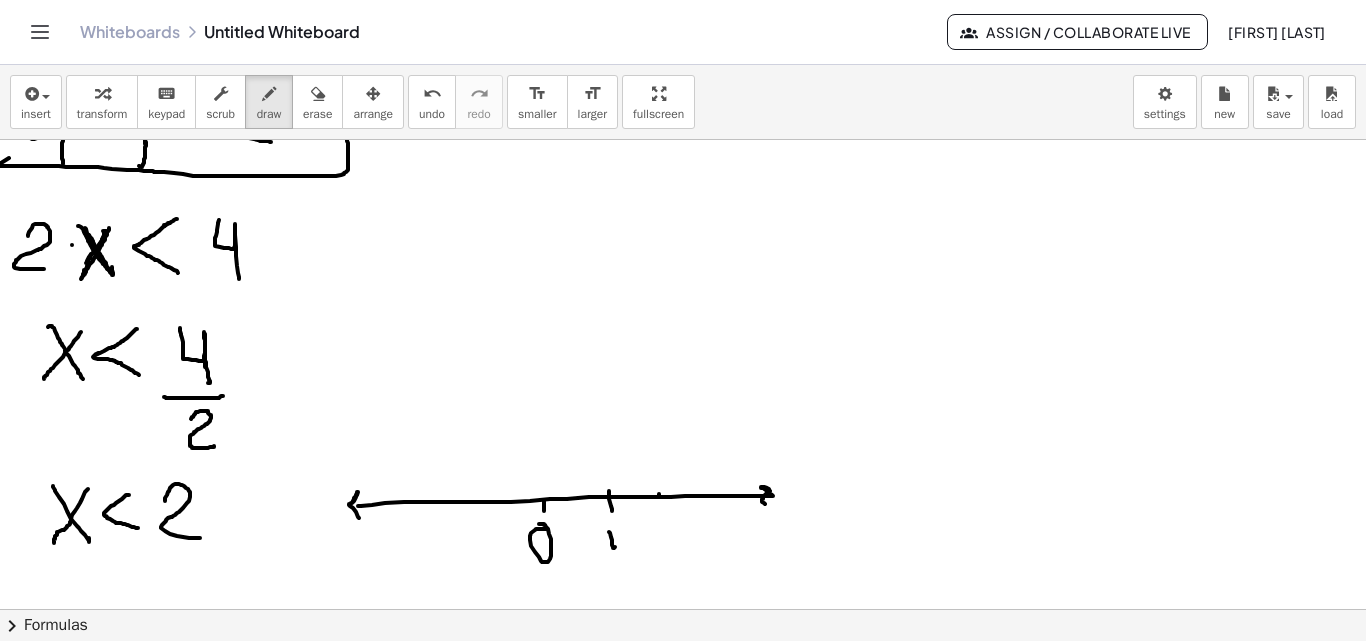 drag, startPoint x: 659, startPoint y: 494, endPoint x: 658, endPoint y: 520, distance: 26.019224 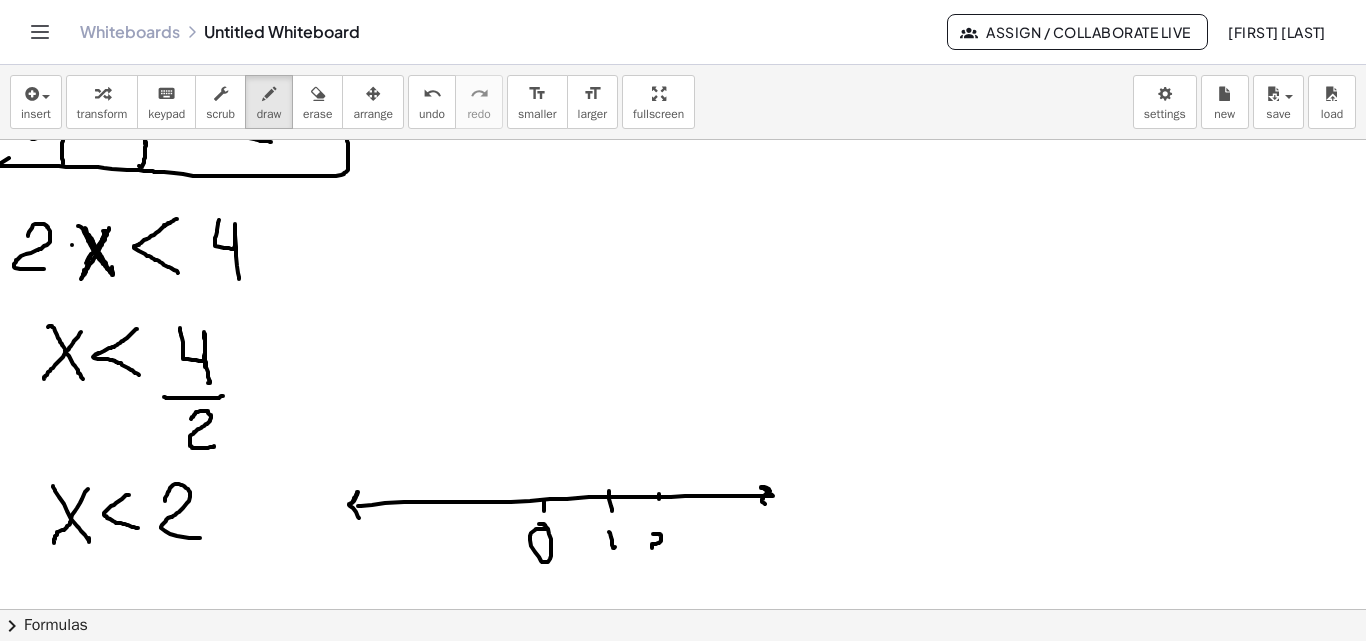 drag, startPoint x: 654, startPoint y: 534, endPoint x: 670, endPoint y: 542, distance: 17.888544 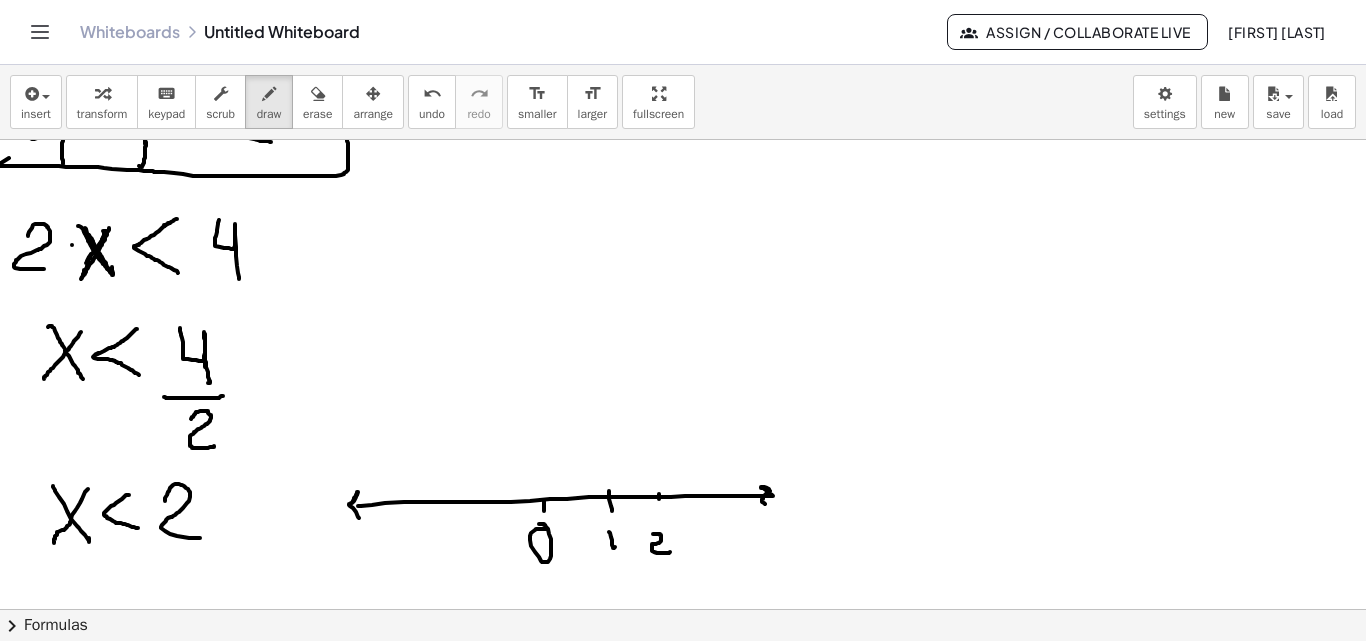 click at bounding box center (683, 525) 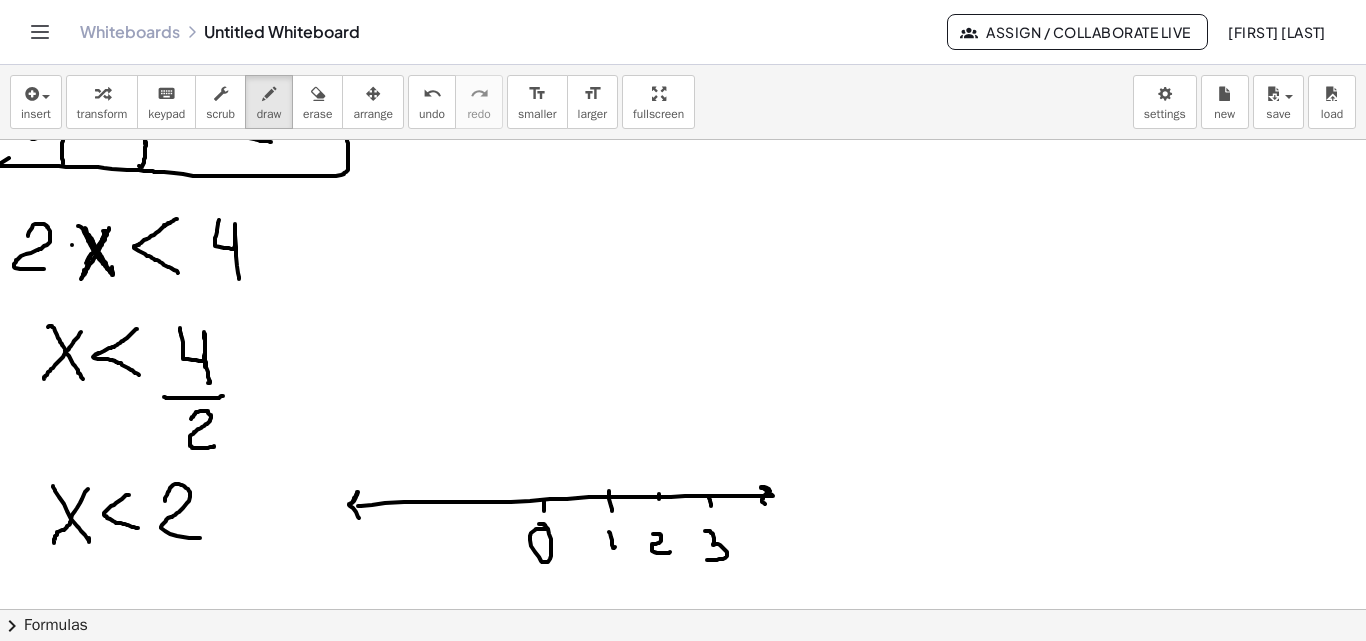 drag, startPoint x: 705, startPoint y: 531, endPoint x: 704, endPoint y: 558, distance: 27.018513 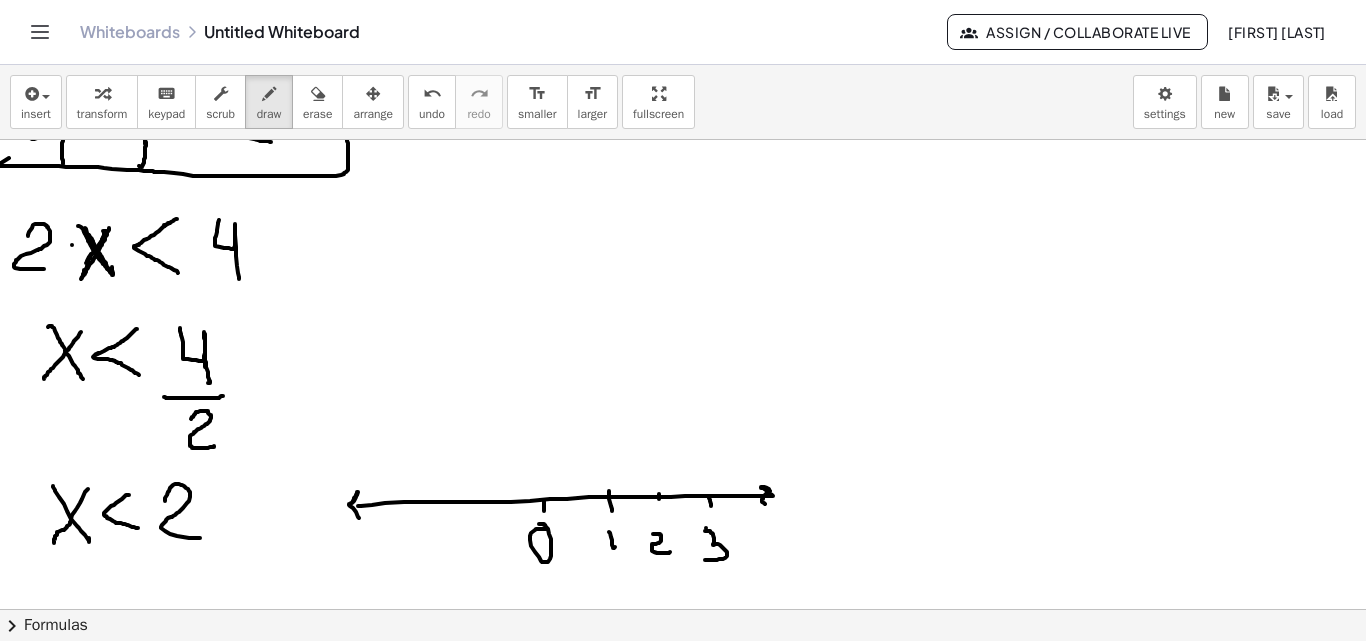 click at bounding box center [683, 525] 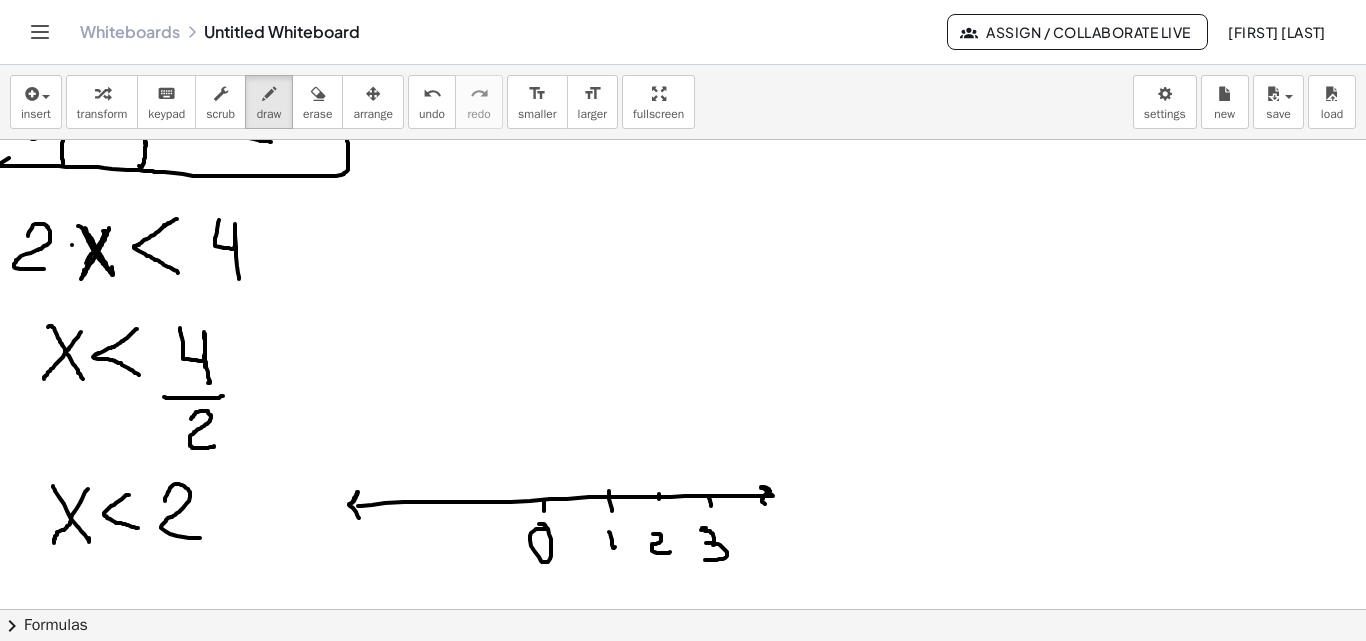drag, startPoint x: 714, startPoint y: 543, endPoint x: 683, endPoint y: 517, distance: 40.459858 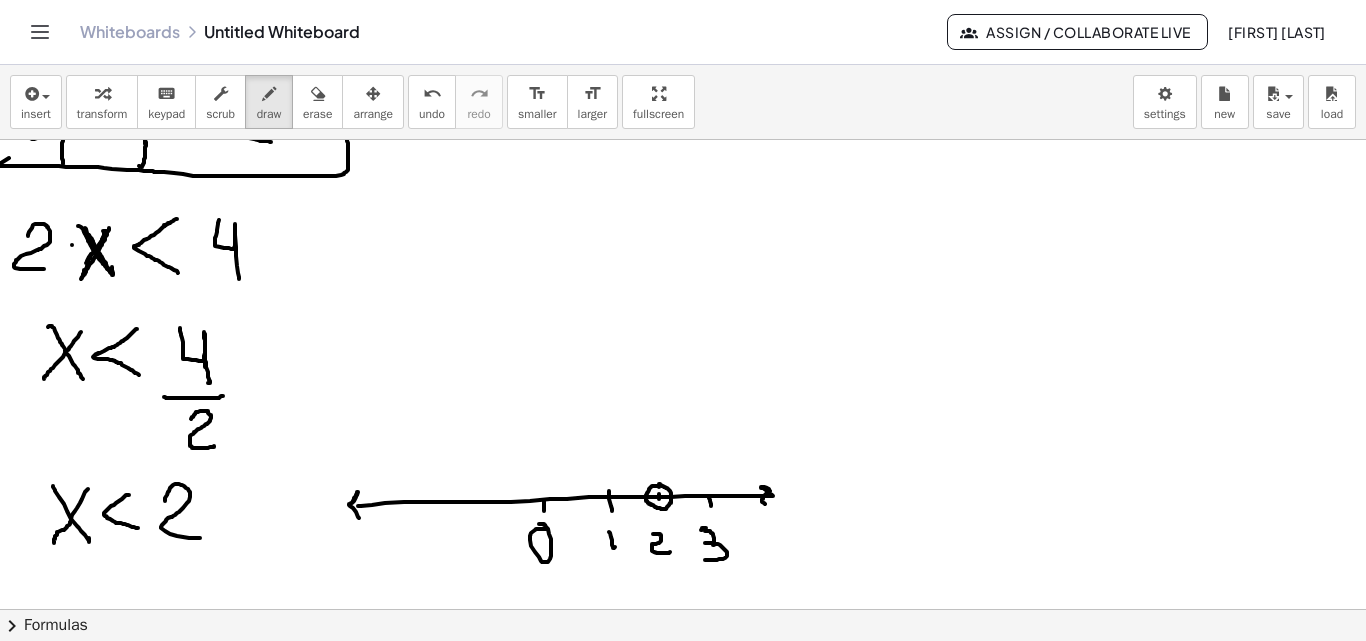 click at bounding box center [683, 525] 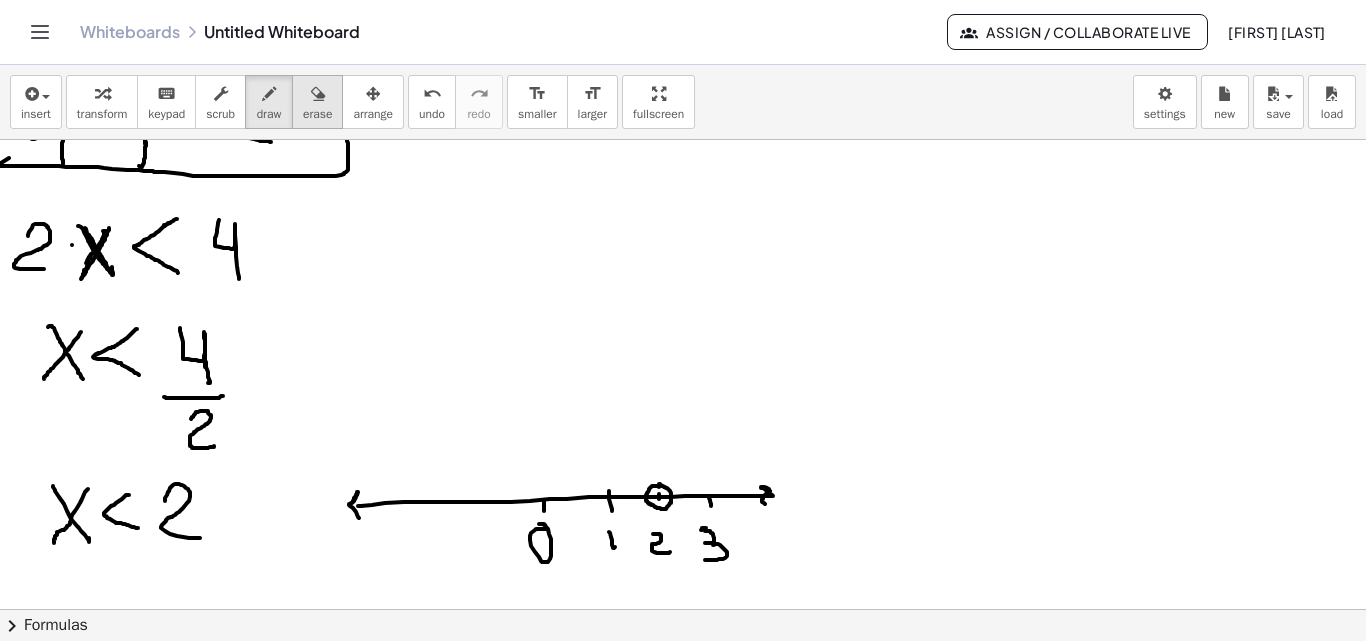 click at bounding box center (318, 94) 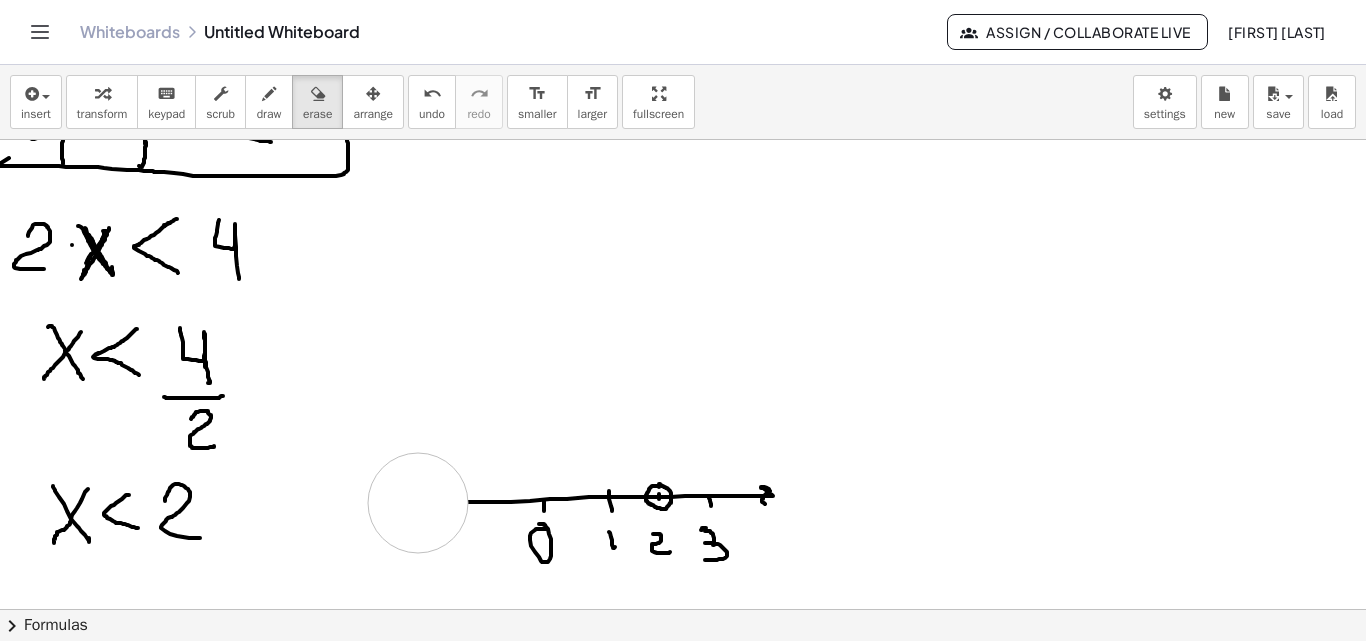 drag, startPoint x: 352, startPoint y: 526, endPoint x: 412, endPoint y: 472, distance: 80.72174 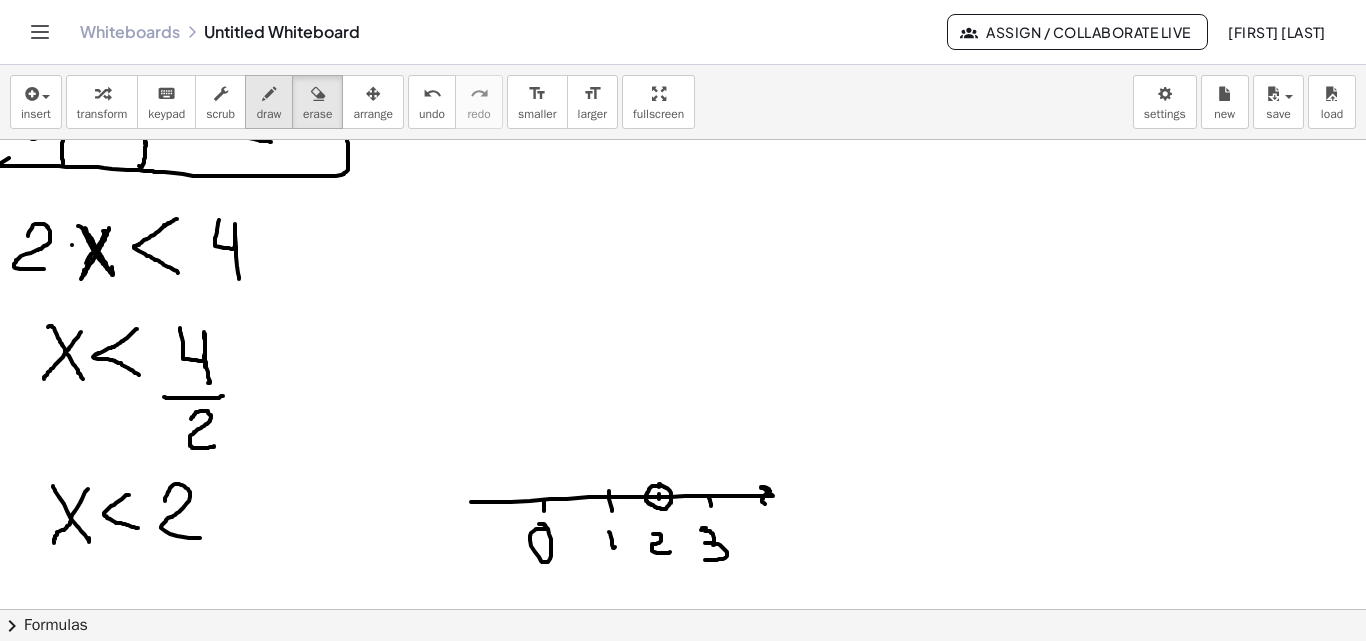 click at bounding box center [269, 94] 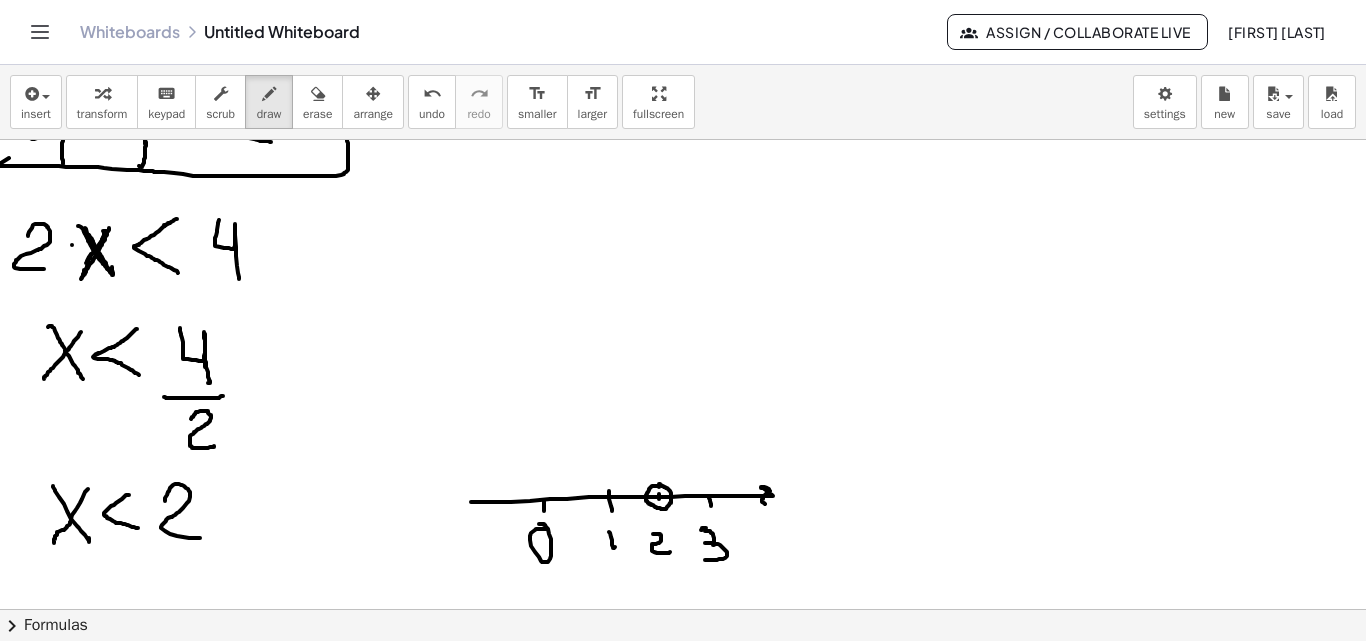 click at bounding box center (683, 525) 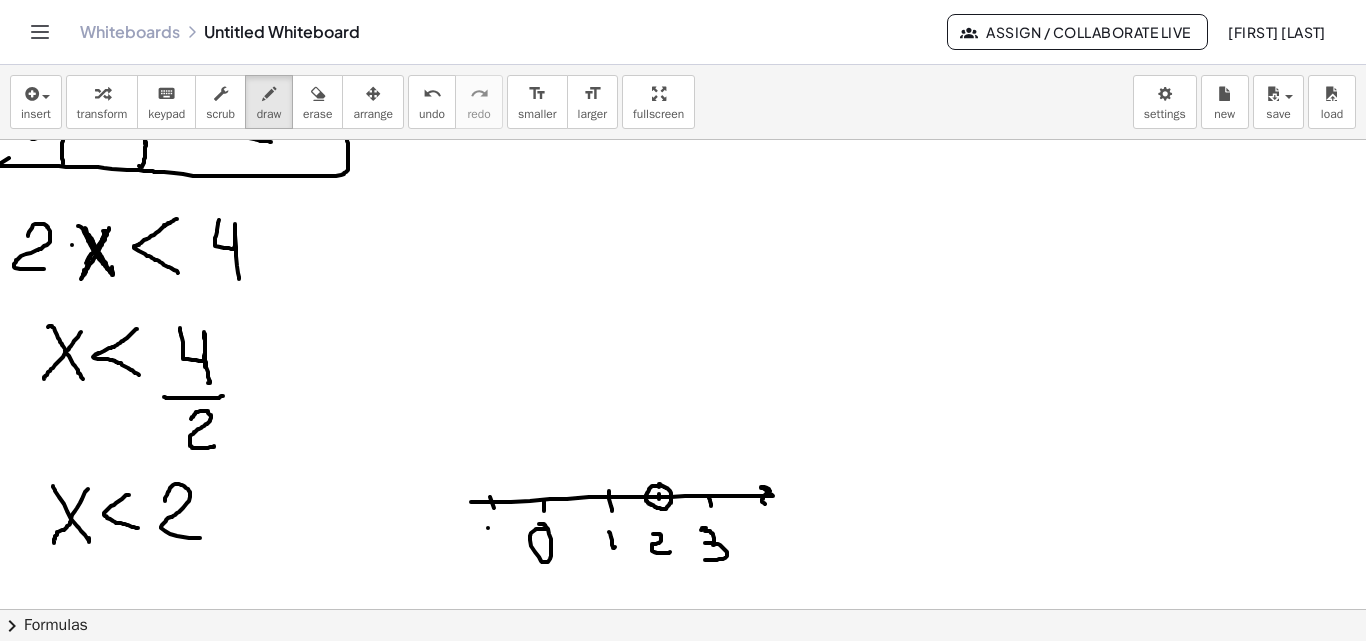 click at bounding box center (683, 525) 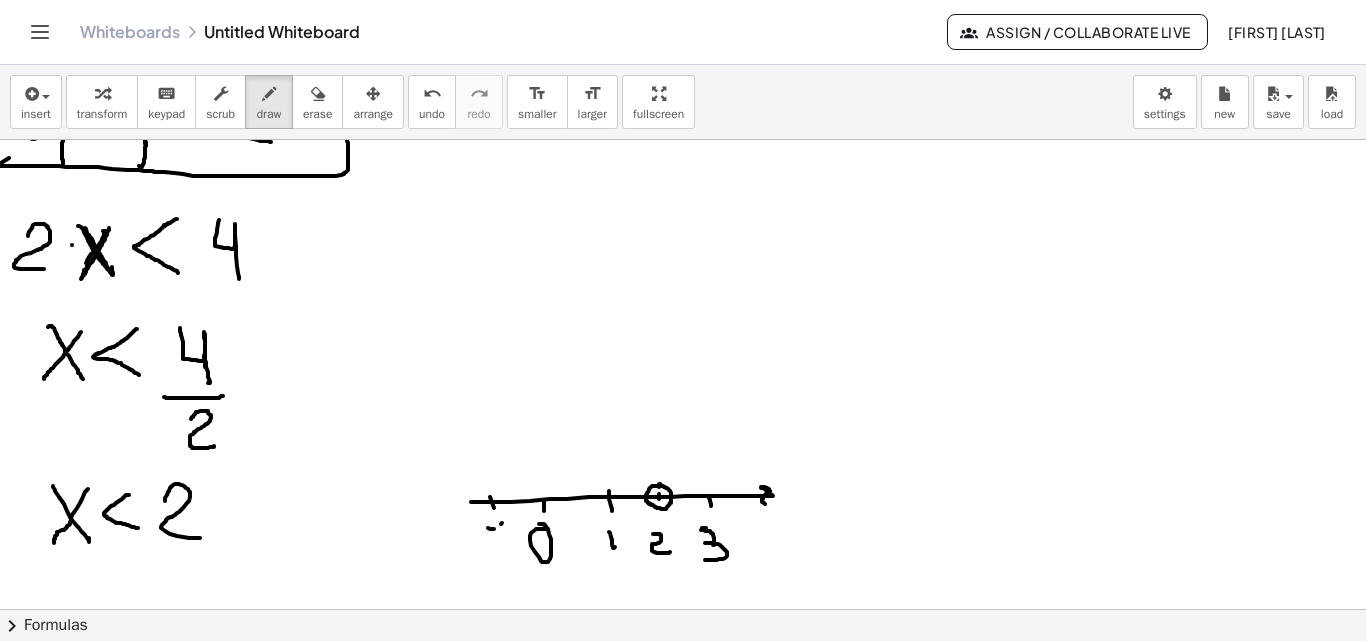drag, startPoint x: 502, startPoint y: 523, endPoint x: 499, endPoint y: 535, distance: 12.369317 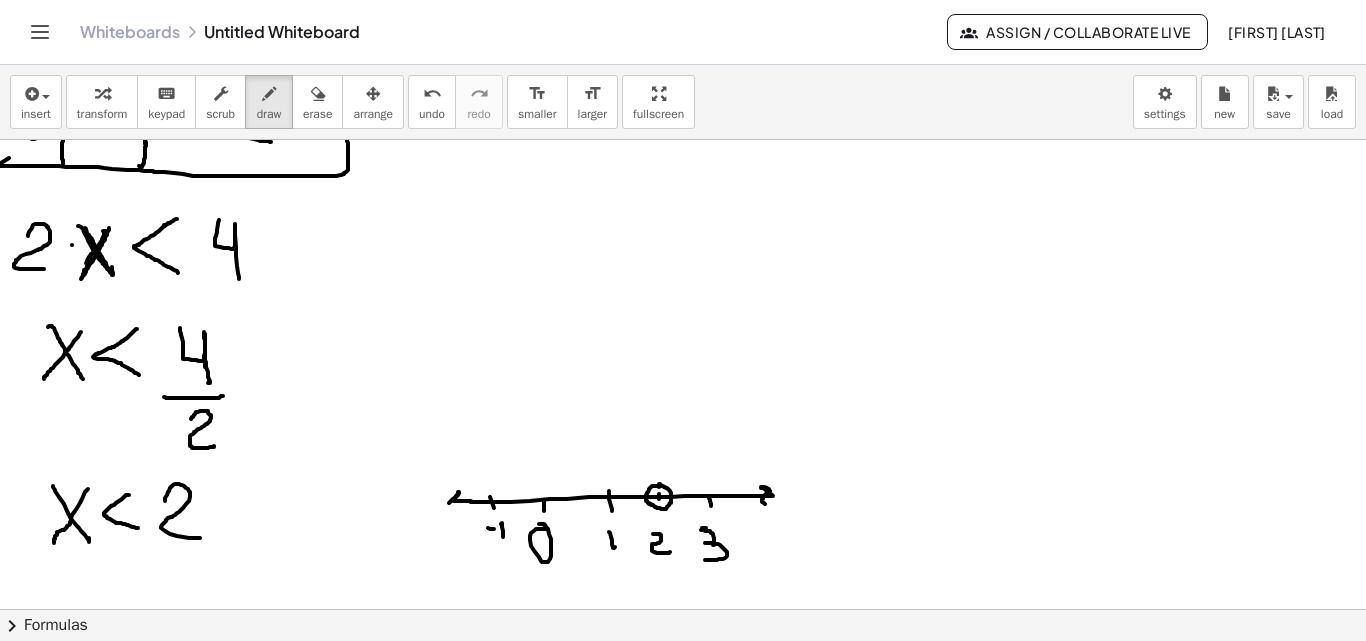 drag, startPoint x: 471, startPoint y: 502, endPoint x: 461, endPoint y: 518, distance: 18.867962 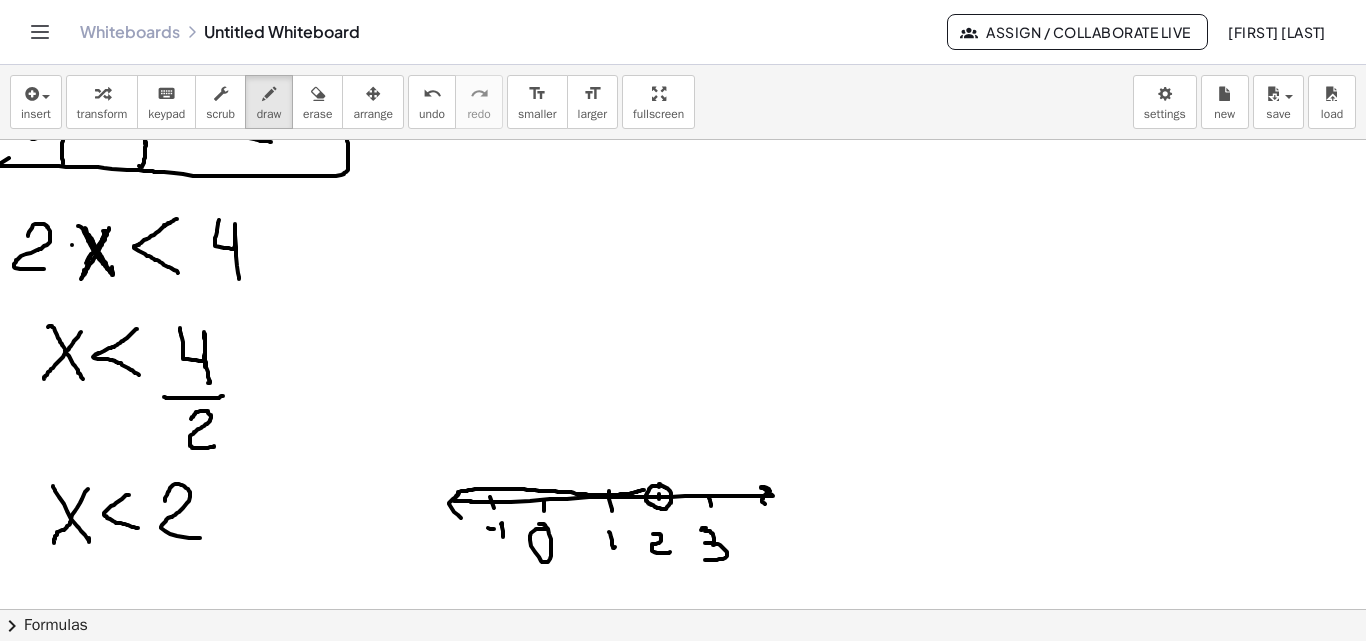drag, startPoint x: 644, startPoint y: 490, endPoint x: 461, endPoint y: 491, distance: 183.00273 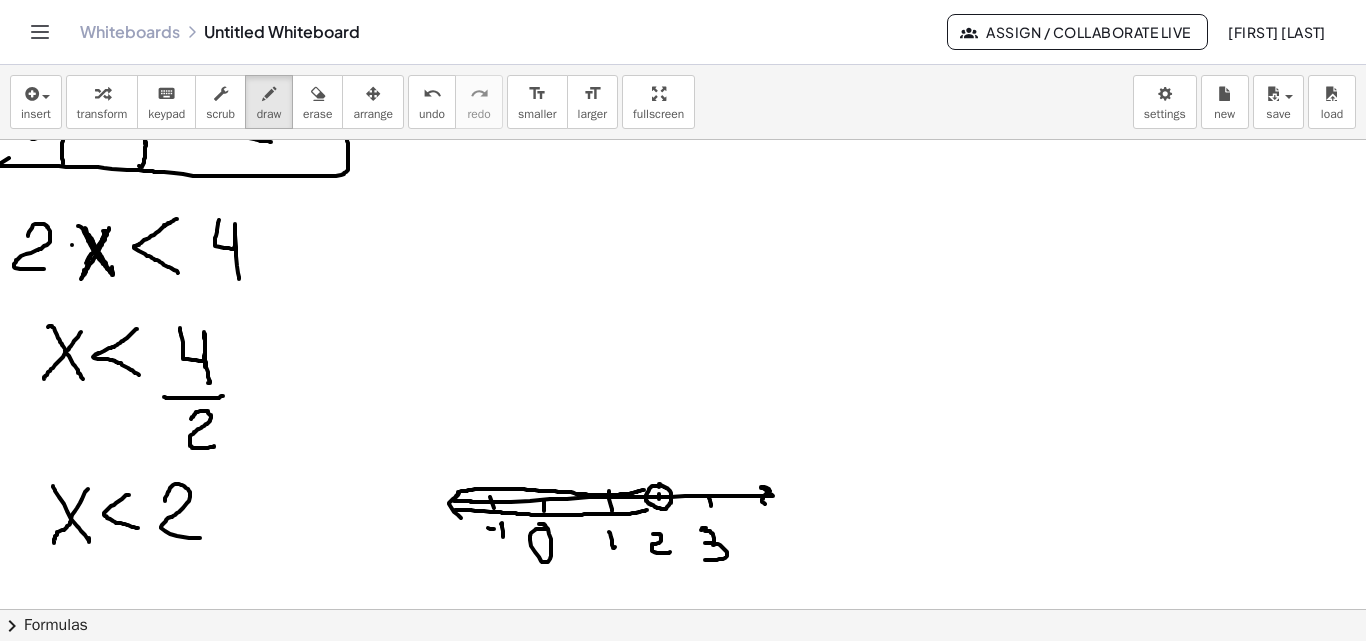 drag, startPoint x: 455, startPoint y: 510, endPoint x: 640, endPoint y: 494, distance: 185.6906 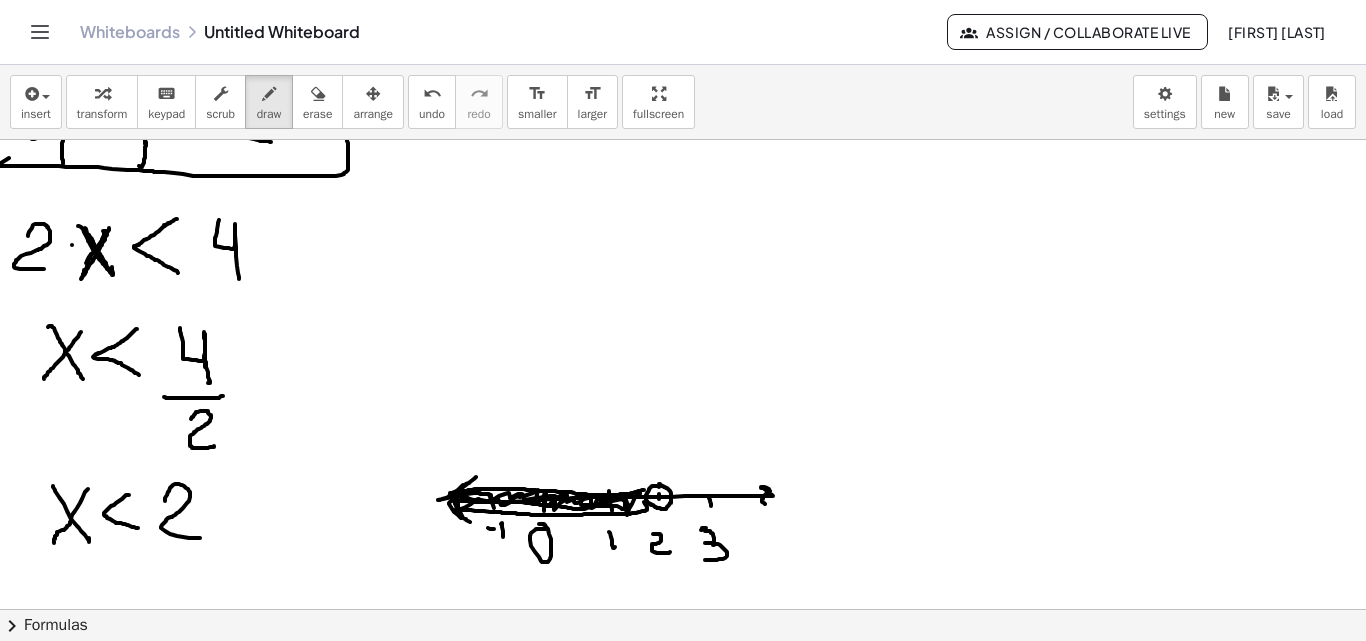 drag, startPoint x: 640, startPoint y: 494, endPoint x: 476, endPoint y: 510, distance: 164.77864 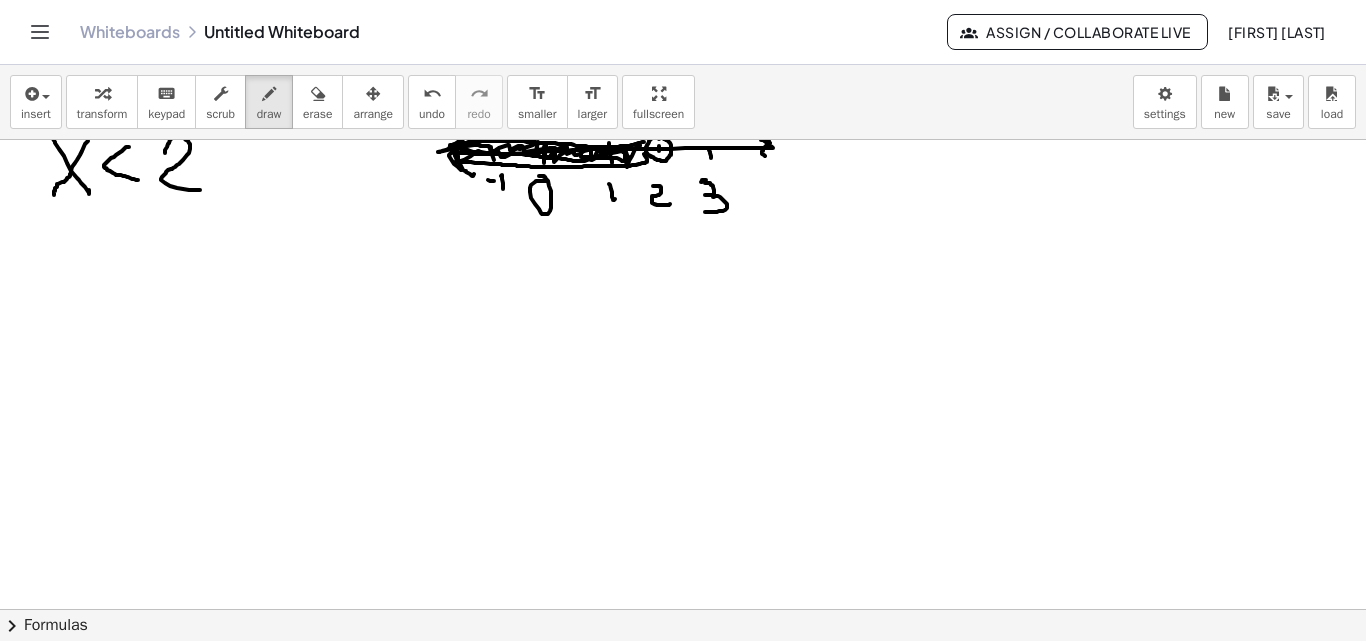 scroll, scrollTop: 444, scrollLeft: 0, axis: vertical 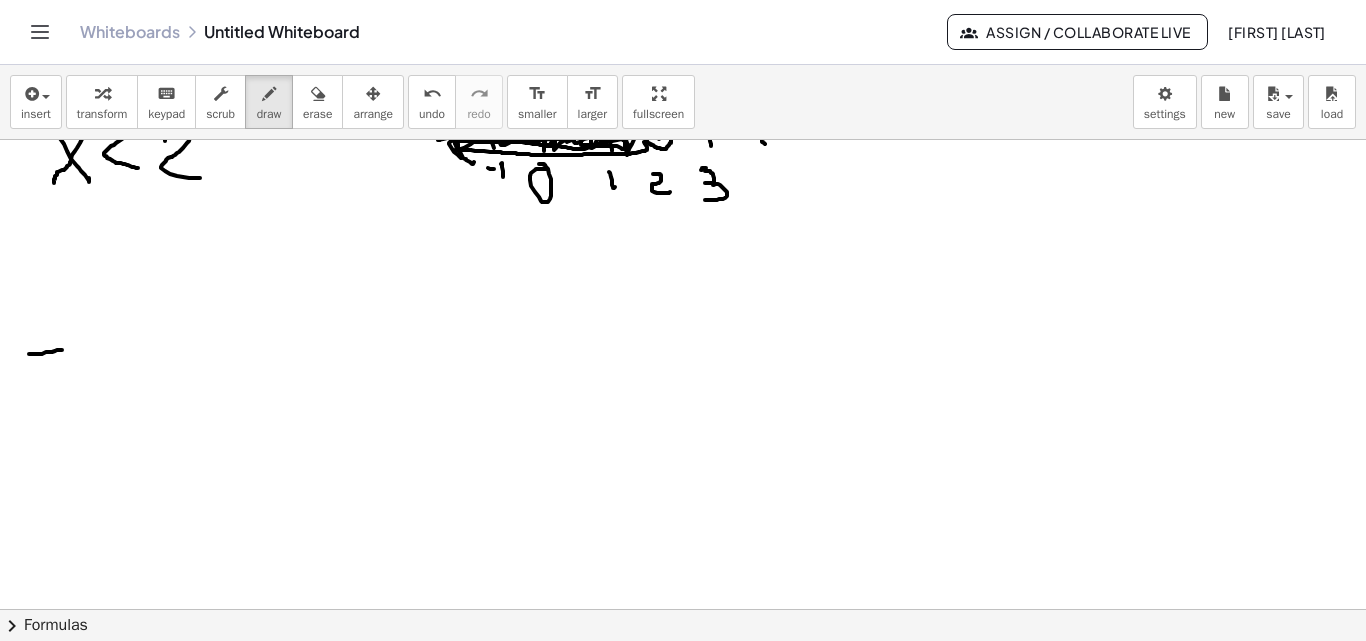 drag, startPoint x: 29, startPoint y: 354, endPoint x: 66, endPoint y: 351, distance: 37.12142 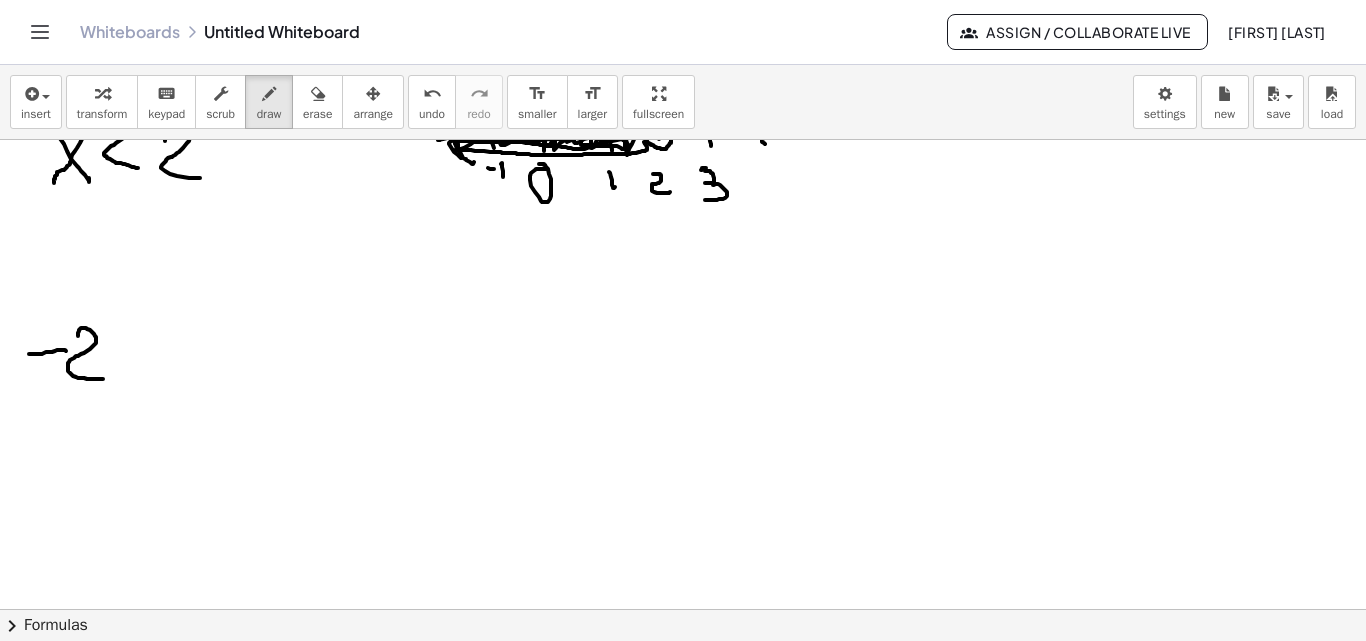 drag, startPoint x: 78, startPoint y: 334, endPoint x: 103, endPoint y: 379, distance: 51.47815 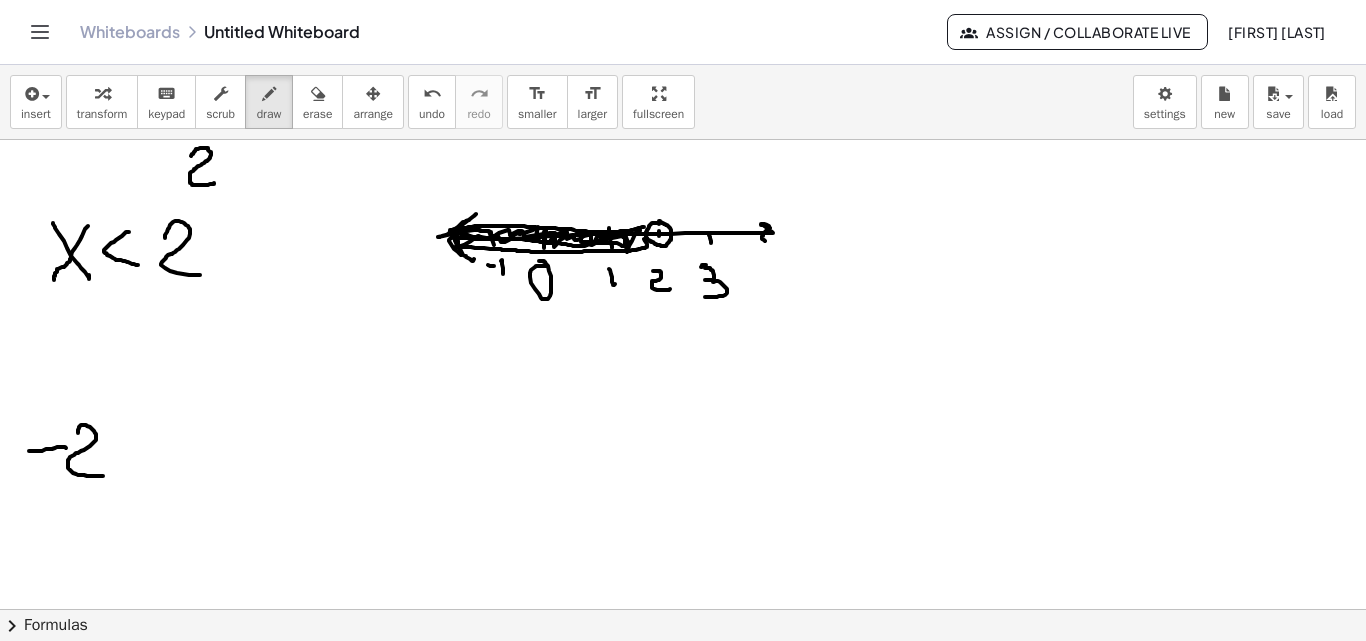 scroll, scrollTop: 358, scrollLeft: 0, axis: vertical 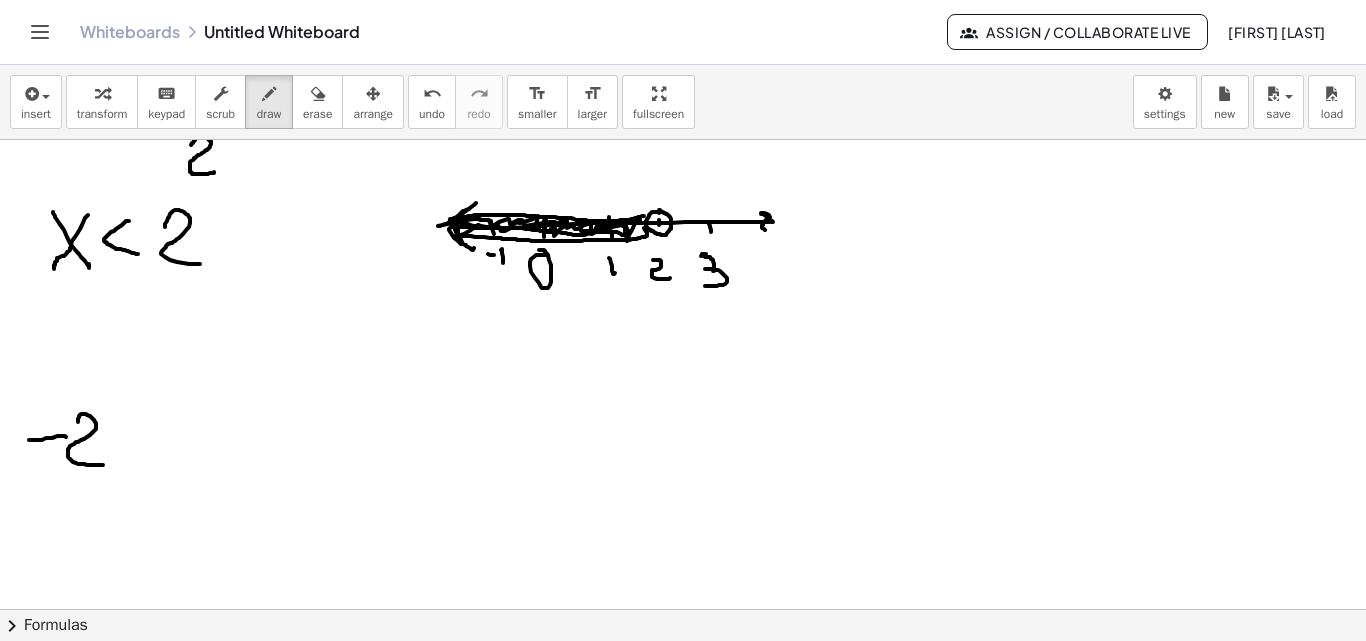 click at bounding box center [683, 251] 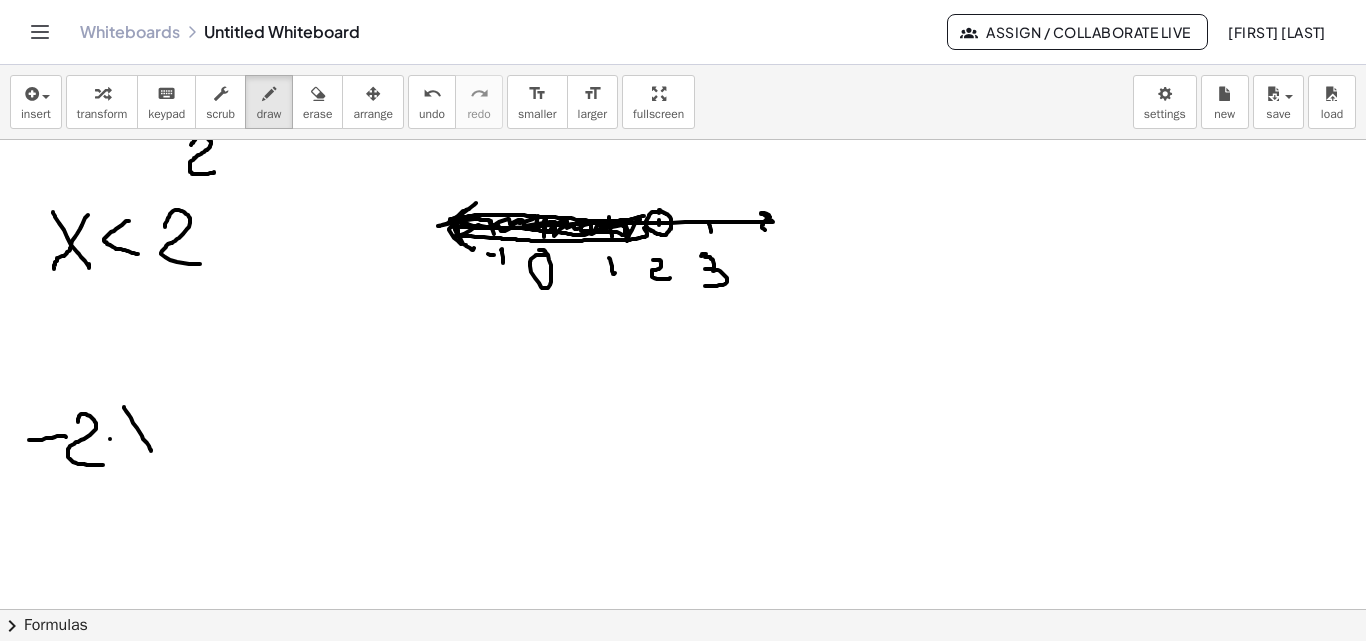 drag, startPoint x: 124, startPoint y: 407, endPoint x: 155, endPoint y: 456, distance: 57.982758 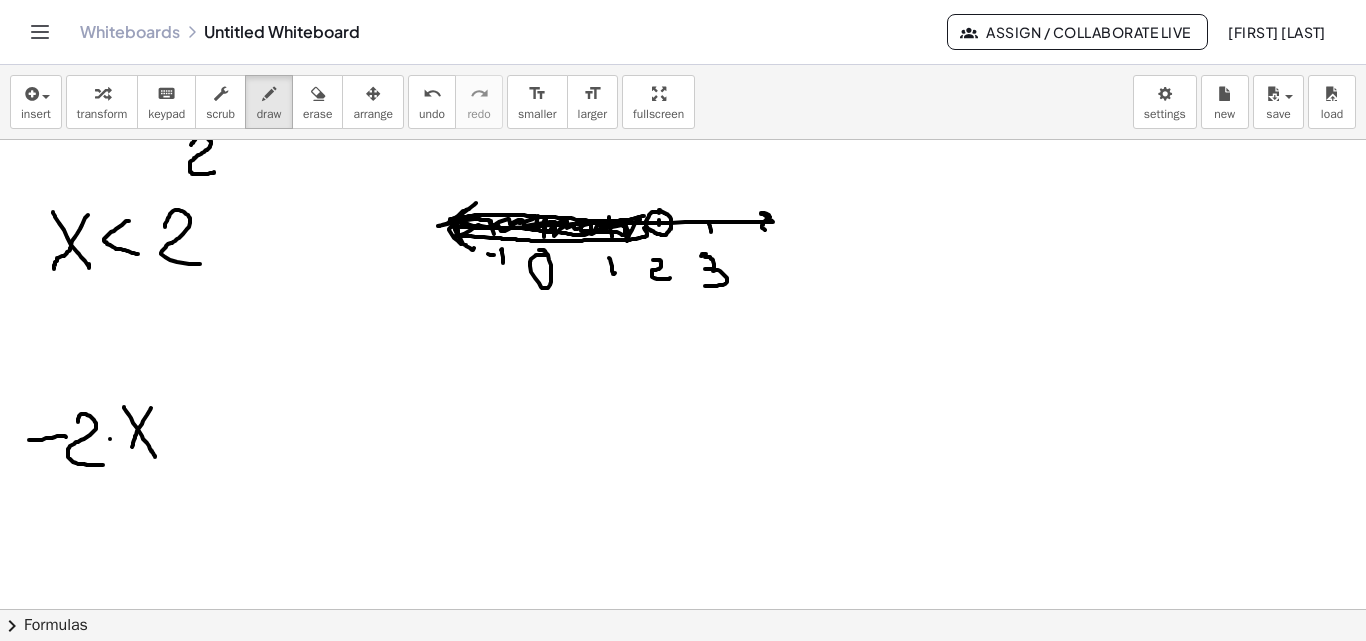 drag, startPoint x: 151, startPoint y: 408, endPoint x: 149, endPoint y: 426, distance: 18.110771 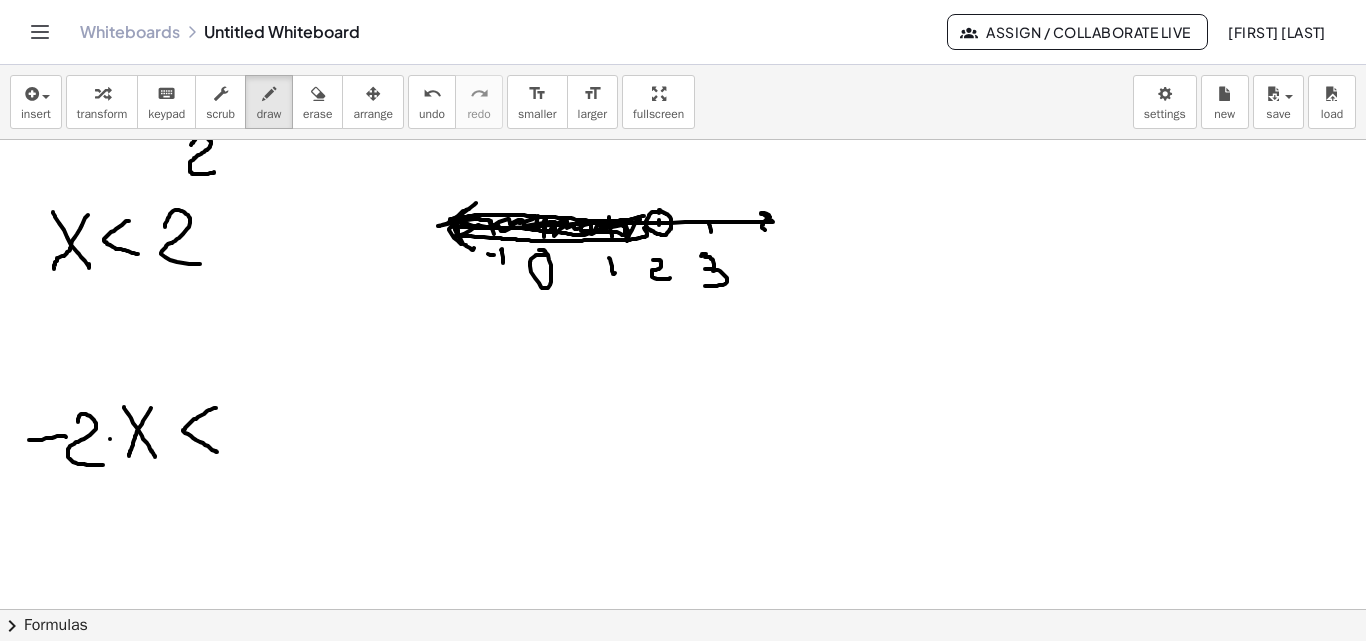 drag, startPoint x: 216, startPoint y: 408, endPoint x: 227, endPoint y: 418, distance: 14.866069 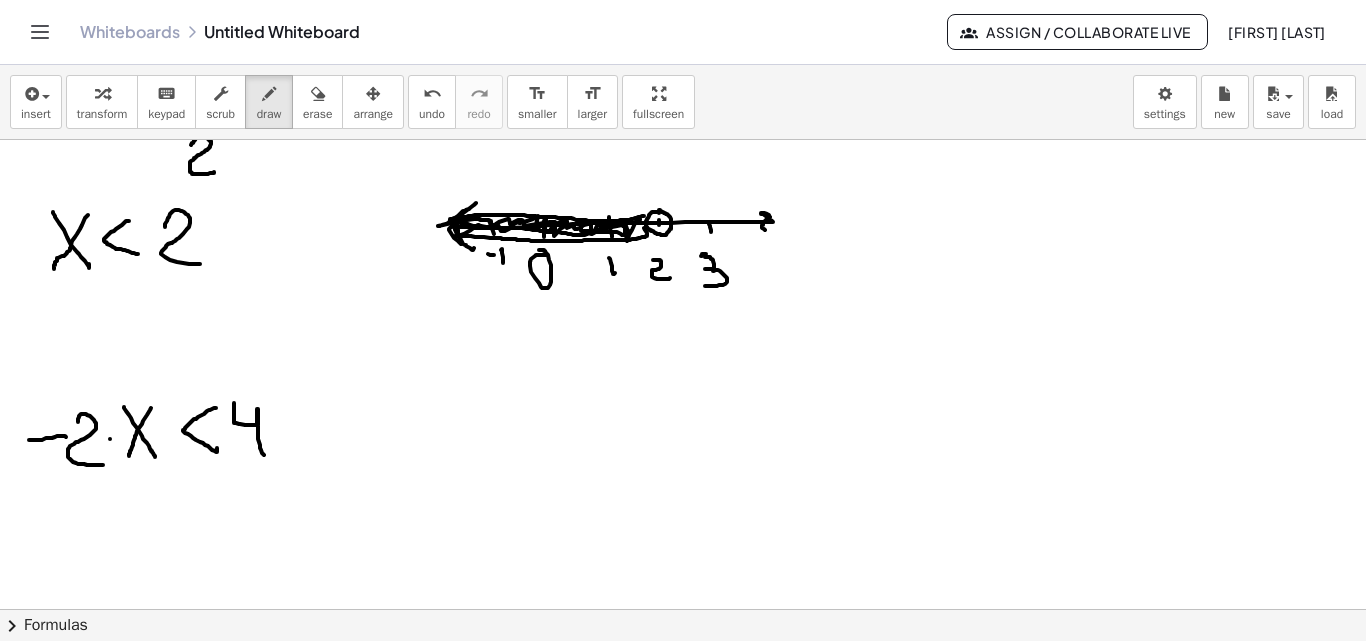 drag, startPoint x: 234, startPoint y: 403, endPoint x: 264, endPoint y: 455, distance: 60.033325 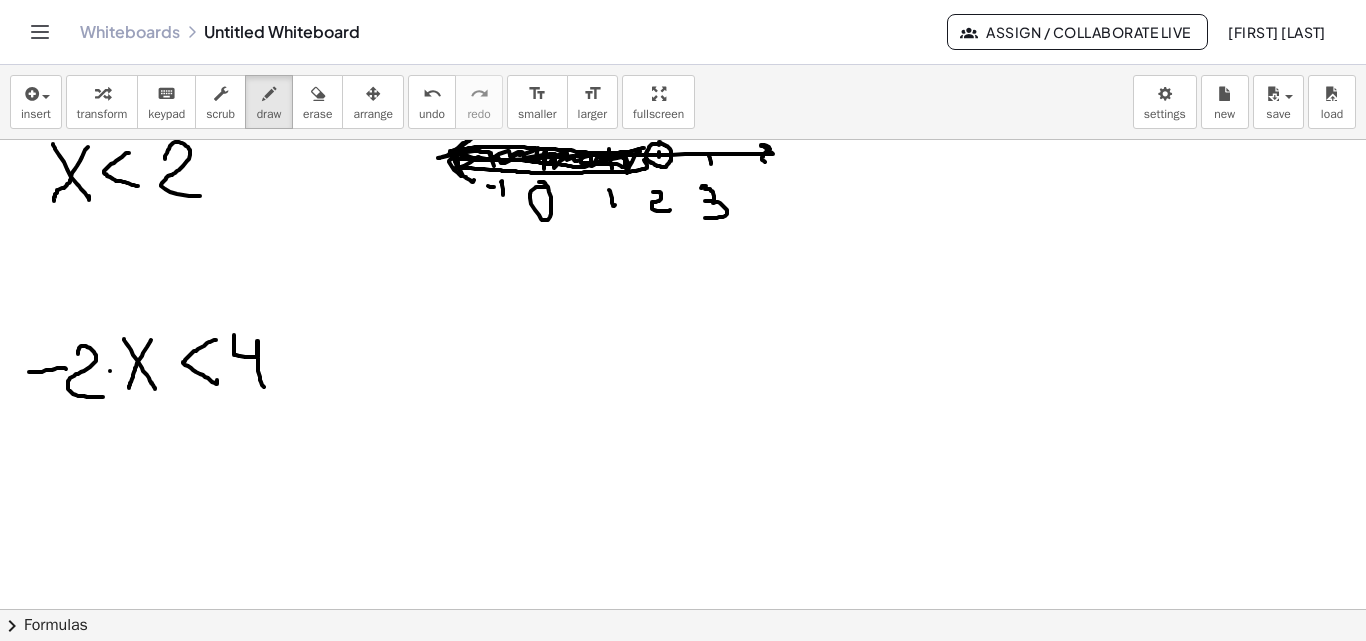 scroll, scrollTop: 458, scrollLeft: 0, axis: vertical 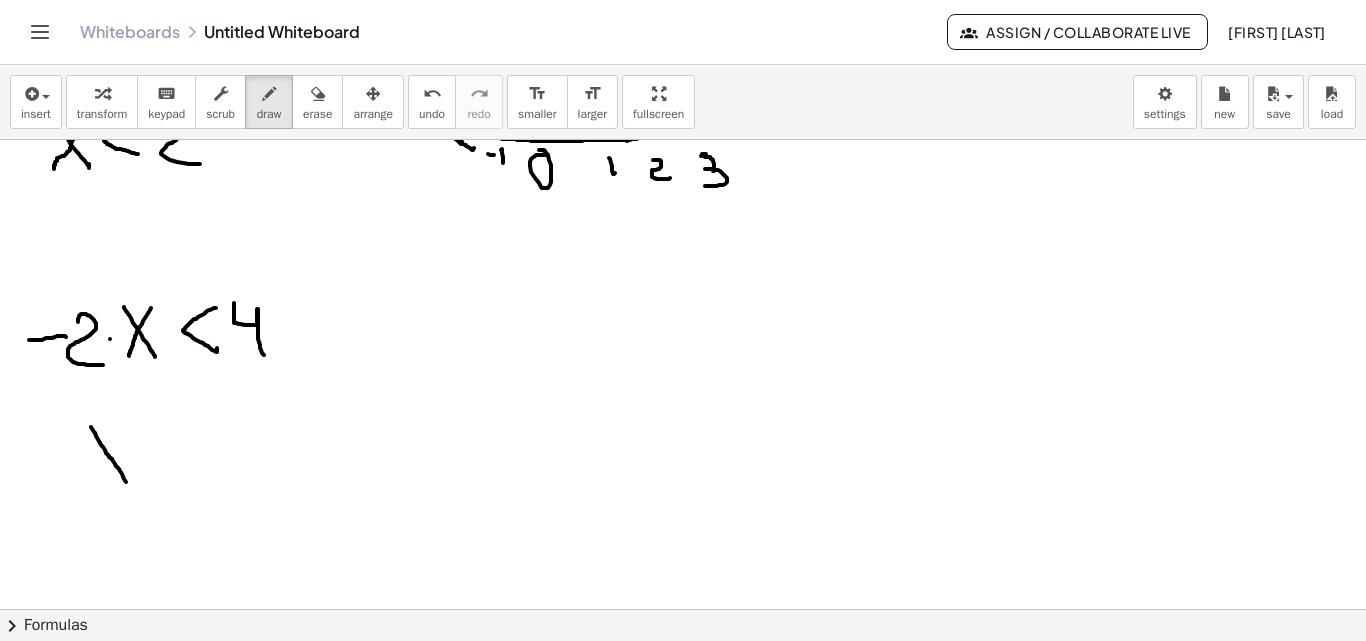 drag, startPoint x: 91, startPoint y: 427, endPoint x: 128, endPoint y: 469, distance: 55.97321 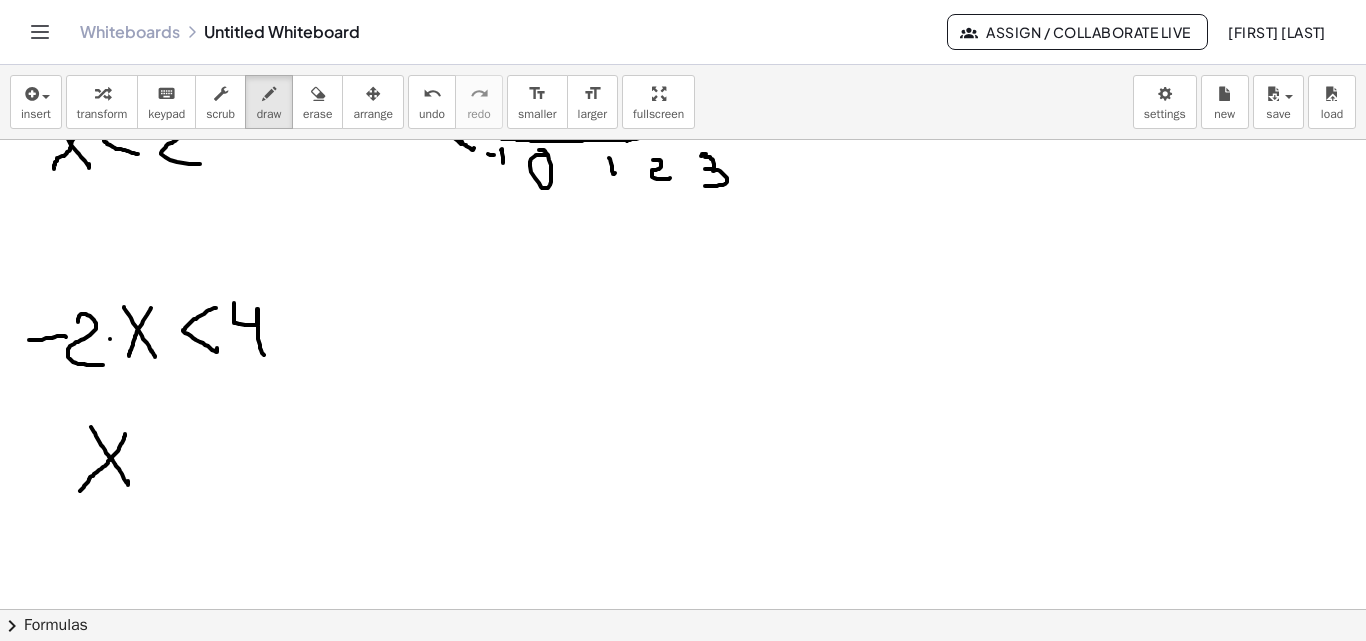 drag, startPoint x: 125, startPoint y: 434, endPoint x: 98, endPoint y: 363, distance: 75.96052 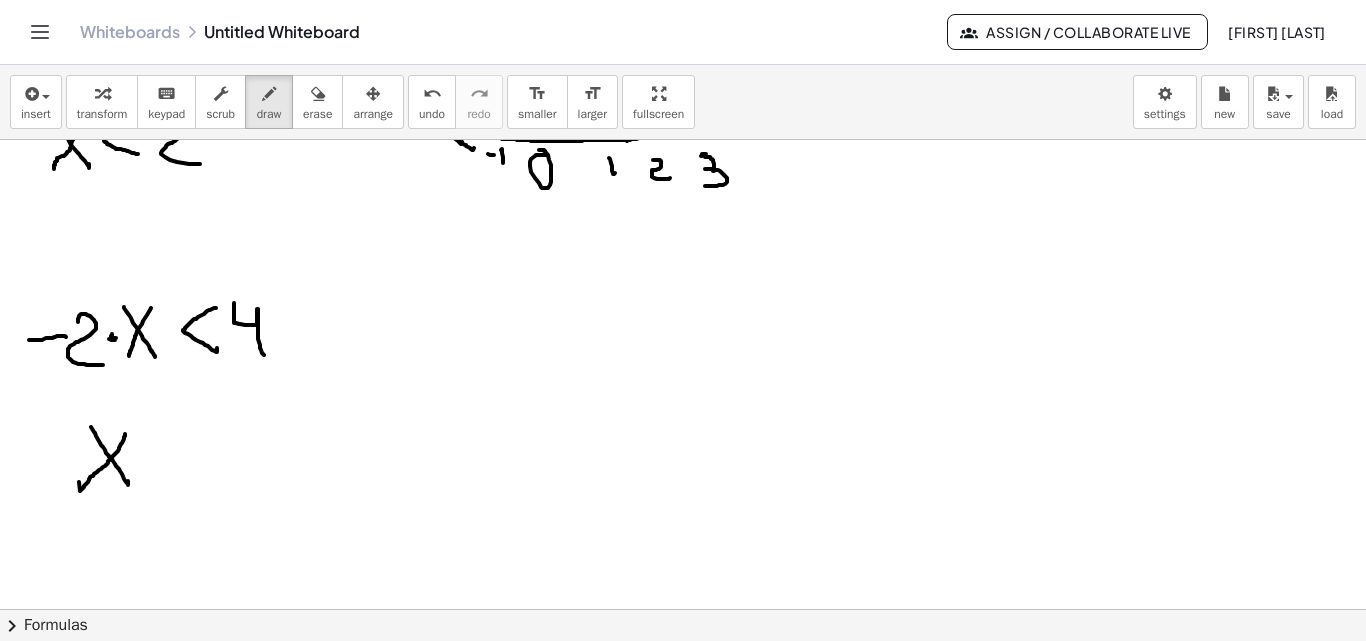 click at bounding box center (683, 151) 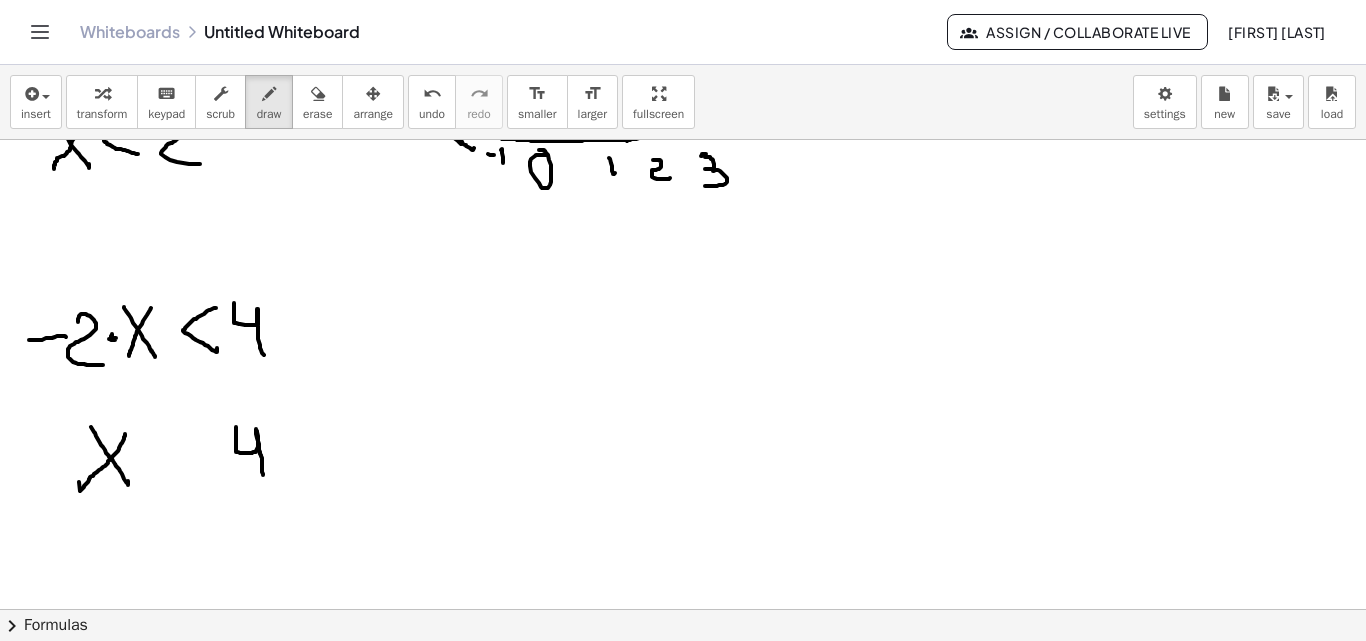 drag, startPoint x: 236, startPoint y: 428, endPoint x: 263, endPoint y: 475, distance: 54.20332 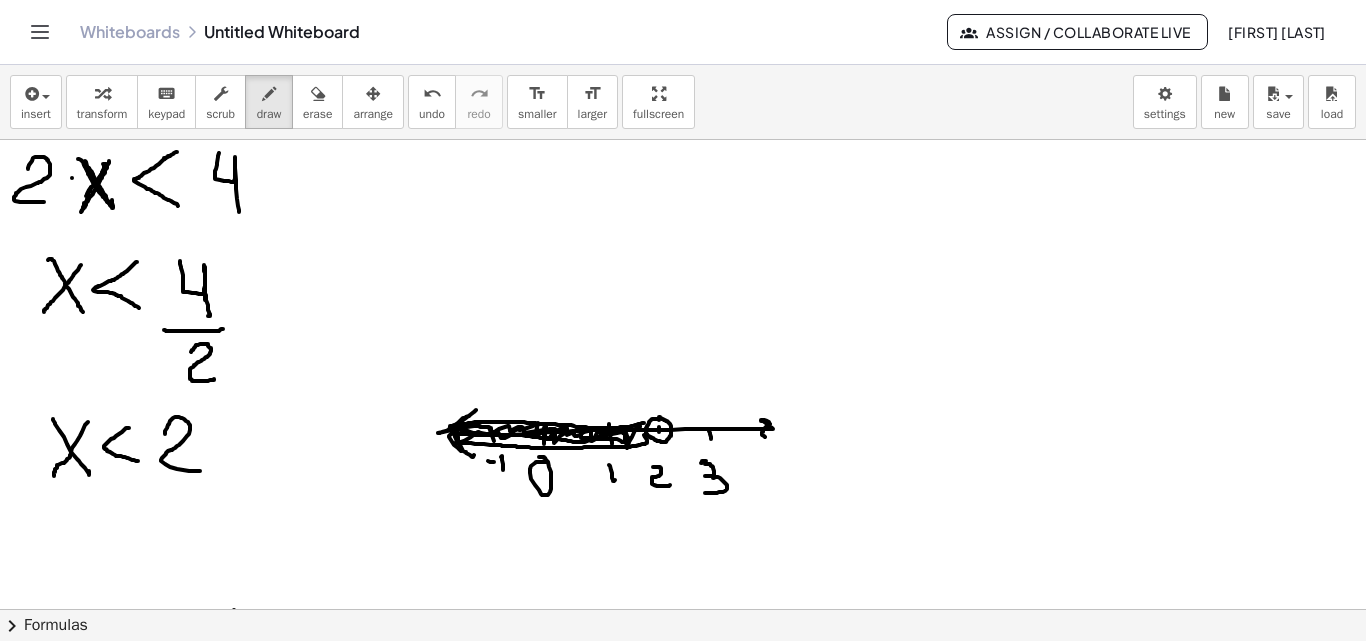 scroll, scrollTop: 149, scrollLeft: 0, axis: vertical 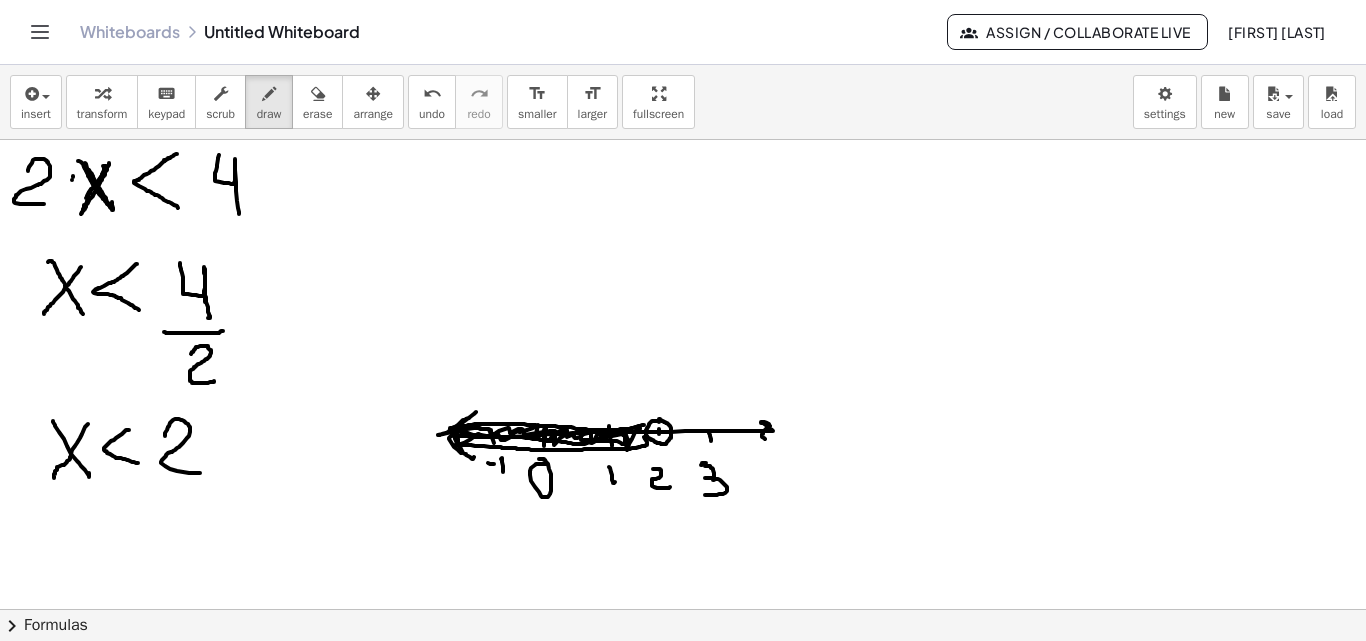 click at bounding box center [683, 460] 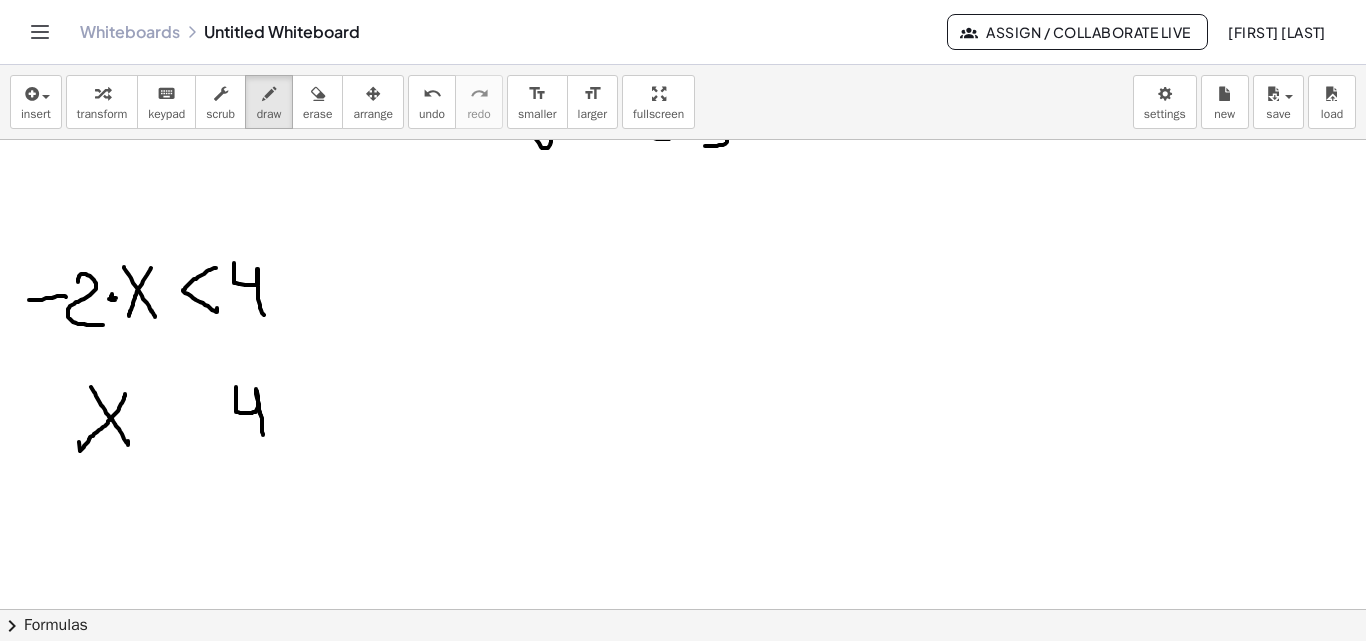 scroll, scrollTop: 506, scrollLeft: 0, axis: vertical 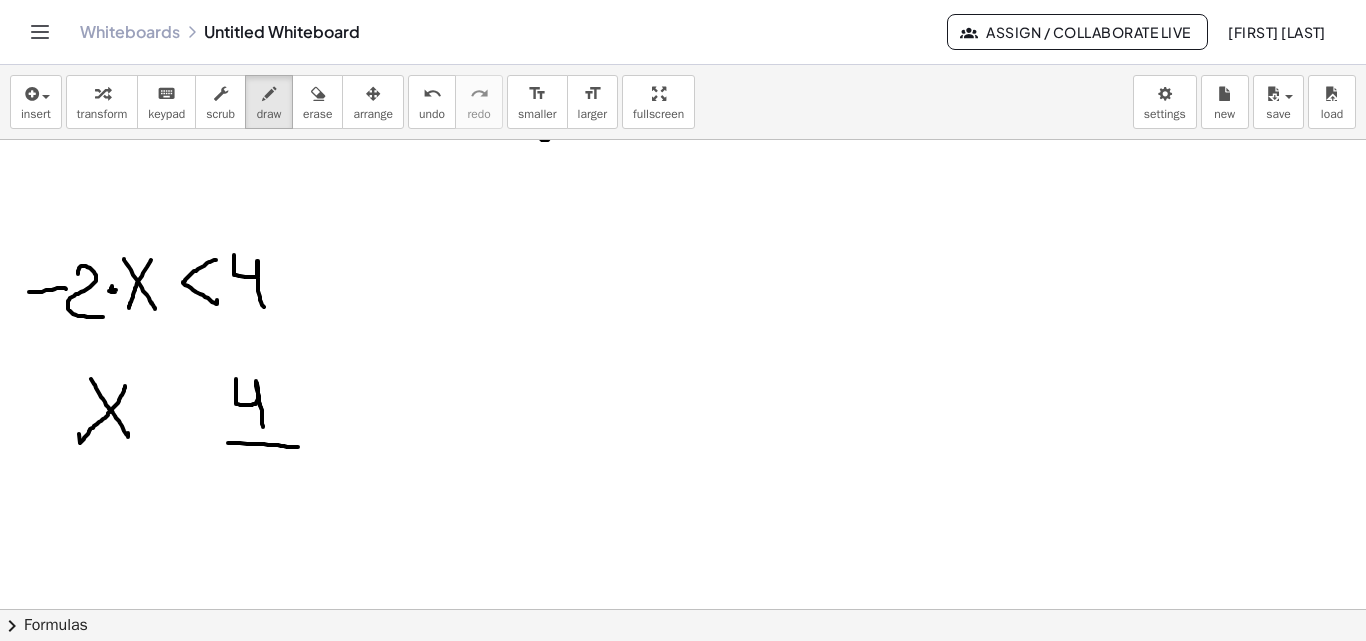 drag, startPoint x: 228, startPoint y: 443, endPoint x: 298, endPoint y: 447, distance: 70.11419 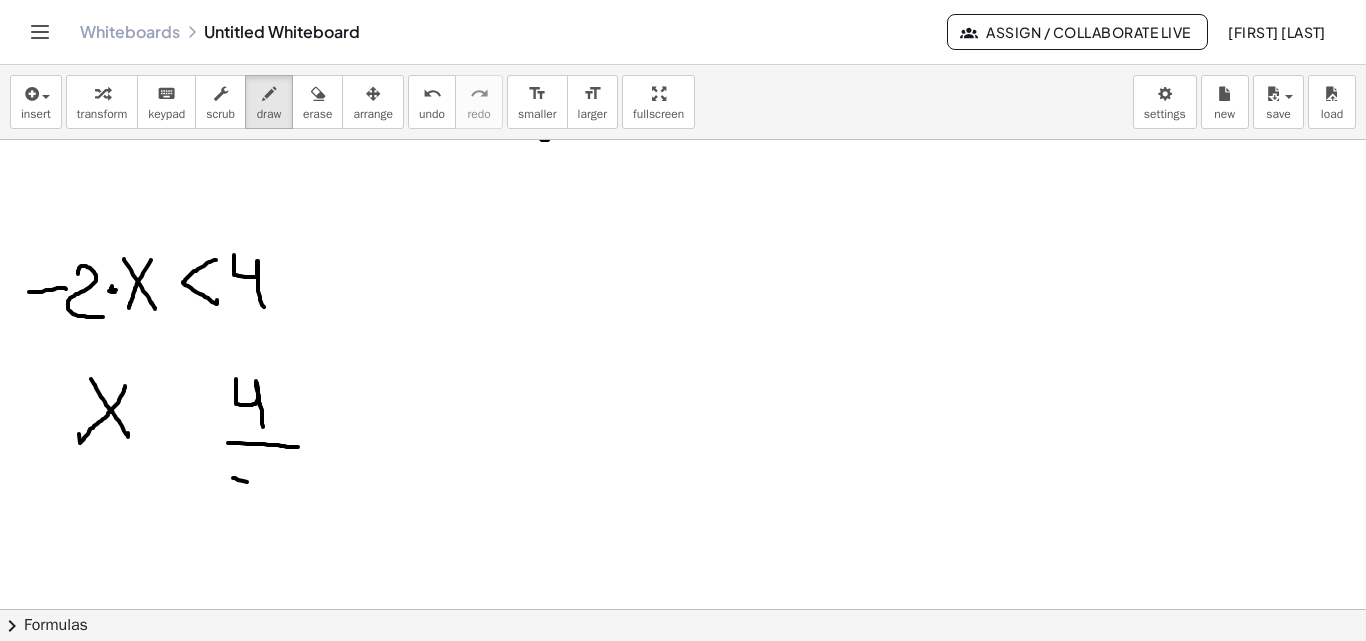 drag, startPoint x: 233, startPoint y: 478, endPoint x: 249, endPoint y: 482, distance: 16.492422 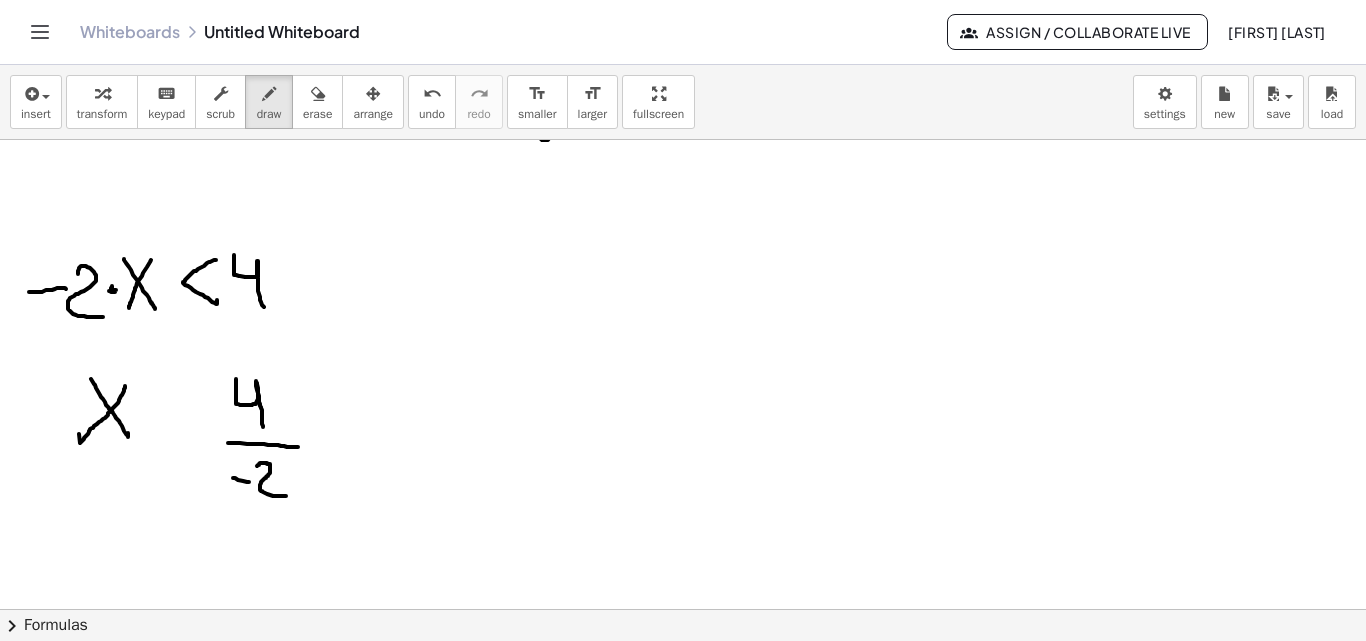 drag, startPoint x: 257, startPoint y: 466, endPoint x: 283, endPoint y: 481, distance: 30.016663 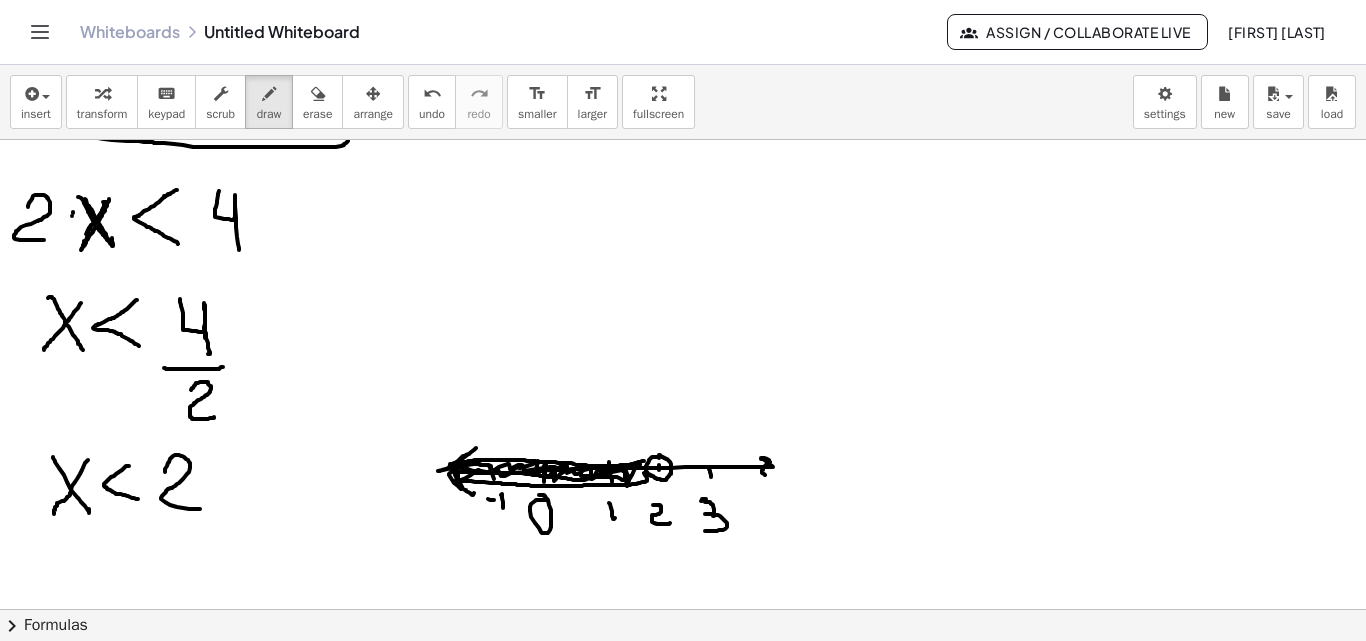 scroll, scrollTop: 105, scrollLeft: 0, axis: vertical 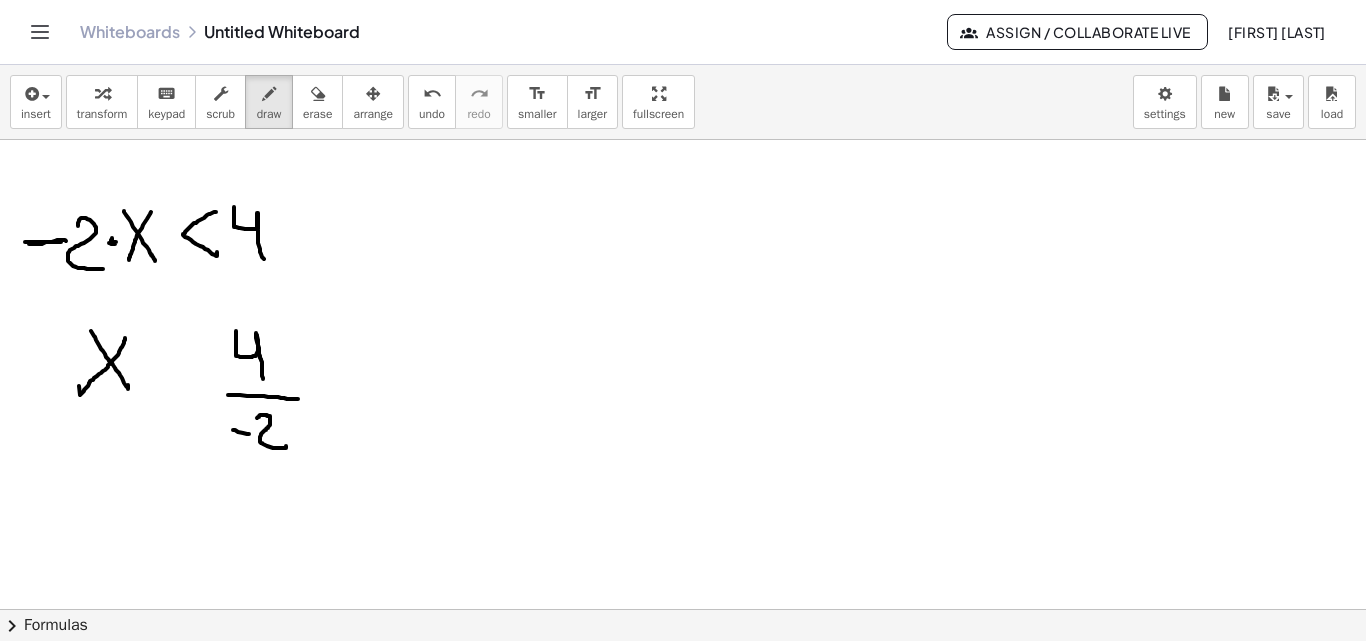 drag, startPoint x: 25, startPoint y: 242, endPoint x: 61, endPoint y: 242, distance: 36 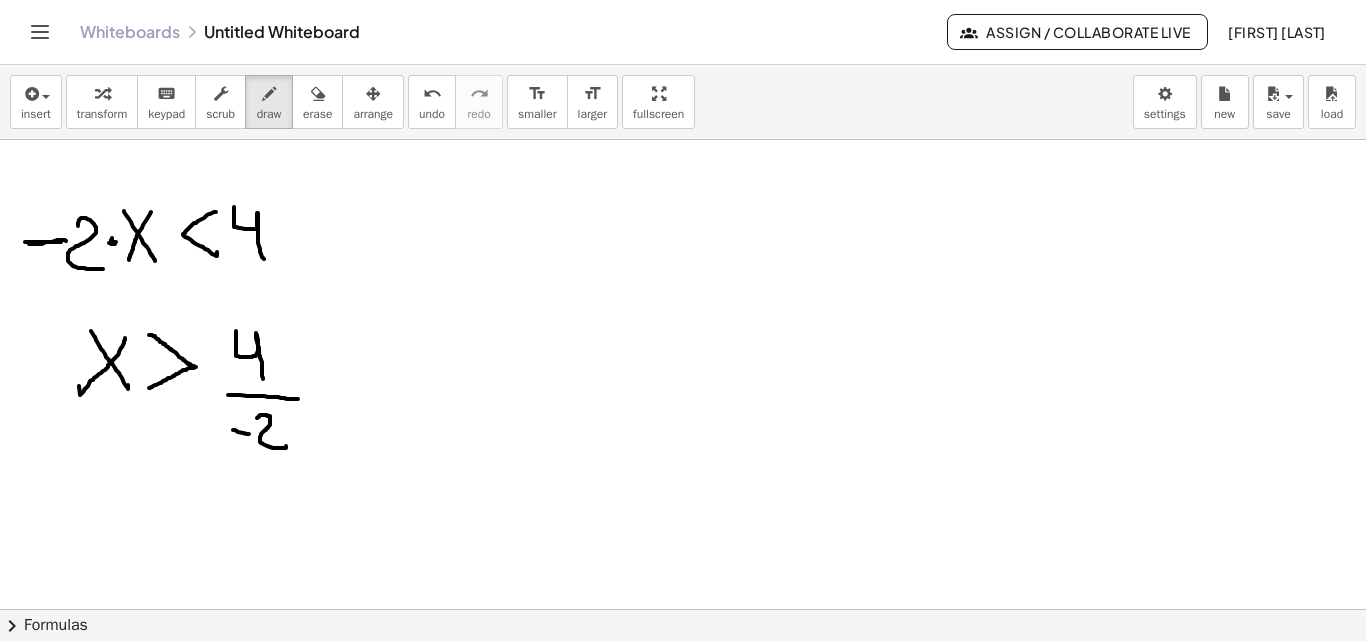 drag, startPoint x: 149, startPoint y: 335, endPoint x: 132, endPoint y: 409, distance: 75.9276 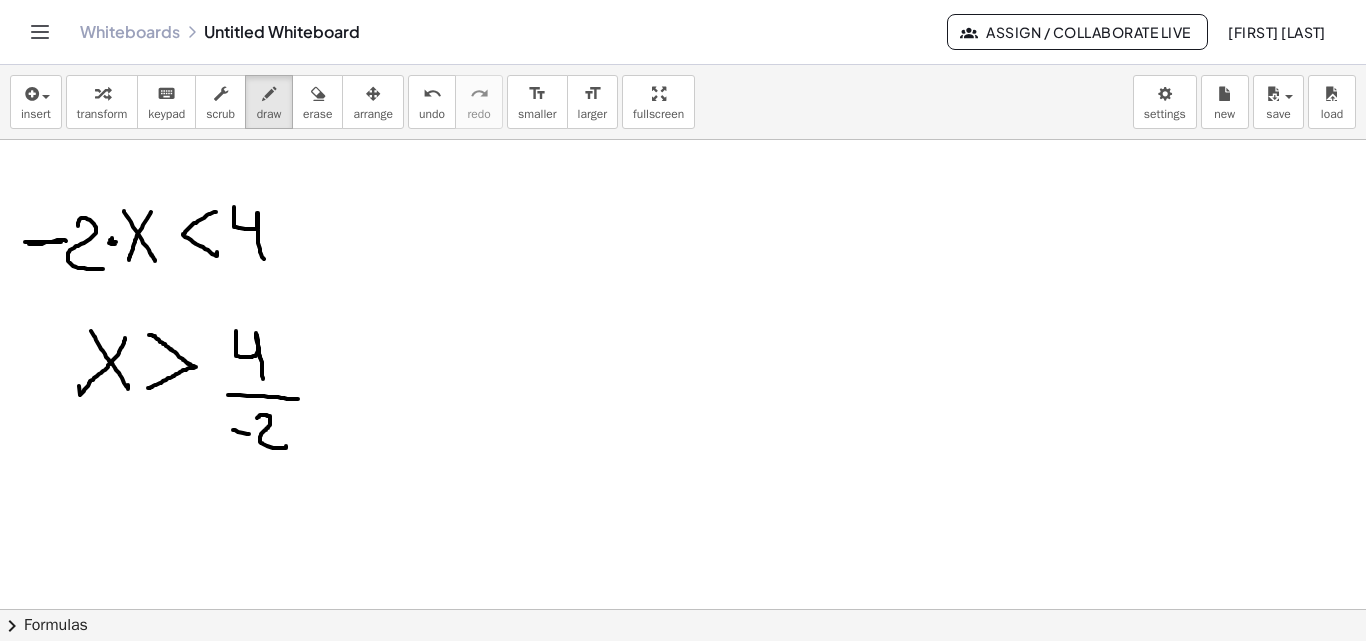 click at bounding box center (683, 289) 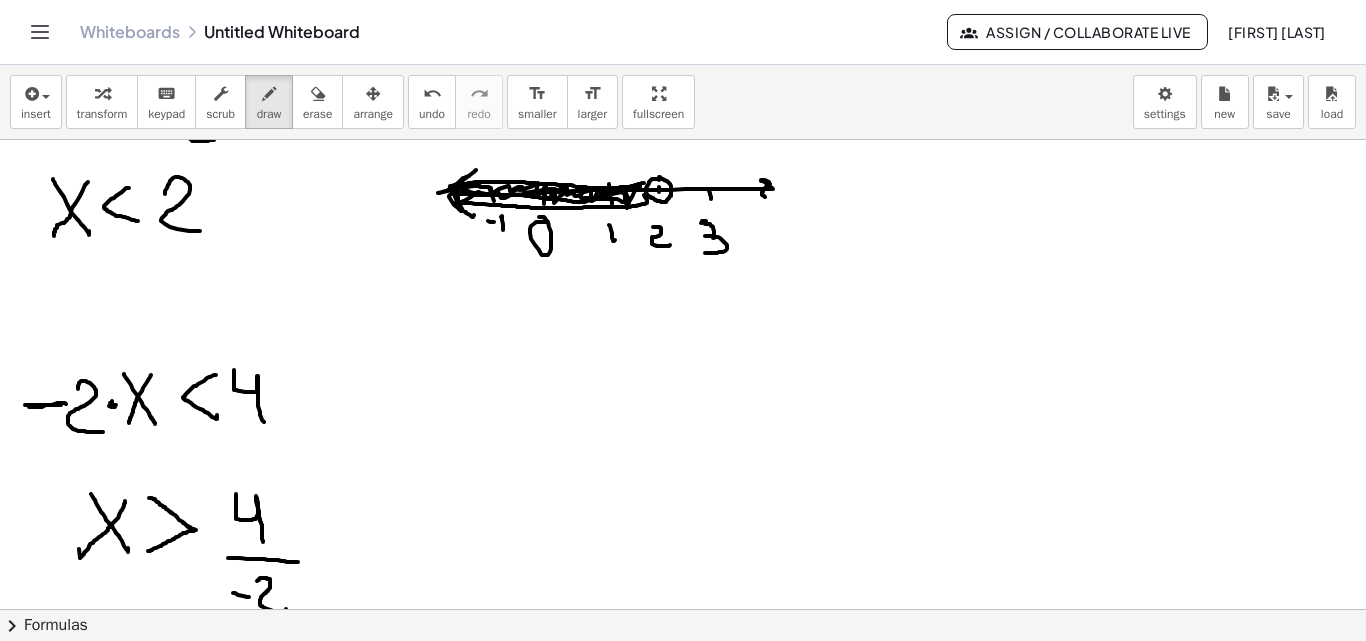 scroll, scrollTop: 0, scrollLeft: 0, axis: both 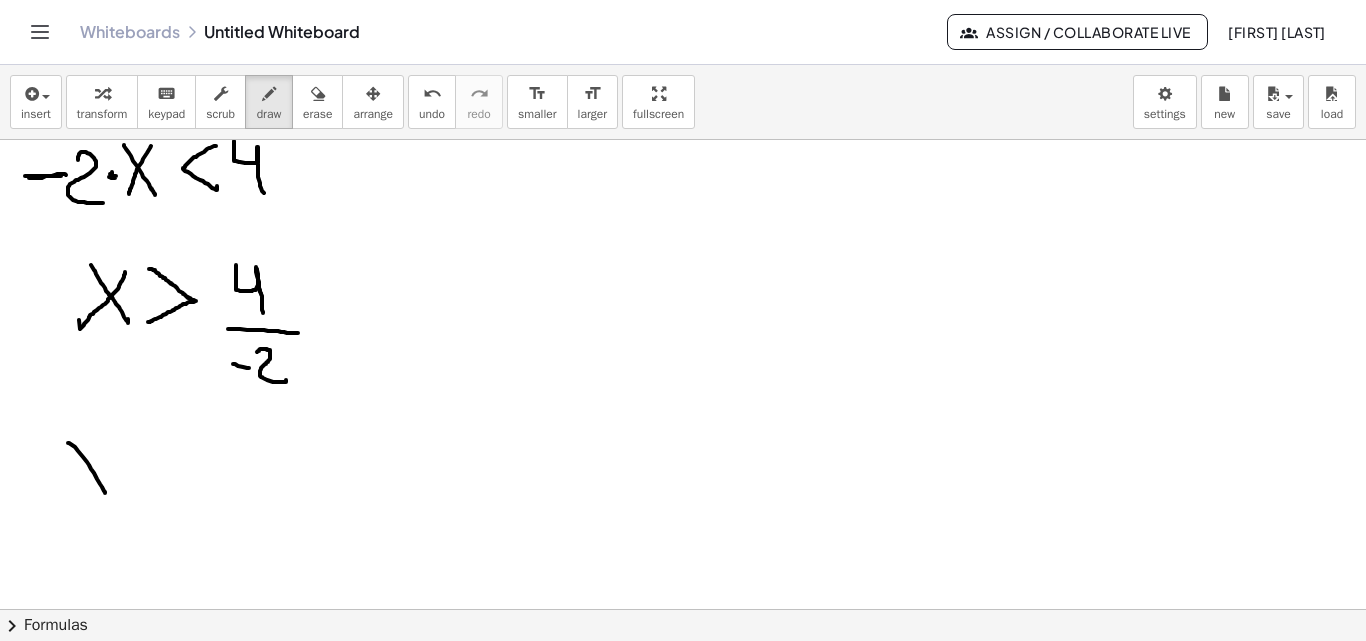 drag, startPoint x: 89, startPoint y: 465, endPoint x: 105, endPoint y: 493, distance: 32.24903 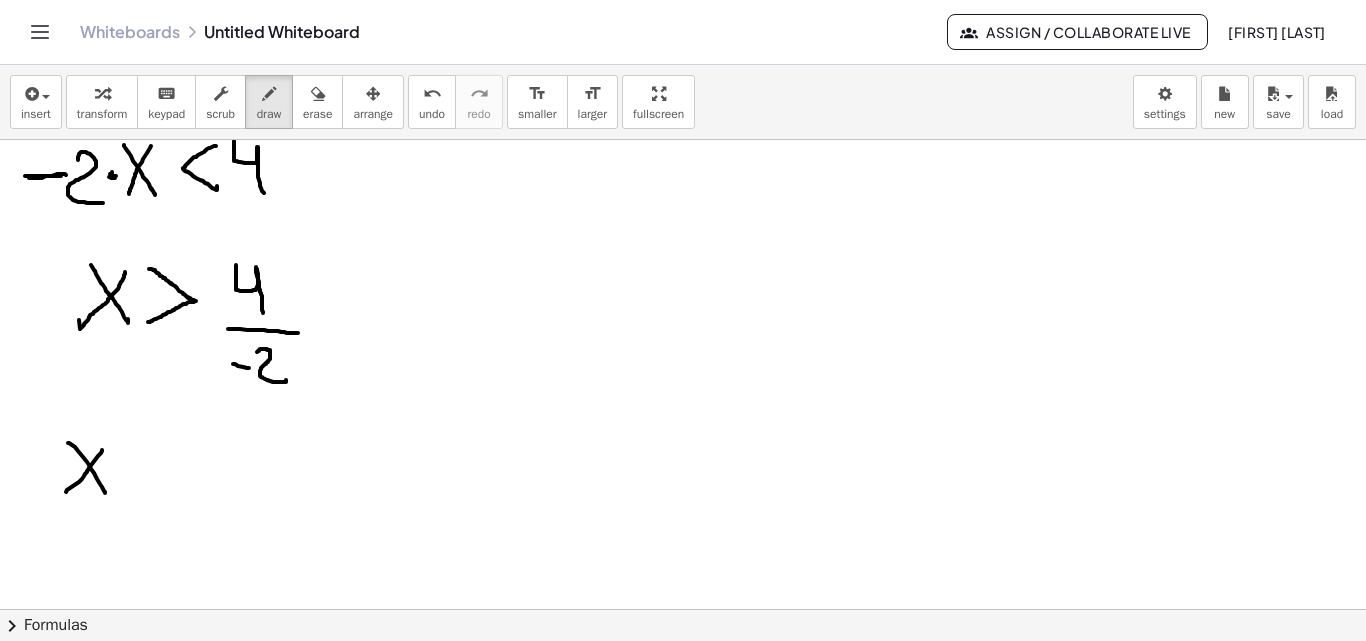 drag, startPoint x: 102, startPoint y: 450, endPoint x: 64, endPoint y: 492, distance: 56.63921 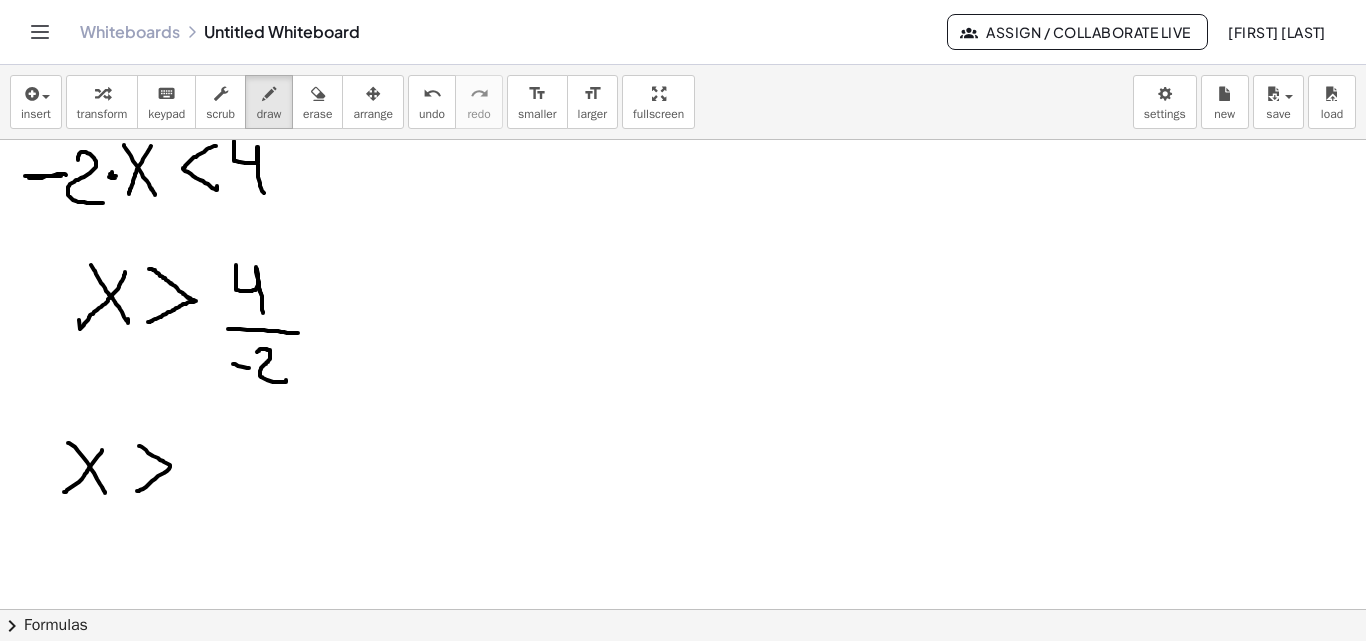 drag, startPoint x: 139, startPoint y: 446, endPoint x: 137, endPoint y: 491, distance: 45.044422 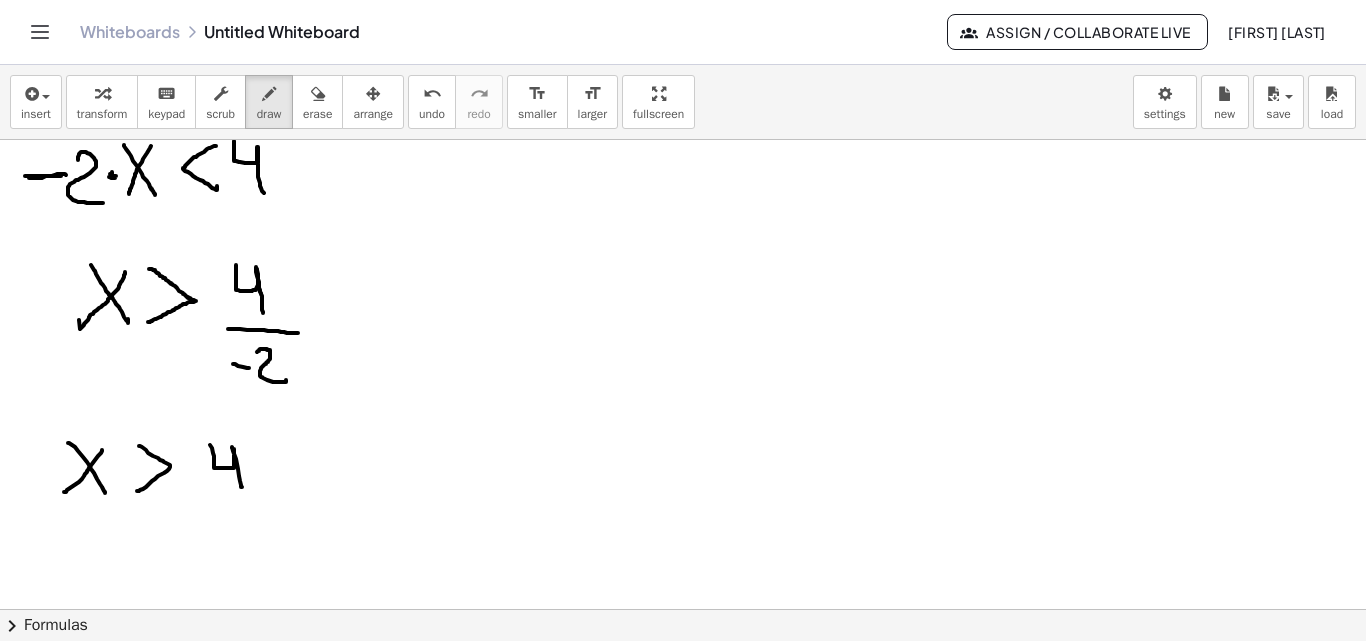 drag, startPoint x: 214, startPoint y: 456, endPoint x: 211, endPoint y: 497, distance: 41.109608 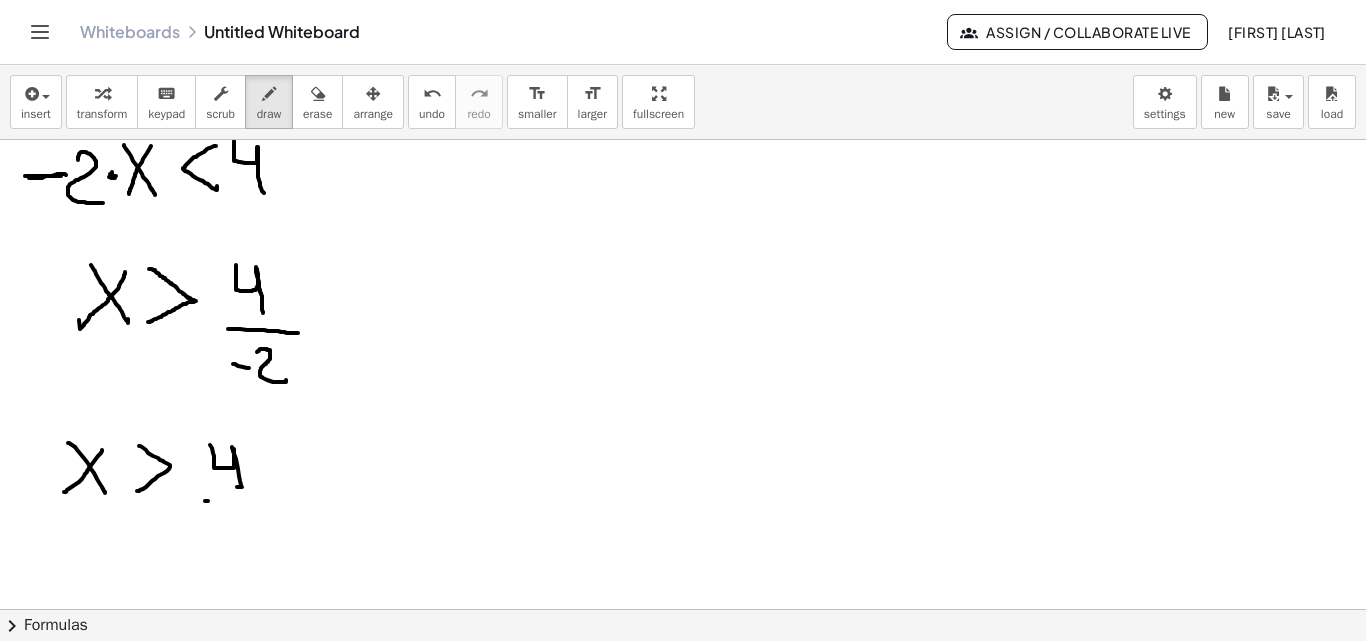 click at bounding box center [683, 223] 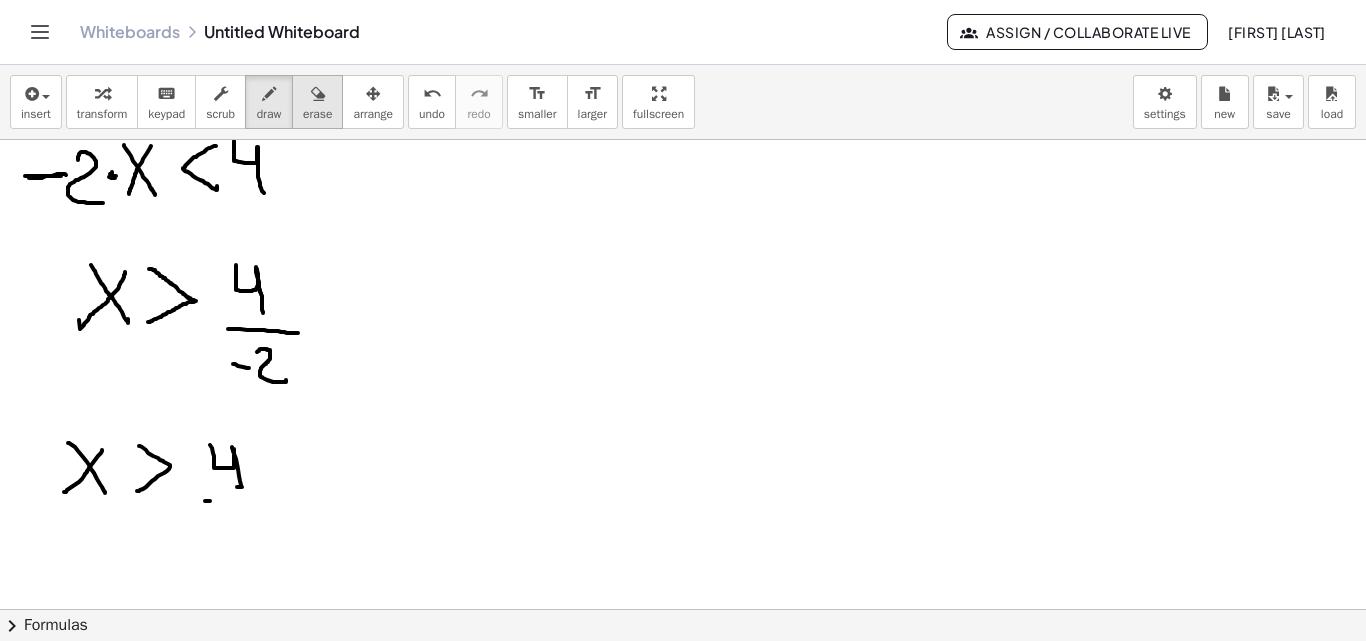 click at bounding box center (318, 94) 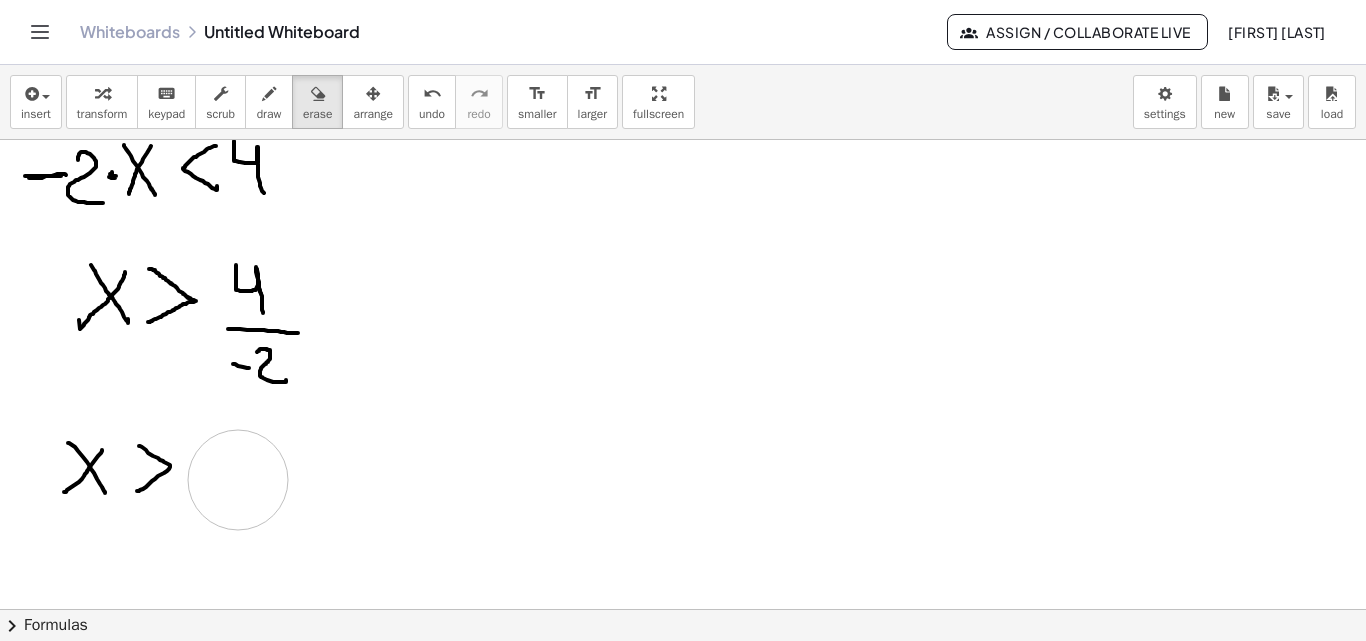 drag, startPoint x: 287, startPoint y: 510, endPoint x: 234, endPoint y: 477, distance: 62.433964 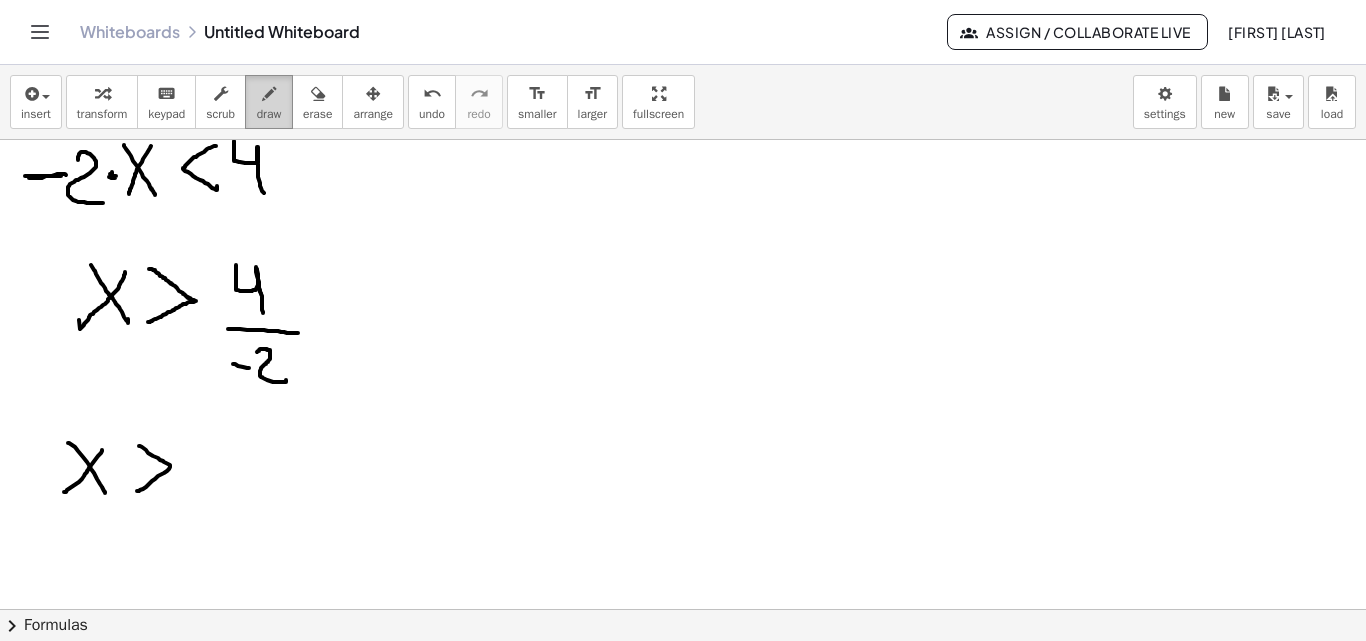 click on "draw" at bounding box center [269, 102] 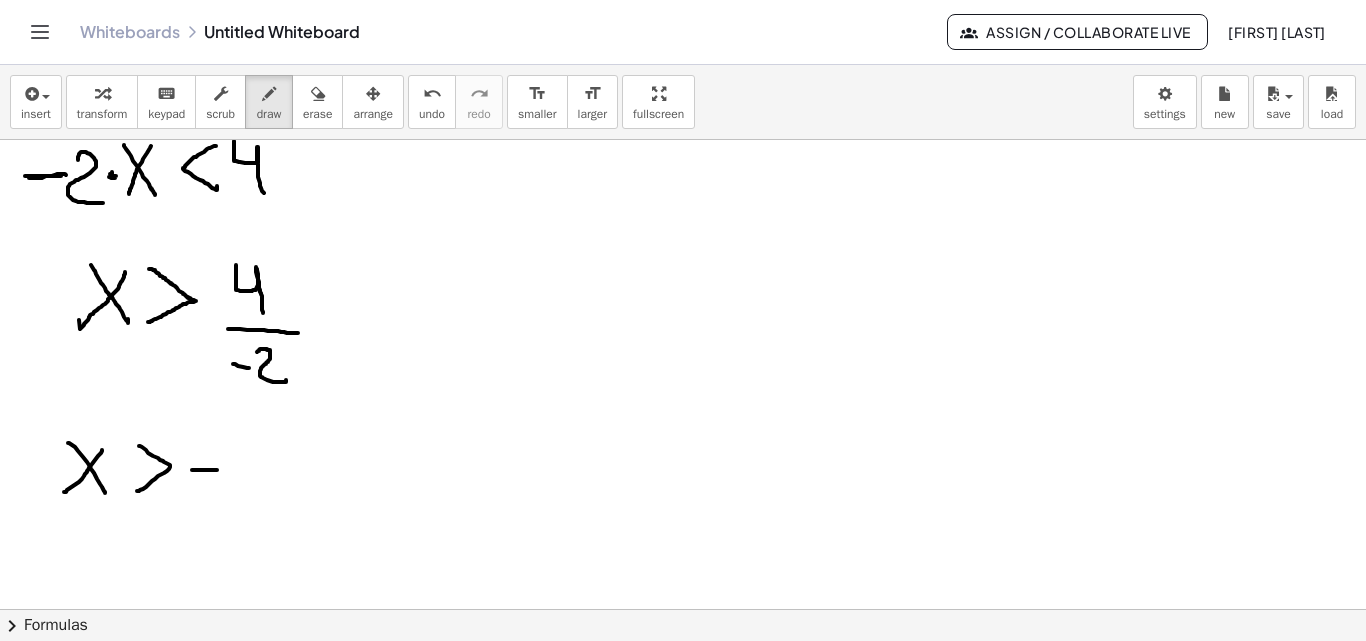 drag, startPoint x: 192, startPoint y: 470, endPoint x: 231, endPoint y: 461, distance: 40.024994 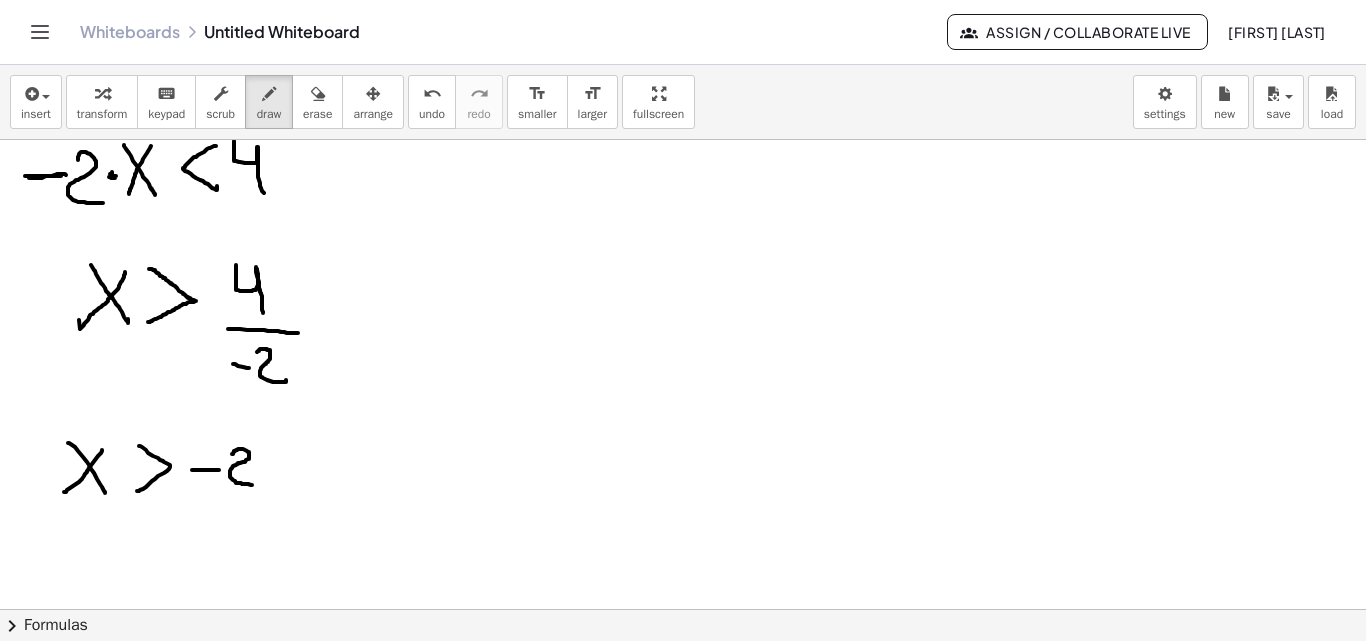 drag, startPoint x: 233, startPoint y: 454, endPoint x: 252, endPoint y: 485, distance: 36.359318 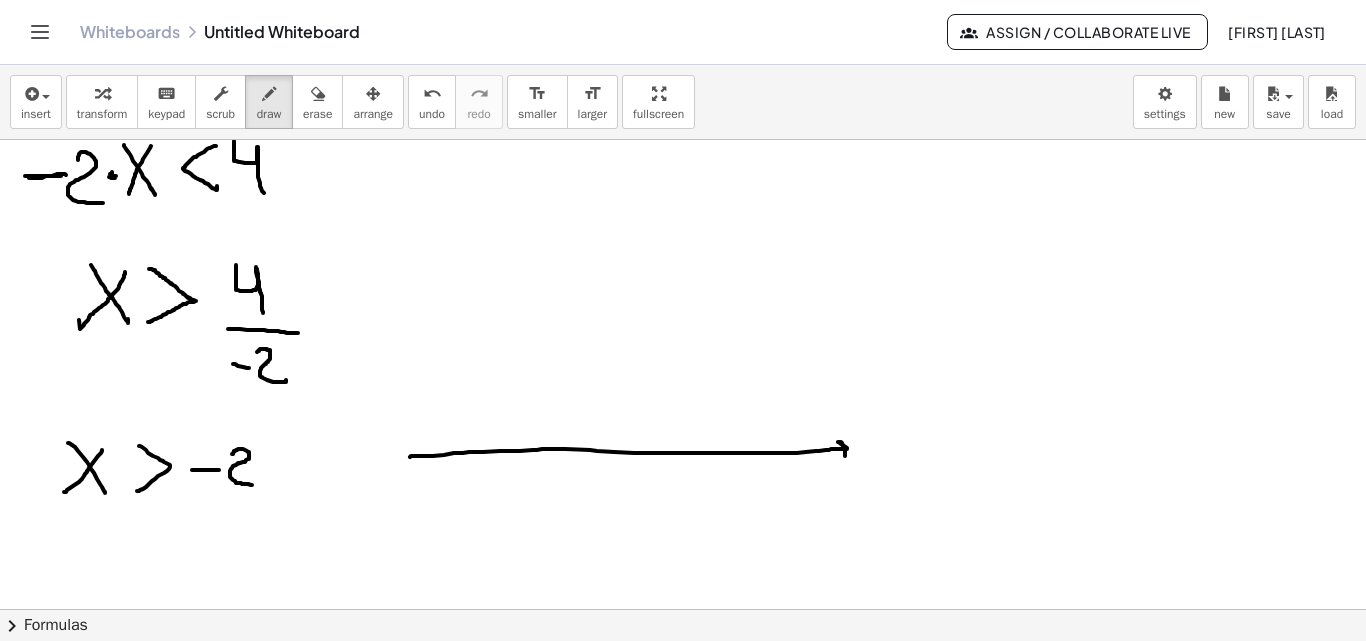 drag, startPoint x: 414, startPoint y: 456, endPoint x: 756, endPoint y: 462, distance: 342.0526 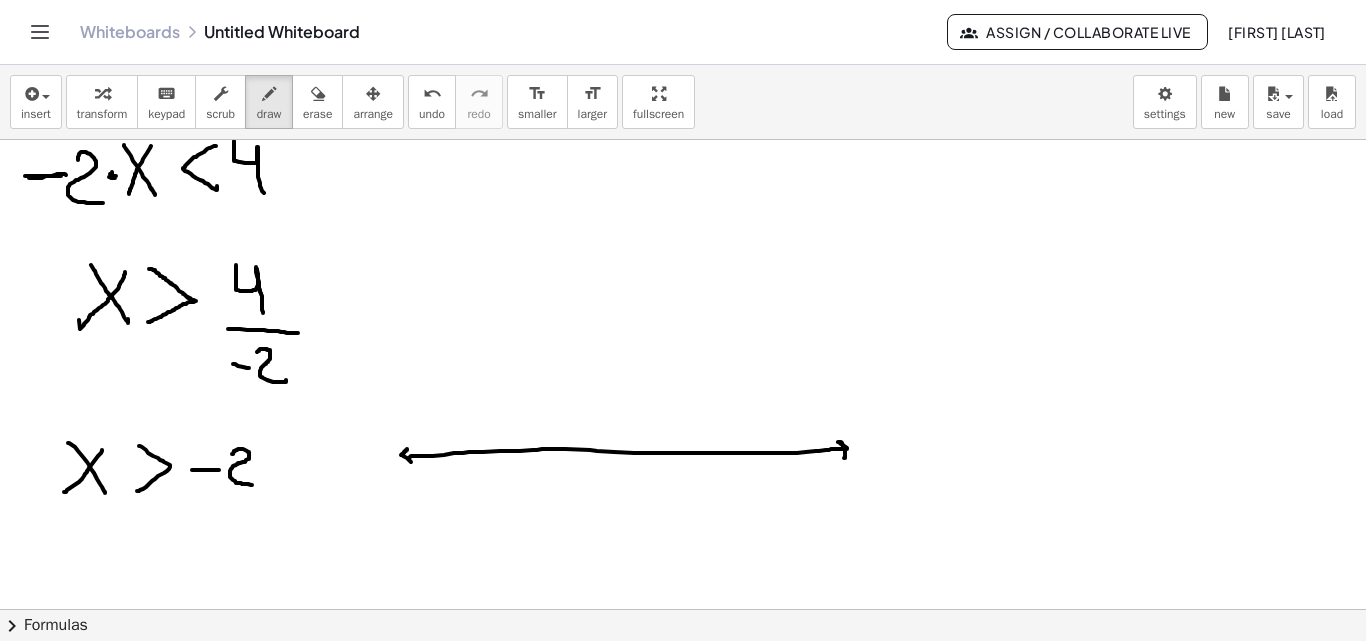 drag, startPoint x: 401, startPoint y: 455, endPoint x: 411, endPoint y: 462, distance: 12.206555 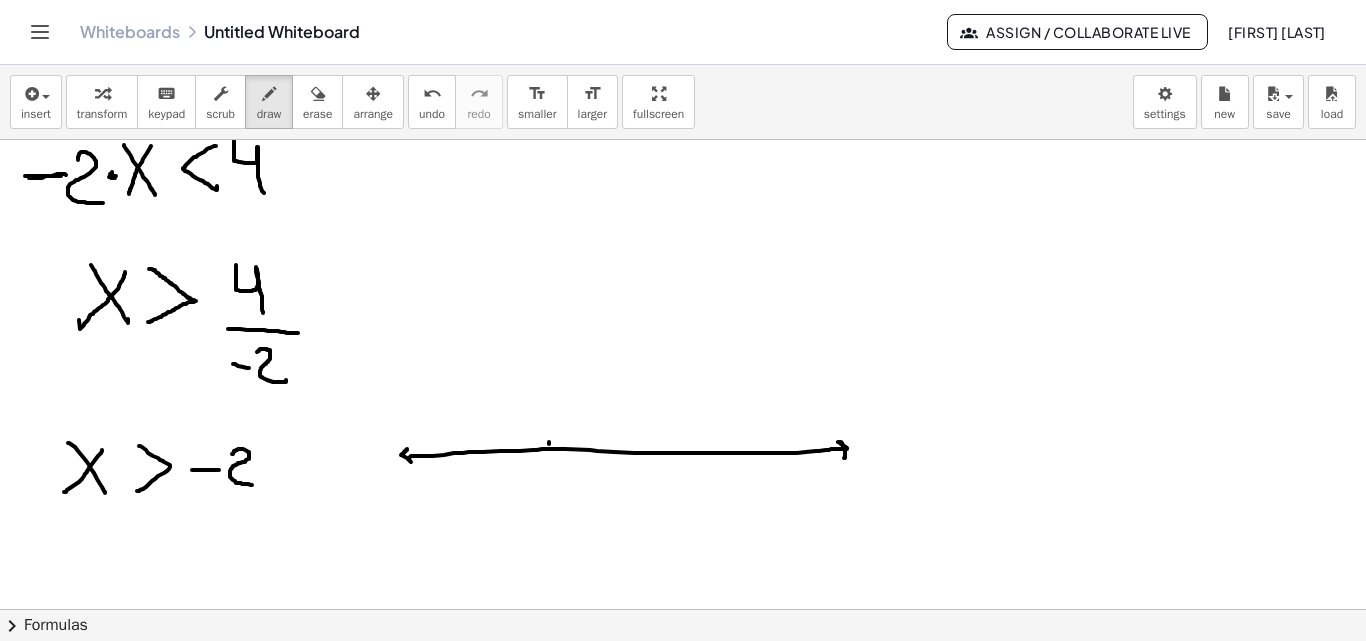 drag, startPoint x: 549, startPoint y: 442, endPoint x: 551, endPoint y: 453, distance: 11.18034 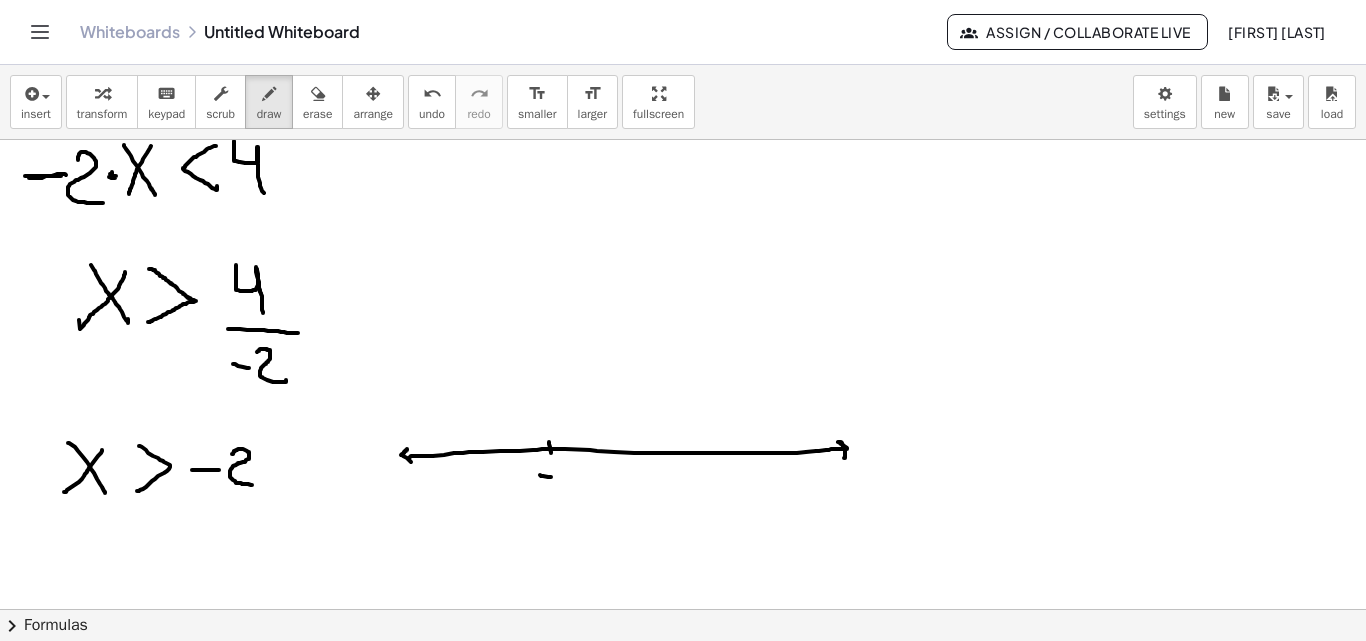 click at bounding box center (683, 223) 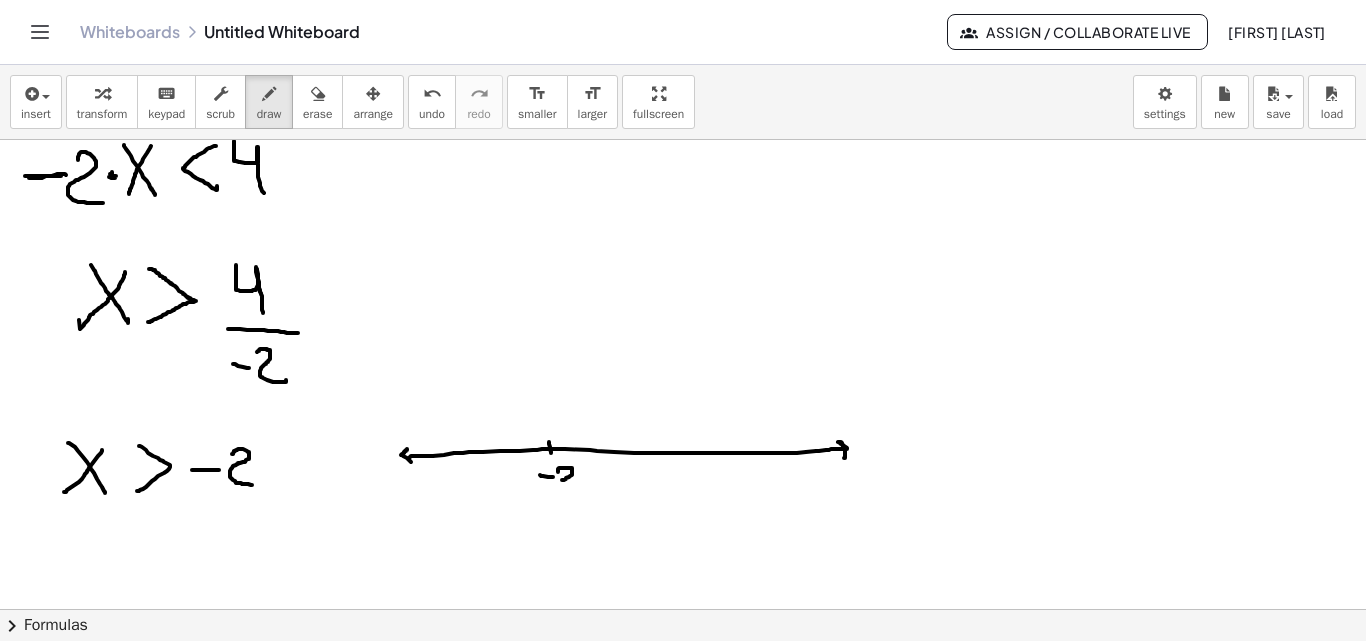 drag, startPoint x: 559, startPoint y: 468, endPoint x: 577, endPoint y: 485, distance: 24.758837 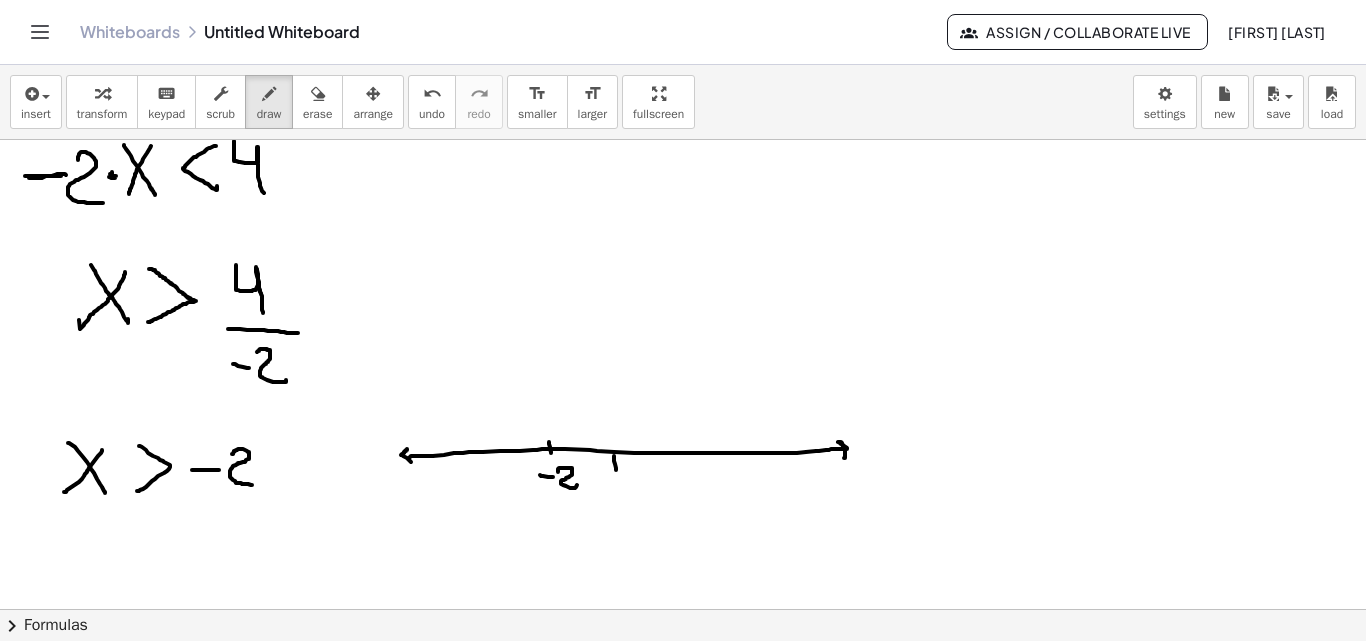 drag, startPoint x: 614, startPoint y: 456, endPoint x: 616, endPoint y: 470, distance: 14.142136 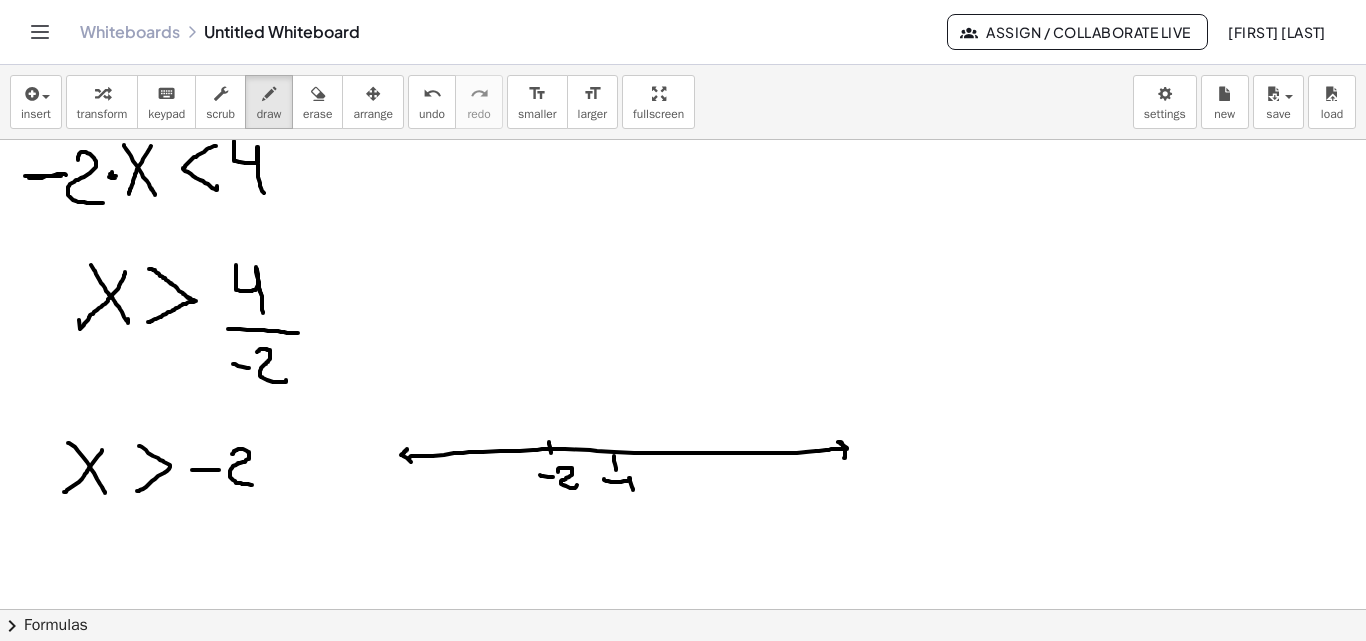 drag, startPoint x: 630, startPoint y: 479, endPoint x: 633, endPoint y: 490, distance: 11.401754 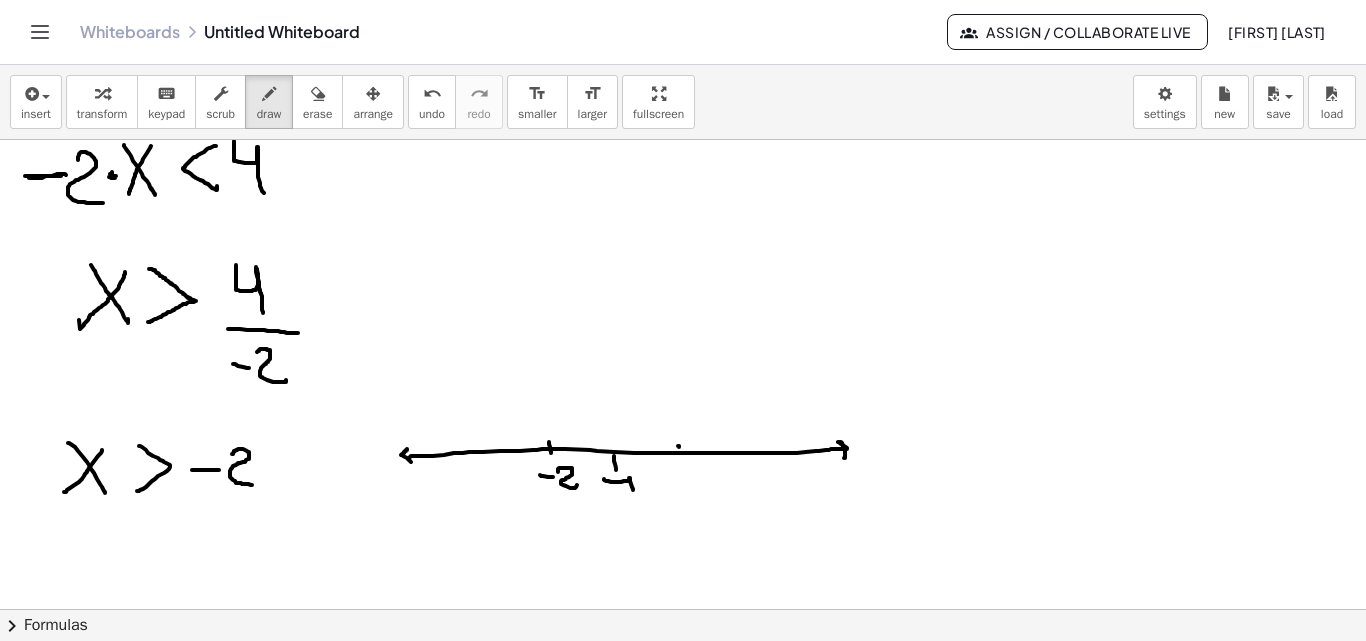 drag, startPoint x: 679, startPoint y: 447, endPoint x: 683, endPoint y: 465, distance: 18.439089 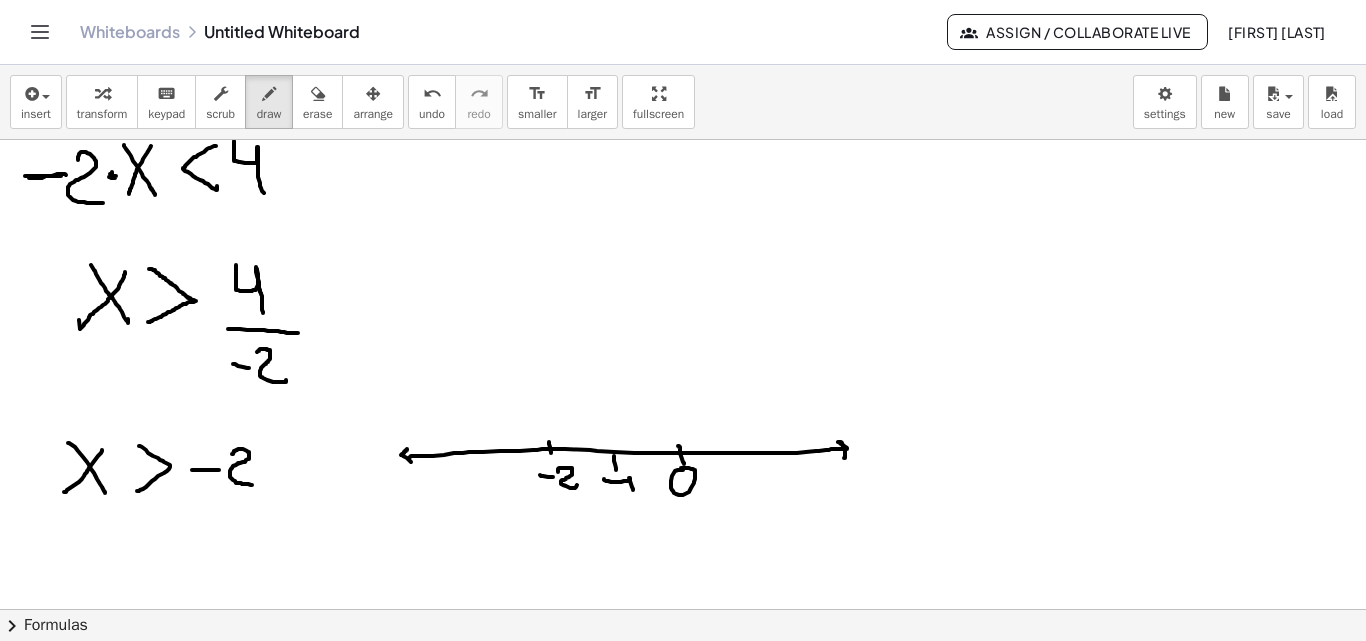click at bounding box center (683, 223) 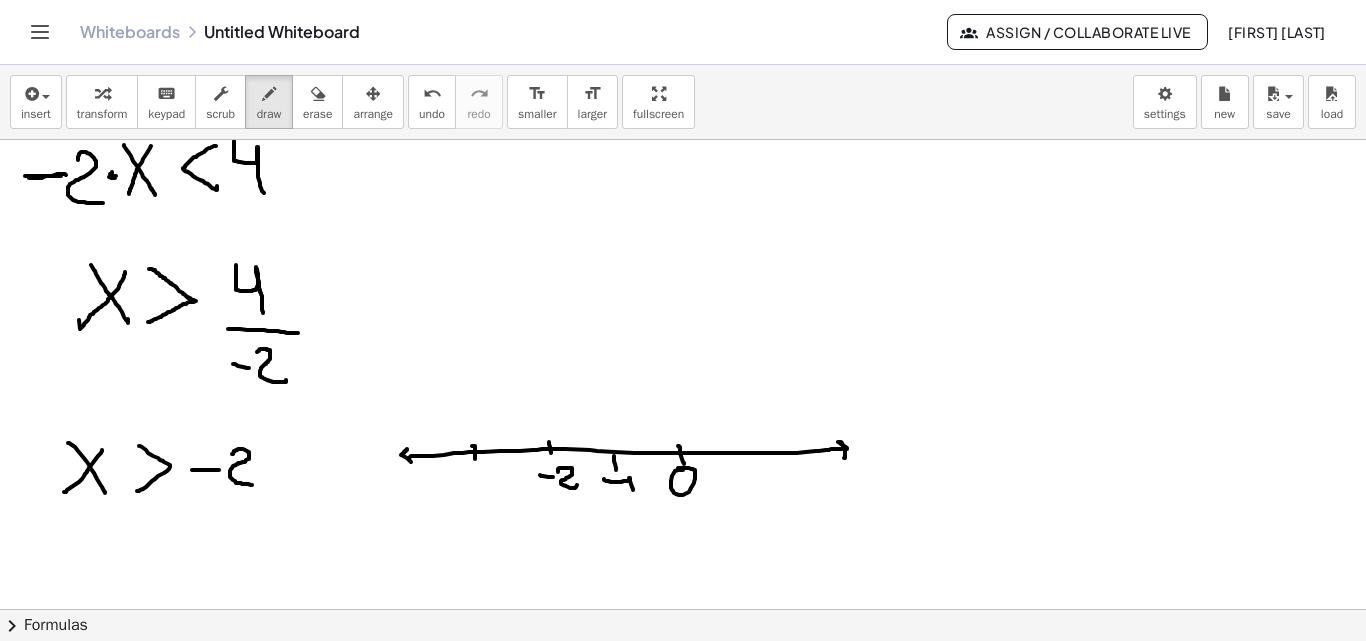 drag, startPoint x: 472, startPoint y: 446, endPoint x: 473, endPoint y: 464, distance: 18.027756 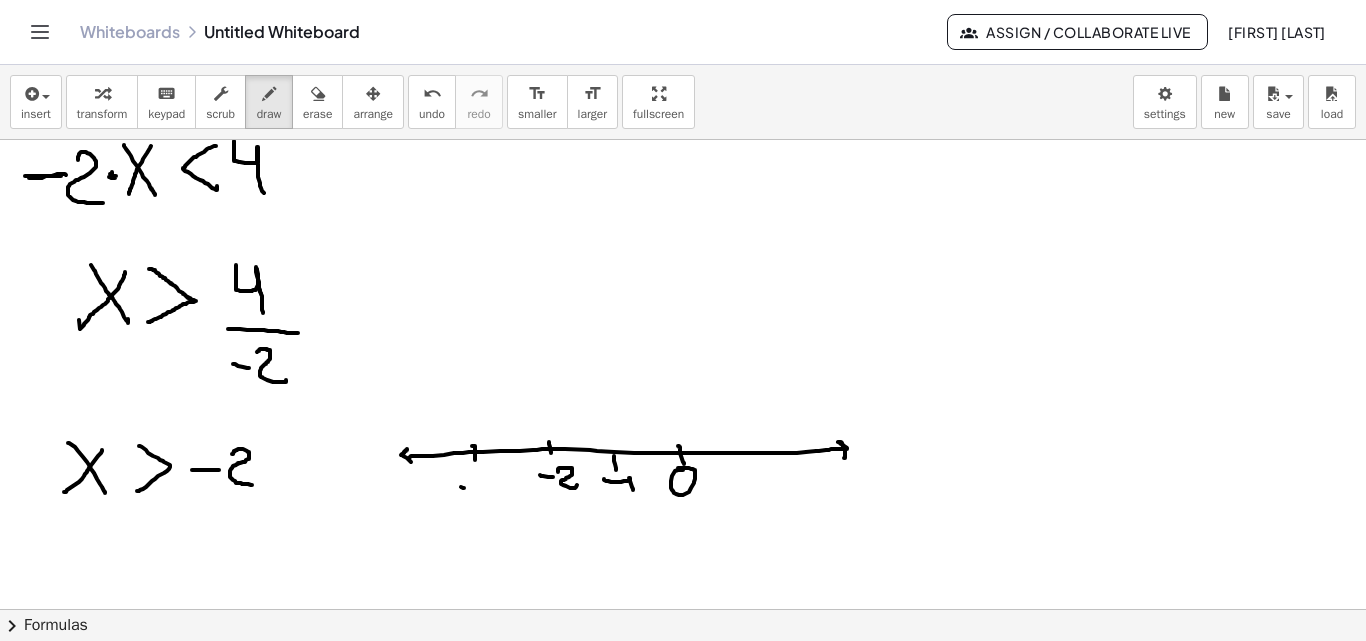 drag, startPoint x: 461, startPoint y: 487, endPoint x: 475, endPoint y: 488, distance: 14.035668 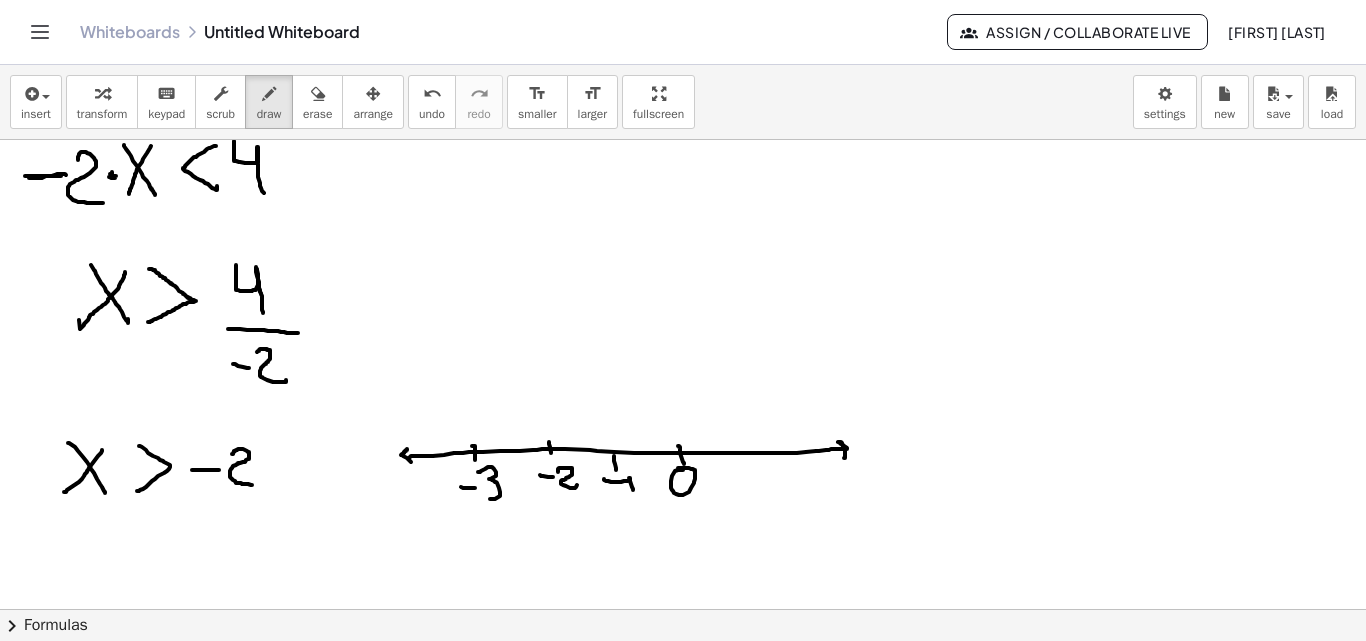 drag, startPoint x: 483, startPoint y: 470, endPoint x: 492, endPoint y: 476, distance: 10.816654 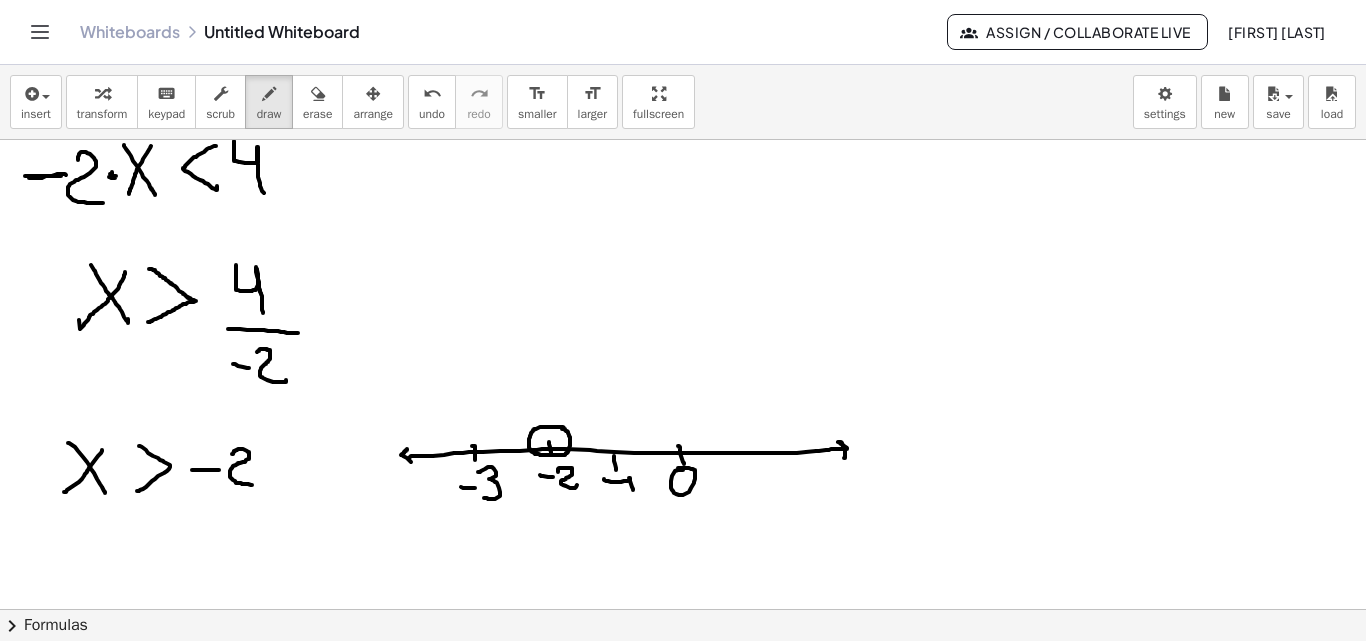click at bounding box center [683, 223] 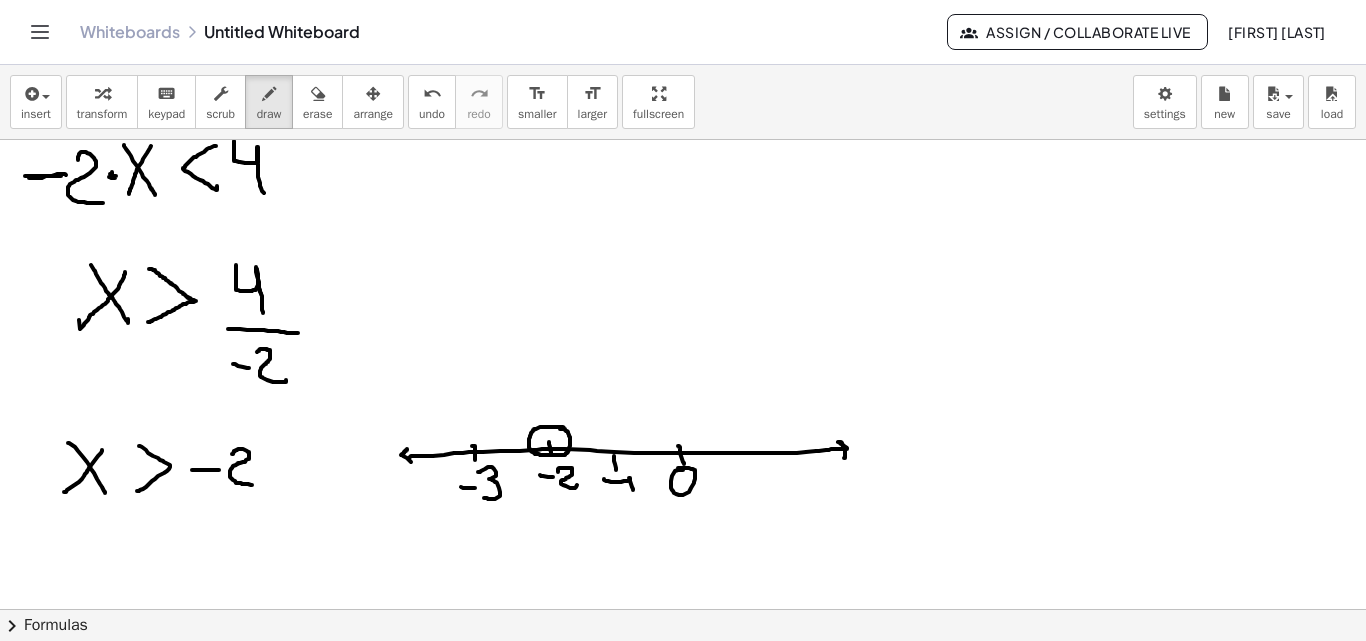 drag, startPoint x: 321, startPoint y: 111, endPoint x: 353, endPoint y: 147, distance: 48.166378 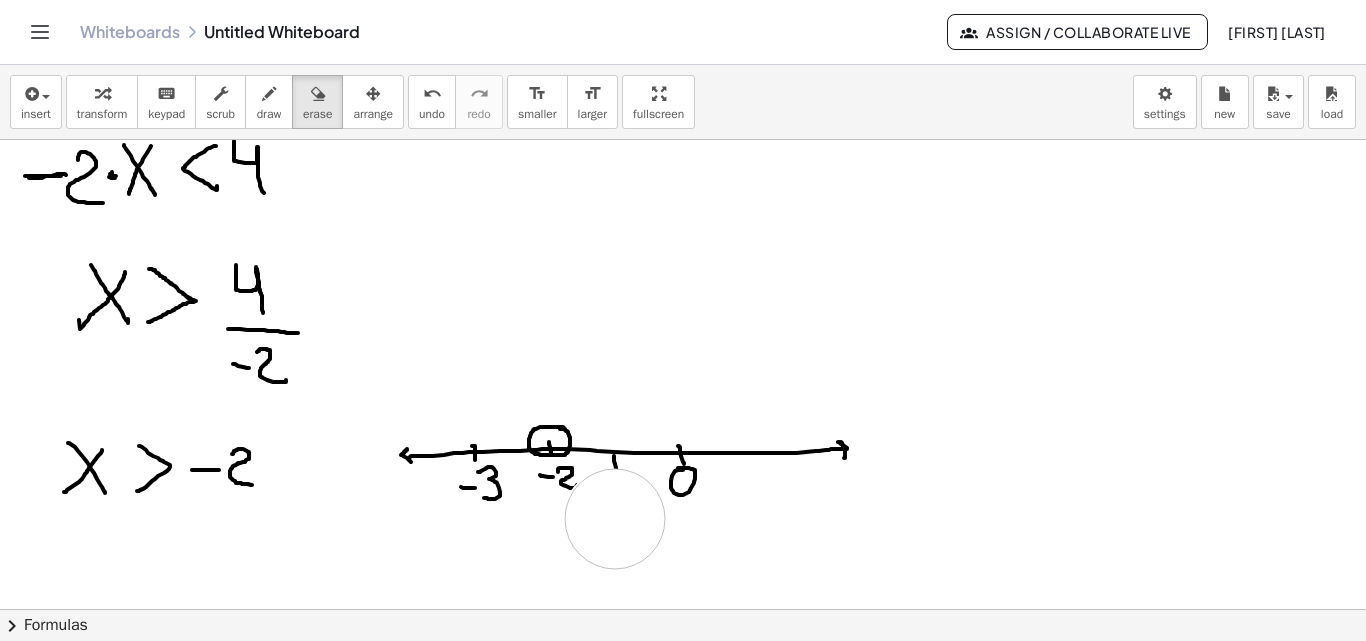click at bounding box center [683, 223] 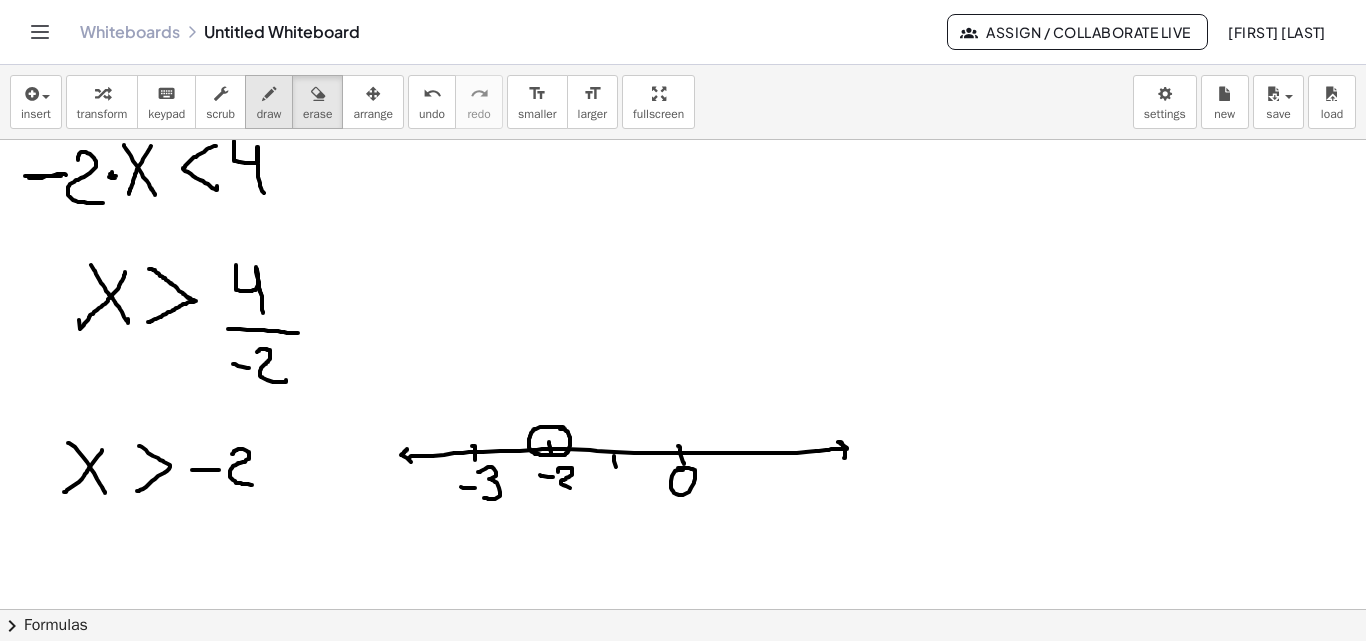 click at bounding box center [269, 94] 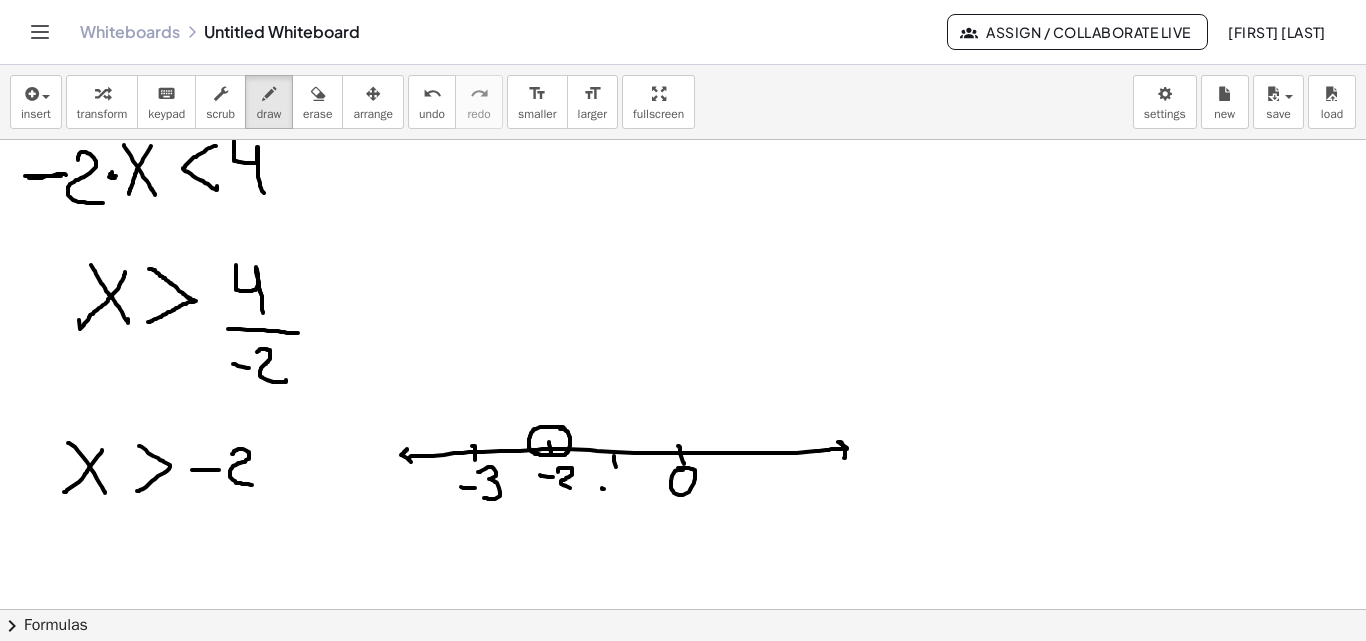 drag, startPoint x: 602, startPoint y: 488, endPoint x: 615, endPoint y: 487, distance: 13.038404 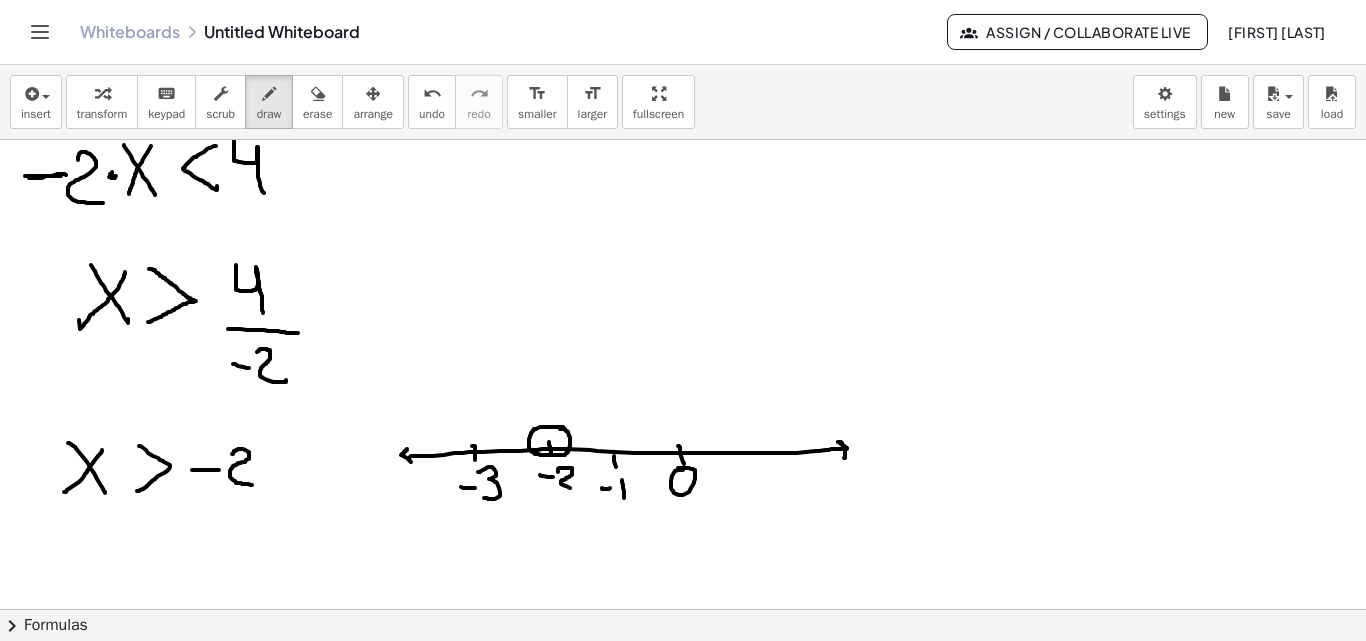 drag, startPoint x: 622, startPoint y: 480, endPoint x: 604, endPoint y: 443, distance: 41.14608 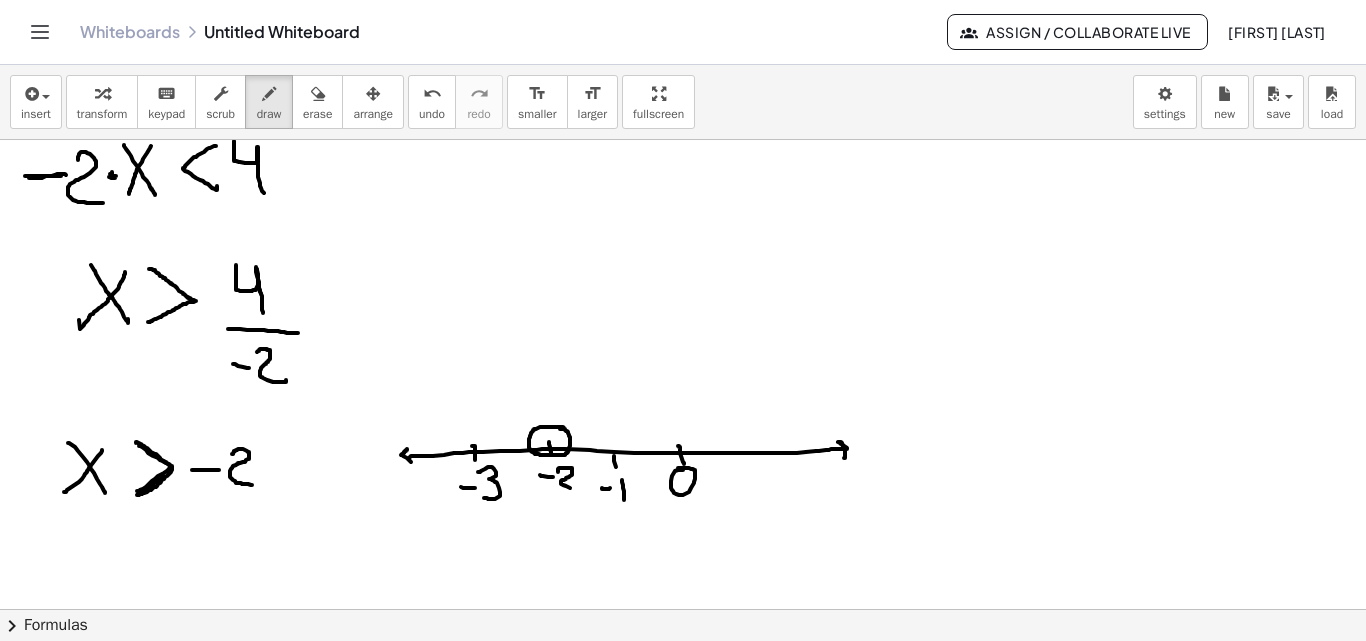 drag, startPoint x: 136, startPoint y: 443, endPoint x: 163, endPoint y: 475, distance: 41.868843 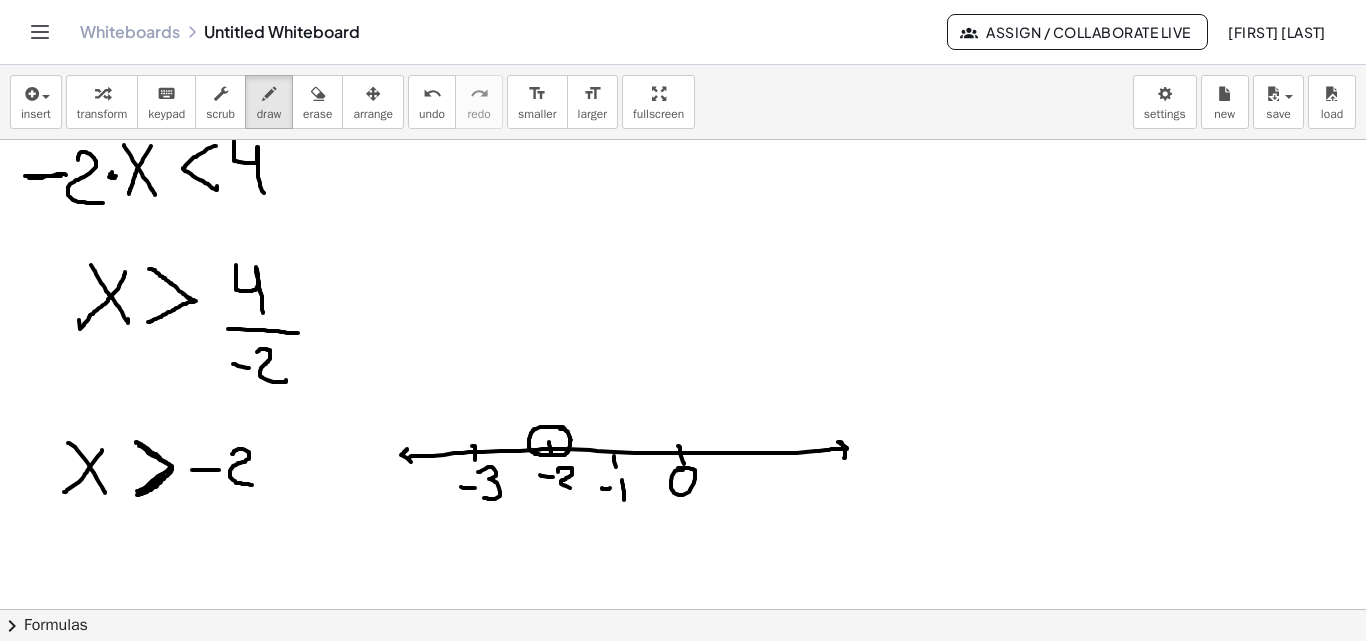 click at bounding box center [683, 223] 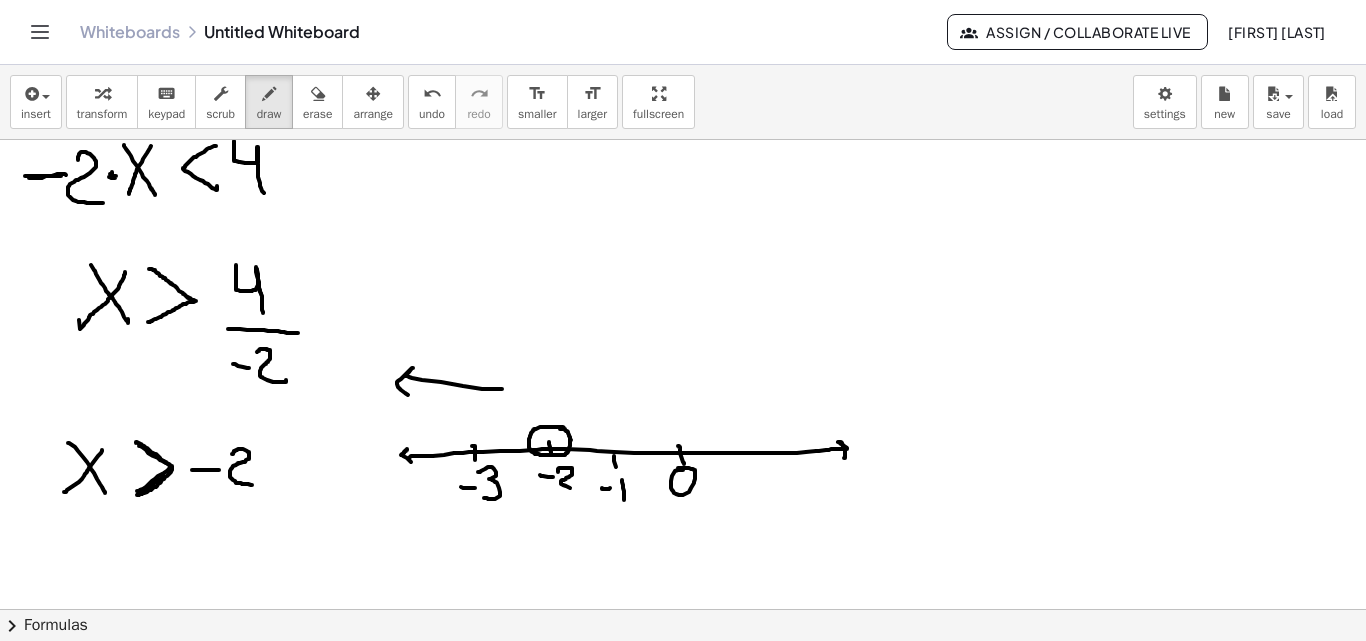 drag, startPoint x: 502, startPoint y: 389, endPoint x: 408, endPoint y: 396, distance: 94.26028 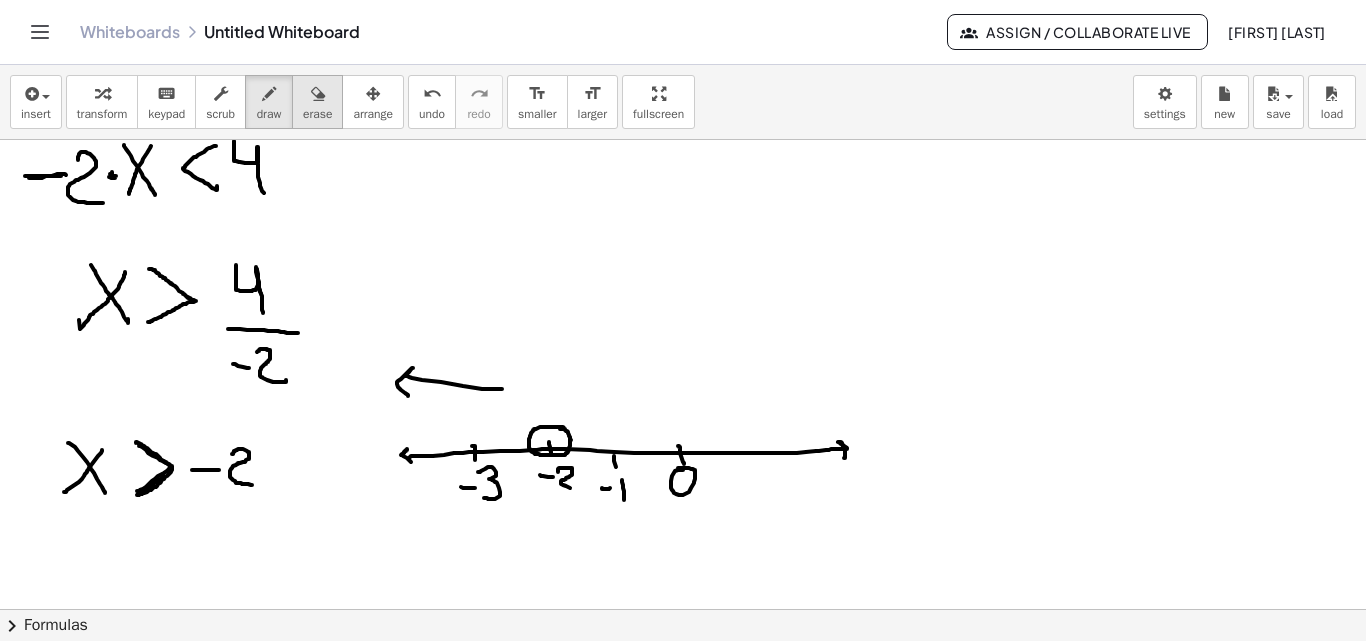 click at bounding box center [318, 94] 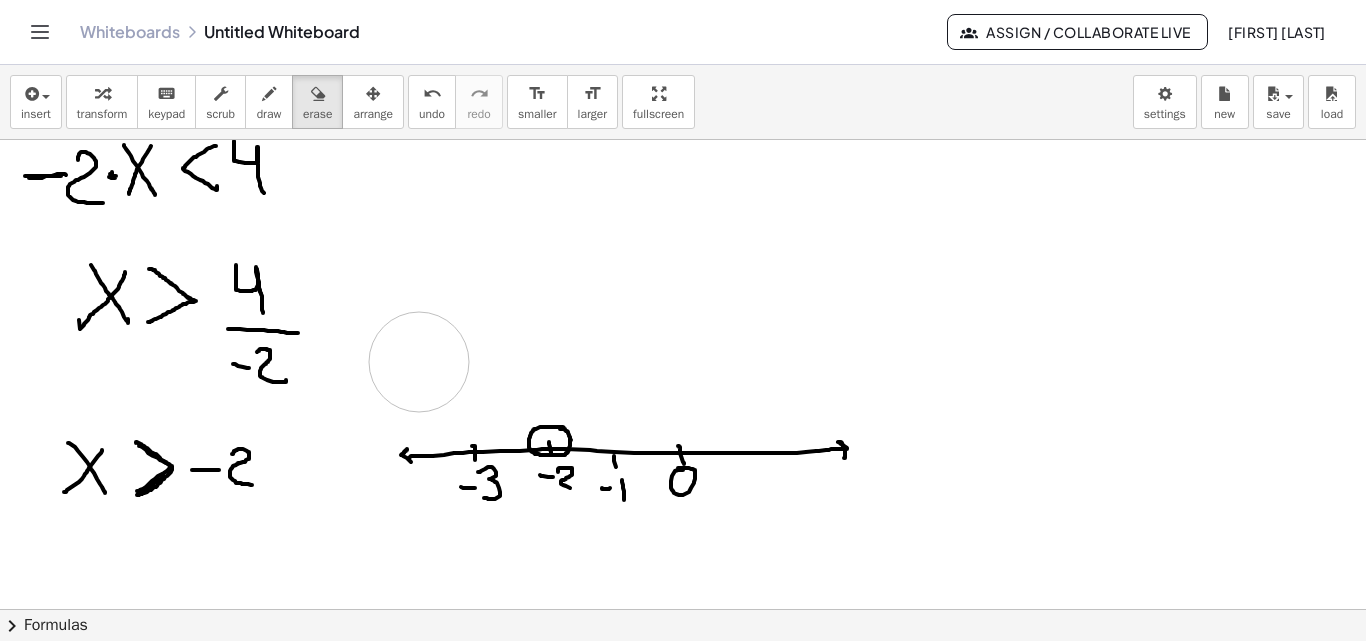 drag, startPoint x: 504, startPoint y: 366, endPoint x: 419, endPoint y: 362, distance: 85.09406 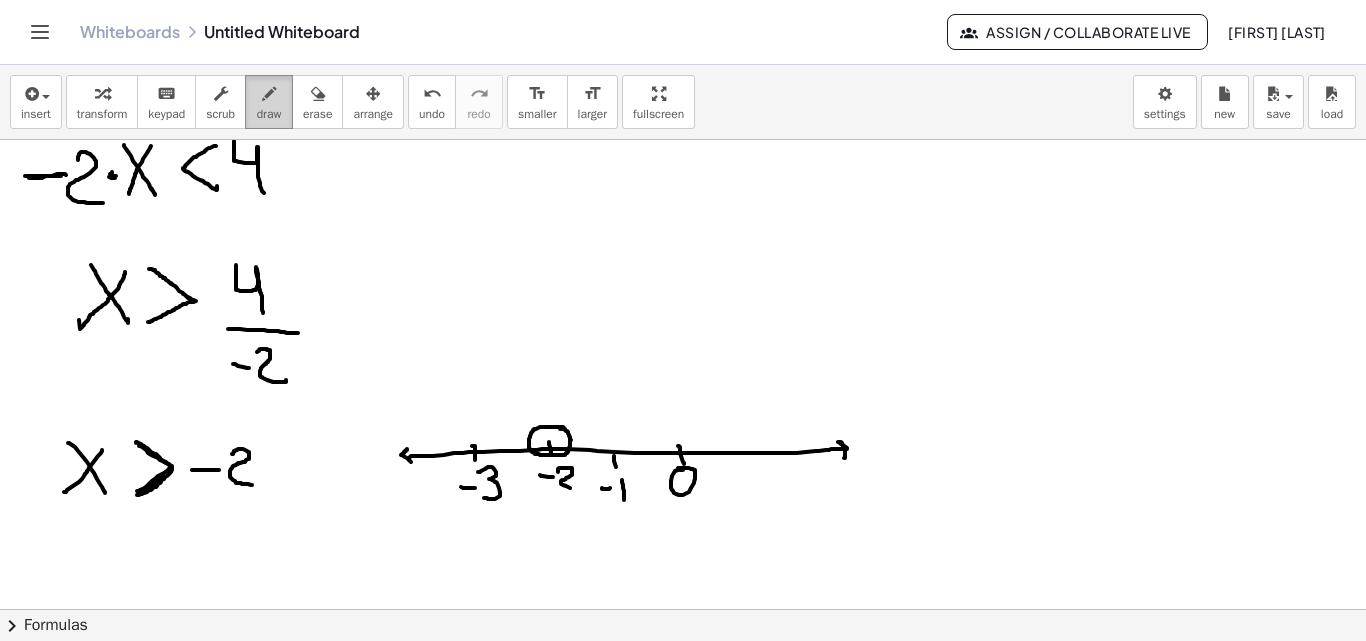 click at bounding box center (269, 94) 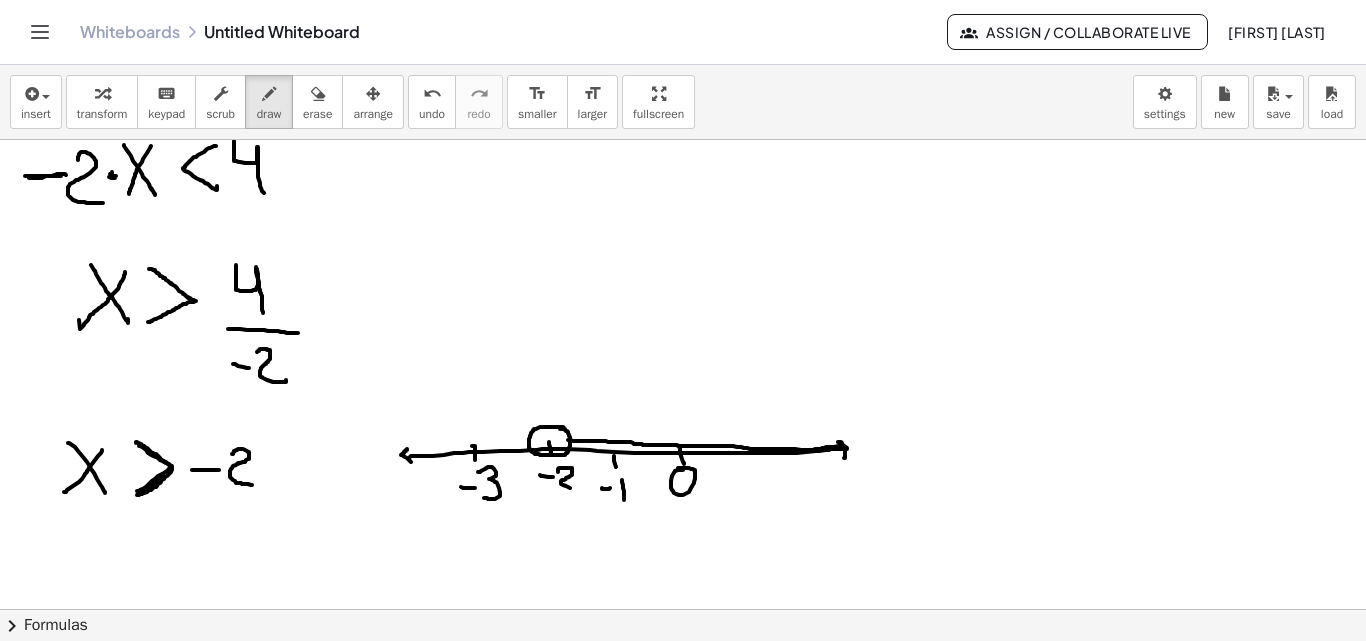 drag, startPoint x: 568, startPoint y: 440, endPoint x: 834, endPoint y: 446, distance: 266.06766 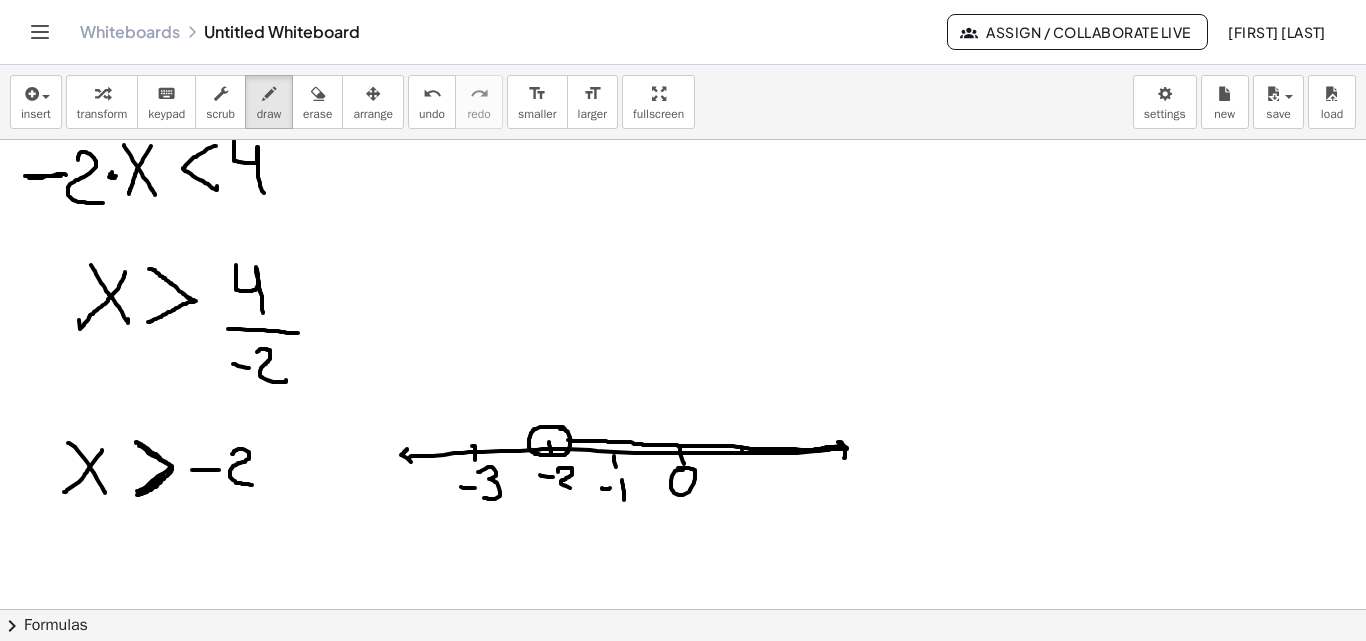 drag, startPoint x: 742, startPoint y: 450, endPoint x: 744, endPoint y: 461, distance: 11.18034 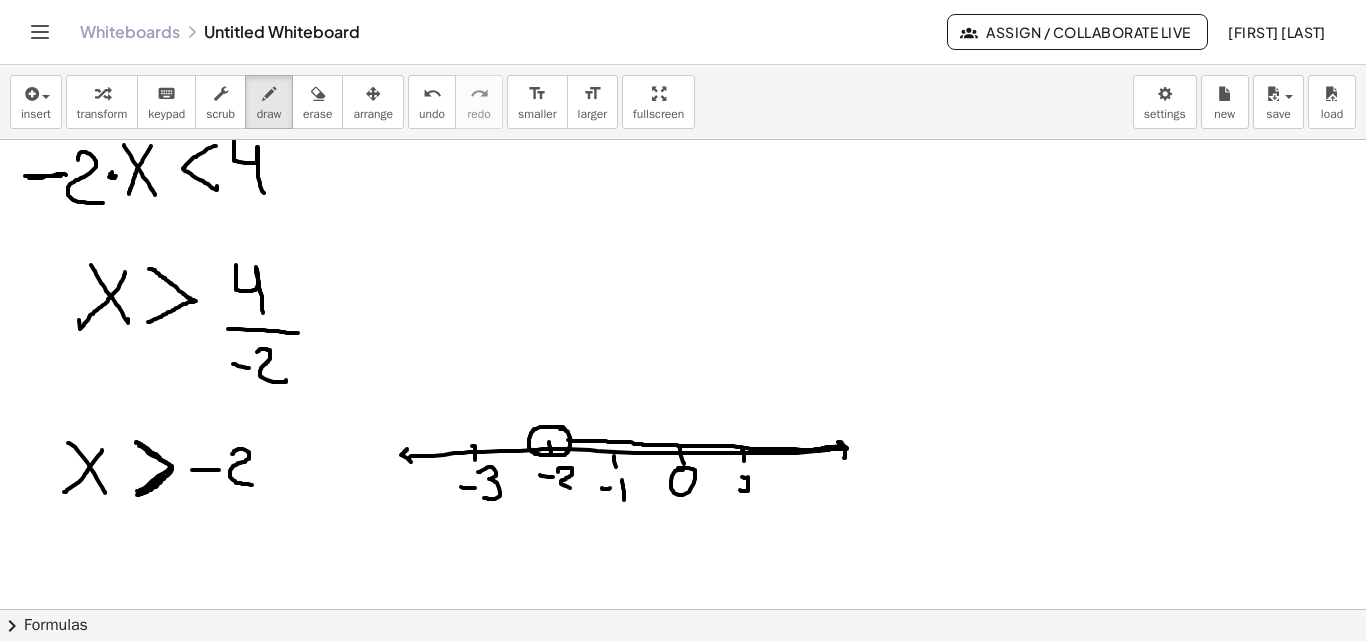 click at bounding box center (683, 223) 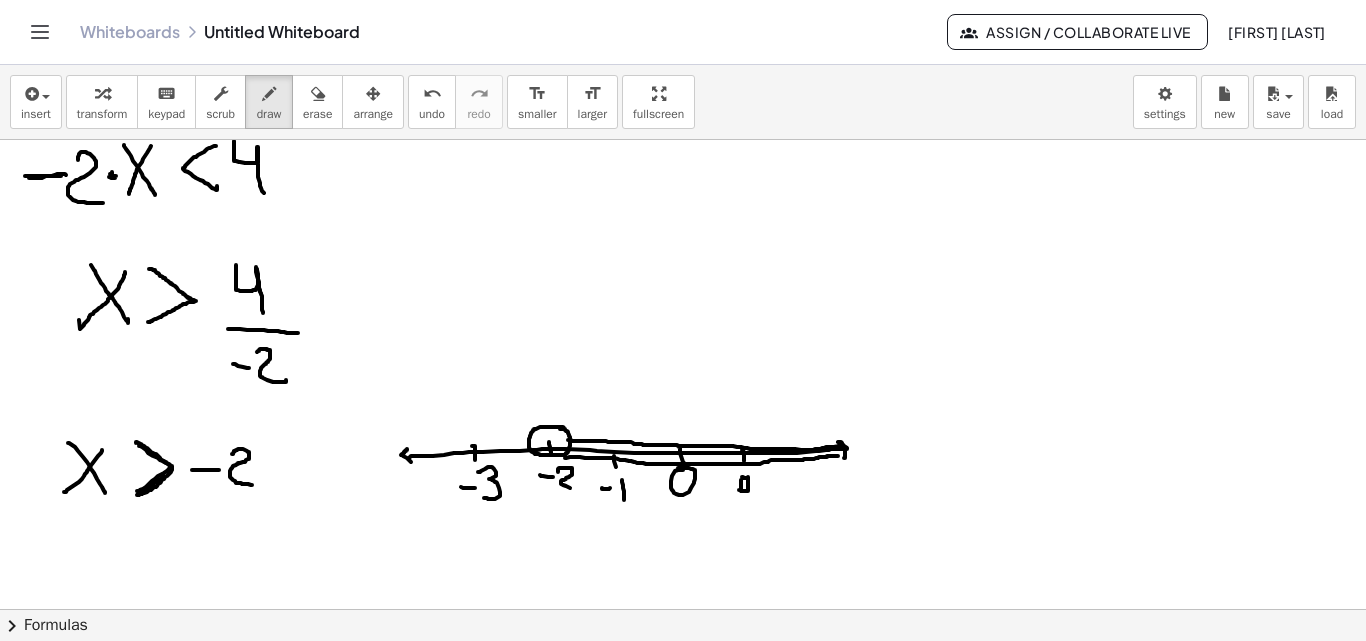 drag, startPoint x: 565, startPoint y: 458, endPoint x: 624, endPoint y: 441, distance: 61.400326 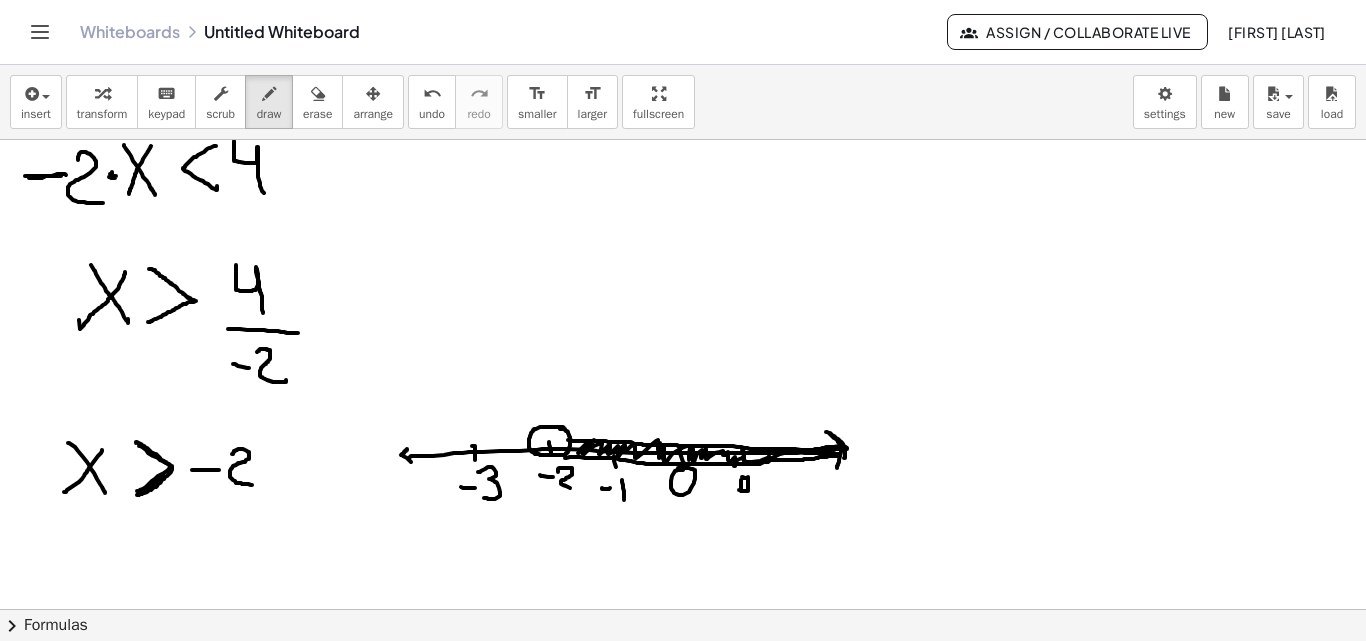 drag, startPoint x: 579, startPoint y: 452, endPoint x: 823, endPoint y: 464, distance: 244.2949 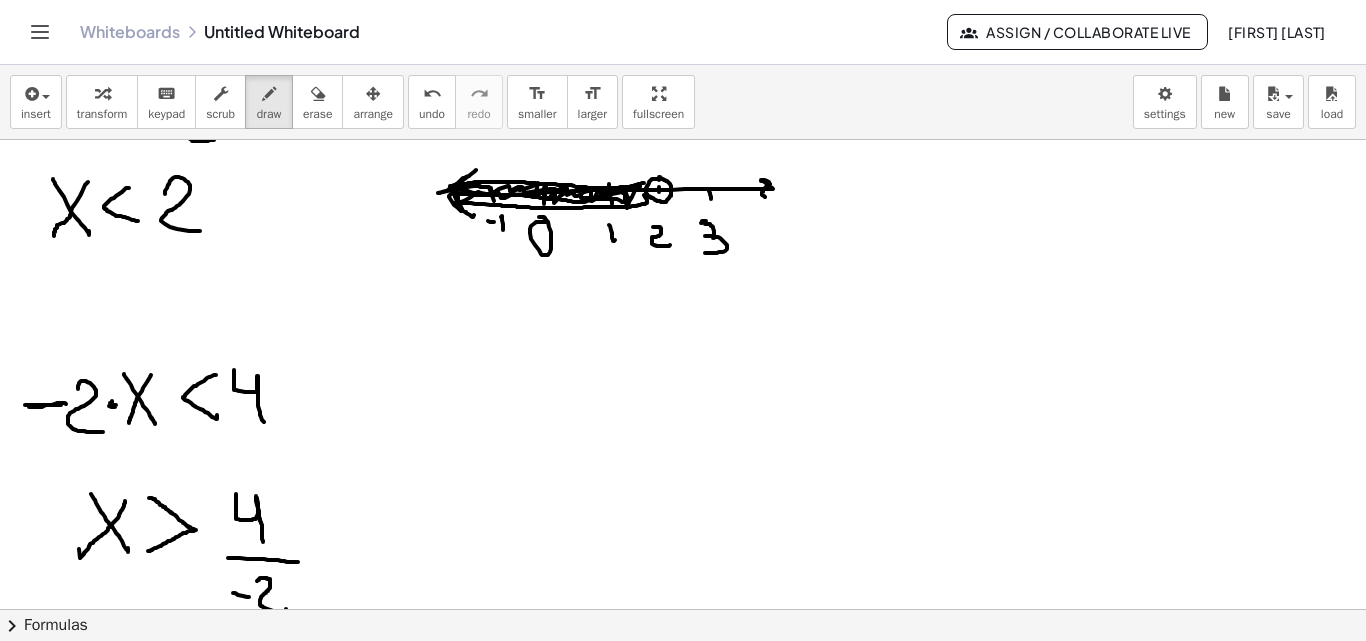 scroll, scrollTop: 174, scrollLeft: 0, axis: vertical 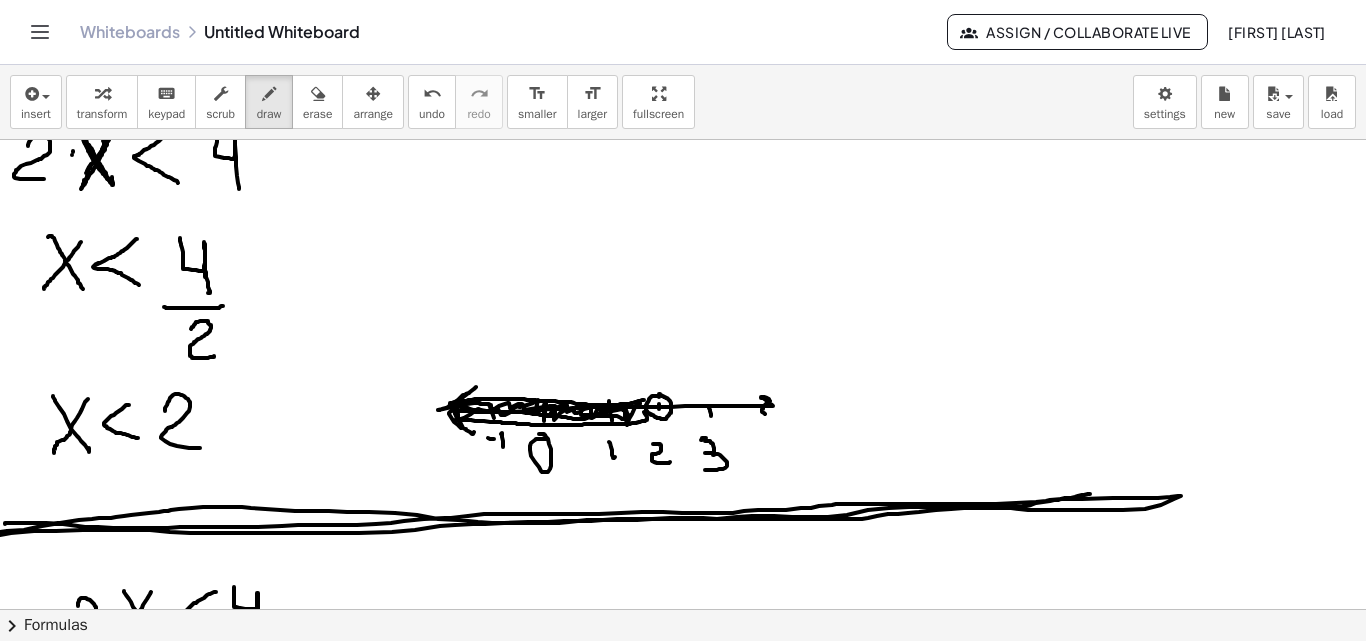 drag, startPoint x: 5, startPoint y: 523, endPoint x: 779, endPoint y: 416, distance: 781.36096 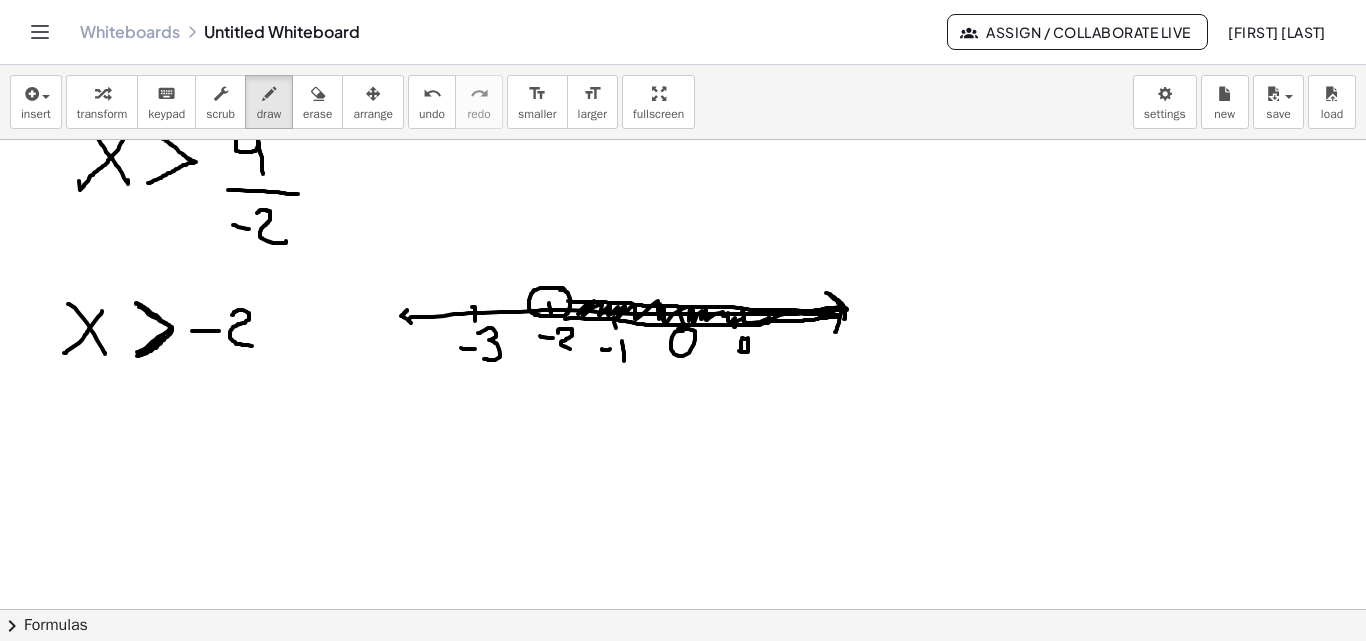 scroll, scrollTop: 798, scrollLeft: 0, axis: vertical 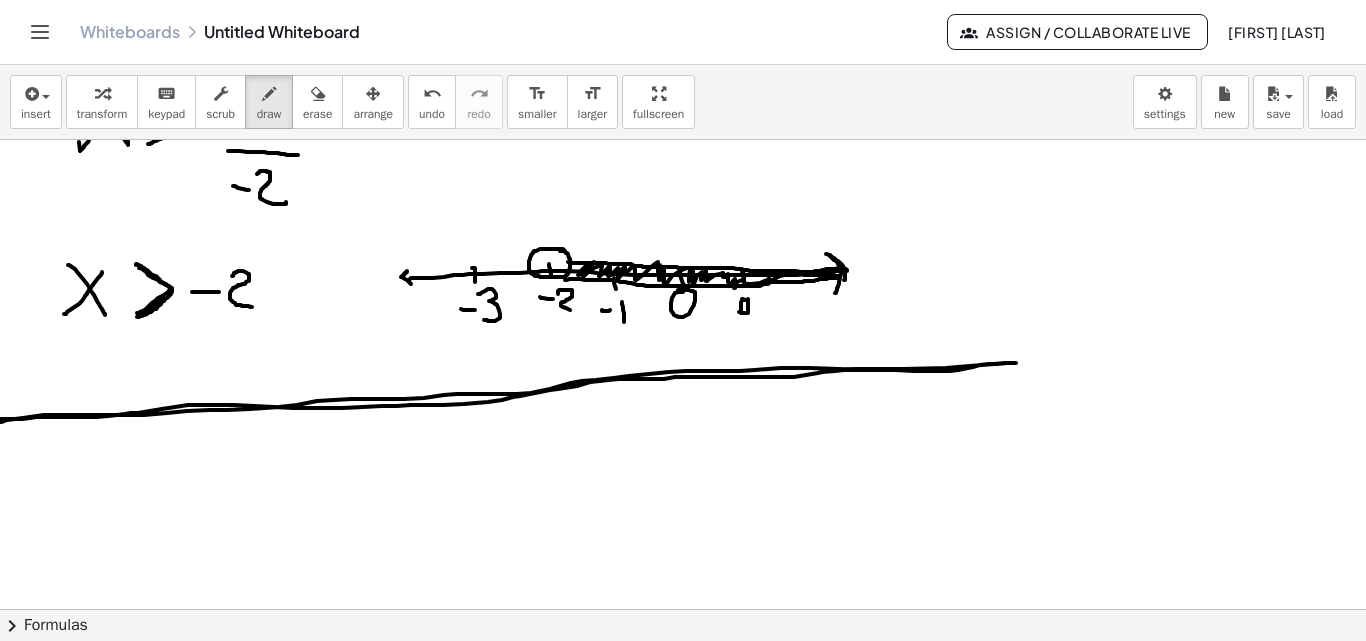 drag, startPoint x: 0, startPoint y: 422, endPoint x: 502, endPoint y: 238, distance: 534.65875 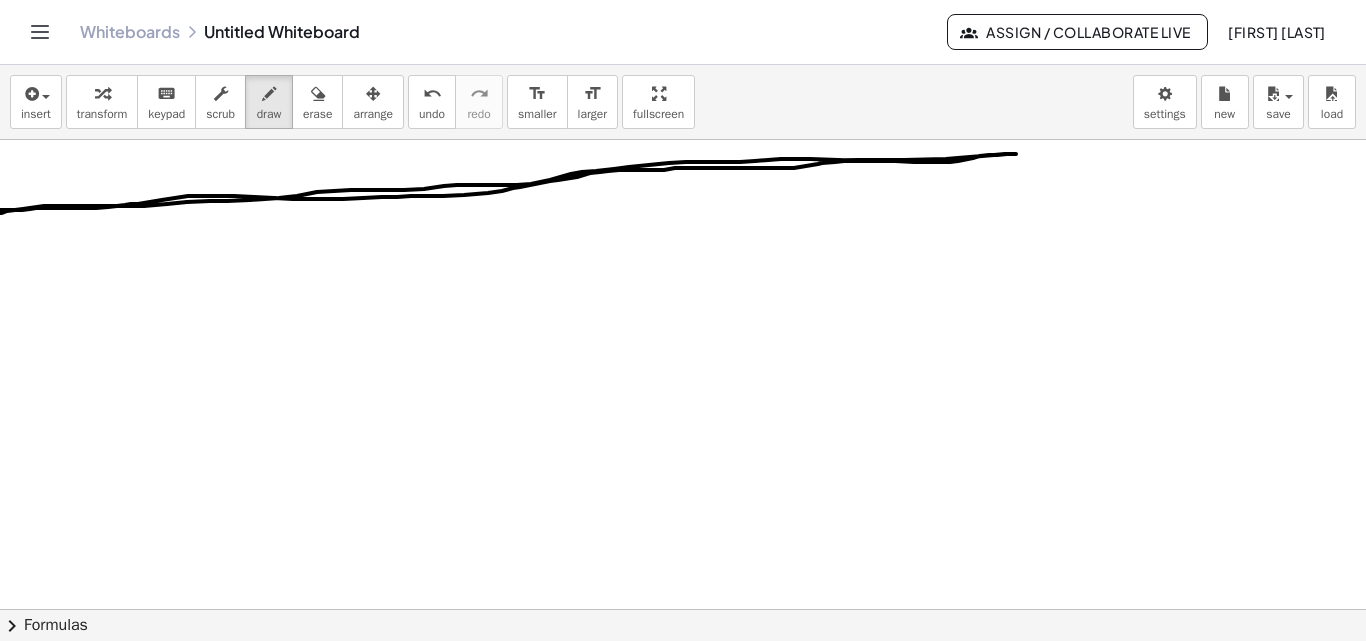 scroll, scrollTop: 1044, scrollLeft: 0, axis: vertical 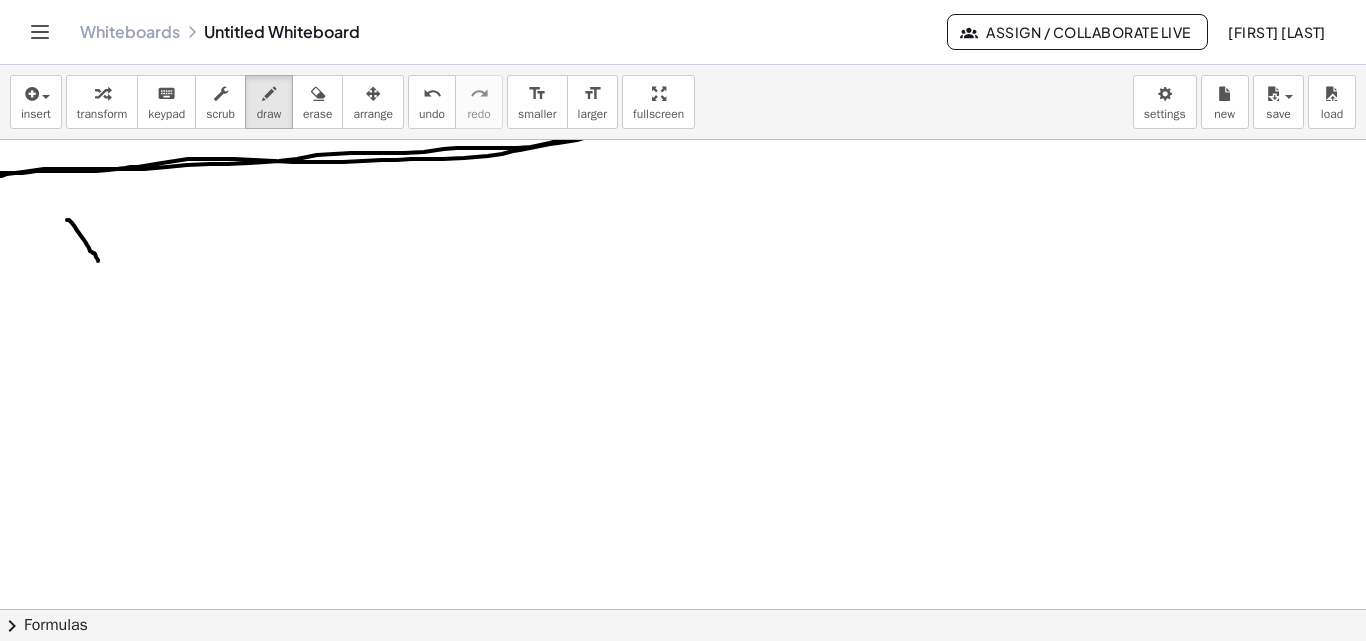 drag, startPoint x: 67, startPoint y: 220, endPoint x: 101, endPoint y: 262, distance: 54.037025 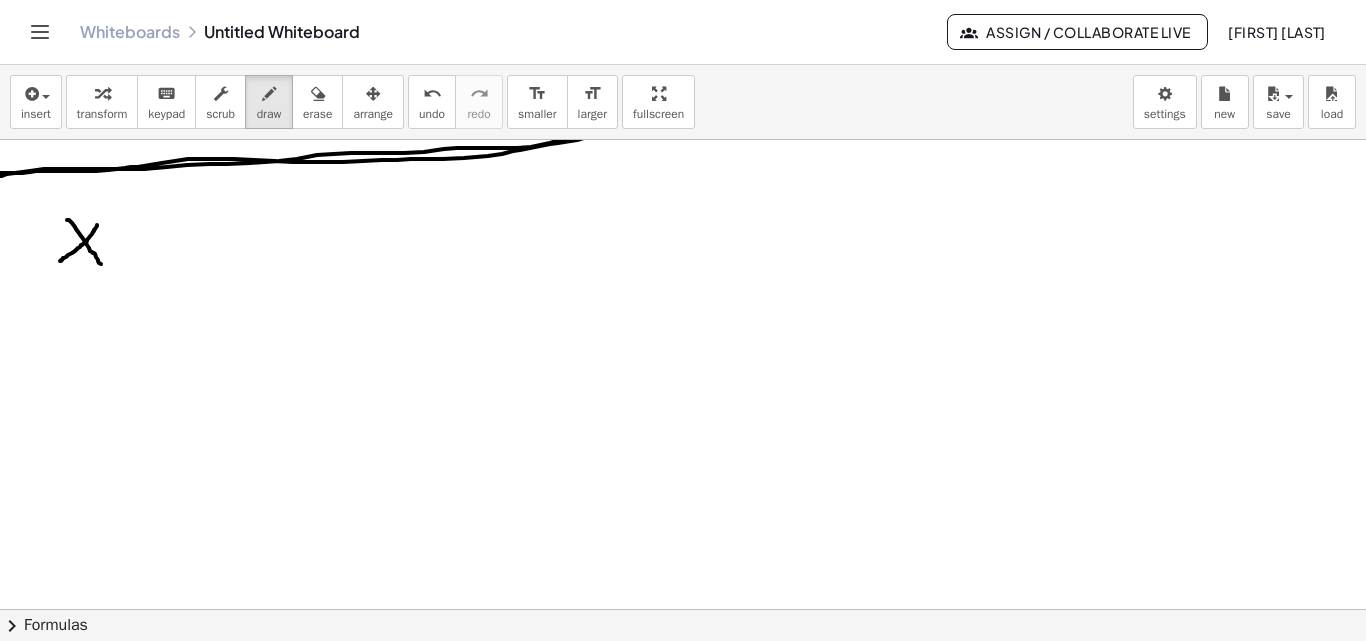 drag, startPoint x: 97, startPoint y: 225, endPoint x: 60, endPoint y: 261, distance: 51.62364 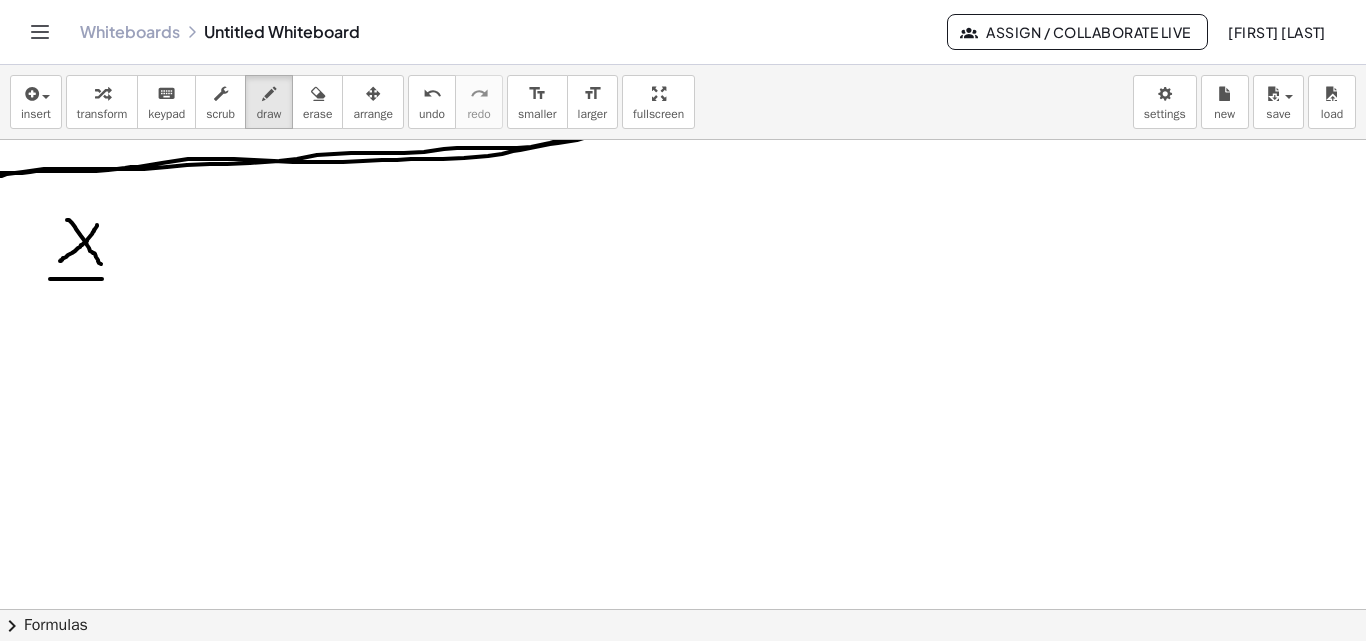 drag, startPoint x: 50, startPoint y: 279, endPoint x: 106, endPoint y: 279, distance: 56 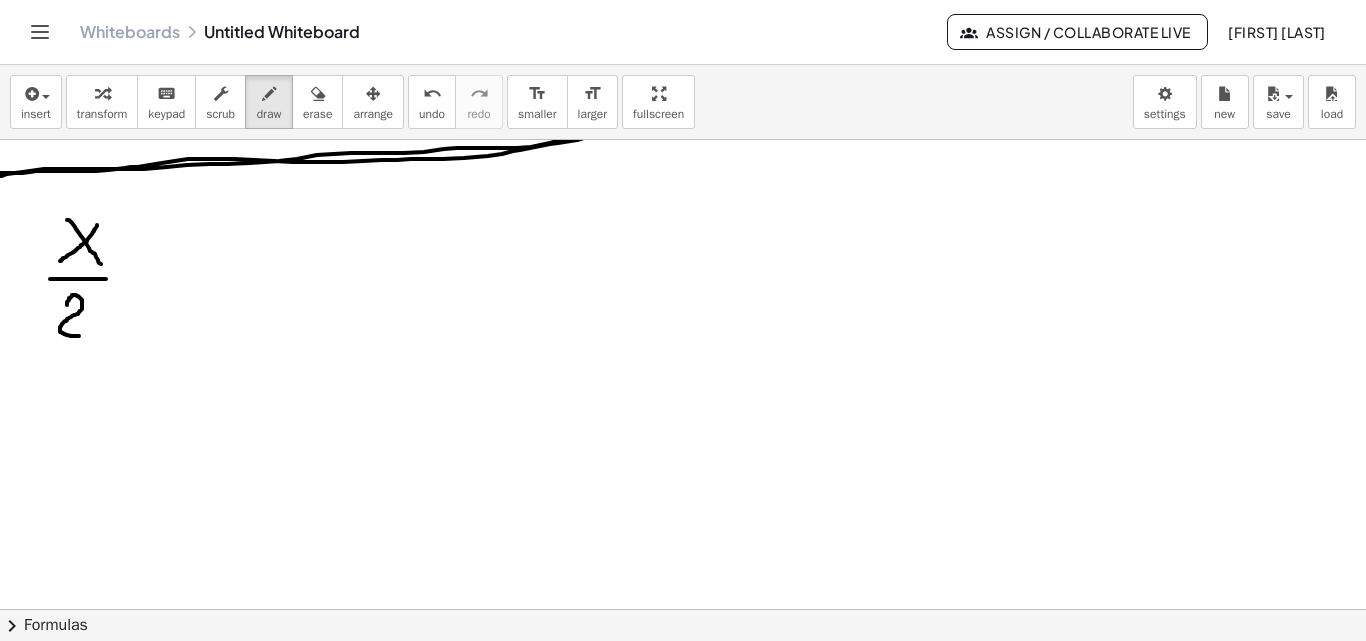 drag, startPoint x: 67, startPoint y: 305, endPoint x: 86, endPoint y: 332, distance: 33.01515 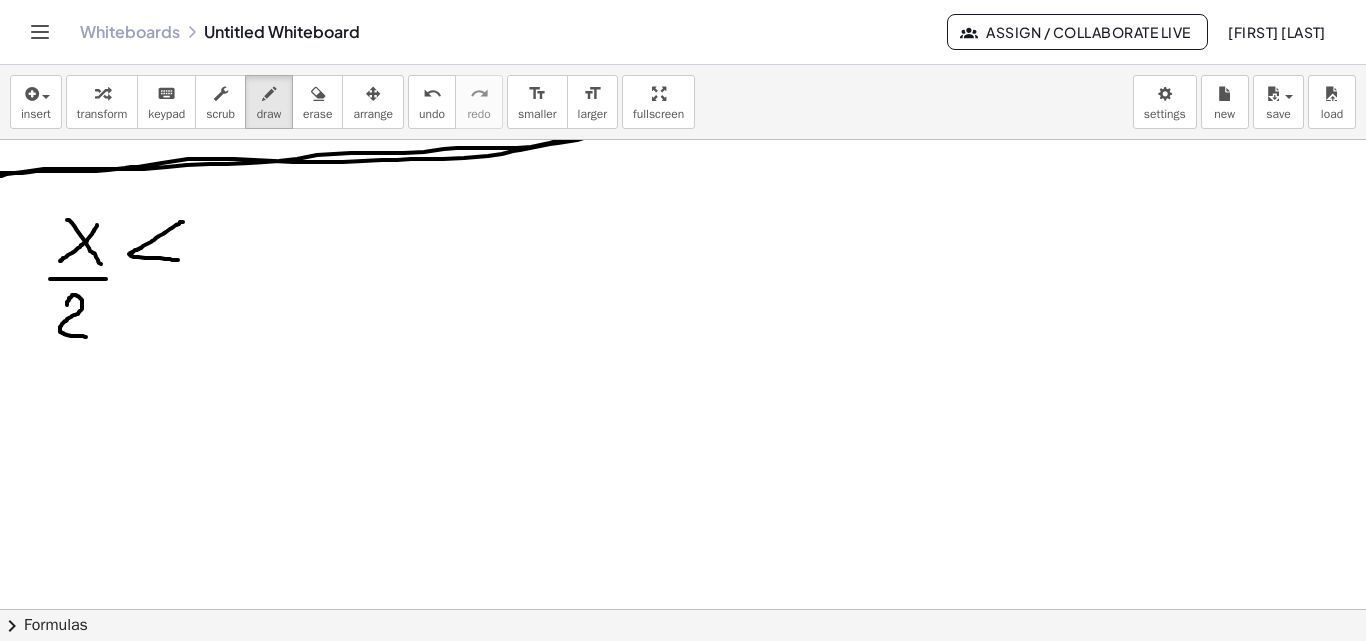 drag, startPoint x: 176, startPoint y: 225, endPoint x: 196, endPoint y: 264, distance: 43.829212 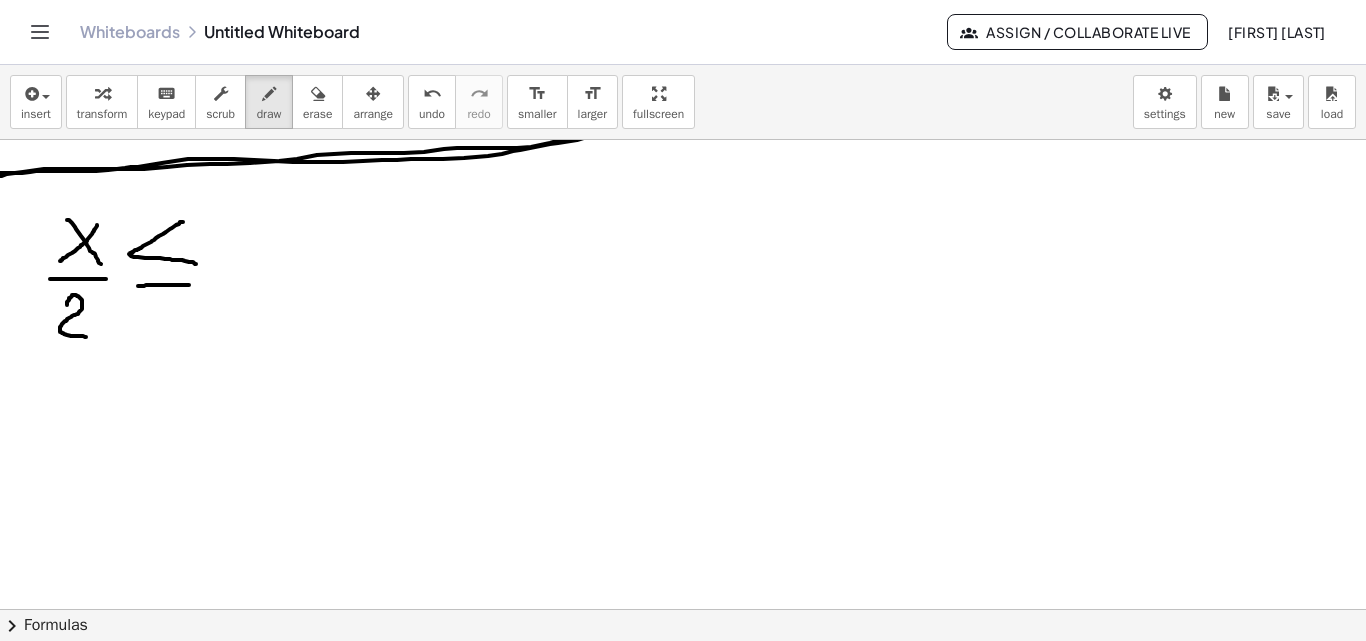 drag, startPoint x: 138, startPoint y: 286, endPoint x: 189, endPoint y: 285, distance: 51.009804 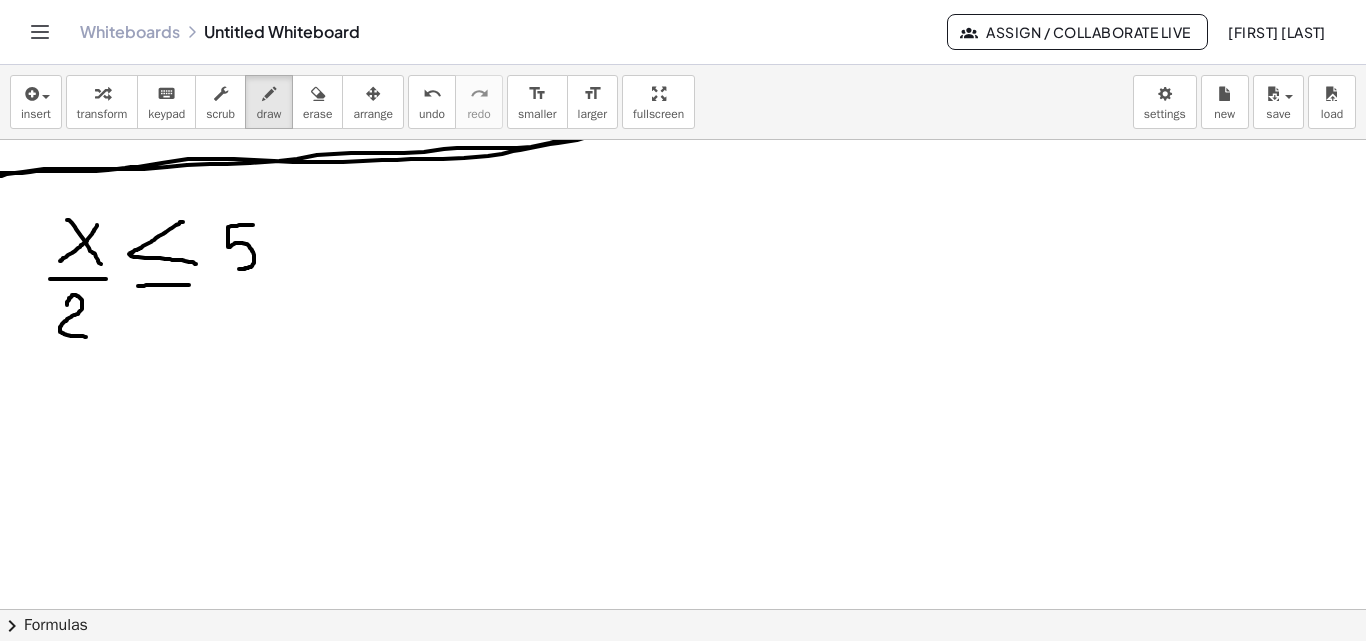 drag, startPoint x: 253, startPoint y: 225, endPoint x: 230, endPoint y: 269, distance: 49.648766 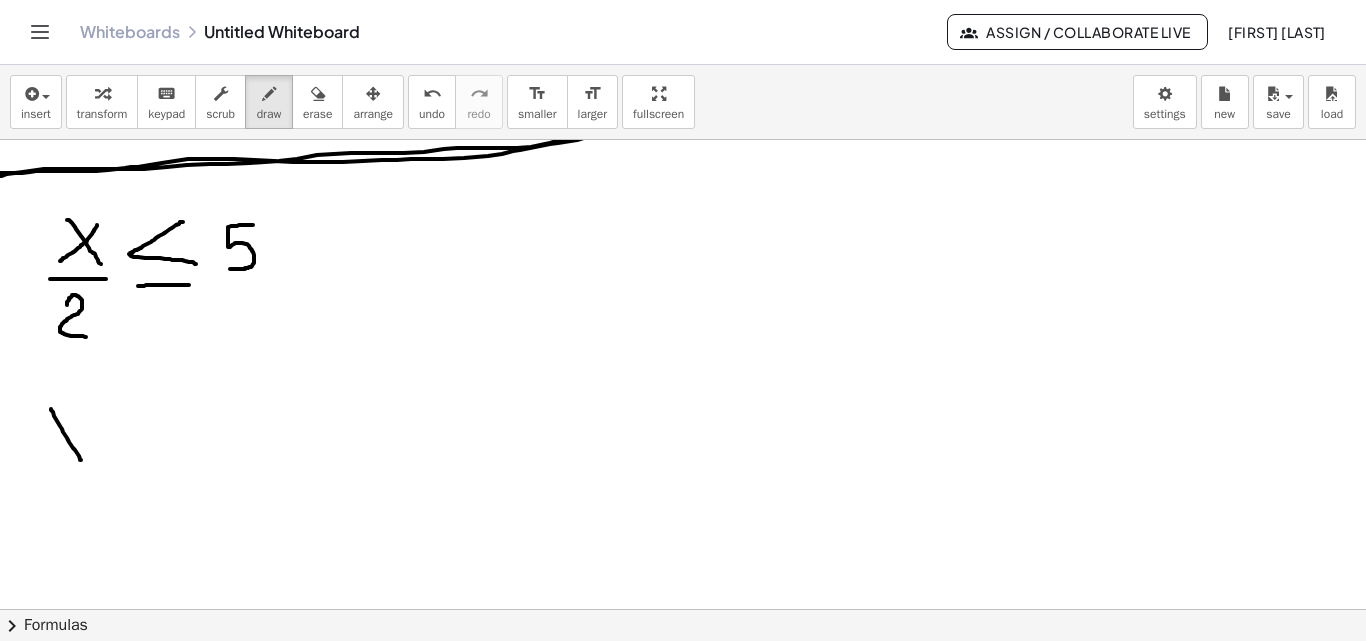 drag, startPoint x: 51, startPoint y: 409, endPoint x: 86, endPoint y: 470, distance: 70.327805 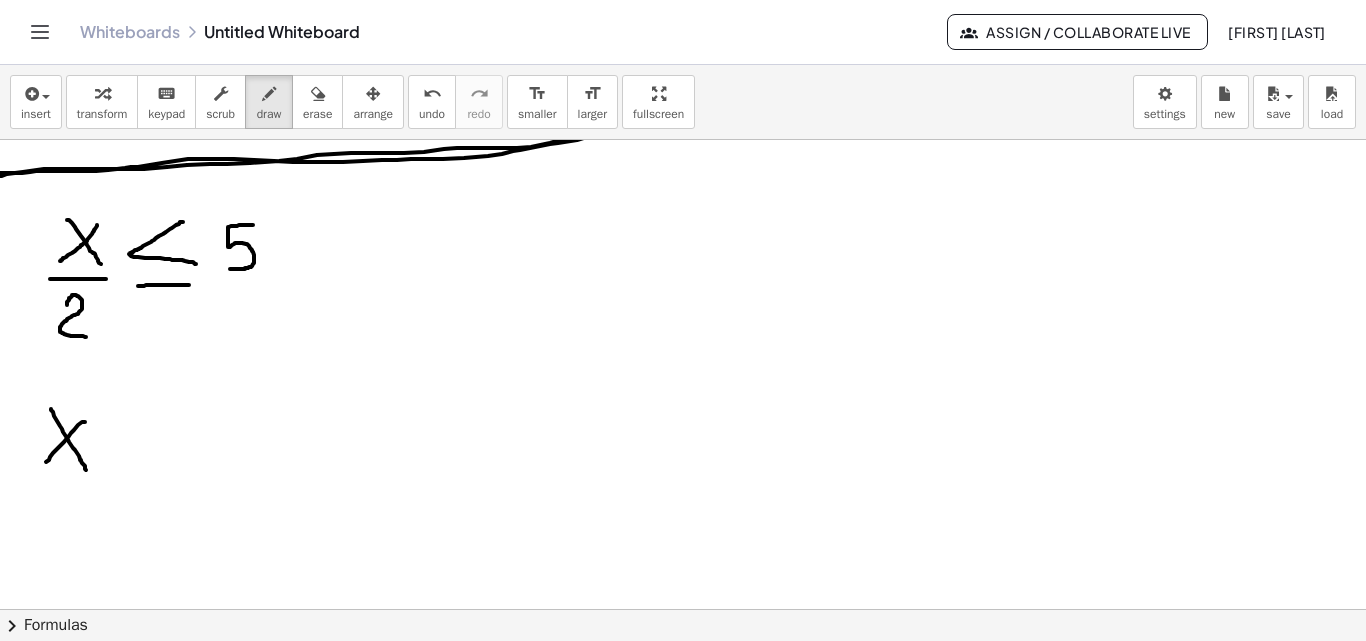 drag, startPoint x: 84, startPoint y: 422, endPoint x: 40, endPoint y: 469, distance: 64.381676 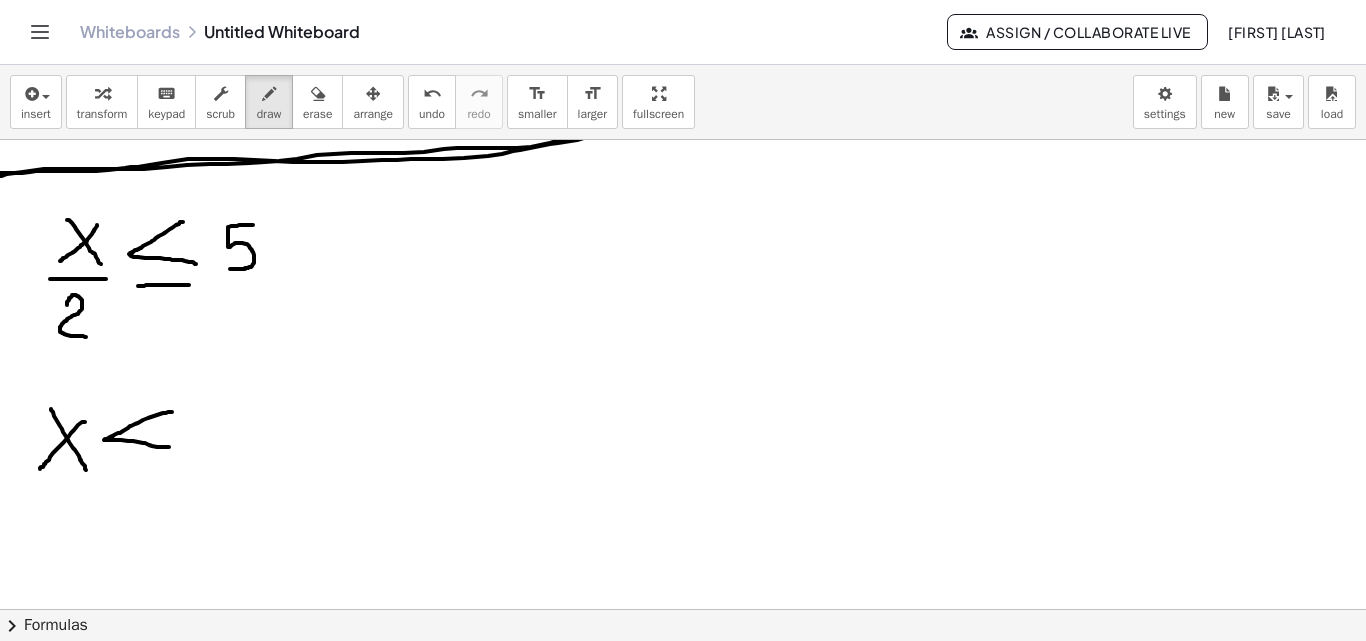 drag, startPoint x: 172, startPoint y: 412, endPoint x: 169, endPoint y: 447, distance: 35.128338 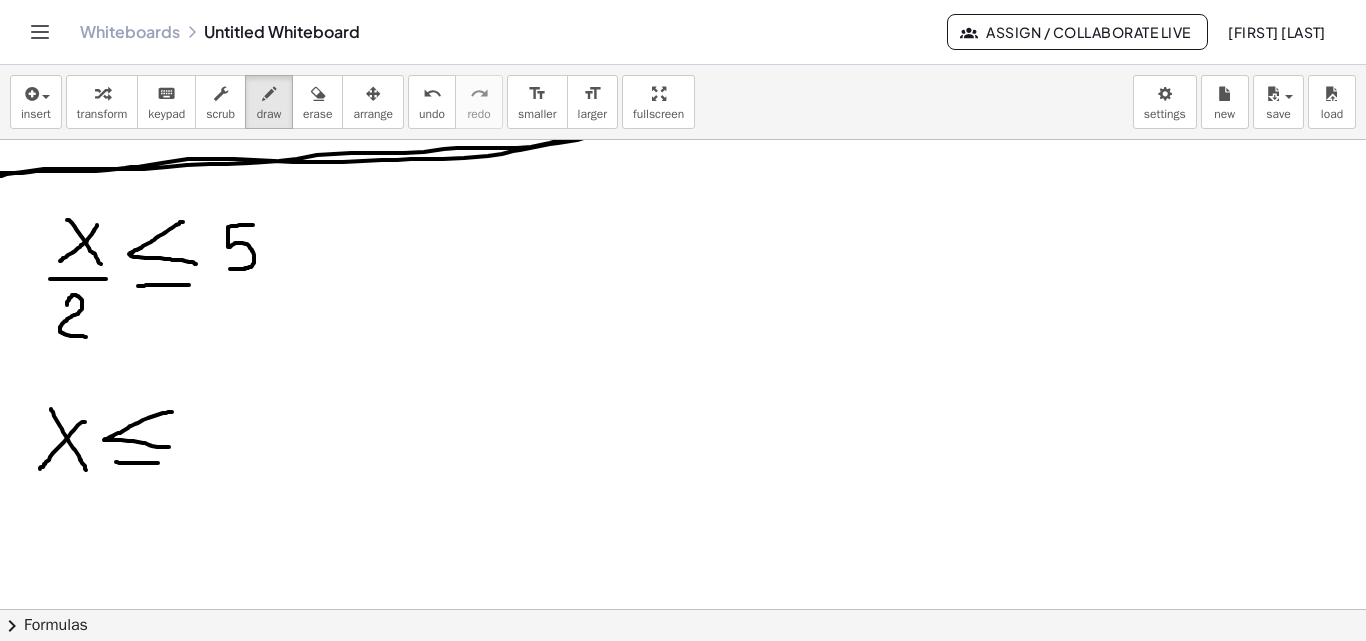 drag, startPoint x: 116, startPoint y: 462, endPoint x: 158, endPoint y: 463, distance: 42.0119 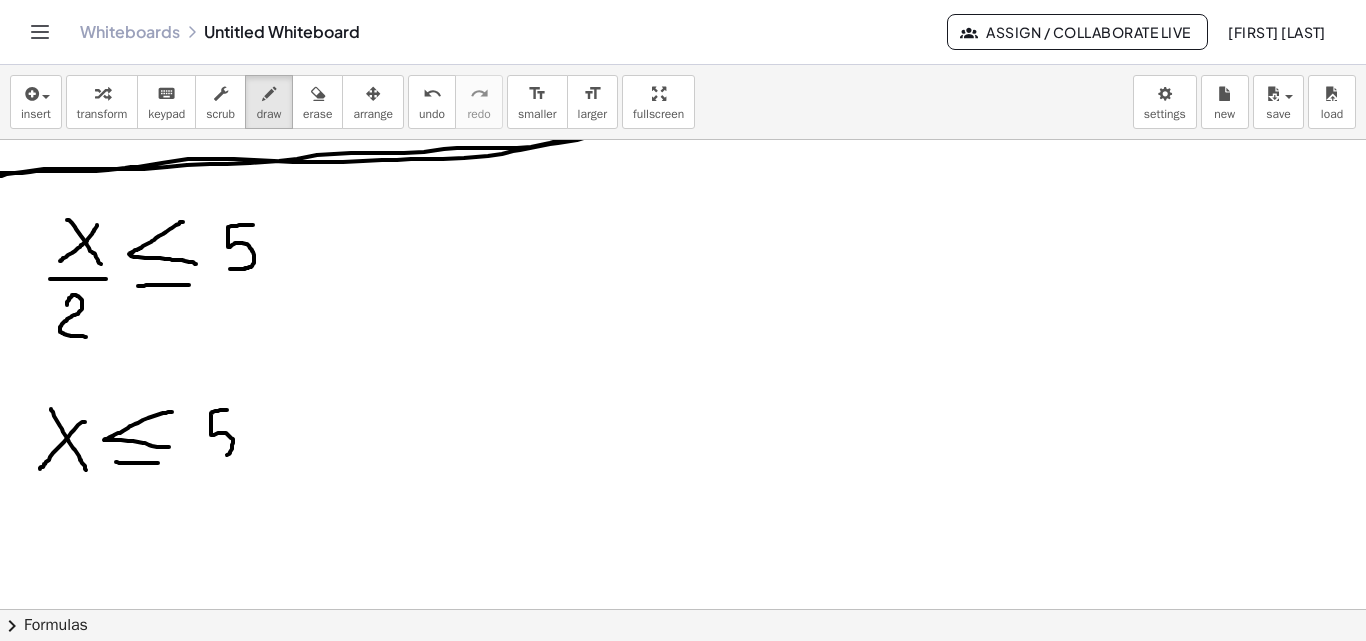 drag, startPoint x: 227, startPoint y: 410, endPoint x: 208, endPoint y: 455, distance: 48.8467 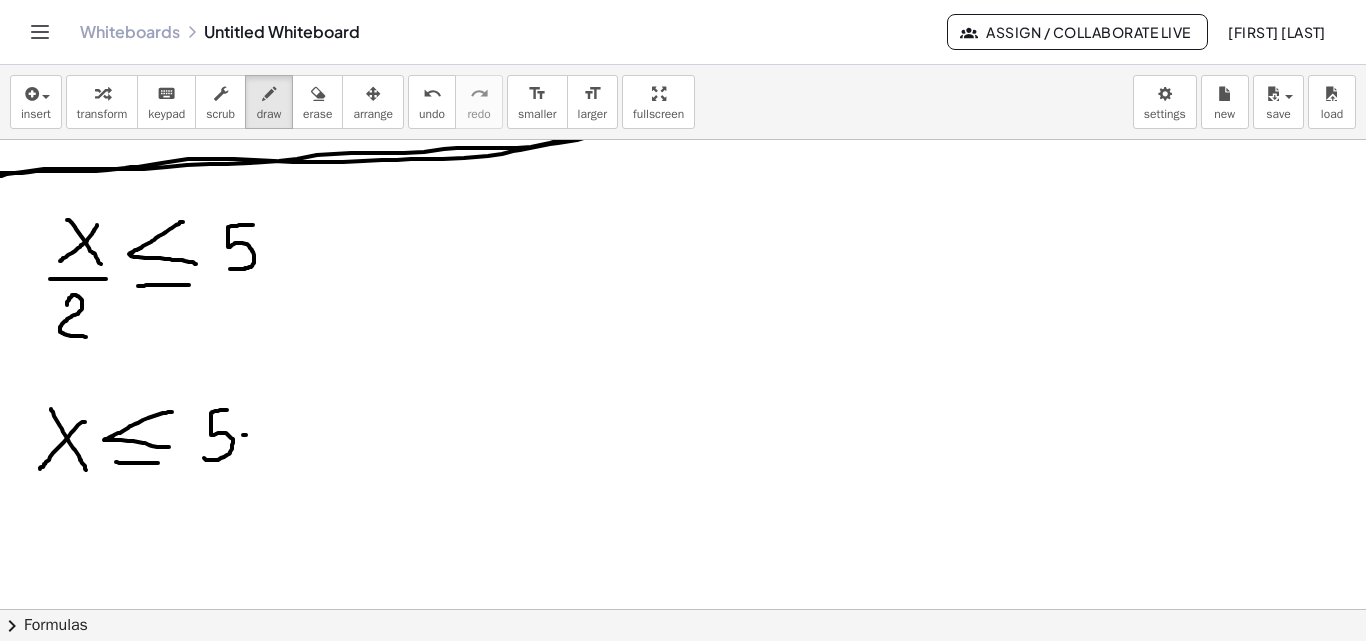 click at bounding box center (683, 34) 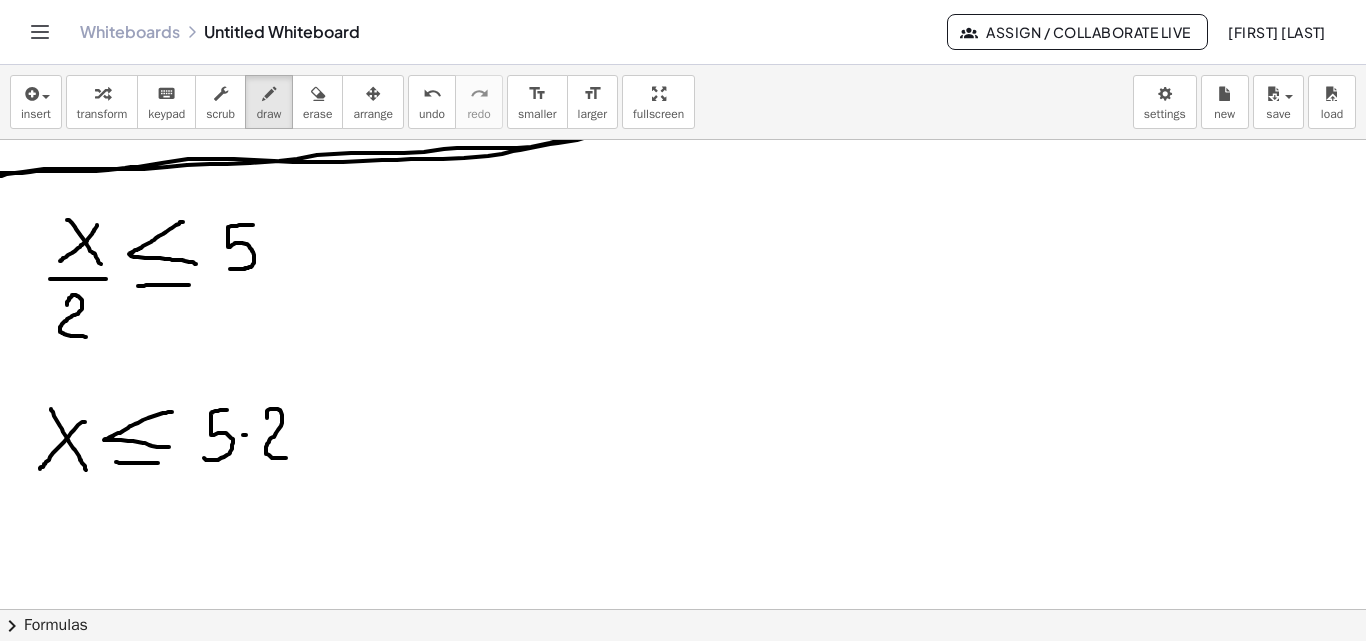 drag, startPoint x: 267, startPoint y: 418, endPoint x: 261, endPoint y: 401, distance: 18.027756 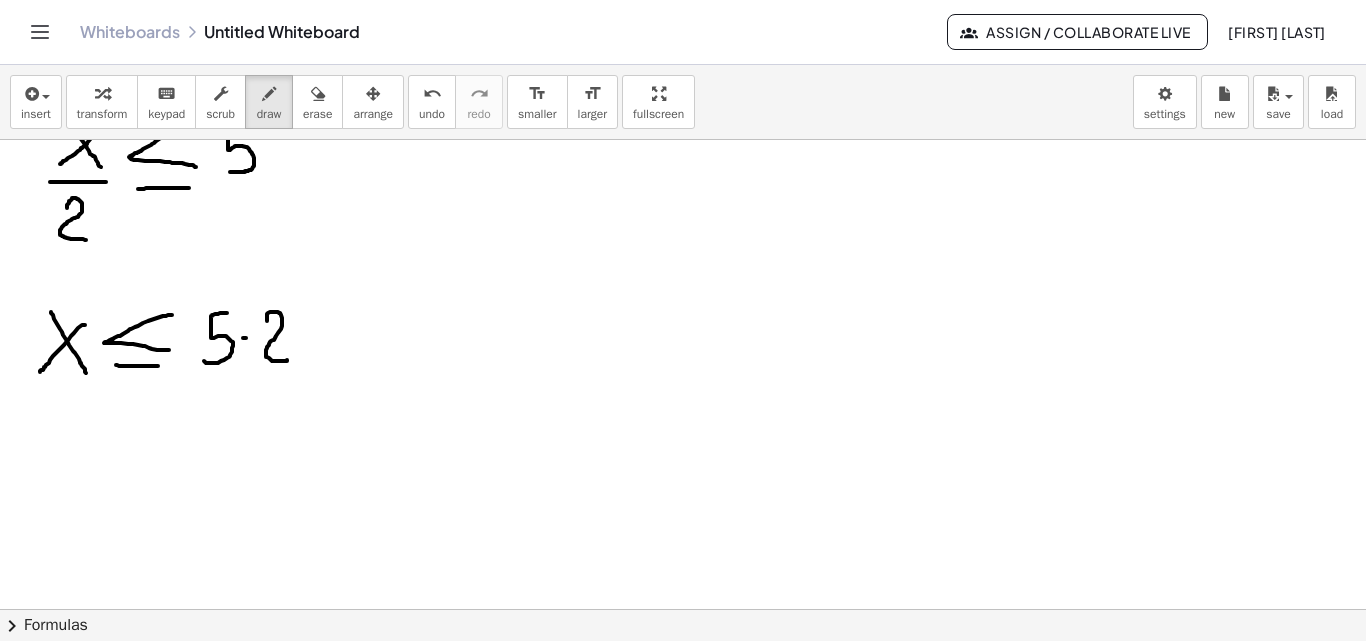 scroll, scrollTop: 1153, scrollLeft: 0, axis: vertical 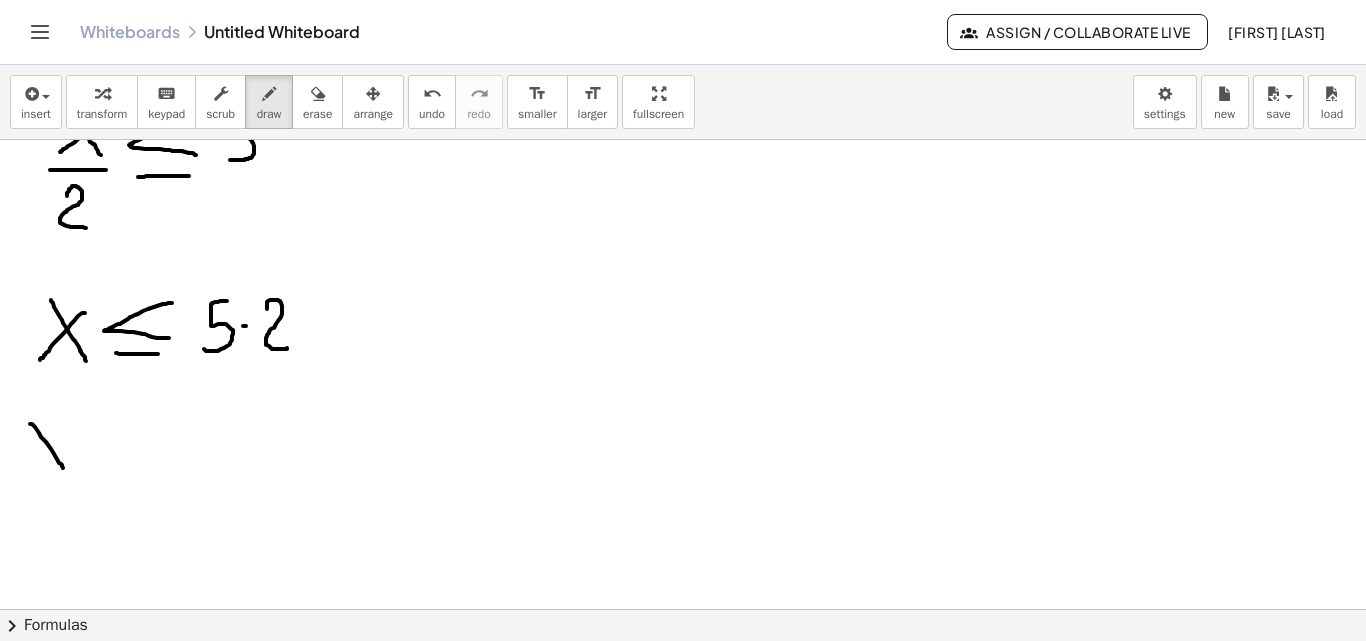drag, startPoint x: 31, startPoint y: 424, endPoint x: 63, endPoint y: 448, distance: 40 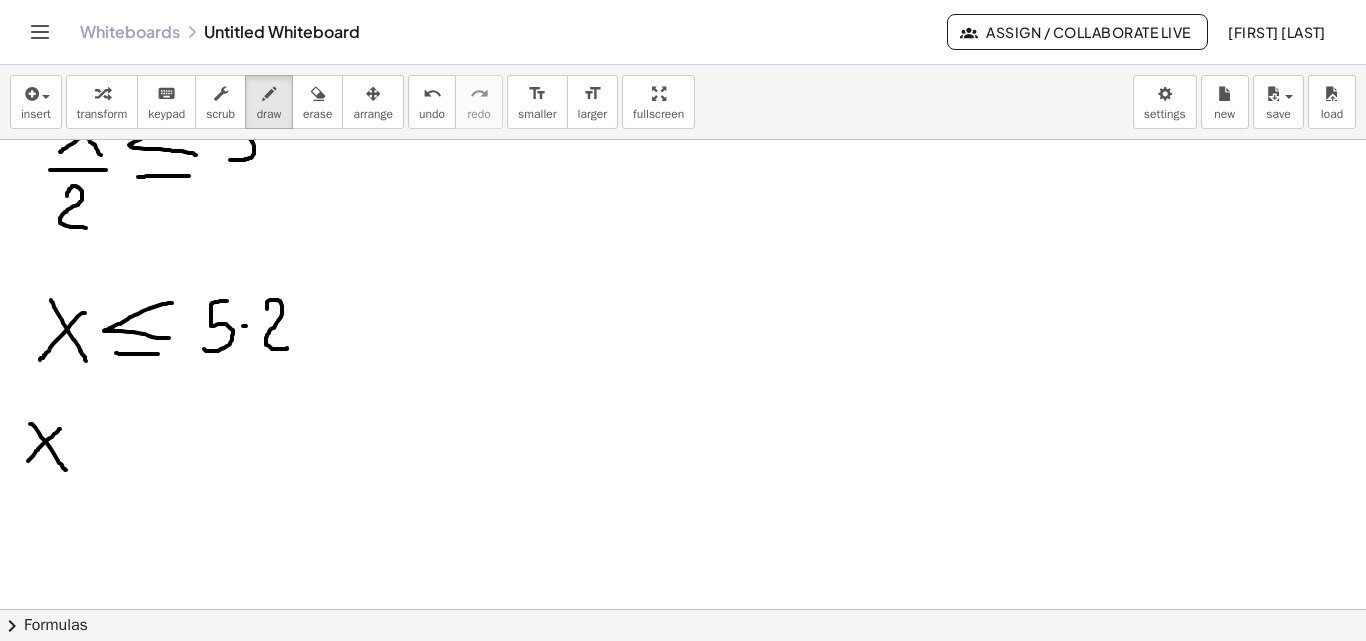 drag, startPoint x: 60, startPoint y: 429, endPoint x: 28, endPoint y: 461, distance: 45.254833 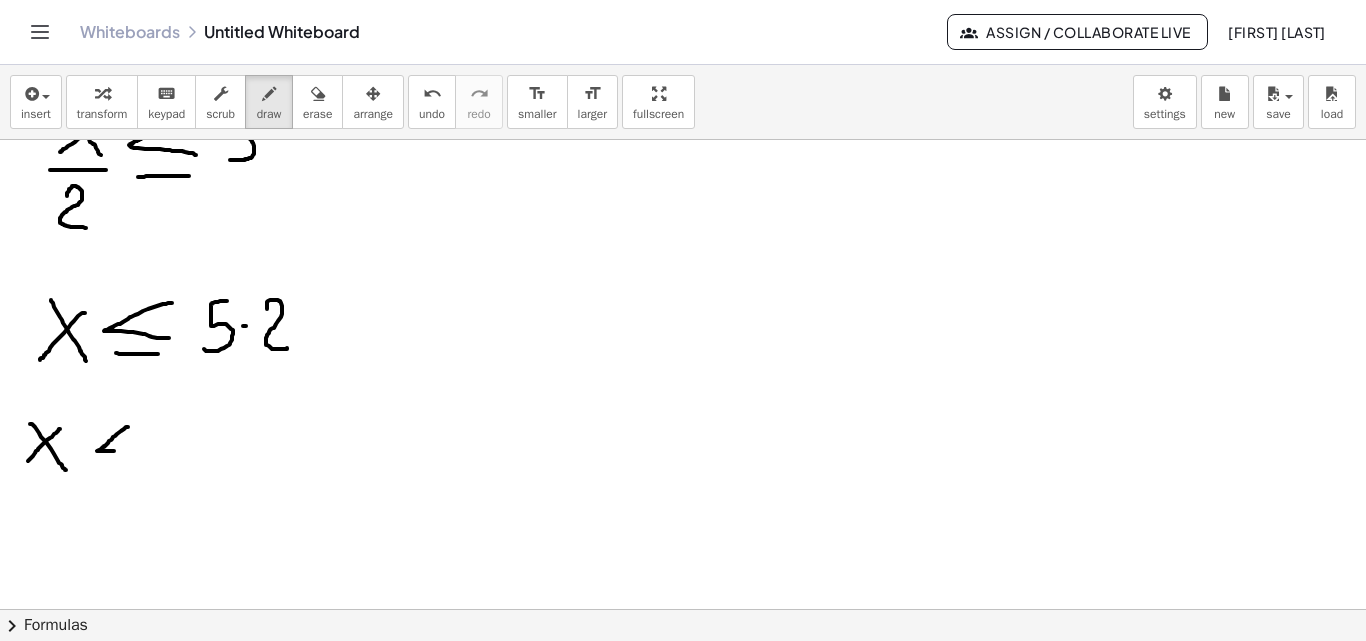 drag, startPoint x: 128, startPoint y: 427, endPoint x: 126, endPoint y: 451, distance: 24.083189 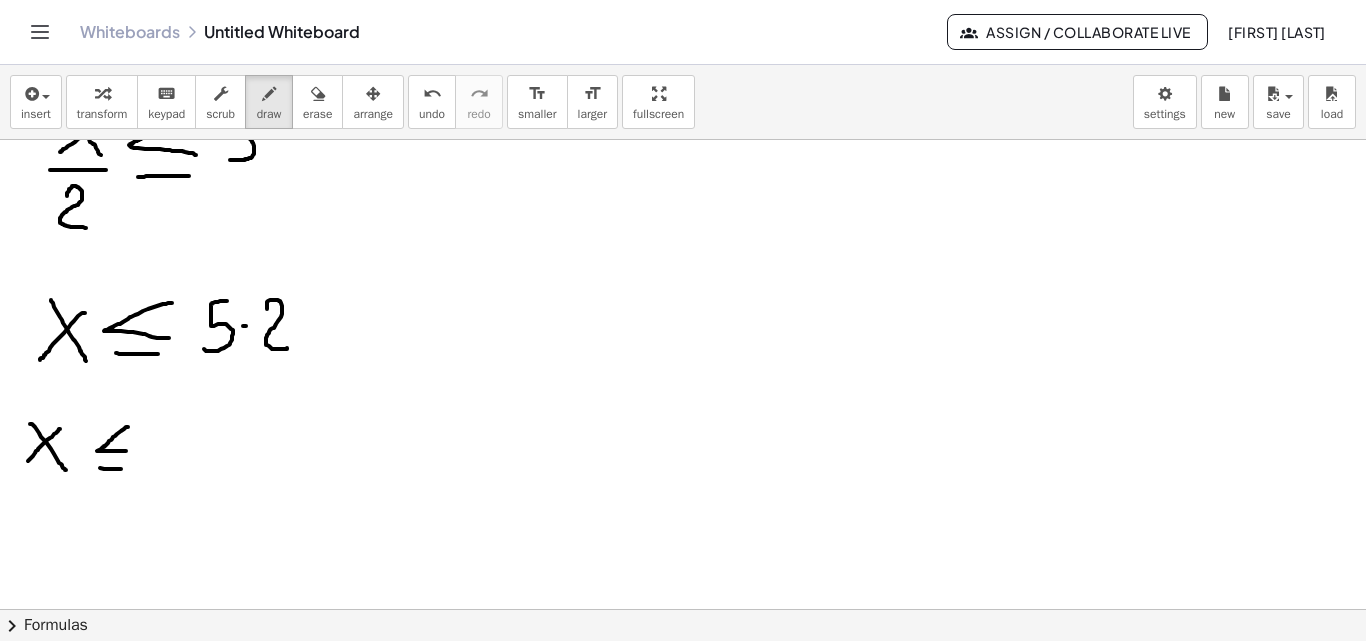 drag, startPoint x: 100, startPoint y: 468, endPoint x: 150, endPoint y: 450, distance: 53.14132 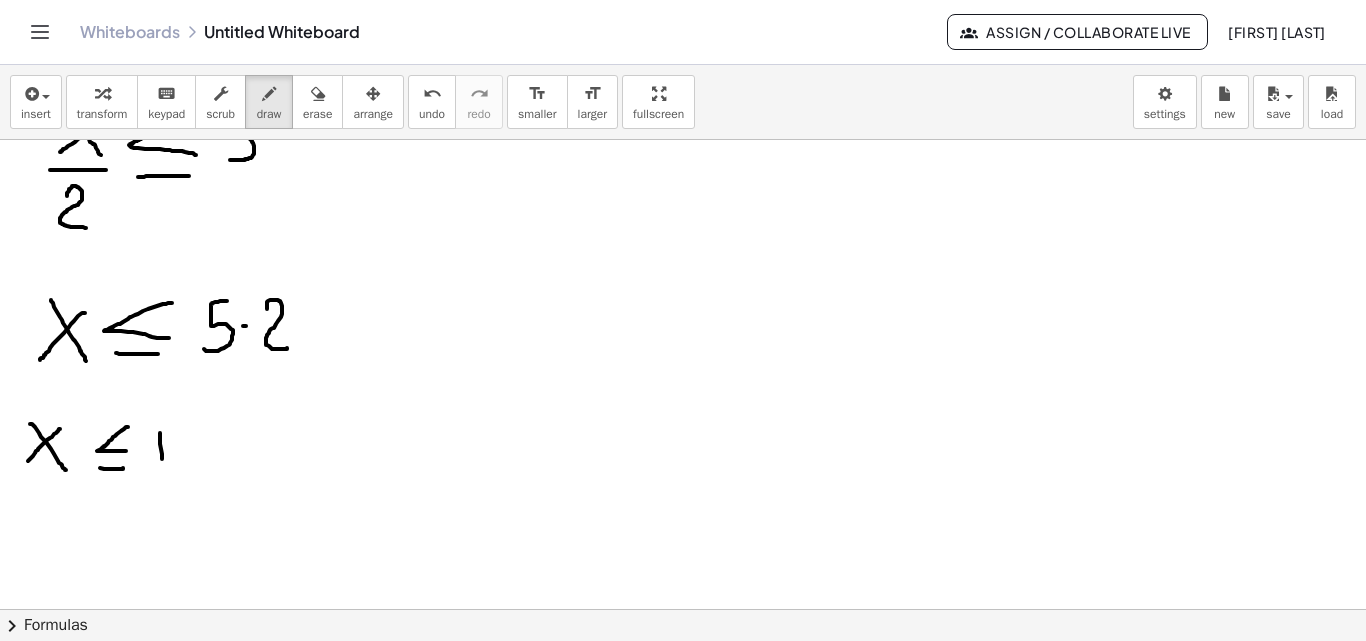 drag, startPoint x: 160, startPoint y: 433, endPoint x: 182, endPoint y: 439, distance: 22.803509 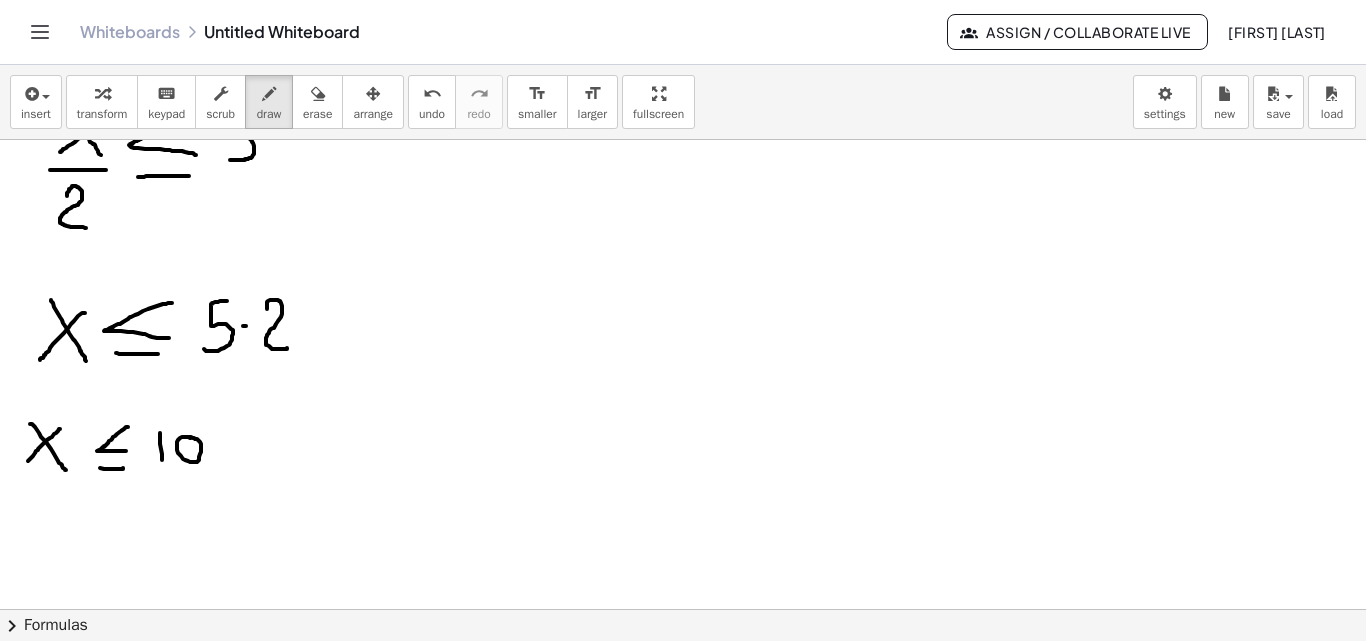 click at bounding box center (683, -75) 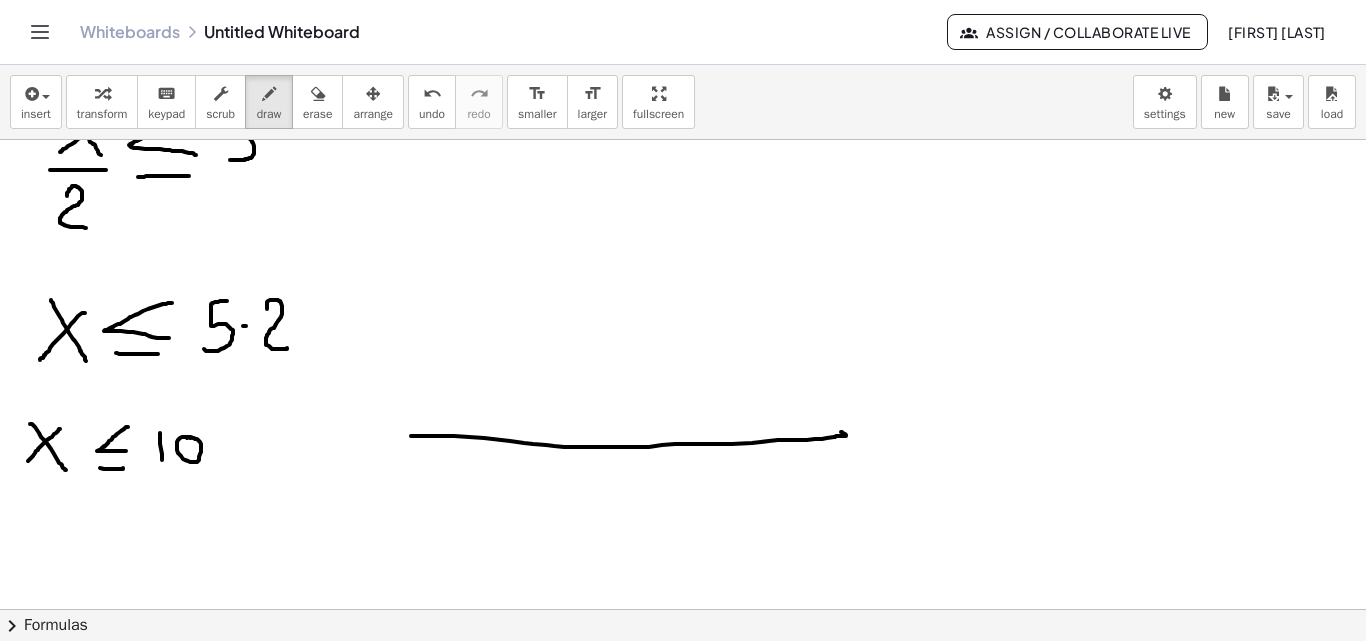 drag, startPoint x: 411, startPoint y: 436, endPoint x: 794, endPoint y: 447, distance: 383.15793 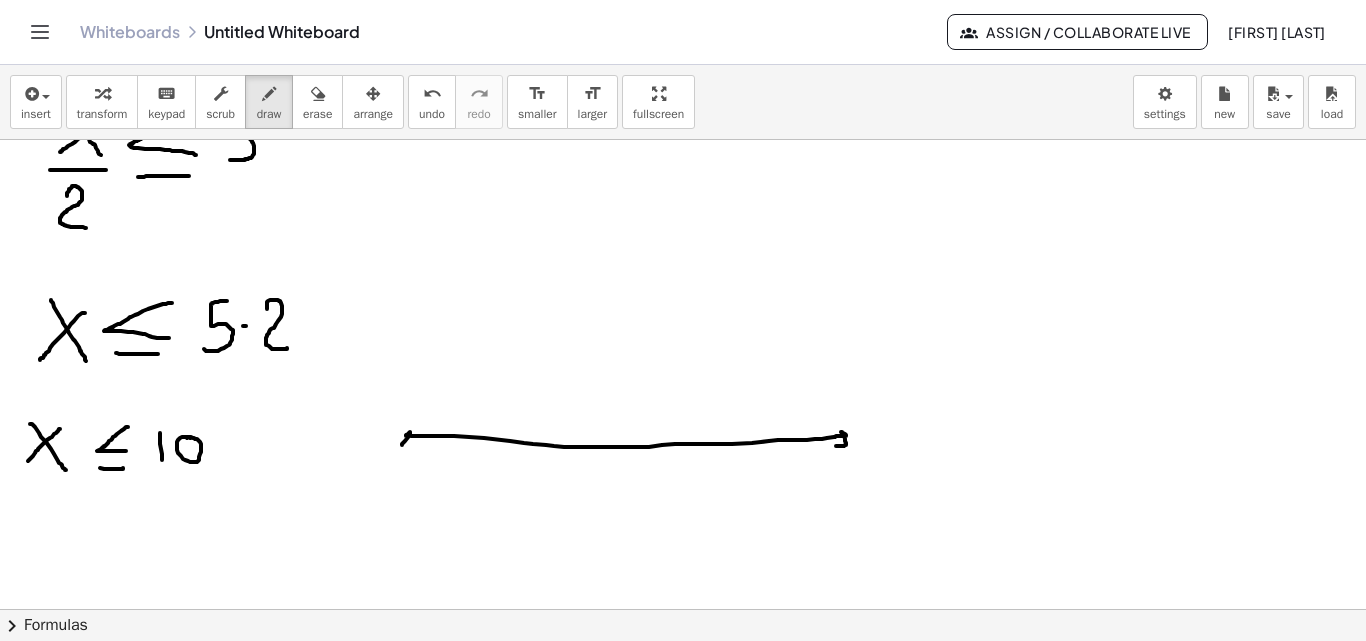 drag, startPoint x: 406, startPoint y: 436, endPoint x: 427, endPoint y: 450, distance: 25.23886 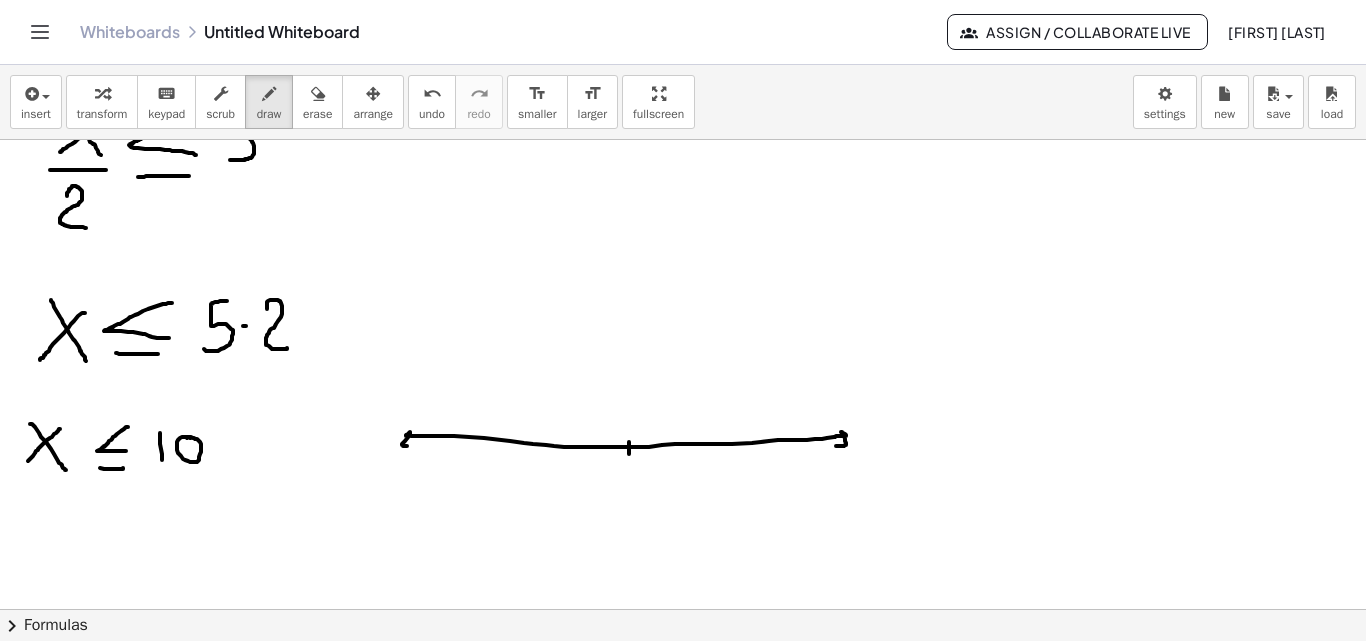 drag, startPoint x: 629, startPoint y: 442, endPoint x: 629, endPoint y: 454, distance: 12 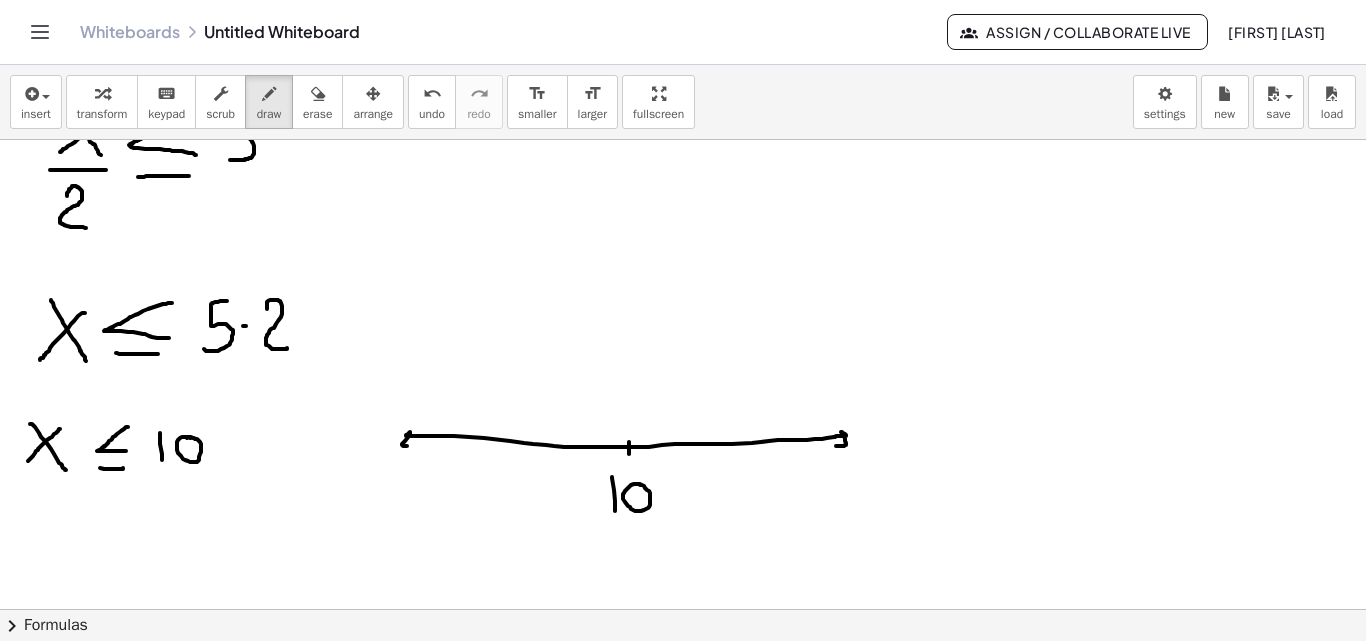 drag, startPoint x: 640, startPoint y: 485, endPoint x: 749, endPoint y: 453, distance: 113.600174 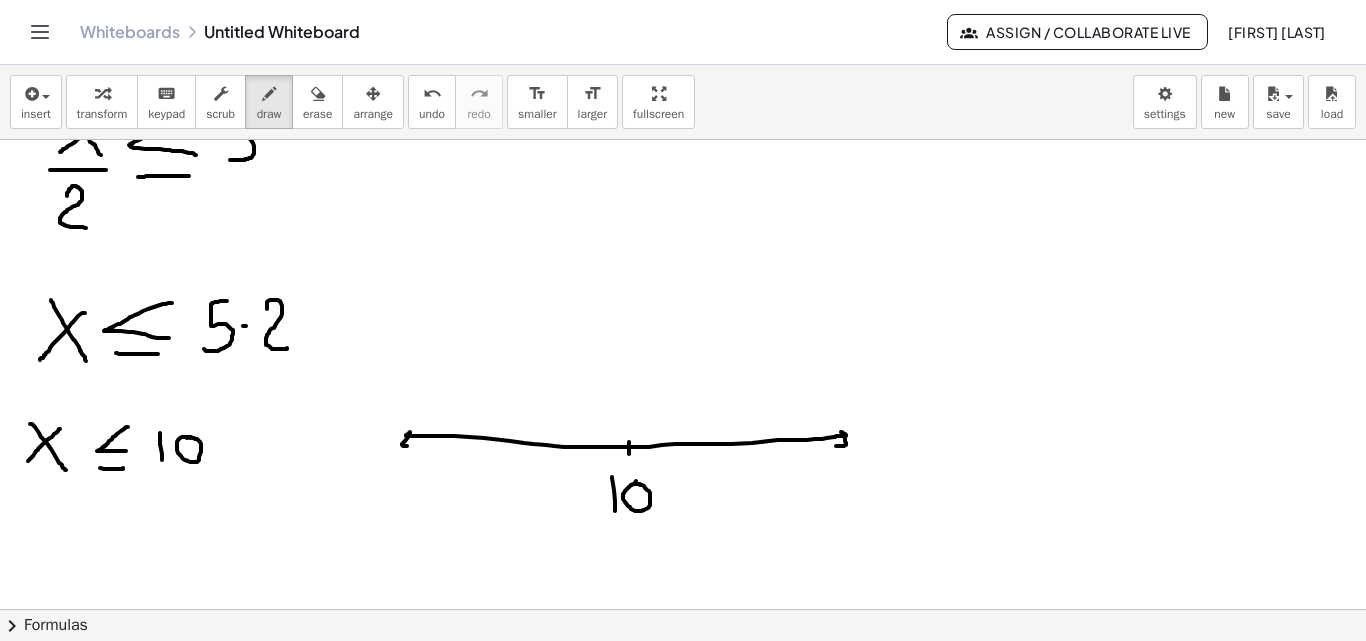 drag, startPoint x: 738, startPoint y: 441, endPoint x: 742, endPoint y: 458, distance: 17.464249 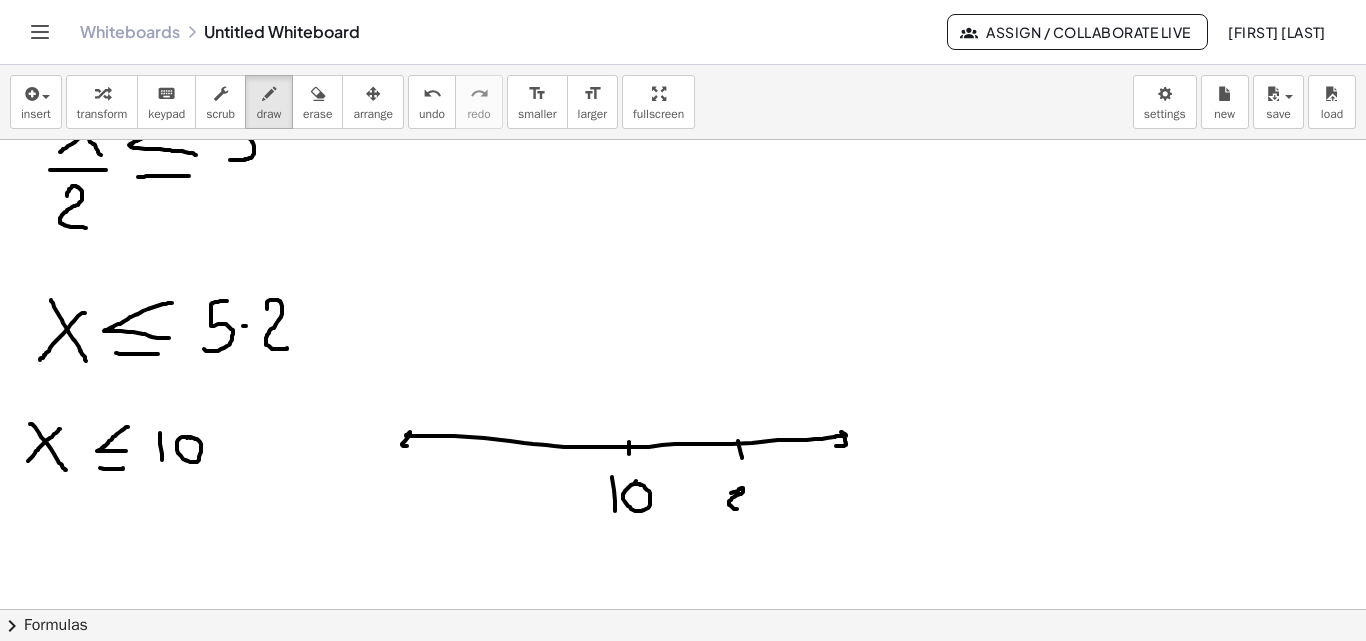 drag, startPoint x: 731, startPoint y: 493, endPoint x: 759, endPoint y: 499, distance: 28.635643 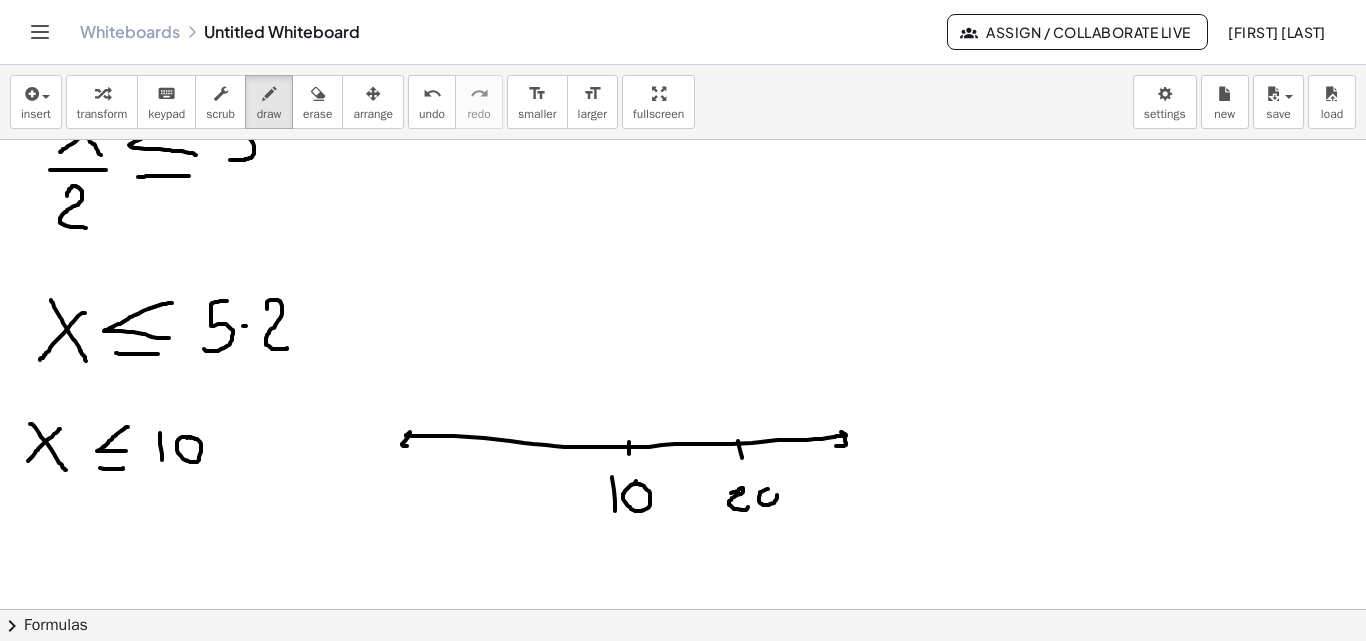 drag, startPoint x: 768, startPoint y: 489, endPoint x: 698, endPoint y: 486, distance: 70.064255 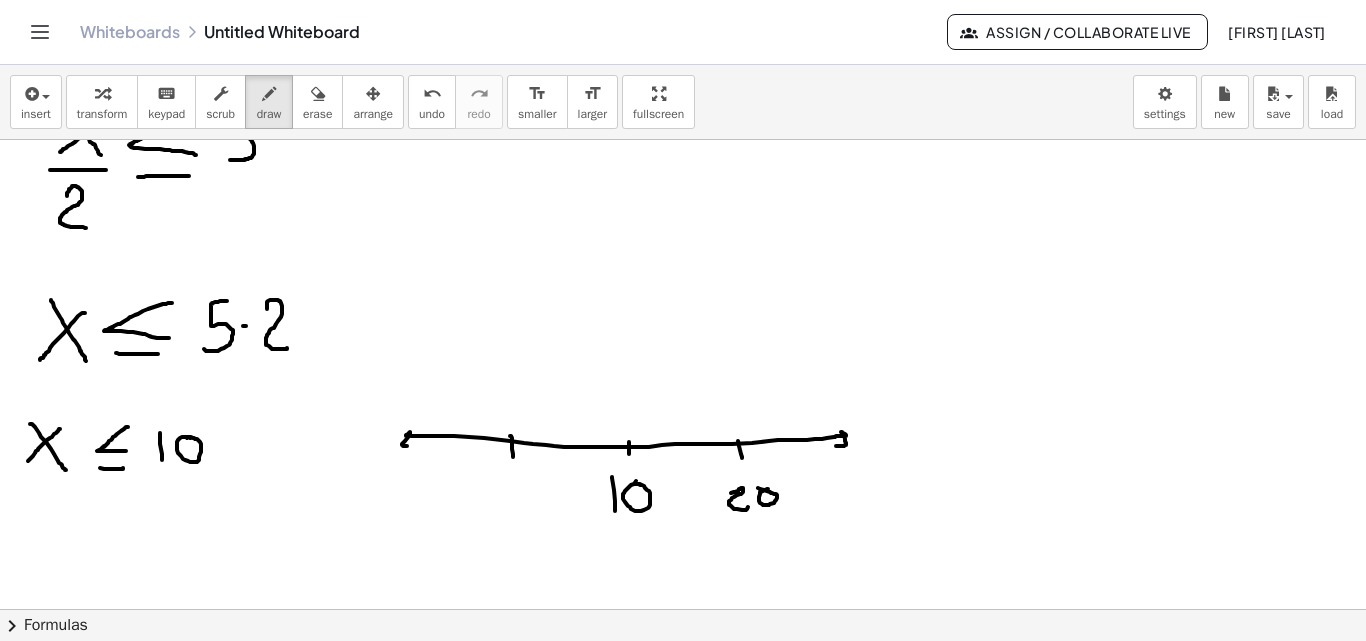drag, startPoint x: 511, startPoint y: 436, endPoint x: 504, endPoint y: 478, distance: 42.579338 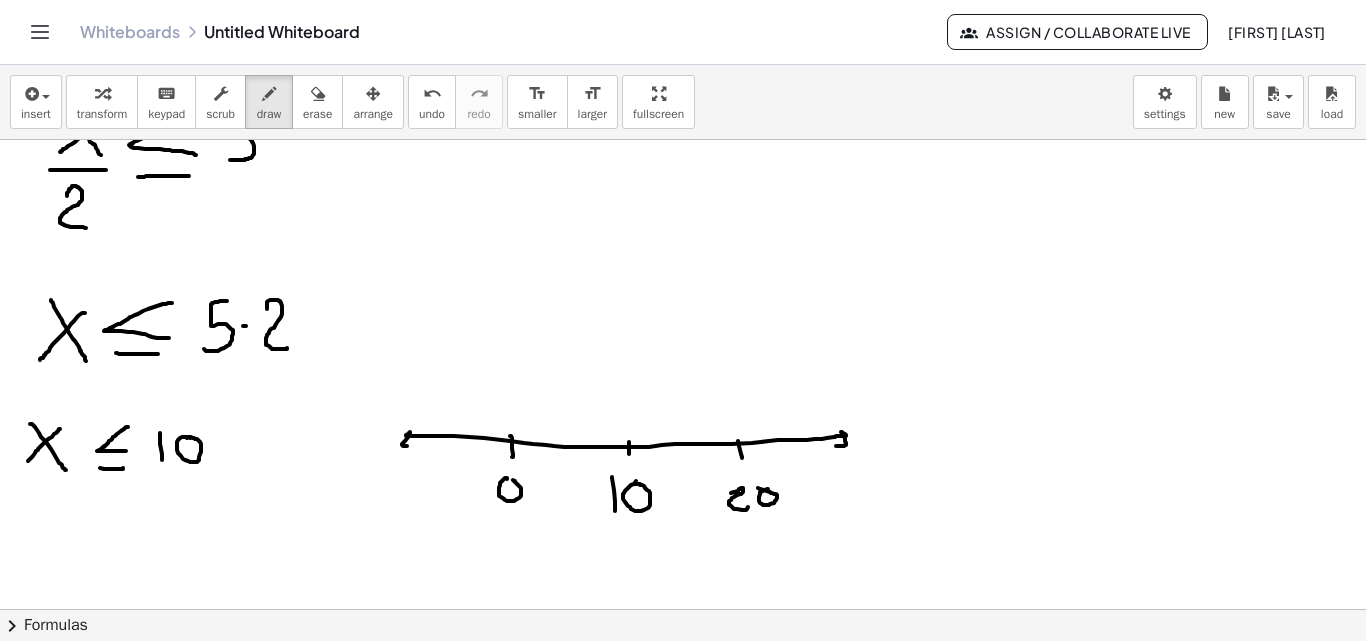 click at bounding box center [683, -75] 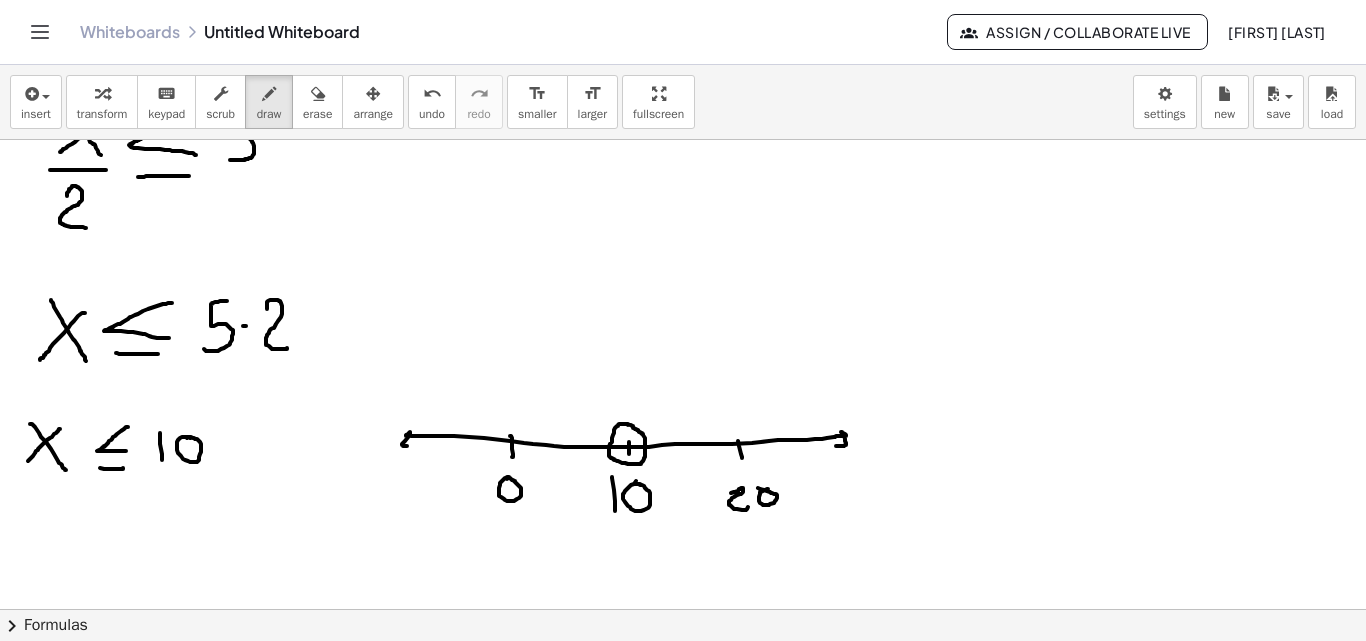 click at bounding box center [683, -75] 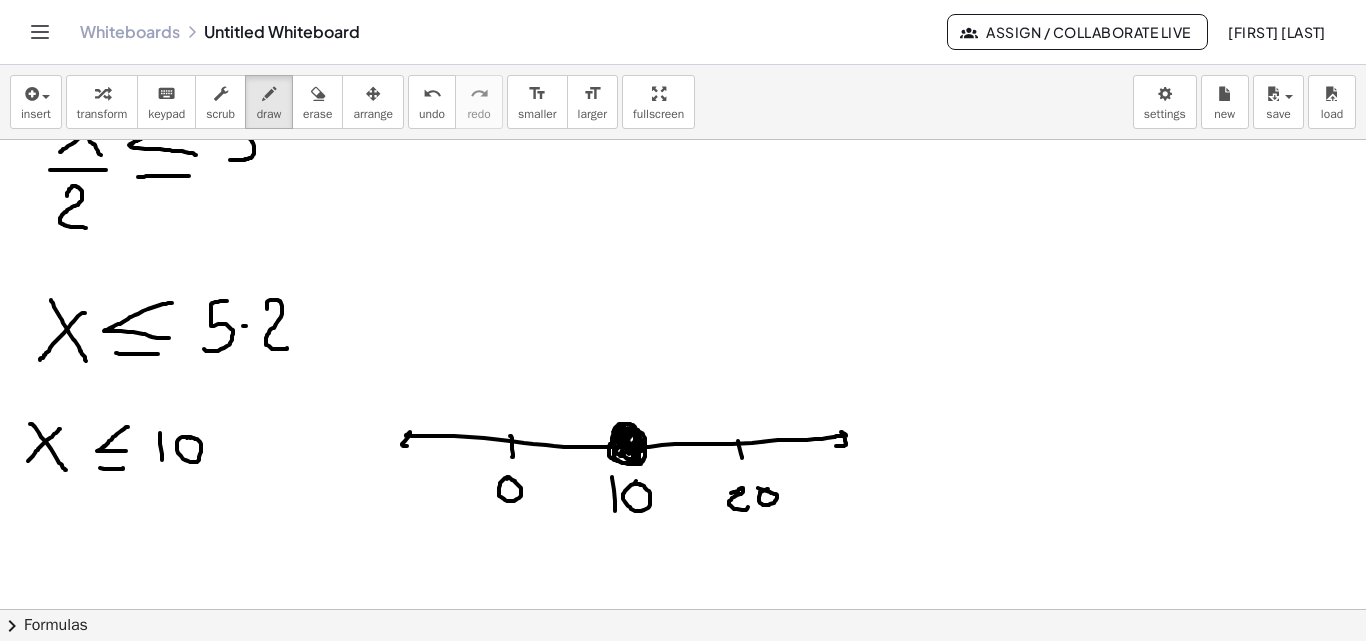 drag, startPoint x: 622, startPoint y: 429, endPoint x: 626, endPoint y: 450, distance: 21.377558 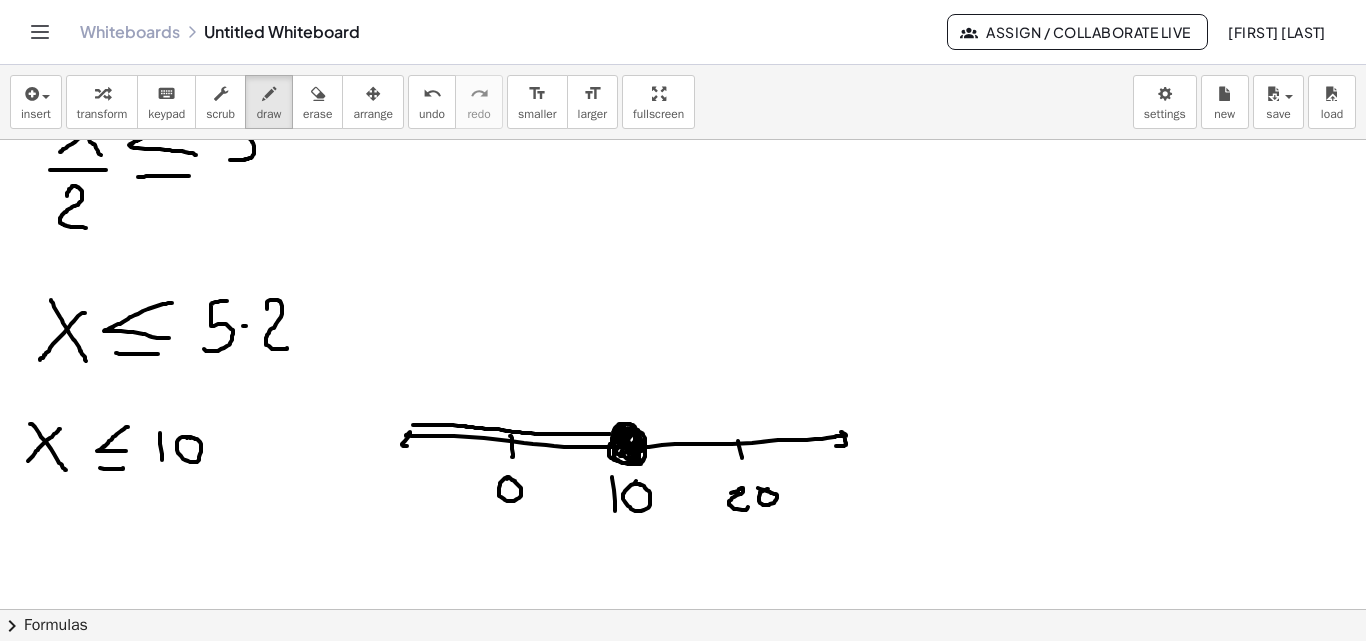 drag, startPoint x: 610, startPoint y: 434, endPoint x: 413, endPoint y: 425, distance: 197.20547 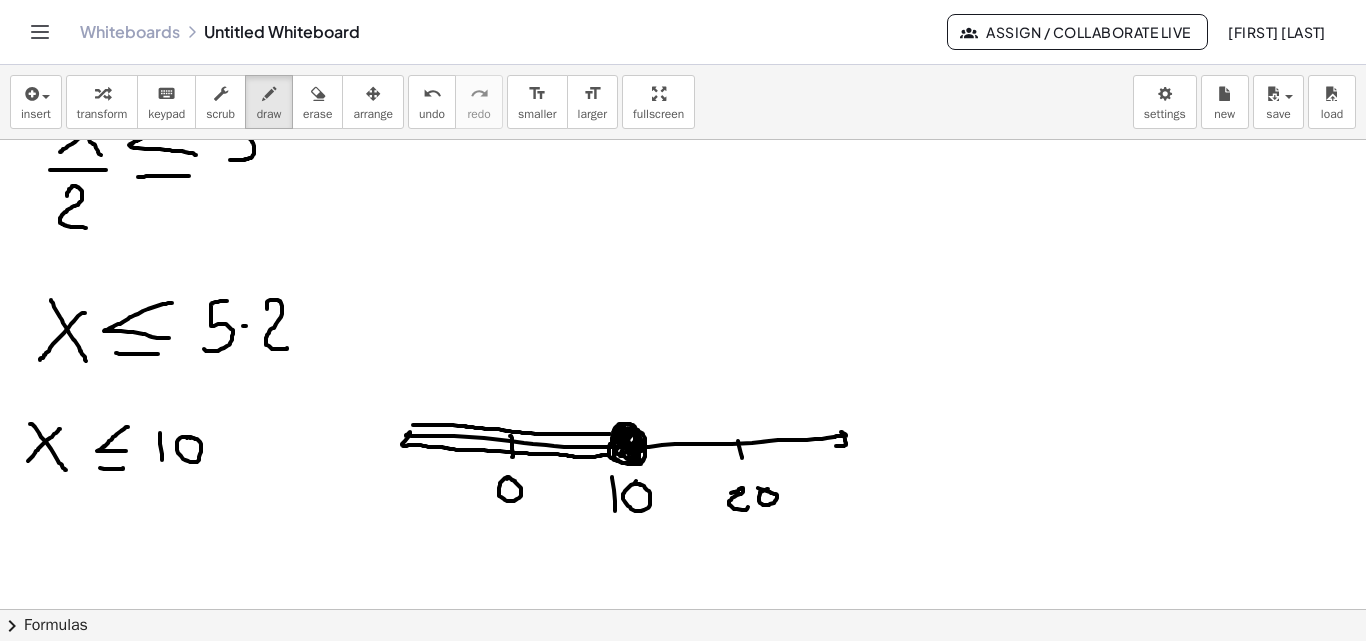 drag, startPoint x: 609, startPoint y: 455, endPoint x: 452, endPoint y: 426, distance: 159.65588 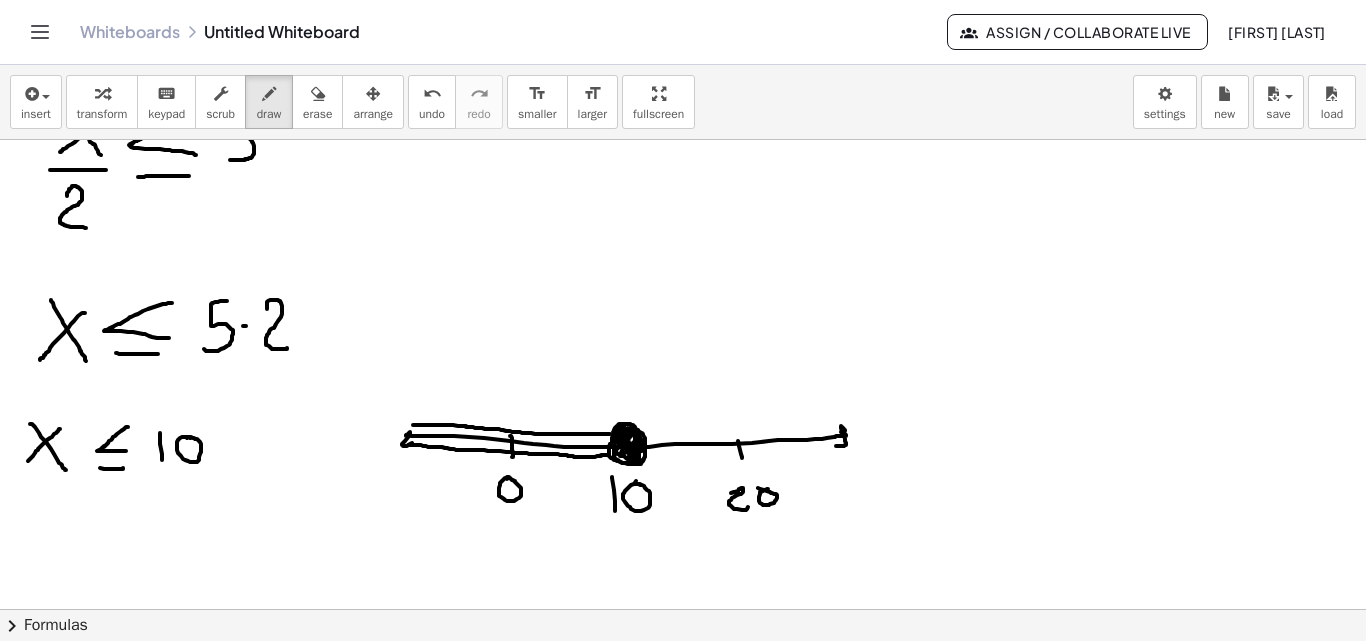drag, startPoint x: 845, startPoint y: 431, endPoint x: 841, endPoint y: 441, distance: 10.770329 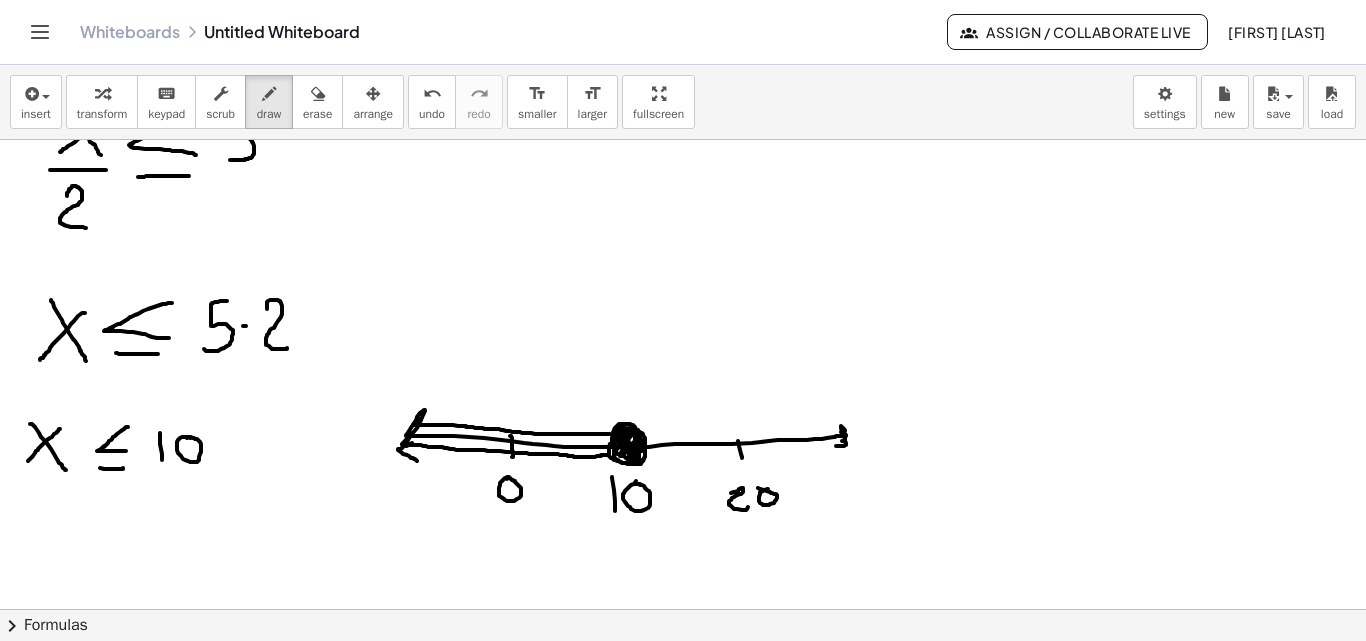 drag, startPoint x: 407, startPoint y: 434, endPoint x: 421, endPoint y: 437, distance: 14.3178215 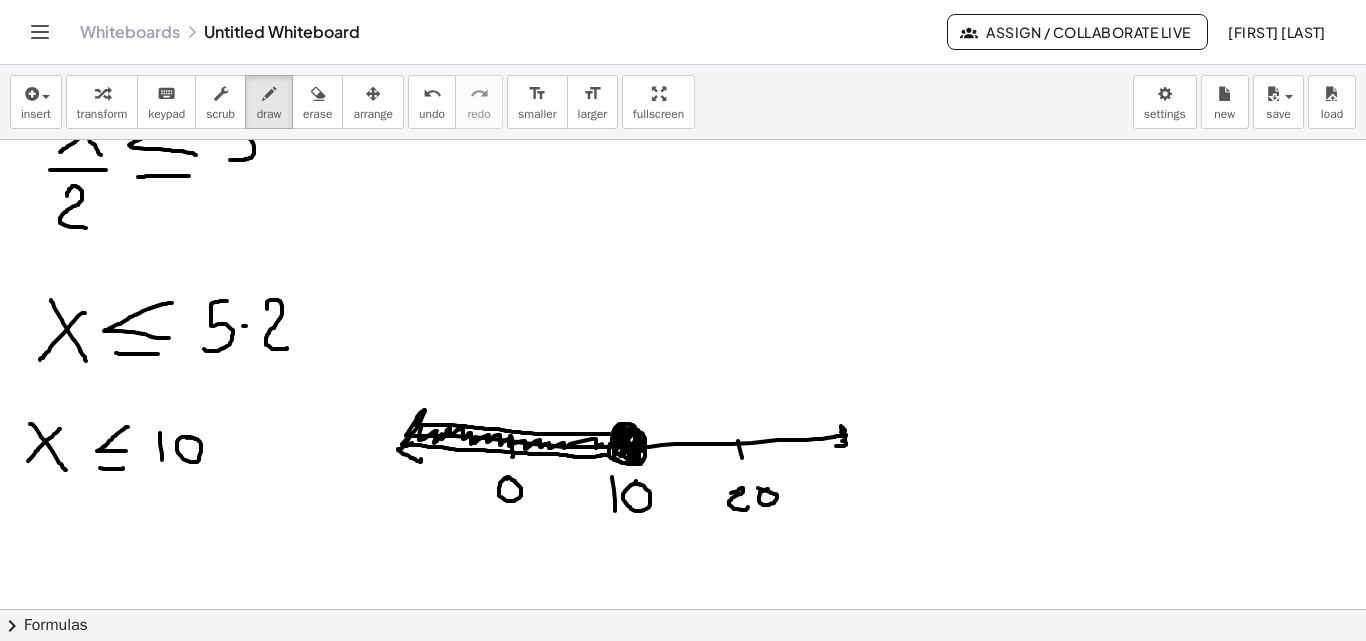 drag, startPoint x: 421, startPoint y: 425, endPoint x: 518, endPoint y: 318, distance: 144.42299 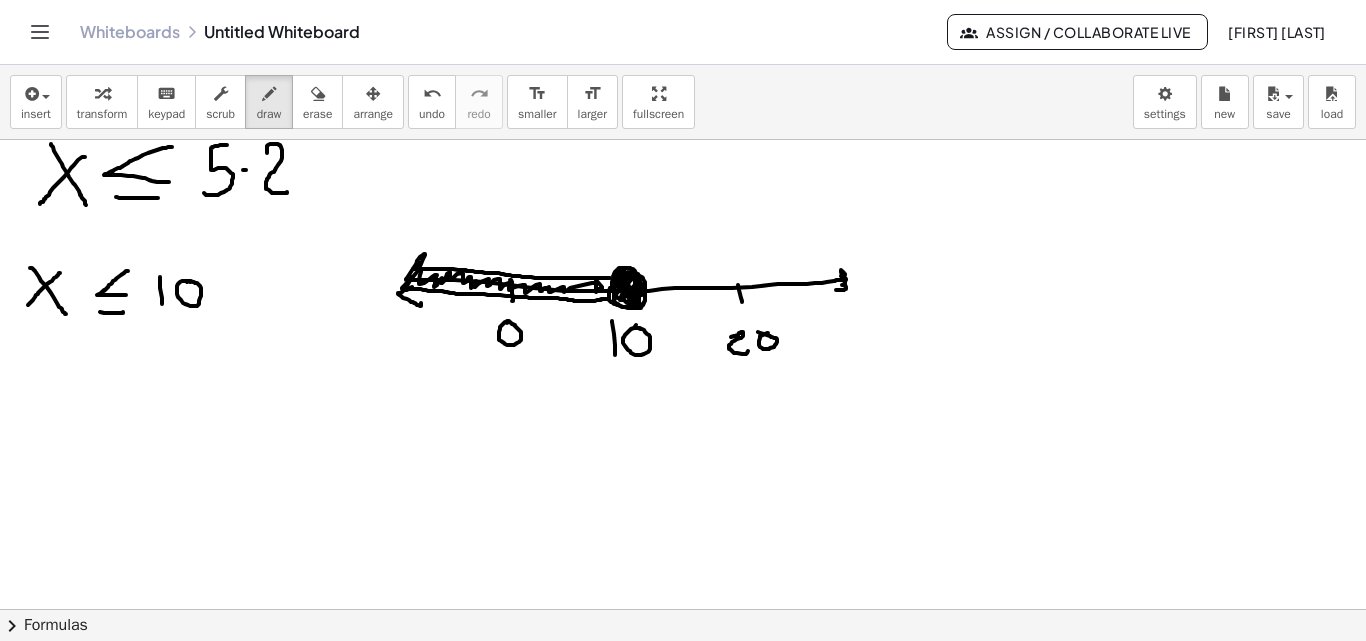 scroll, scrollTop: 1329, scrollLeft: 0, axis: vertical 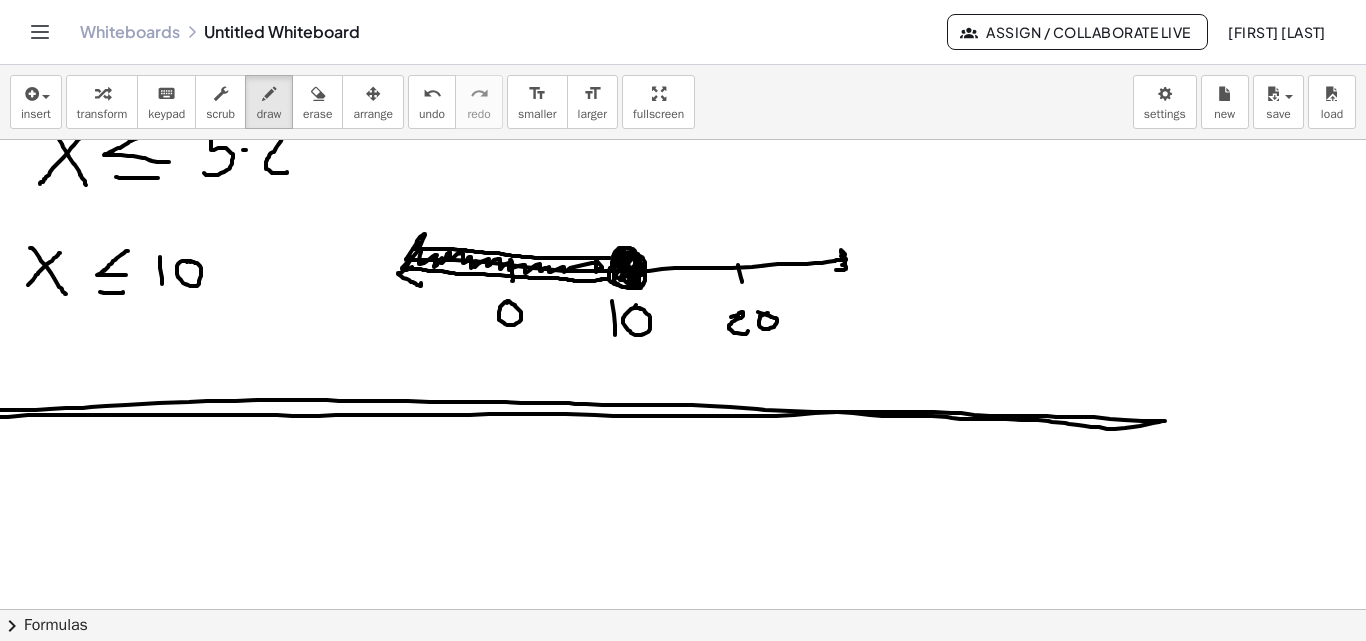 click at bounding box center [683, -251] 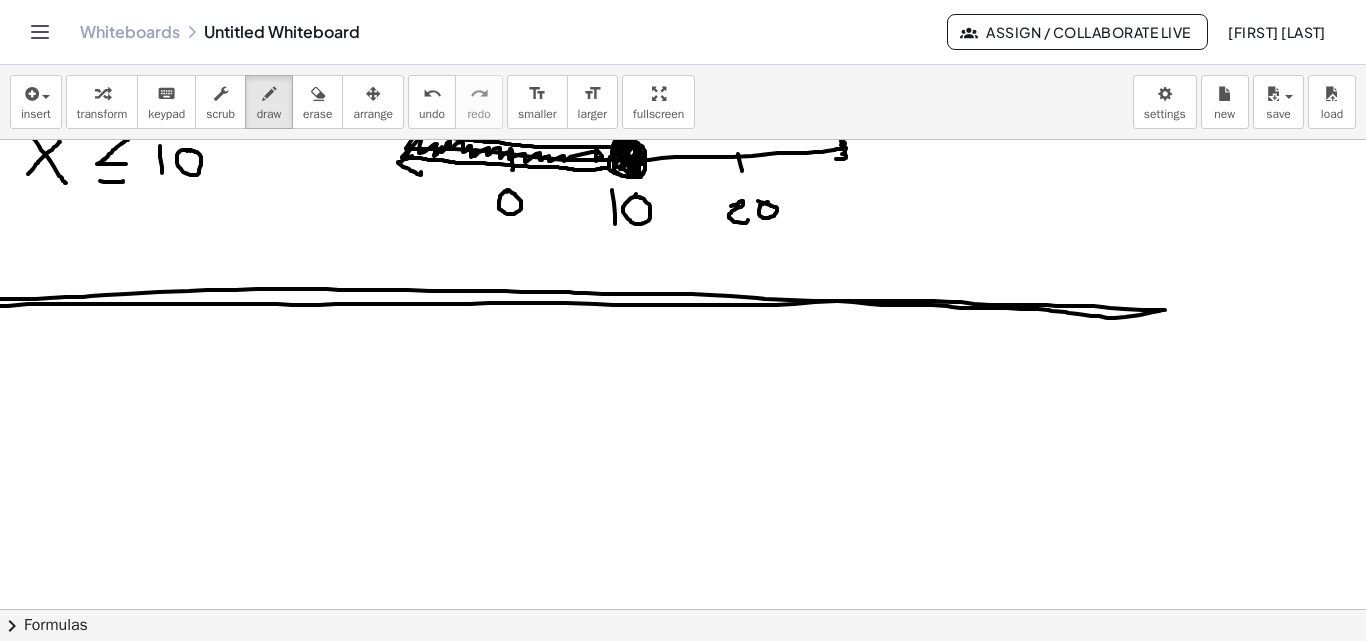 scroll, scrollTop: 1548, scrollLeft: 0, axis: vertical 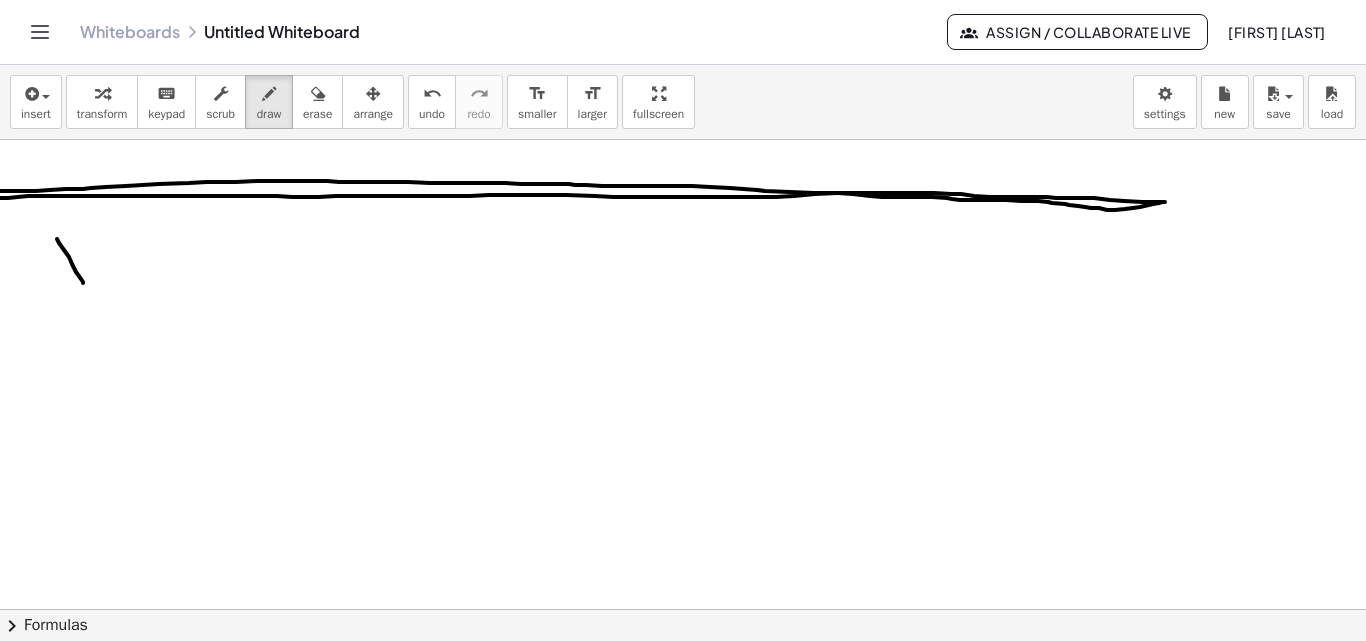 drag, startPoint x: 57, startPoint y: 239, endPoint x: 83, endPoint y: 283, distance: 51.10773 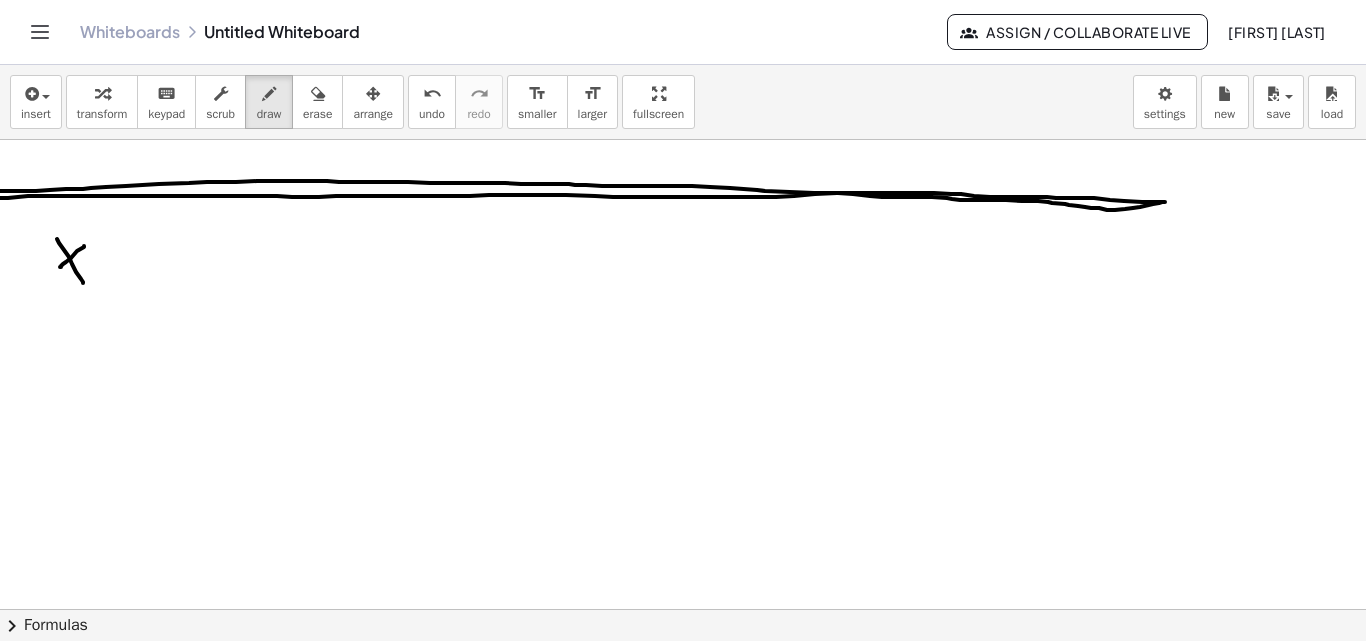 drag, startPoint x: 77, startPoint y: 251, endPoint x: 54, endPoint y: 274, distance: 32.526913 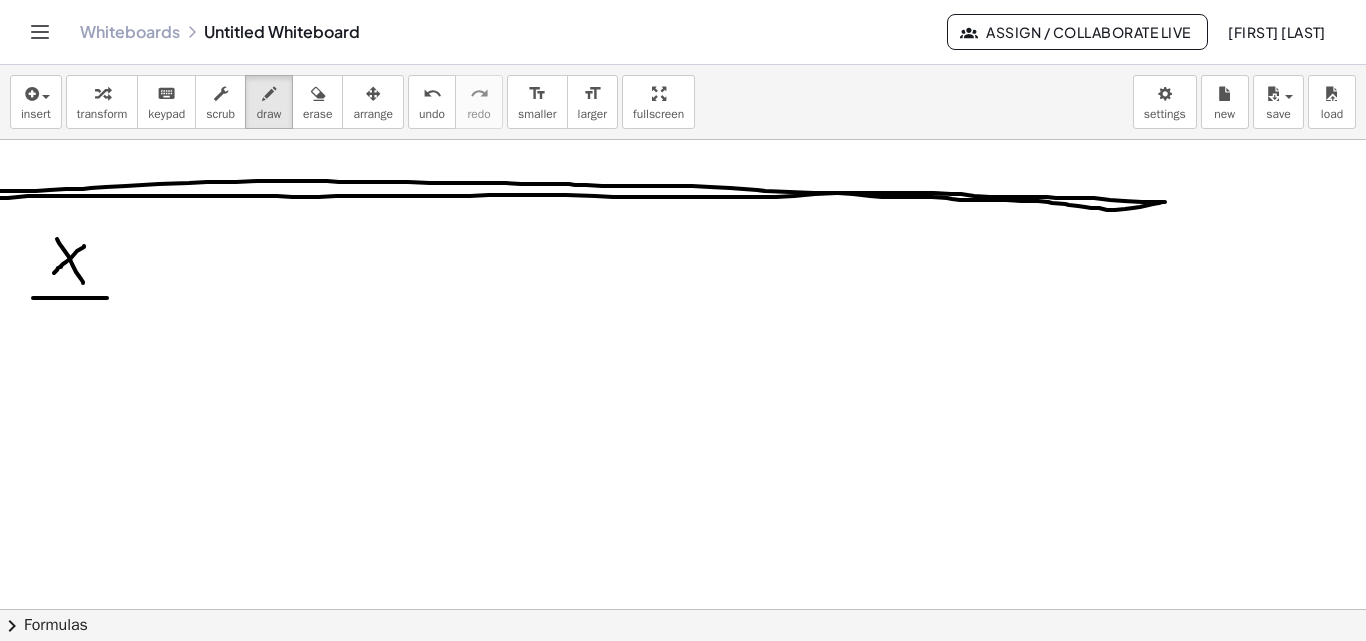 drag, startPoint x: 40, startPoint y: 298, endPoint x: 107, endPoint y: 298, distance: 67 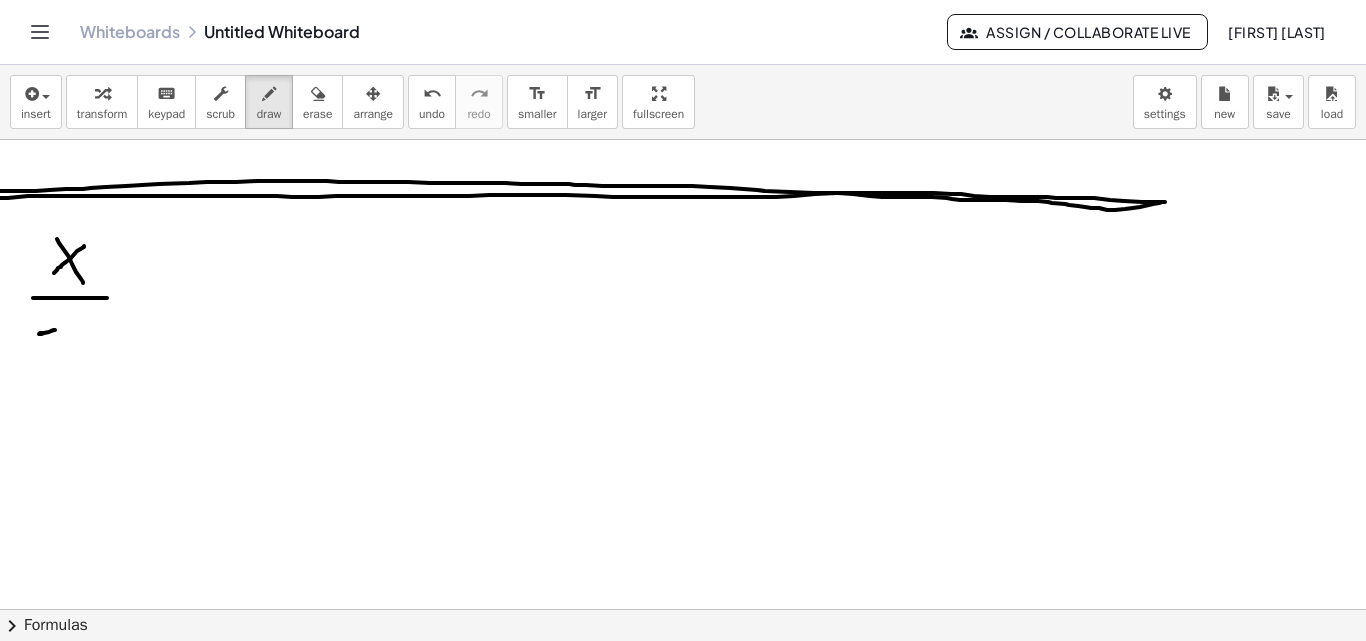 drag, startPoint x: 43, startPoint y: 333, endPoint x: 55, endPoint y: 330, distance: 12.369317 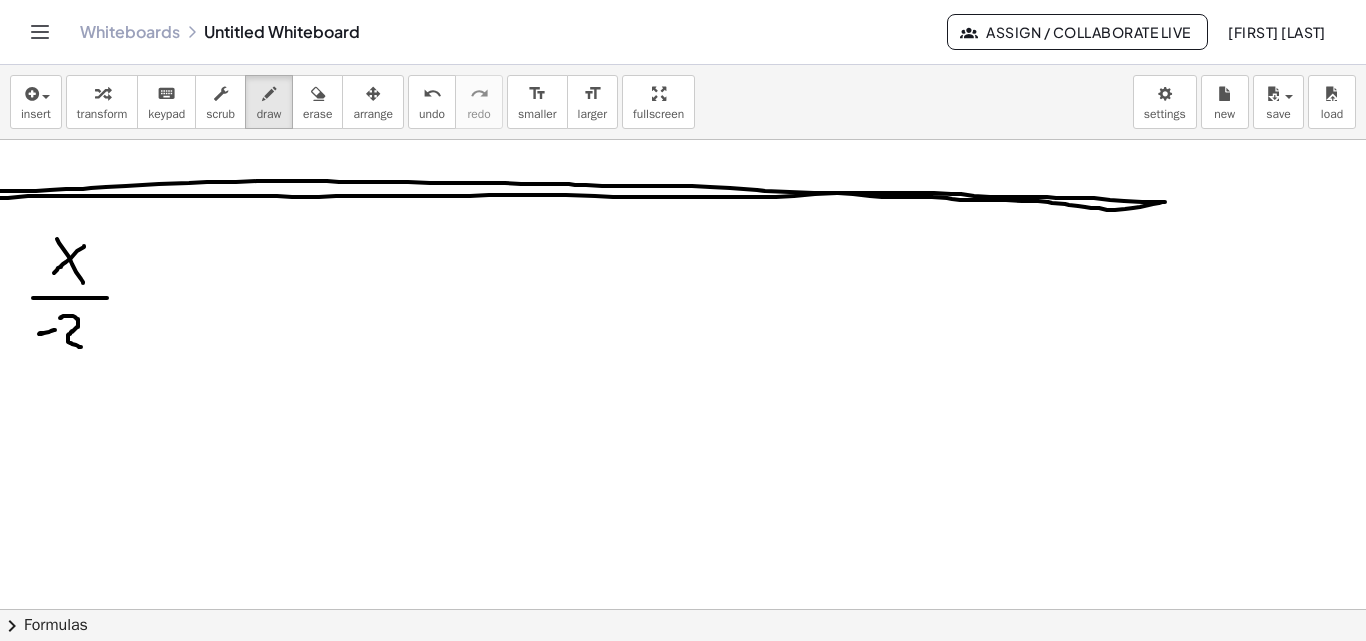 drag, startPoint x: 60, startPoint y: 318, endPoint x: 87, endPoint y: 347, distance: 39.623226 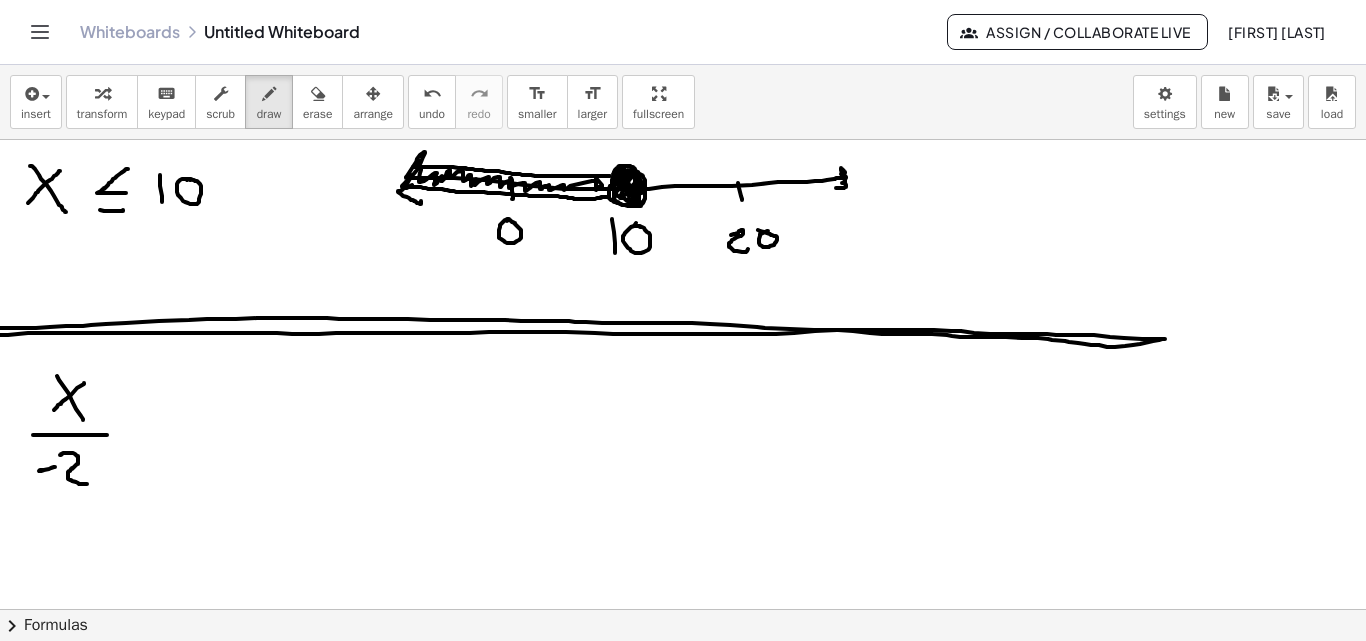 scroll, scrollTop: 1475, scrollLeft: 0, axis: vertical 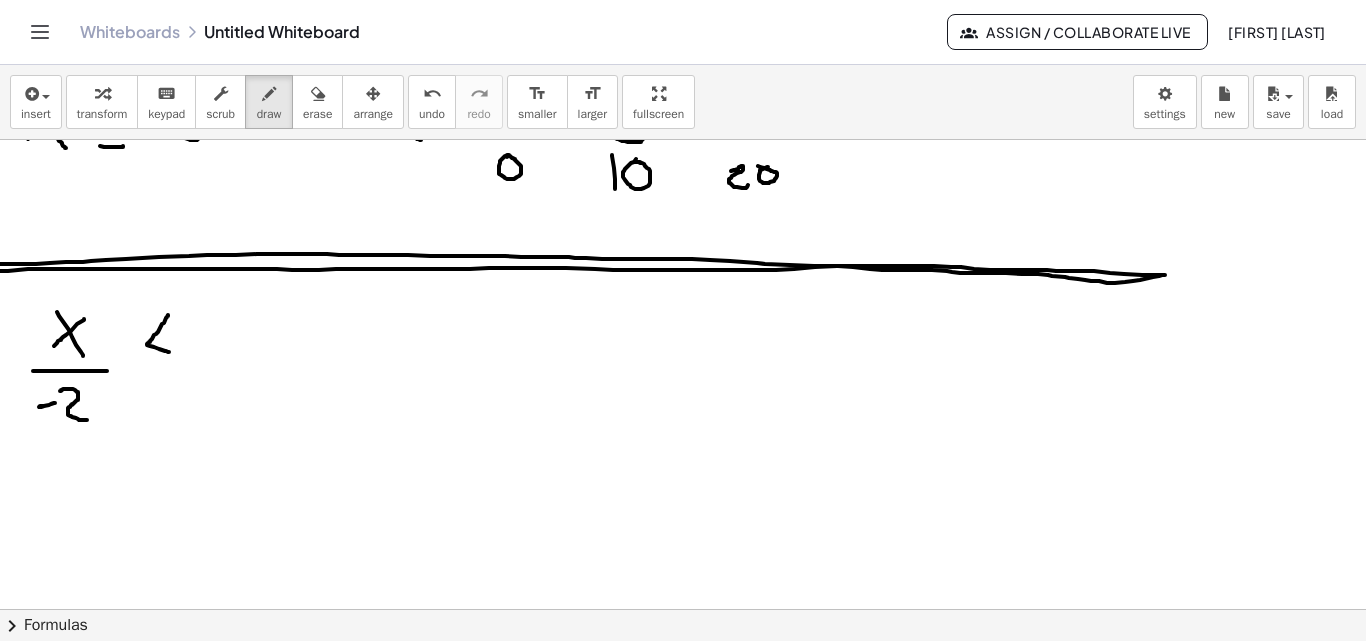 drag, startPoint x: 166, startPoint y: 318, endPoint x: 173, endPoint y: 353, distance: 35.69314 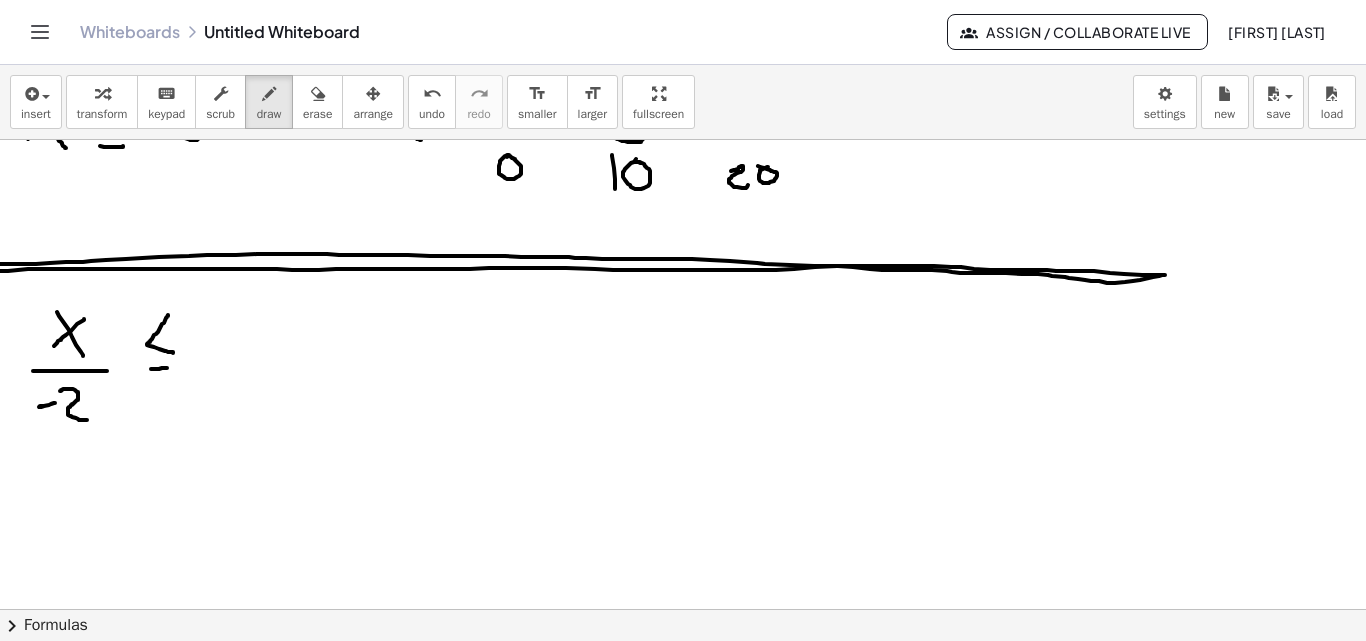 drag, startPoint x: 151, startPoint y: 369, endPoint x: 190, endPoint y: 353, distance: 42.154476 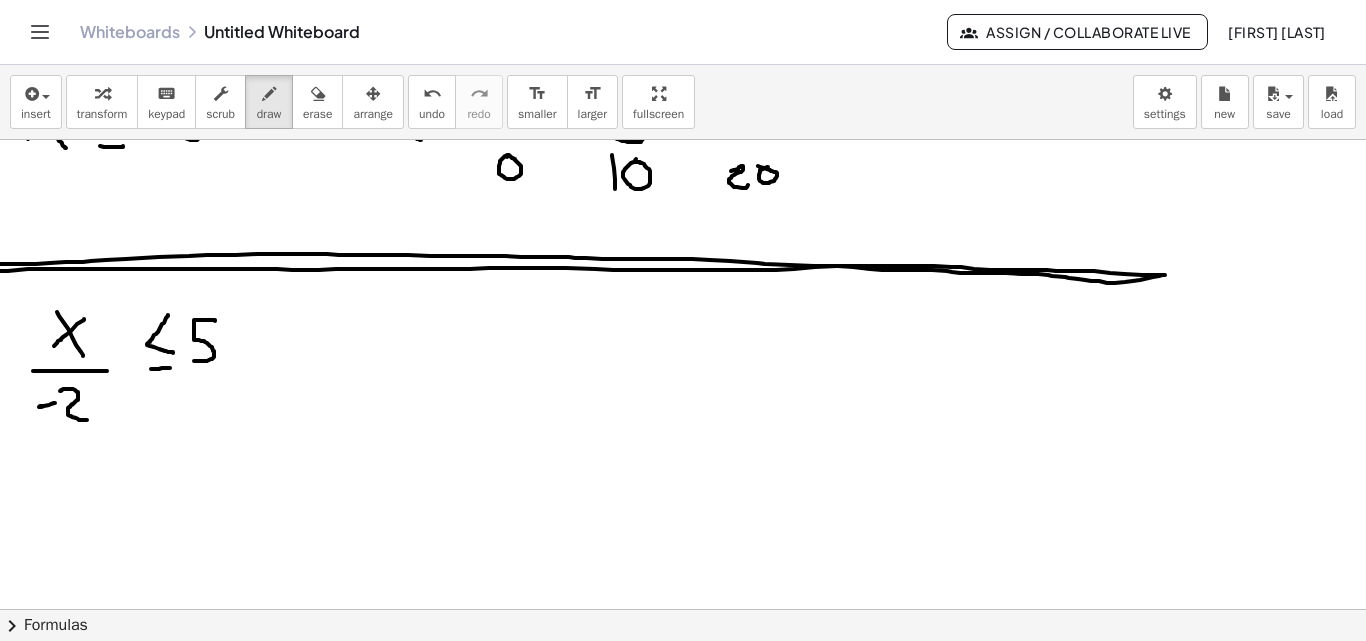 drag, startPoint x: 215, startPoint y: 321, endPoint x: 193, endPoint y: 361, distance: 45.65085 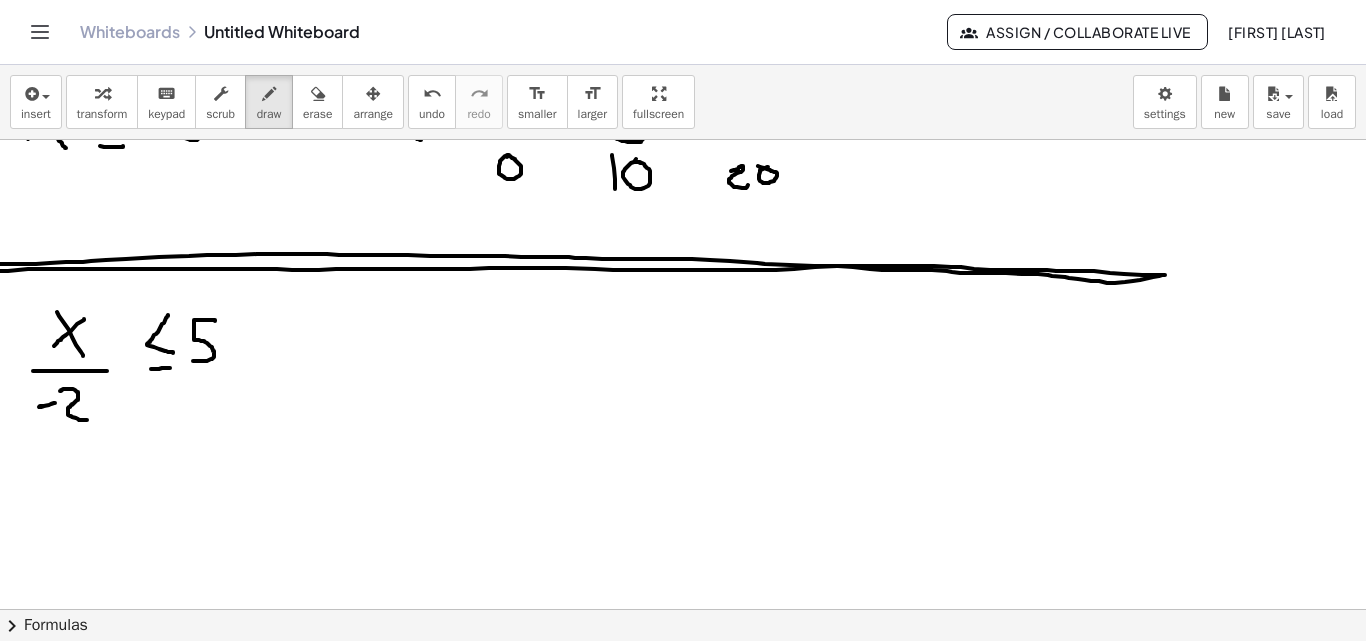 drag, startPoint x: 104, startPoint y: 365, endPoint x: 105, endPoint y: 384, distance: 19.026299 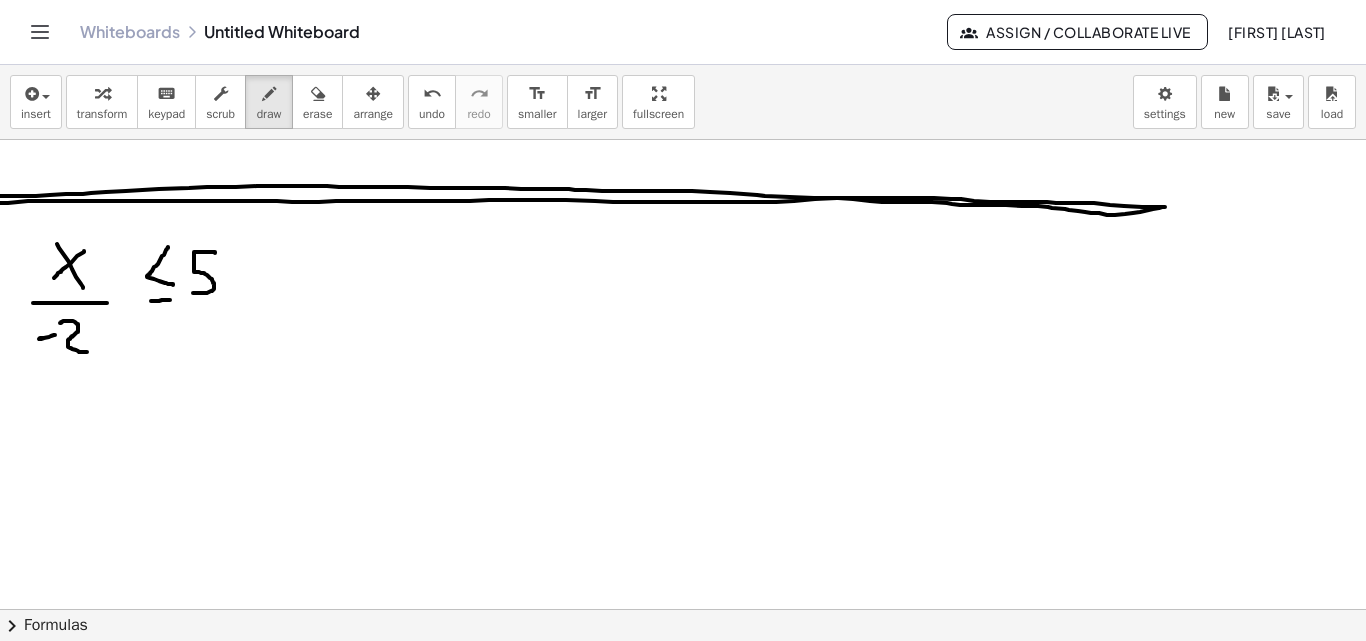 scroll, scrollTop: 1559, scrollLeft: 0, axis: vertical 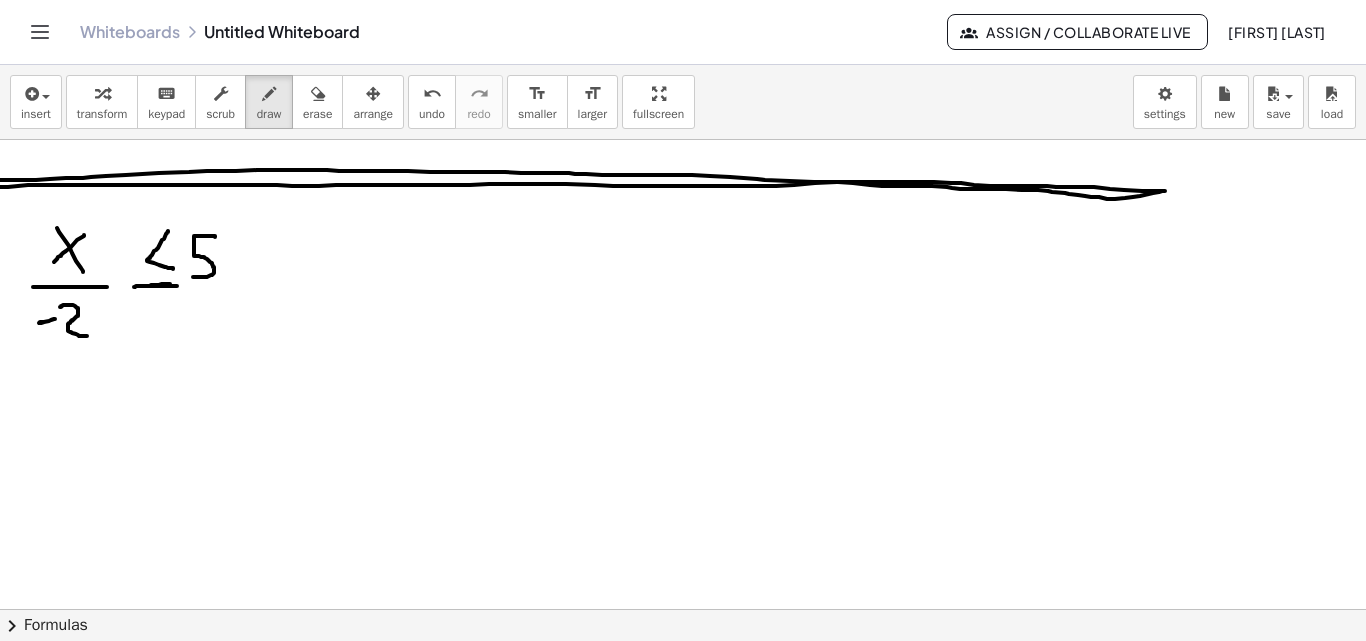 drag, startPoint x: 134, startPoint y: 287, endPoint x: 177, endPoint y: 286, distance: 43.011627 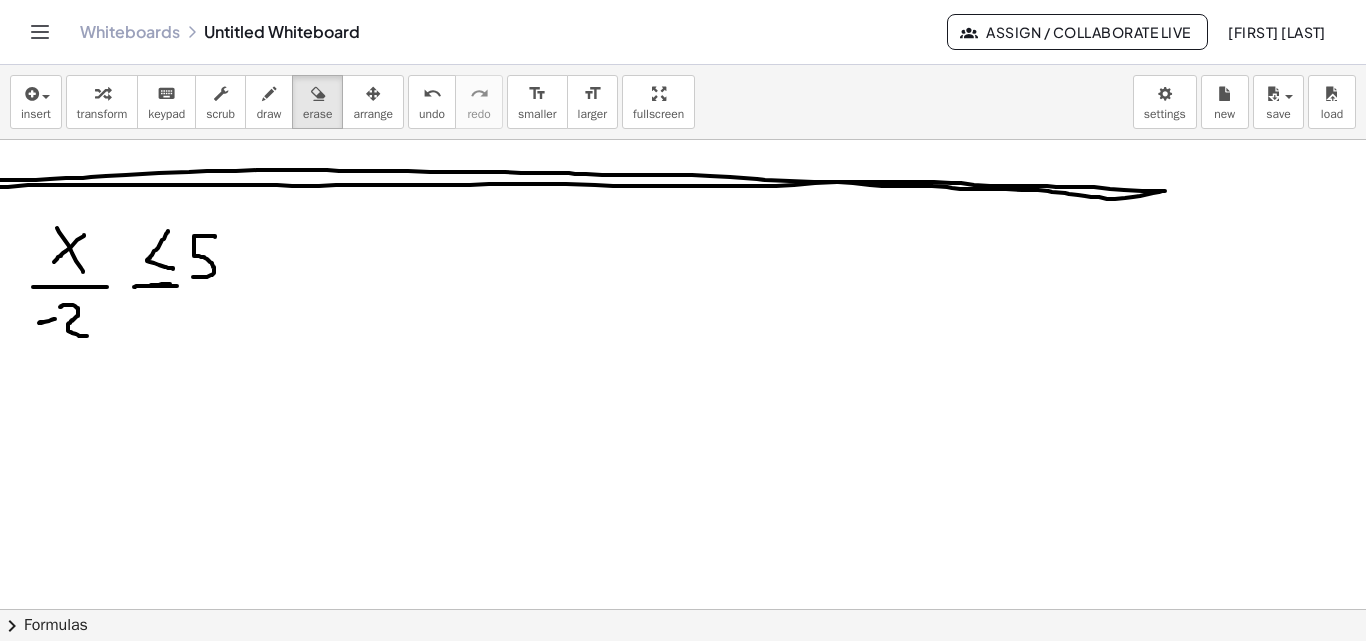 drag, startPoint x: 320, startPoint y: 95, endPoint x: 263, endPoint y: 147, distance: 77.155685 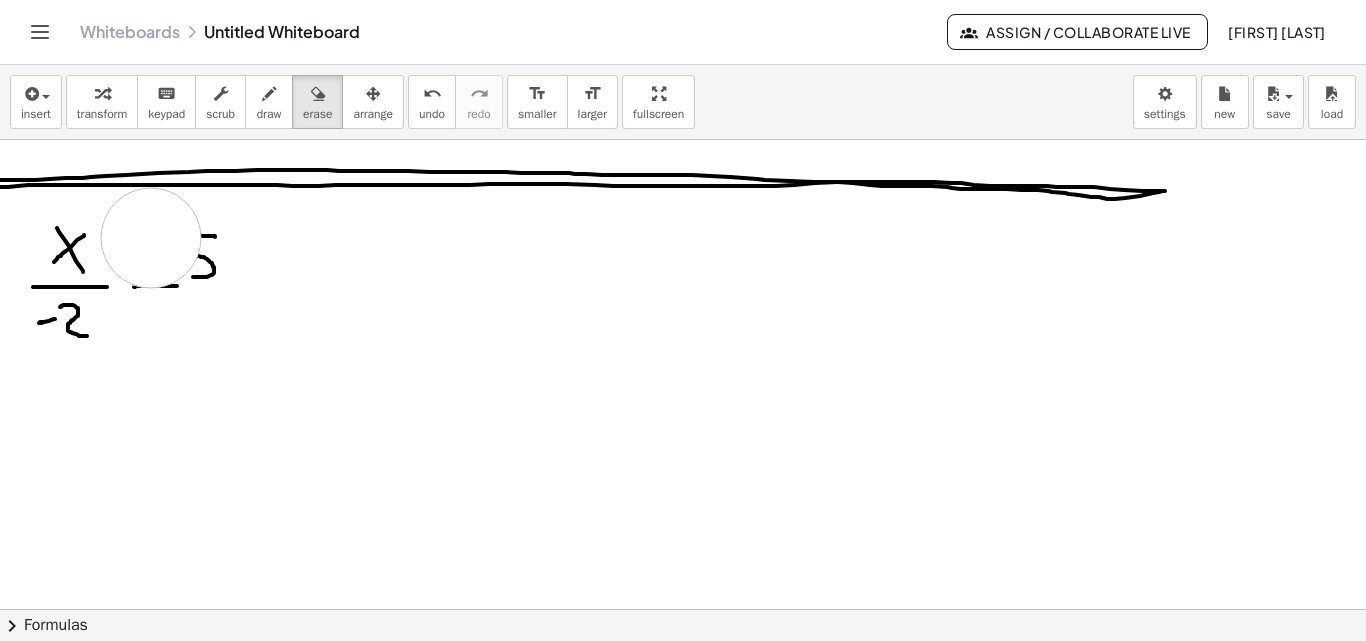 drag, startPoint x: 146, startPoint y: 237, endPoint x: 187, endPoint y: 160, distance: 87.23531 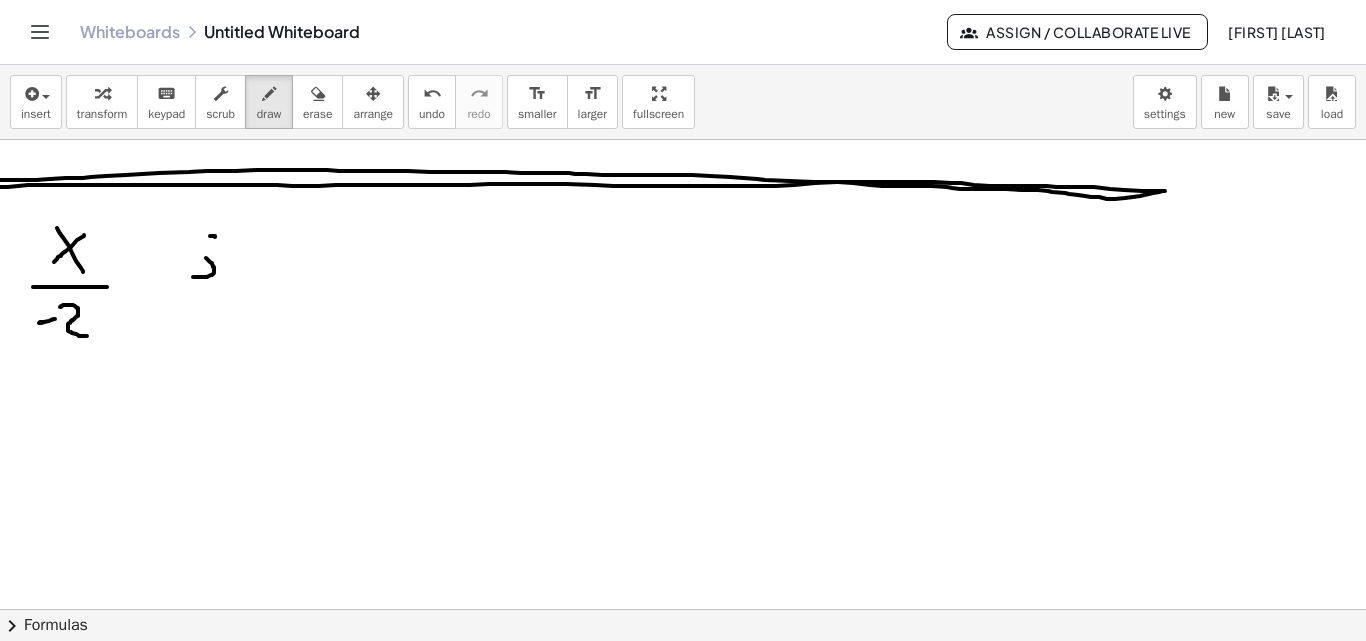 drag, startPoint x: 264, startPoint y: 96, endPoint x: 200, endPoint y: 210, distance: 130.73637 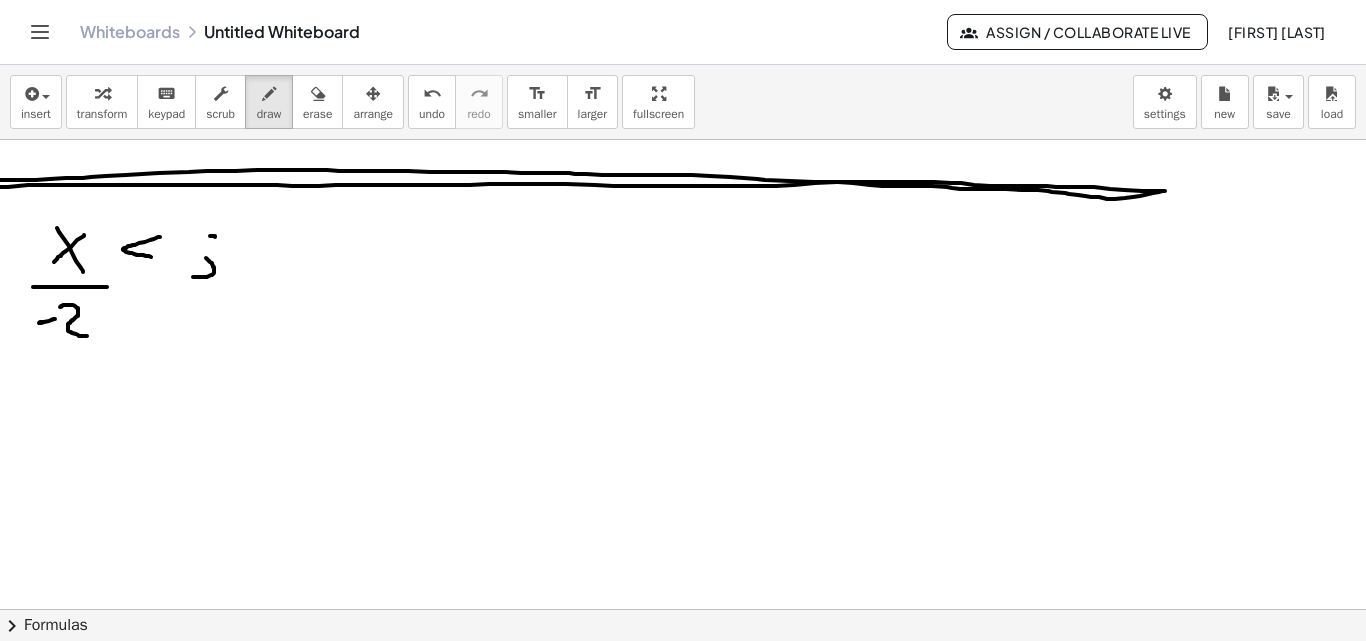 drag, startPoint x: 160, startPoint y: 237, endPoint x: 148, endPoint y: 270, distance: 35.1141 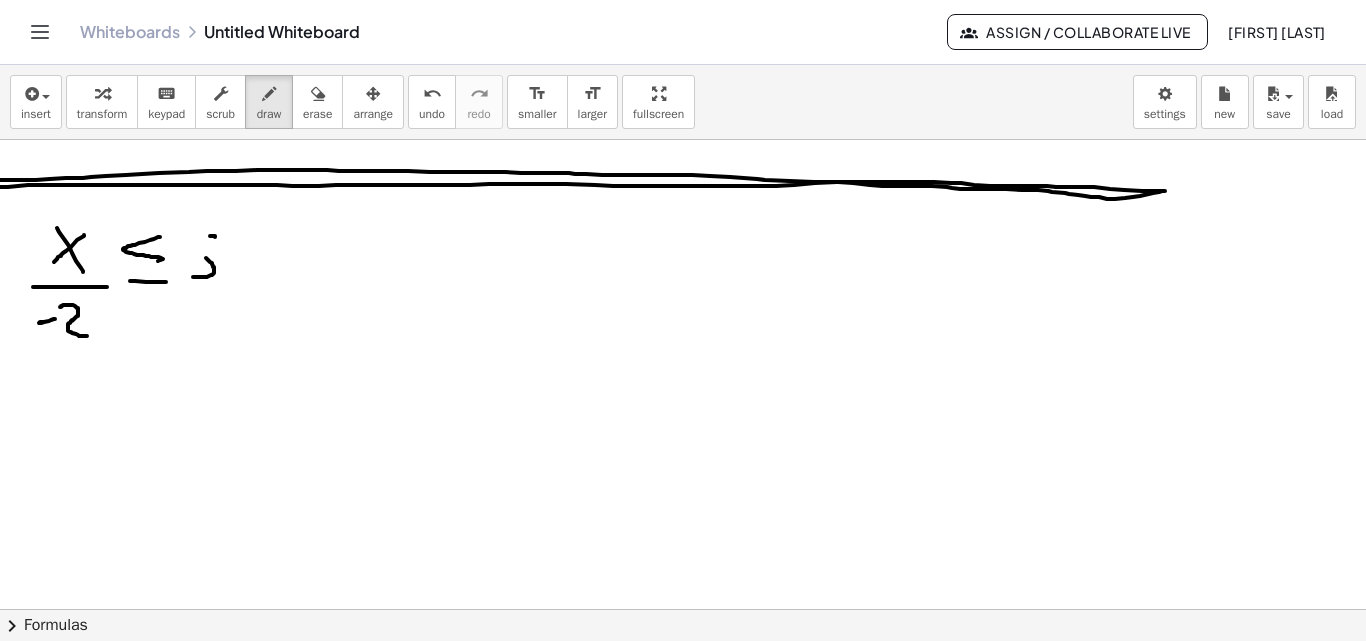 drag, startPoint x: 130, startPoint y: 281, endPoint x: 167, endPoint y: 282, distance: 37.01351 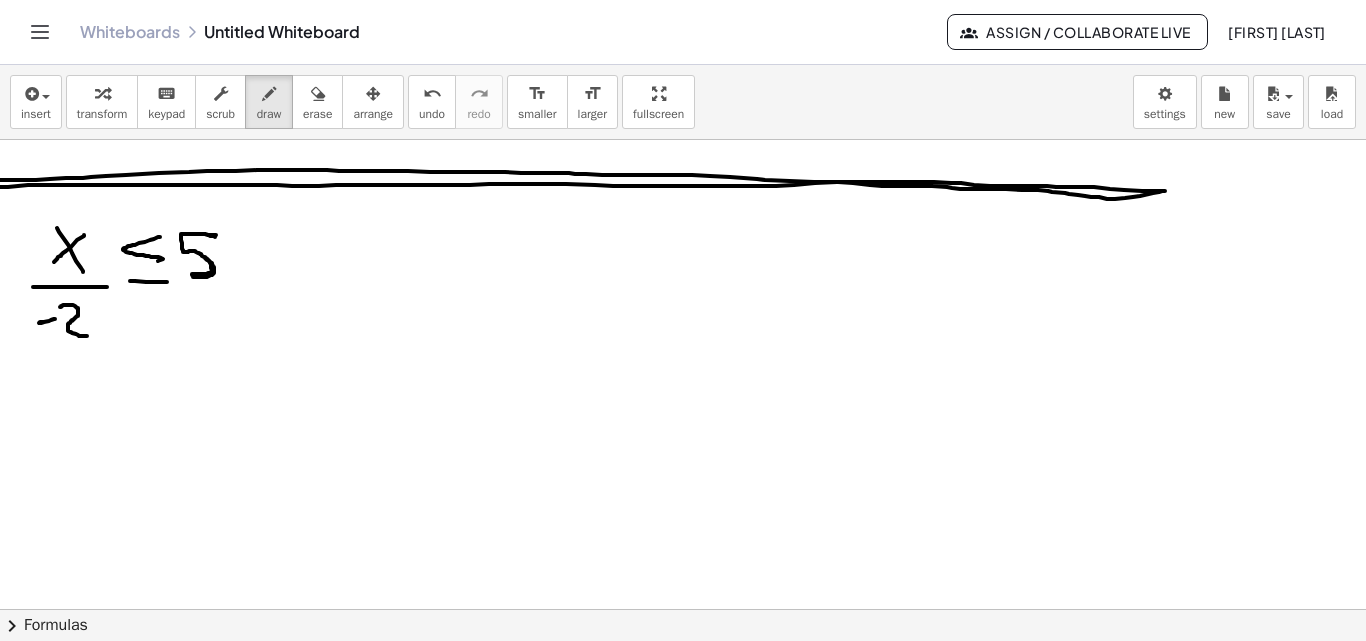 drag, startPoint x: 216, startPoint y: 235, endPoint x: 192, endPoint y: 275, distance: 46.647614 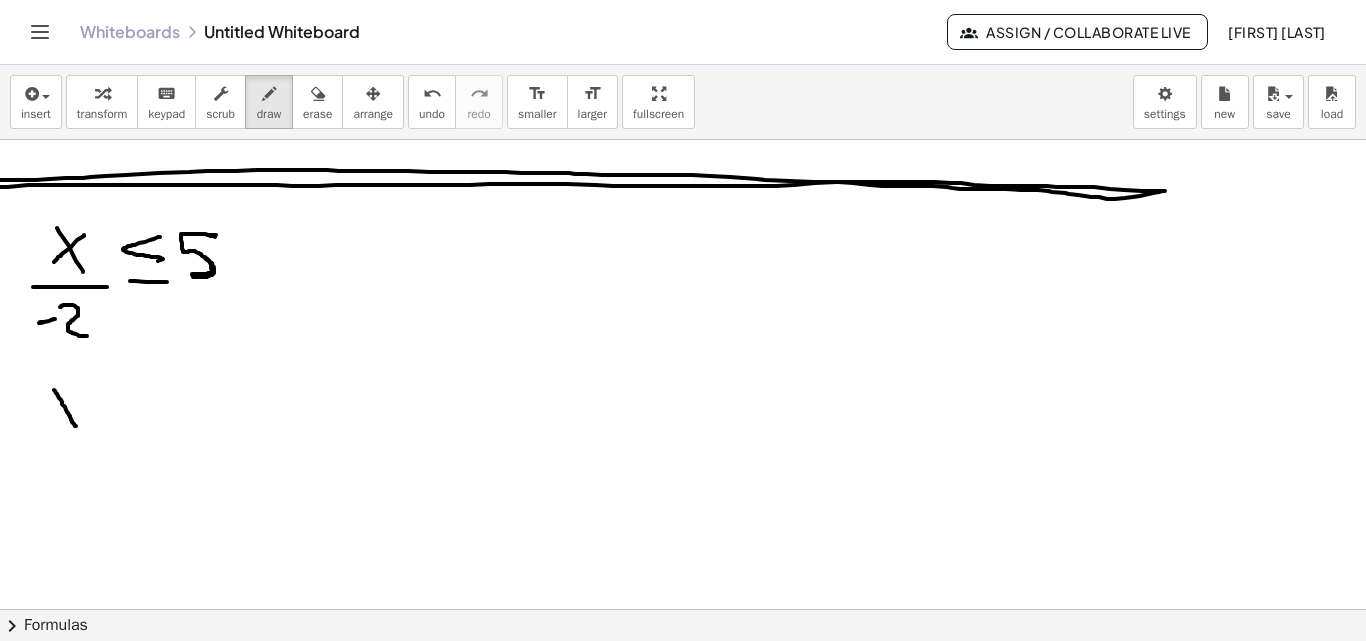 drag, startPoint x: 54, startPoint y: 390, endPoint x: 76, endPoint y: 426, distance: 42.190044 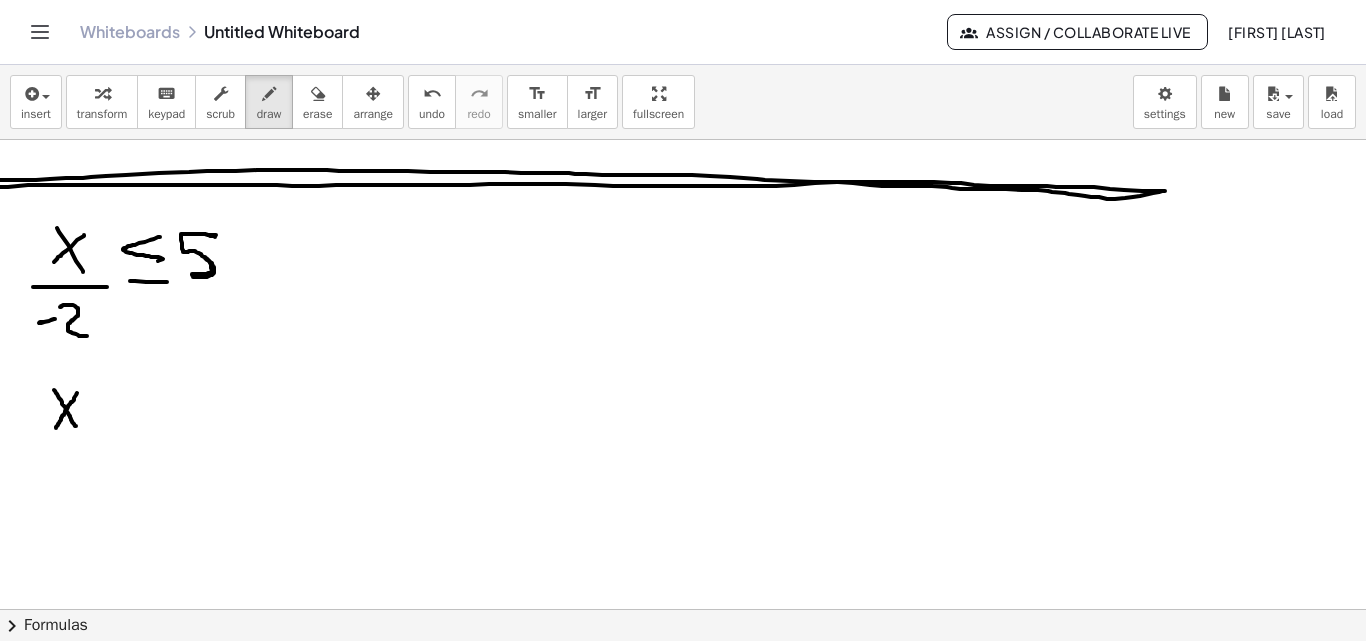 drag, startPoint x: 77, startPoint y: 393, endPoint x: 53, endPoint y: 432, distance: 45.79301 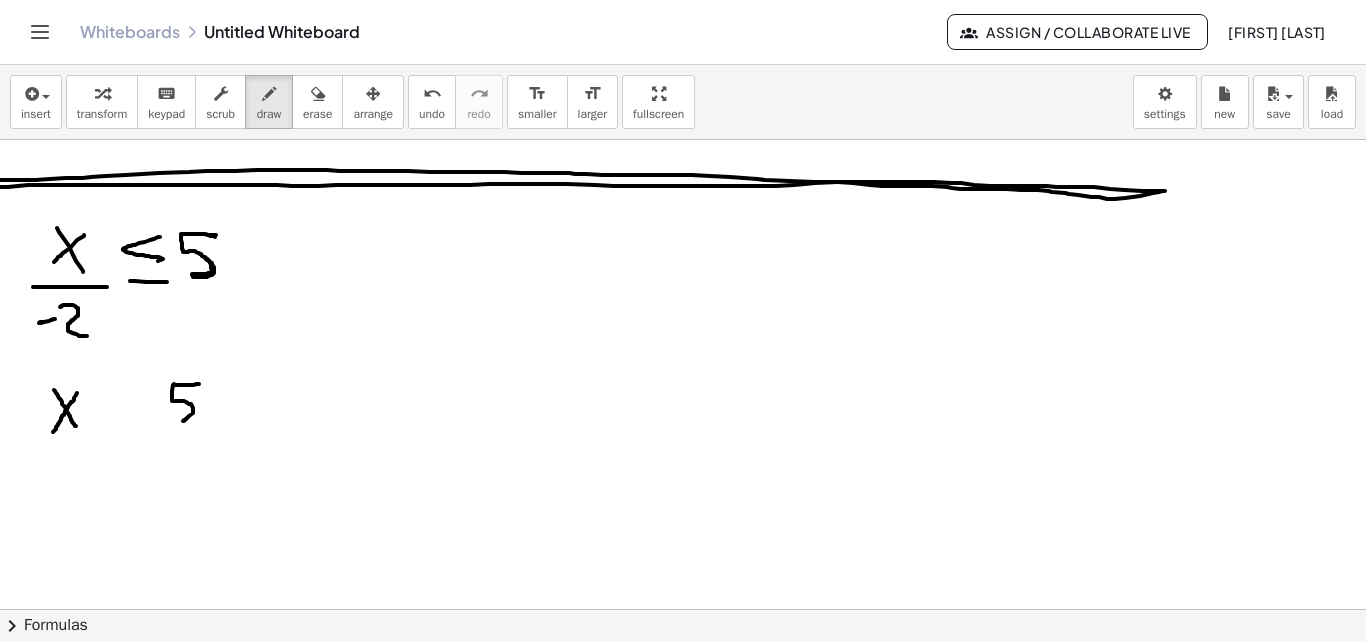 drag, startPoint x: 199, startPoint y: 384, endPoint x: 178, endPoint y: 417, distance: 39.115215 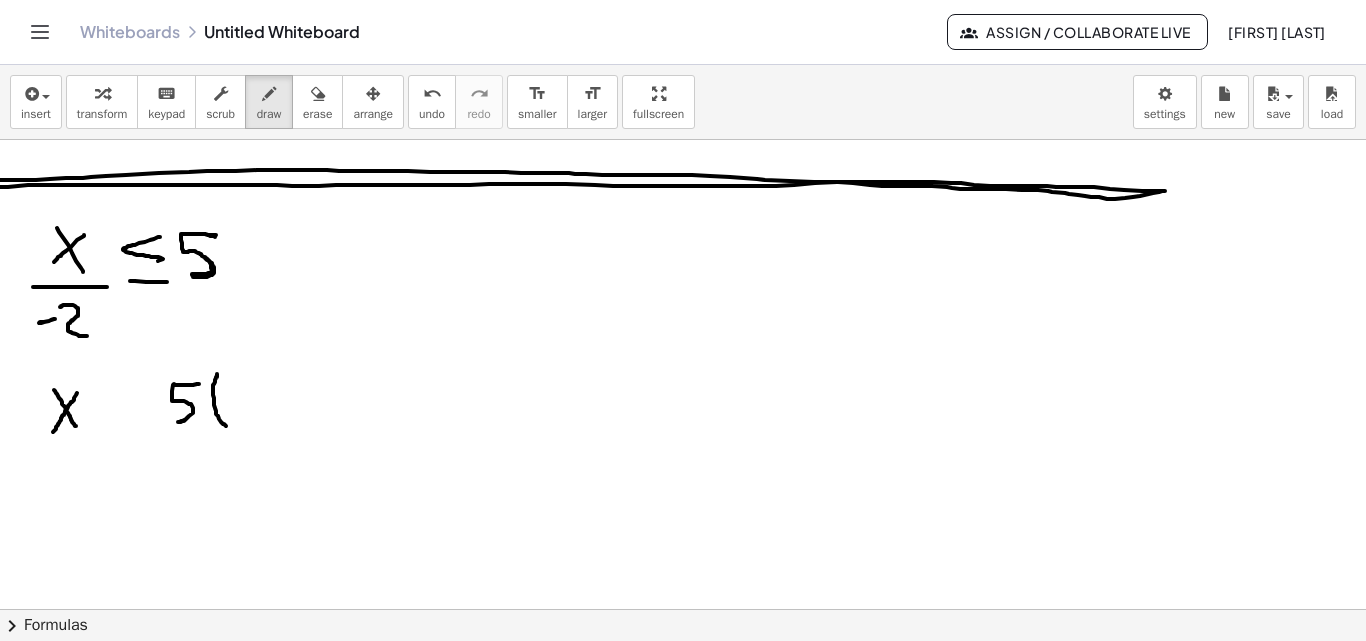 drag, startPoint x: 217, startPoint y: 374, endPoint x: 226, endPoint y: 426, distance: 52.773098 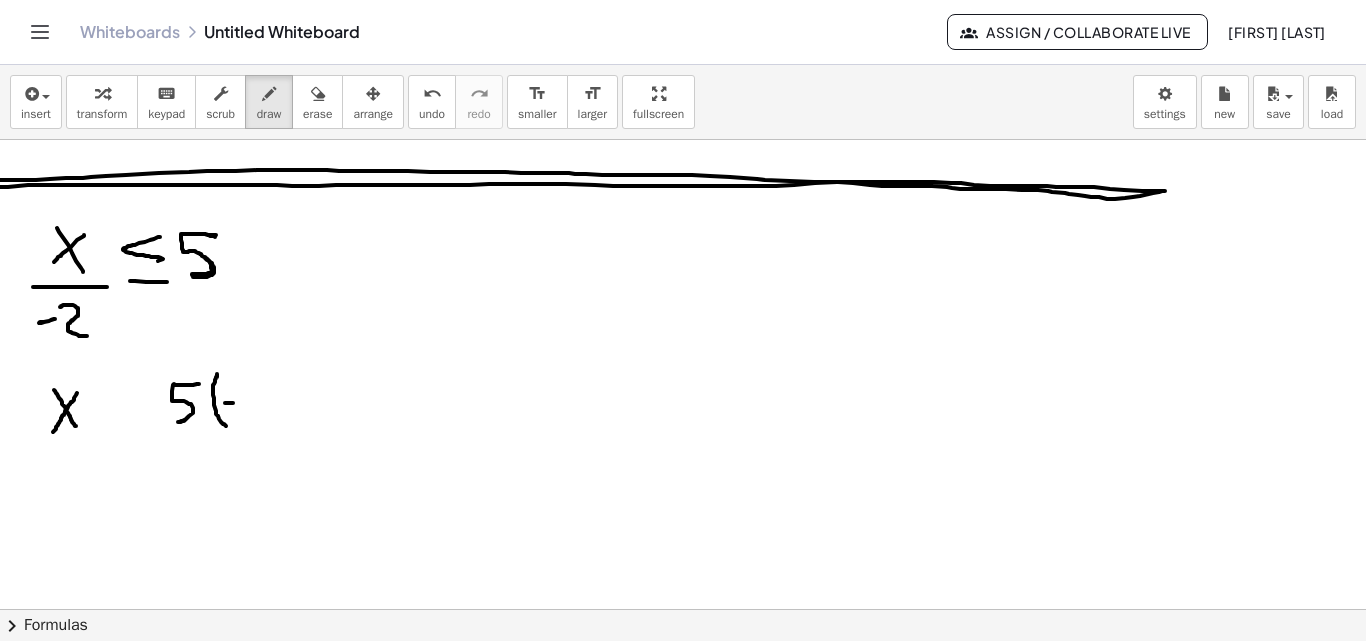 drag, startPoint x: 225, startPoint y: 403, endPoint x: 238, endPoint y: 403, distance: 13 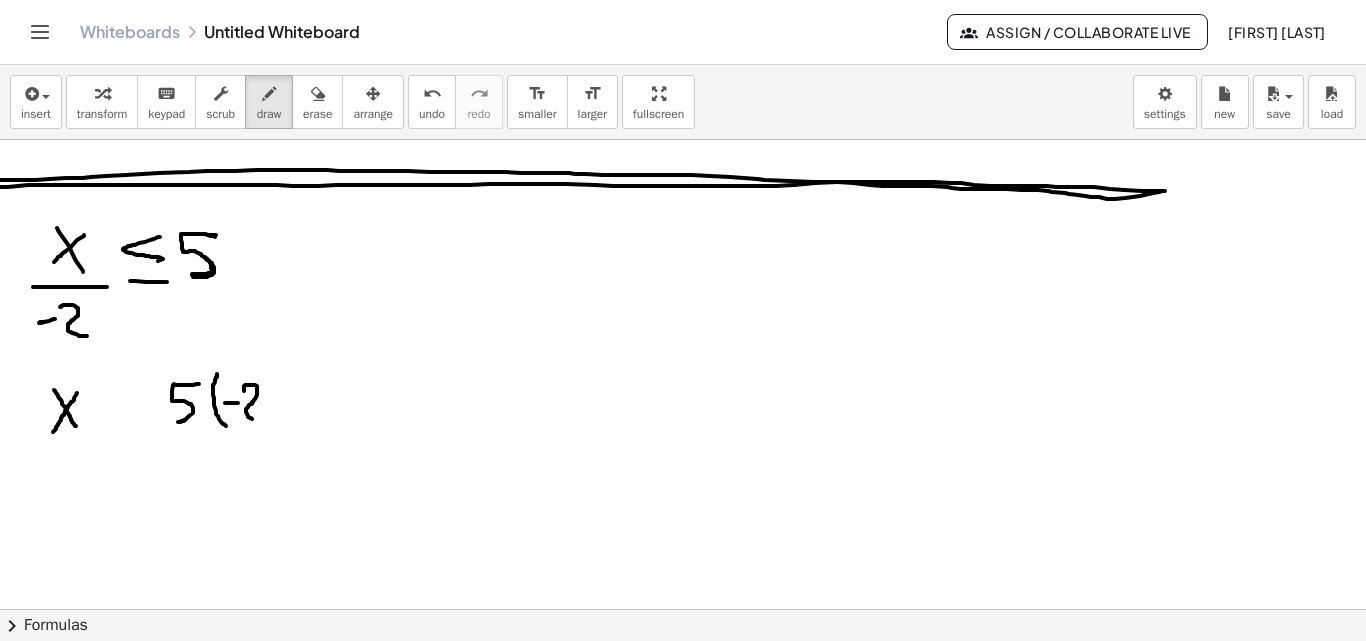 drag, startPoint x: 244, startPoint y: 391, endPoint x: 266, endPoint y: 413, distance: 31.112698 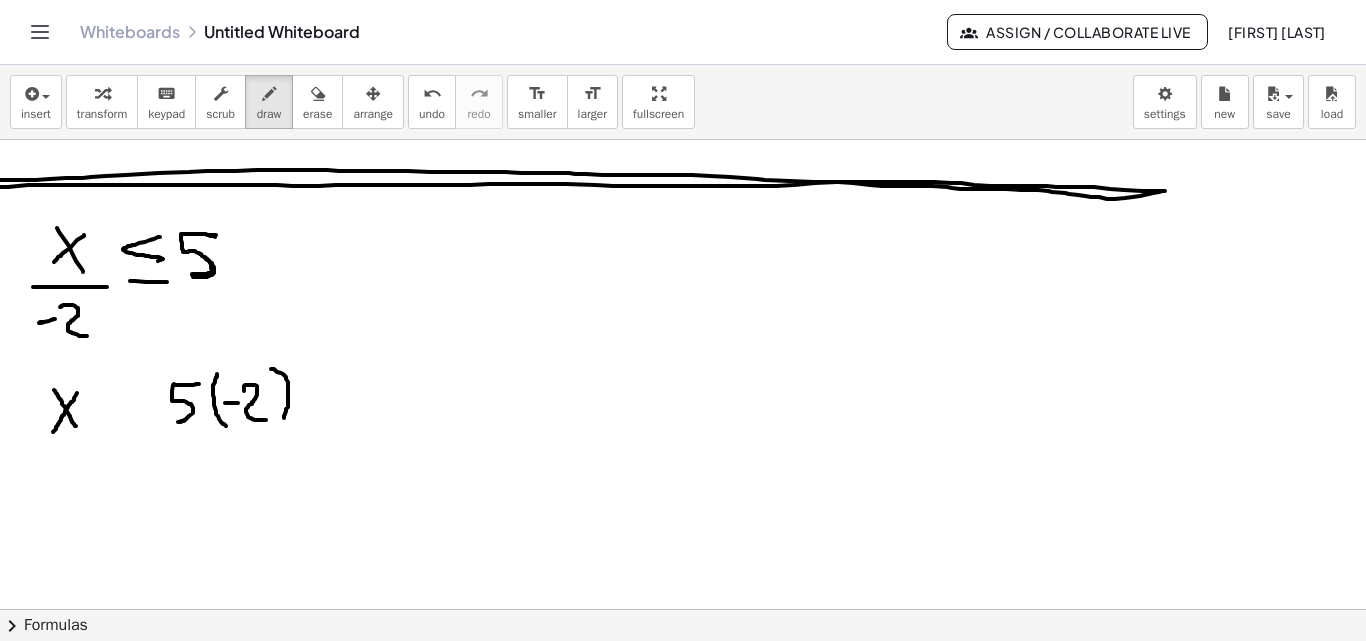 drag, startPoint x: 271, startPoint y: 369, endPoint x: 206, endPoint y: 305, distance: 91.21951 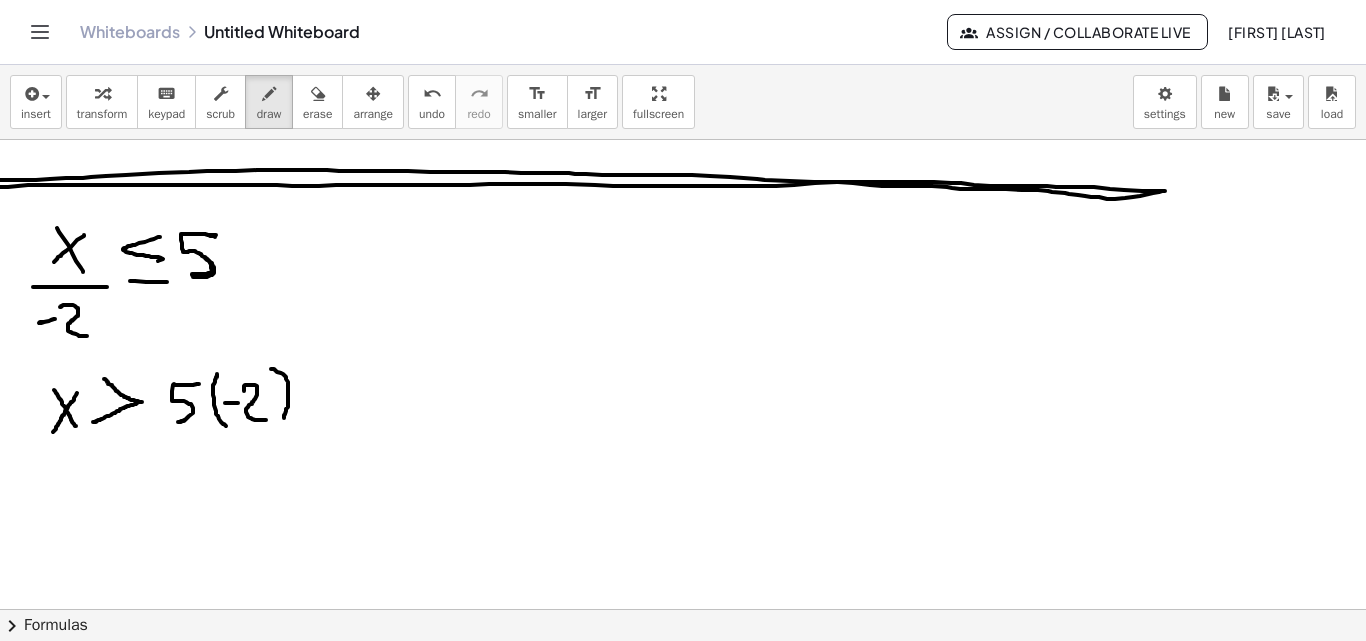 drag, startPoint x: 104, startPoint y: 379, endPoint x: 93, endPoint y: 422, distance: 44.38468 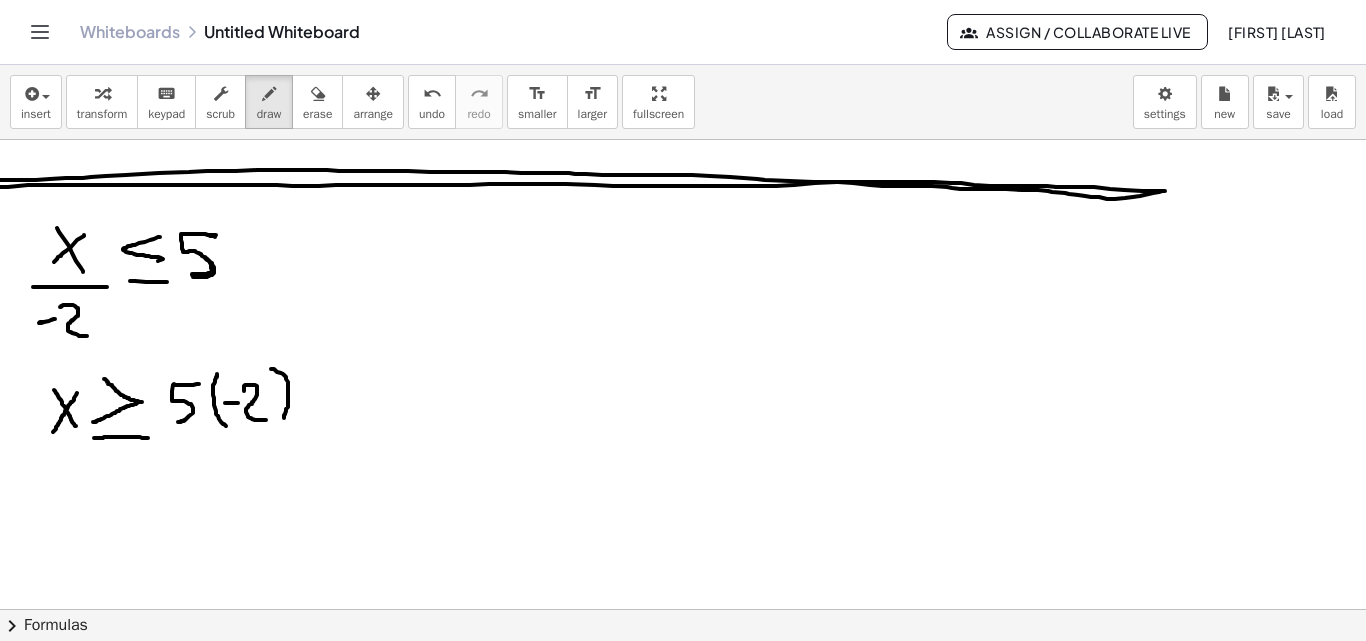 drag, startPoint x: 95, startPoint y: 438, endPoint x: 148, endPoint y: 438, distance: 53 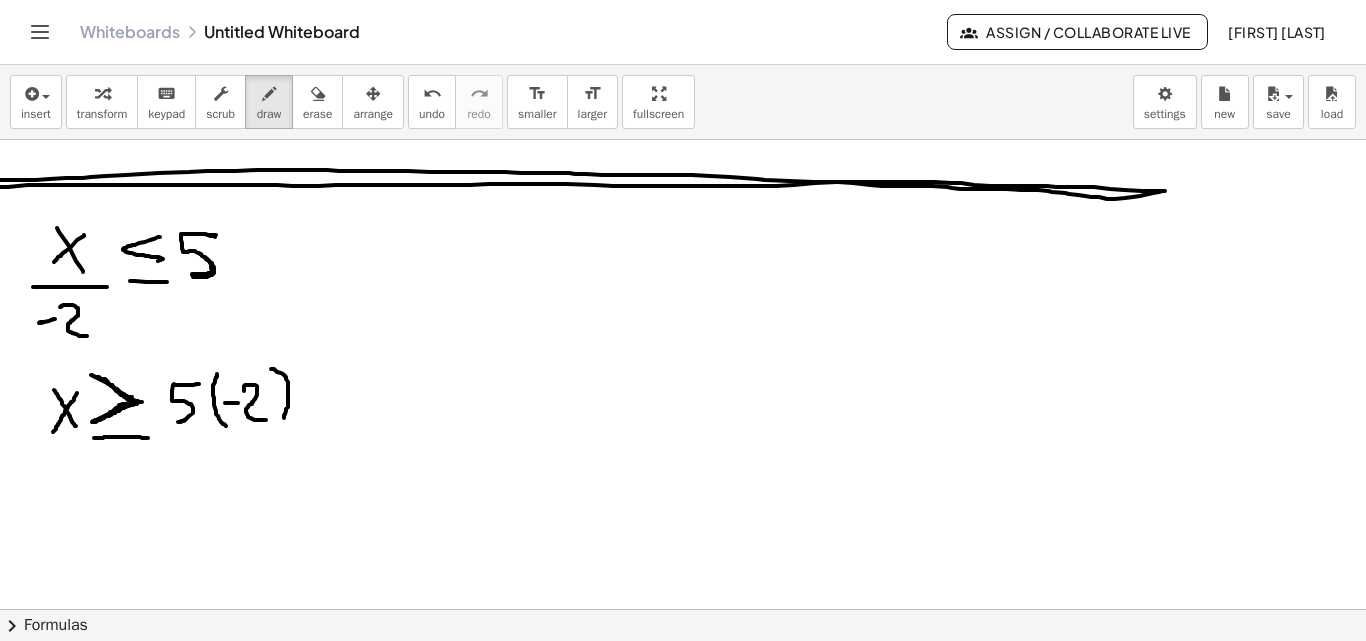 drag, startPoint x: 132, startPoint y: 397, endPoint x: 92, endPoint y: 422, distance: 47.169907 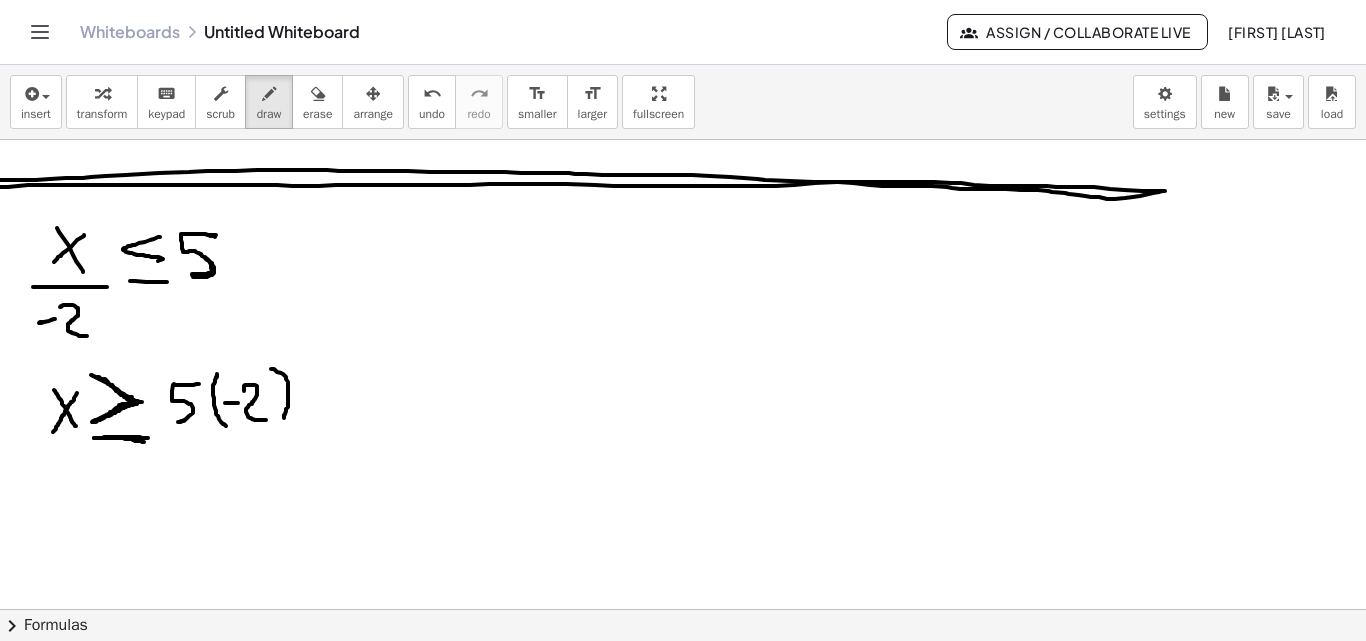 drag, startPoint x: 94, startPoint y: 438, endPoint x: 147, endPoint y: 442, distance: 53.15073 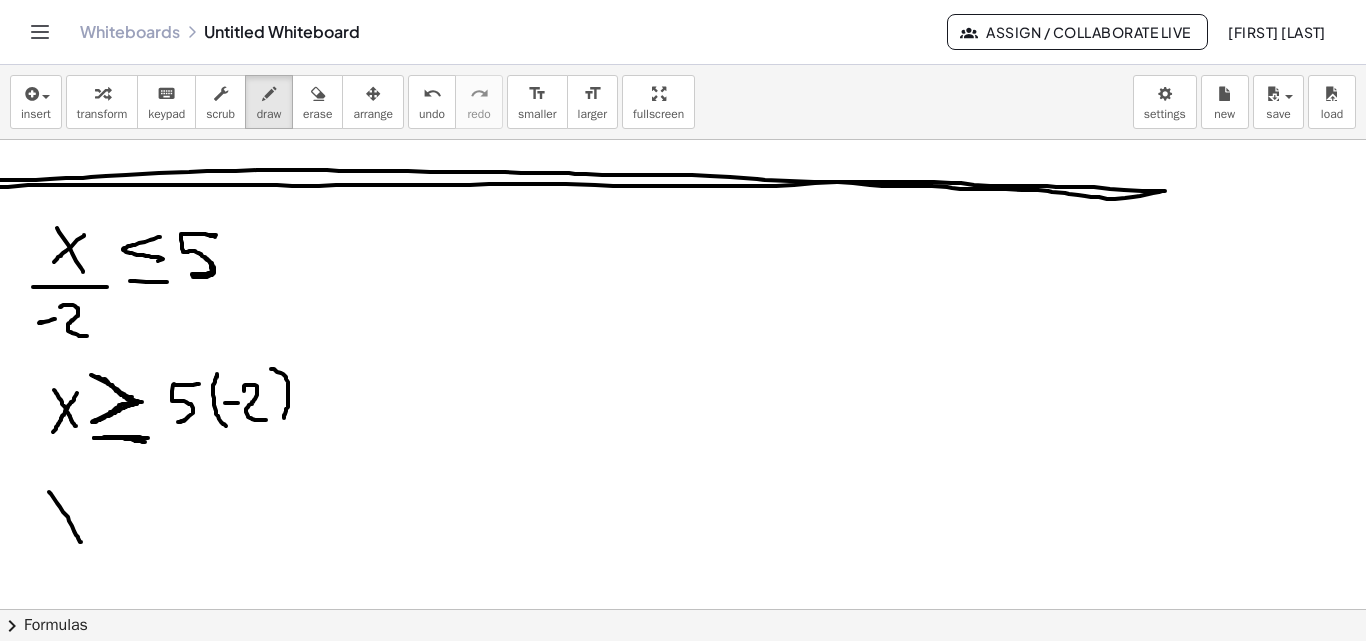 drag, startPoint x: 49, startPoint y: 492, endPoint x: 81, endPoint y: 542, distance: 59.36329 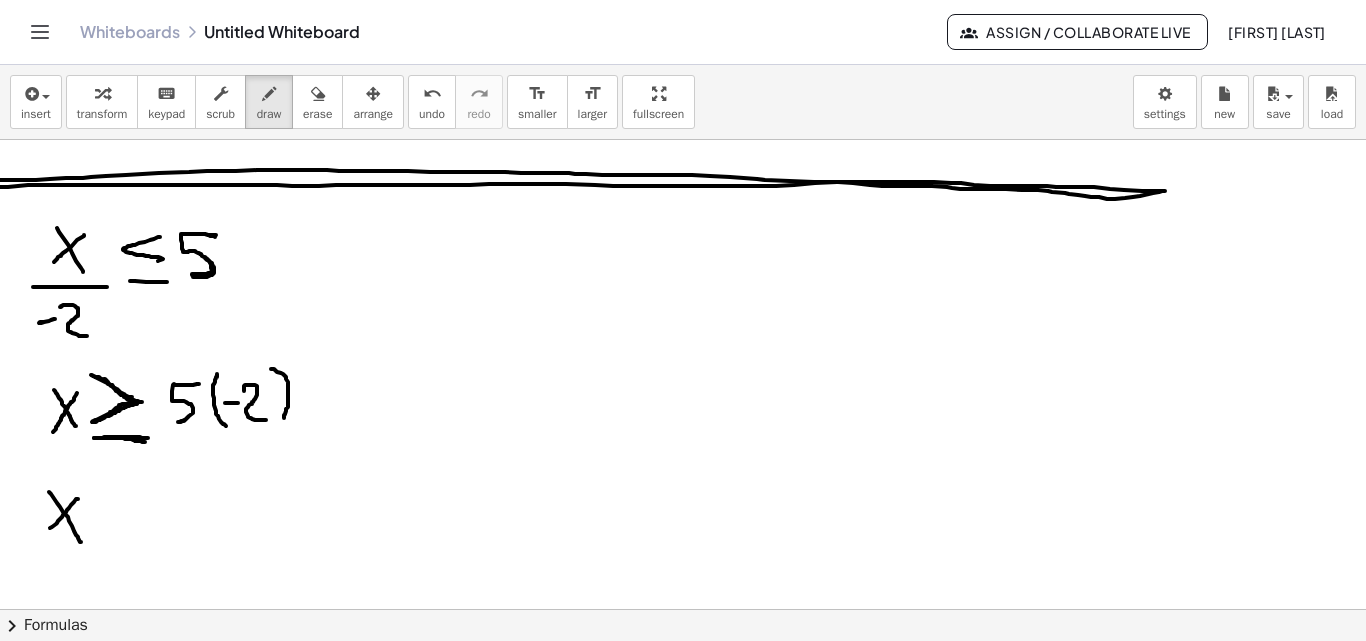 drag, startPoint x: 78, startPoint y: 499, endPoint x: 36, endPoint y: 536, distance: 55.97321 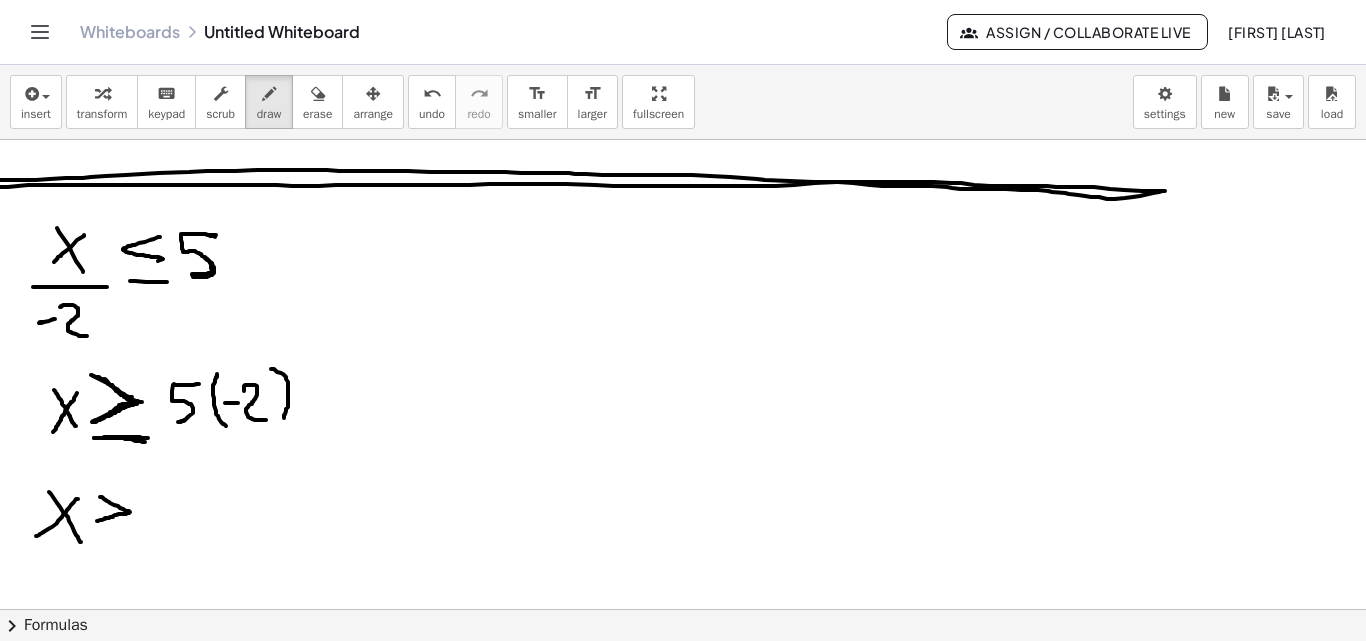 drag, startPoint x: 100, startPoint y: 497, endPoint x: 97, endPoint y: 521, distance: 24.186773 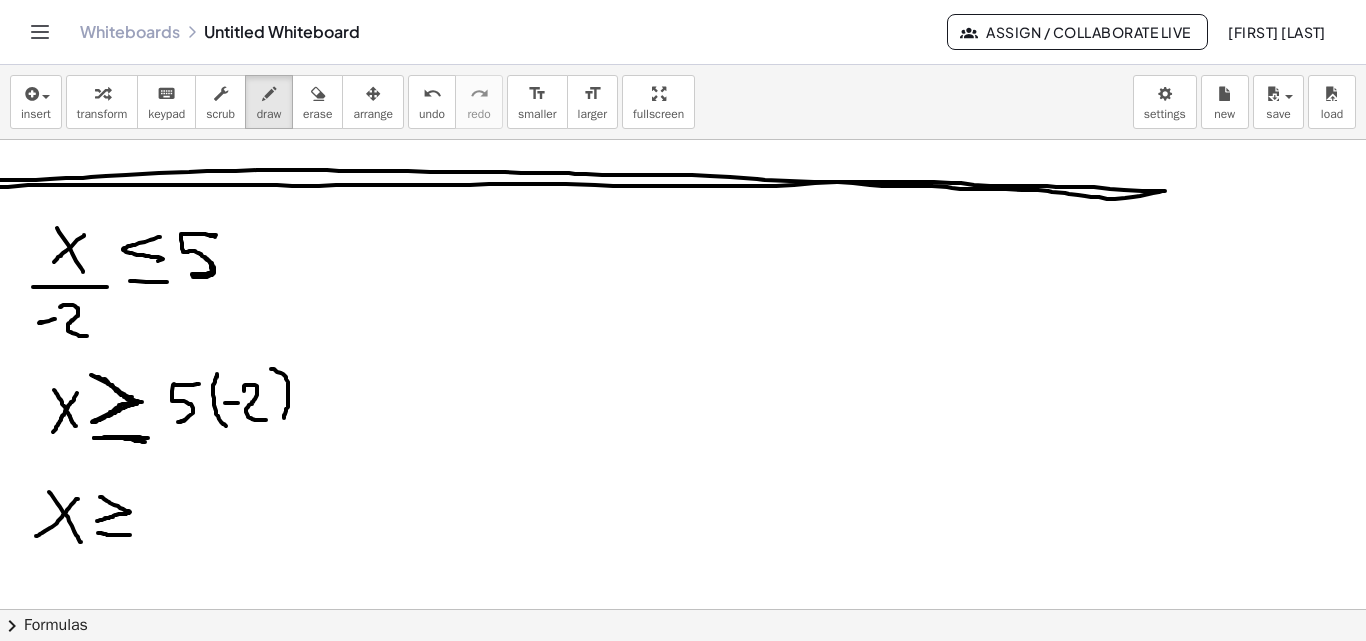 drag, startPoint x: 98, startPoint y: 533, endPoint x: 132, endPoint y: 535, distance: 34.058773 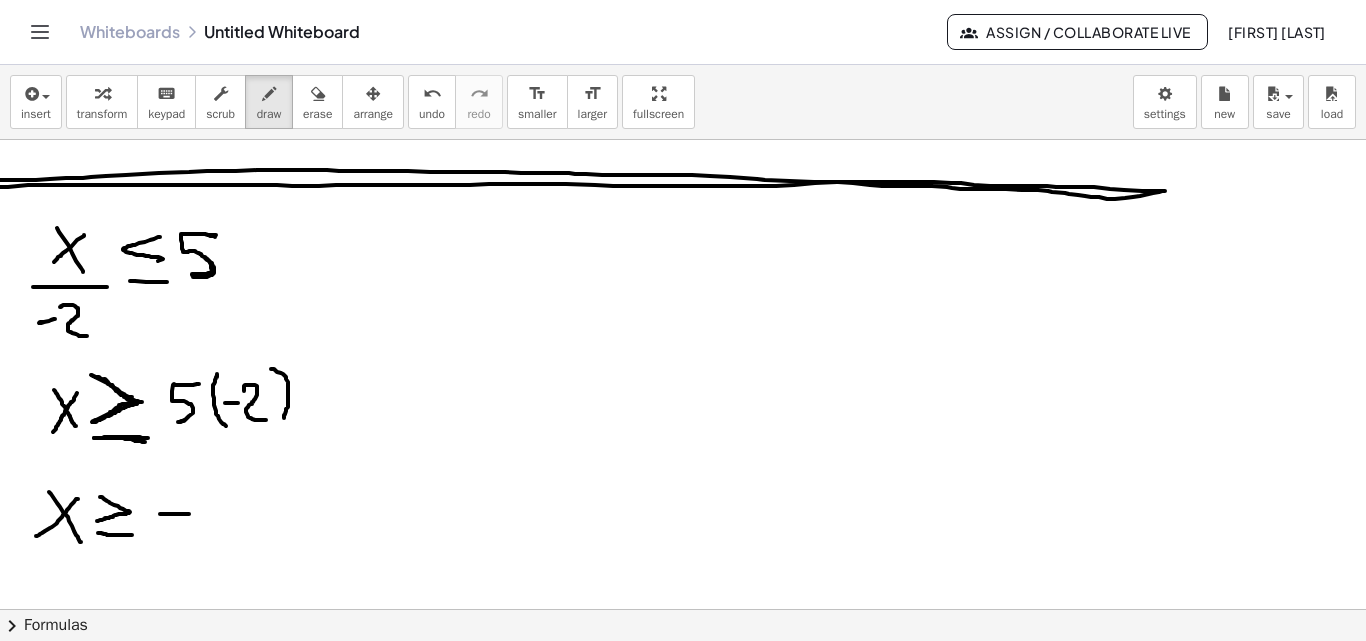 drag, startPoint x: 160, startPoint y: 514, endPoint x: 189, endPoint y: 514, distance: 29 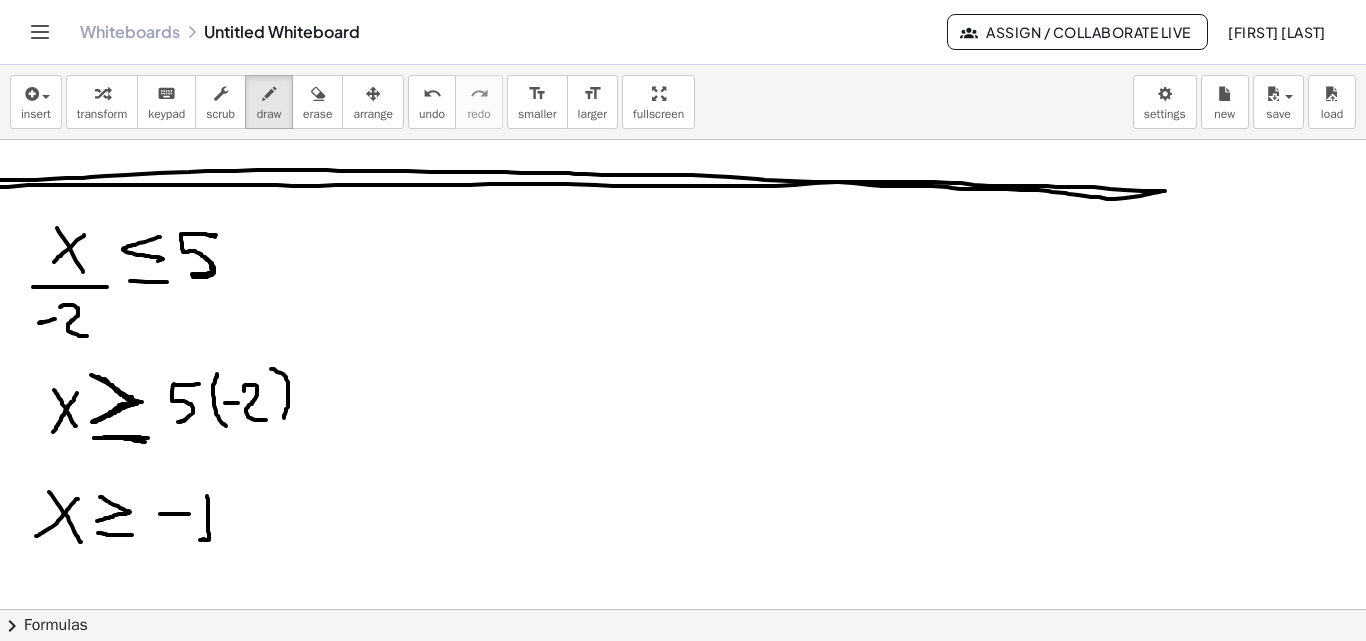 drag, startPoint x: 207, startPoint y: 496, endPoint x: 204, endPoint y: 506, distance: 10.440307 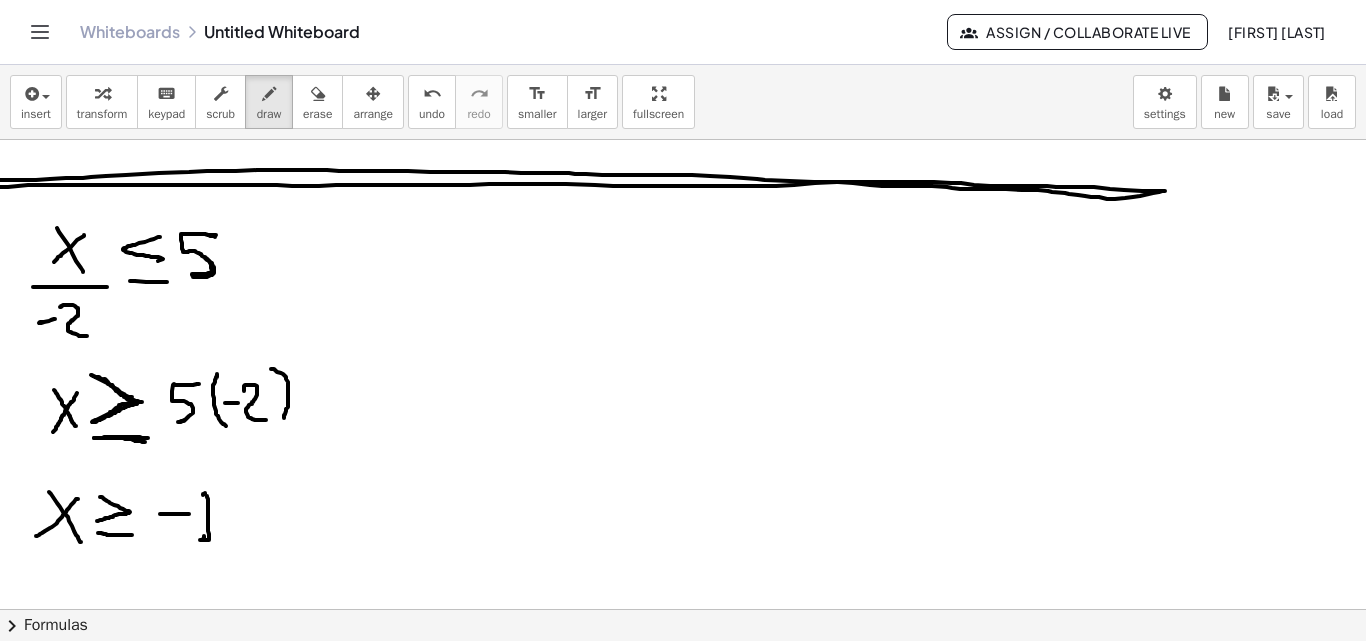 click at bounding box center [683, -247] 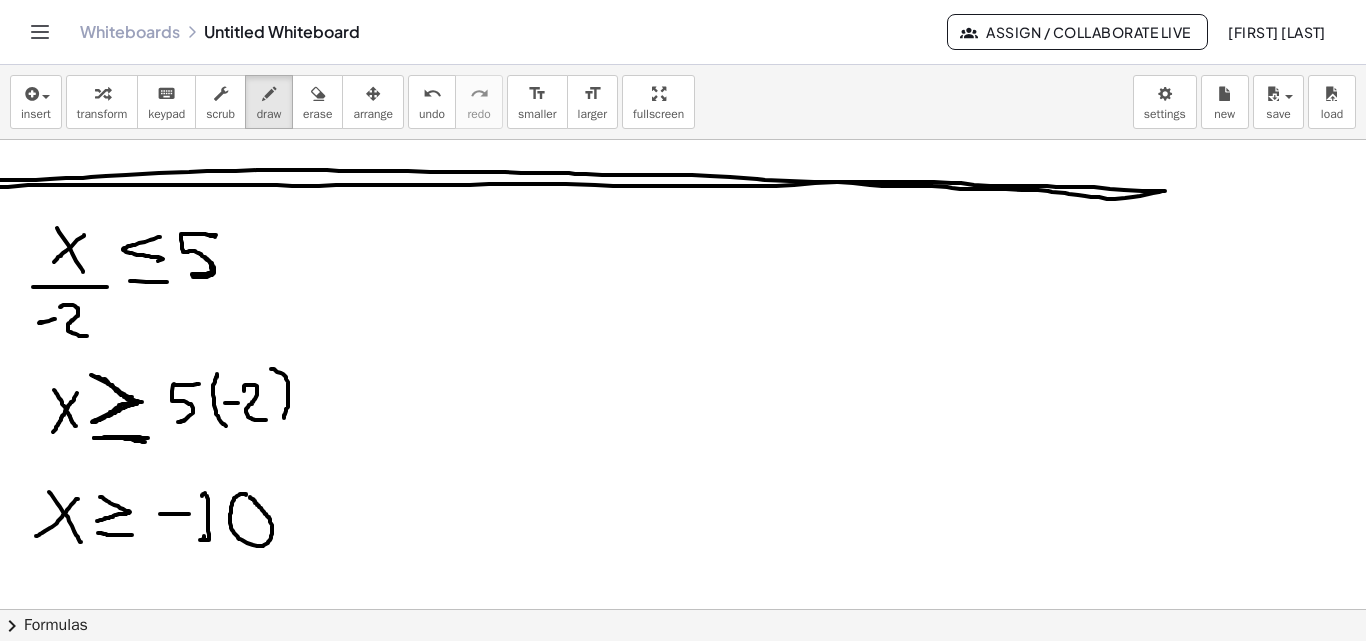 click at bounding box center (683, -247) 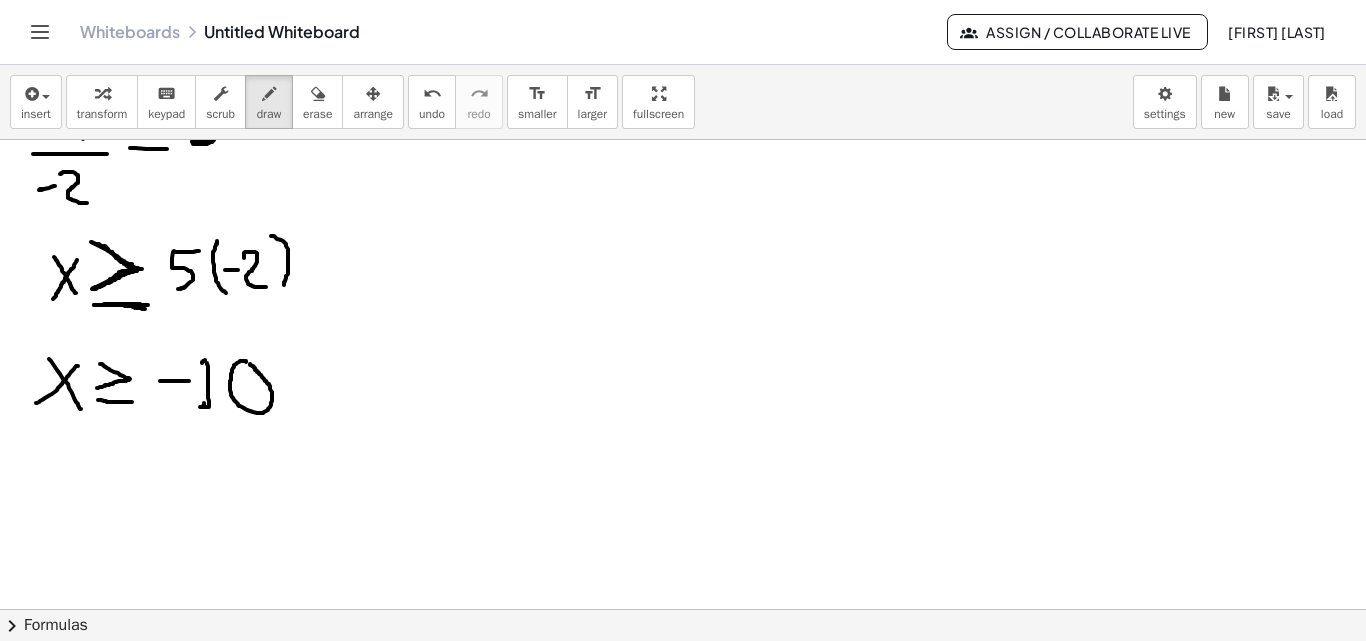 scroll, scrollTop: 1664, scrollLeft: 0, axis: vertical 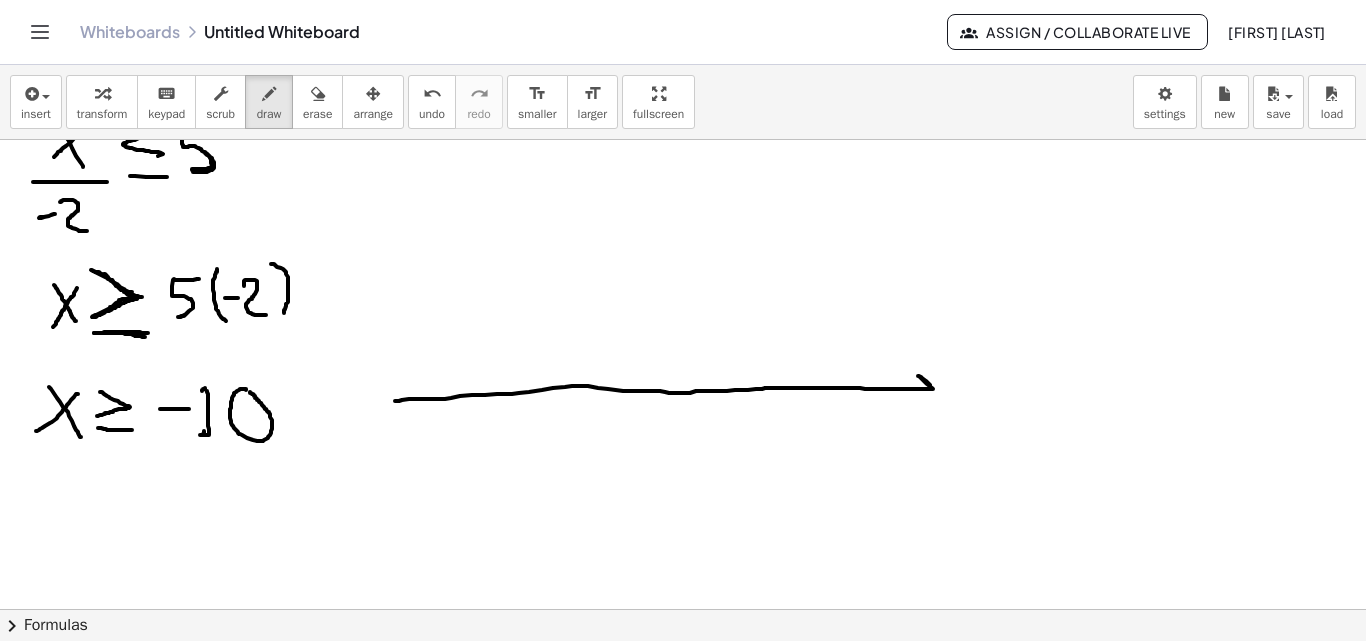 drag, startPoint x: 395, startPoint y: 401, endPoint x: 926, endPoint y: 393, distance: 531.06024 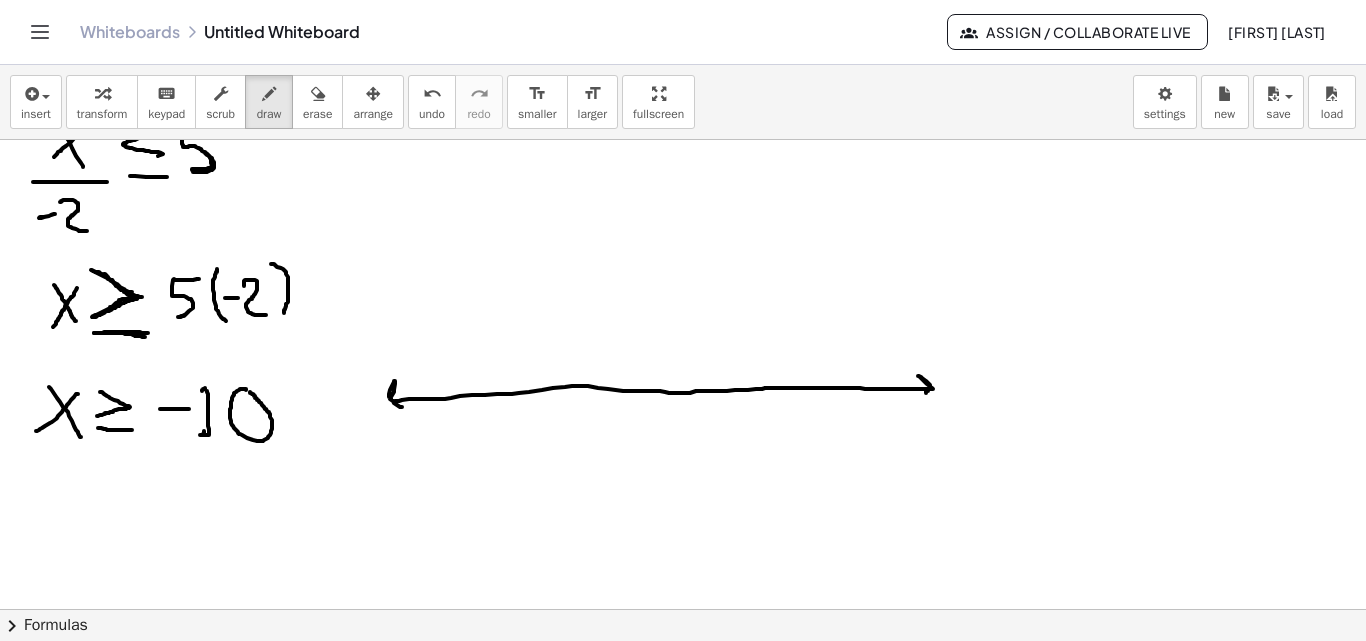 drag, startPoint x: 389, startPoint y: 397, endPoint x: 402, endPoint y: 407, distance: 16.40122 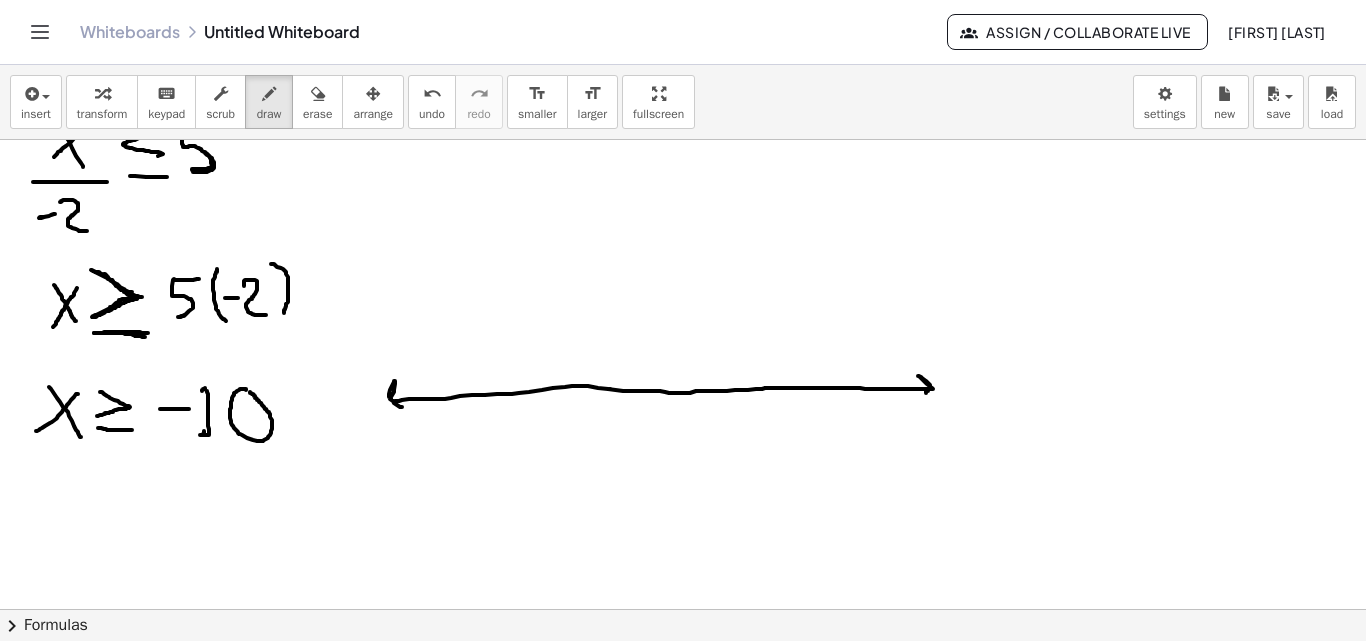 drag, startPoint x: 610, startPoint y: 389, endPoint x: 612, endPoint y: 401, distance: 12.165525 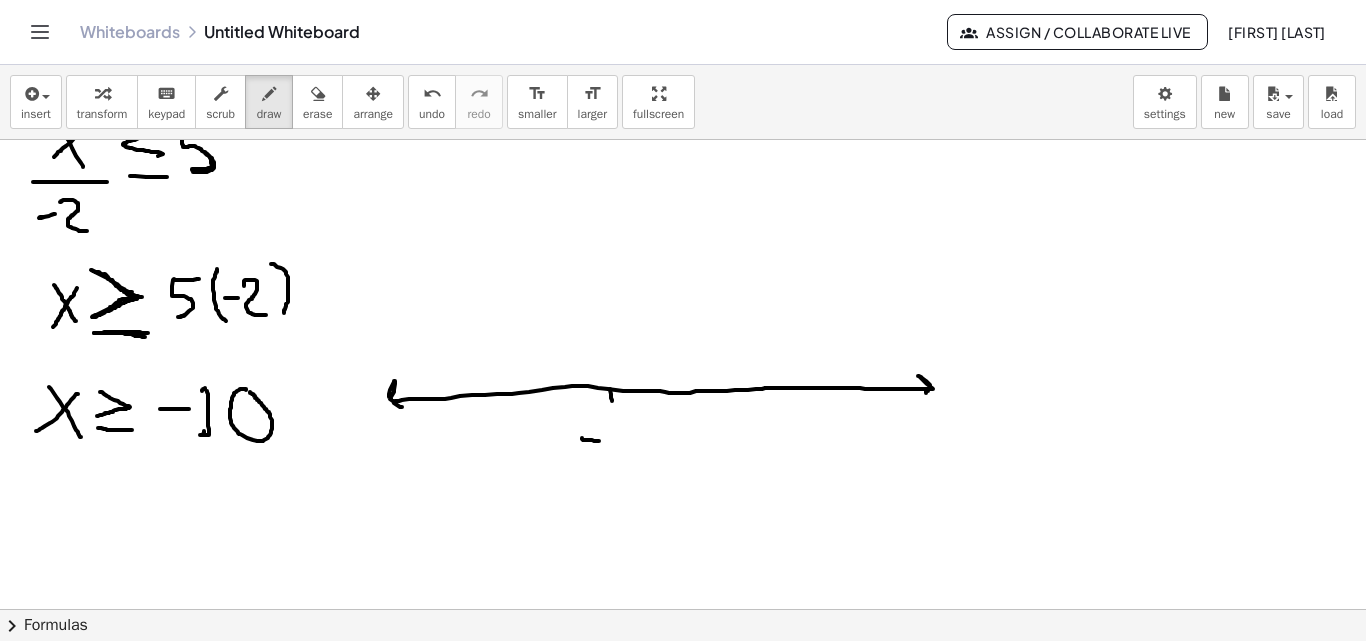 drag, startPoint x: 582, startPoint y: 438, endPoint x: 599, endPoint y: 441, distance: 17.262676 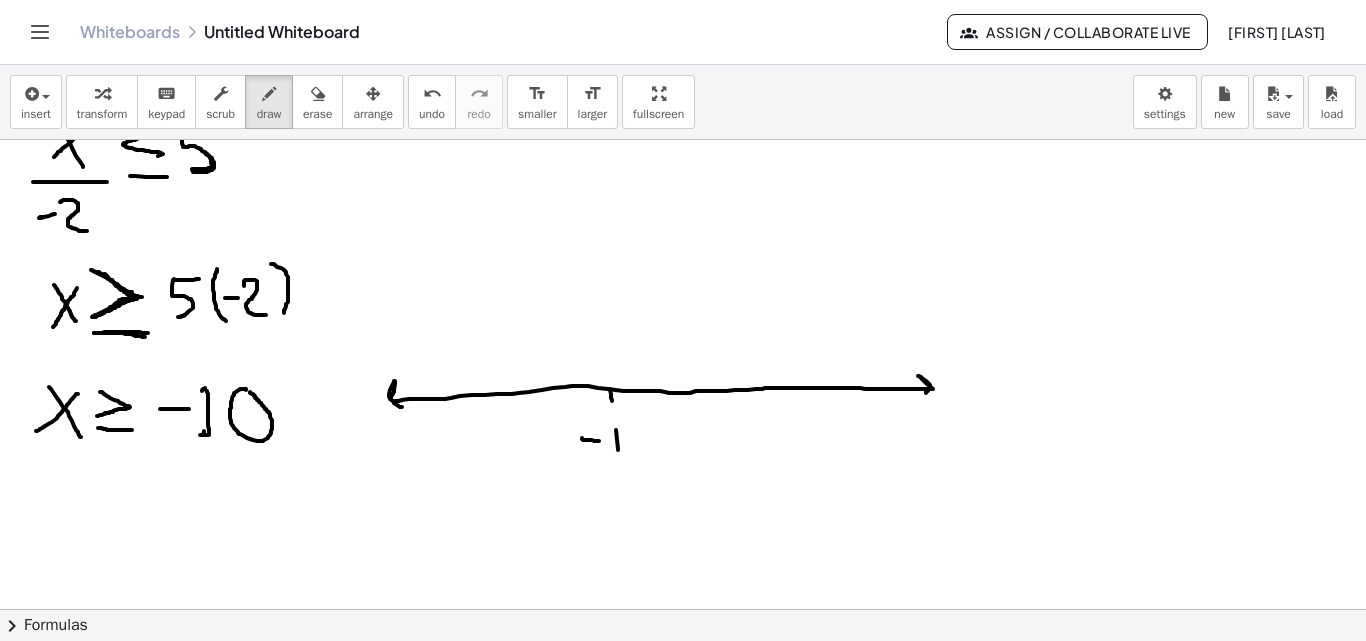click at bounding box center (683, -117) 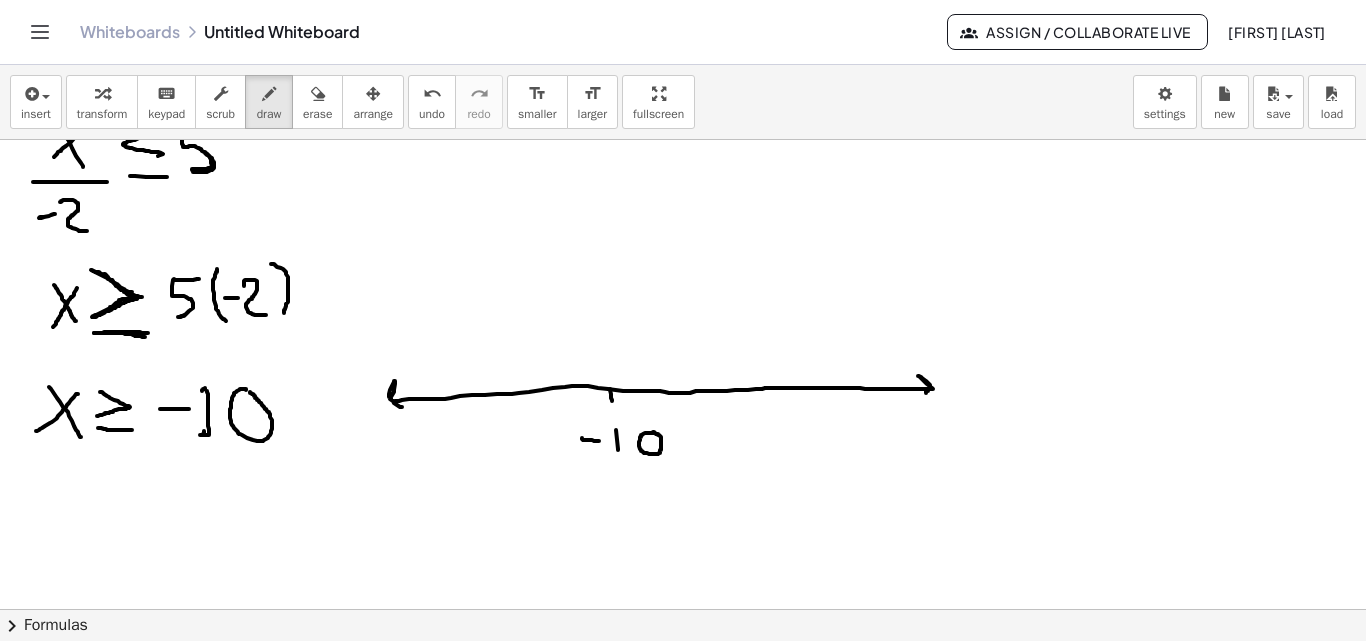 drag, startPoint x: 654, startPoint y: 433, endPoint x: 639, endPoint y: 430, distance: 15.297058 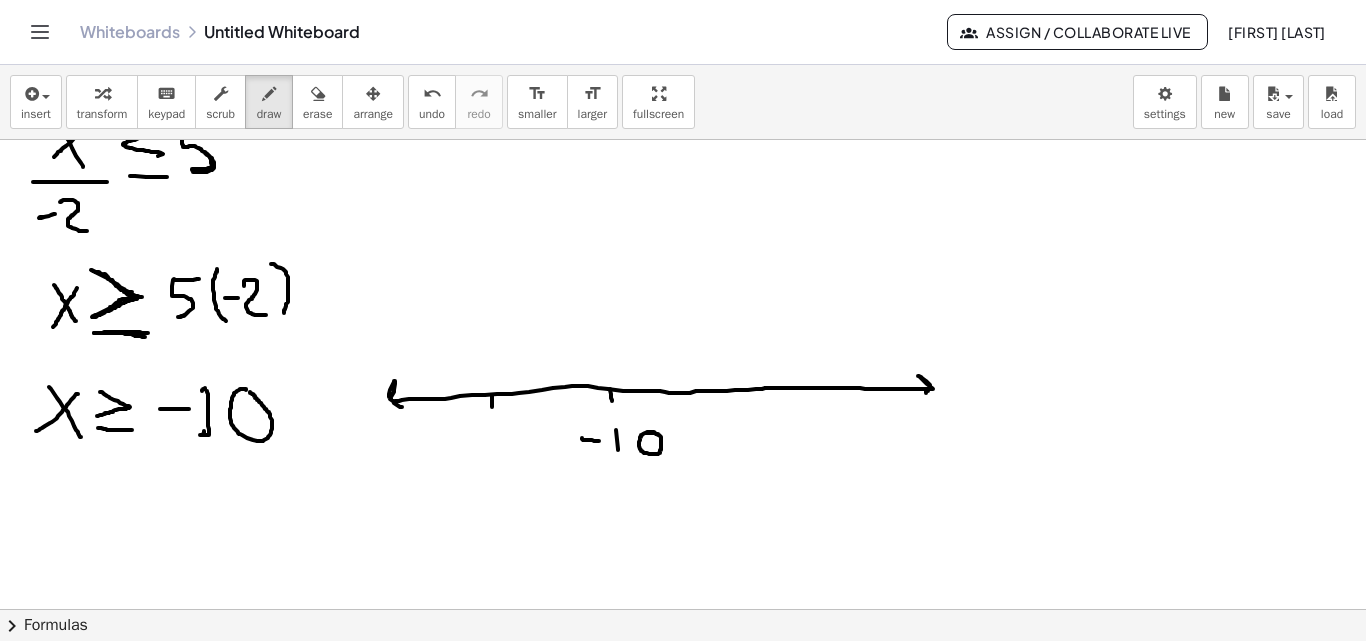 drag, startPoint x: 492, startPoint y: 395, endPoint x: 492, endPoint y: 407, distance: 12 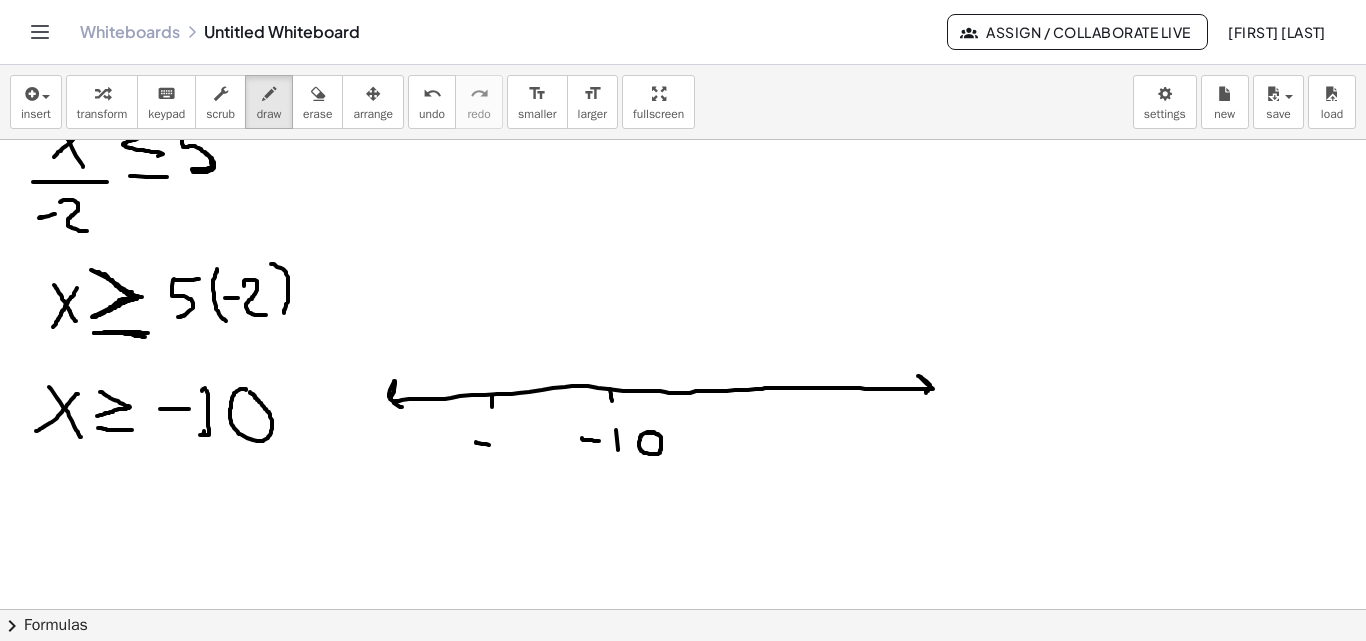 drag, startPoint x: 476, startPoint y: 442, endPoint x: 492, endPoint y: 445, distance: 16.27882 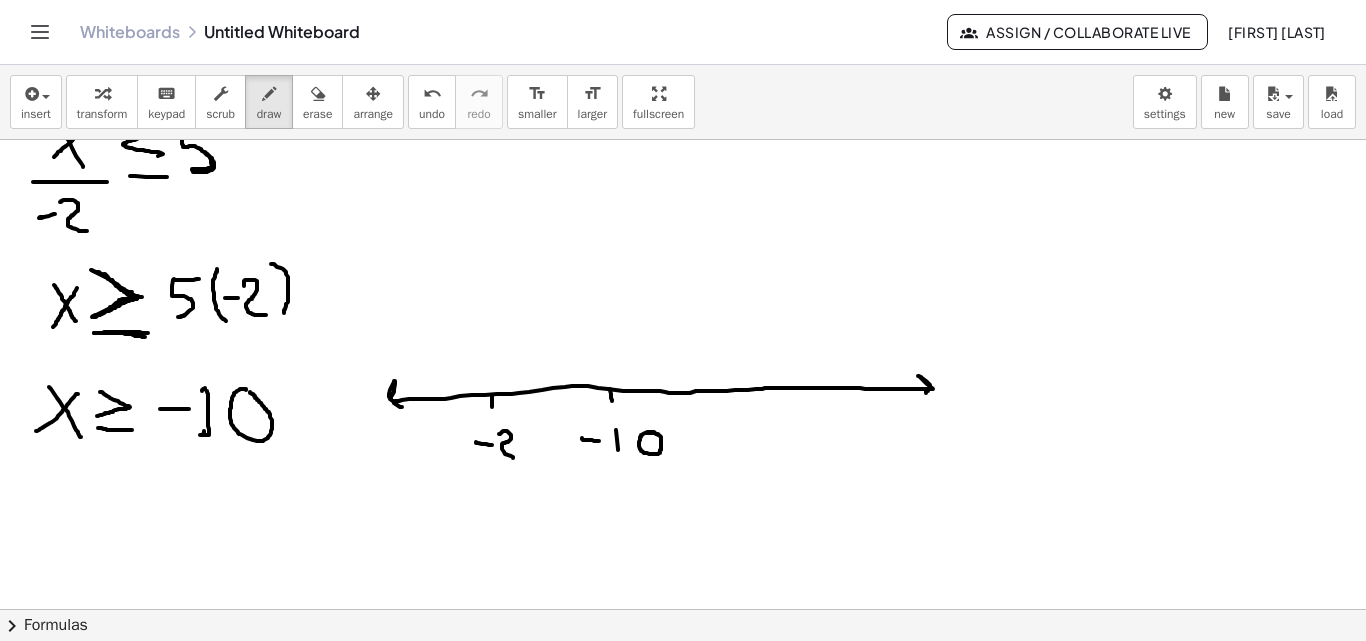 drag, startPoint x: 503, startPoint y: 431, endPoint x: 516, endPoint y: 447, distance: 20.615528 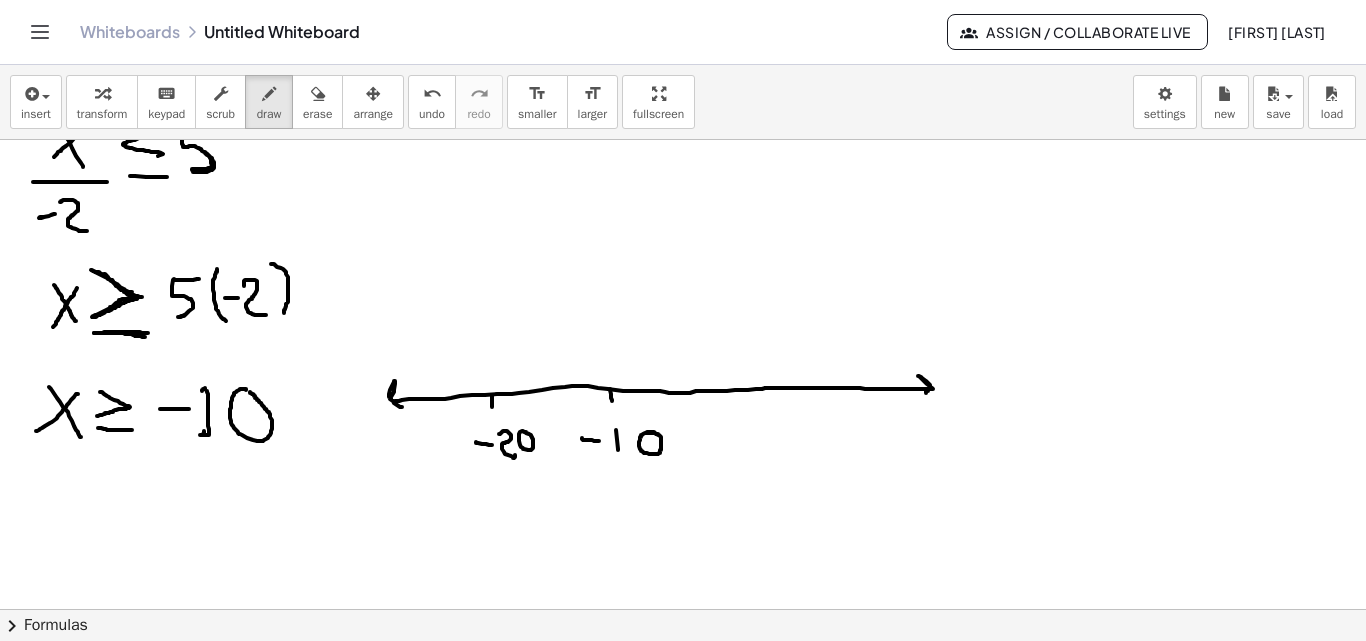 drag, startPoint x: 519, startPoint y: 434, endPoint x: 637, endPoint y: 422, distance: 118.6086 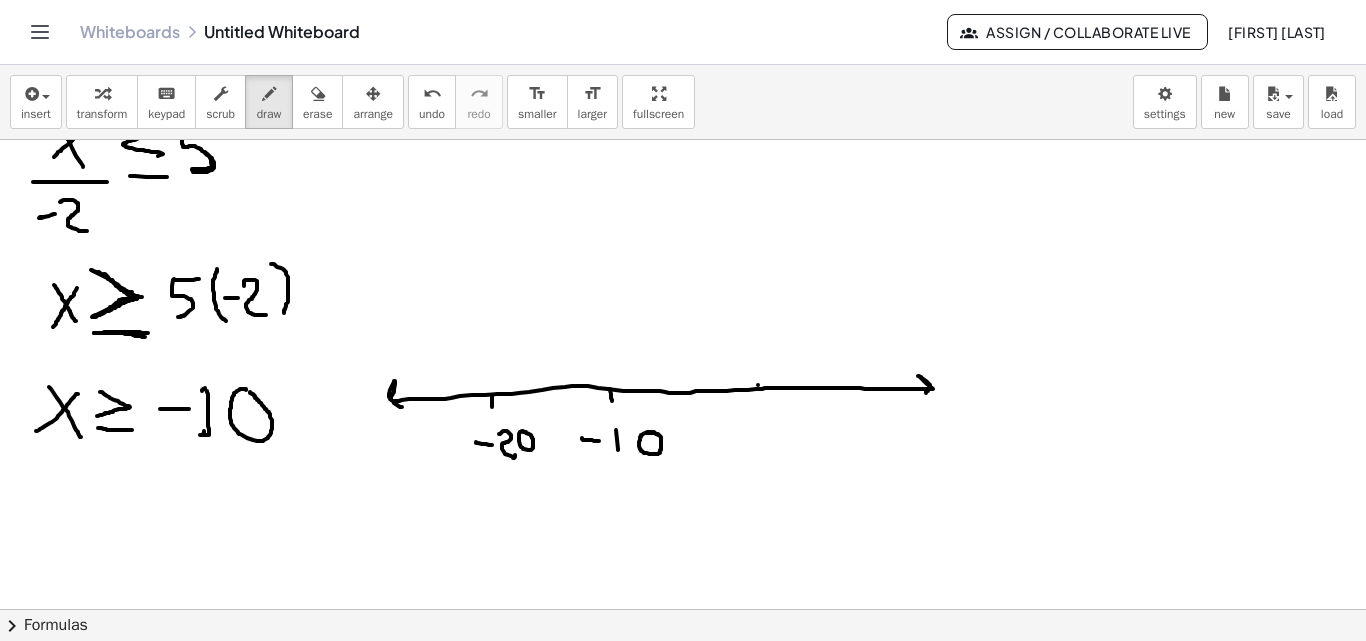 drag, startPoint x: 758, startPoint y: 385, endPoint x: 759, endPoint y: 399, distance: 14.035668 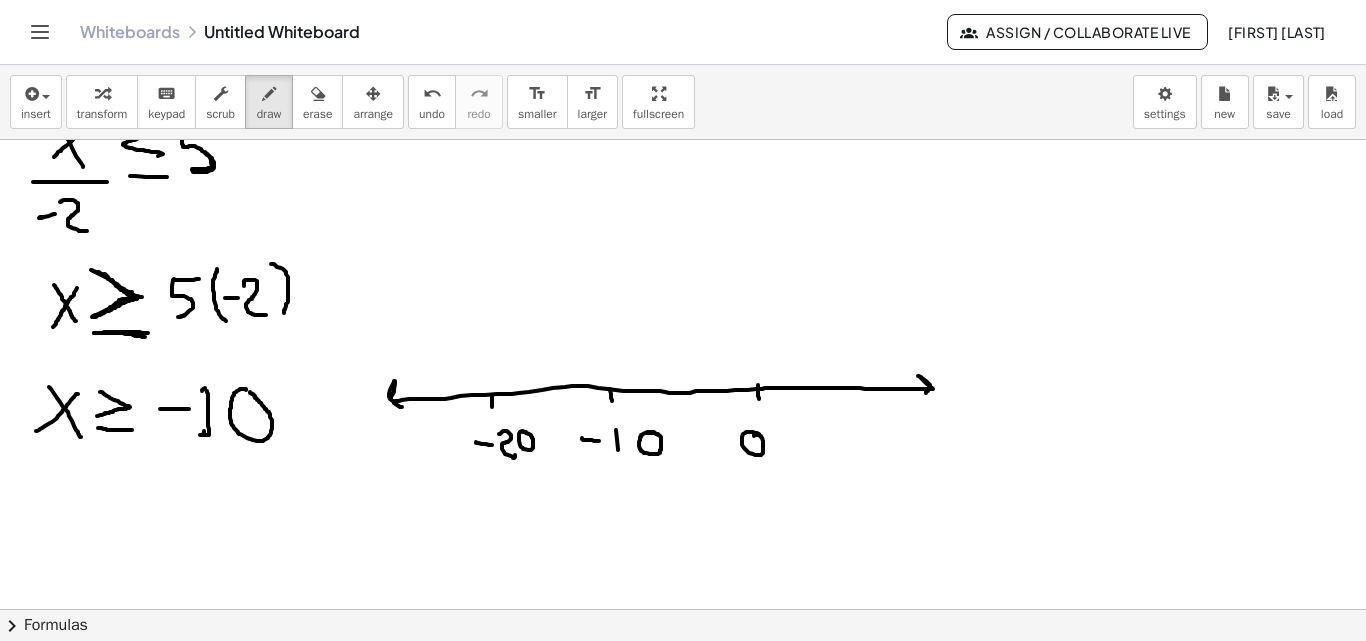 click at bounding box center [683, -117] 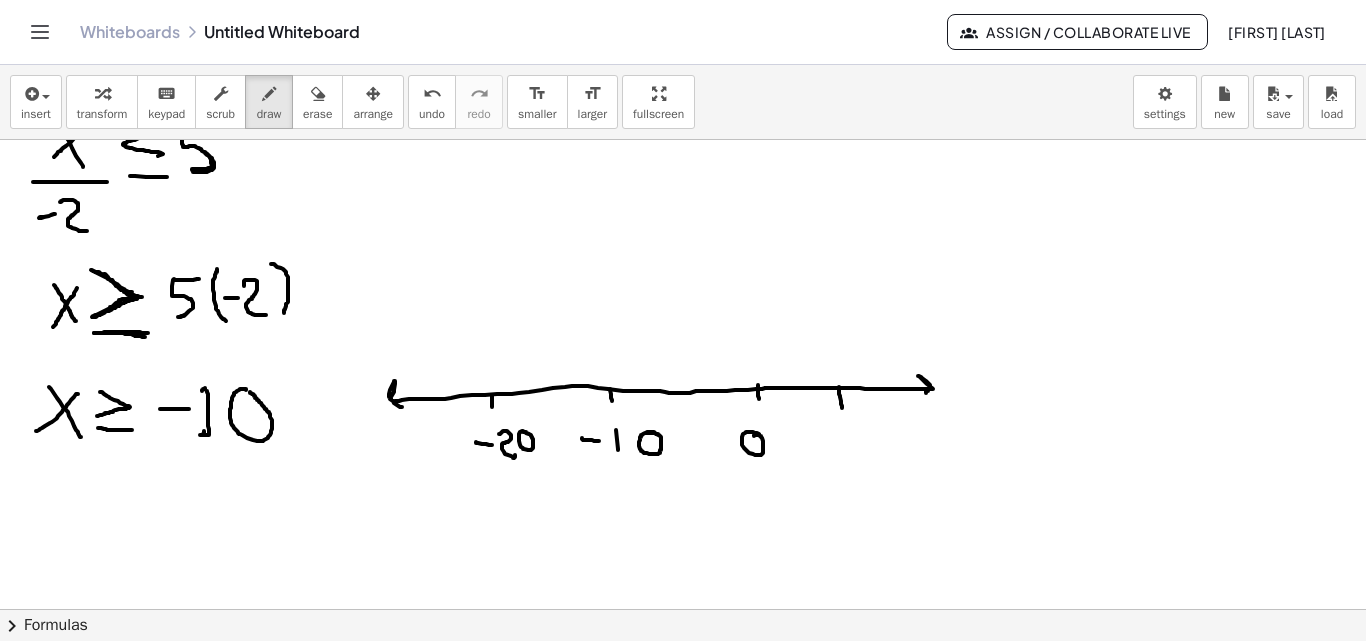 drag, startPoint x: 839, startPoint y: 387, endPoint x: 840, endPoint y: 437, distance: 50.01 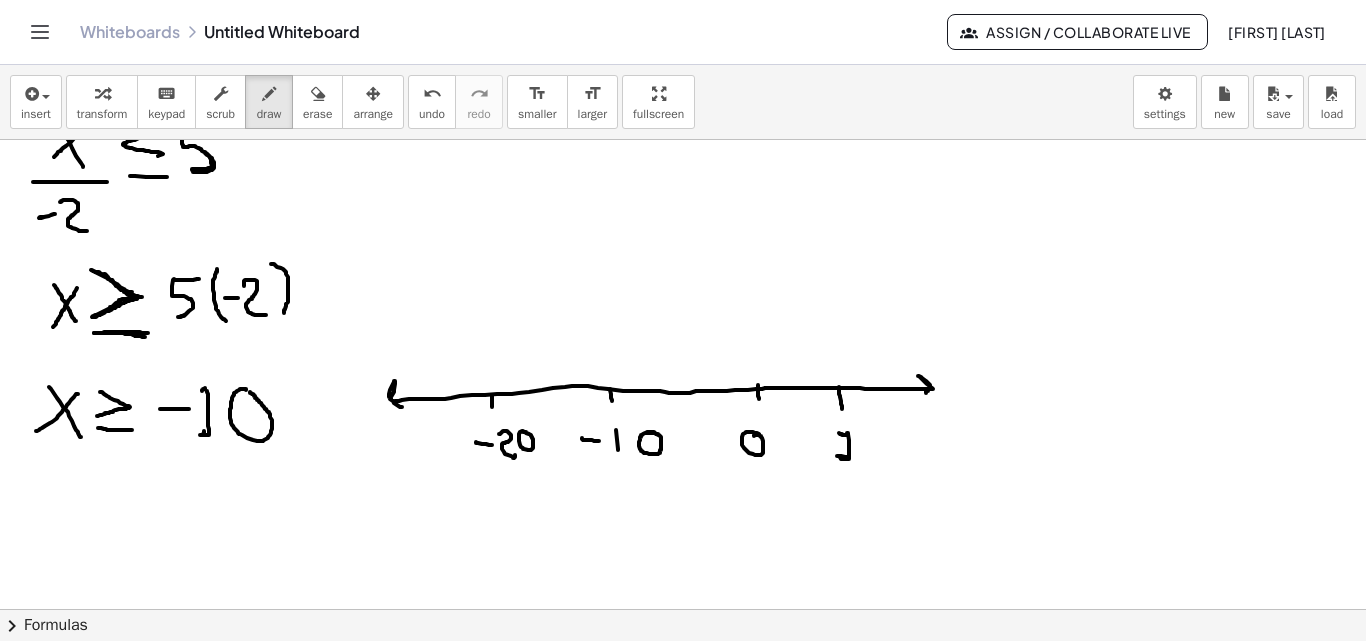drag, startPoint x: 841, startPoint y: 434, endPoint x: 848, endPoint y: 457, distance: 24.04163 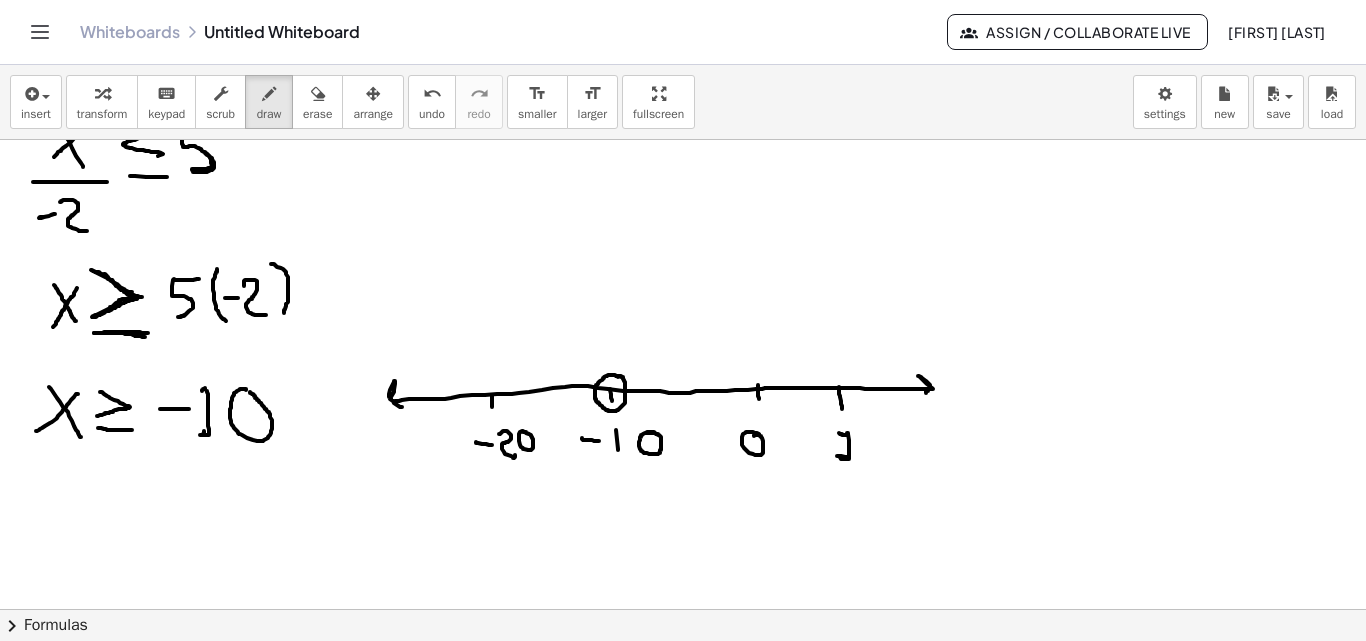 click at bounding box center [683, -117] 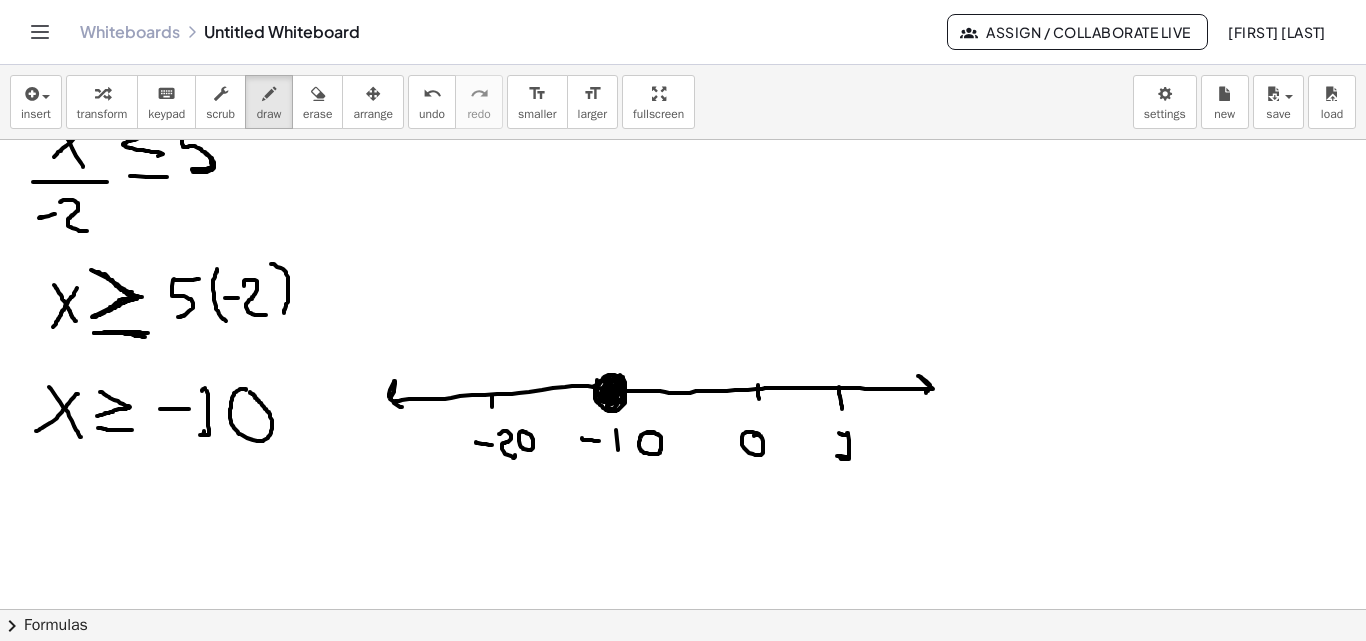 drag, startPoint x: 594, startPoint y: 386, endPoint x: 664, endPoint y: 357, distance: 75.76939 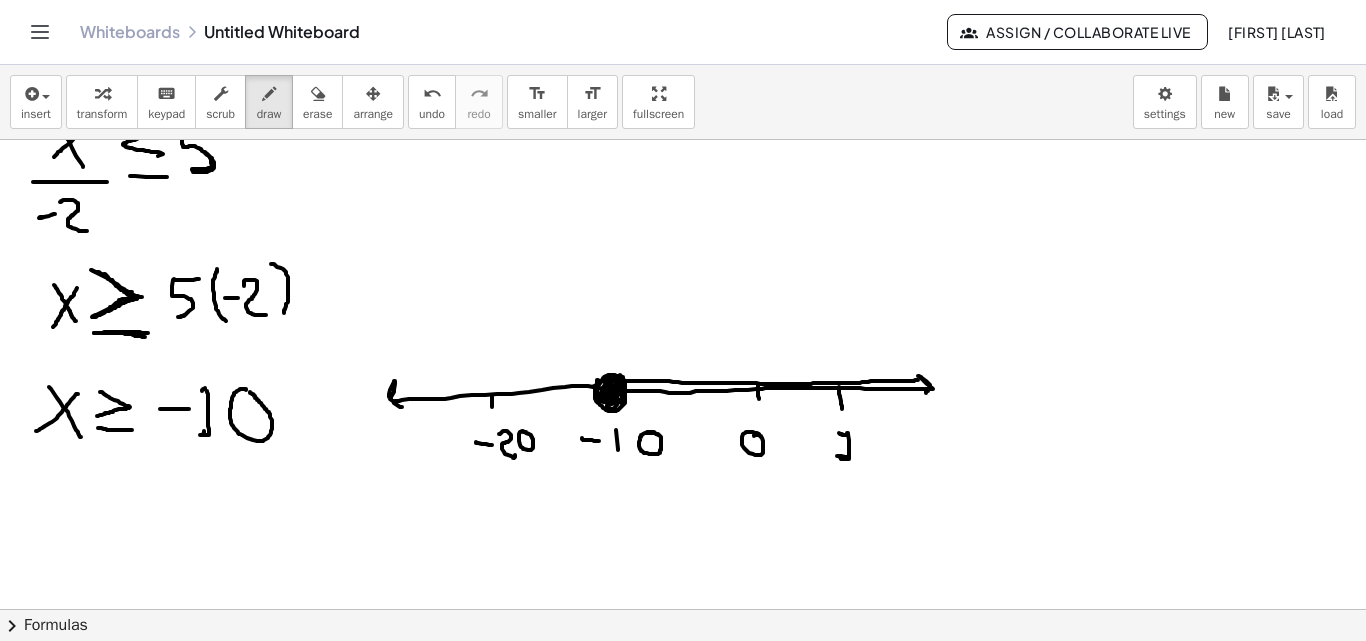 drag, startPoint x: 620, startPoint y: 381, endPoint x: 842, endPoint y: 403, distance: 223.08743 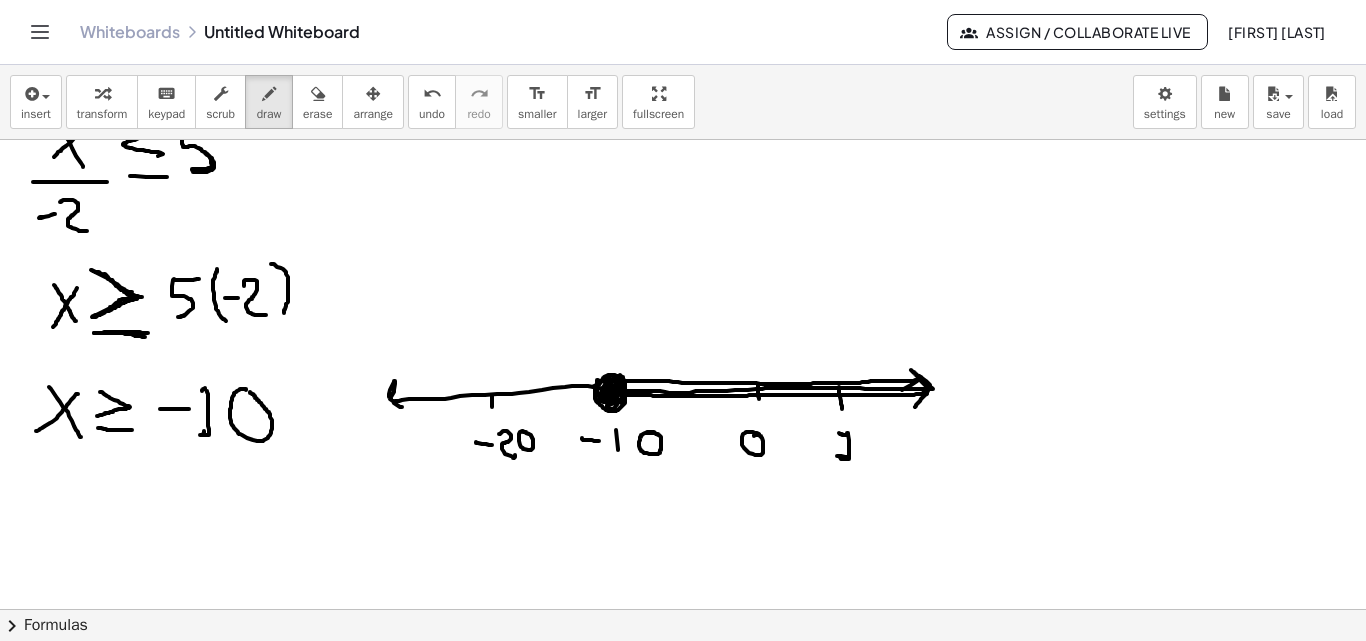 drag, startPoint x: 621, startPoint y: 396, endPoint x: 915, endPoint y: 415, distance: 294.6133 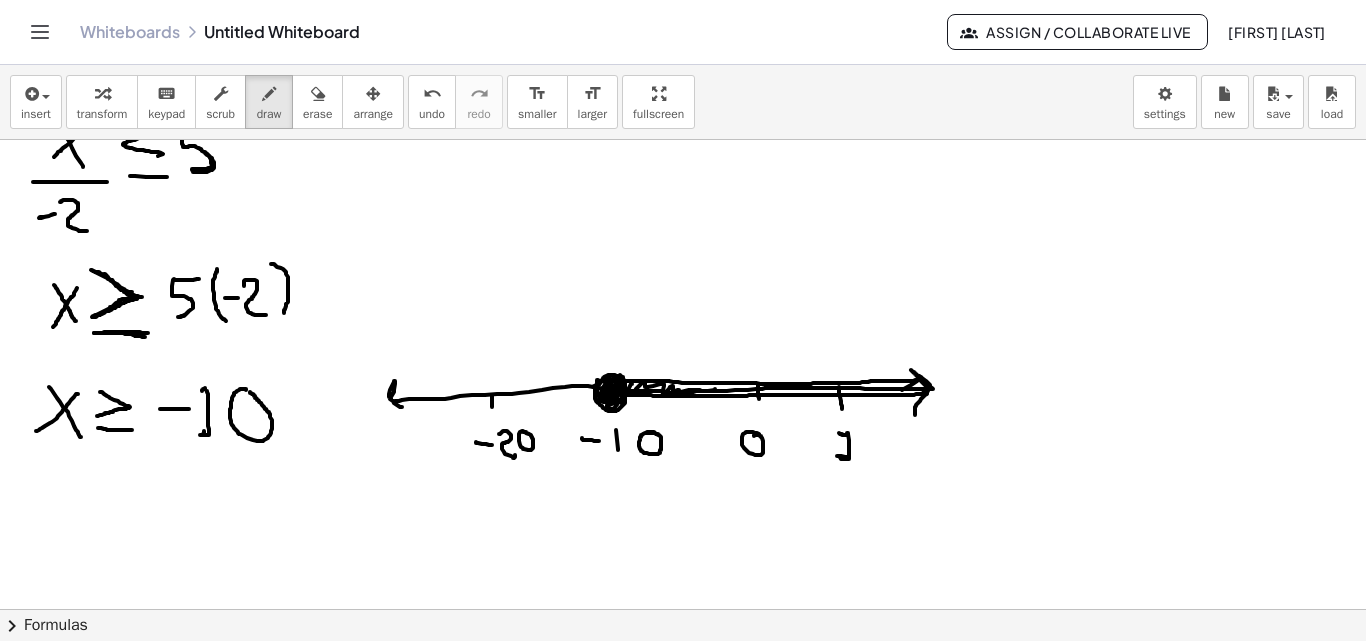 drag, startPoint x: 632, startPoint y: 384, endPoint x: 715, endPoint y: 389, distance: 83.15047 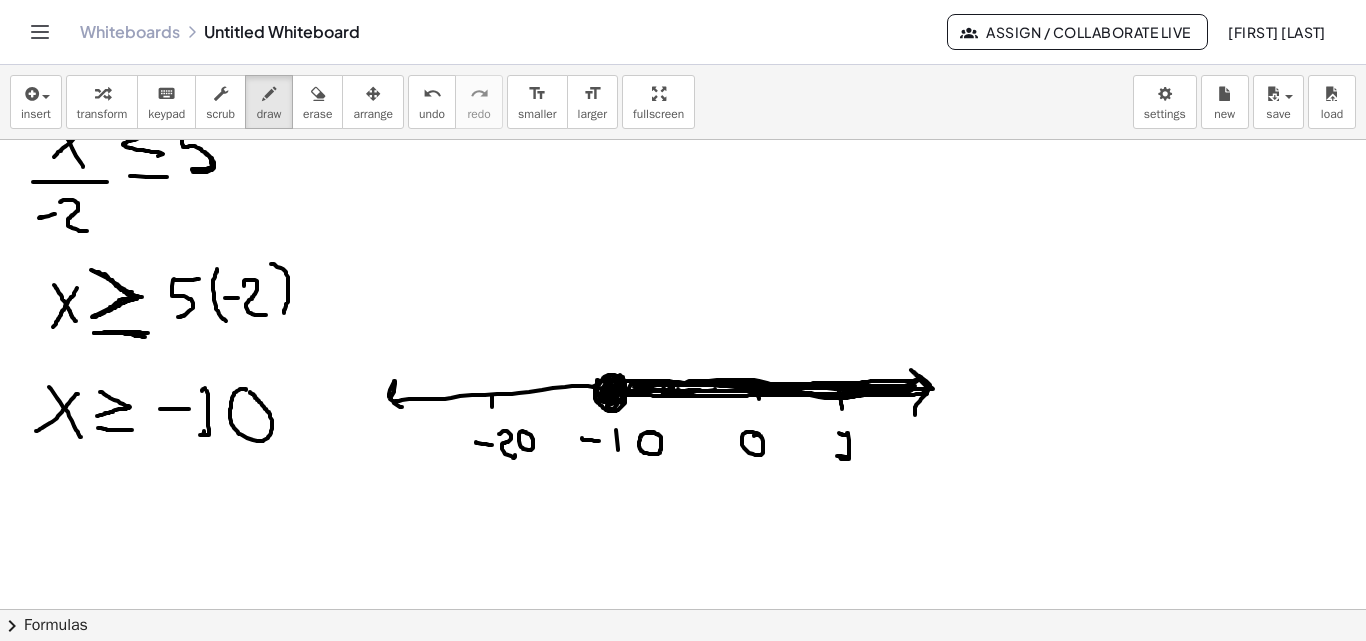 drag, startPoint x: 678, startPoint y: 386, endPoint x: 634, endPoint y: 387, distance: 44.011364 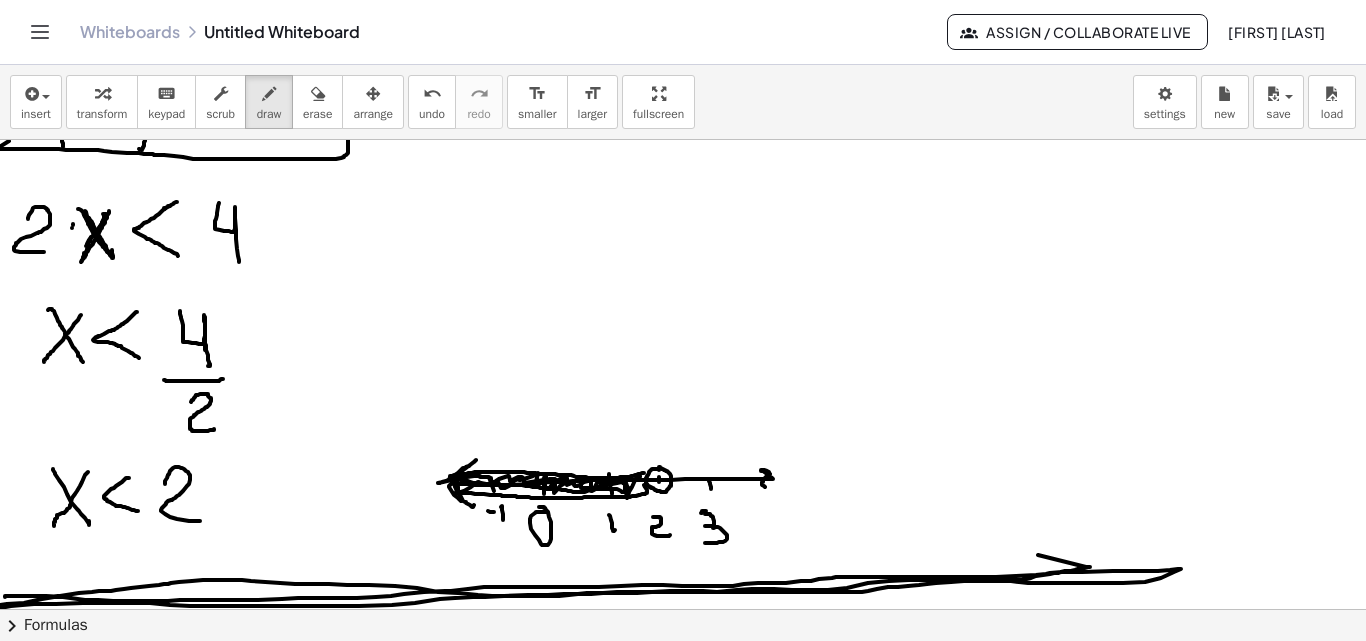scroll, scrollTop: 170, scrollLeft: 0, axis: vertical 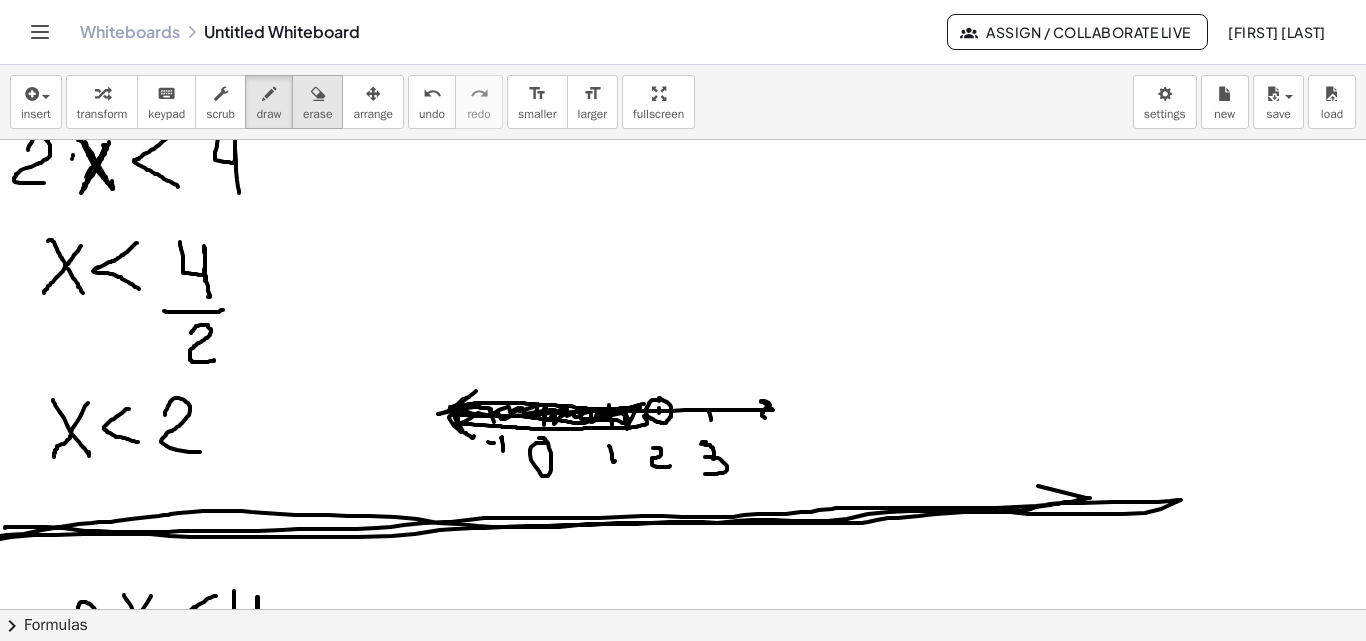 click at bounding box center [318, 94] 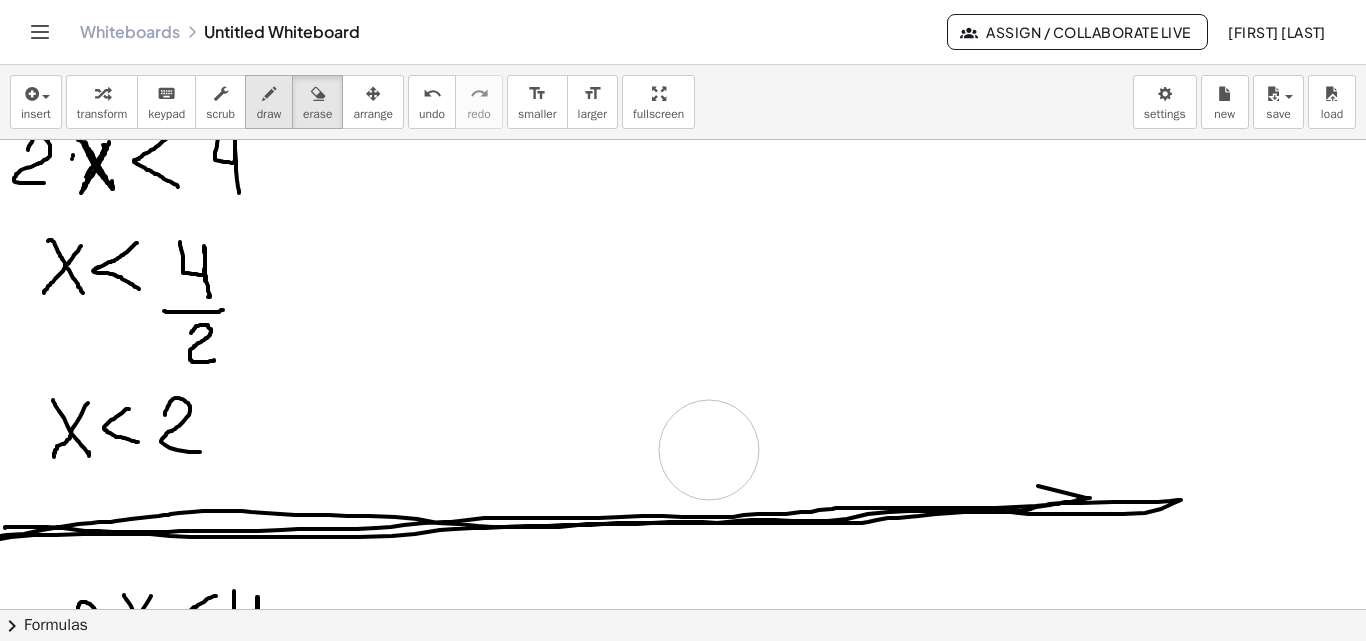 drag, startPoint x: 842, startPoint y: 418, endPoint x: 271, endPoint y: 96, distance: 655.5341 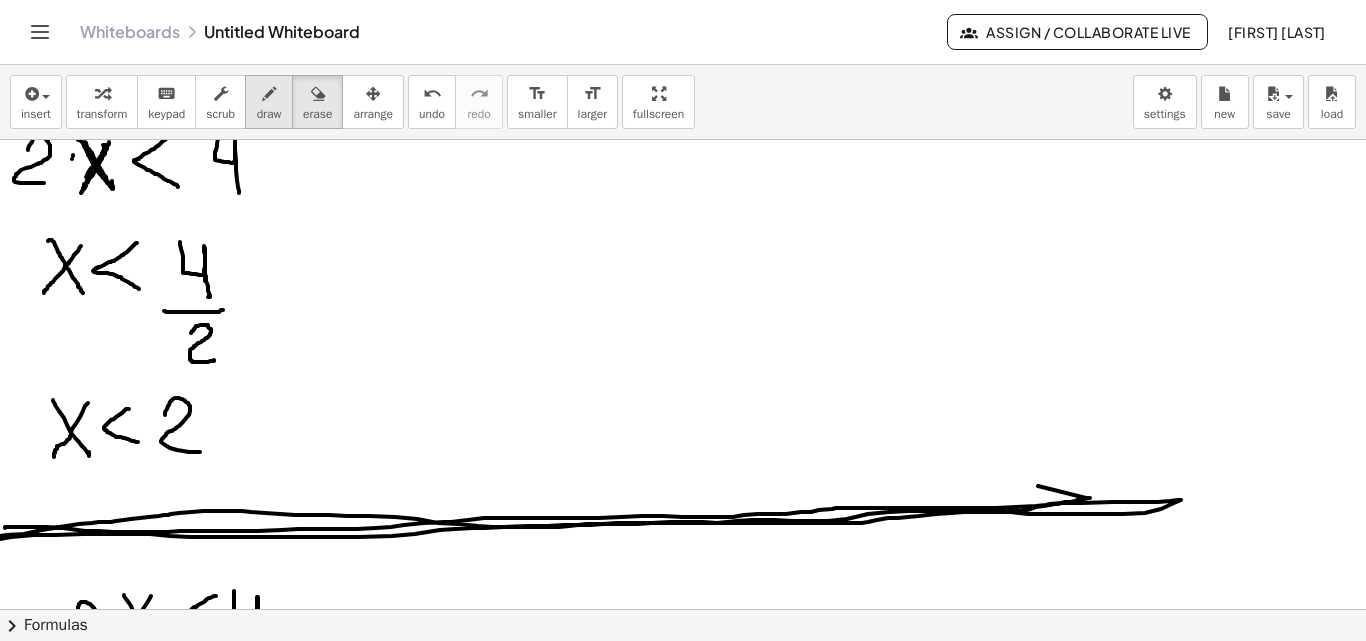 click at bounding box center [269, 94] 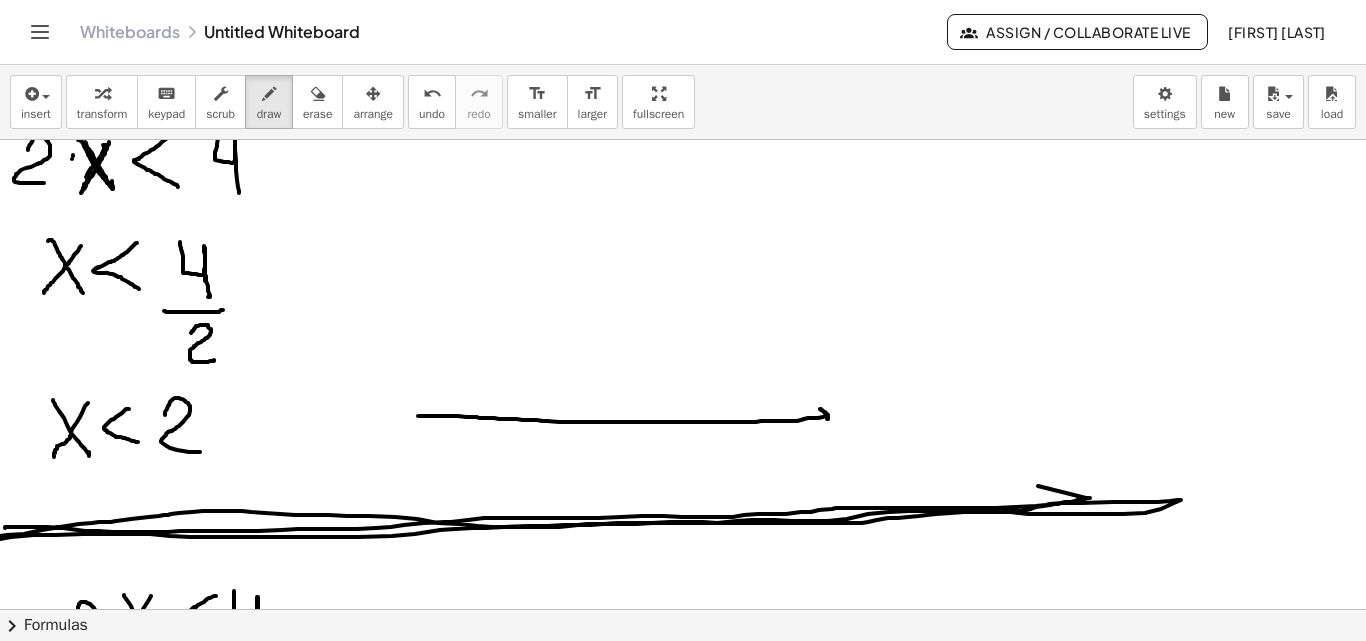drag, startPoint x: 418, startPoint y: 416, endPoint x: 743, endPoint y: 419, distance: 325.01385 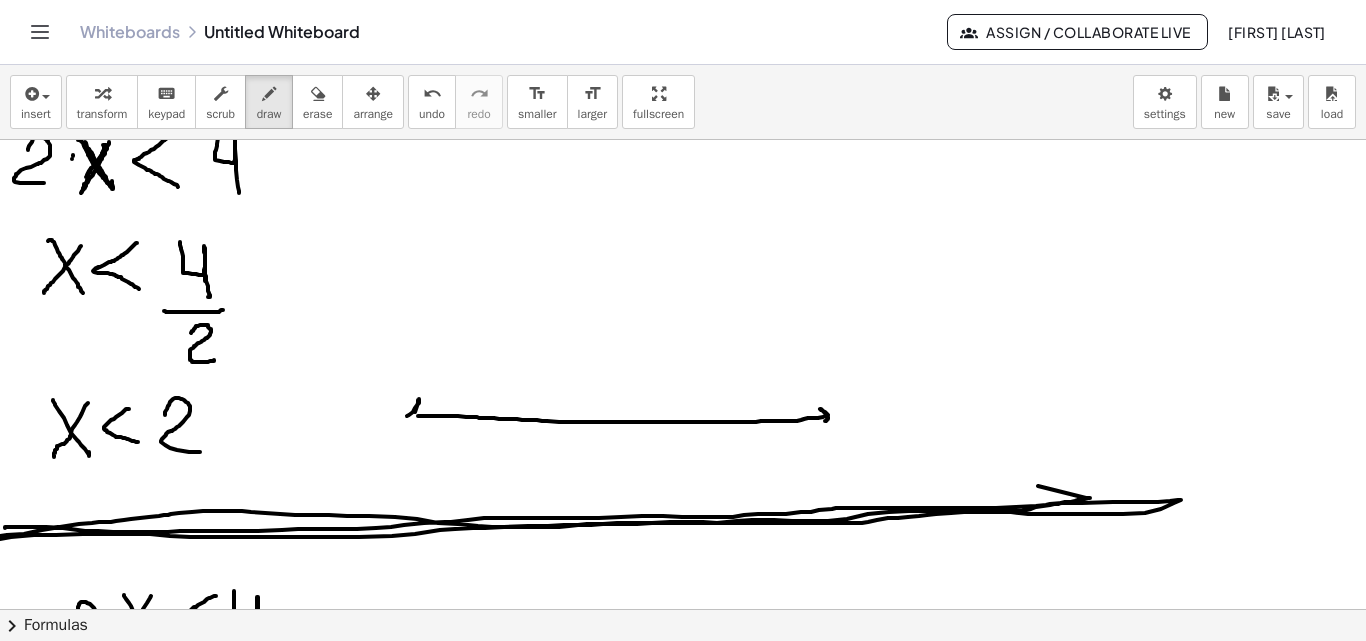drag, startPoint x: 415, startPoint y: 412, endPoint x: 416, endPoint y: 424, distance: 12.0415945 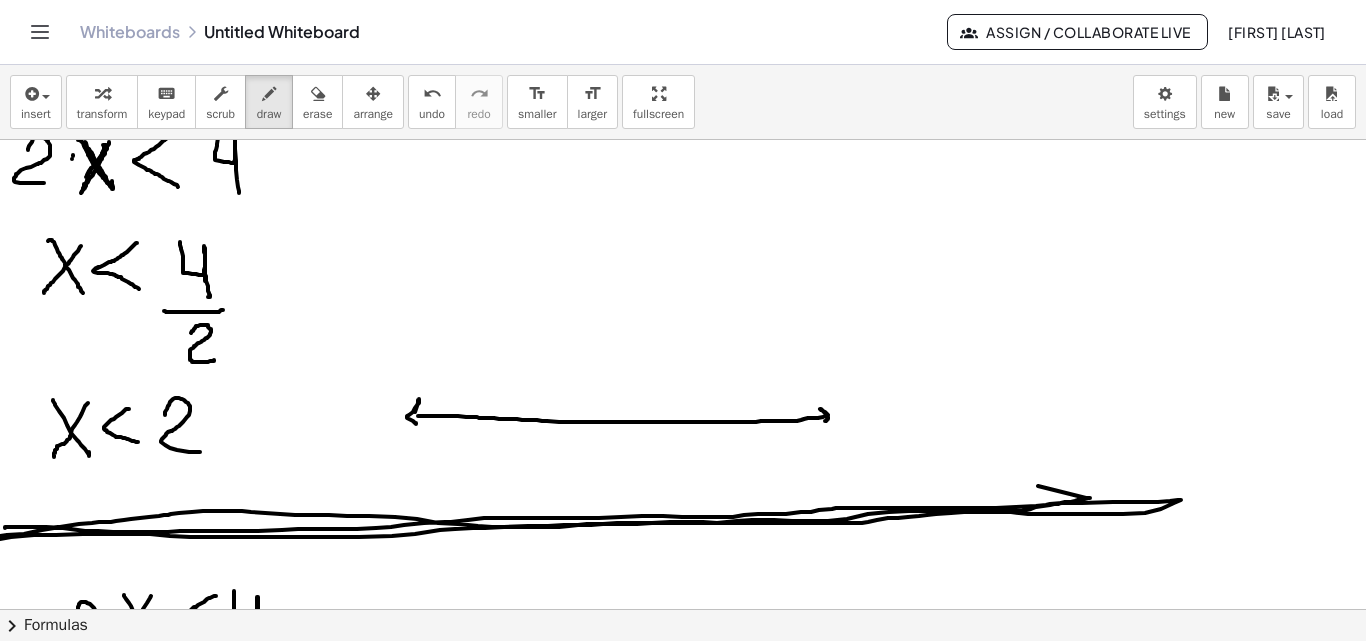 click at bounding box center (683, 1377) 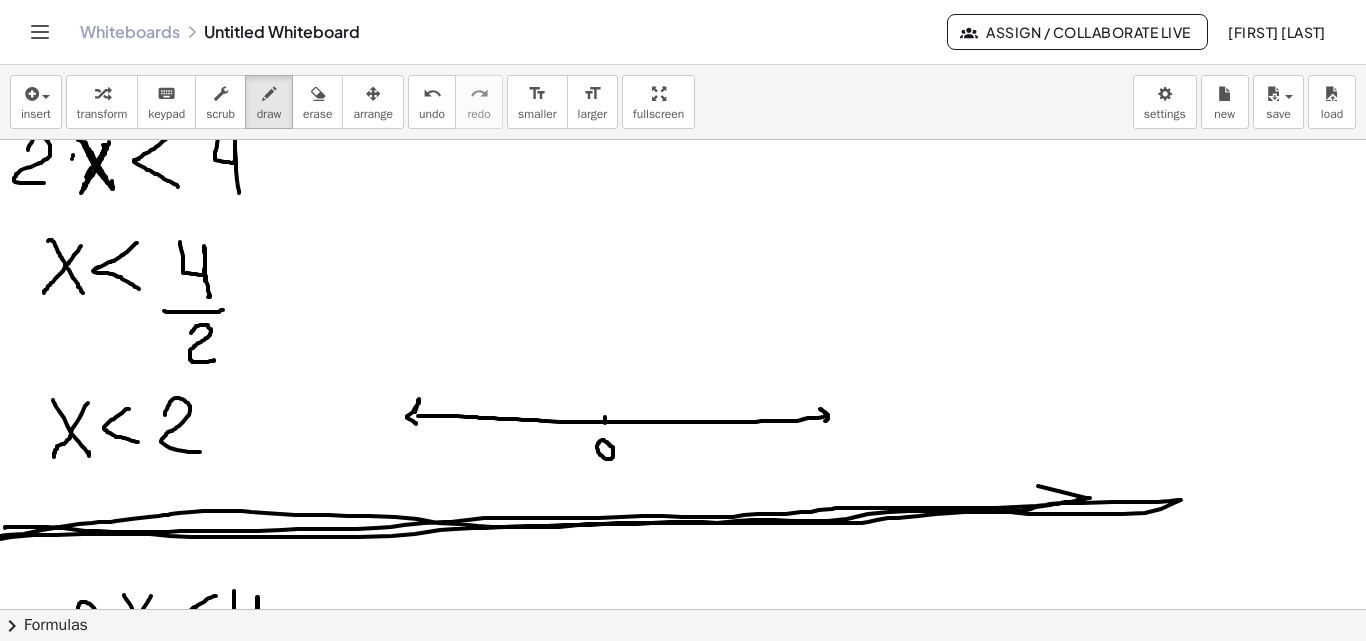 click at bounding box center (683, 1377) 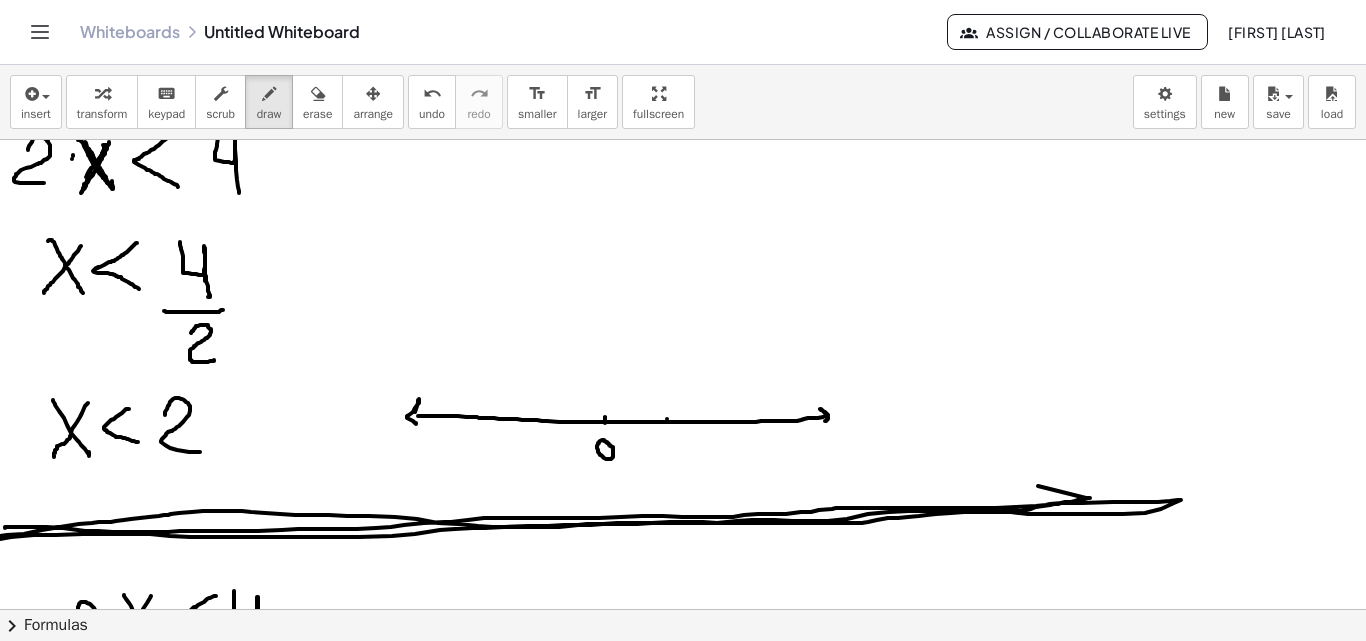 drag, startPoint x: 667, startPoint y: 419, endPoint x: 667, endPoint y: 433, distance: 14 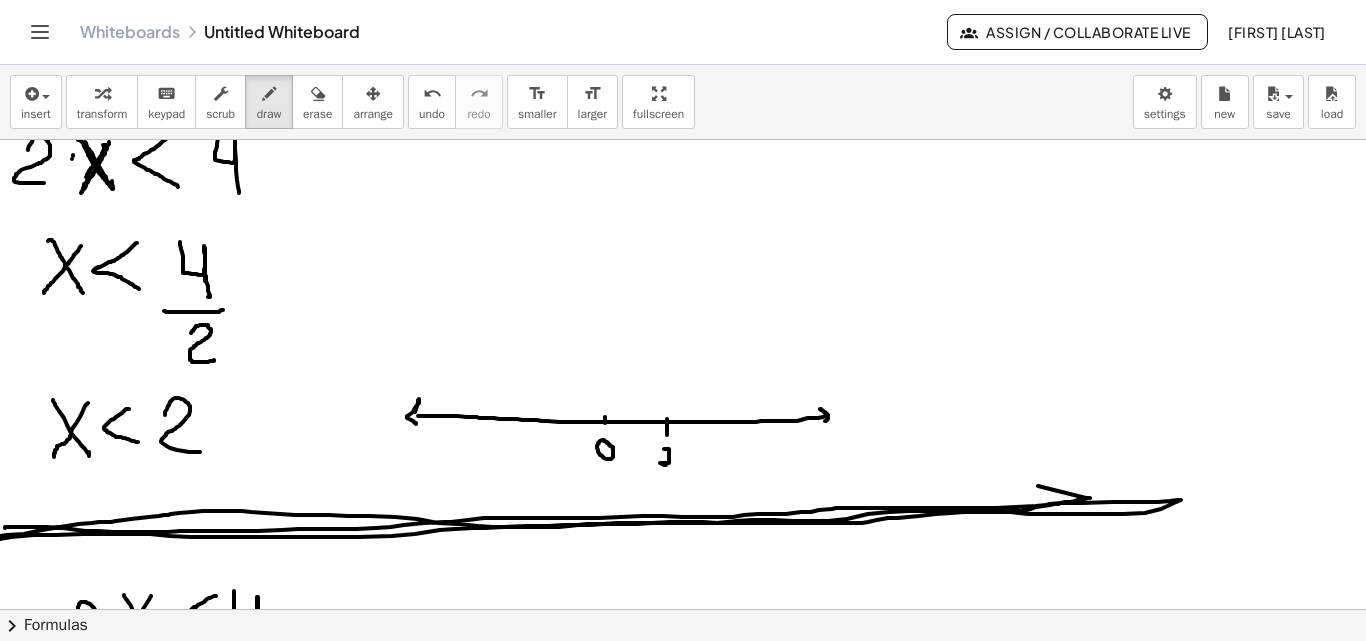 drag, startPoint x: 664, startPoint y: 449, endPoint x: 669, endPoint y: 464, distance: 15.811388 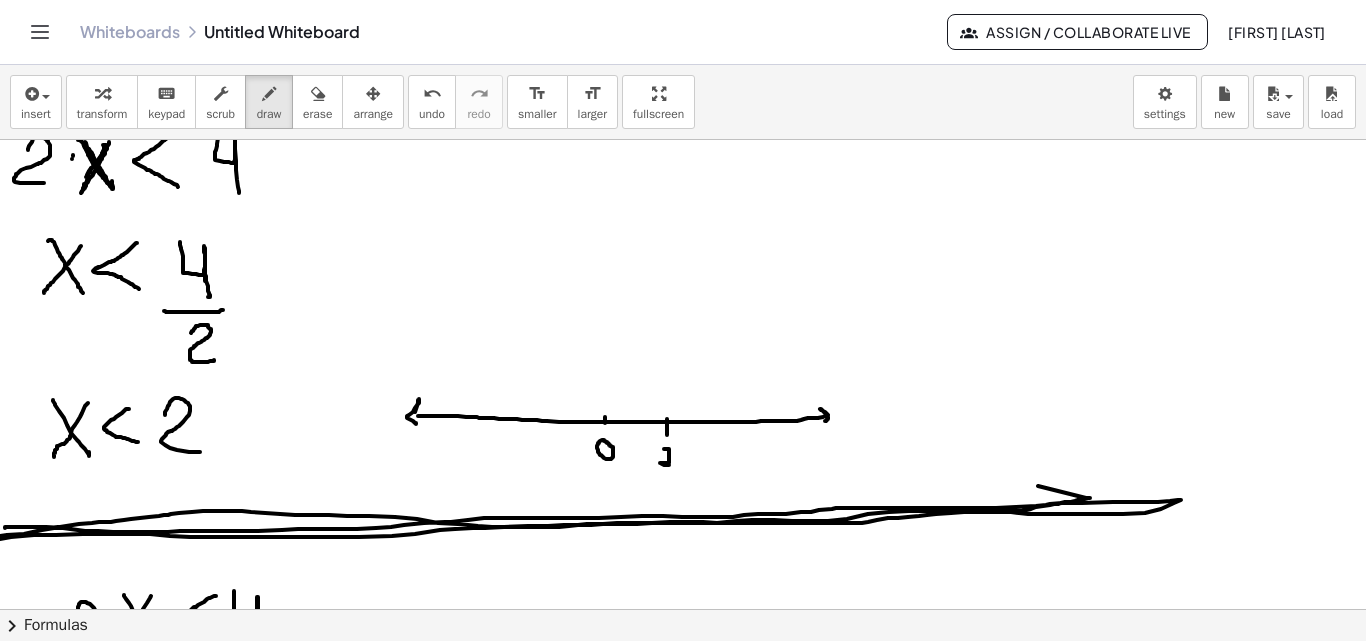 drag, startPoint x: 714, startPoint y: 422, endPoint x: 714, endPoint y: 434, distance: 12 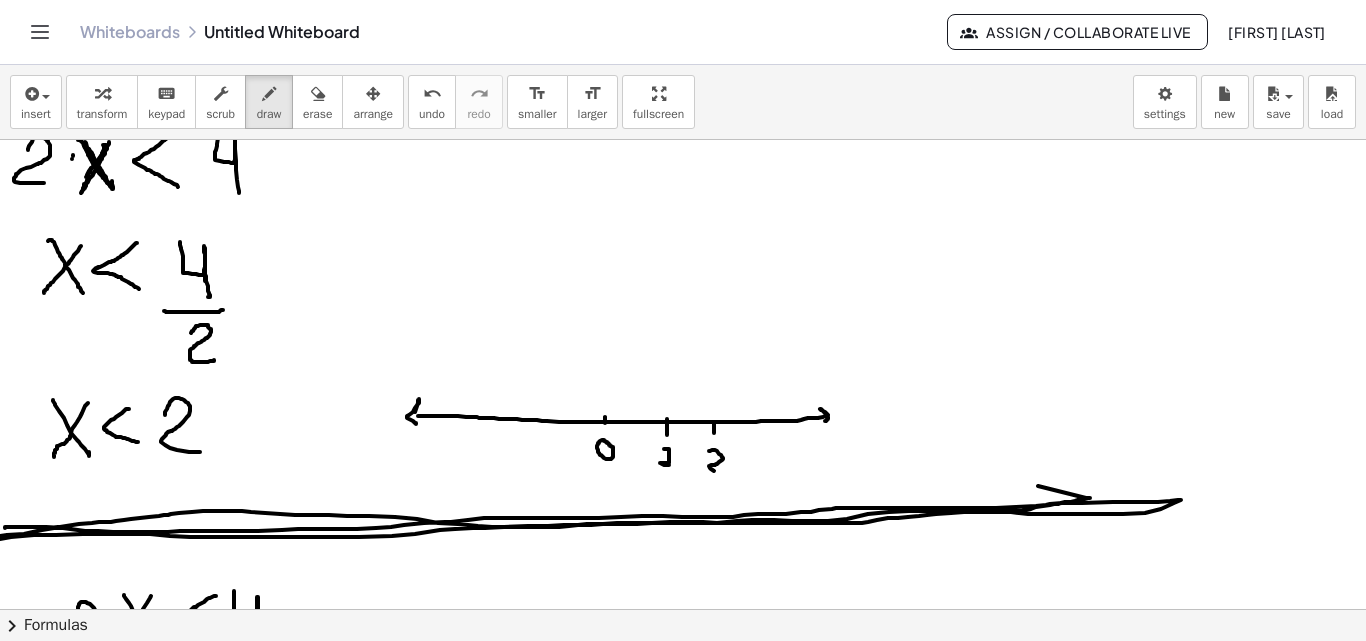drag, startPoint x: 709, startPoint y: 451, endPoint x: 754, endPoint y: 453, distance: 45.044422 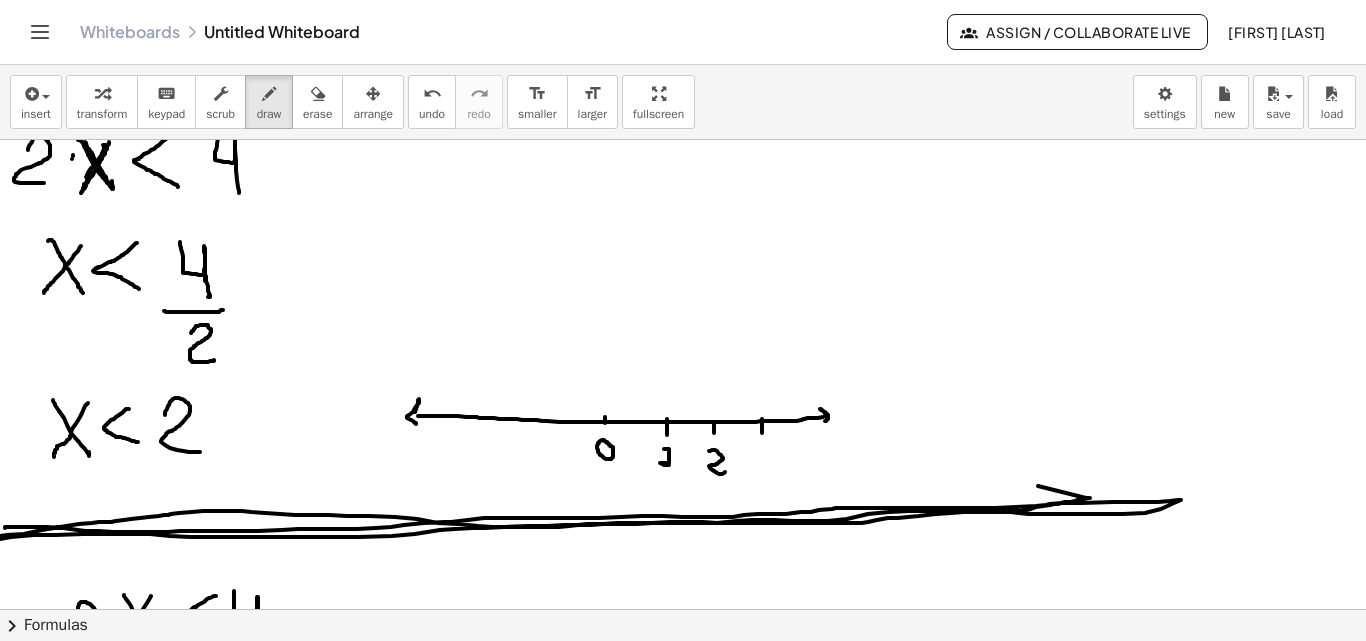drag, startPoint x: 762, startPoint y: 419, endPoint x: 762, endPoint y: 433, distance: 14 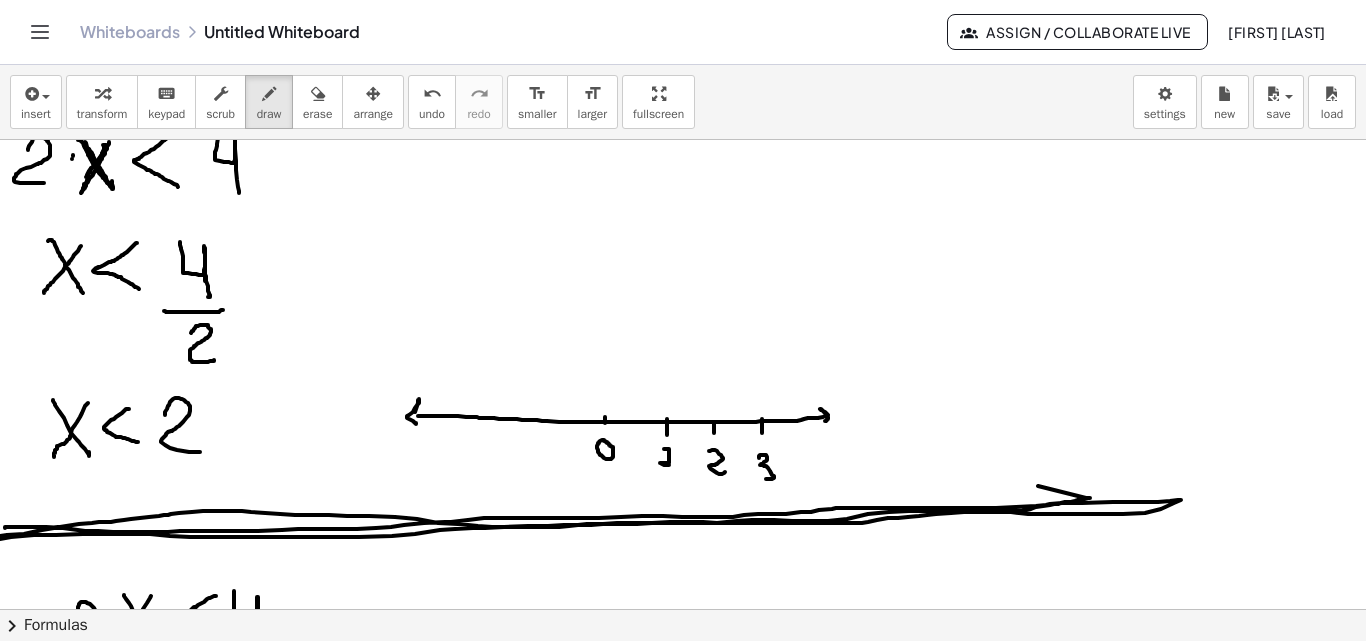 drag, startPoint x: 759, startPoint y: 458, endPoint x: 738, endPoint y: 475, distance: 27.018513 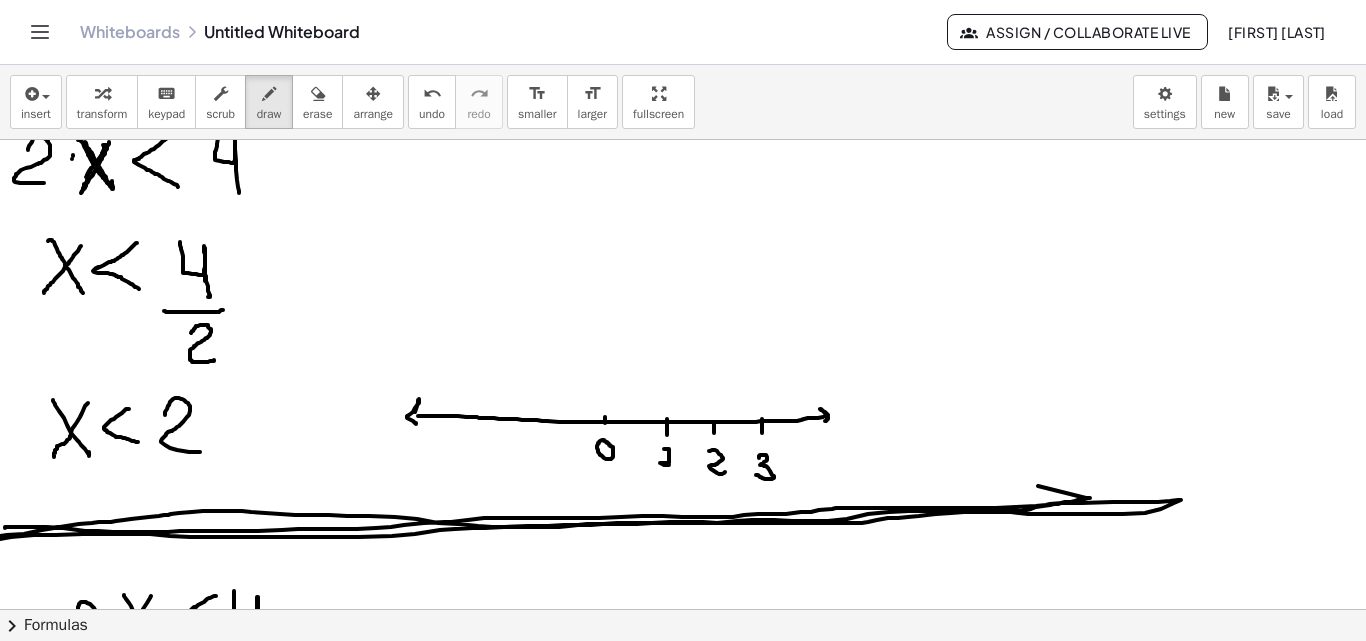 drag, startPoint x: 551, startPoint y: 420, endPoint x: 552, endPoint y: 436, distance: 16.03122 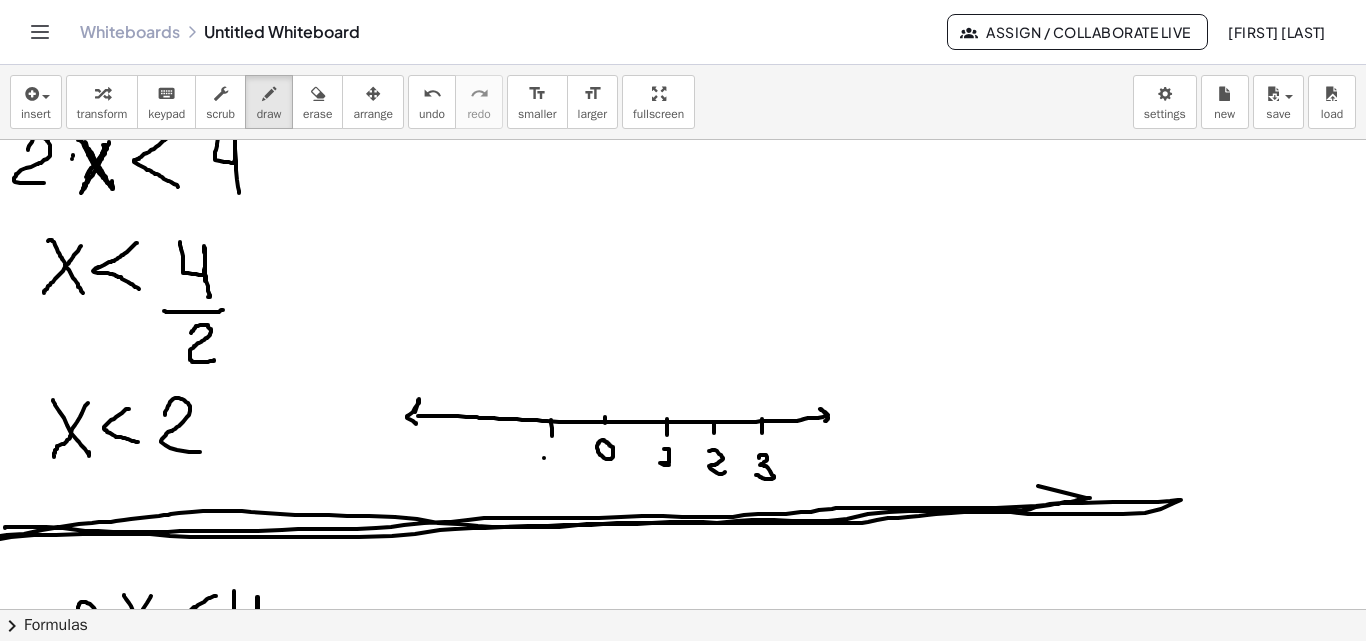 drag, startPoint x: 544, startPoint y: 458, endPoint x: 554, endPoint y: 461, distance: 10.440307 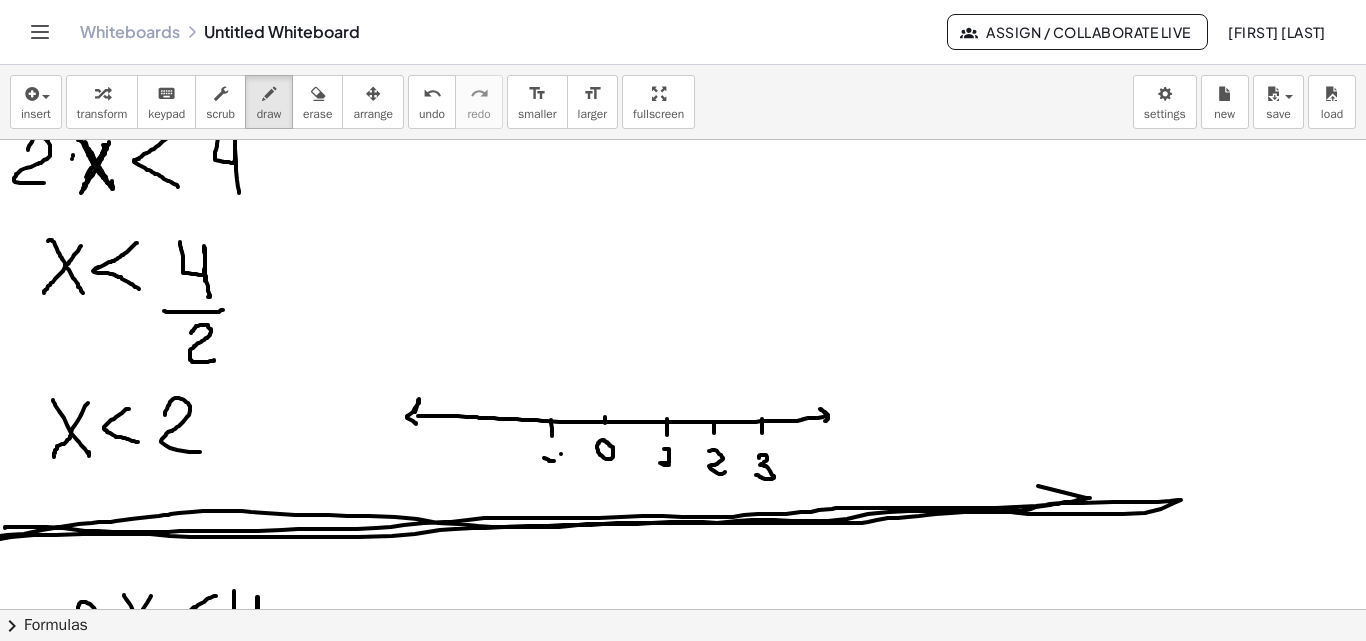 drag, startPoint x: 561, startPoint y: 454, endPoint x: 560, endPoint y: 469, distance: 15.033297 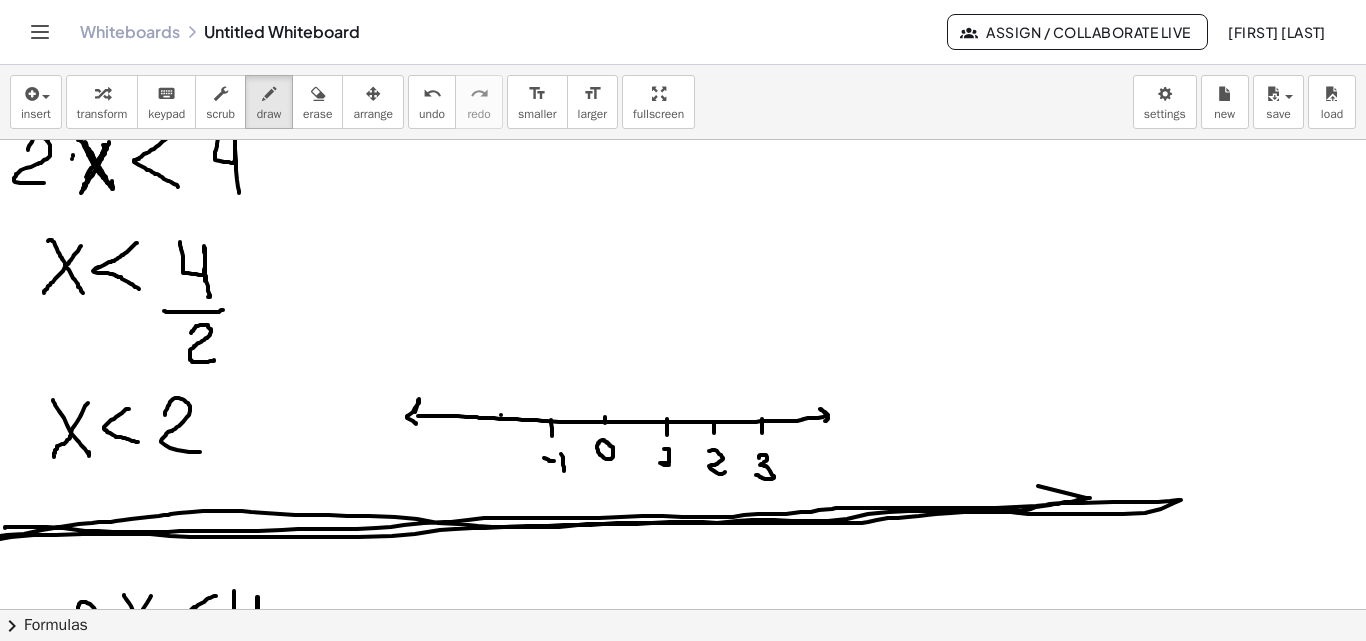 drag, startPoint x: 501, startPoint y: 415, endPoint x: 501, endPoint y: 429, distance: 14 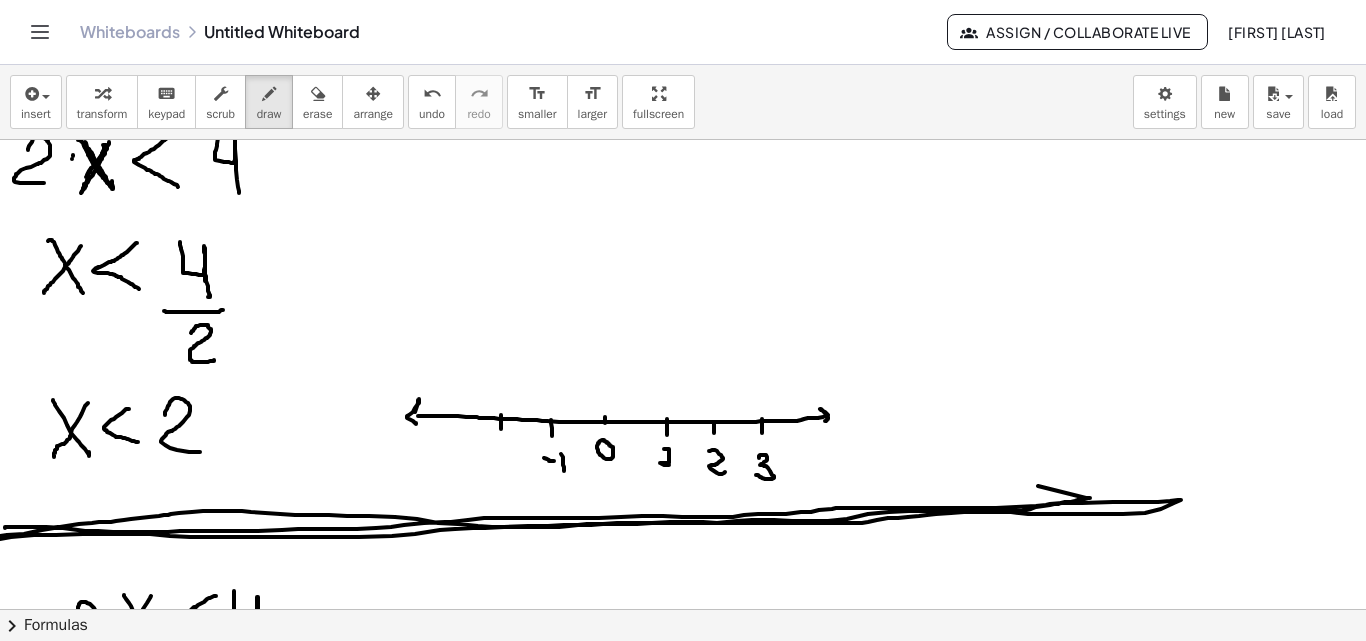 drag, startPoint x: 480, startPoint y: 454, endPoint x: 492, endPoint y: 455, distance: 12.0415945 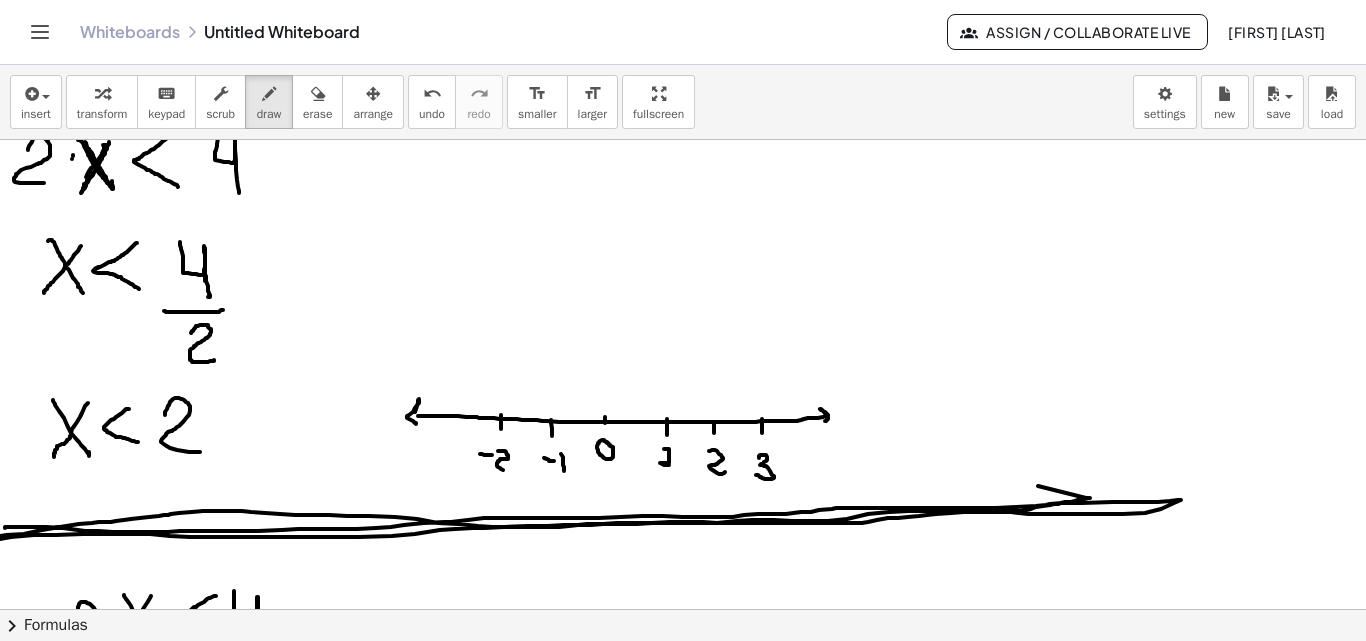 drag, startPoint x: 499, startPoint y: 451, endPoint x: 513, endPoint y: 471, distance: 24.41311 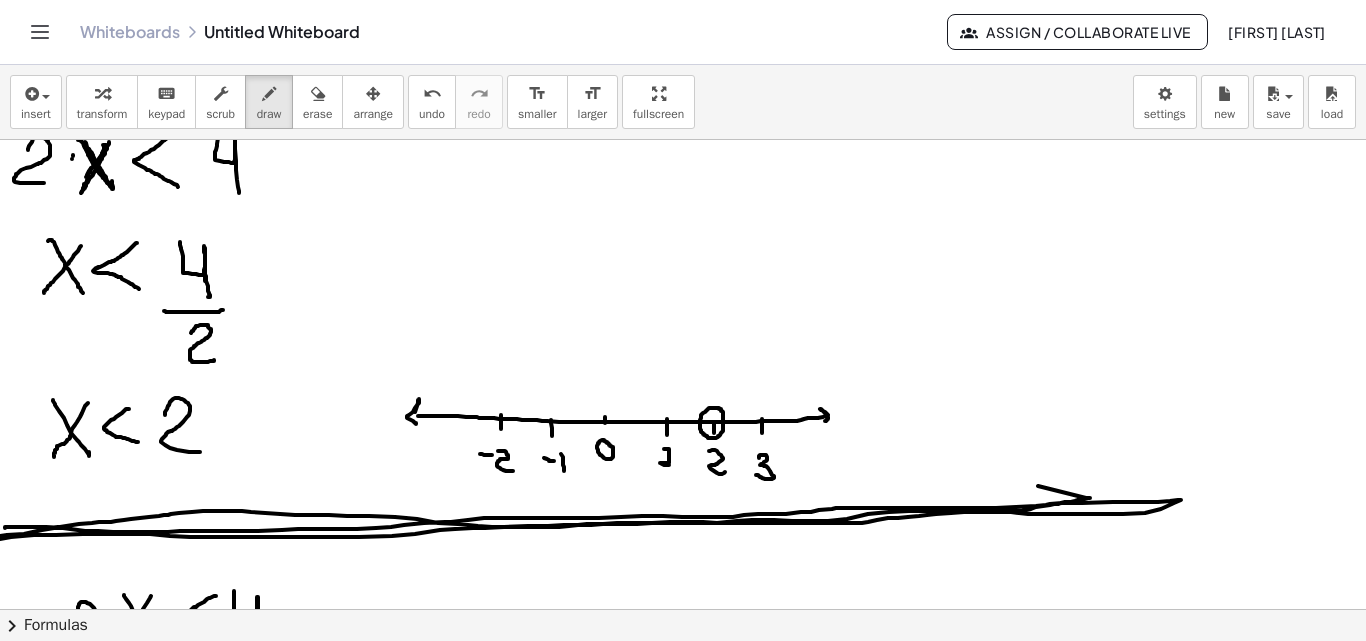 drag, startPoint x: 719, startPoint y: 408, endPoint x: 688, endPoint y: 412, distance: 31.257 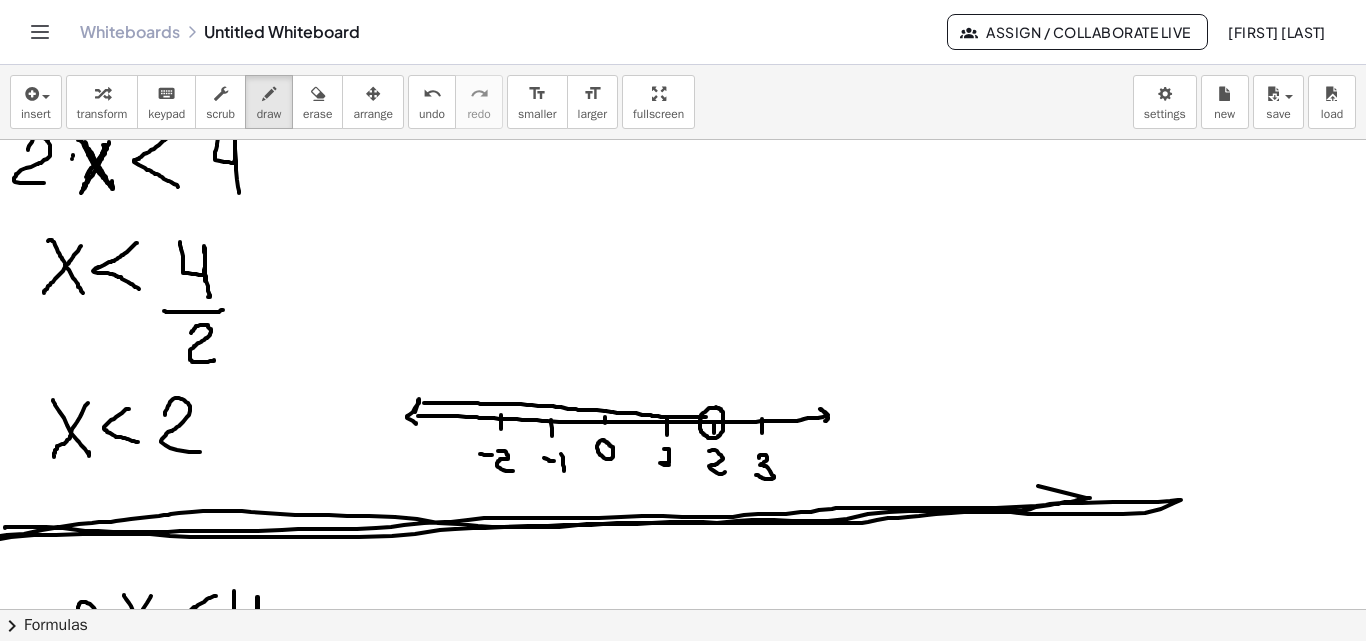 drag, startPoint x: 701, startPoint y: 417, endPoint x: 419, endPoint y: 403, distance: 282.3473 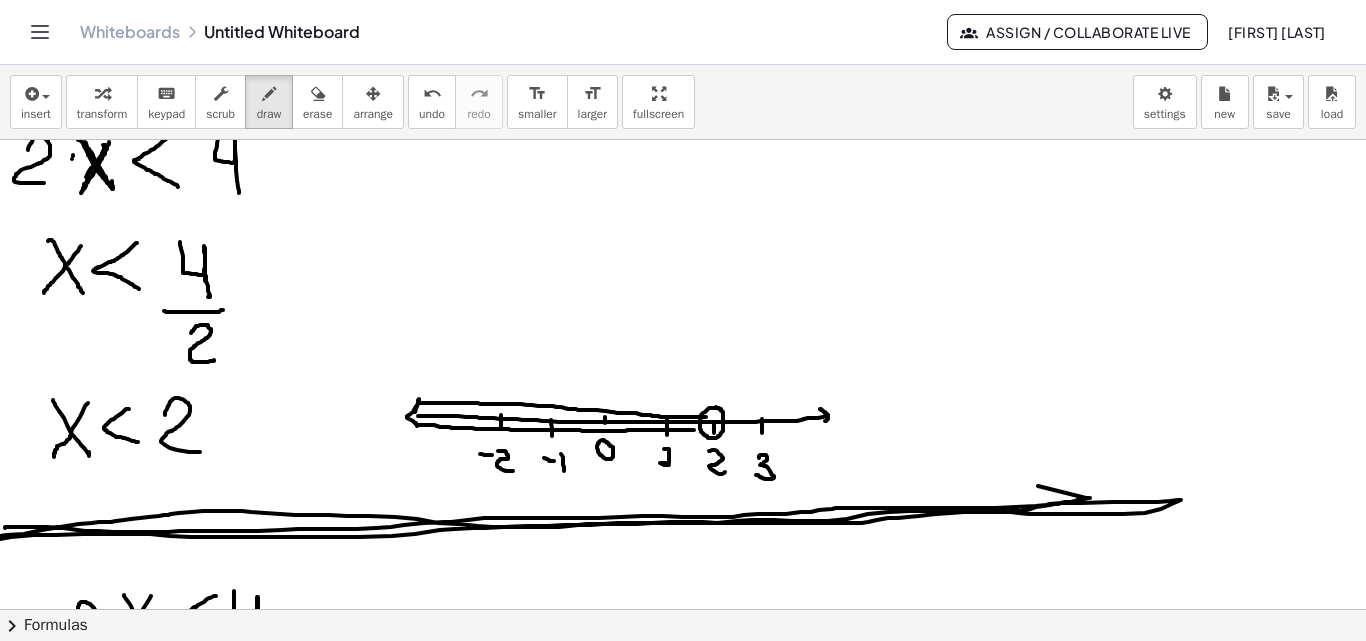 drag, startPoint x: 417, startPoint y: 426, endPoint x: 694, endPoint y: 430, distance: 277.02887 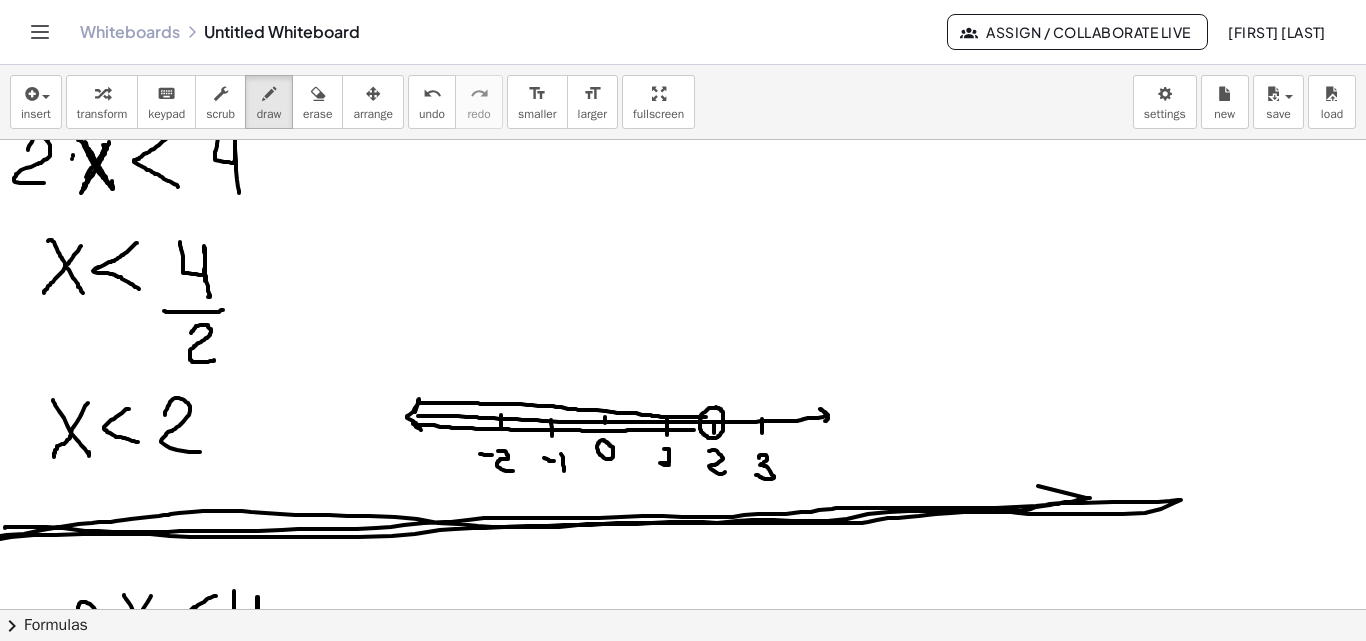 drag, startPoint x: 413, startPoint y: 423, endPoint x: 426, endPoint y: 433, distance: 16.40122 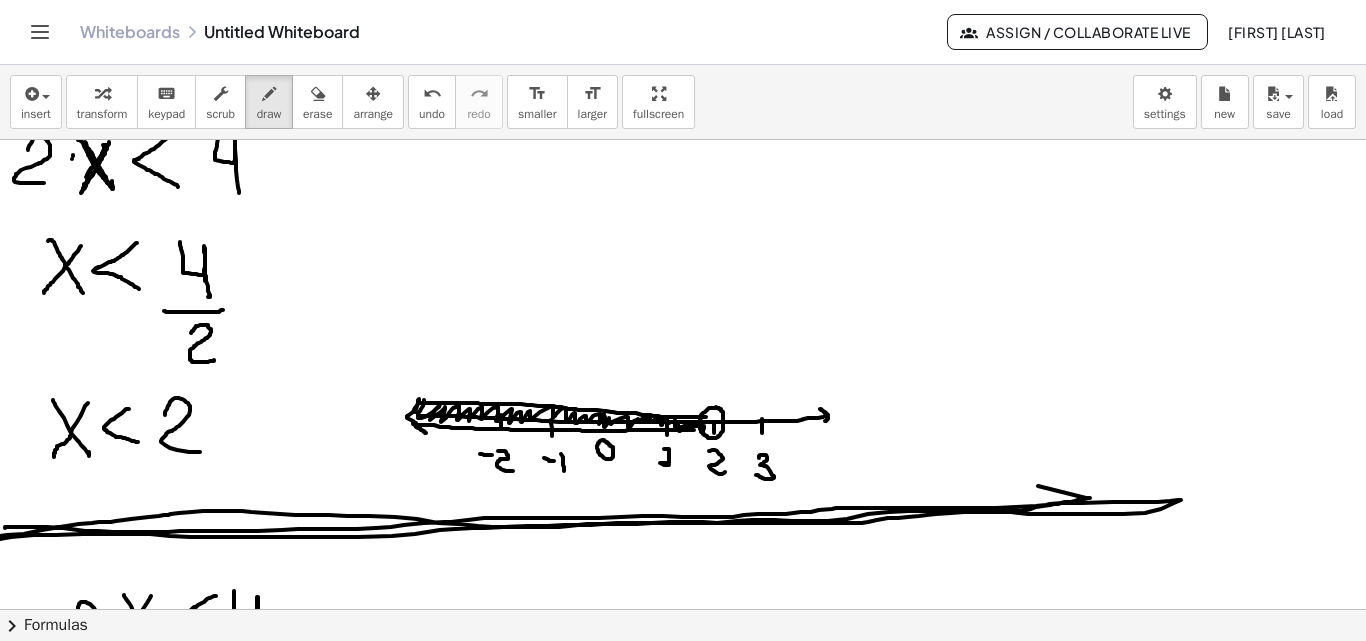 drag, startPoint x: 424, startPoint y: 400, endPoint x: 697, endPoint y: 429, distance: 274.53598 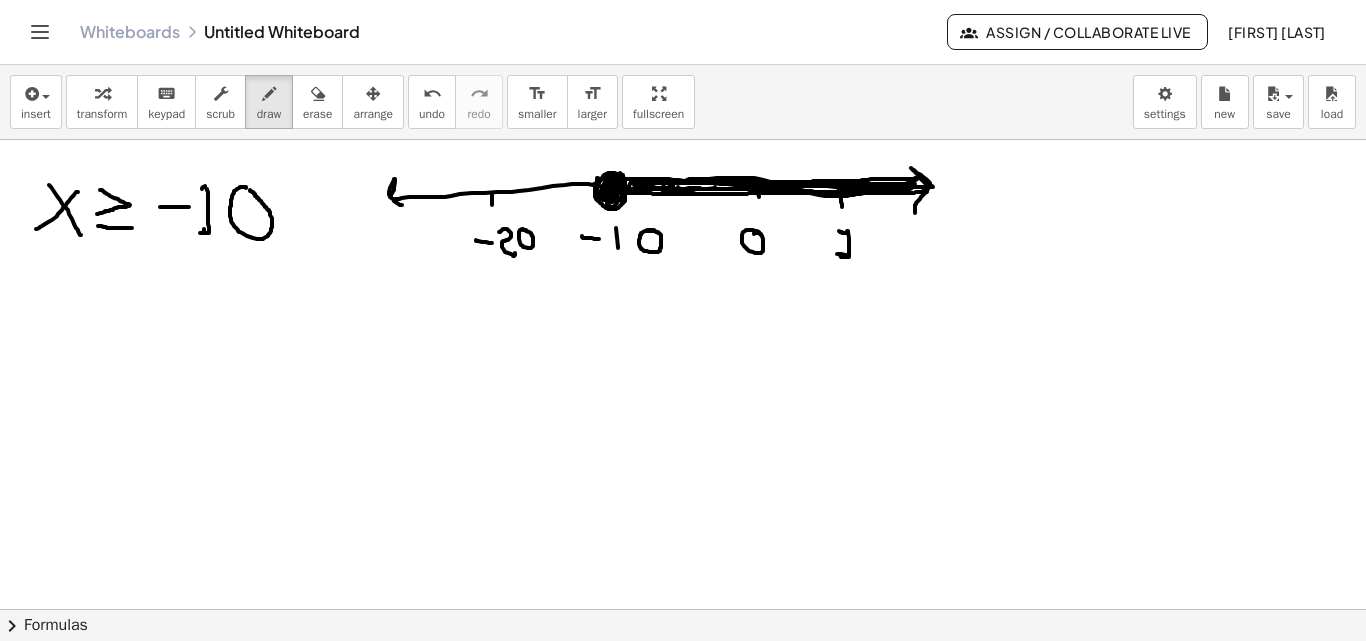 scroll, scrollTop: 1901, scrollLeft: 0, axis: vertical 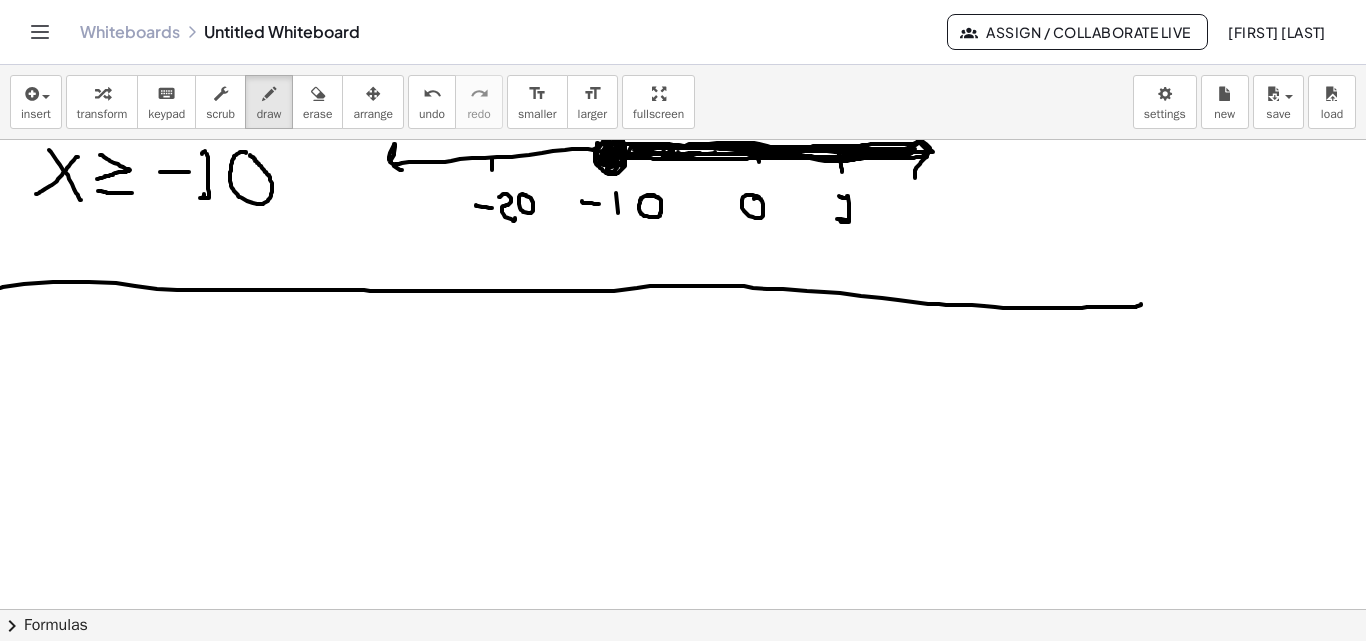 drag, startPoint x: 0, startPoint y: 288, endPoint x: 1141, endPoint y: 303, distance: 1141.0986 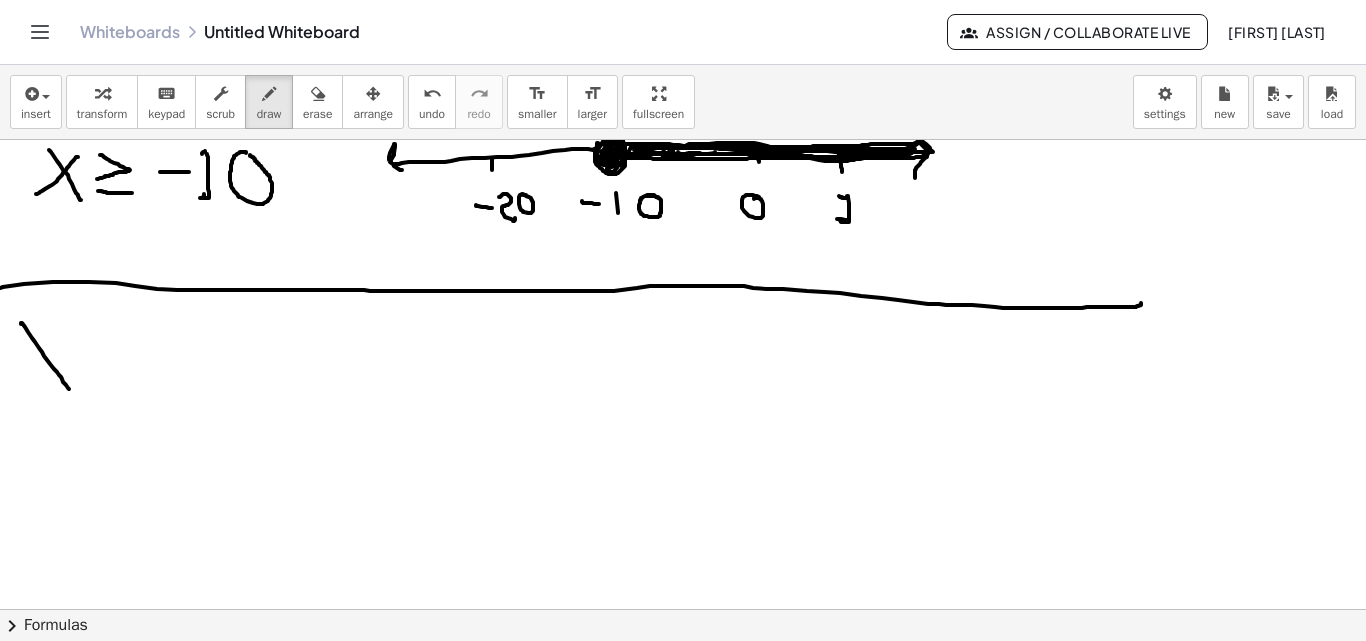 drag, startPoint x: 21, startPoint y: 324, endPoint x: 69, endPoint y: 389, distance: 80.80223 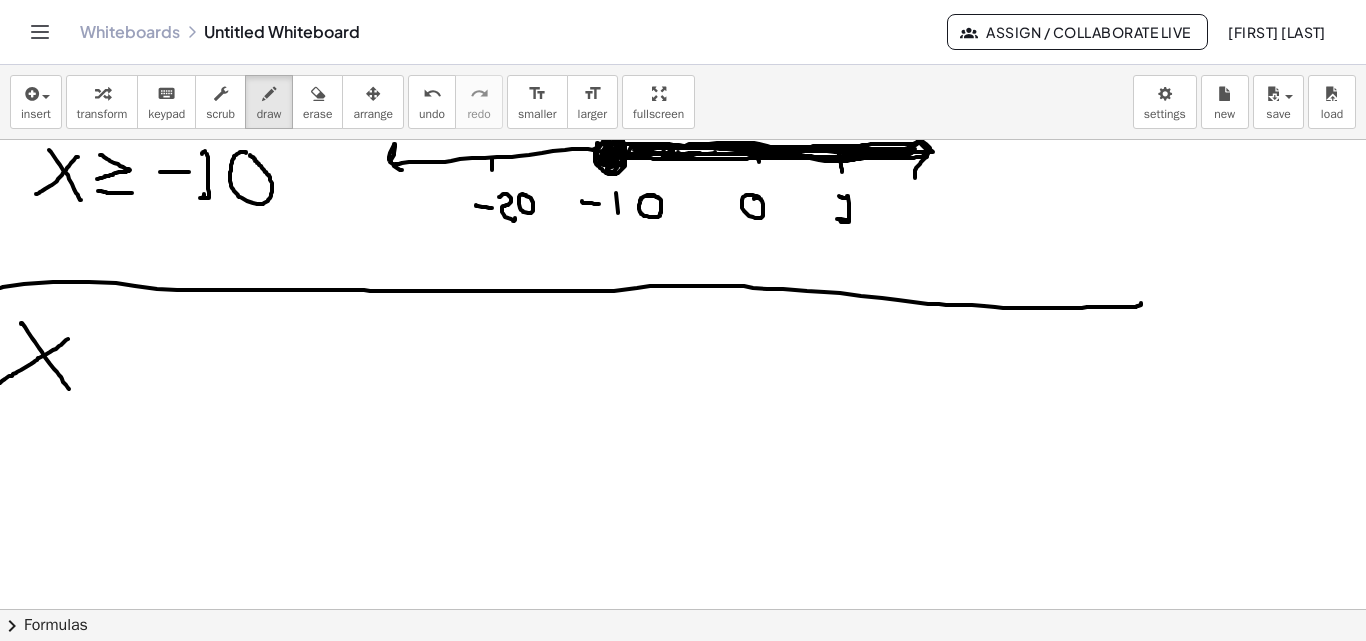 drag, startPoint x: 68, startPoint y: 339, endPoint x: 0, endPoint y: 383, distance: 80.99383 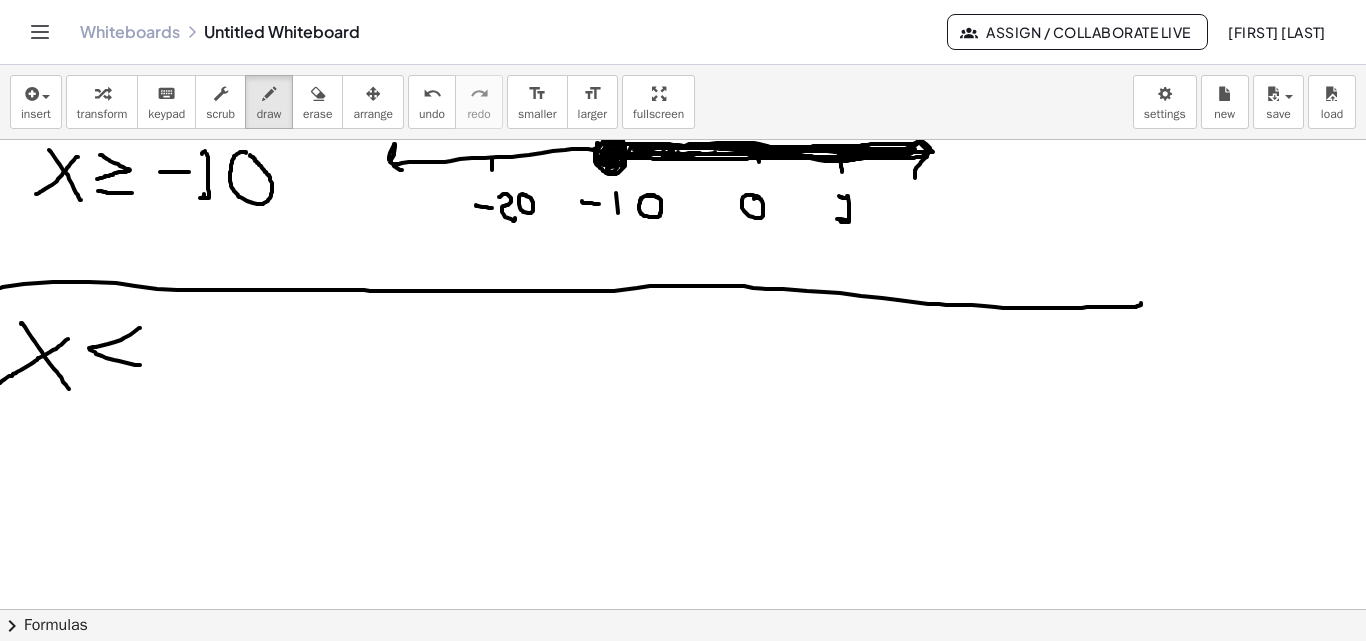 drag, startPoint x: 140, startPoint y: 328, endPoint x: 124, endPoint y: 380, distance: 54.405884 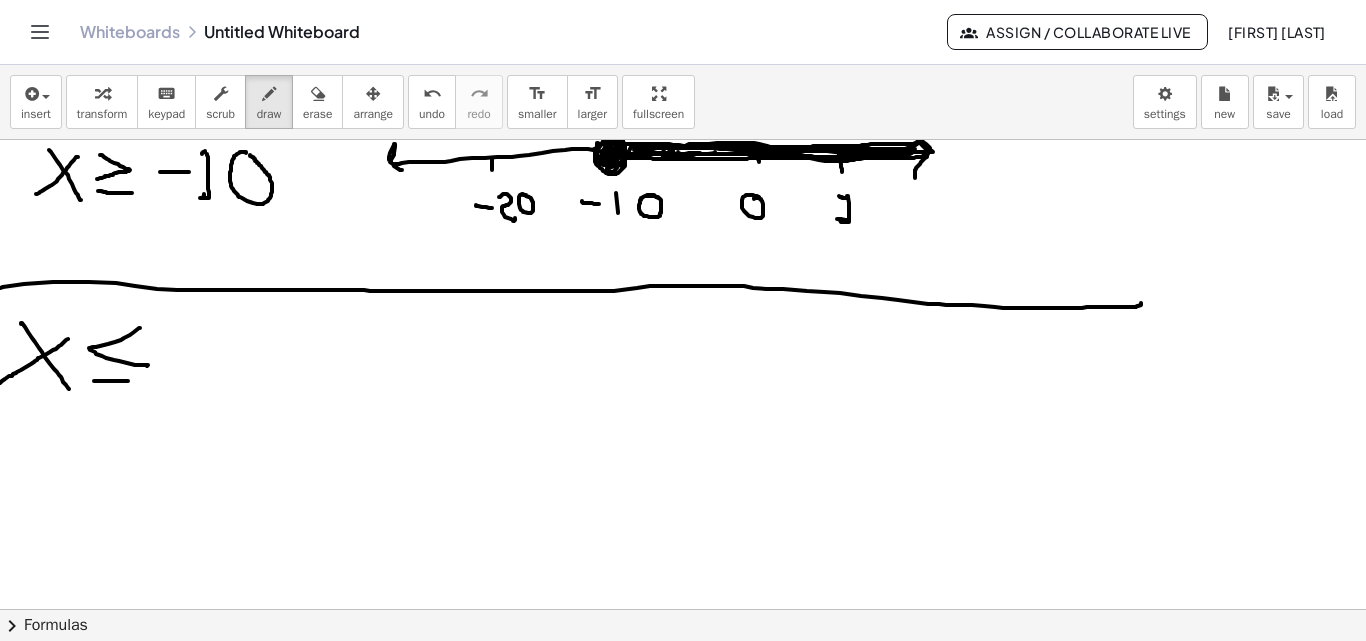 drag, startPoint x: 94, startPoint y: 381, endPoint x: 131, endPoint y: 381, distance: 37 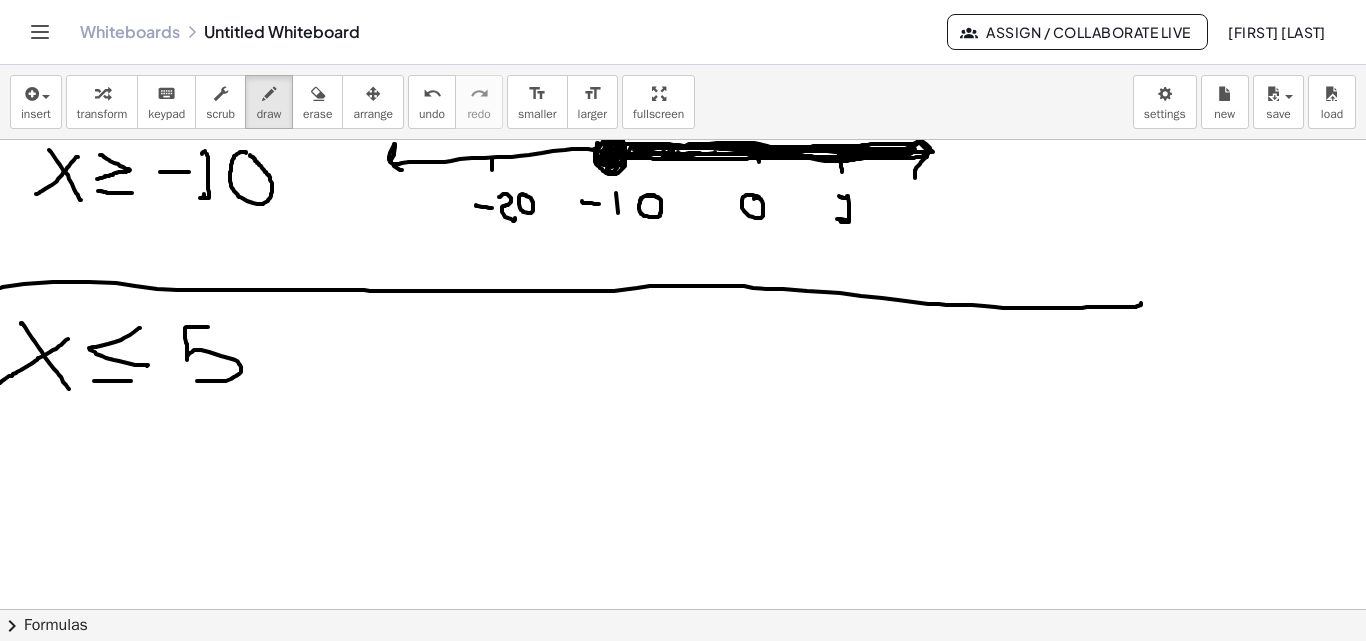 drag, startPoint x: 208, startPoint y: 327, endPoint x: 172, endPoint y: 377, distance: 61.611687 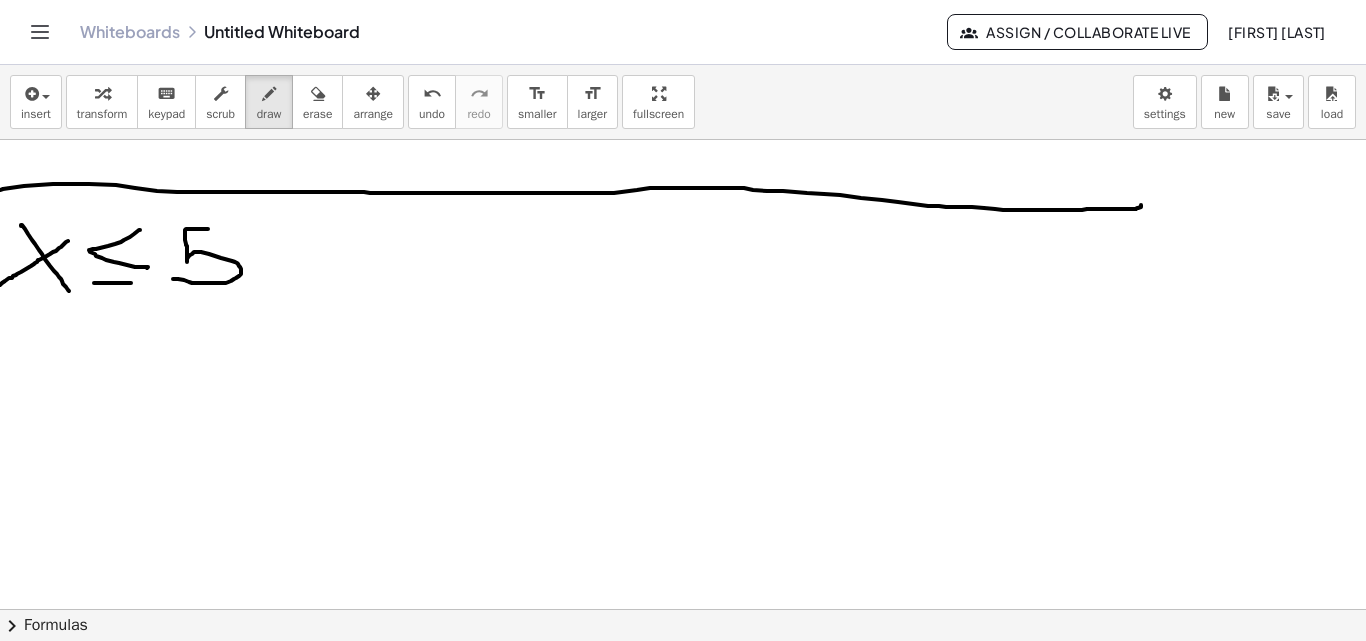 scroll, scrollTop: 2023, scrollLeft: 0, axis: vertical 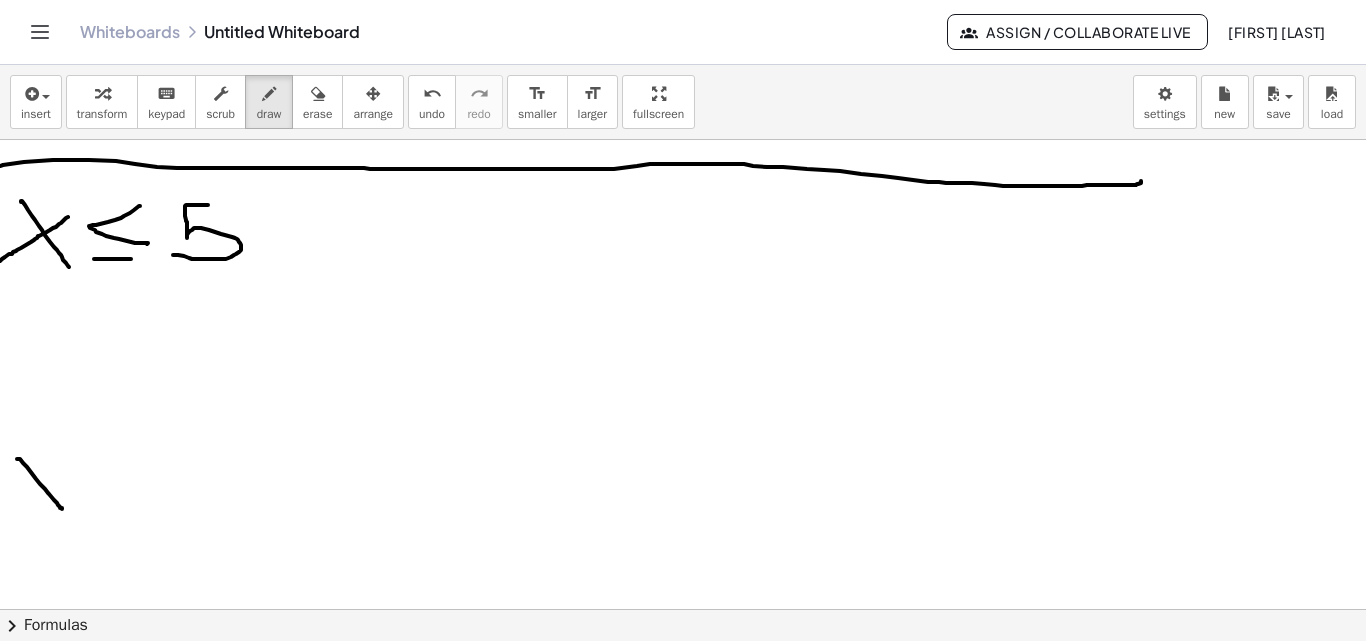 drag, startPoint x: 18, startPoint y: 459, endPoint x: 62, endPoint y: 509, distance: 66.6033 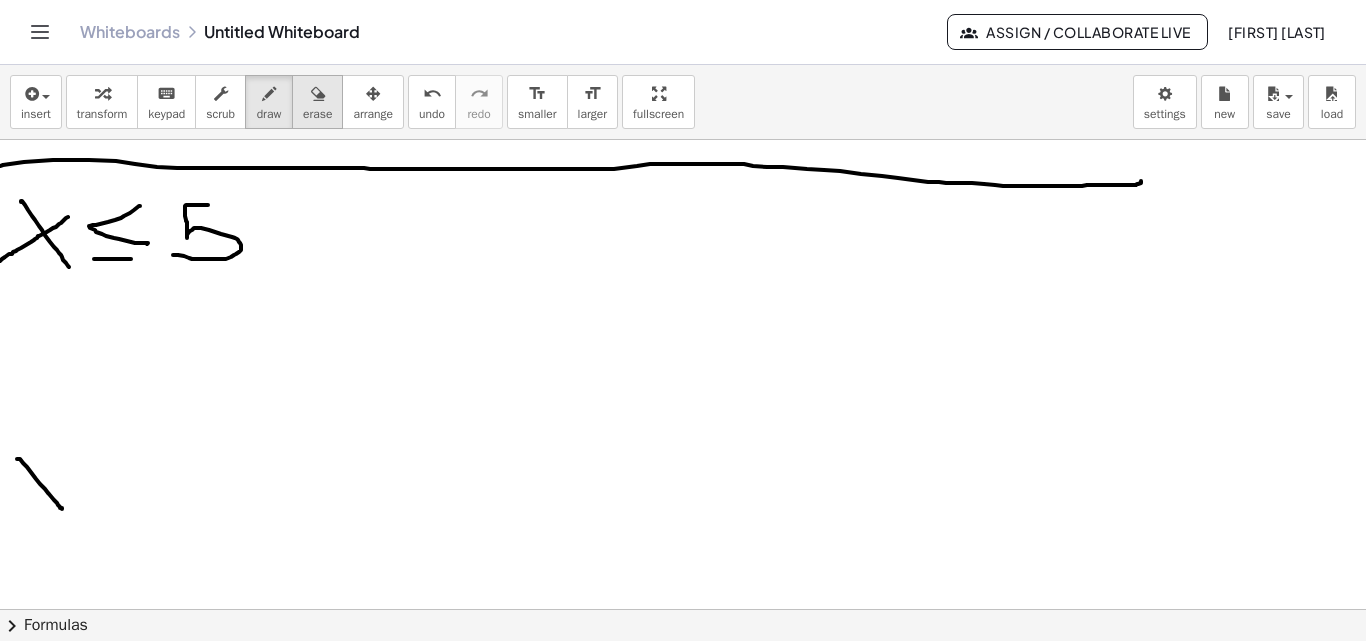 click at bounding box center (317, 93) 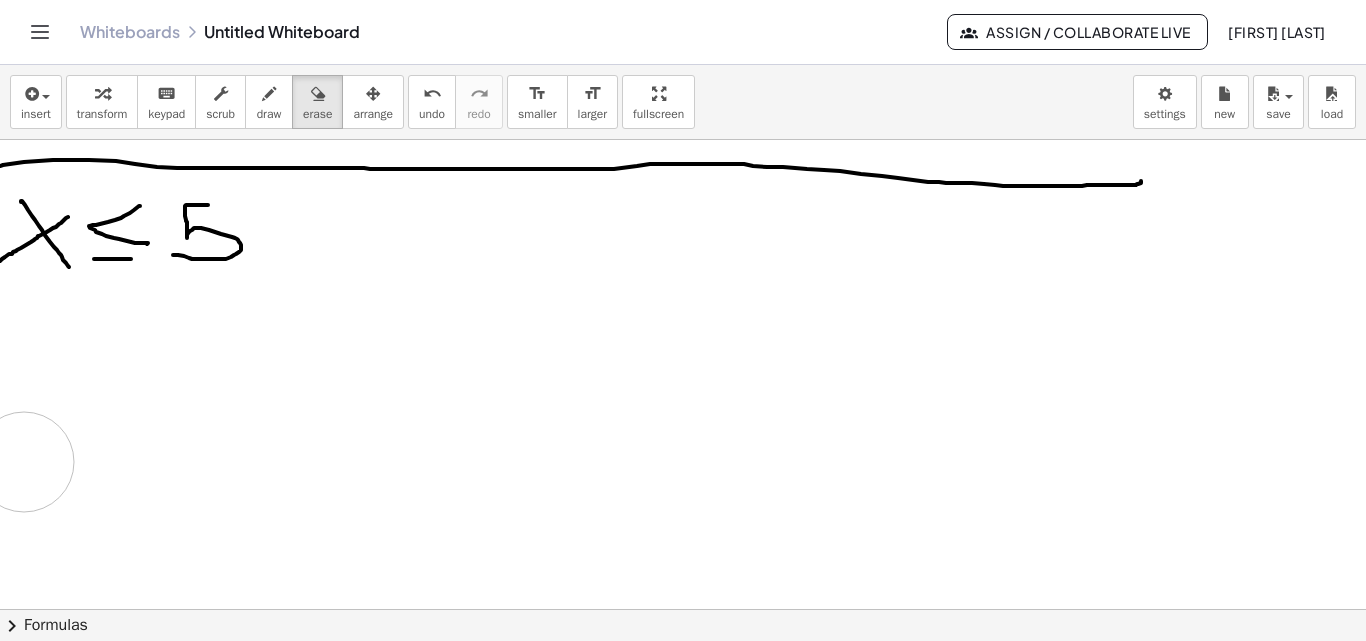 drag, startPoint x: 52, startPoint y: 519, endPoint x: 24, endPoint y: 462, distance: 63.505905 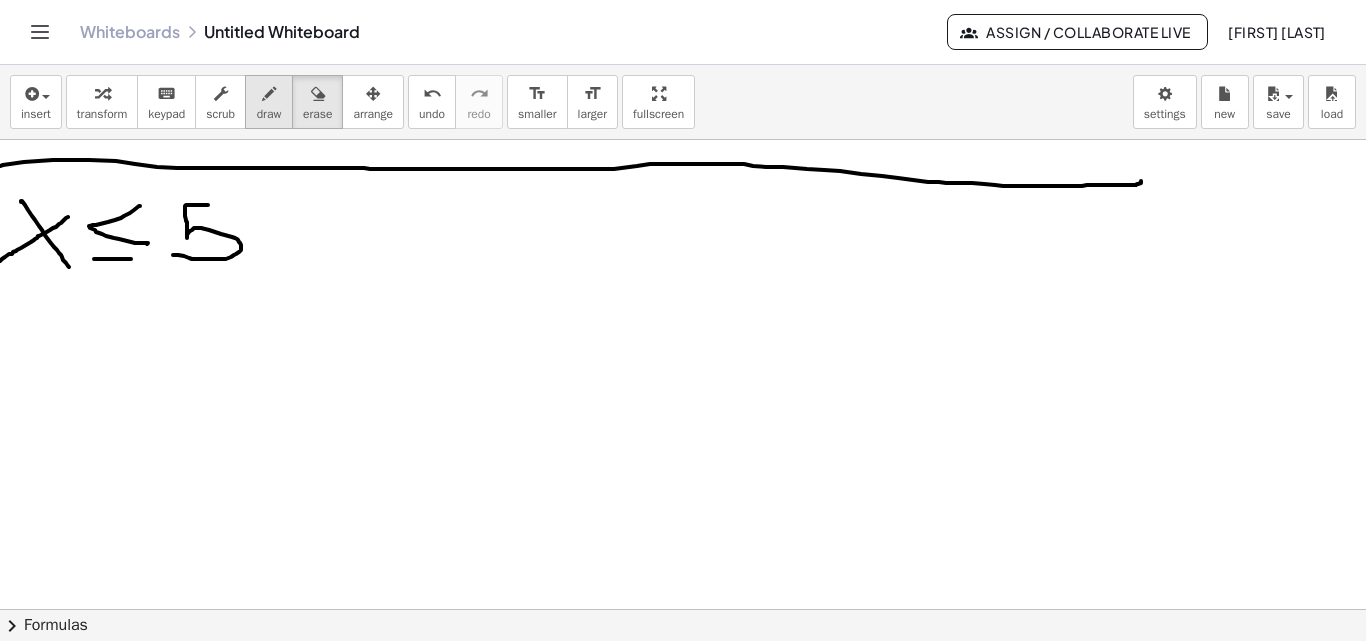 click at bounding box center (269, 94) 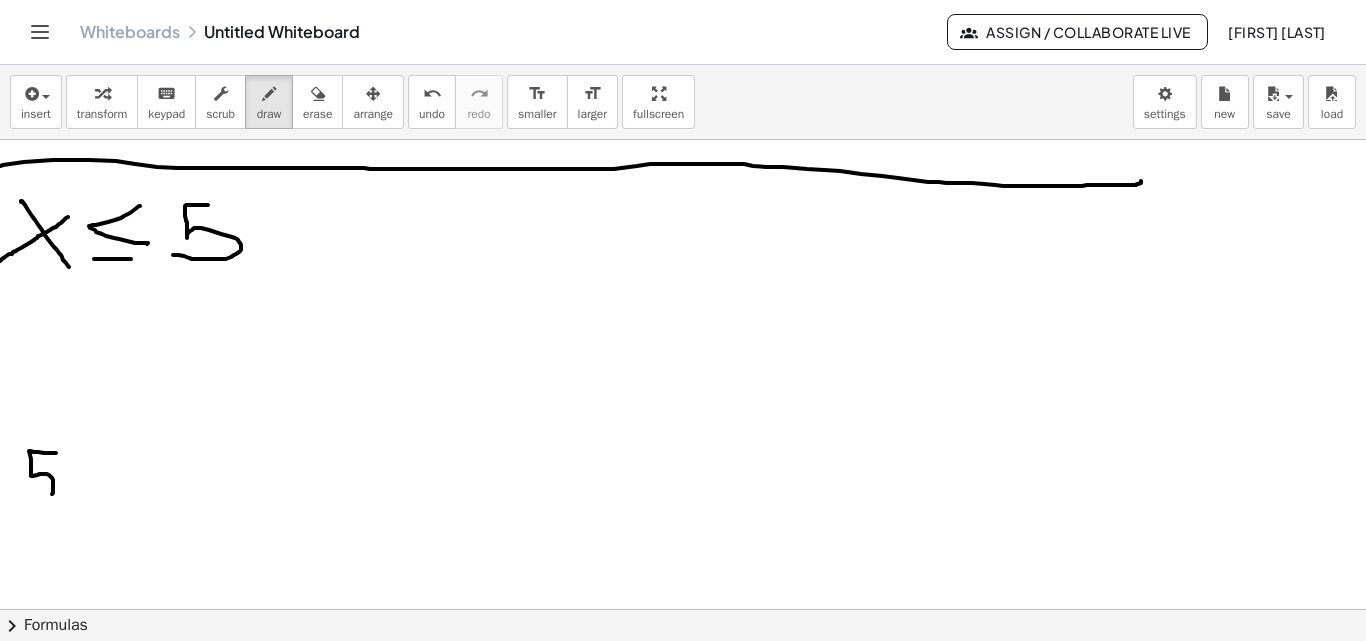 drag, startPoint x: 56, startPoint y: 453, endPoint x: 35, endPoint y: 500, distance: 51.47815 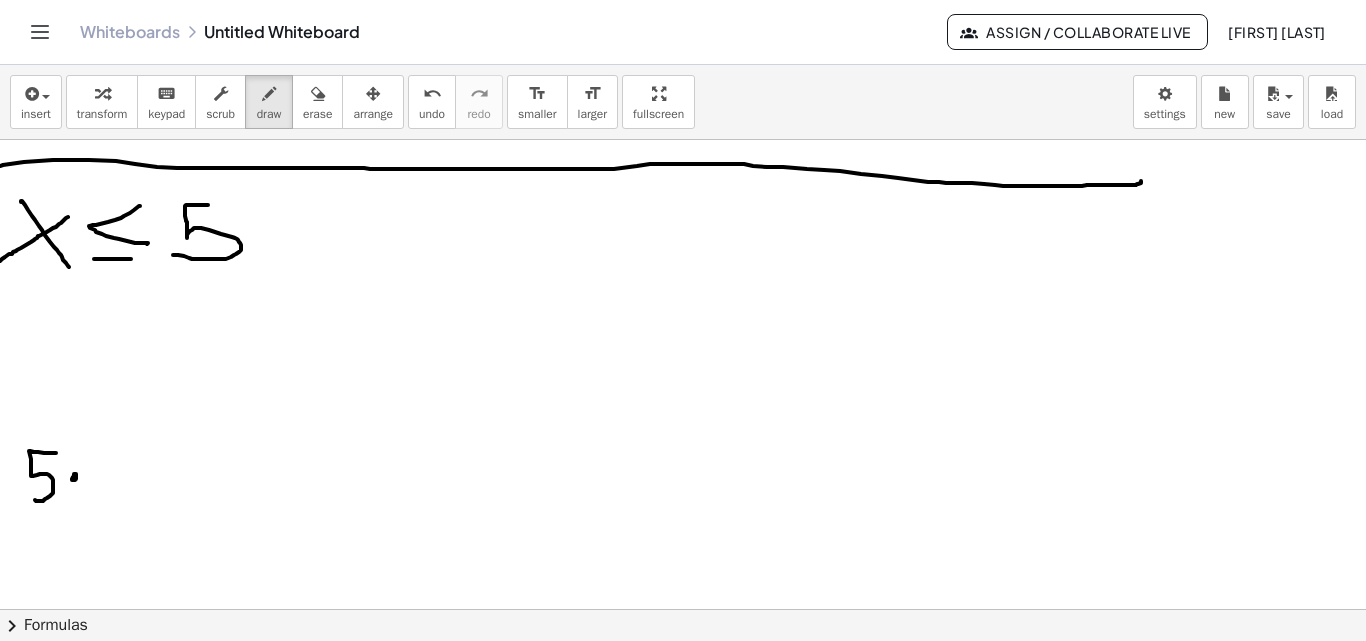 drag, startPoint x: 76, startPoint y: 479, endPoint x: 87, endPoint y: 468, distance: 15.556349 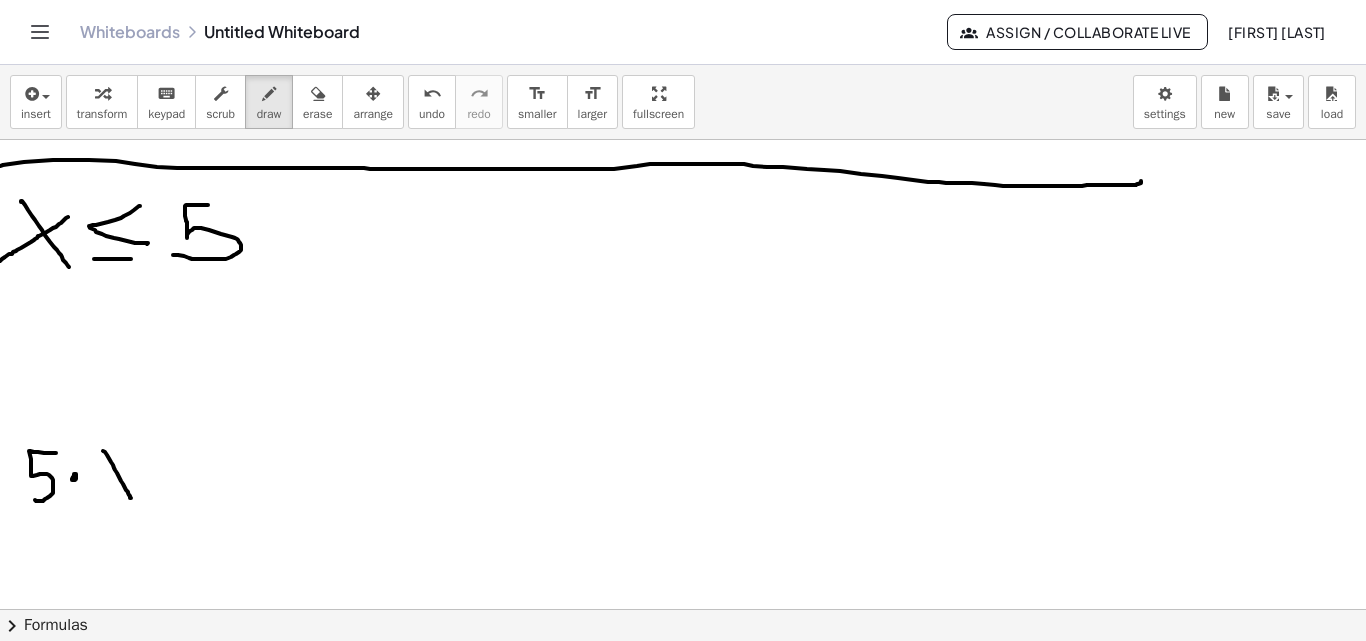 drag, startPoint x: 103, startPoint y: 451, endPoint x: 130, endPoint y: 487, distance: 45 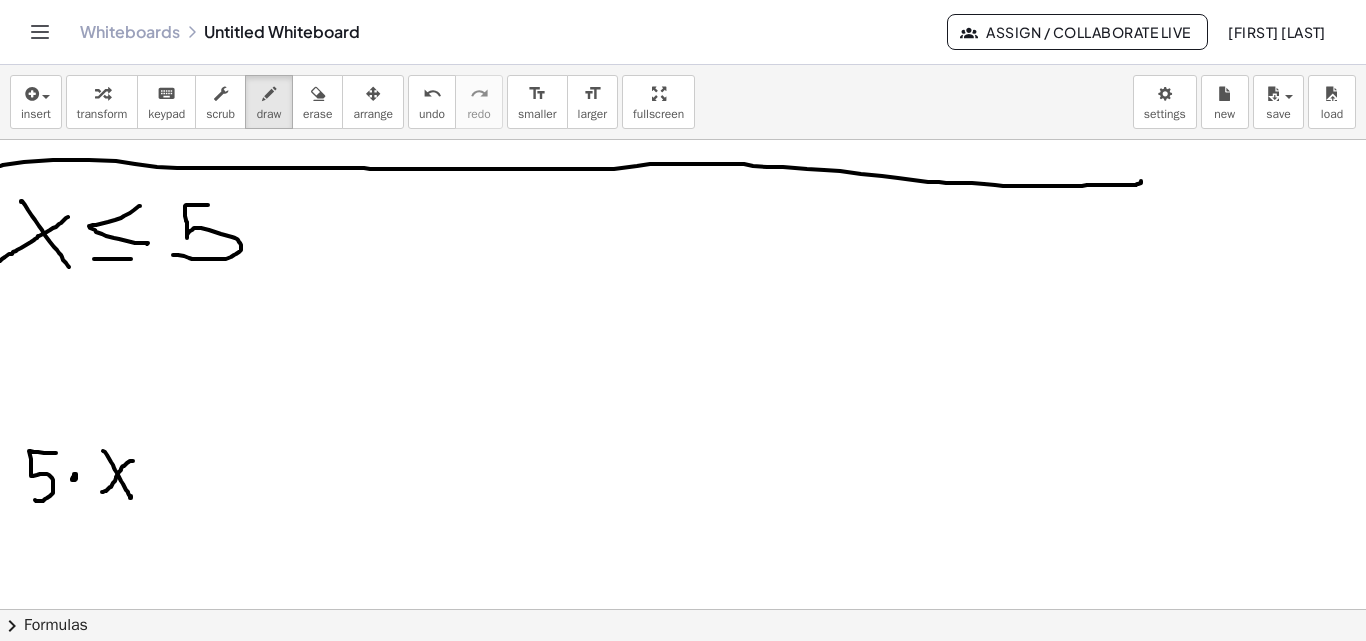 drag, startPoint x: 133, startPoint y: 461, endPoint x: 102, endPoint y: 492, distance: 43.840622 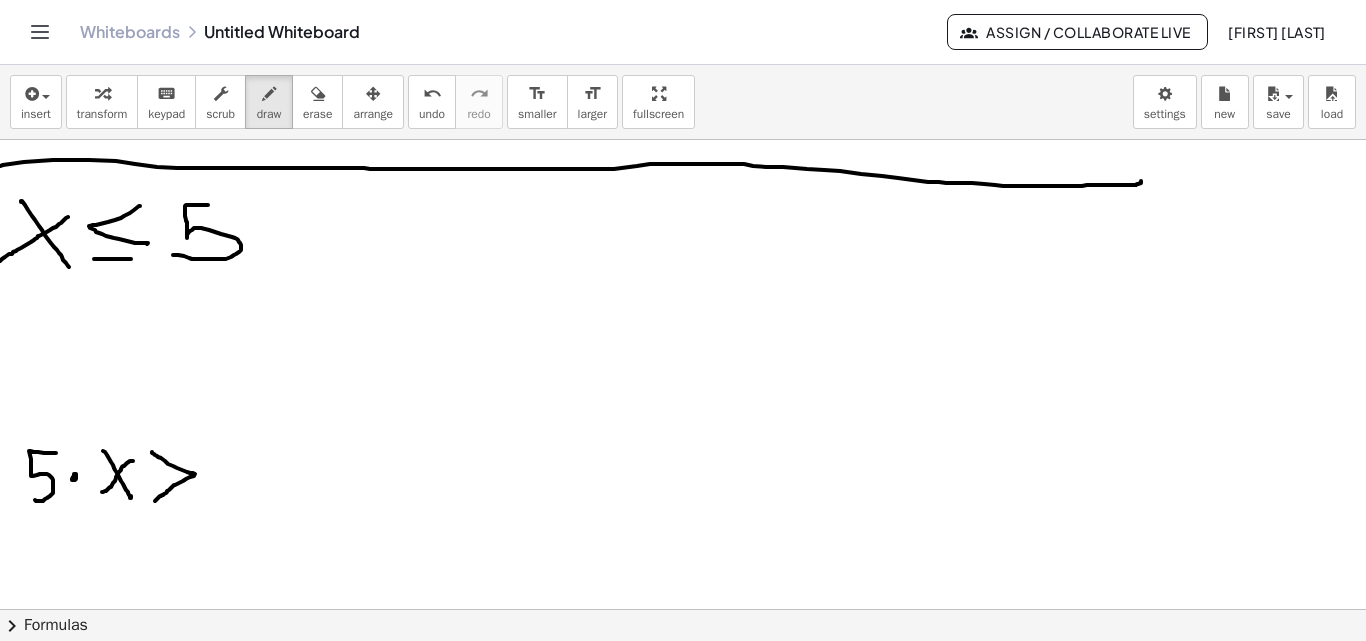 drag, startPoint x: 152, startPoint y: 452, endPoint x: 155, endPoint y: 501, distance: 49.09175 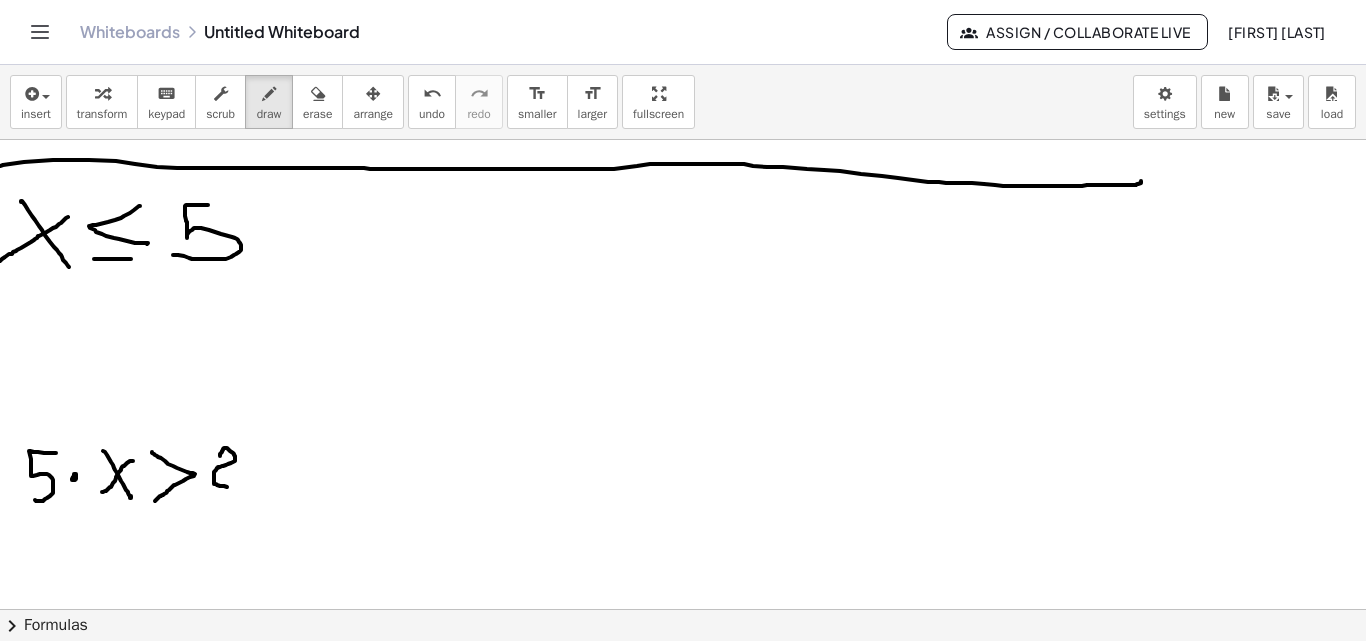 drag, startPoint x: 220, startPoint y: 456, endPoint x: 241, endPoint y: 488, distance: 38.27532 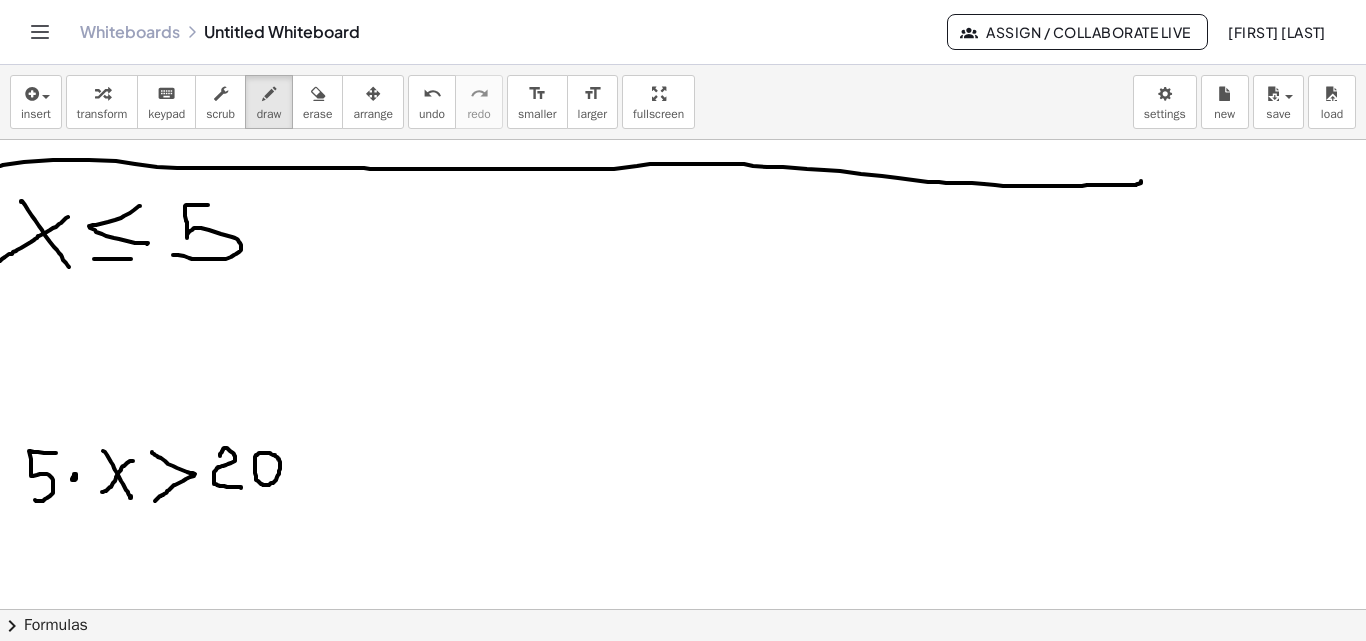 drag, startPoint x: 270, startPoint y: 453, endPoint x: 260, endPoint y: 454, distance: 10.049875 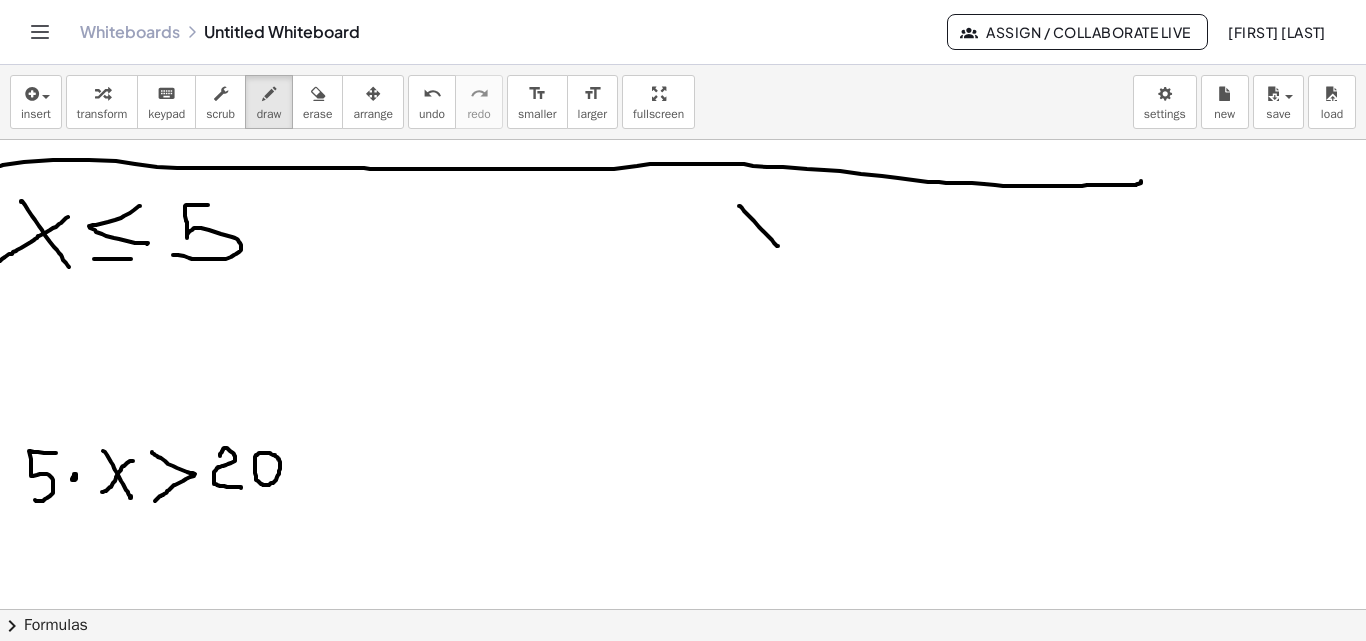 drag, startPoint x: 739, startPoint y: 206, endPoint x: 778, endPoint y: 246, distance: 55.86591 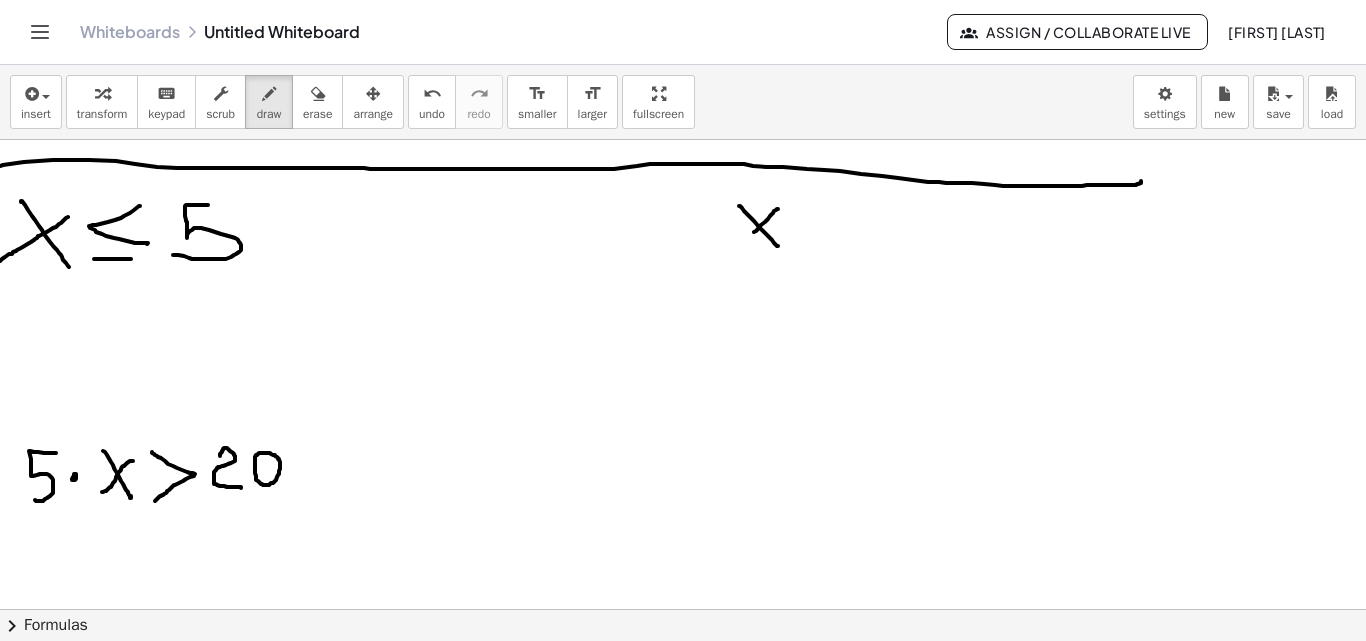 drag, startPoint x: 778, startPoint y: 209, endPoint x: 742, endPoint y: 249, distance: 53.814495 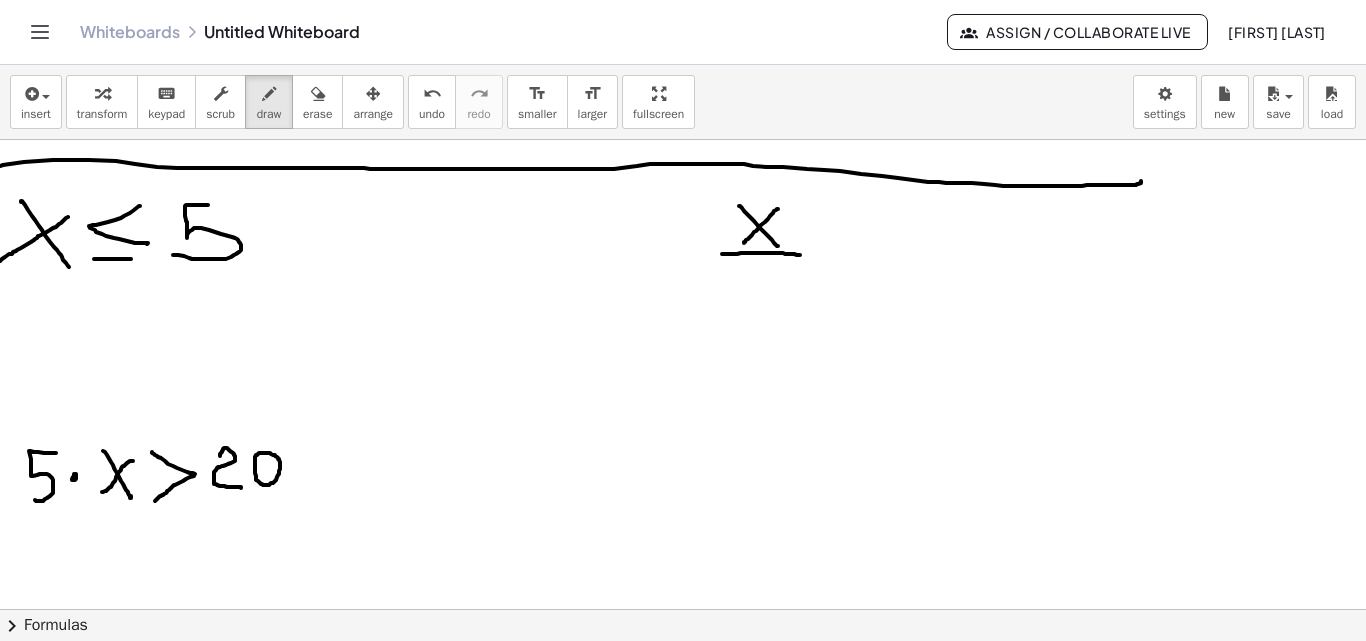drag, startPoint x: 722, startPoint y: 254, endPoint x: 742, endPoint y: 266, distance: 23.323807 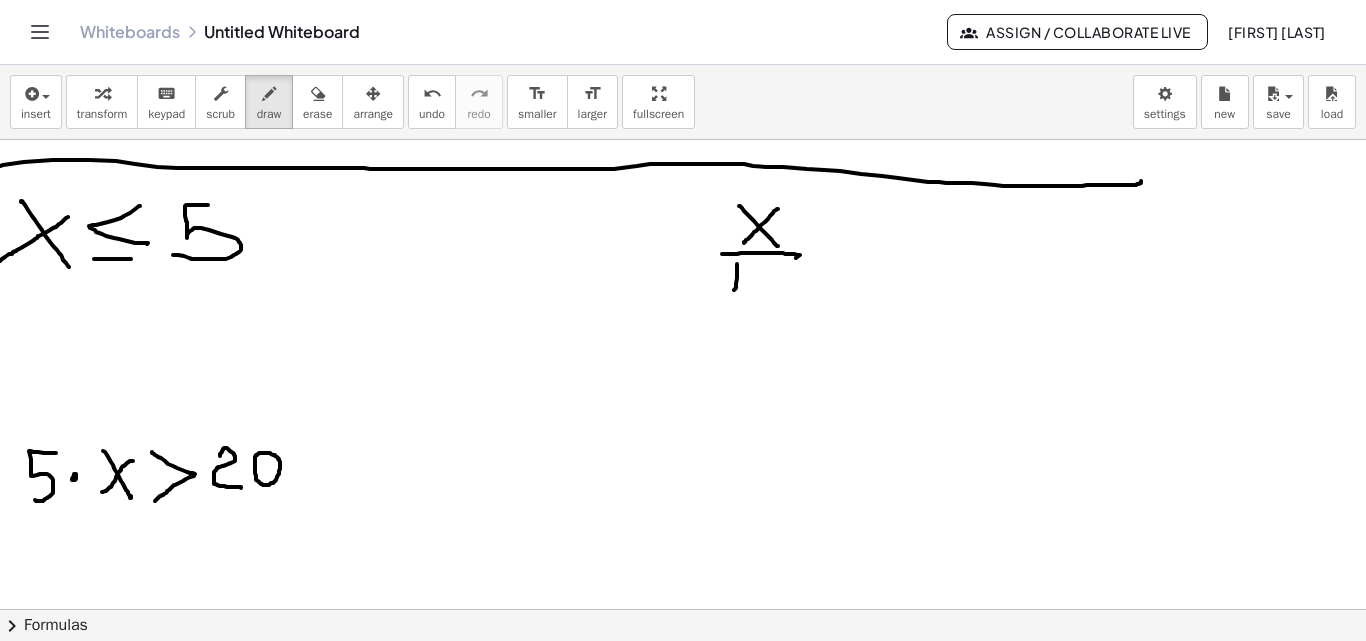 drag, startPoint x: 737, startPoint y: 264, endPoint x: 734, endPoint y: 292, distance: 28.160255 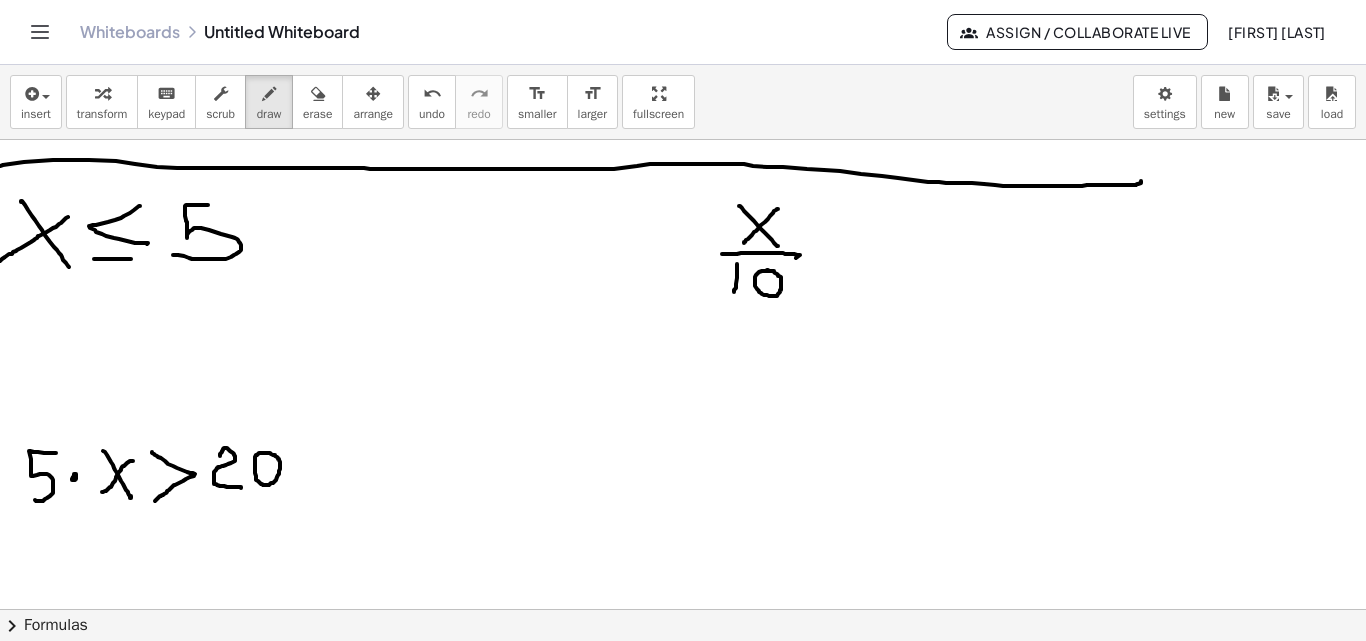 drag, startPoint x: 767, startPoint y: 271, endPoint x: 736, endPoint y: 271, distance: 31 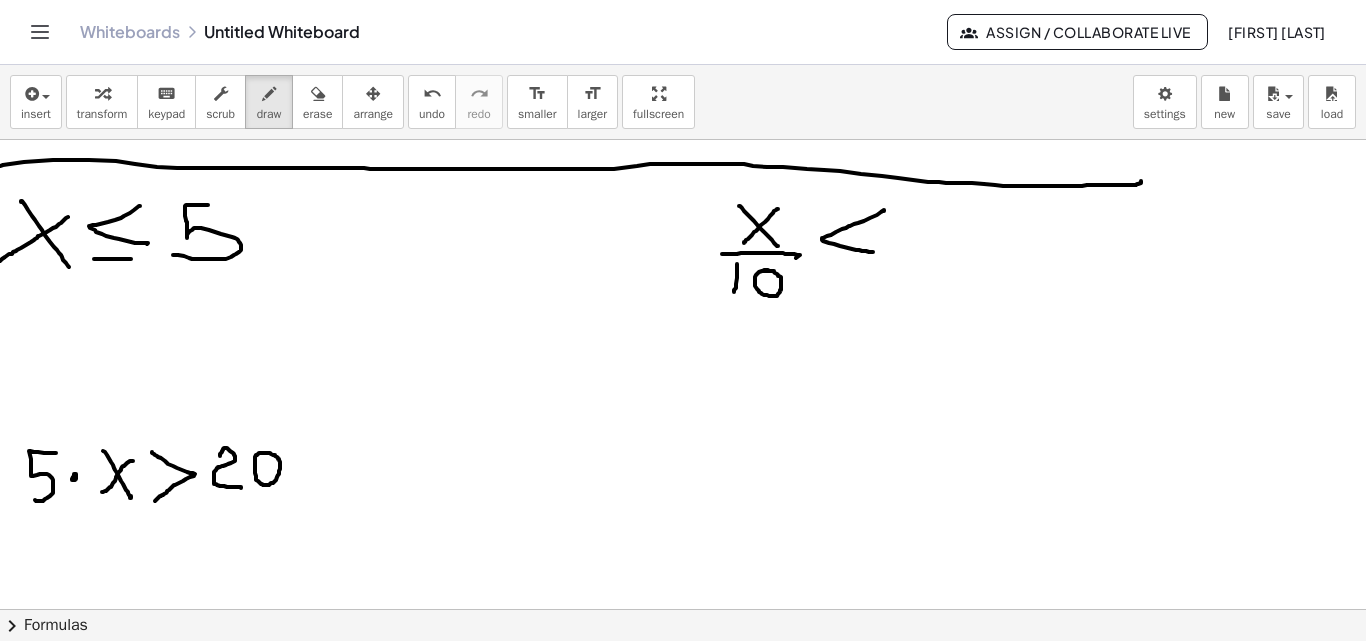 drag, startPoint x: 884, startPoint y: 210, endPoint x: 884, endPoint y: 255, distance: 45 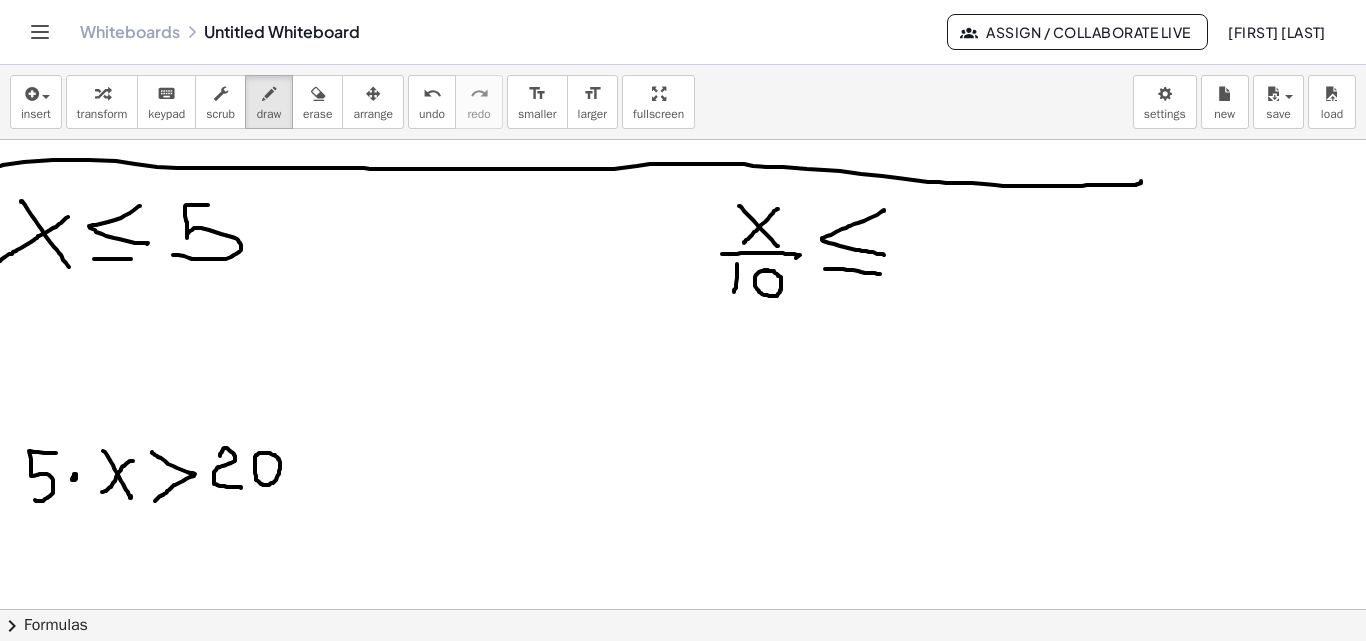 drag, startPoint x: 825, startPoint y: 269, endPoint x: 904, endPoint y: 254, distance: 80.411446 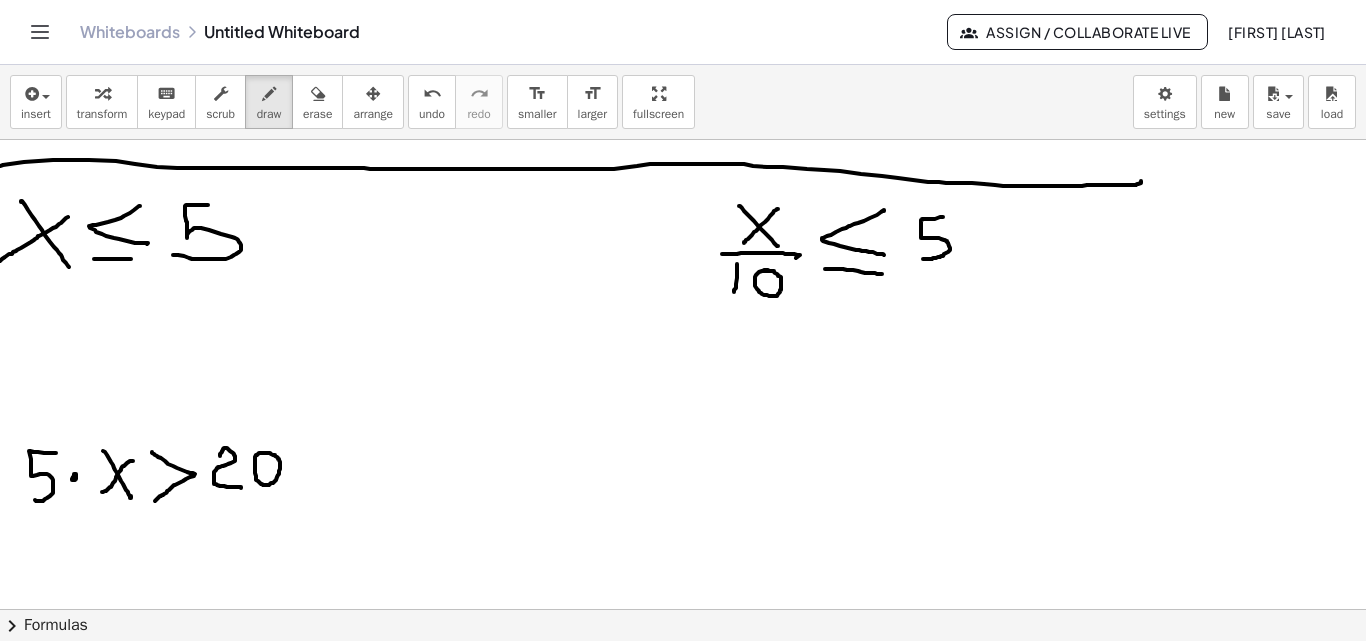 drag, startPoint x: 943, startPoint y: 217, endPoint x: 894, endPoint y: 256, distance: 62.625874 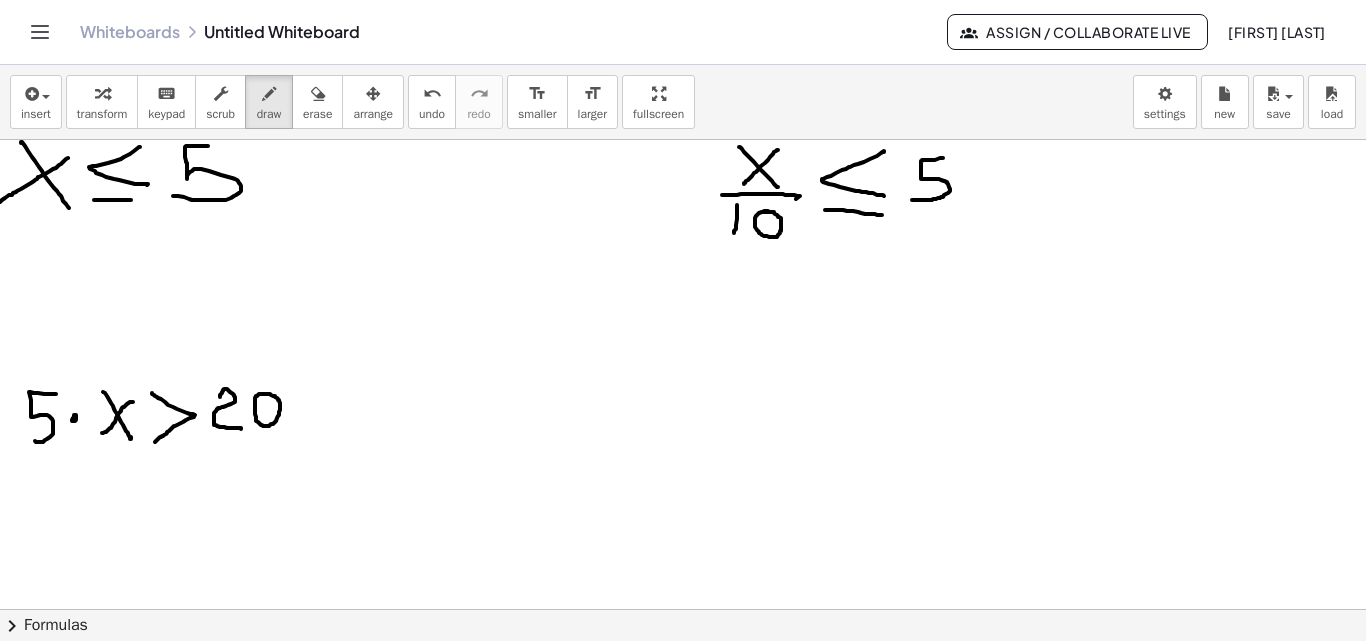 scroll, scrollTop: 2079, scrollLeft: 0, axis: vertical 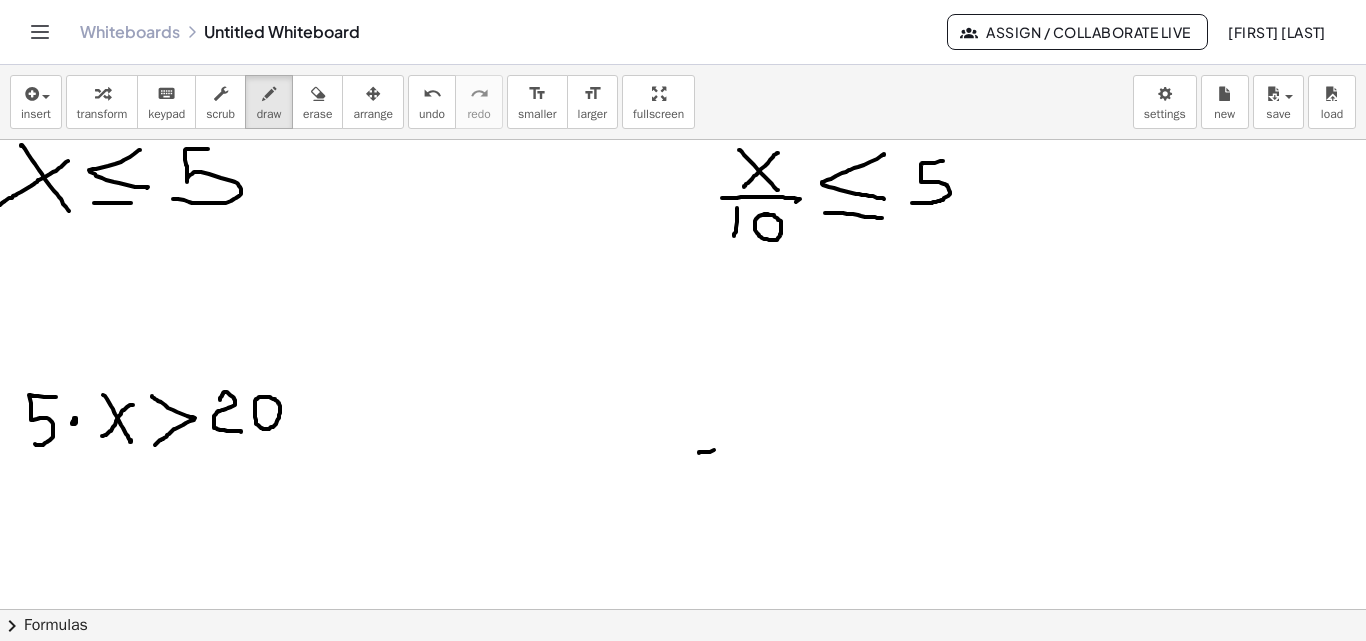 drag, startPoint x: 699, startPoint y: 453, endPoint x: 715, endPoint y: 450, distance: 16.27882 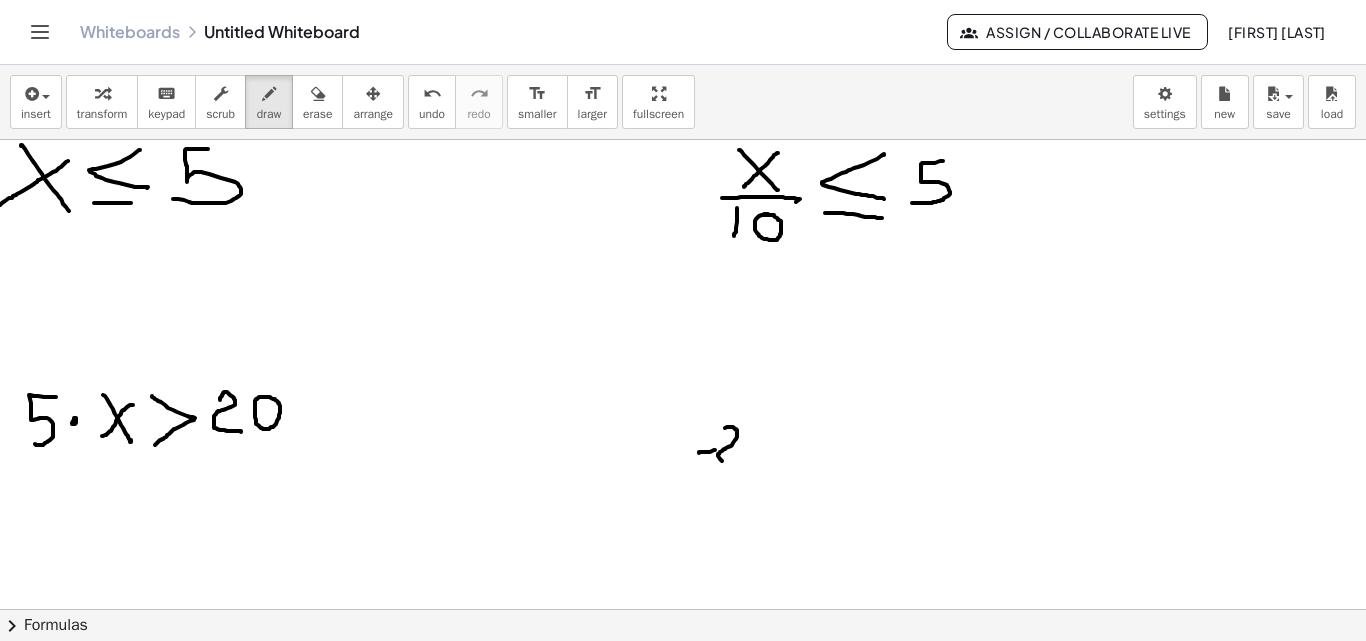 drag, startPoint x: 725, startPoint y: 428, endPoint x: 747, endPoint y: 463, distance: 41.340054 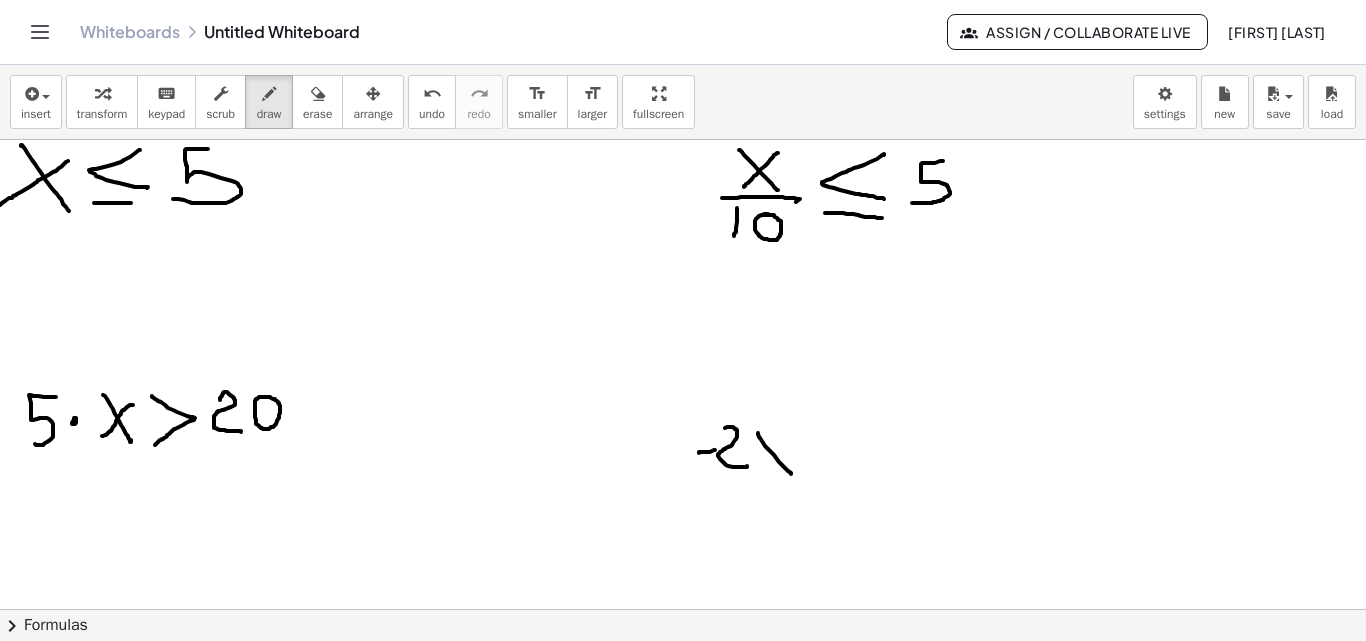 drag, startPoint x: 758, startPoint y: 433, endPoint x: 792, endPoint y: 465, distance: 46.69047 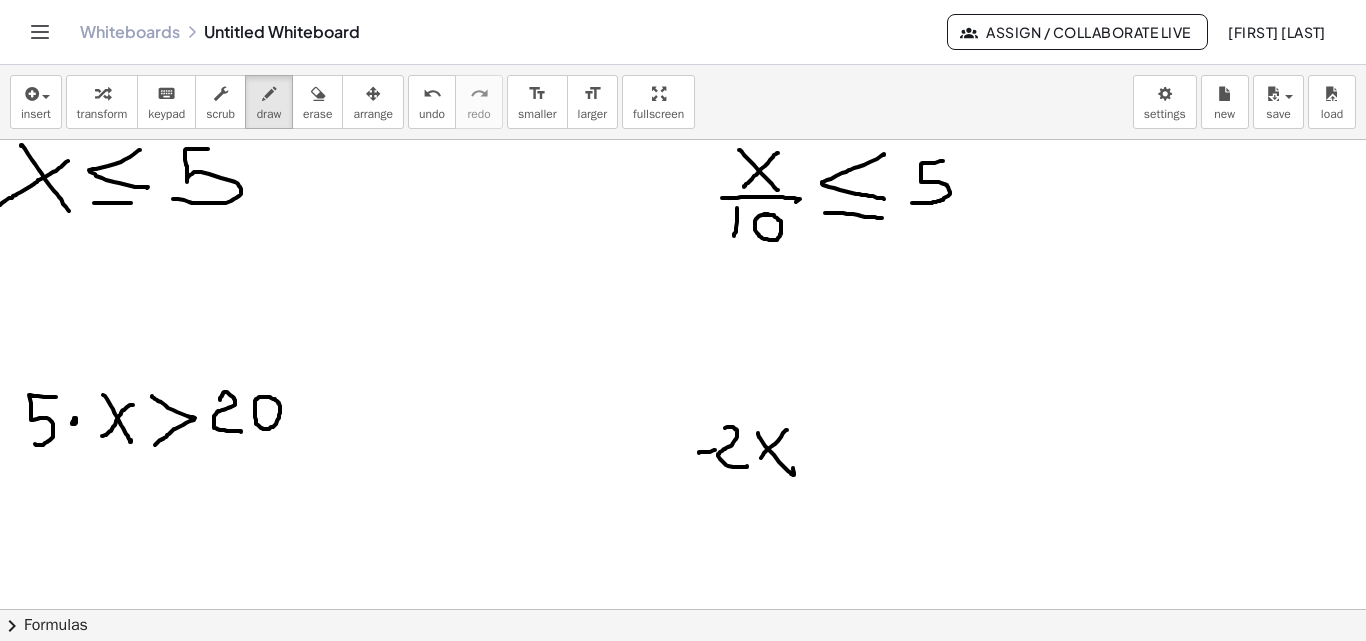 drag, startPoint x: 787, startPoint y: 430, endPoint x: 747, endPoint y: 464, distance: 52.49762 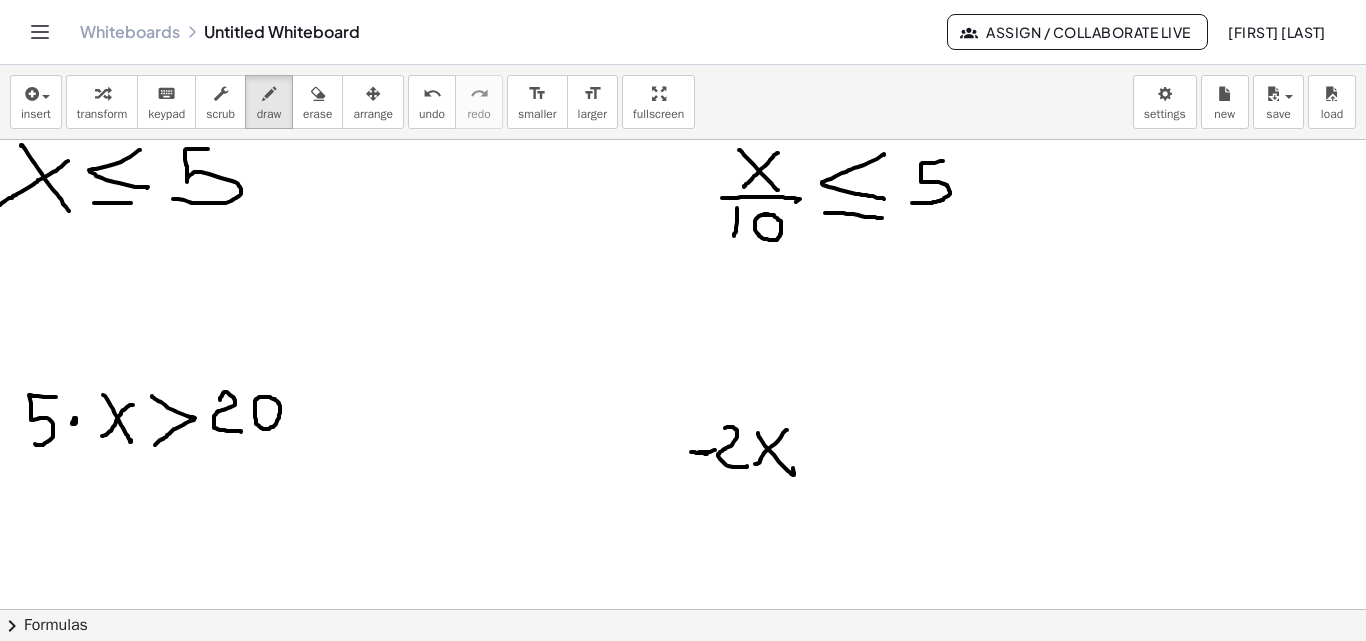 drag, startPoint x: 691, startPoint y: 452, endPoint x: 838, endPoint y: 440, distance: 147.48898 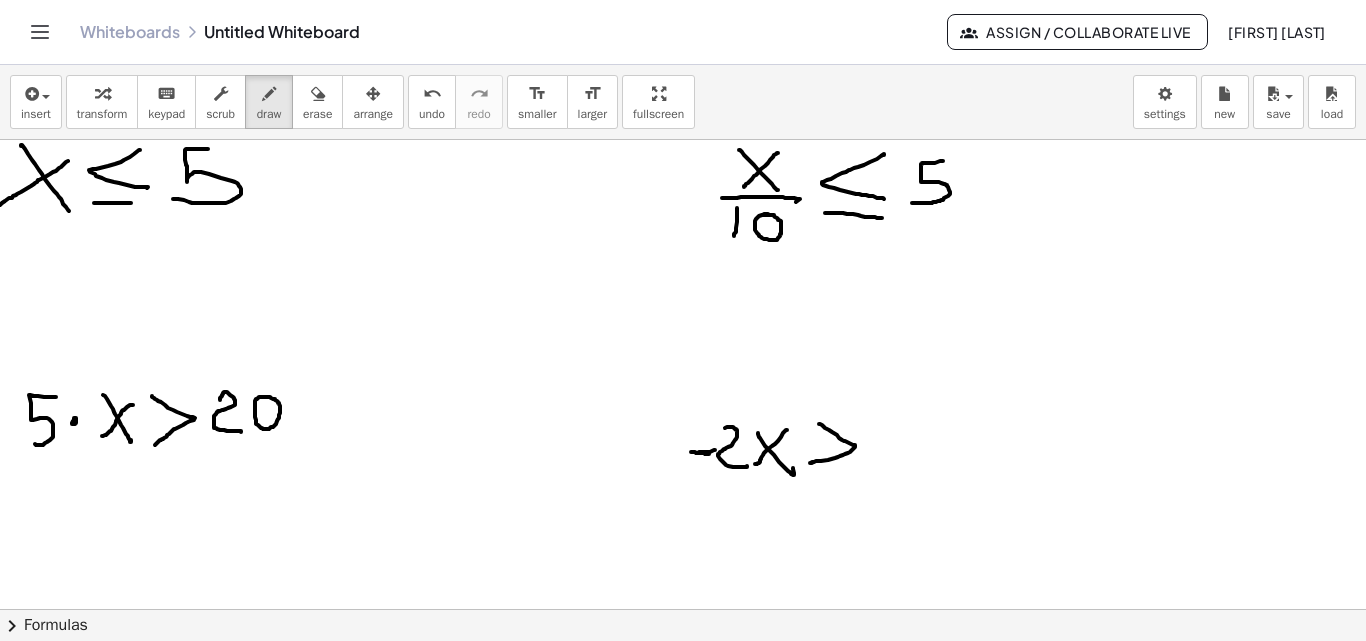 drag, startPoint x: 819, startPoint y: 424, endPoint x: 810, endPoint y: 463, distance: 40.024994 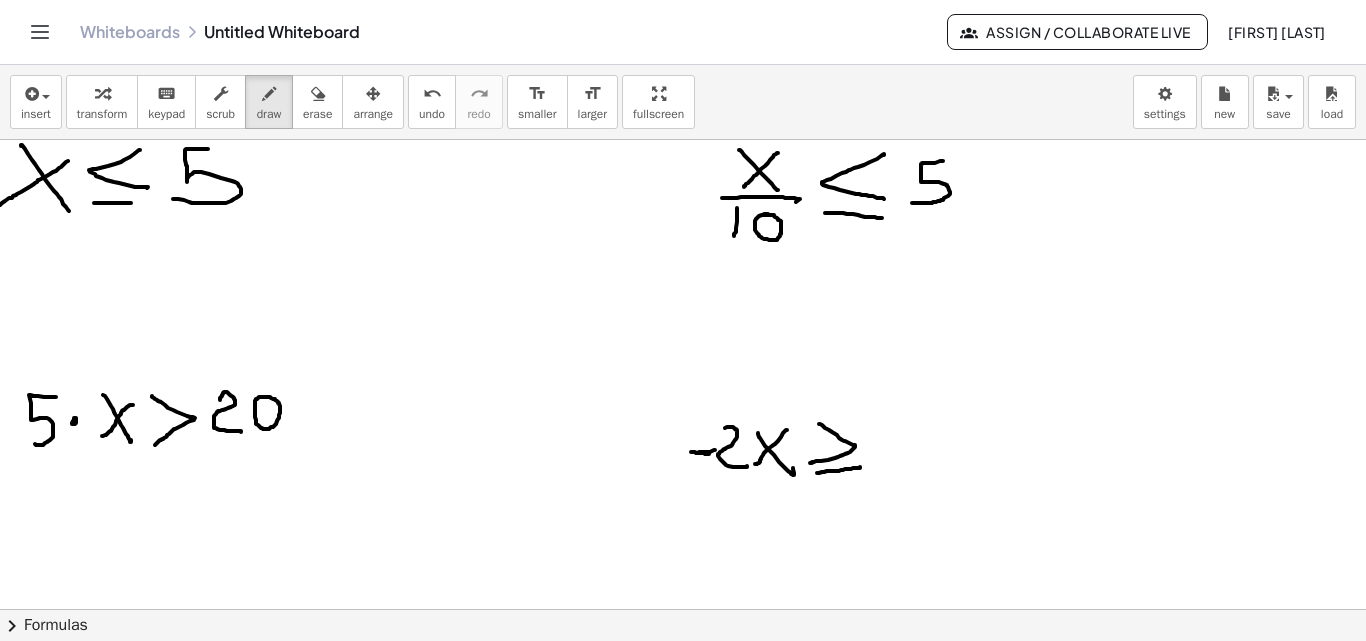 drag, startPoint x: 817, startPoint y: 473, endPoint x: 860, endPoint y: 467, distance: 43.416588 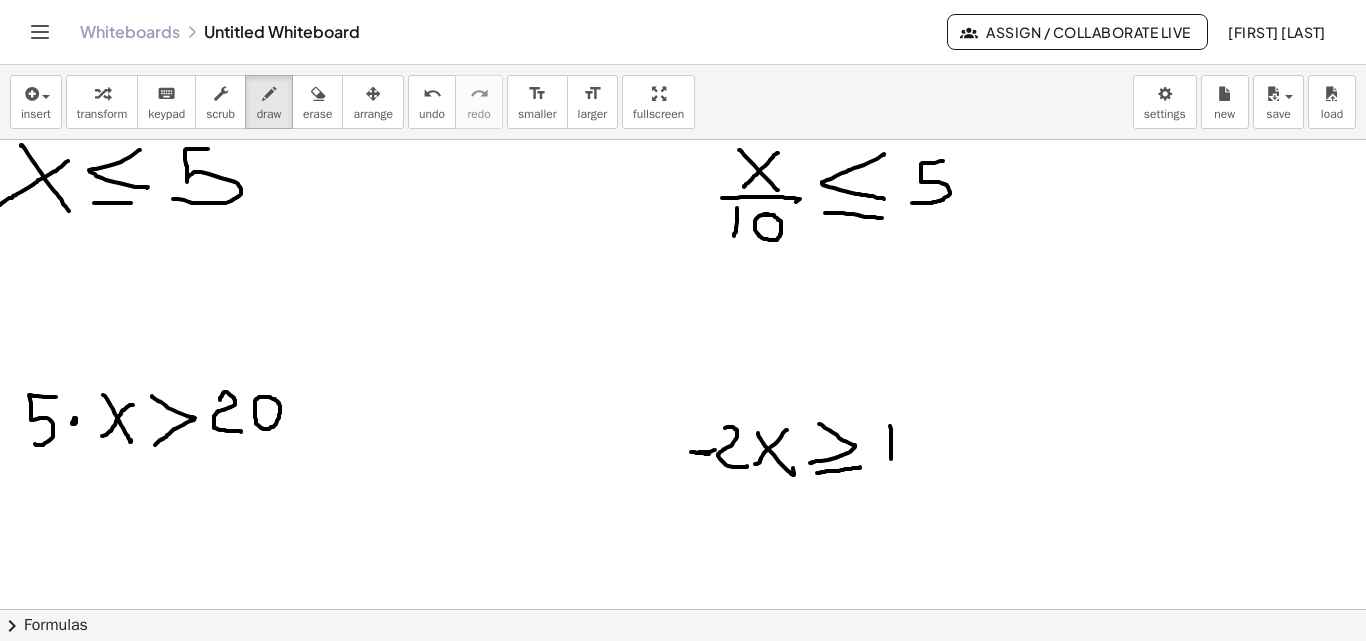 drag, startPoint x: 890, startPoint y: 426, endPoint x: 892, endPoint y: 468, distance: 42.047592 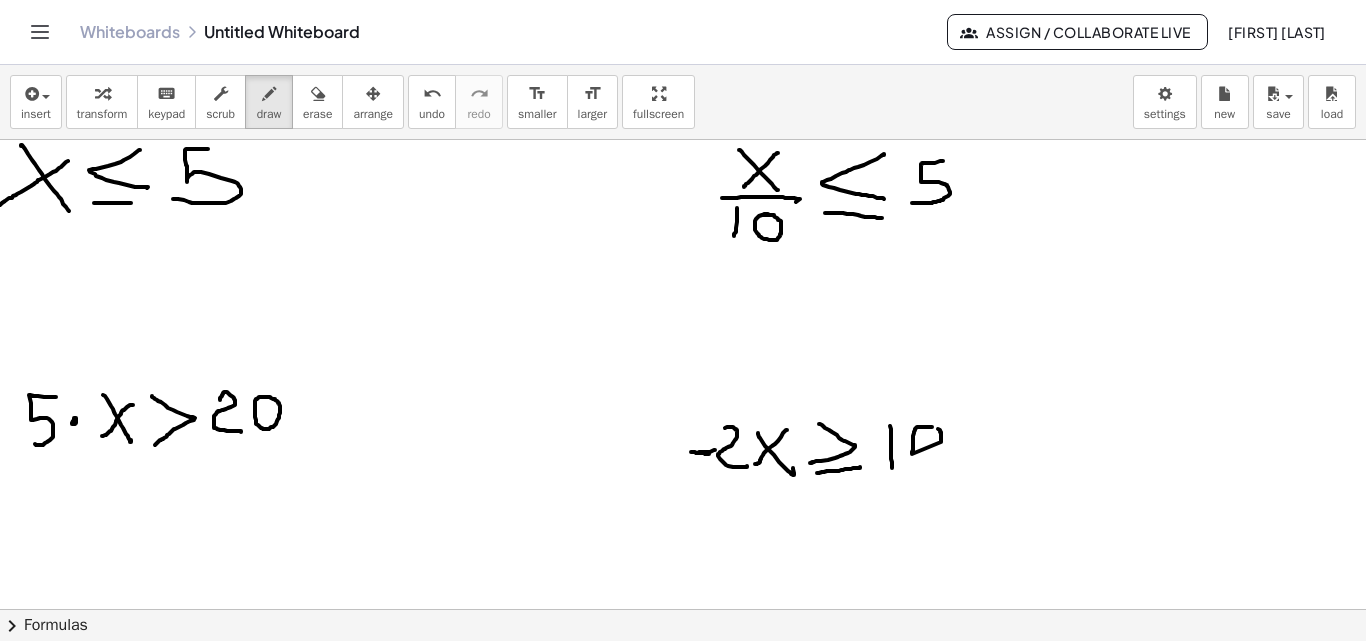 drag, startPoint x: 932, startPoint y: 427, endPoint x: 910, endPoint y: 353, distance: 77.201035 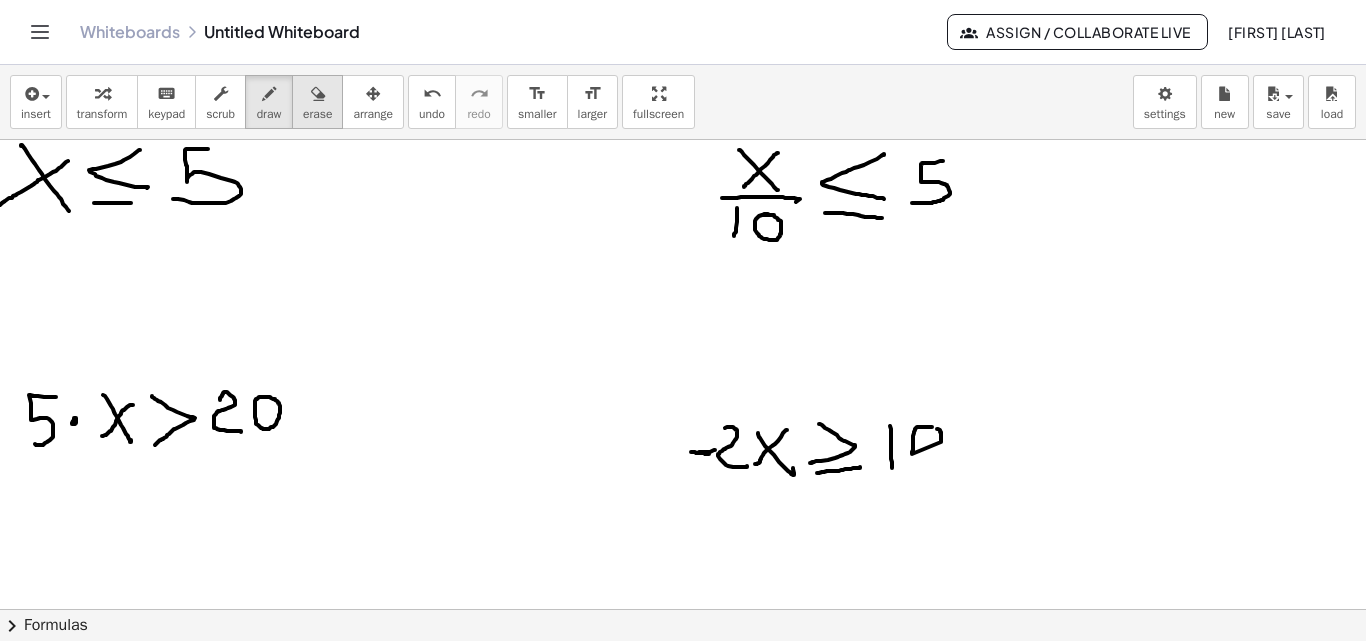 click at bounding box center [317, 93] 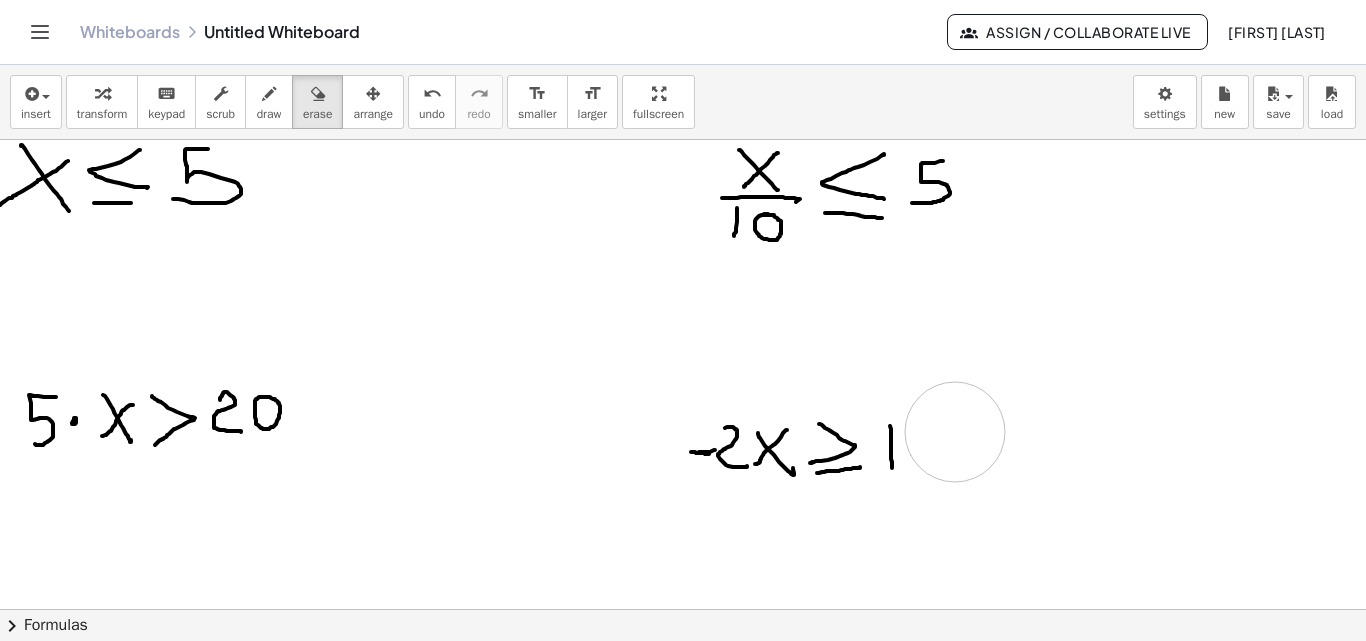 drag, startPoint x: 1043, startPoint y: 466, endPoint x: 955, endPoint y: 432, distance: 94.33981 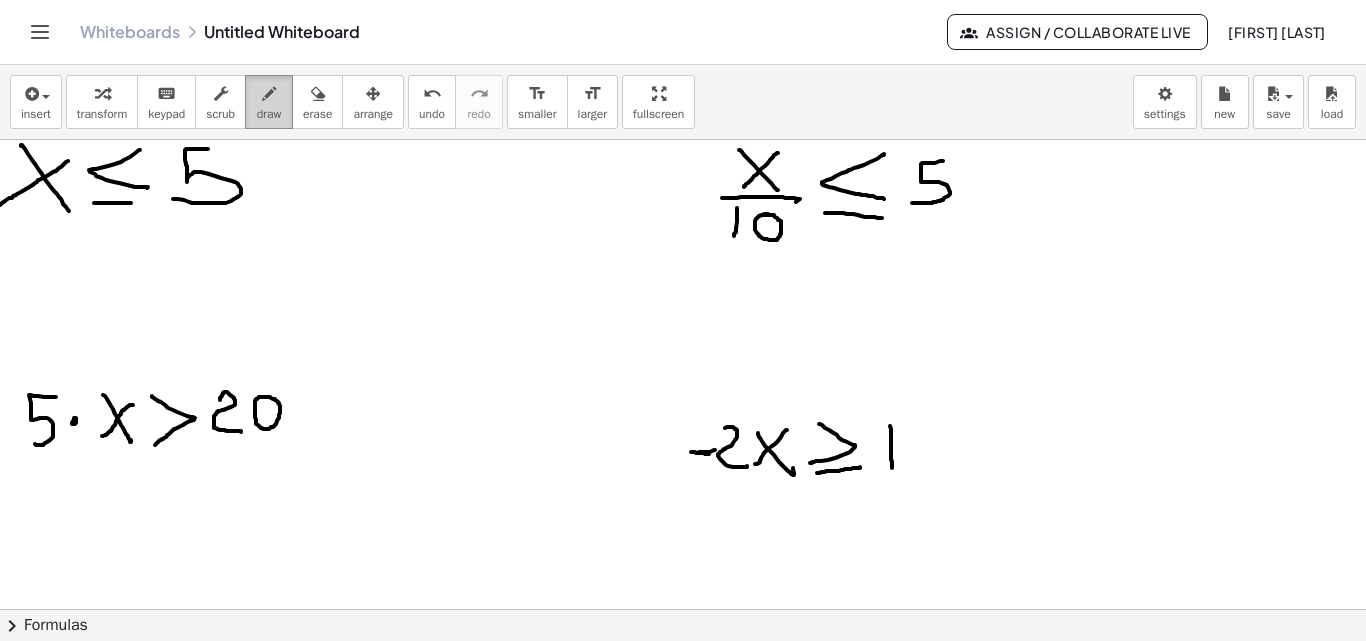 click on "draw" at bounding box center (269, 102) 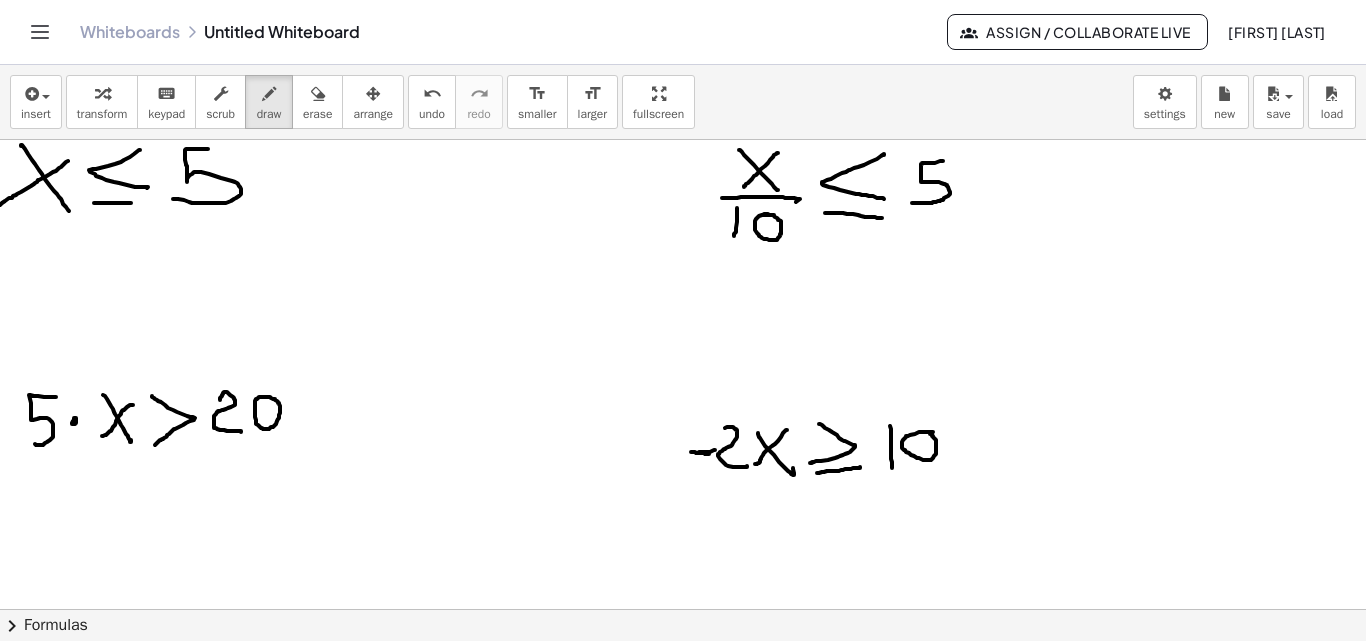 click at bounding box center [683, -532] 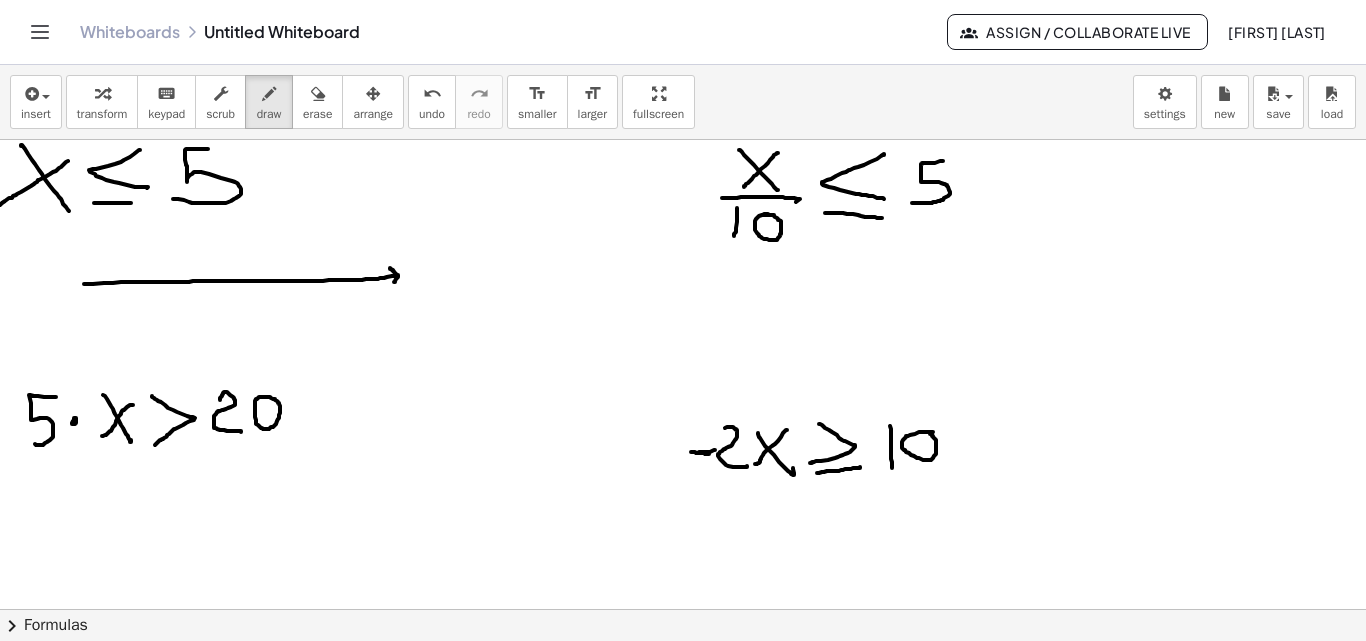 drag, startPoint x: 84, startPoint y: 284, endPoint x: 388, endPoint y: 284, distance: 304 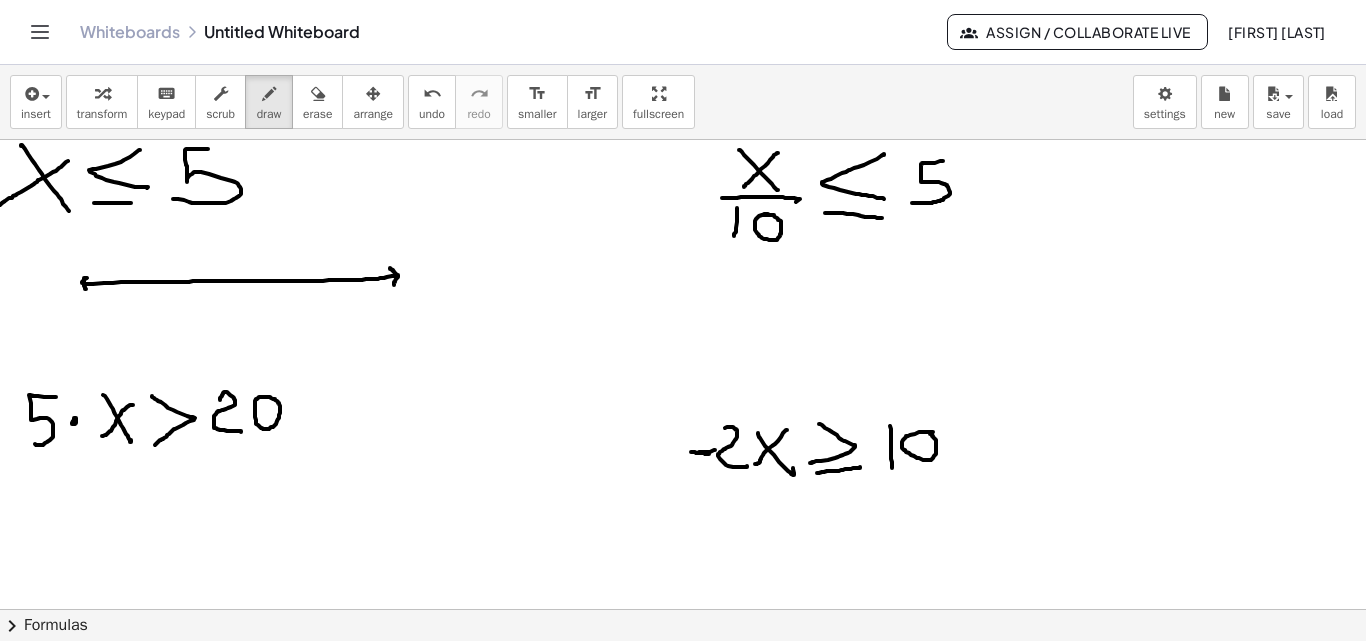 click at bounding box center [683, -532] 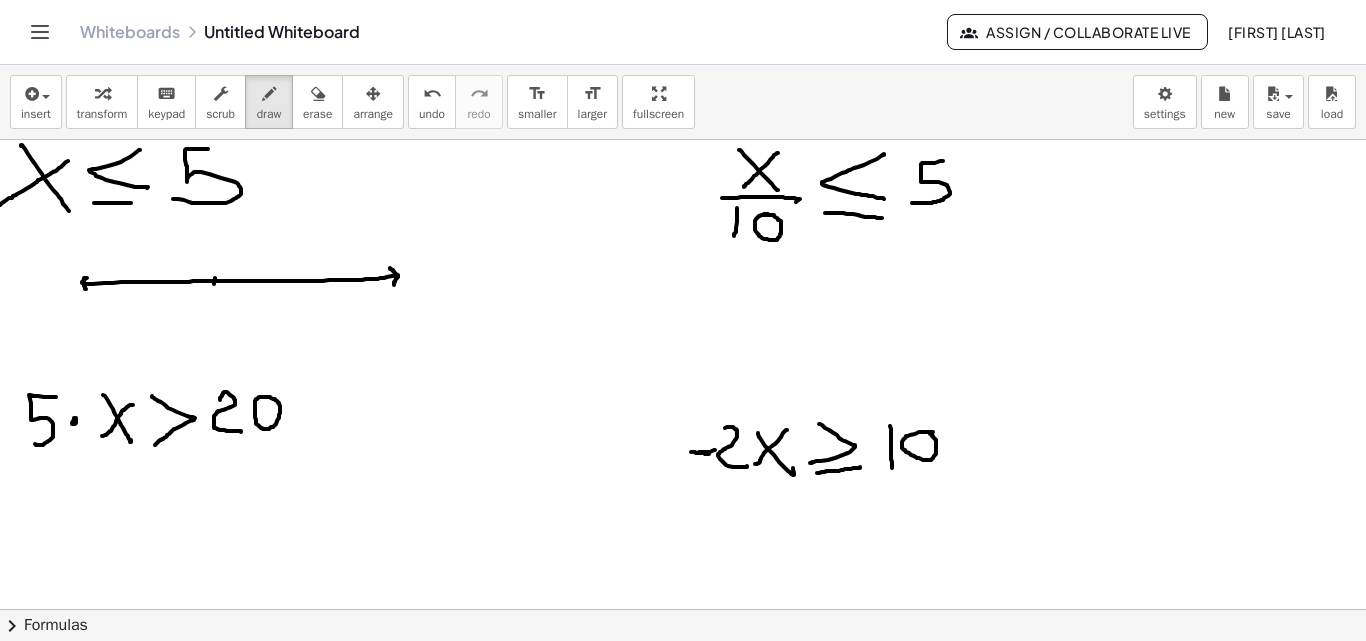 drag, startPoint x: 215, startPoint y: 278, endPoint x: 214, endPoint y: 288, distance: 10.049875 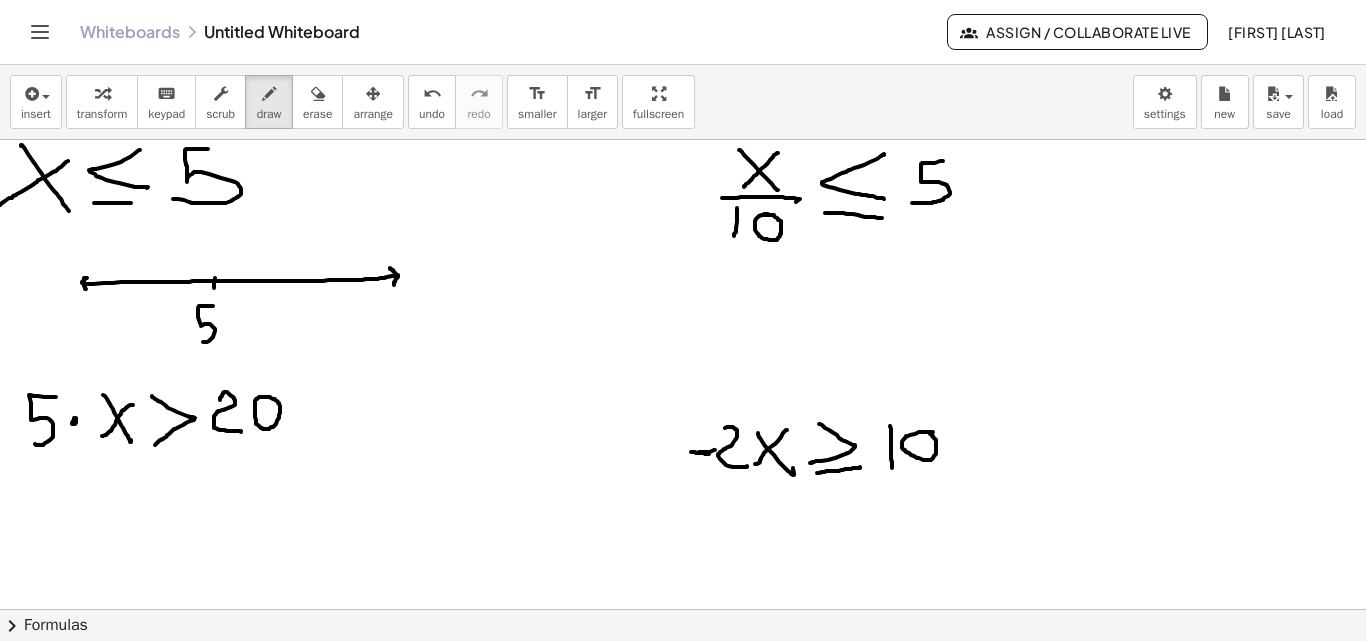 drag, startPoint x: 213, startPoint y: 306, endPoint x: 191, endPoint y: 331, distance: 33.30165 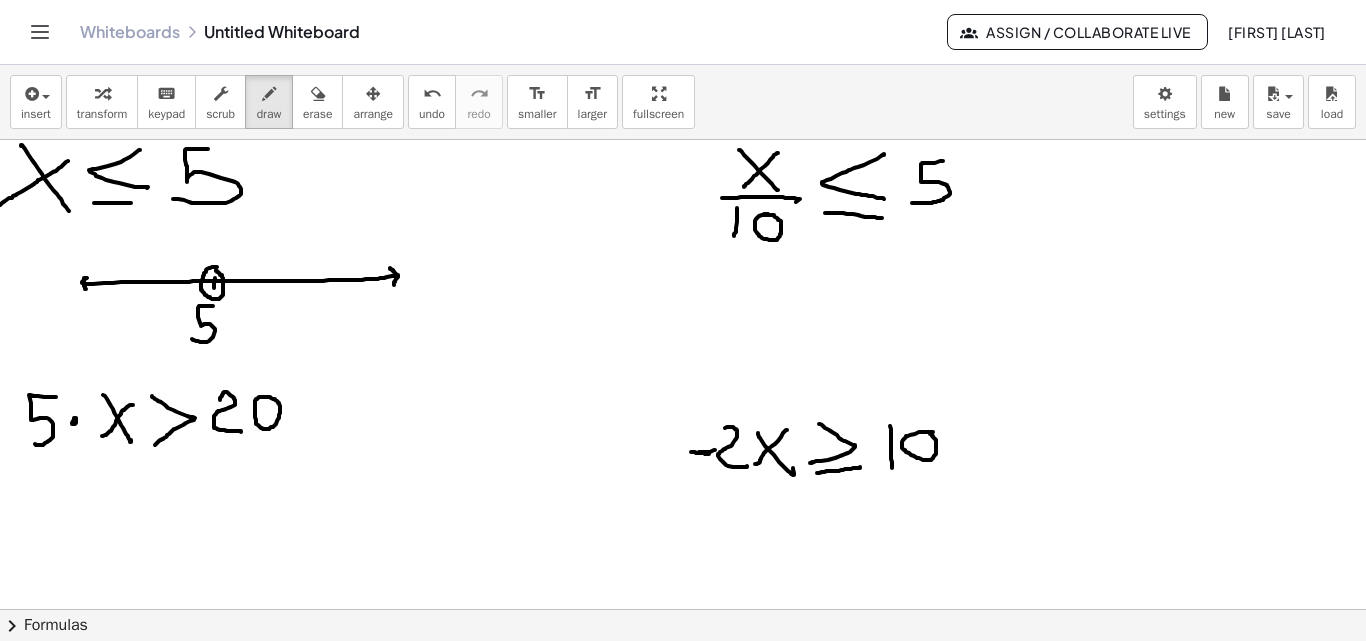 click at bounding box center [683, -532] 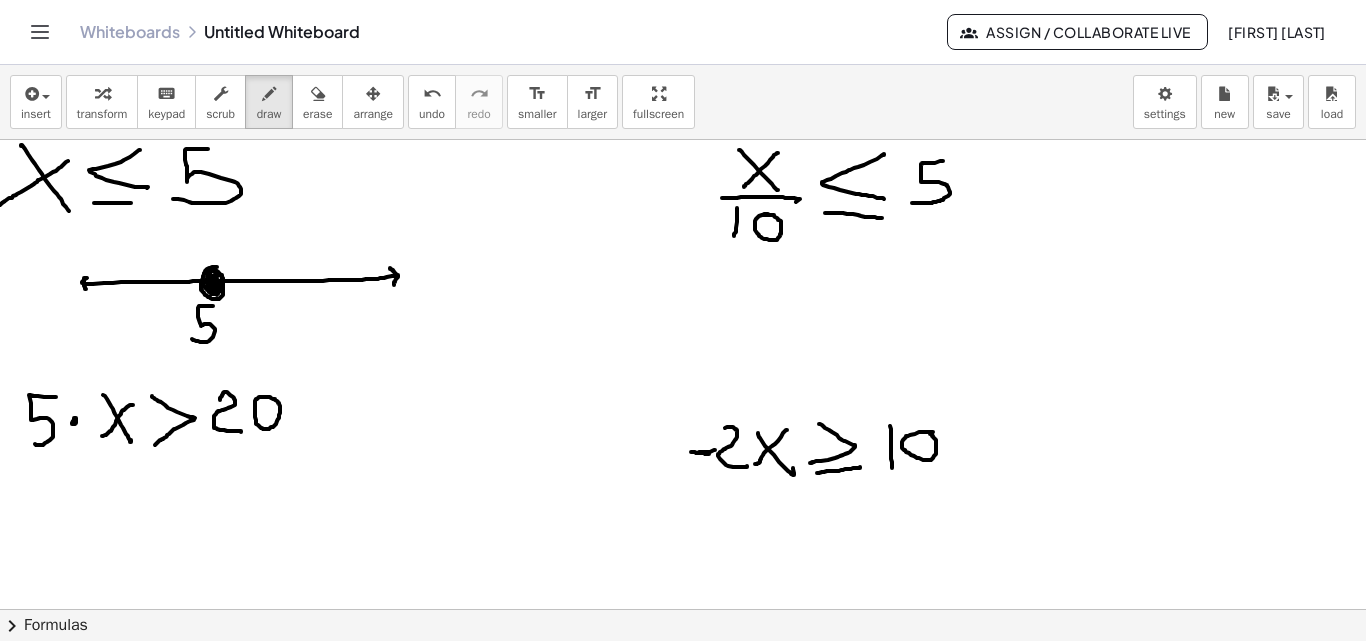 drag, startPoint x: 214, startPoint y: 271, endPoint x: 210, endPoint y: 281, distance: 10.770329 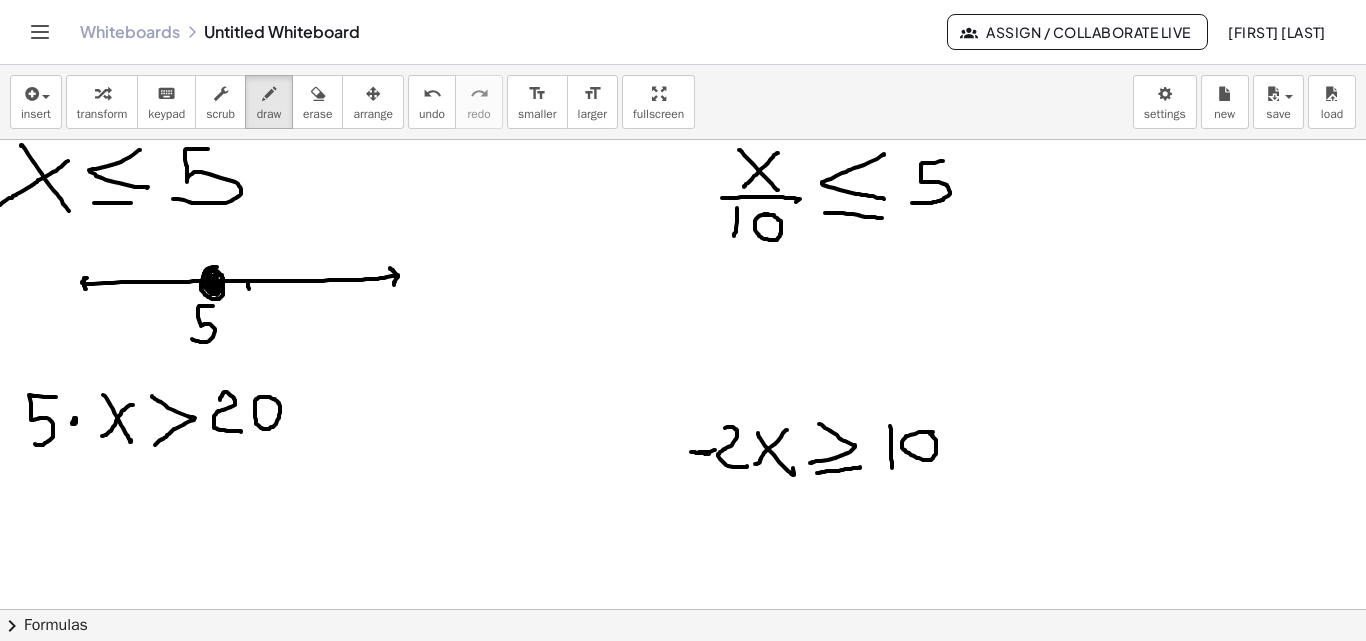 click at bounding box center [683, -532] 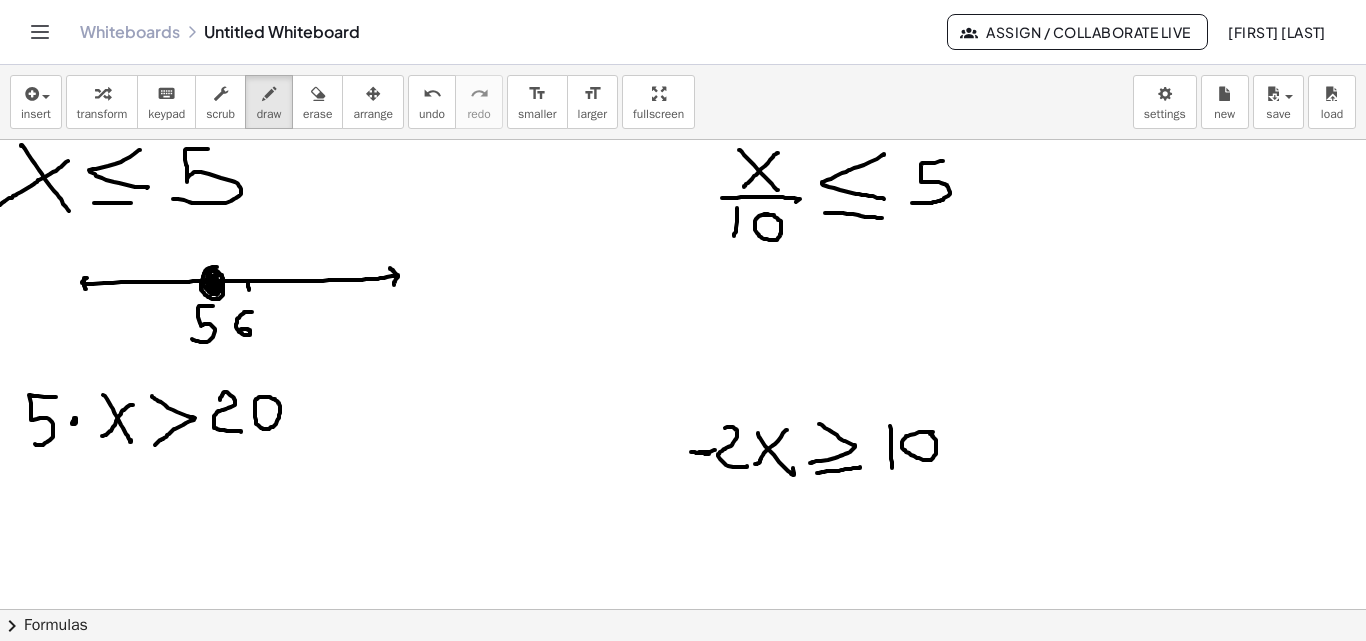 drag, startPoint x: 252, startPoint y: 312, endPoint x: 227, endPoint y: 316, distance: 25.317978 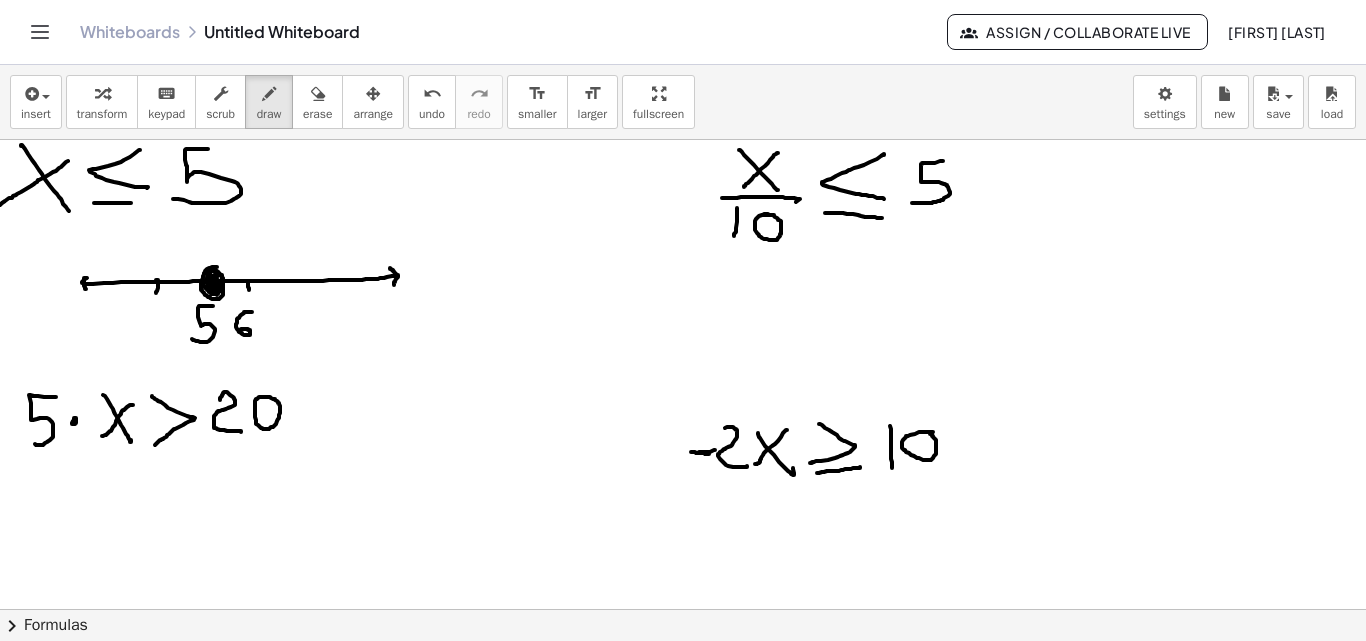 drag, startPoint x: 156, startPoint y: 280, endPoint x: 156, endPoint y: 293, distance: 13 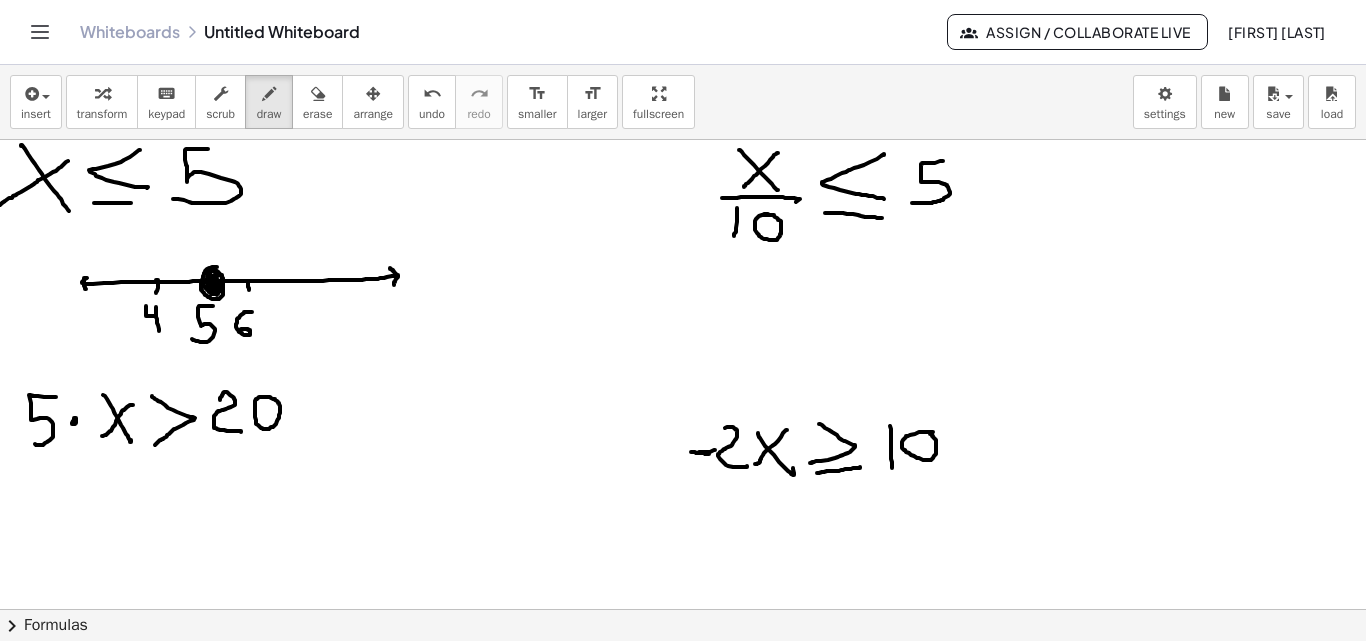 drag, startPoint x: 146, startPoint y: 306, endPoint x: 159, endPoint y: 331, distance: 28.178005 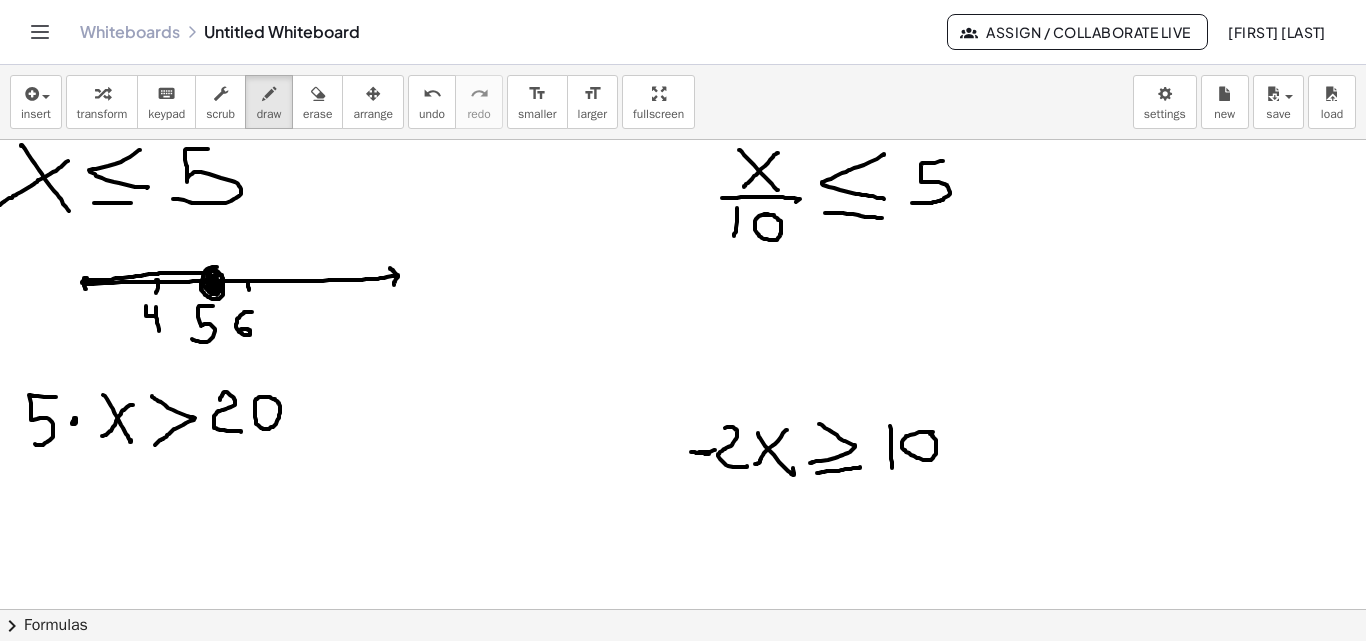 drag, startPoint x: 204, startPoint y: 274, endPoint x: 83, endPoint y: 284, distance: 121.41252 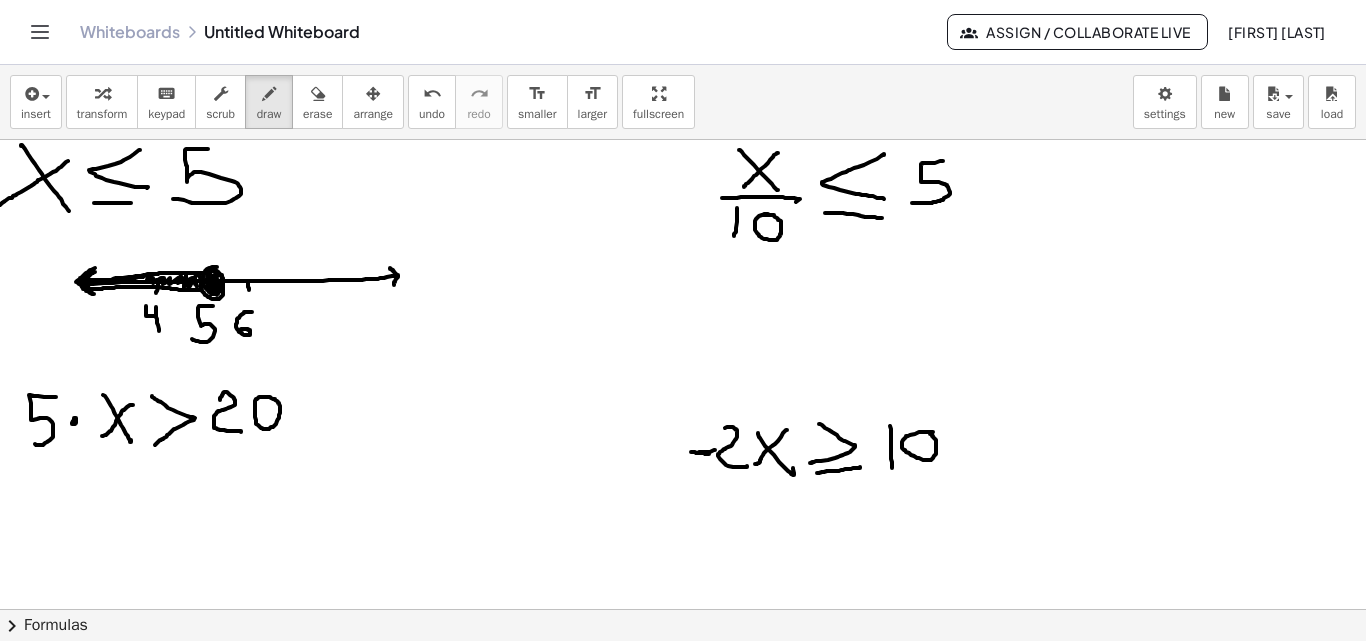 drag, startPoint x: 84, startPoint y: 289, endPoint x: 96, endPoint y: 298, distance: 15 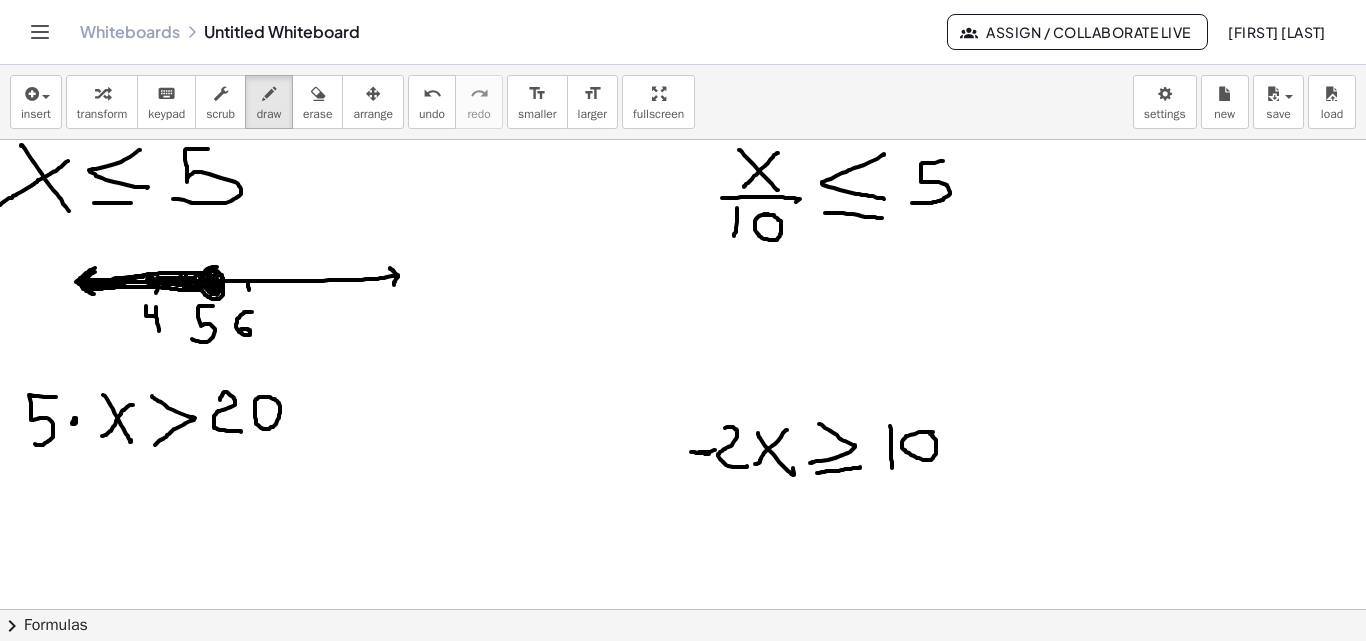 drag, startPoint x: 85, startPoint y: 286, endPoint x: 155, endPoint y: 278, distance: 70.45566 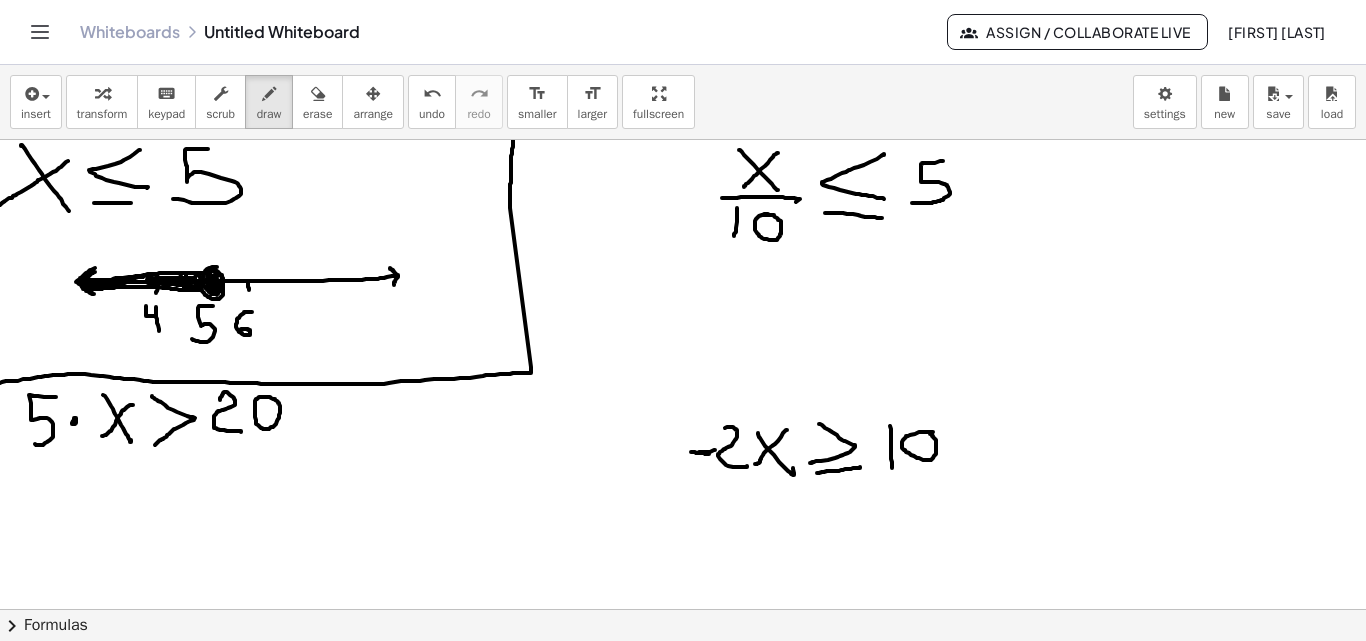 drag, startPoint x: 0, startPoint y: 383, endPoint x: 513, endPoint y: 137, distance: 568.9332 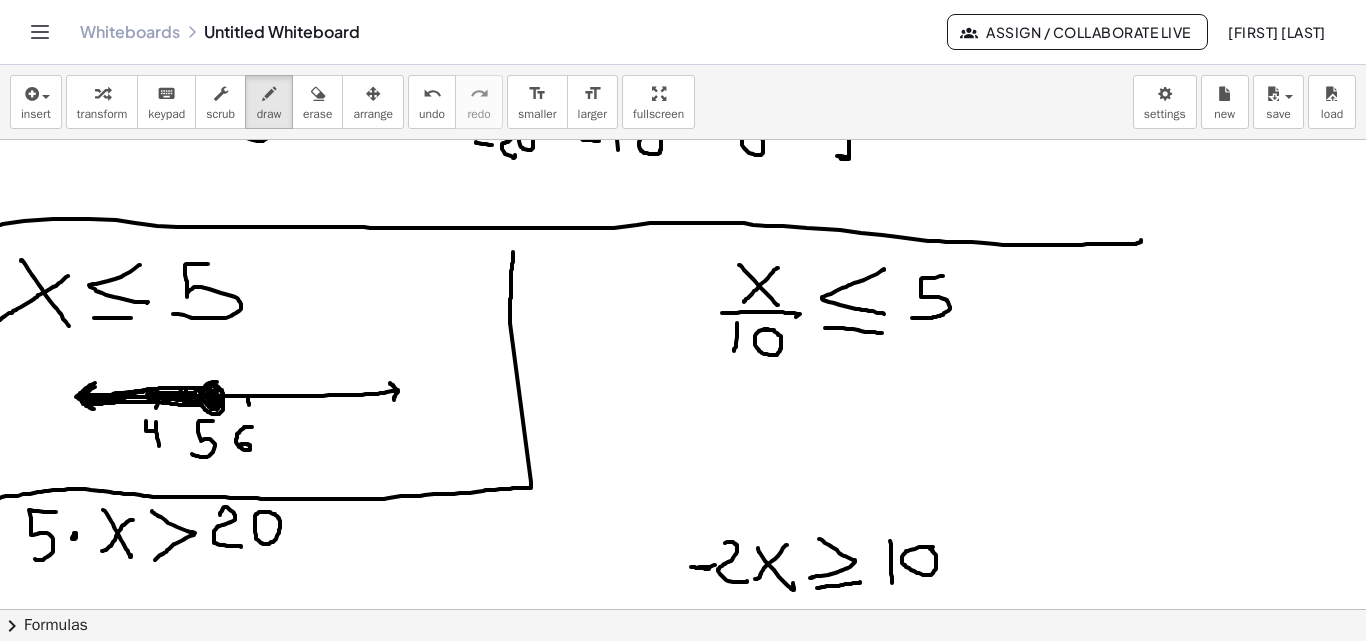 scroll, scrollTop: 1916, scrollLeft: 0, axis: vertical 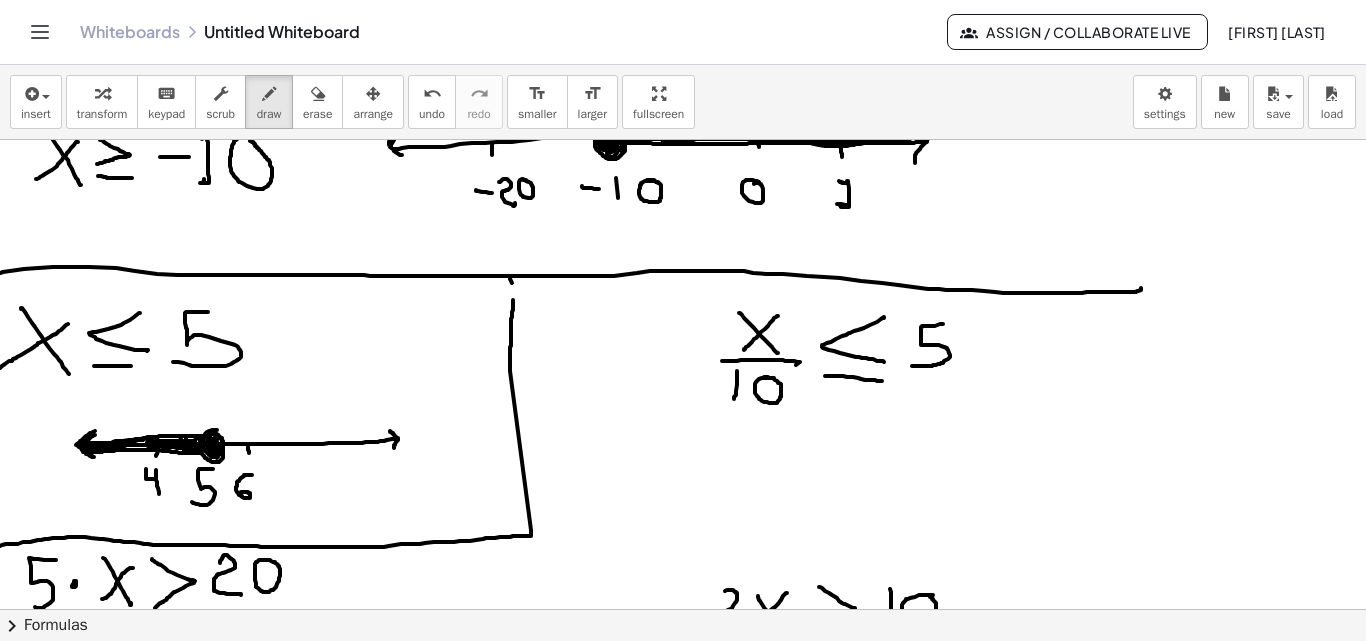 drag, startPoint x: 510, startPoint y: 276, endPoint x: 488, endPoint y: 306, distance: 37.202152 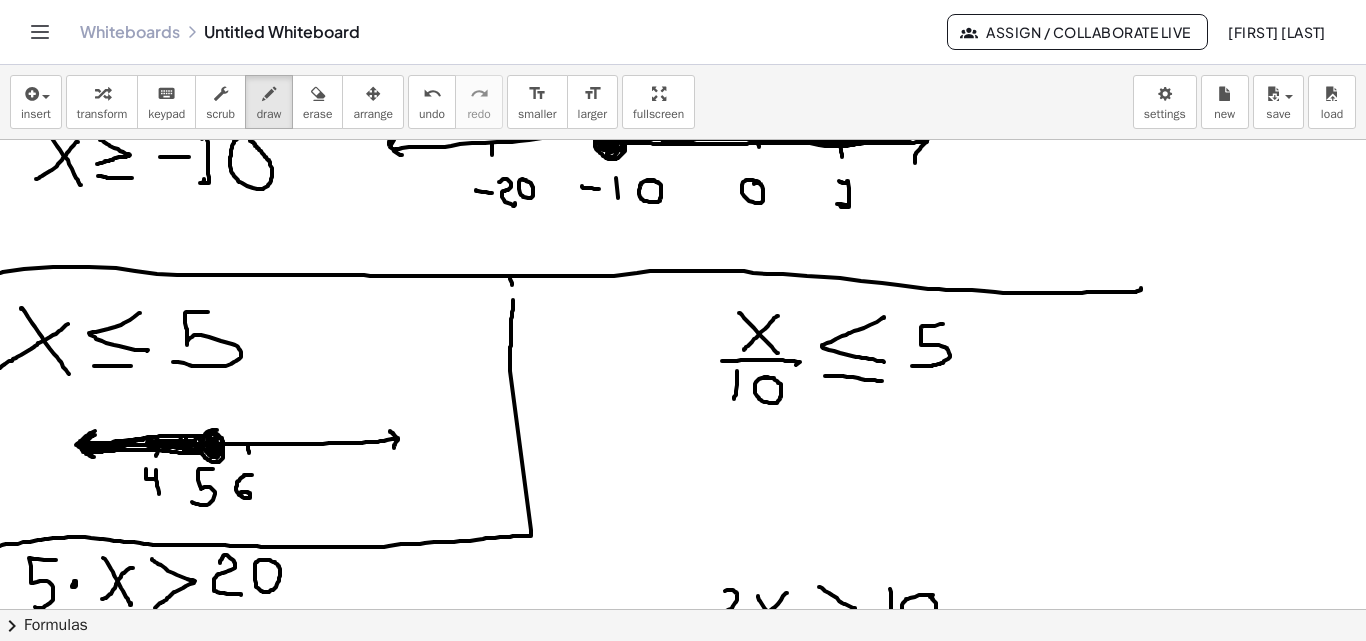 drag, startPoint x: 382, startPoint y: 291, endPoint x: 389, endPoint y: 311, distance: 21.189621 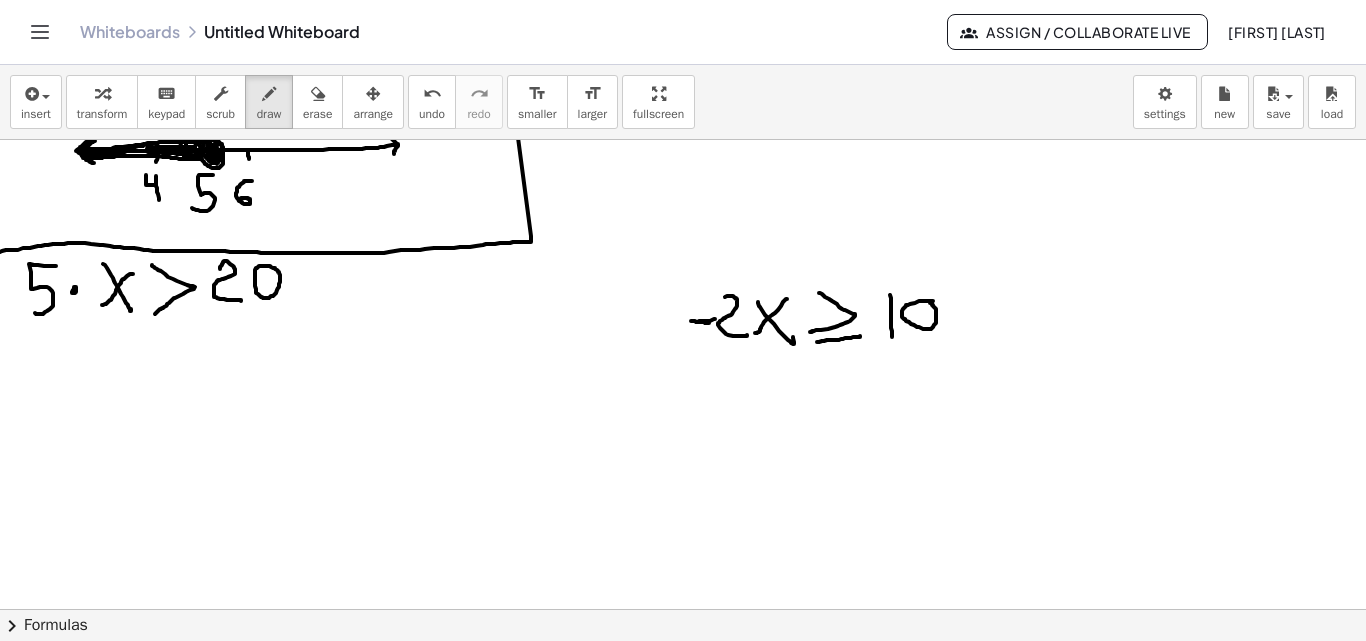 scroll, scrollTop: 2216, scrollLeft: 0, axis: vertical 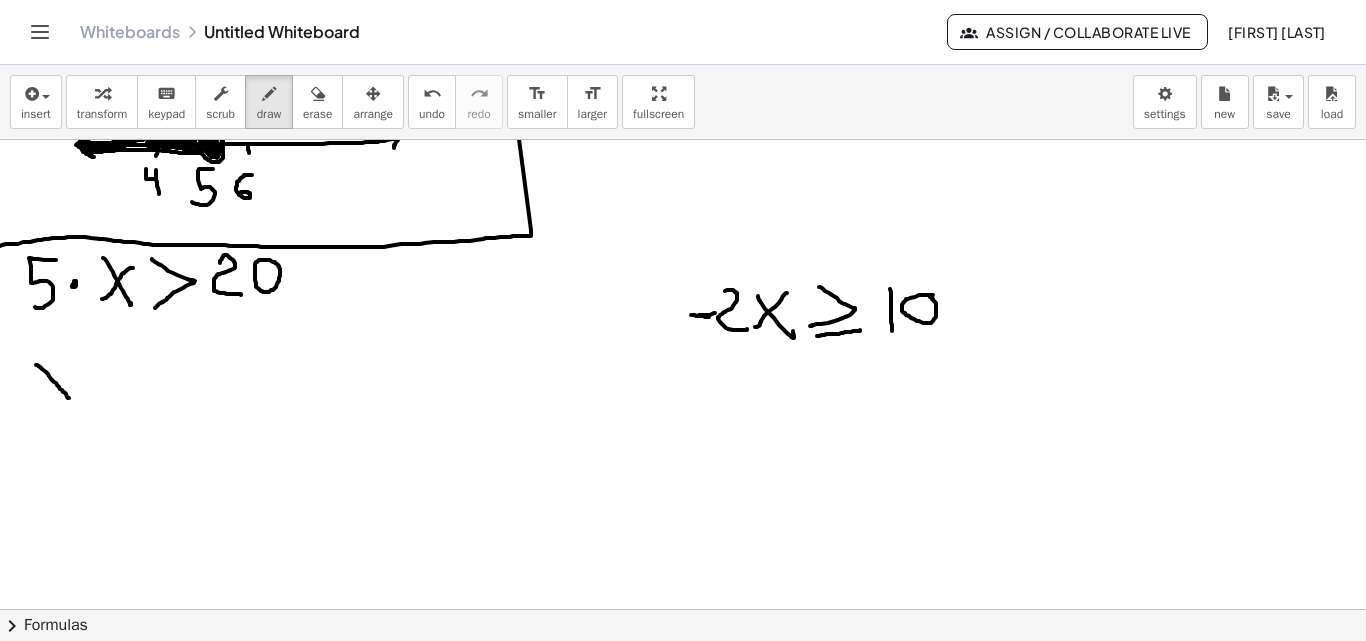 drag, startPoint x: 36, startPoint y: 365, endPoint x: 69, endPoint y: 398, distance: 46.66905 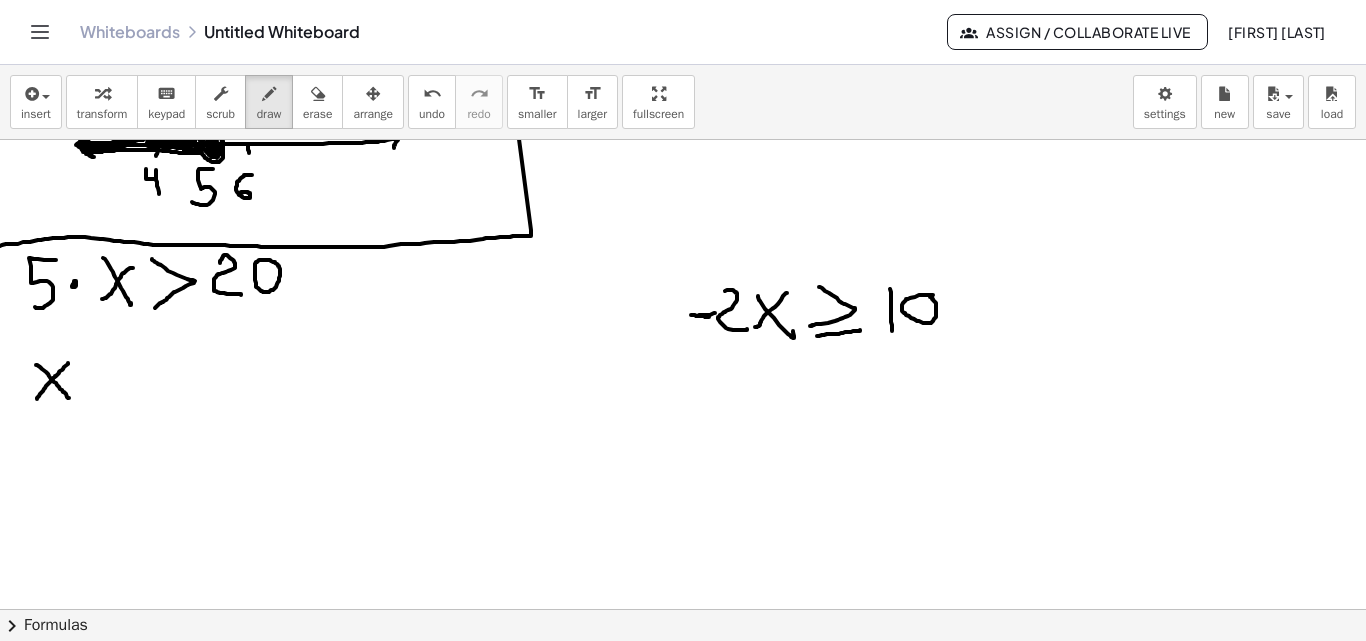 drag, startPoint x: 68, startPoint y: 363, endPoint x: 31, endPoint y: 405, distance: 55.97321 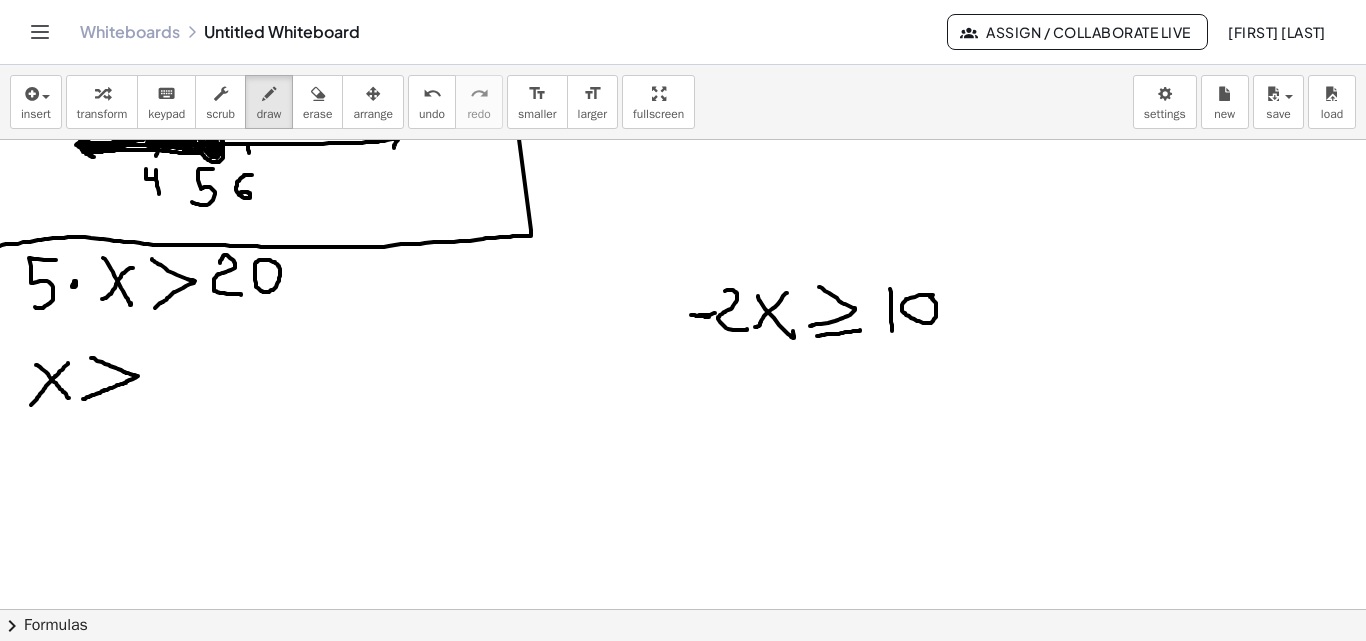 drag, startPoint x: 91, startPoint y: 358, endPoint x: 83, endPoint y: 399, distance: 41.773197 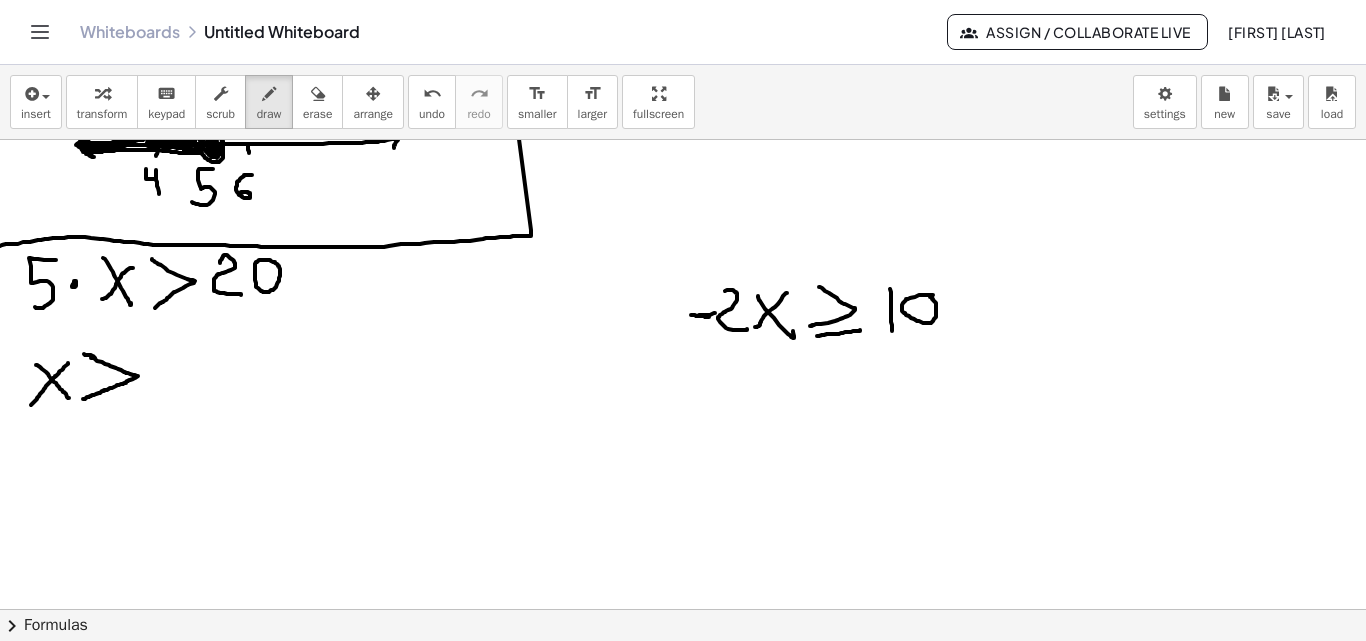 drag, startPoint x: 95, startPoint y: 358, endPoint x: 84, endPoint y: 354, distance: 11.7046995 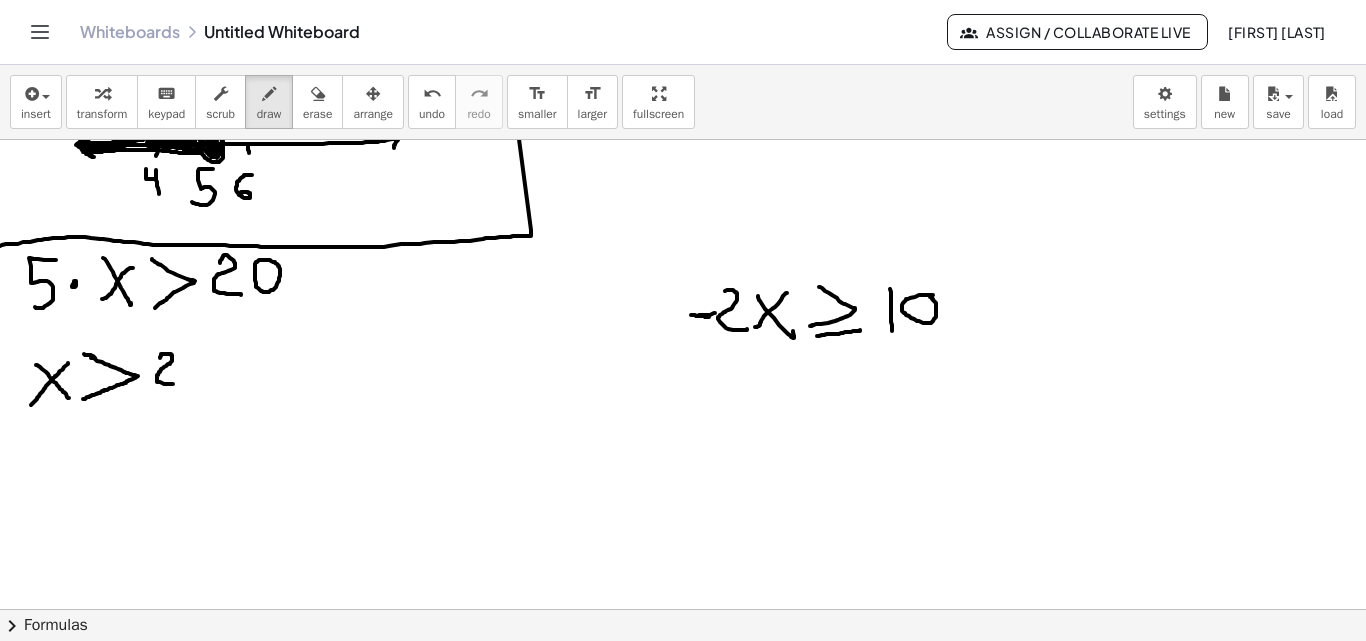 drag, startPoint x: 160, startPoint y: 358, endPoint x: 173, endPoint y: 384, distance: 29.068884 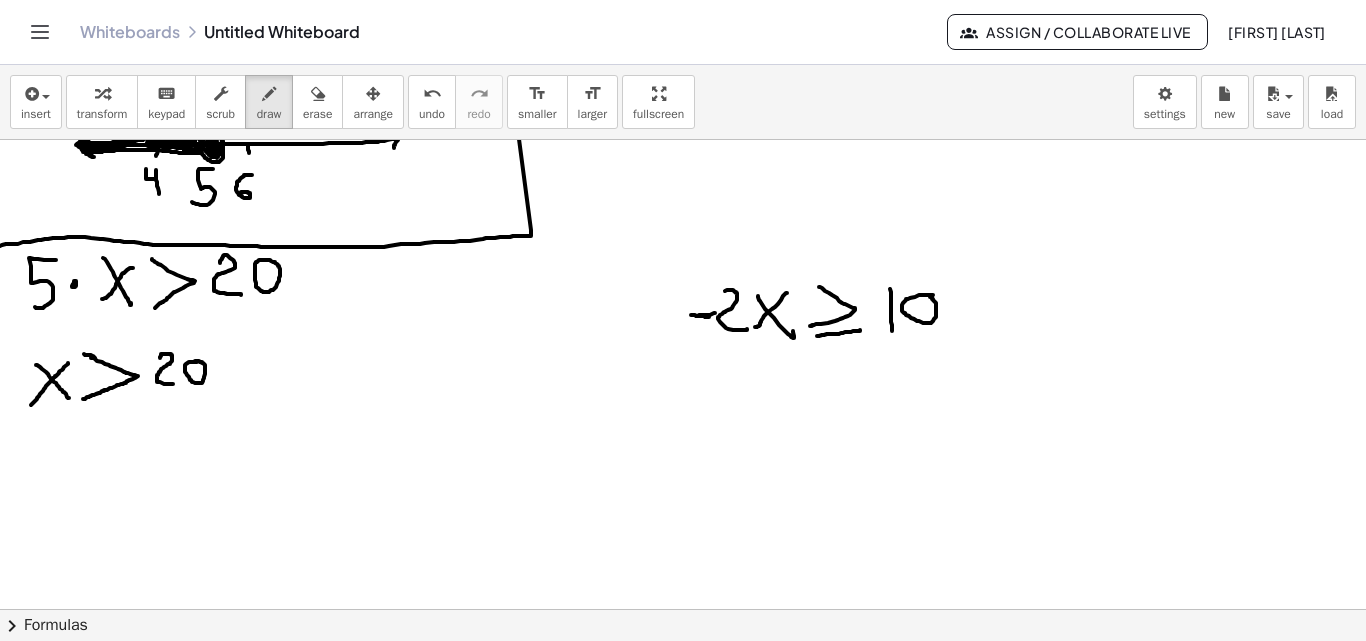 drag, startPoint x: 189, startPoint y: 362, endPoint x: 182, endPoint y: 381, distance: 20.248457 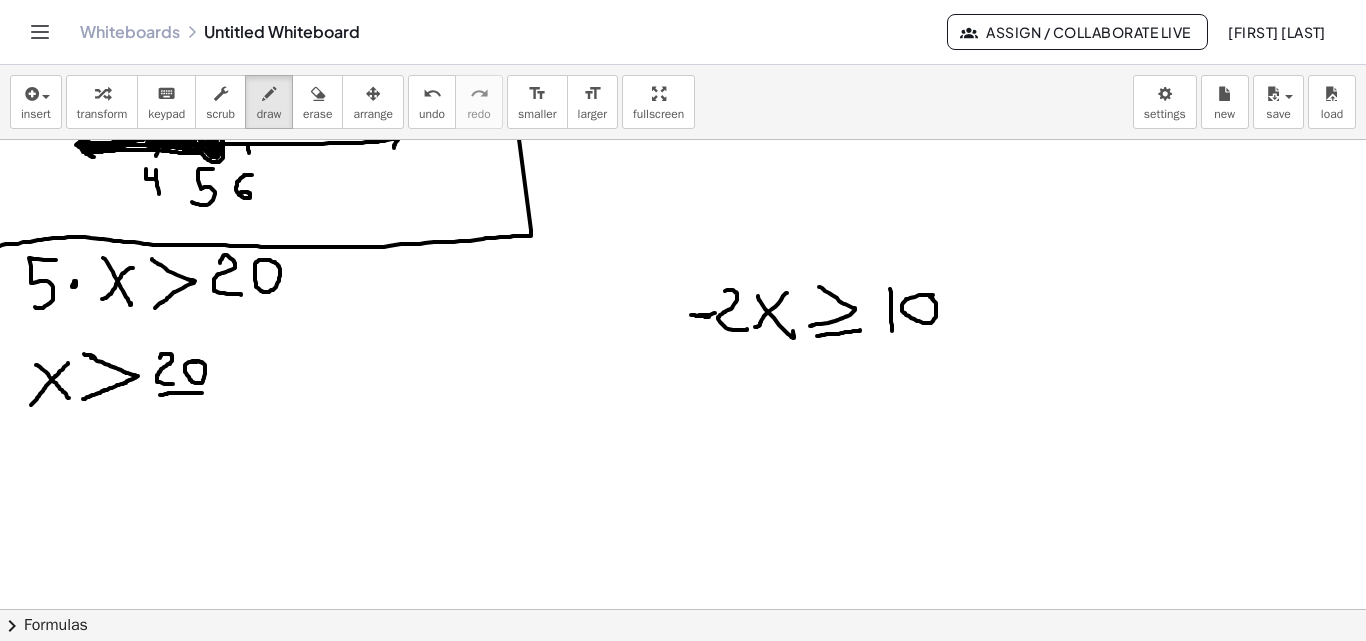drag, startPoint x: 160, startPoint y: 395, endPoint x: 209, endPoint y: 394, distance: 49.010204 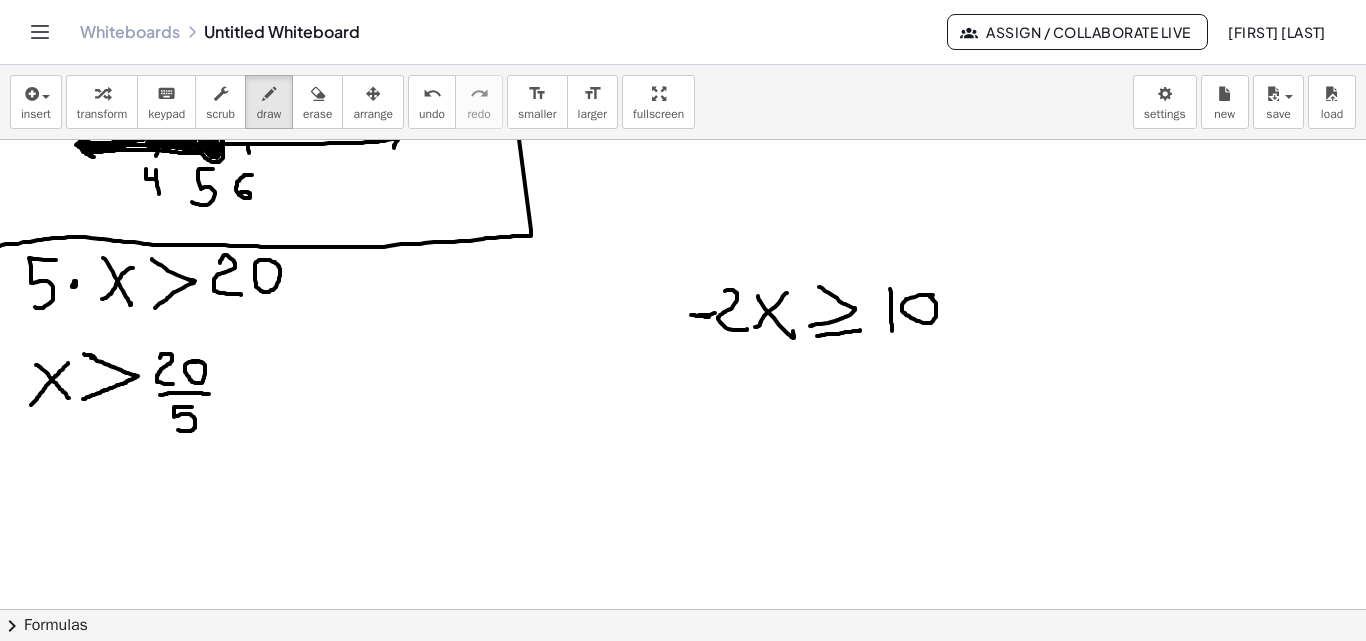 drag, startPoint x: 191, startPoint y: 407, endPoint x: 178, endPoint y: 430, distance: 26.41969 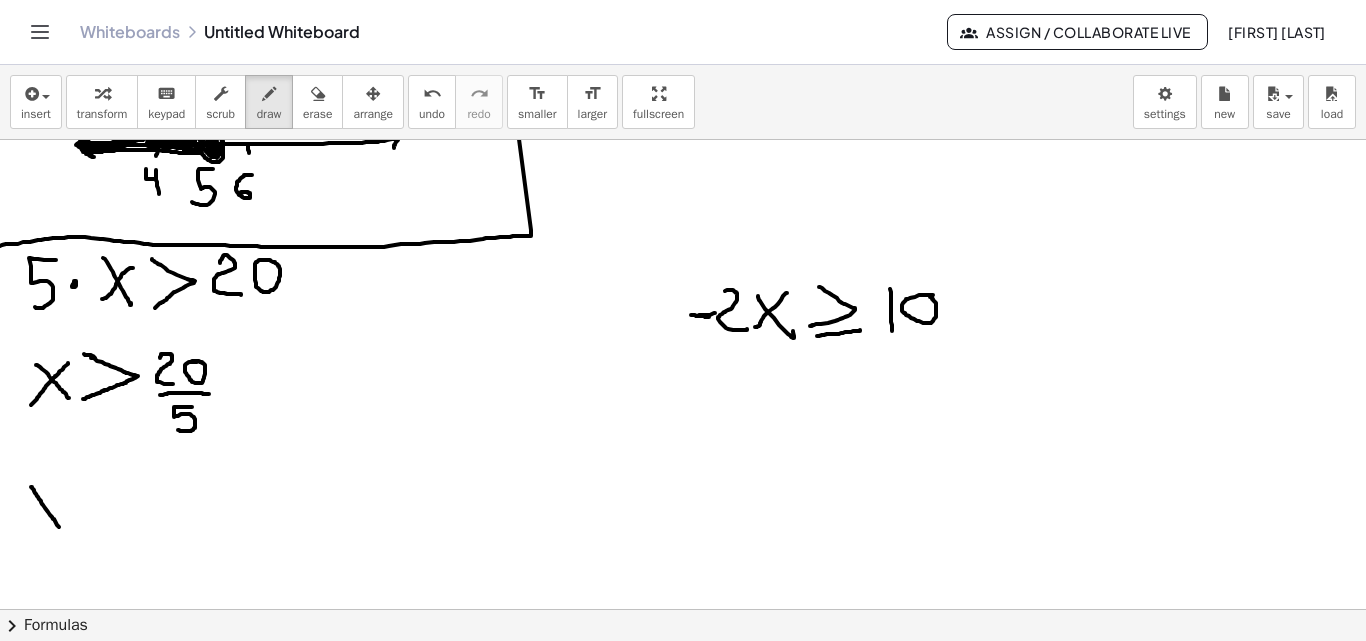 drag, startPoint x: 31, startPoint y: 487, endPoint x: 60, endPoint y: 528, distance: 50.219517 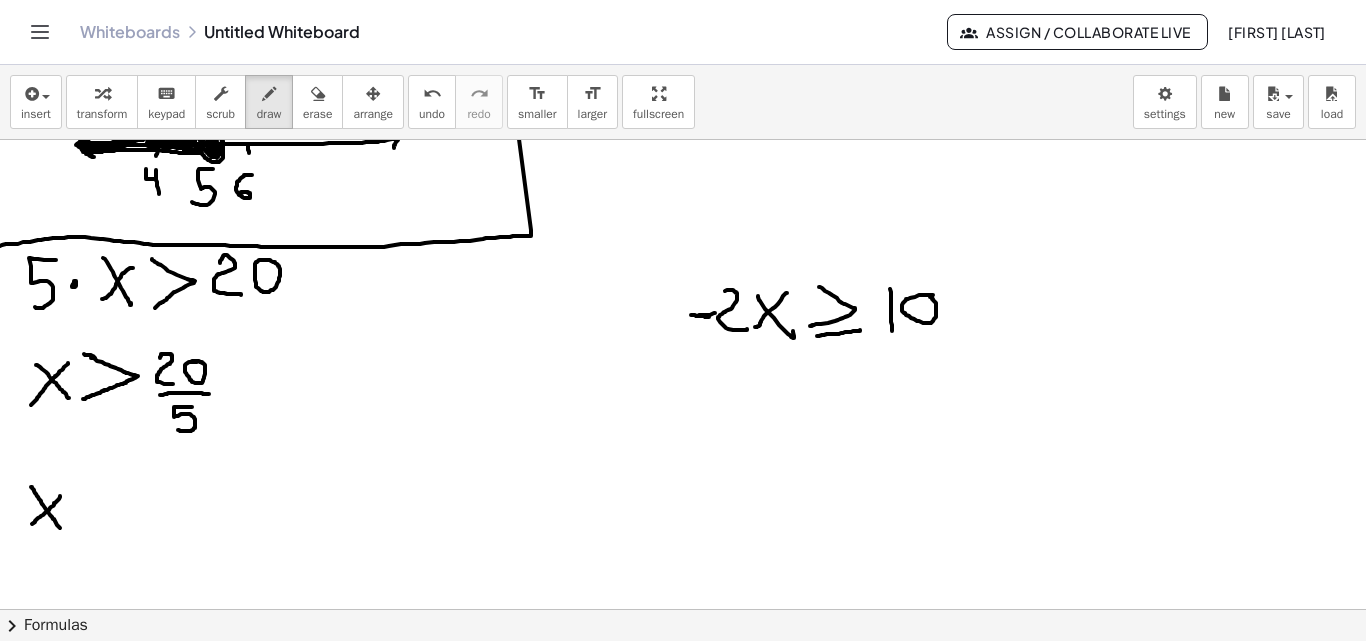 drag, startPoint x: 60, startPoint y: 496, endPoint x: 30, endPoint y: 527, distance: 43.13931 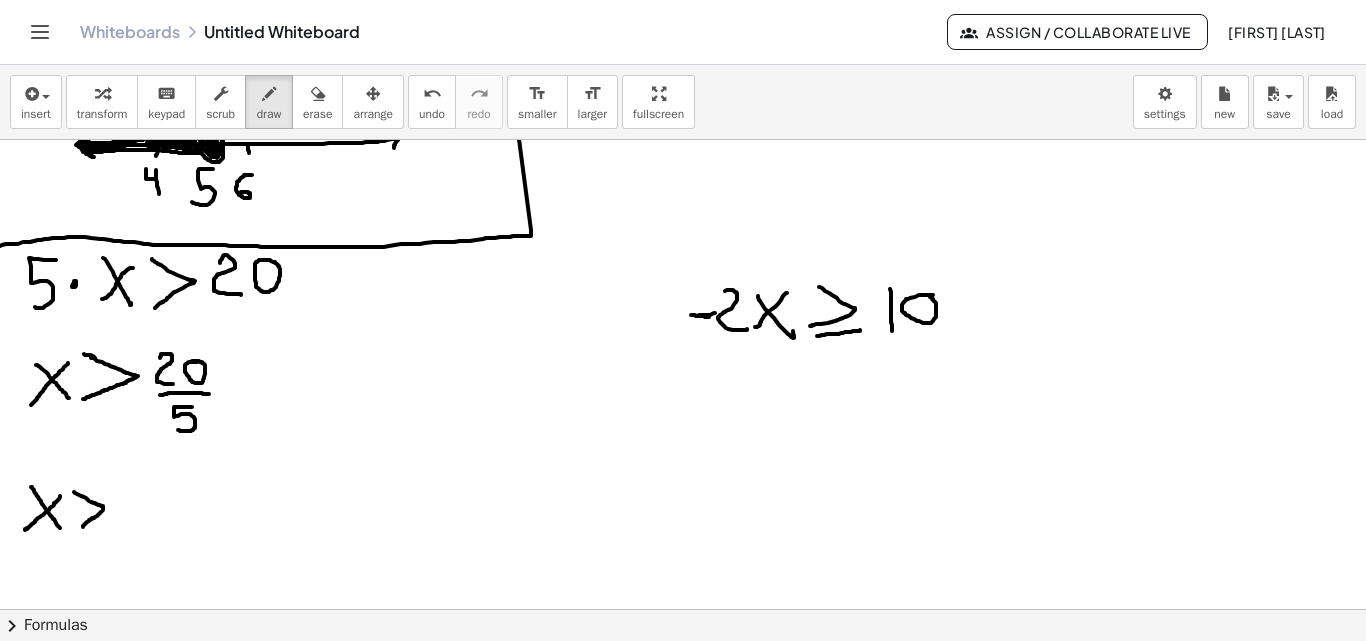 drag, startPoint x: 74, startPoint y: 492, endPoint x: 83, endPoint y: 527, distance: 36.138622 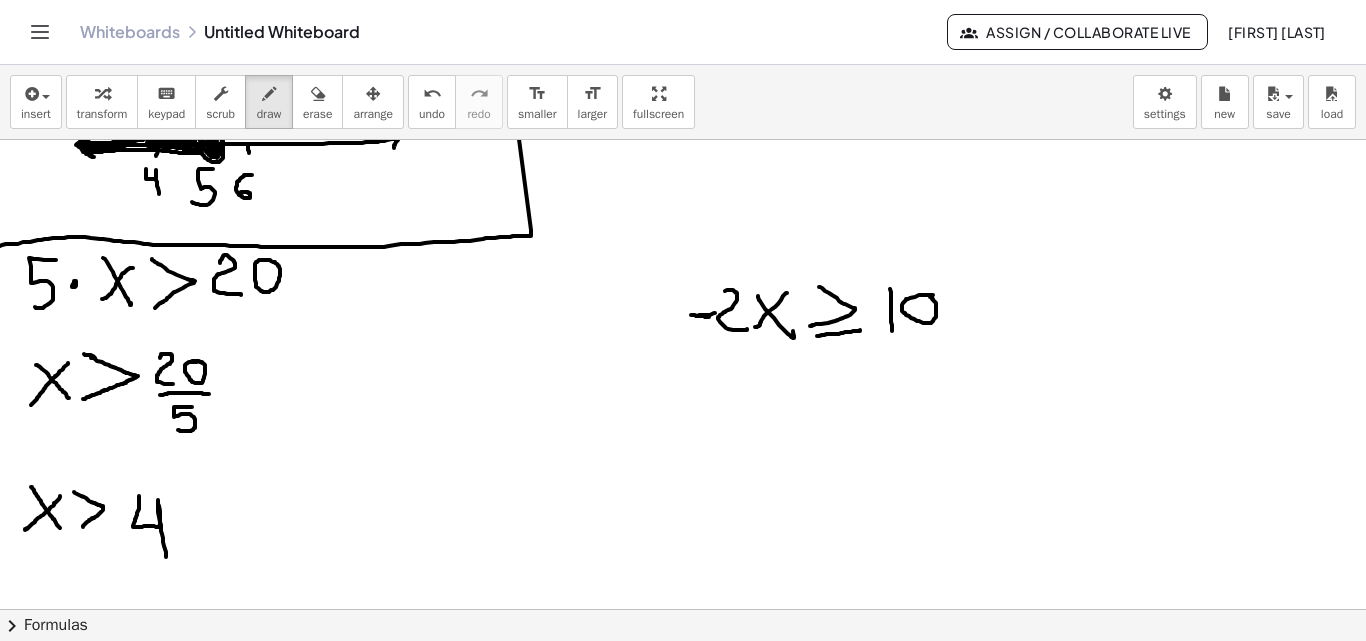 drag, startPoint x: 139, startPoint y: 496, endPoint x: 167, endPoint y: 560, distance: 69.856995 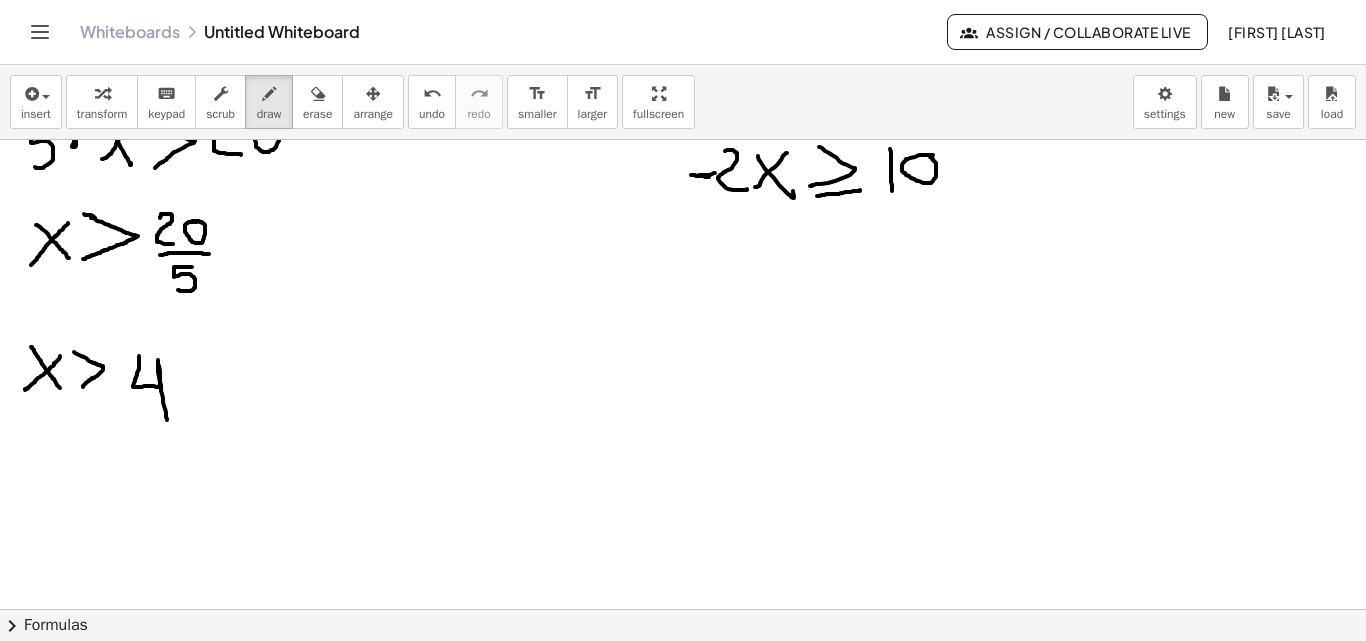 scroll, scrollTop: 2413, scrollLeft: 0, axis: vertical 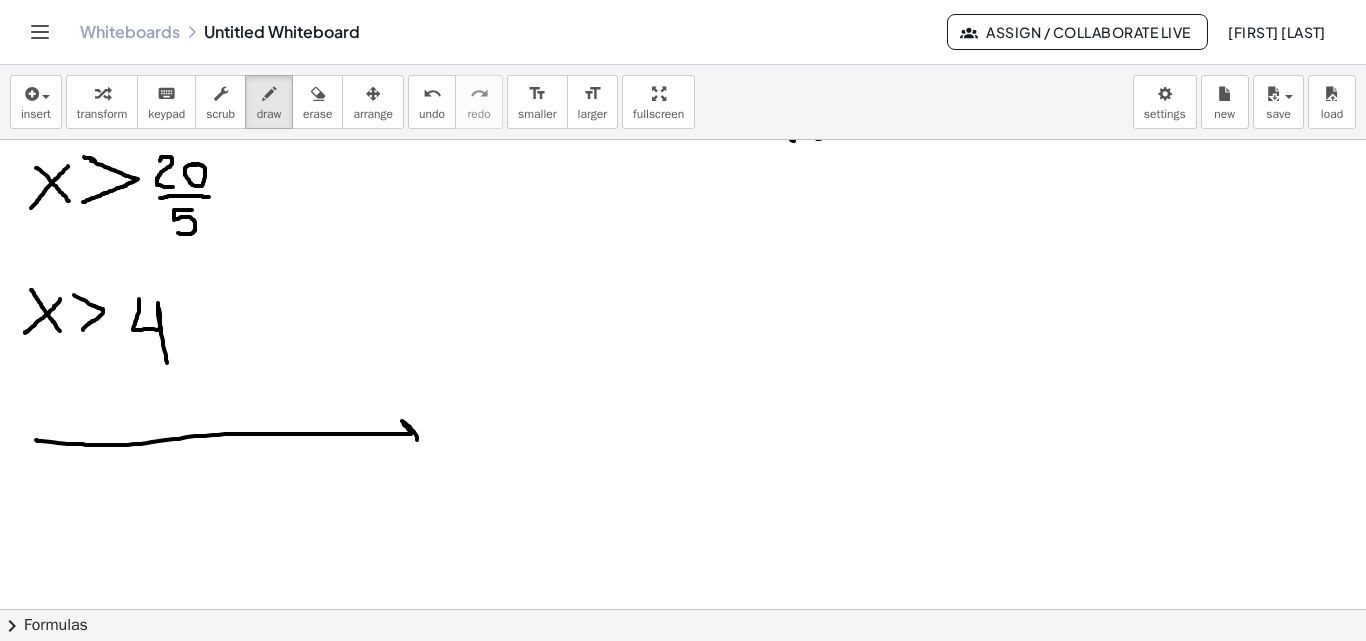 drag, startPoint x: 36, startPoint y: 440, endPoint x: 398, endPoint y: 445, distance: 362.03452 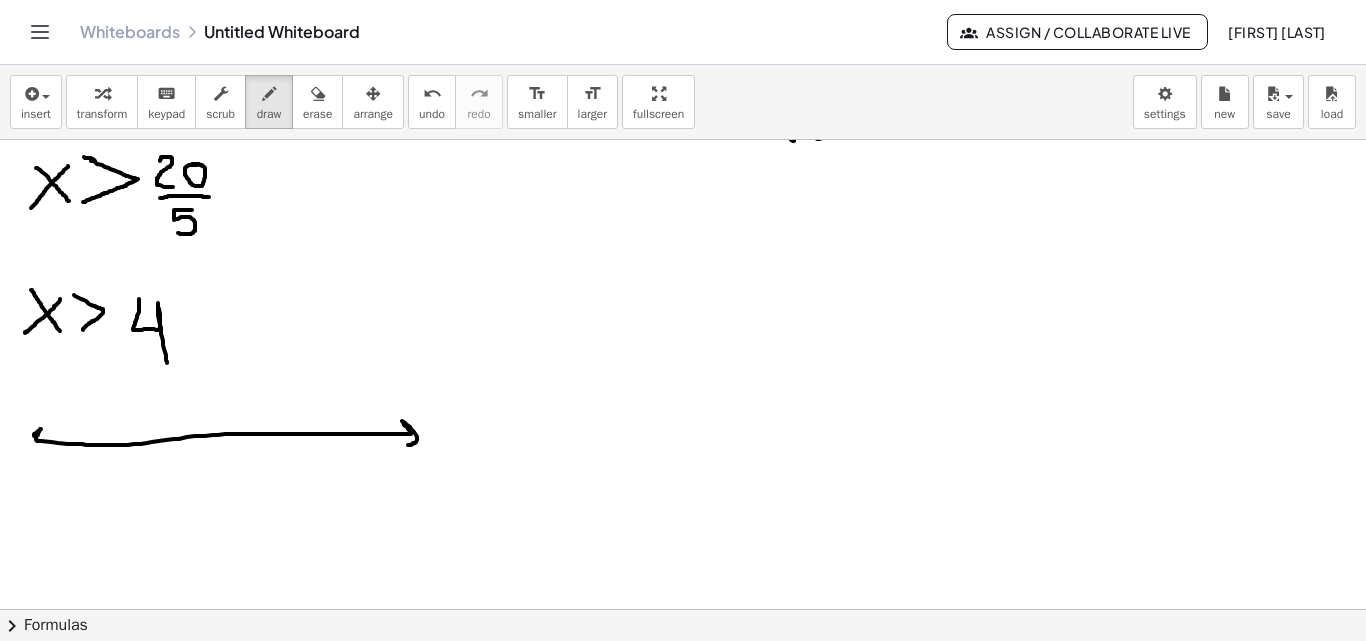 drag, startPoint x: 34, startPoint y: 436, endPoint x: 40, endPoint y: 445, distance: 10.816654 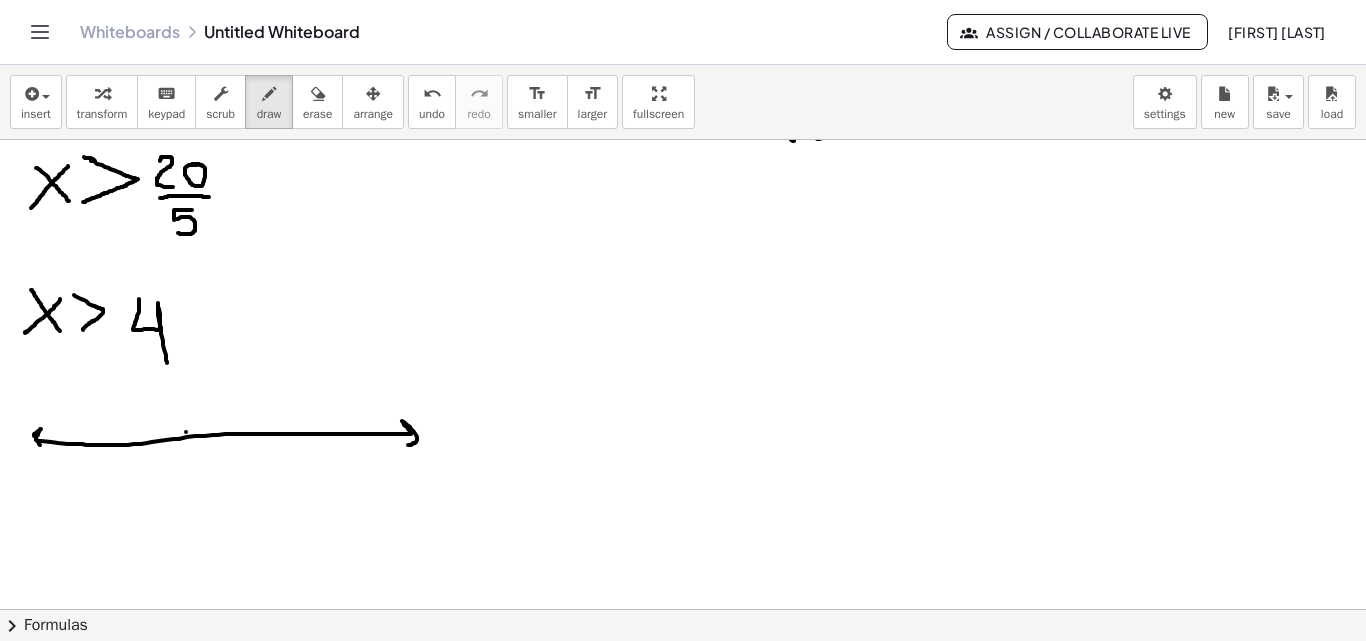 drag, startPoint x: 186, startPoint y: 432, endPoint x: 188, endPoint y: 446, distance: 14.142136 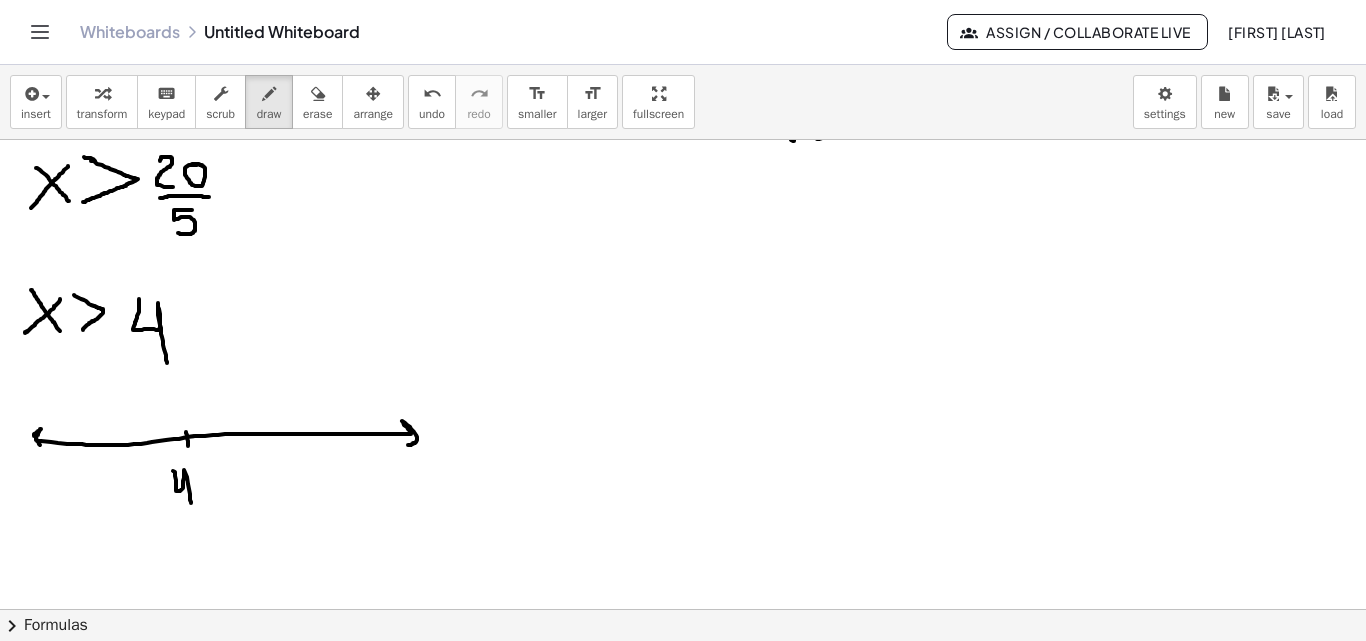 drag, startPoint x: 175, startPoint y: 476, endPoint x: 272, endPoint y: 455, distance: 99.24717 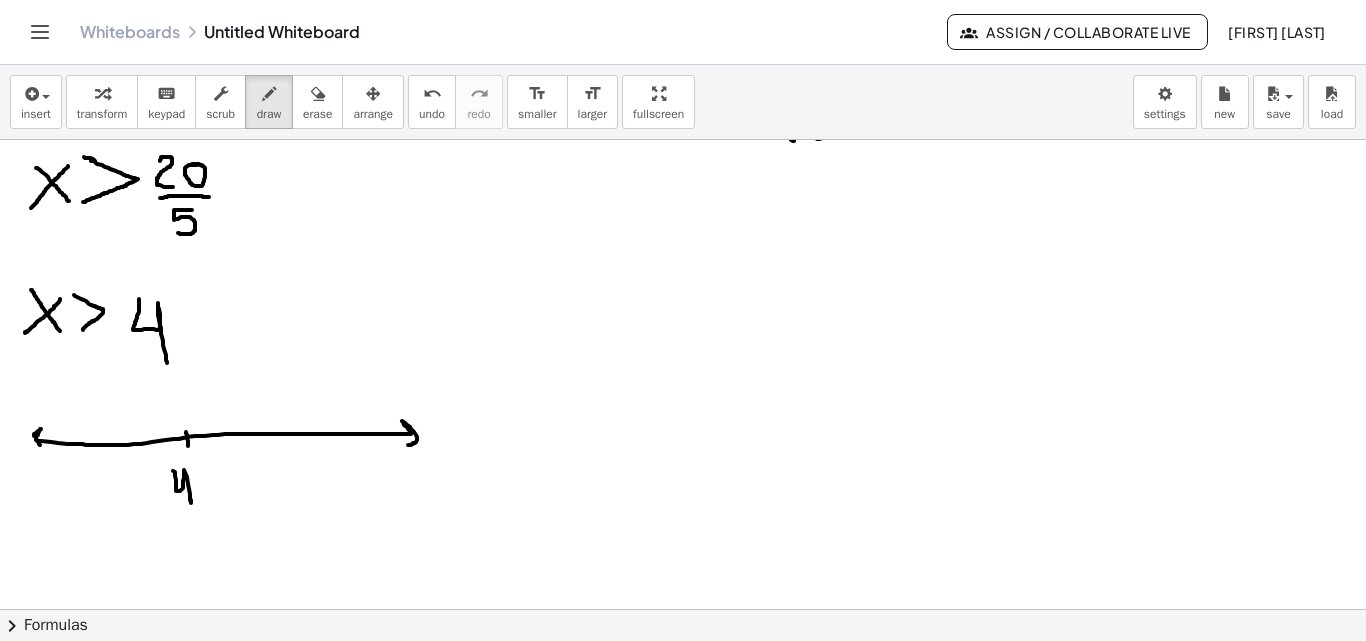 click at bounding box center [683, -632] 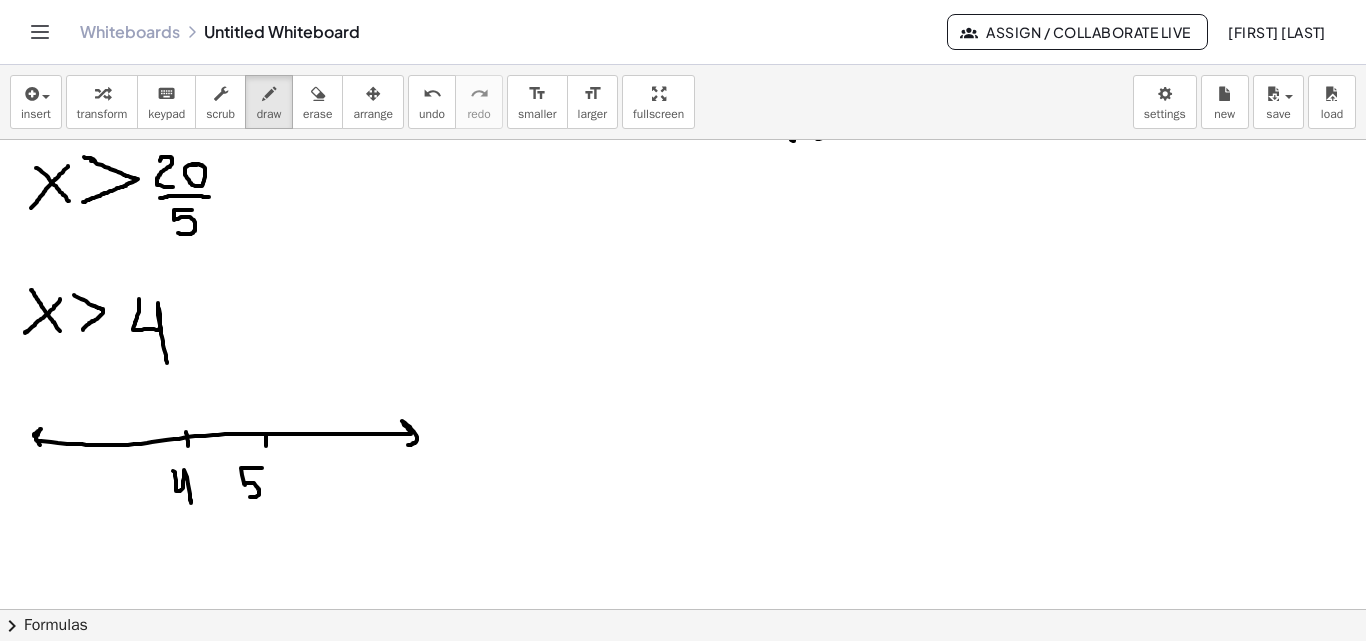 drag, startPoint x: 262, startPoint y: 468, endPoint x: 214, endPoint y: 497, distance: 56.0803 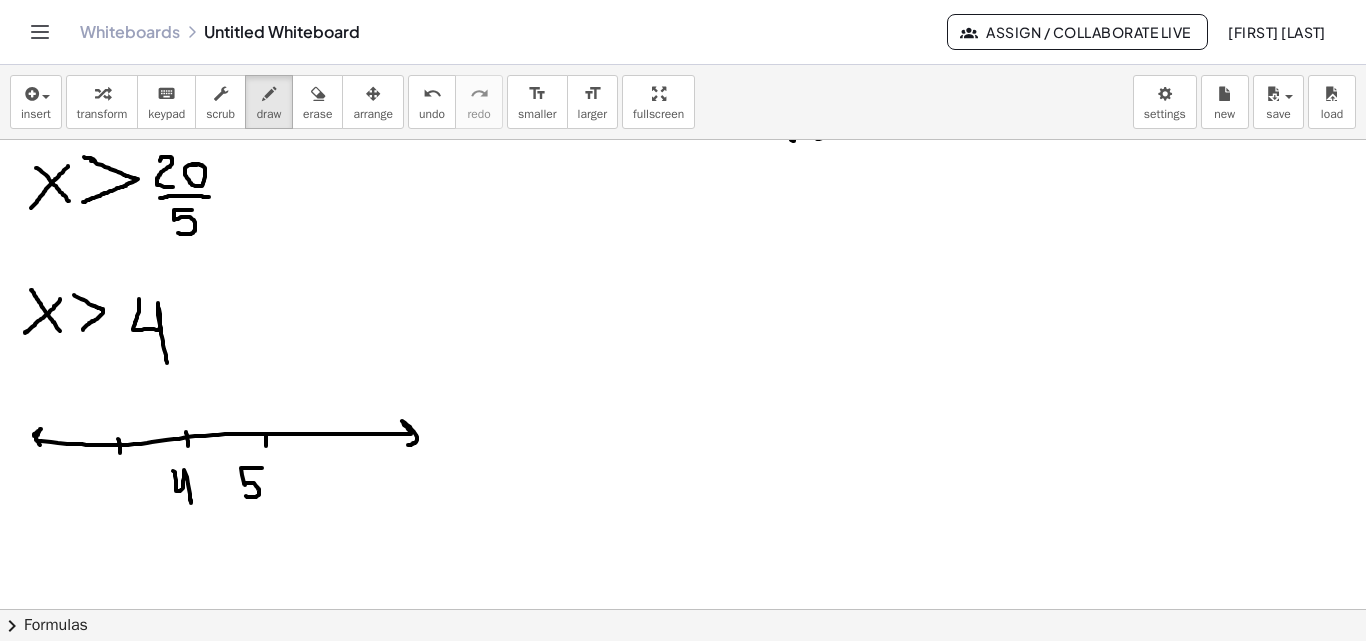 drag, startPoint x: 119, startPoint y: 442, endPoint x: 120, endPoint y: 453, distance: 11.045361 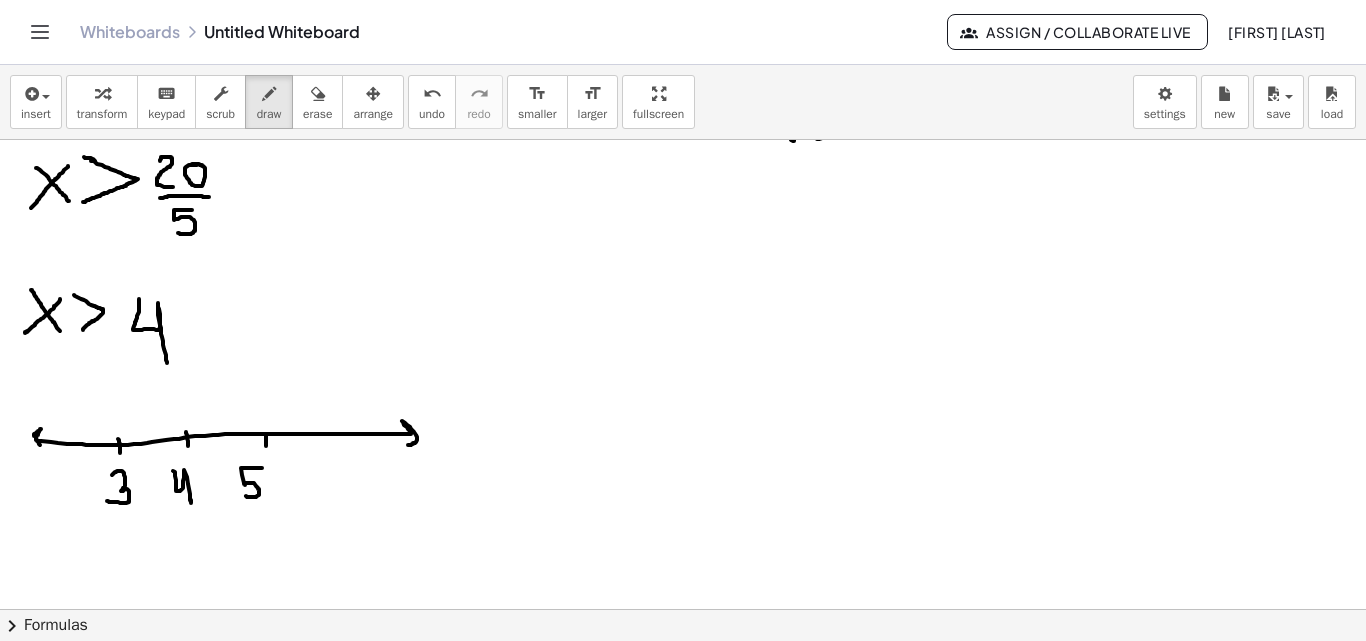 drag, startPoint x: 112, startPoint y: 475, endPoint x: 127, endPoint y: 475, distance: 15 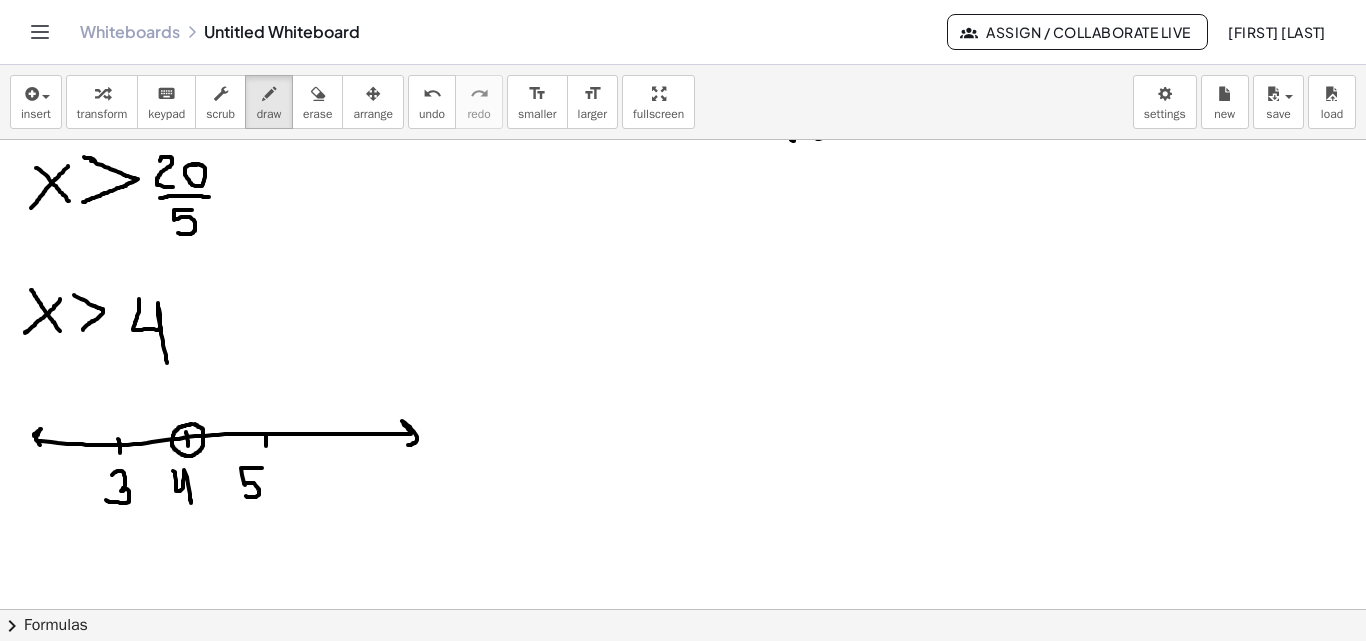 click at bounding box center (683, -632) 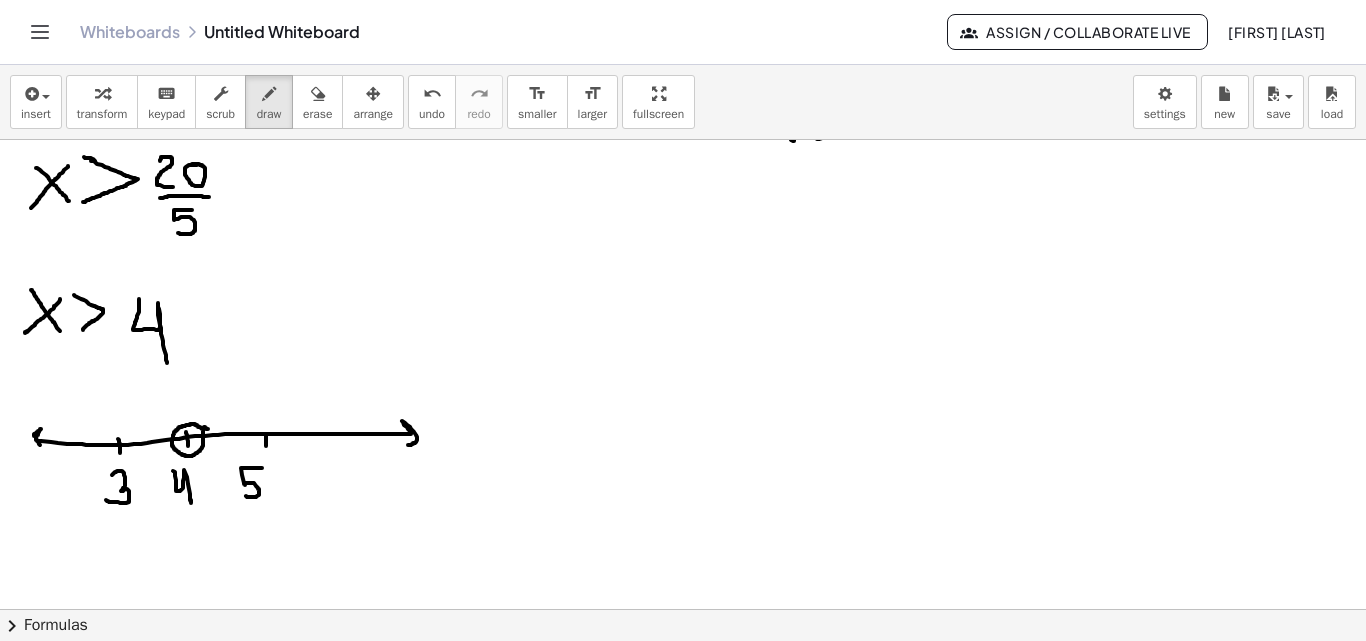 click at bounding box center [683, -632] 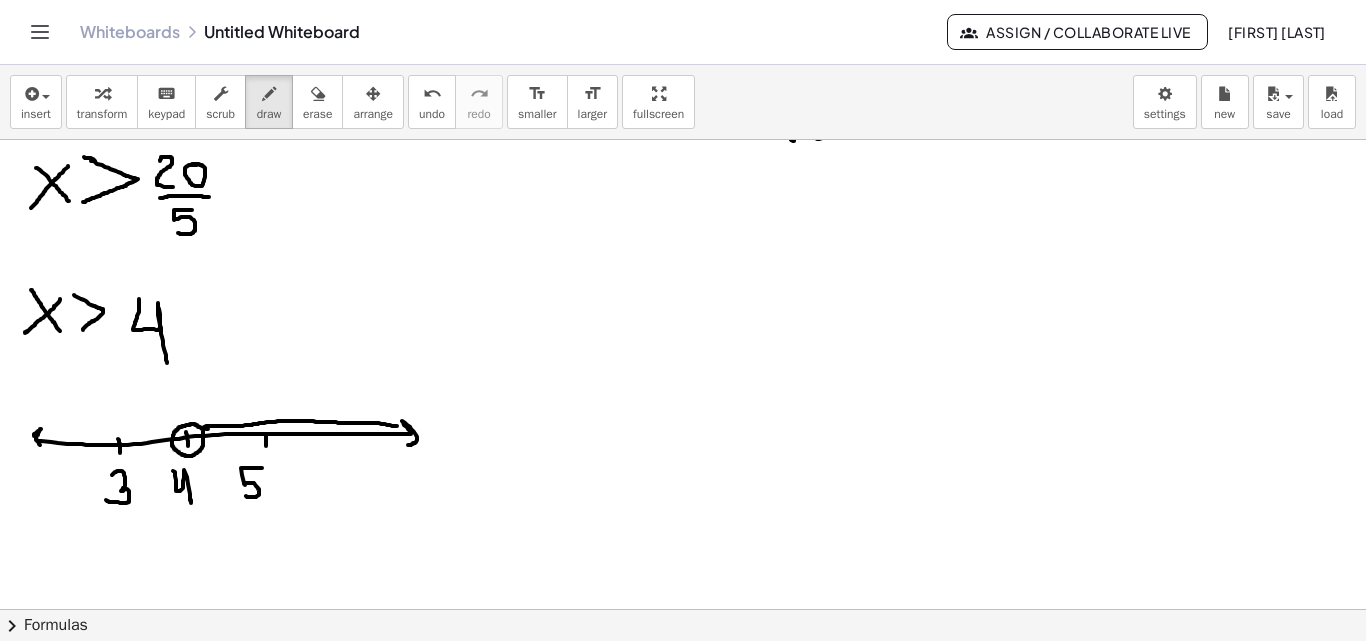 drag, startPoint x: 206, startPoint y: 426, endPoint x: 397, endPoint y: 426, distance: 191 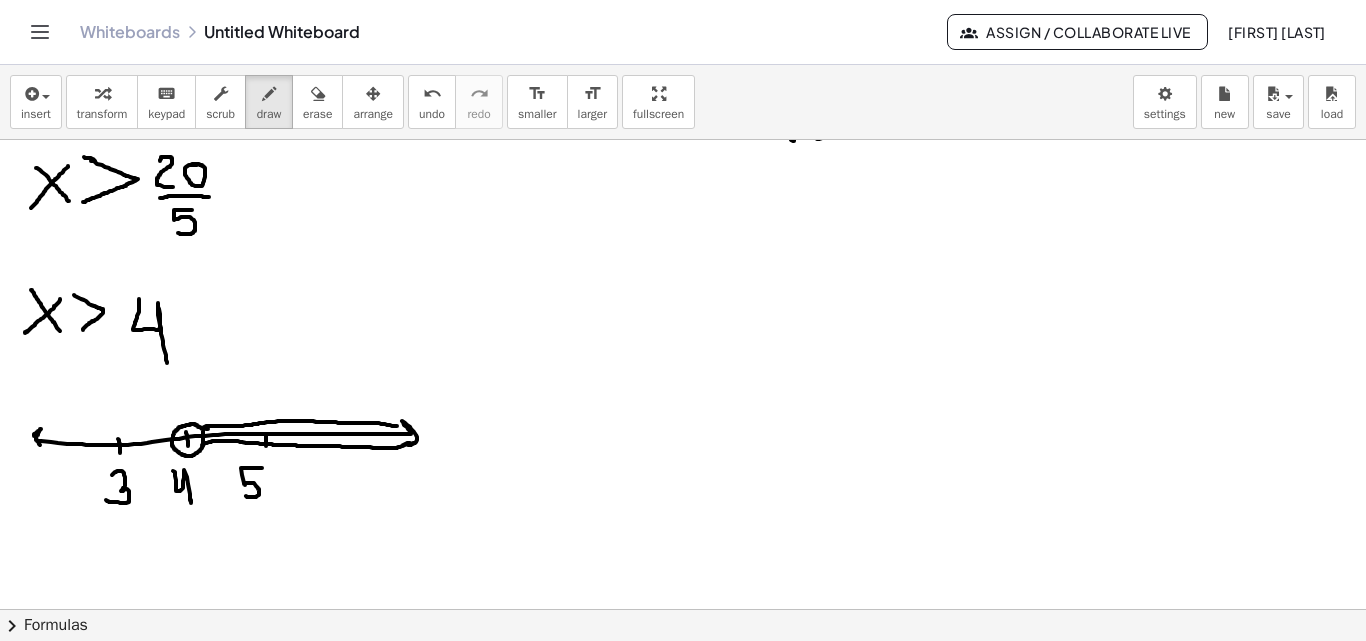 drag, startPoint x: 202, startPoint y: 445, endPoint x: 414, endPoint y: 441, distance: 212.03773 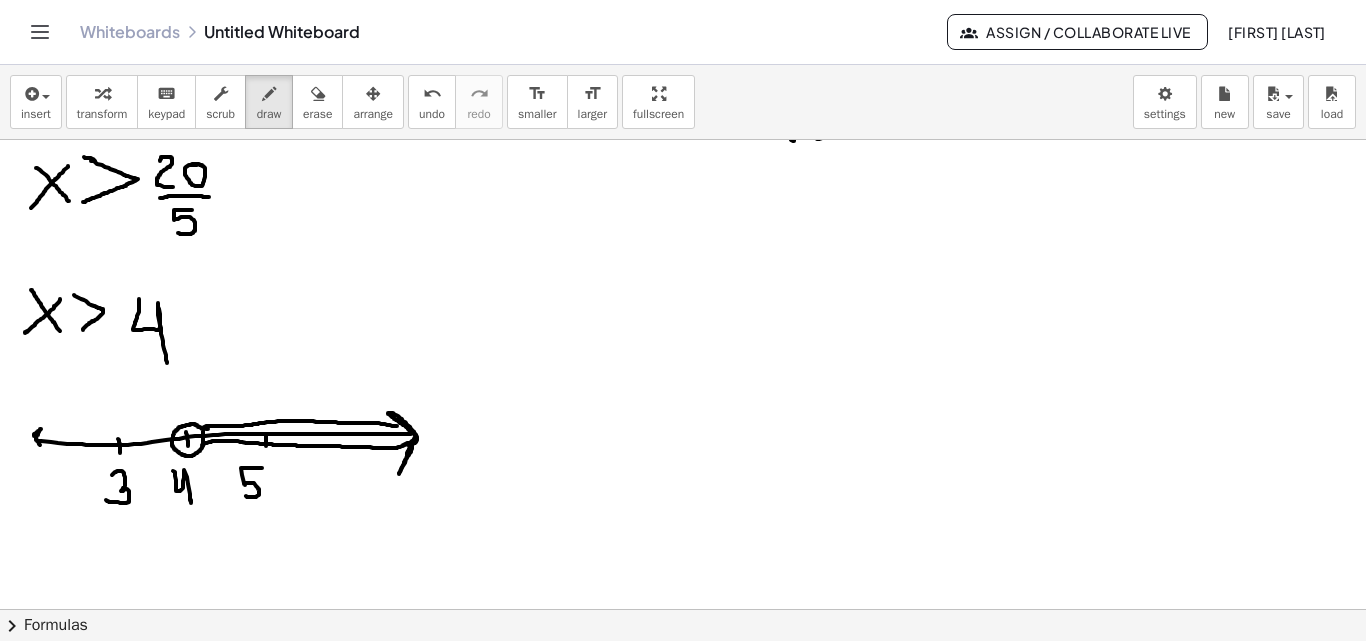 click at bounding box center (683, -632) 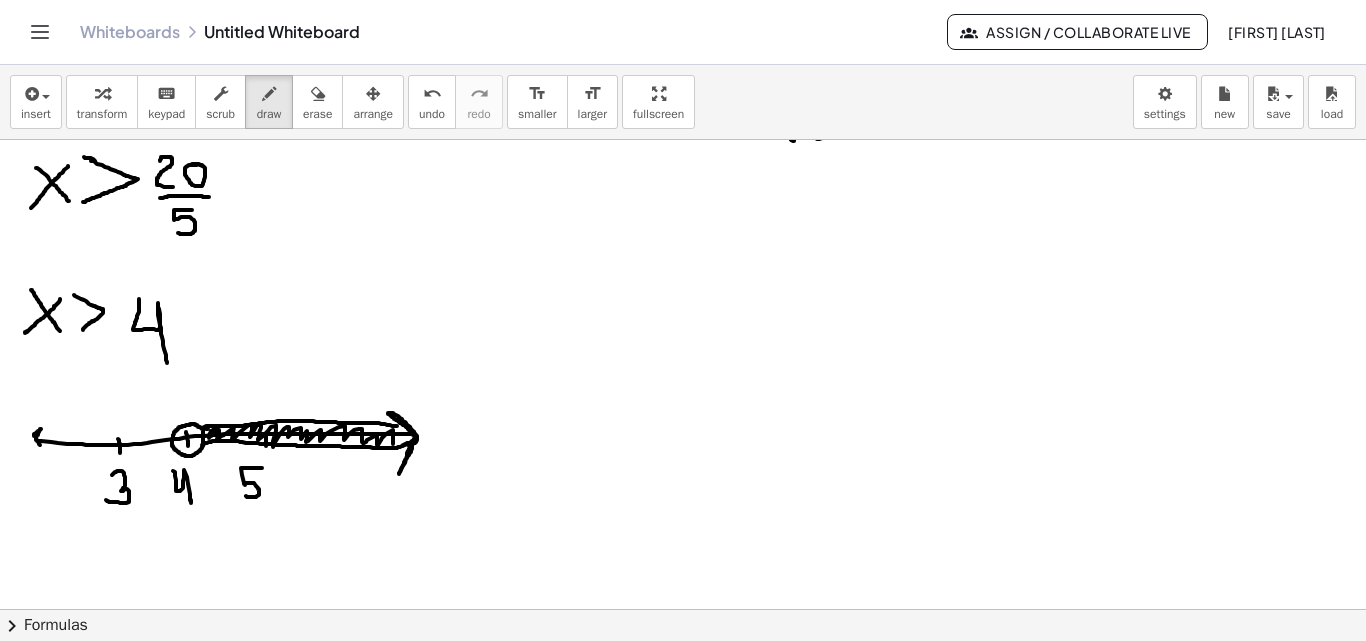 drag, startPoint x: 216, startPoint y: 426, endPoint x: 406, endPoint y: 438, distance: 190.37857 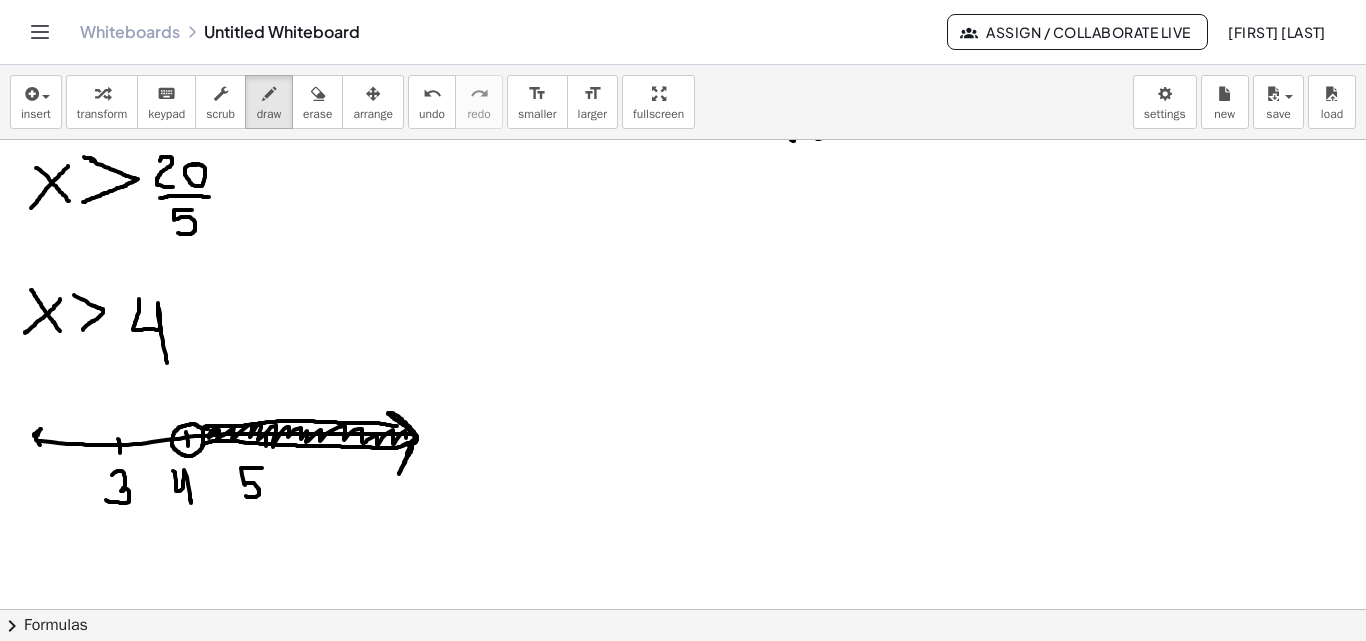 drag, startPoint x: 467, startPoint y: 440, endPoint x: 481, endPoint y: 416, distance: 27.784887 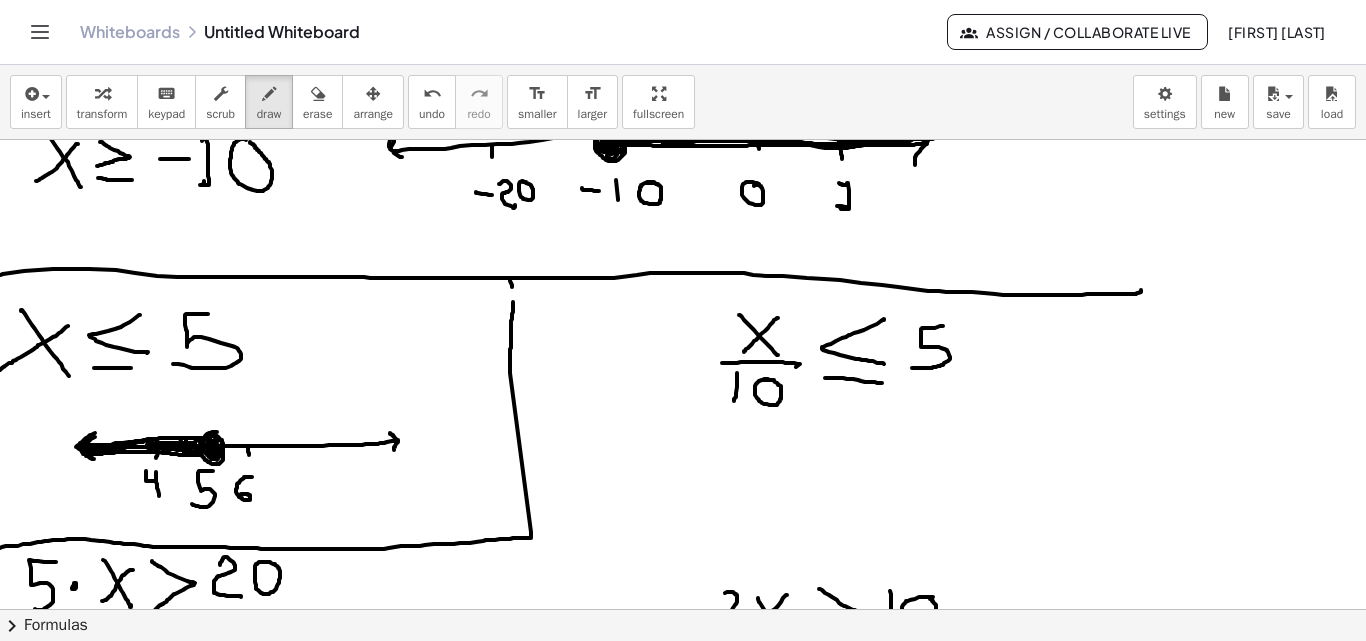 drag, startPoint x: 563, startPoint y: 382, endPoint x: 560, endPoint y: 411, distance: 29.15476 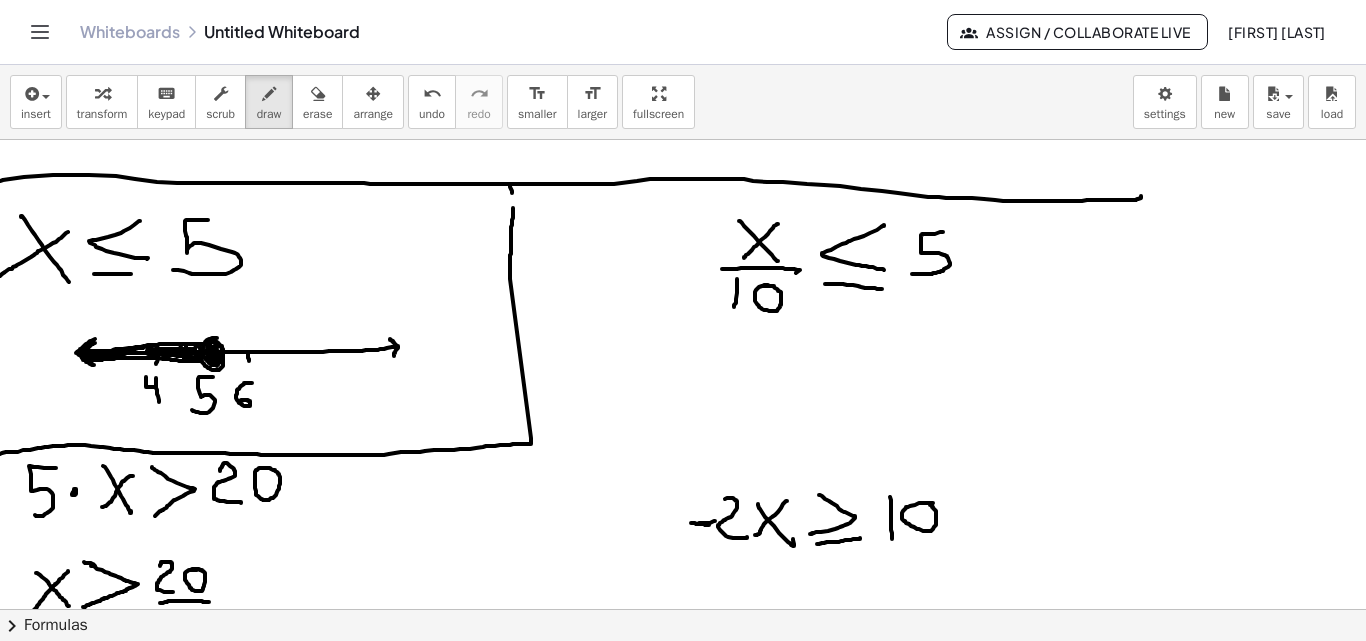 scroll, scrollTop: 2015, scrollLeft: 0, axis: vertical 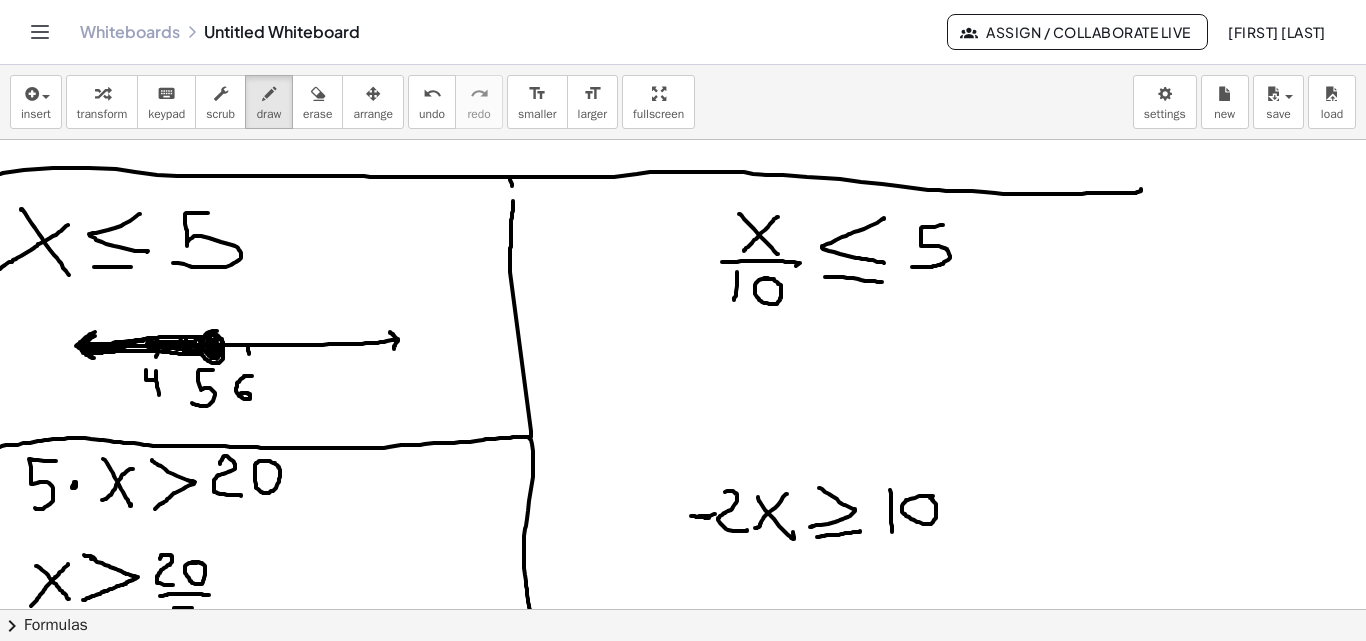 drag, startPoint x: 533, startPoint y: 469, endPoint x: 534, endPoint y: 642, distance: 173.00288 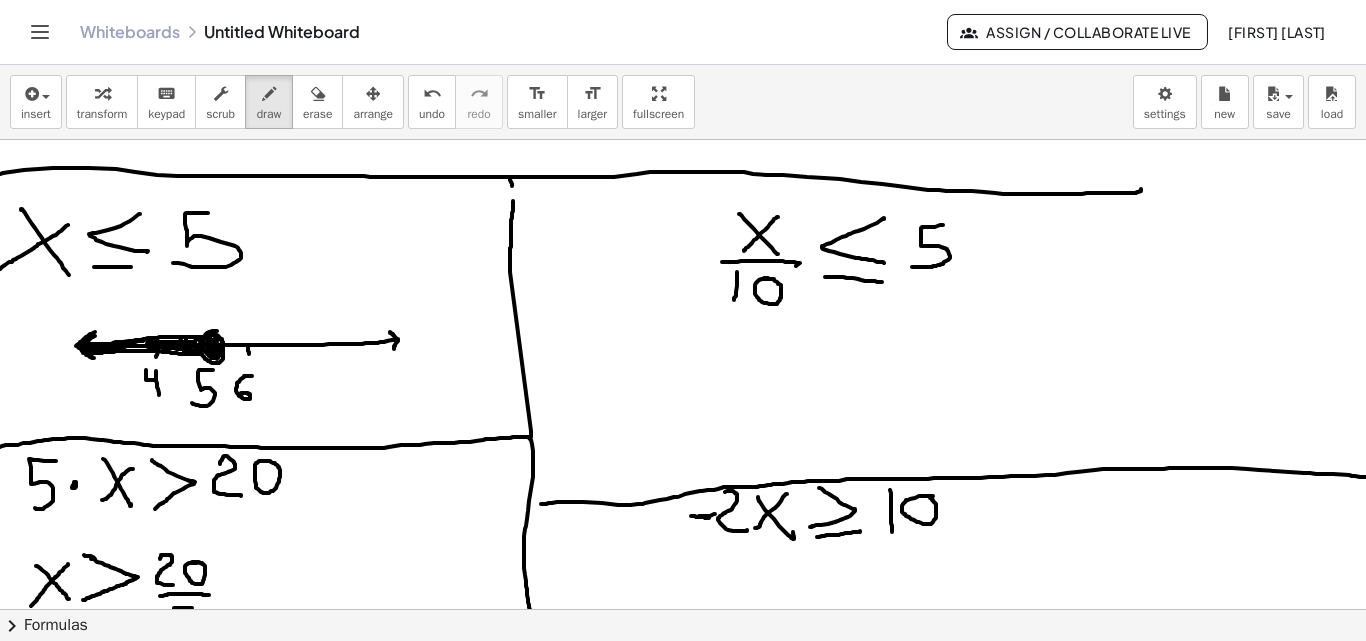 drag, startPoint x: 546, startPoint y: 504, endPoint x: 1387, endPoint y: 481, distance: 841.31445 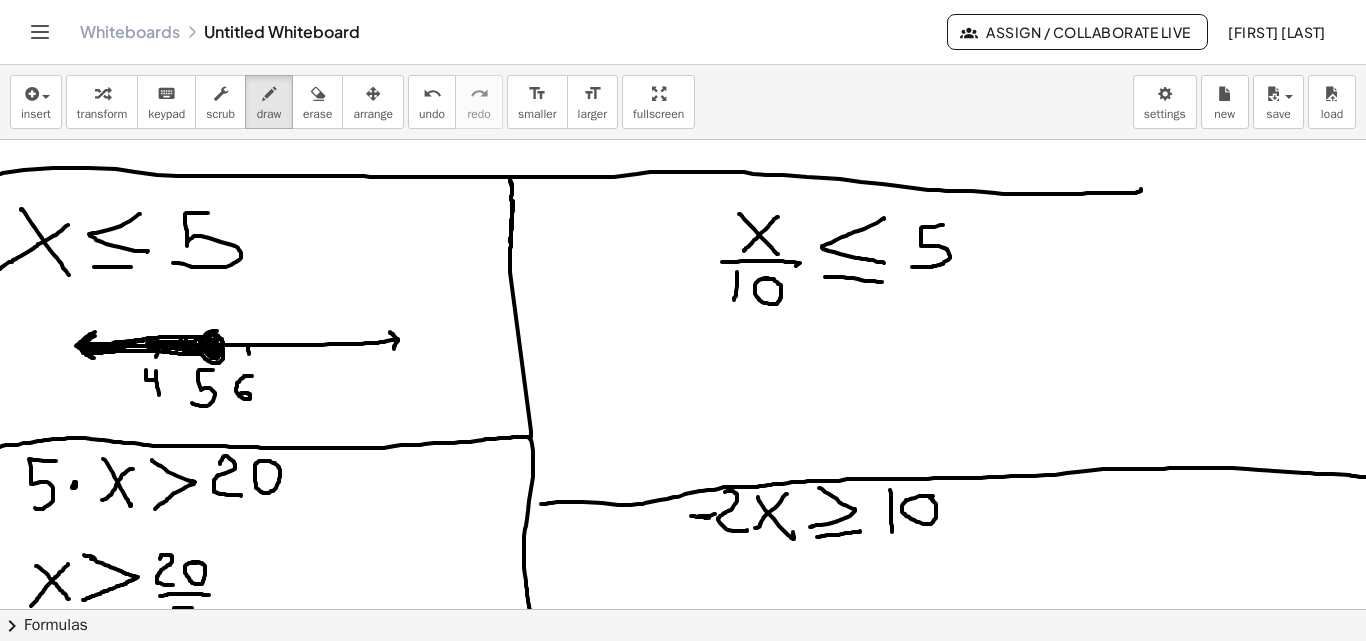drag, startPoint x: 510, startPoint y: 182, endPoint x: 510, endPoint y: 242, distance: 60 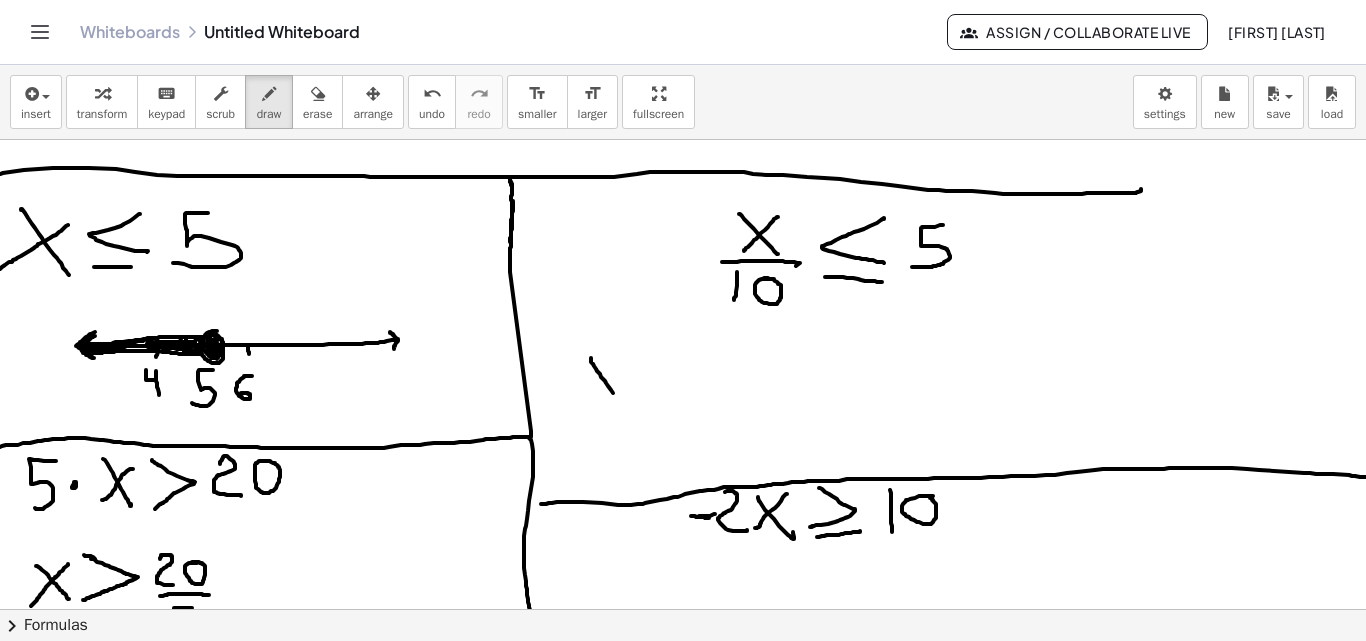 drag, startPoint x: 591, startPoint y: 358, endPoint x: 614, endPoint y: 395, distance: 43.56604 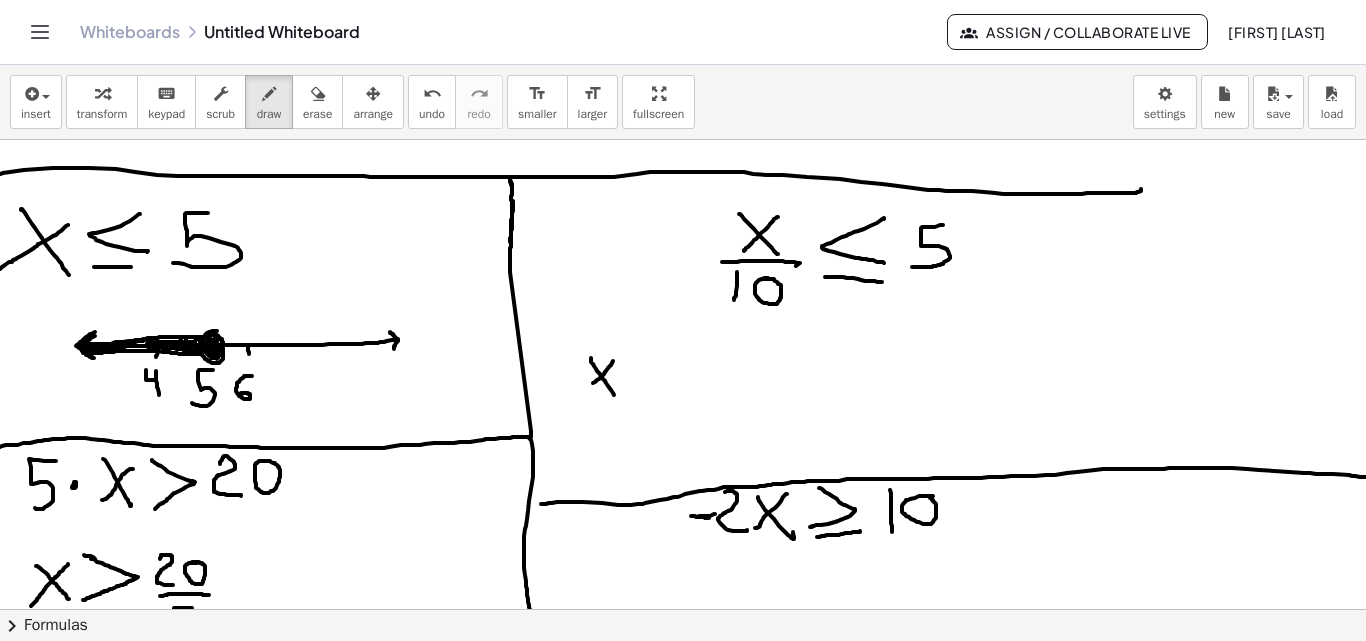 drag, startPoint x: 613, startPoint y: 361, endPoint x: 582, endPoint y: 392, distance: 43.840622 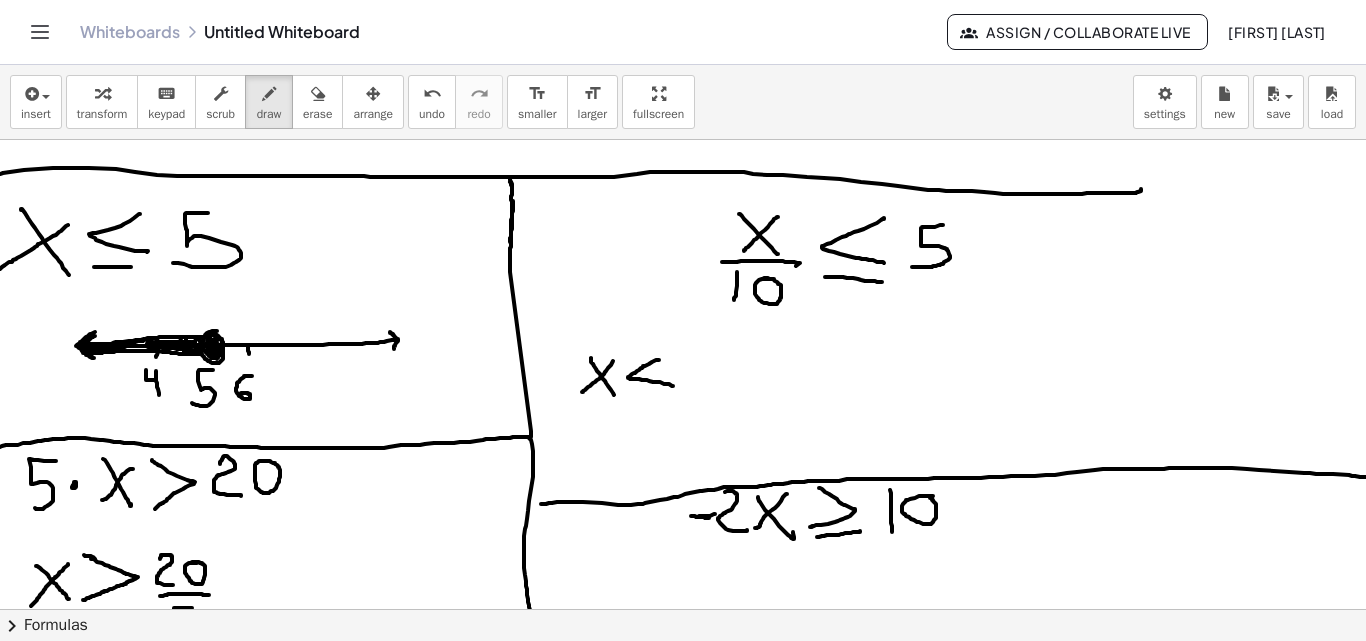 drag, startPoint x: 659, startPoint y: 360, endPoint x: 658, endPoint y: 393, distance: 33.01515 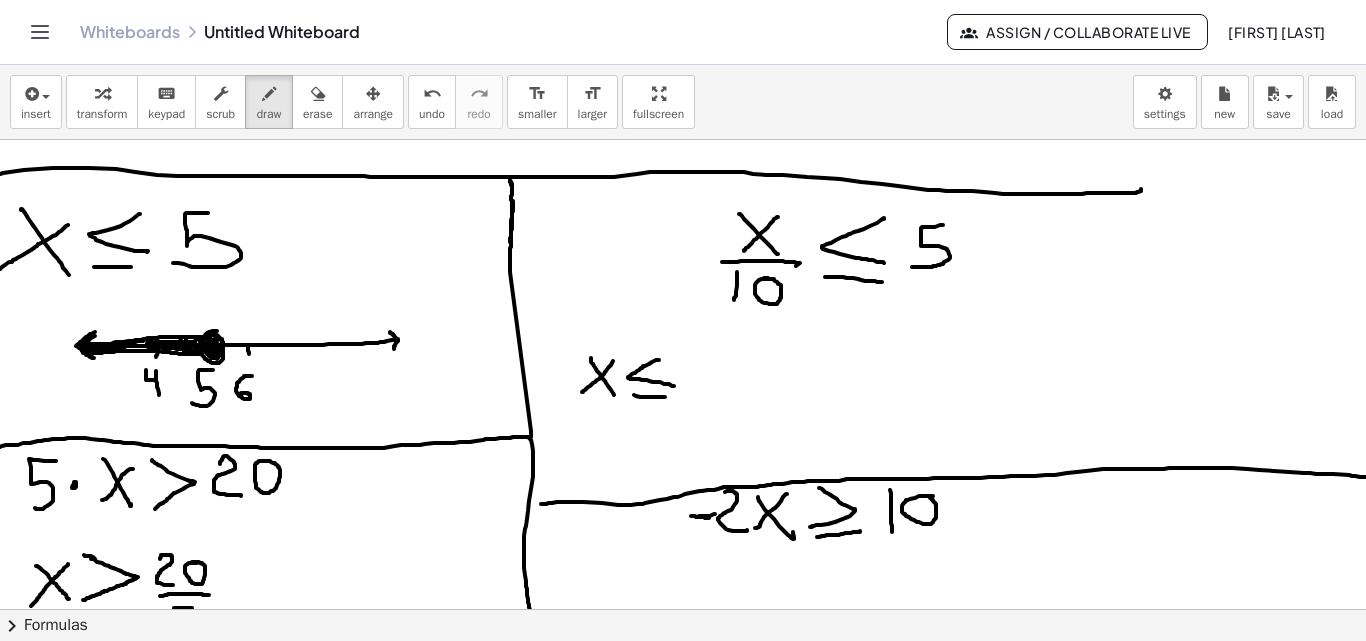 drag, startPoint x: 634, startPoint y: 395, endPoint x: 665, endPoint y: 397, distance: 31.06445 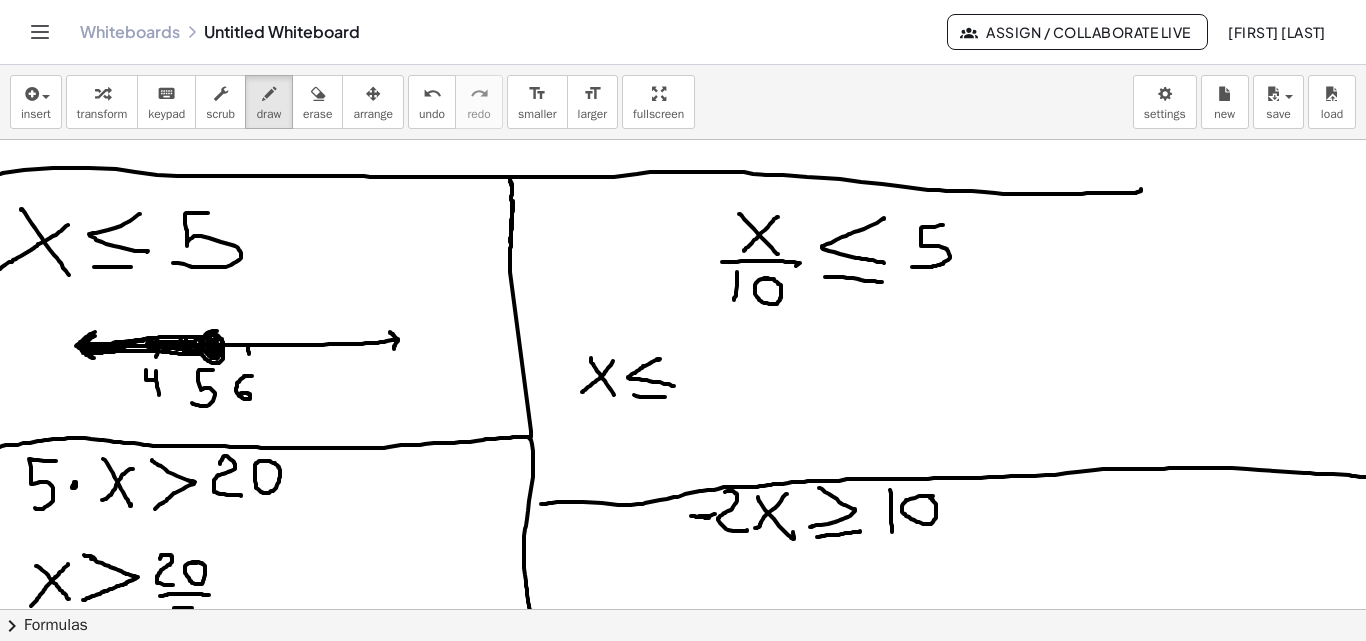 click at bounding box center [697, -234] 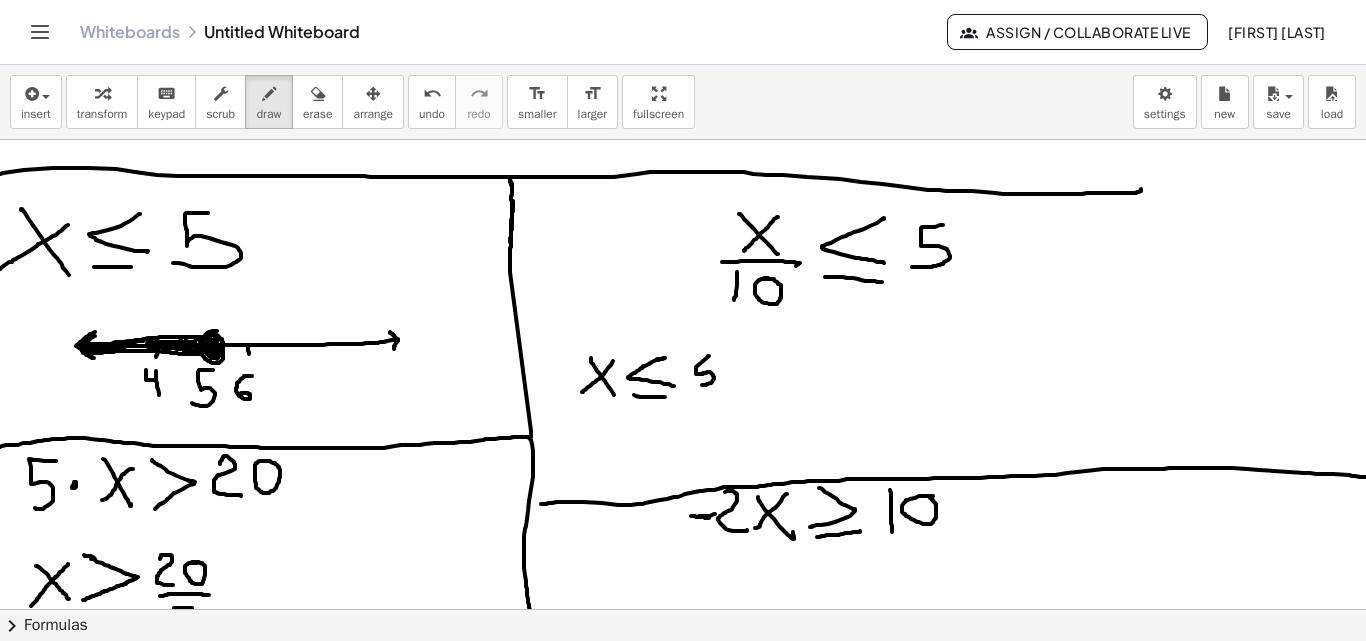 drag, startPoint x: 696, startPoint y: 367, endPoint x: 710, endPoint y: 372, distance: 14.866069 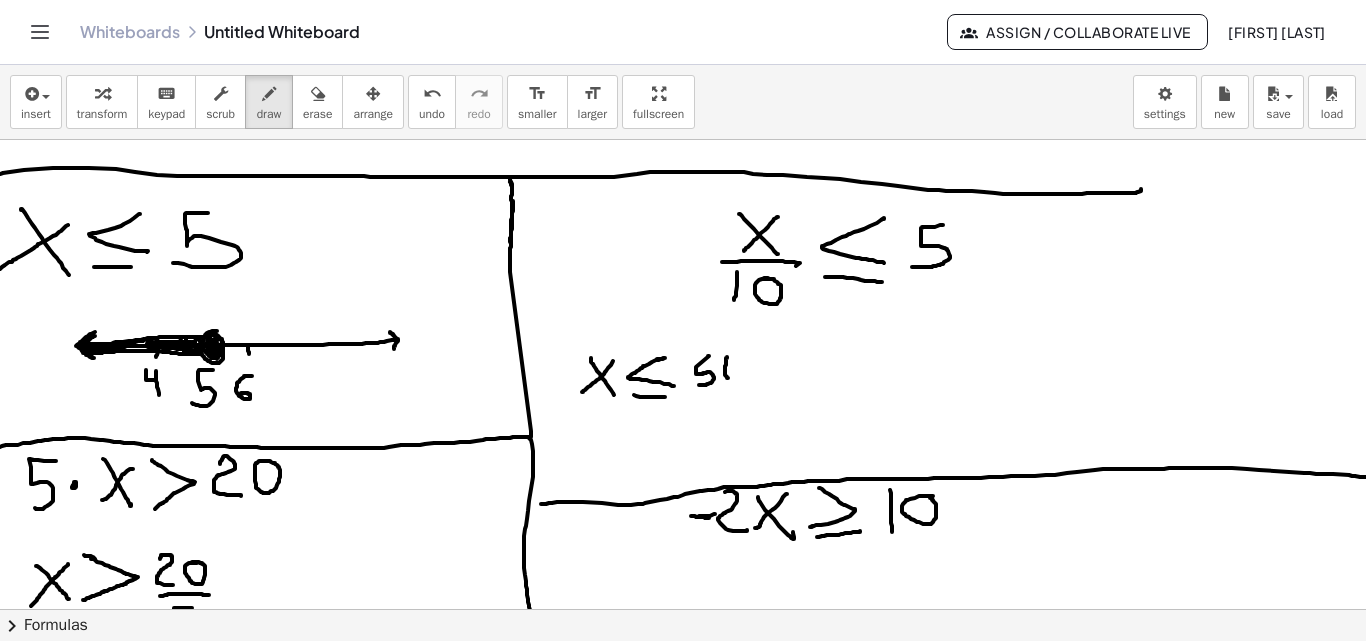 drag, startPoint x: 727, startPoint y: 358, endPoint x: 732, endPoint y: 378, distance: 20.615528 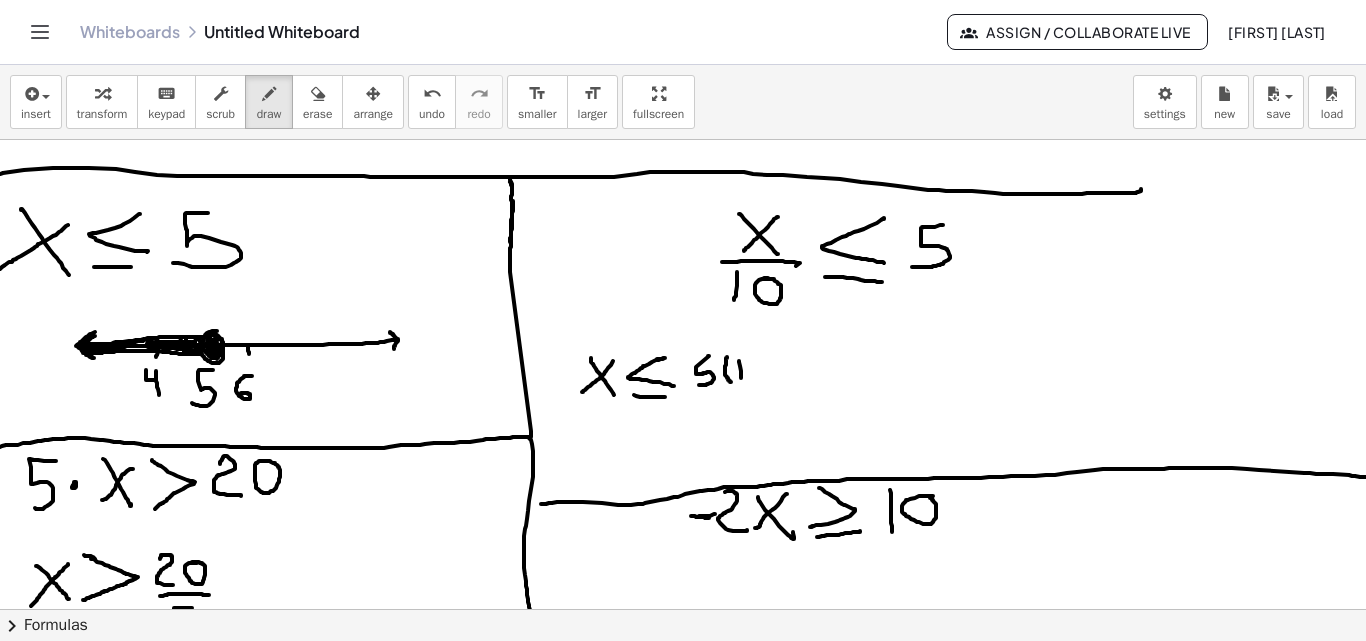 drag, startPoint x: 739, startPoint y: 361, endPoint x: 741, endPoint y: 378, distance: 17.117243 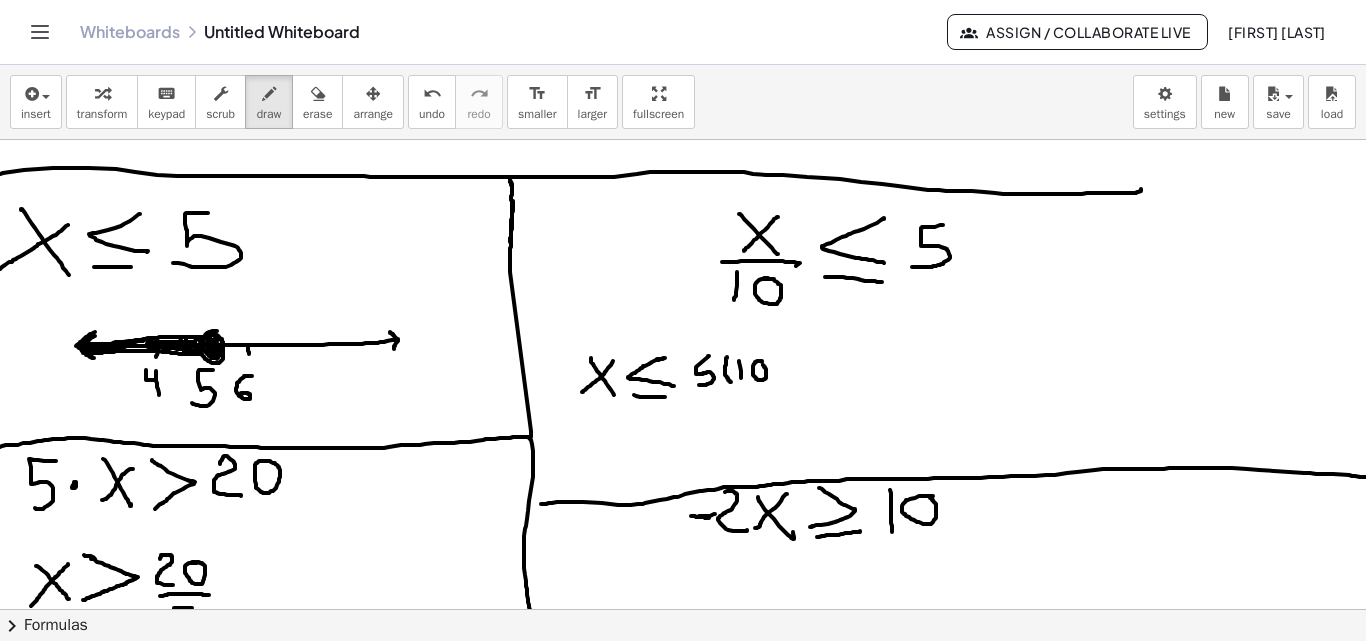 click at bounding box center [697, -234] 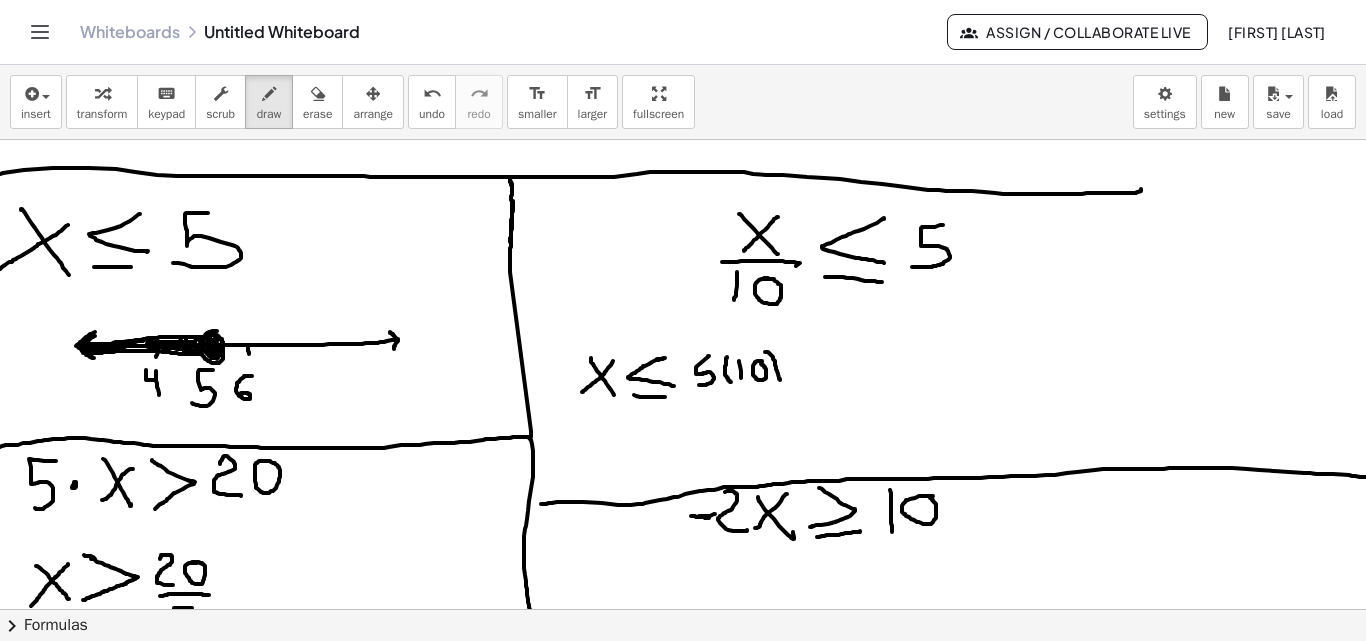 drag, startPoint x: 765, startPoint y: 352, endPoint x: 780, endPoint y: 380, distance: 31.764761 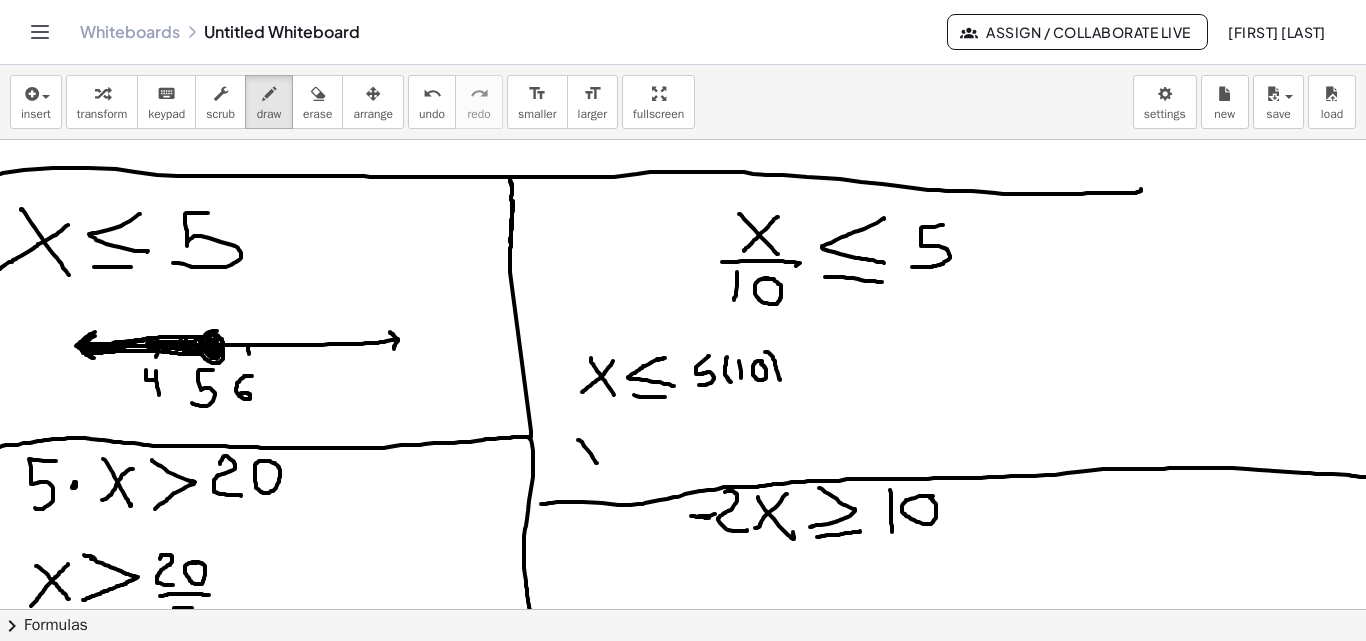 drag, startPoint x: 578, startPoint y: 440, endPoint x: 597, endPoint y: 453, distance: 23.021729 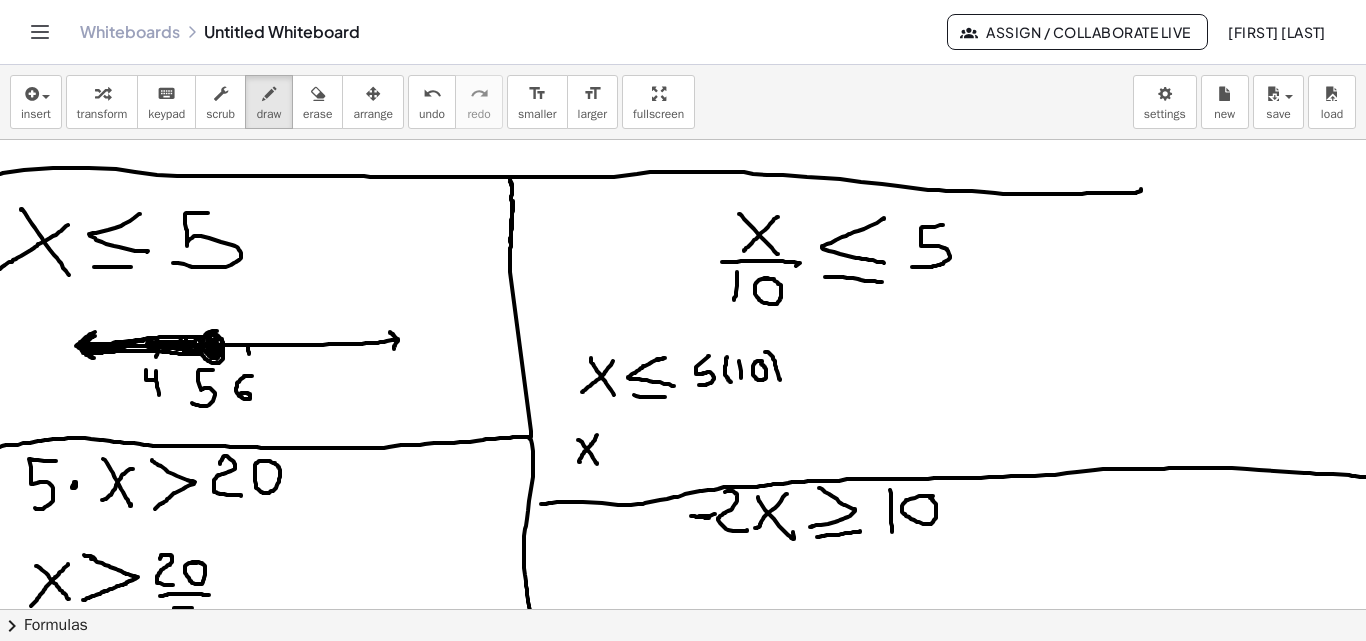 drag, startPoint x: 589, startPoint y: 447, endPoint x: 589, endPoint y: 458, distance: 11 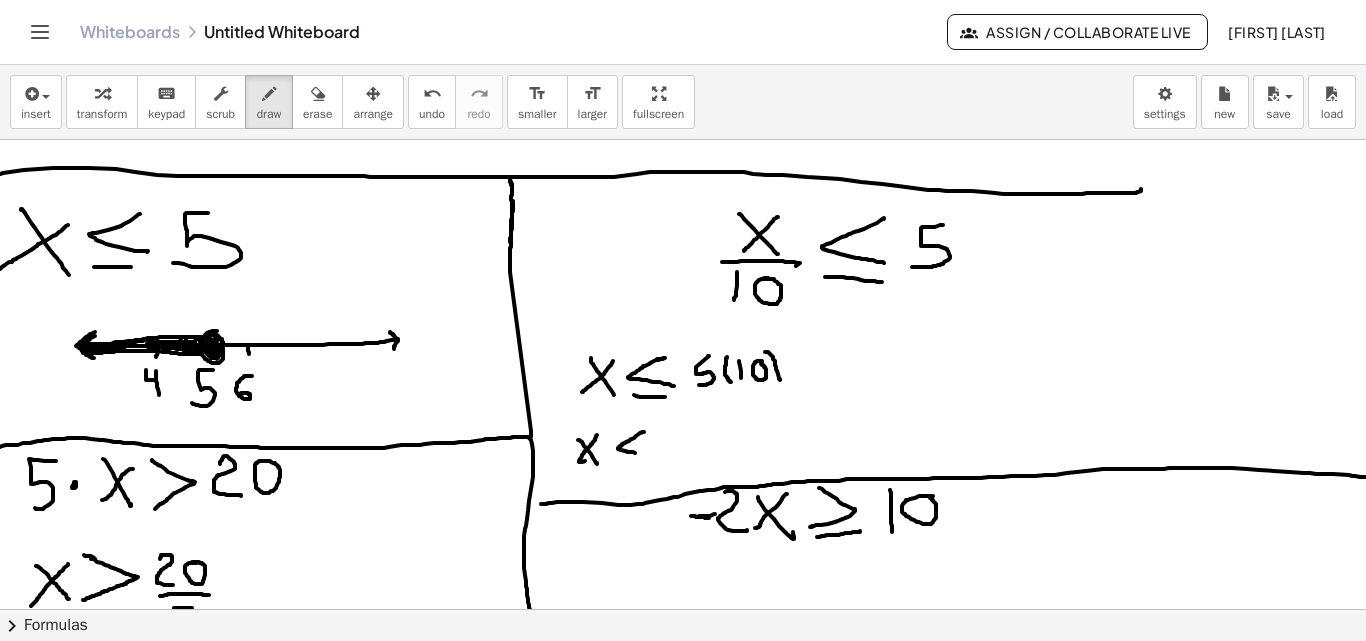 drag, startPoint x: 640, startPoint y: 433, endPoint x: 635, endPoint y: 456, distance: 23.537205 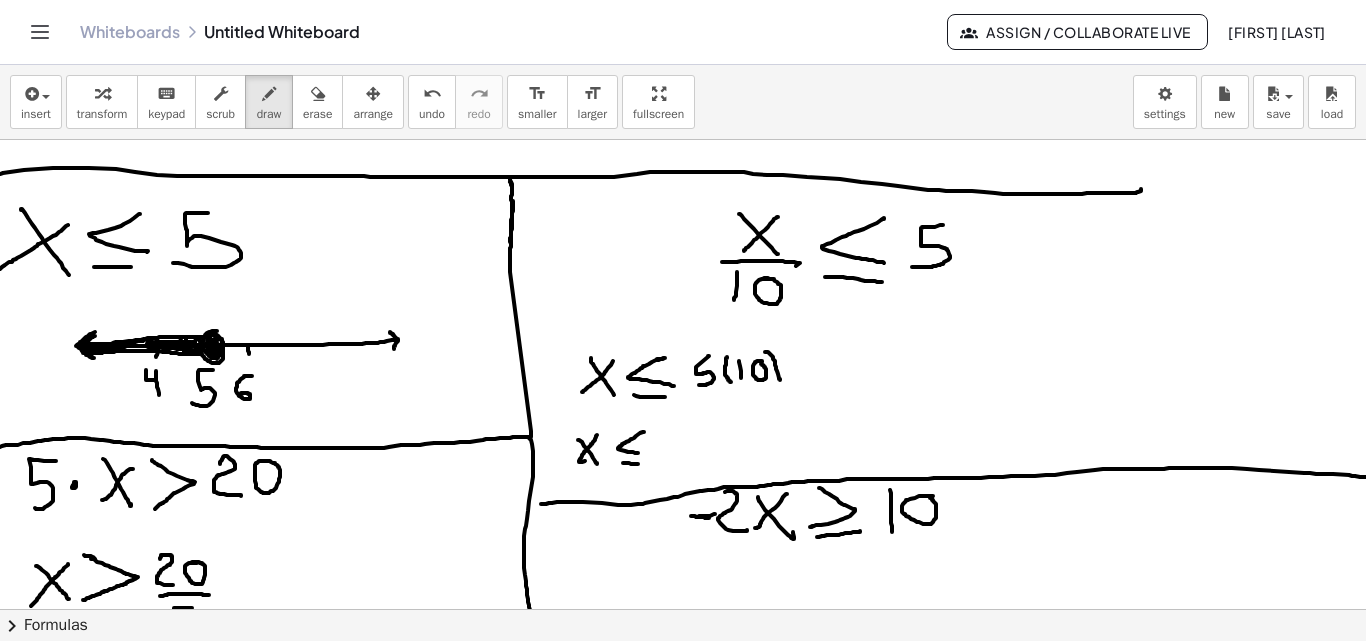 drag, startPoint x: 623, startPoint y: 463, endPoint x: 638, endPoint y: 464, distance: 15.033297 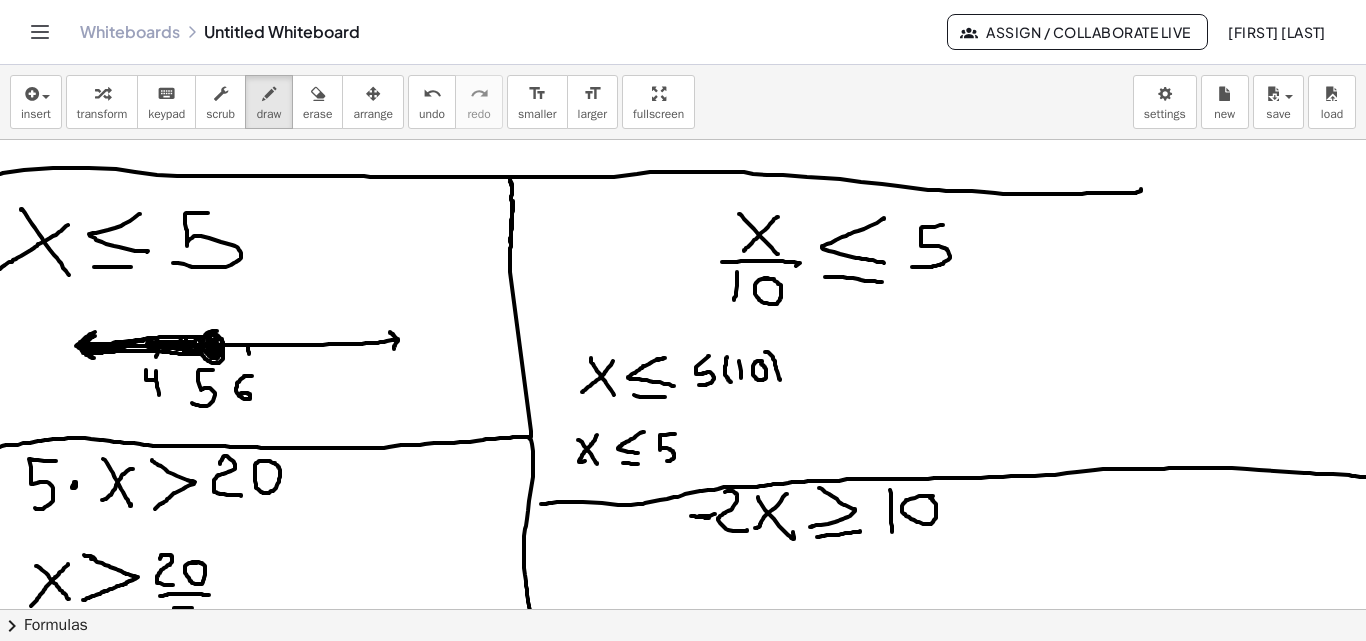 drag, startPoint x: 675, startPoint y: 434, endPoint x: 655, endPoint y: 459, distance: 32.01562 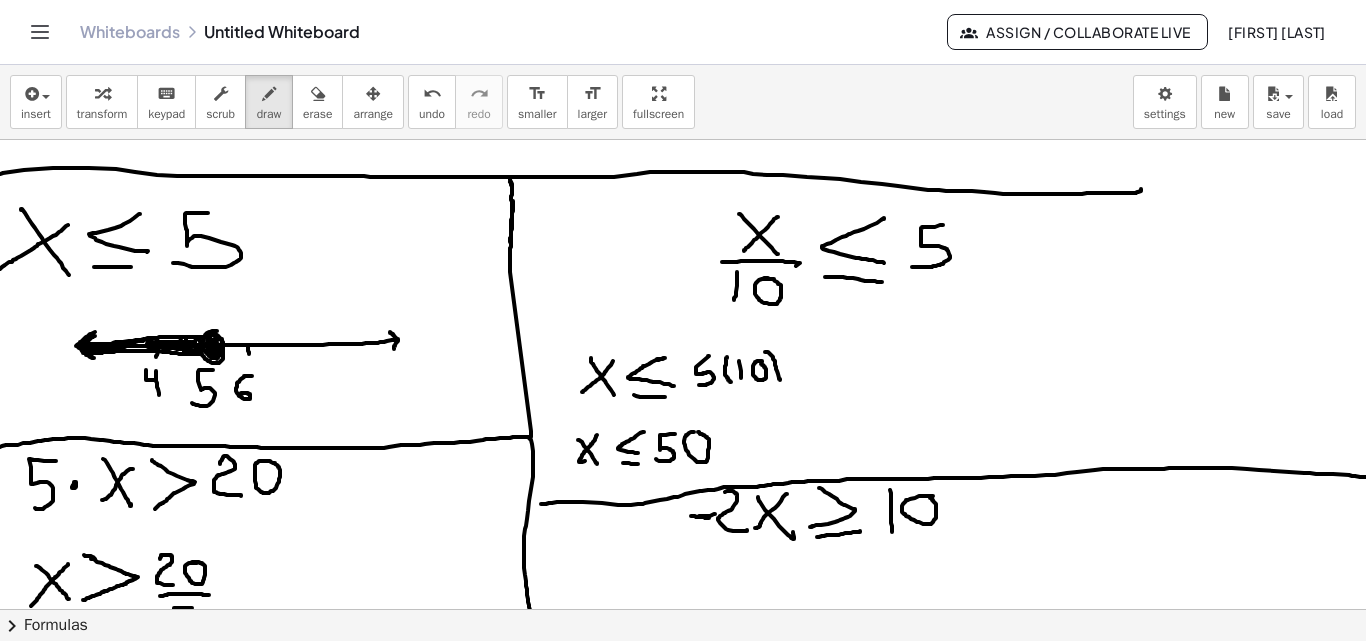 click at bounding box center [697, -234] 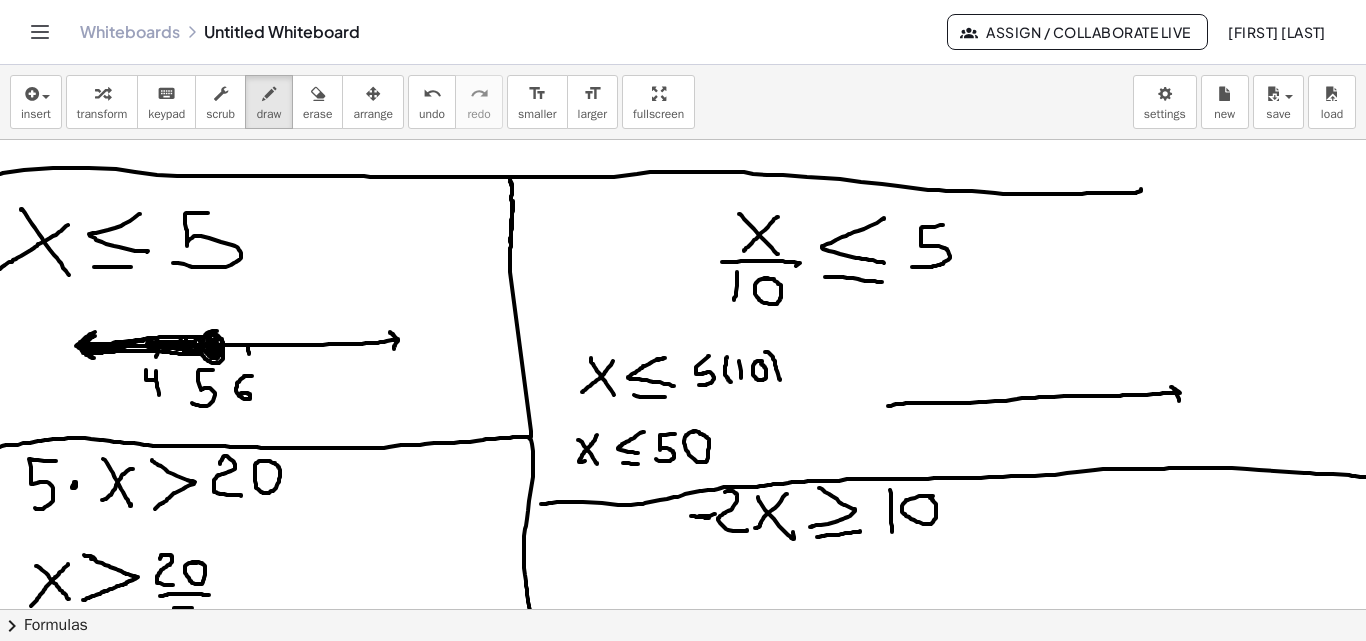 drag, startPoint x: 888, startPoint y: 406, endPoint x: 1171, endPoint y: 405, distance: 283.00177 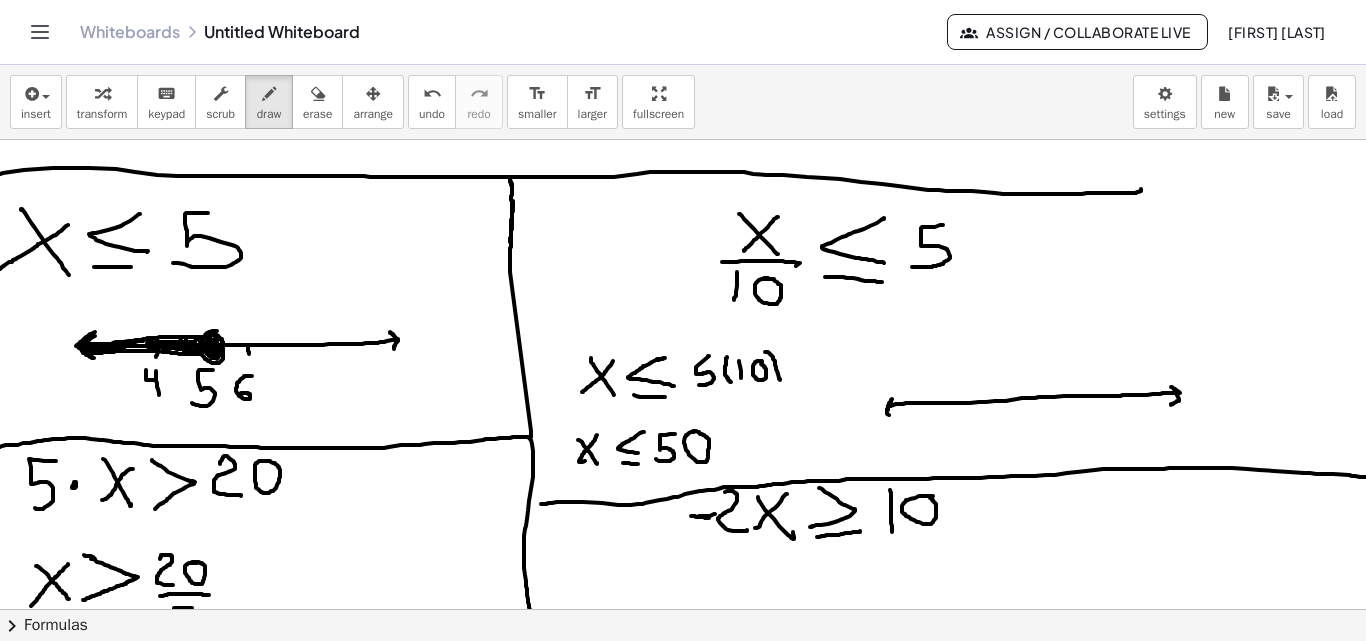 click at bounding box center (697, -234) 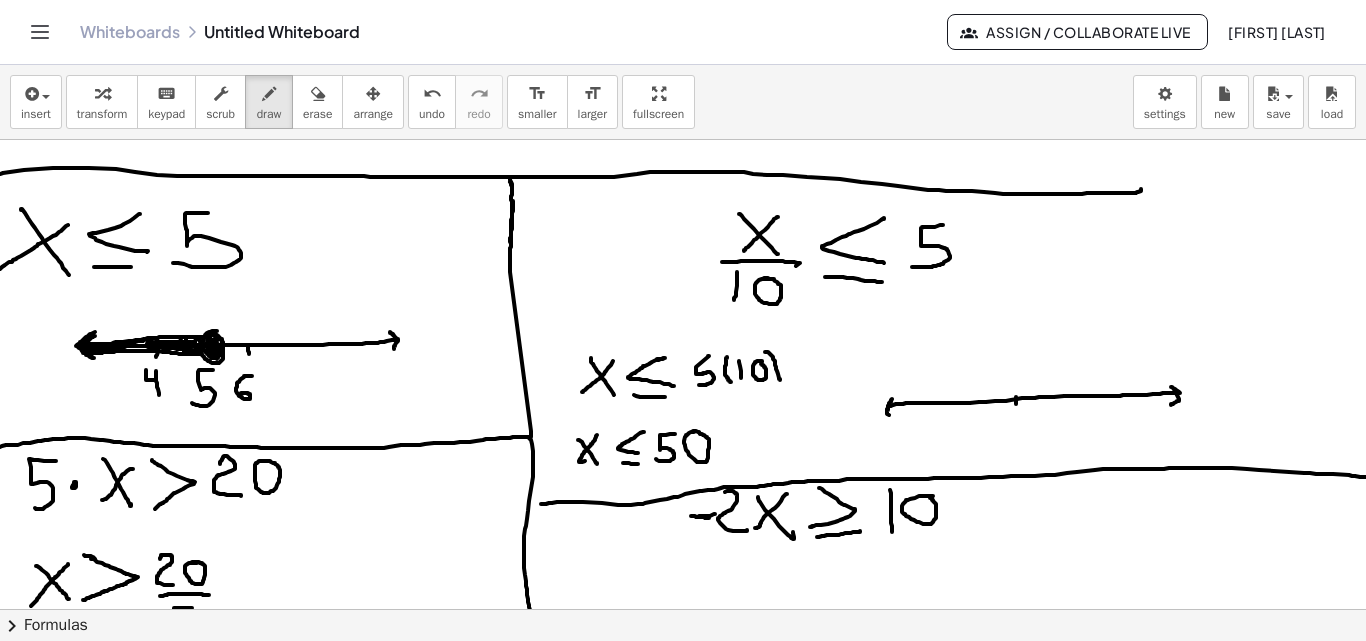 click at bounding box center (697, -234) 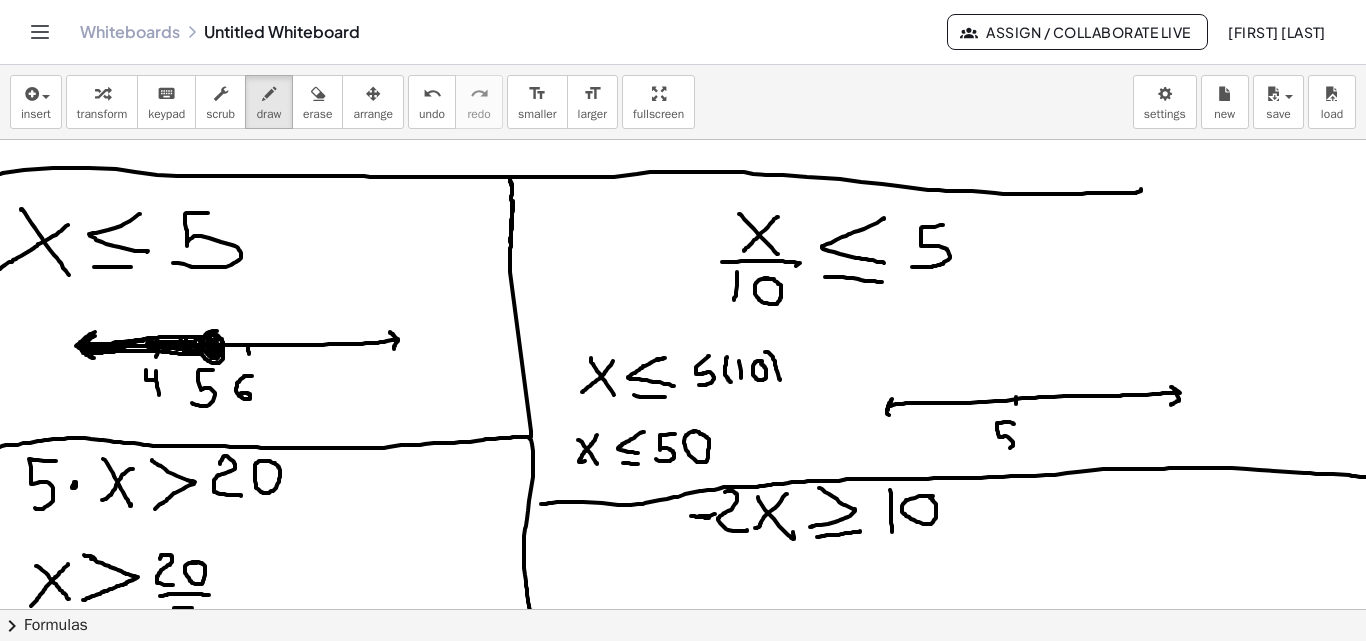 drag, startPoint x: 1013, startPoint y: 423, endPoint x: 995, endPoint y: 447, distance: 30 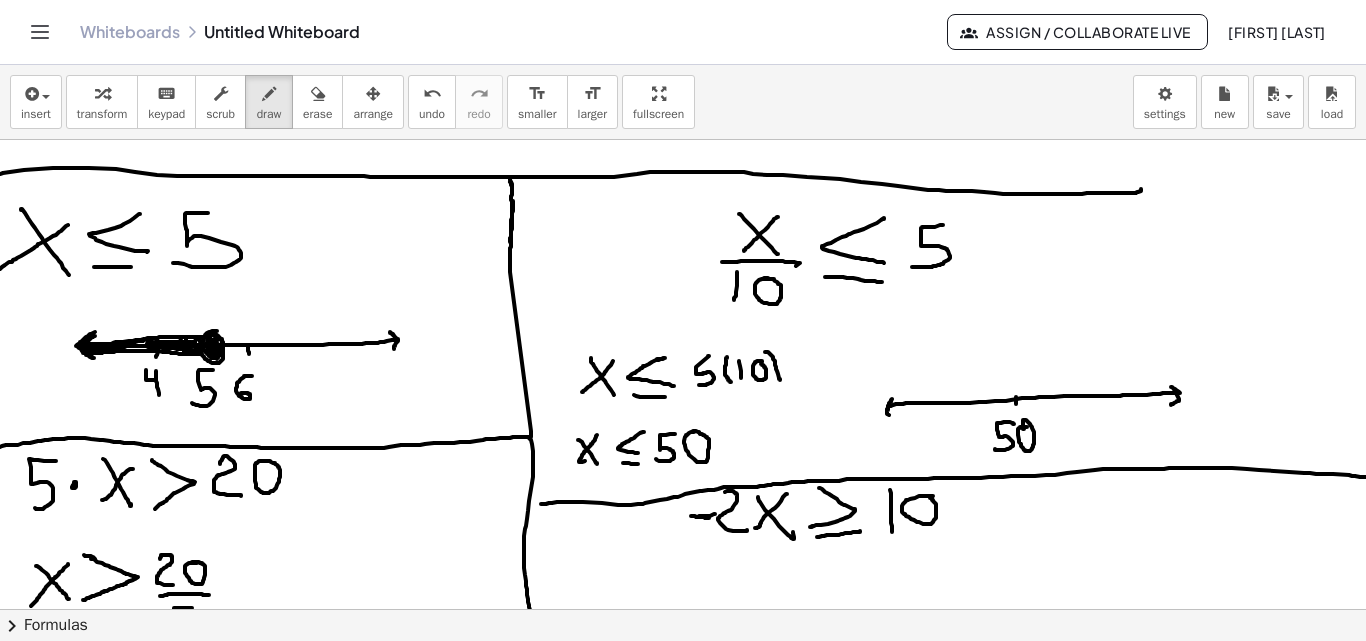 click at bounding box center (697, -234) 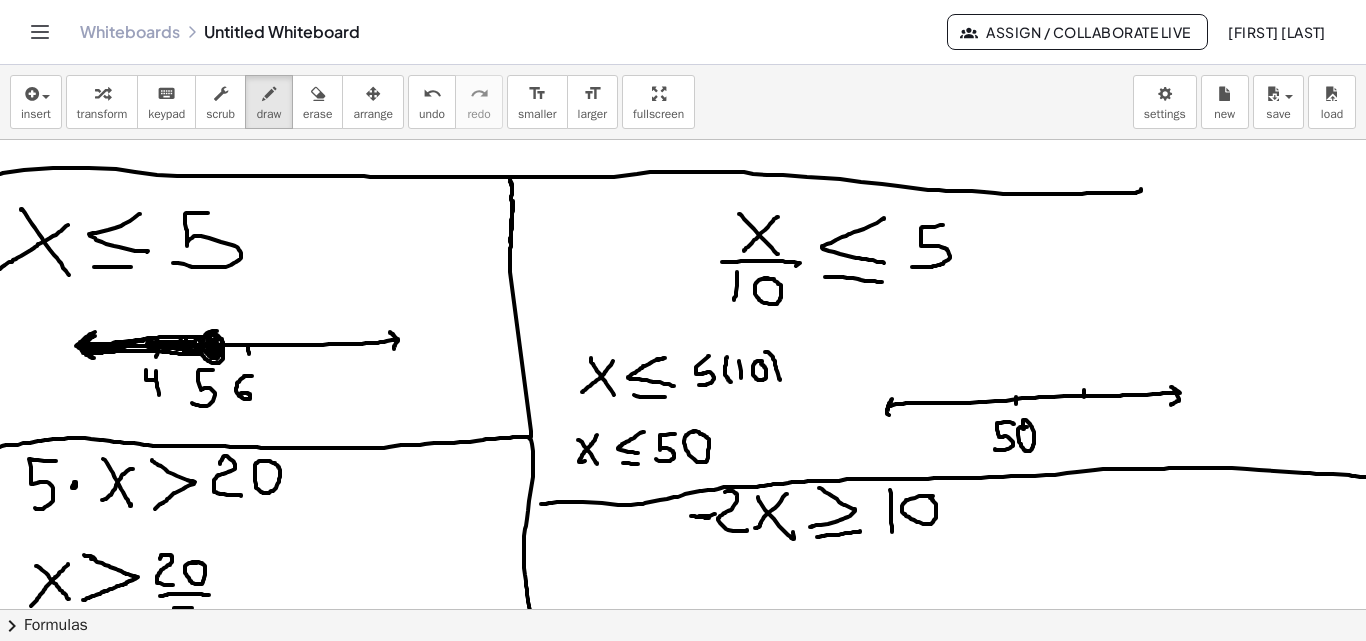 drag, startPoint x: 1084, startPoint y: 390, endPoint x: 1084, endPoint y: 402, distance: 12 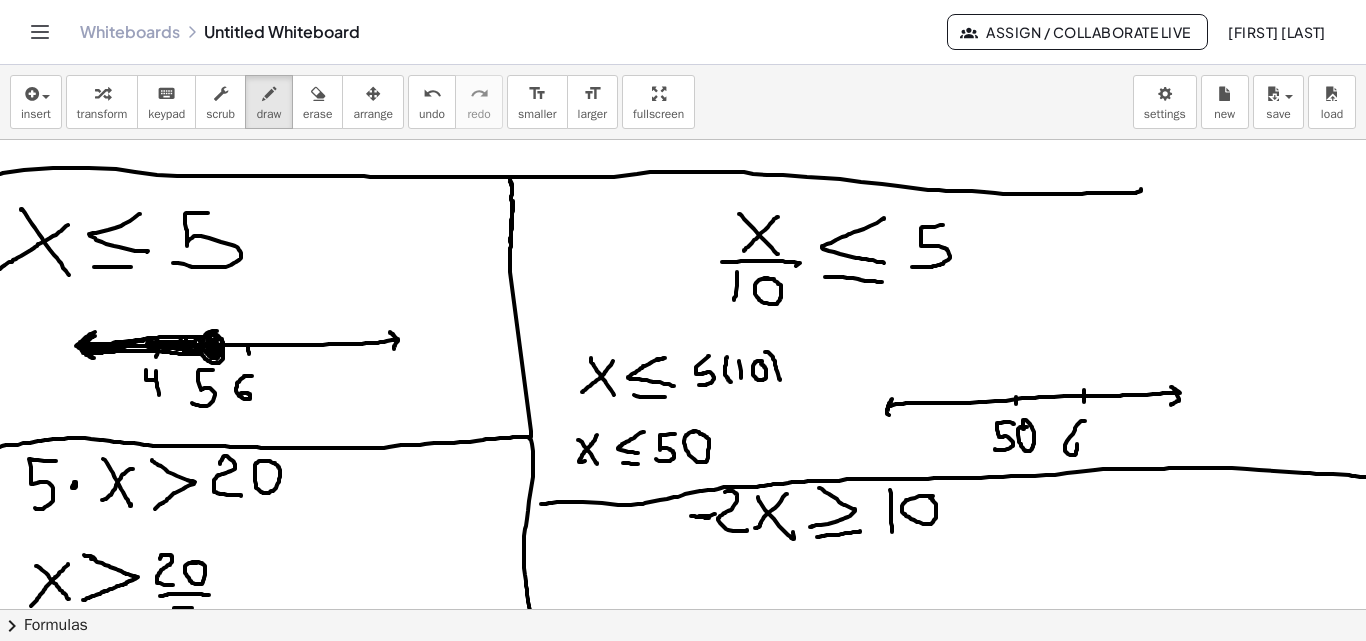 drag, startPoint x: 1085, startPoint y: 421, endPoint x: 1076, endPoint y: 442, distance: 22.847319 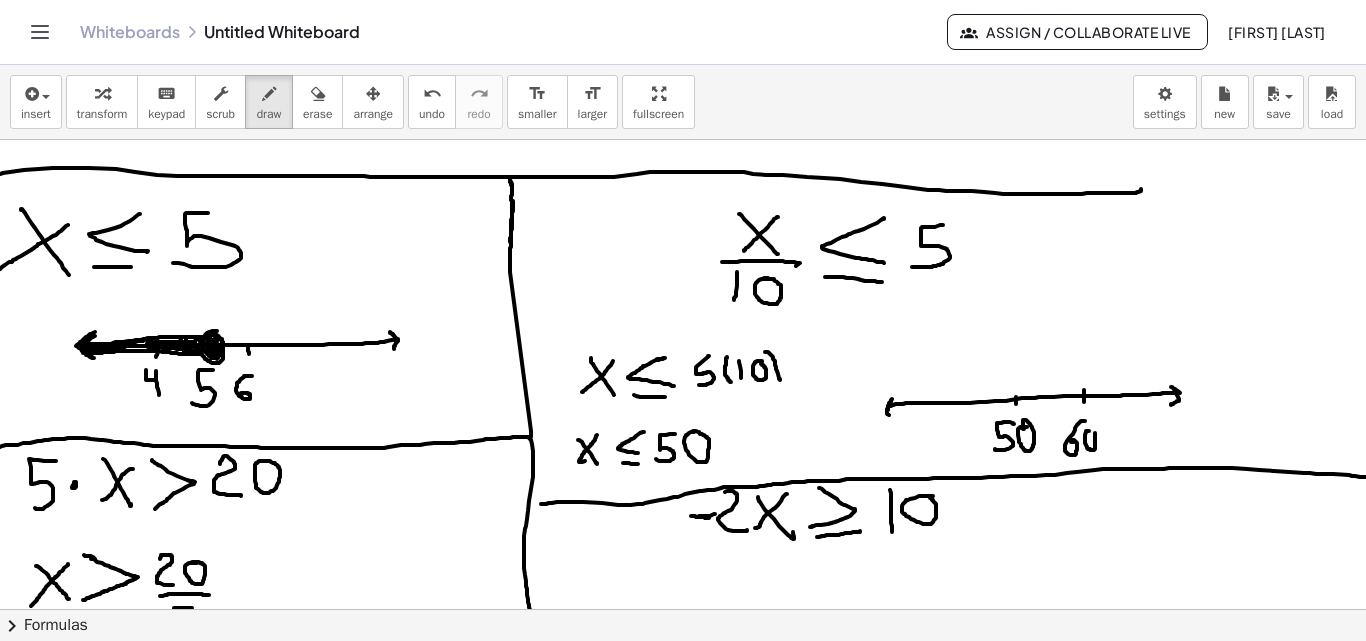 click at bounding box center [697, -234] 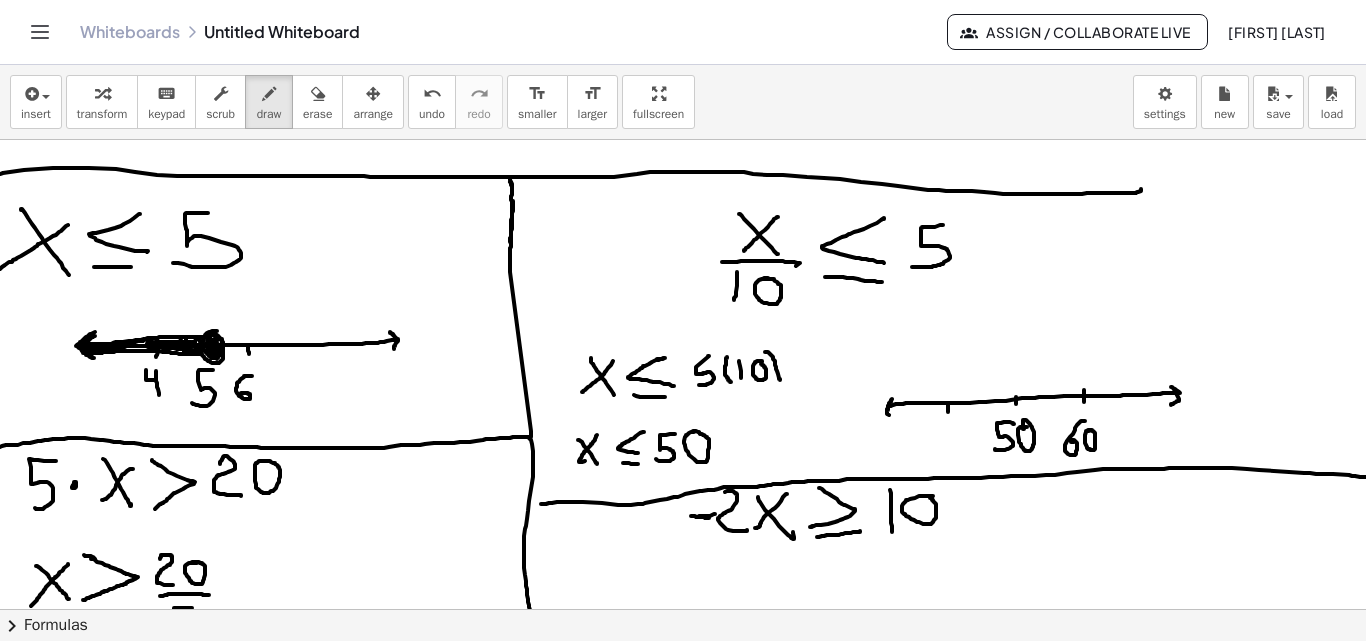 click at bounding box center (697, -234) 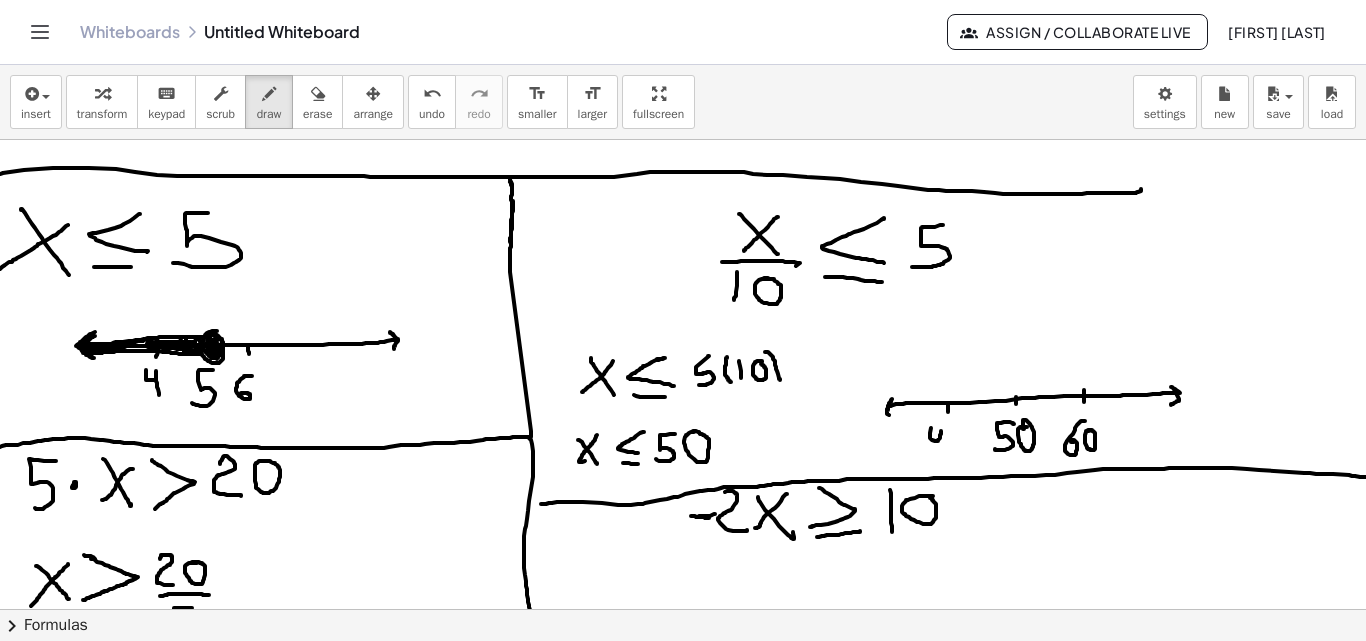 drag, startPoint x: 931, startPoint y: 428, endPoint x: 944, endPoint y: 448, distance: 23.853722 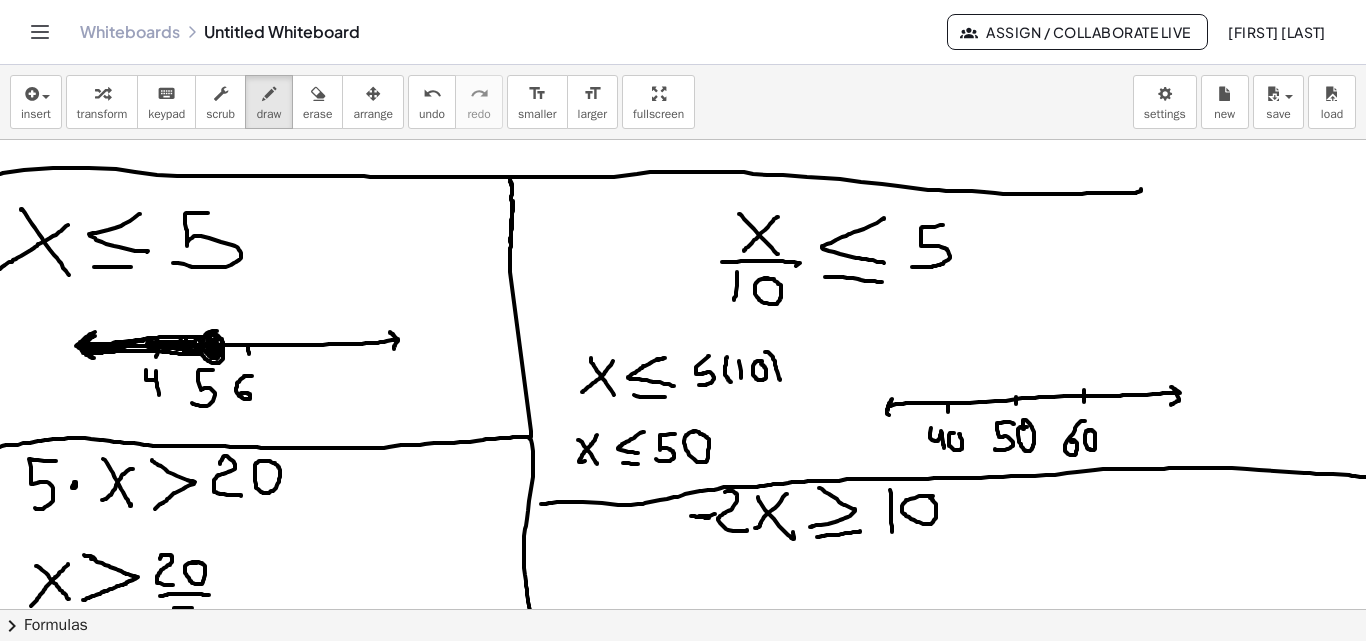 click at bounding box center [697, -234] 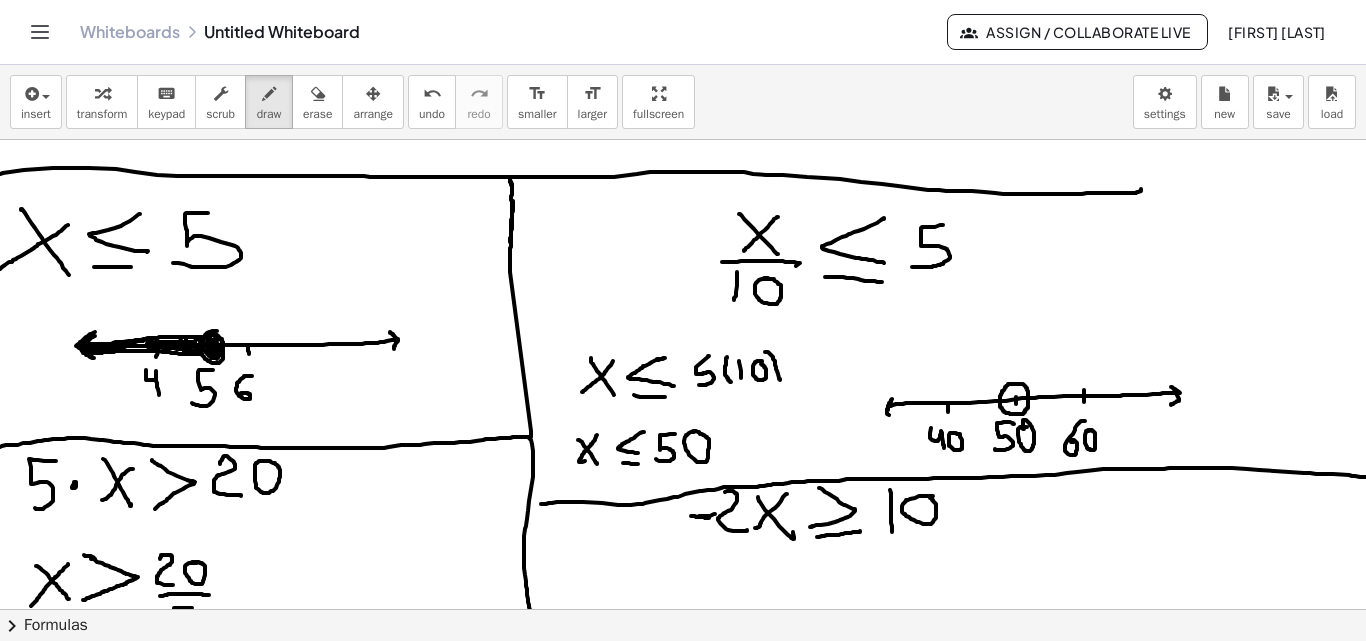 click at bounding box center (697, -234) 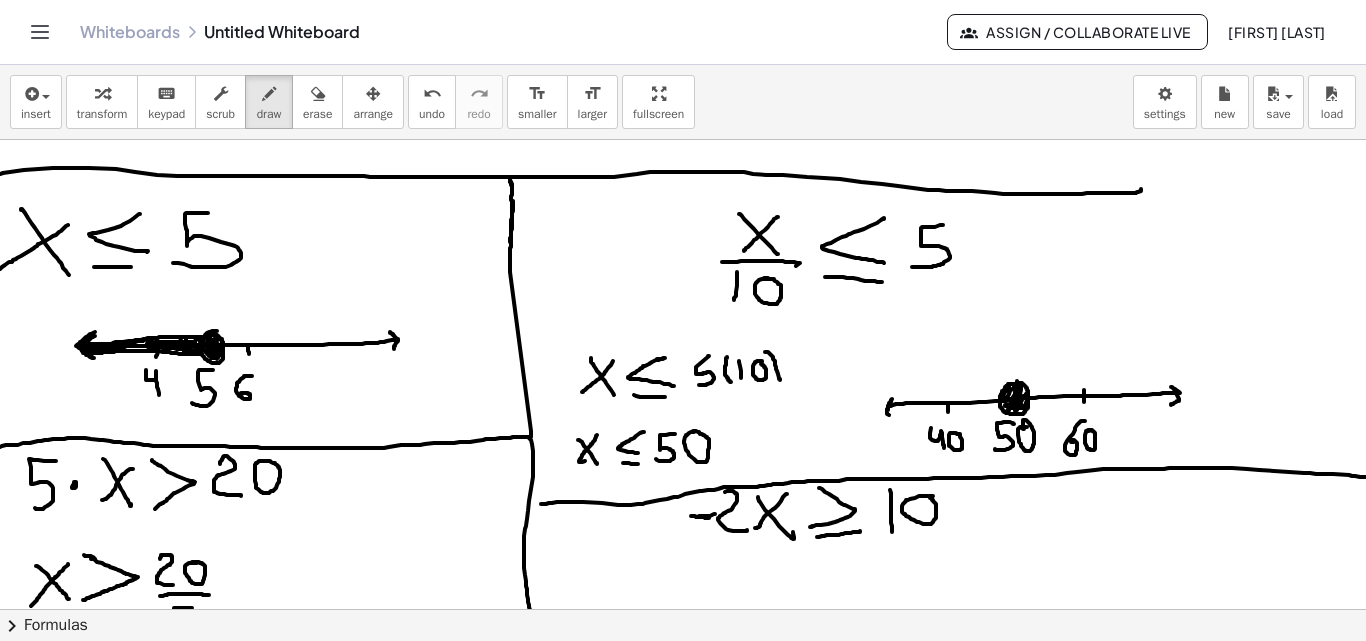drag, startPoint x: 1009, startPoint y: 384, endPoint x: 1017, endPoint y: 398, distance: 16.124516 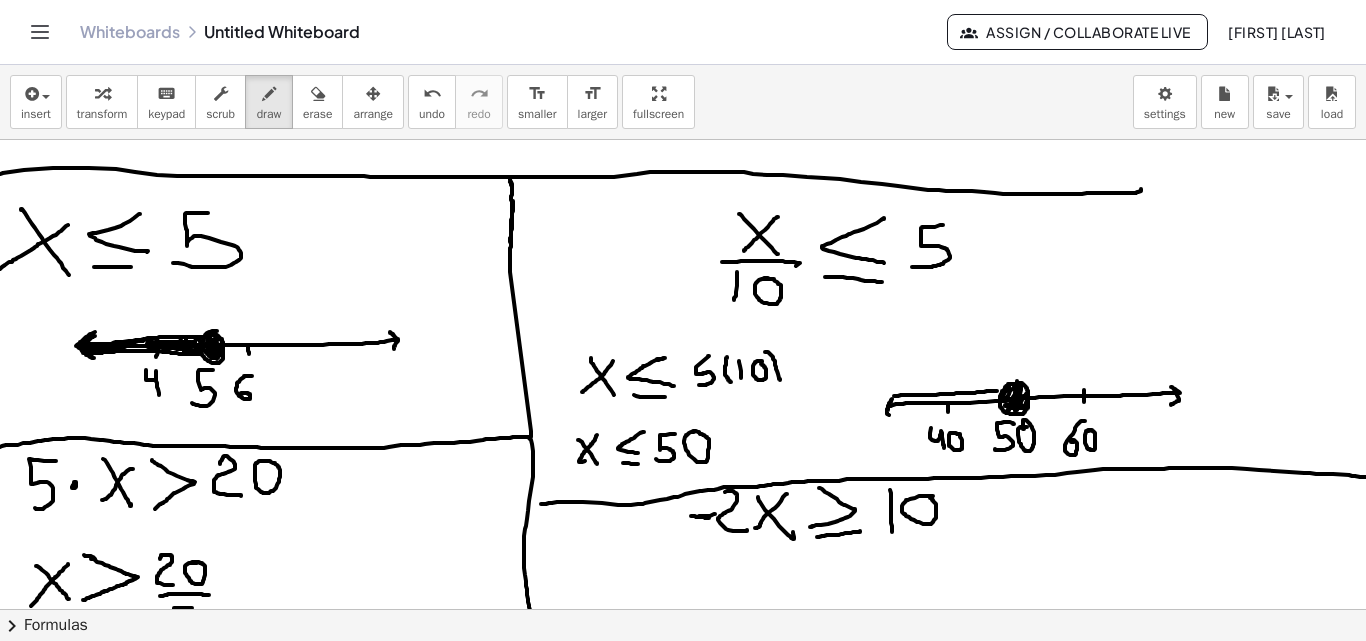 drag, startPoint x: 997, startPoint y: 391, endPoint x: 894, endPoint y: 396, distance: 103.121284 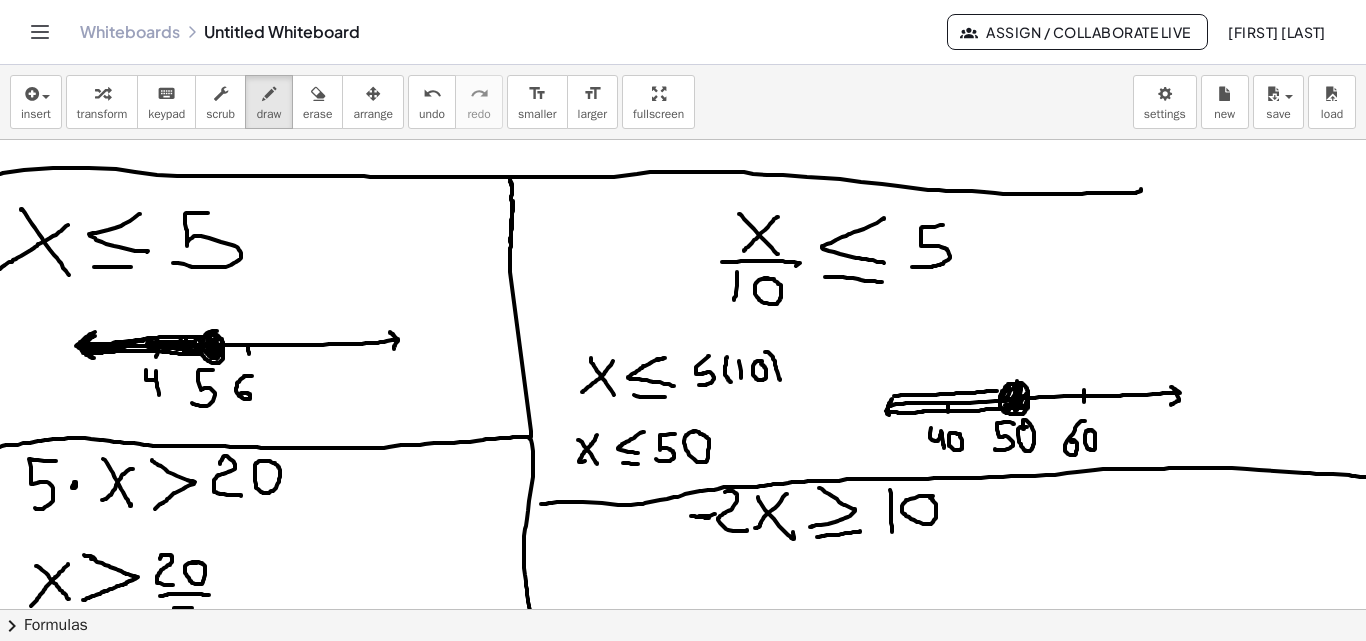 drag, startPoint x: 886, startPoint y: 411, endPoint x: 960, endPoint y: 409, distance: 74.02702 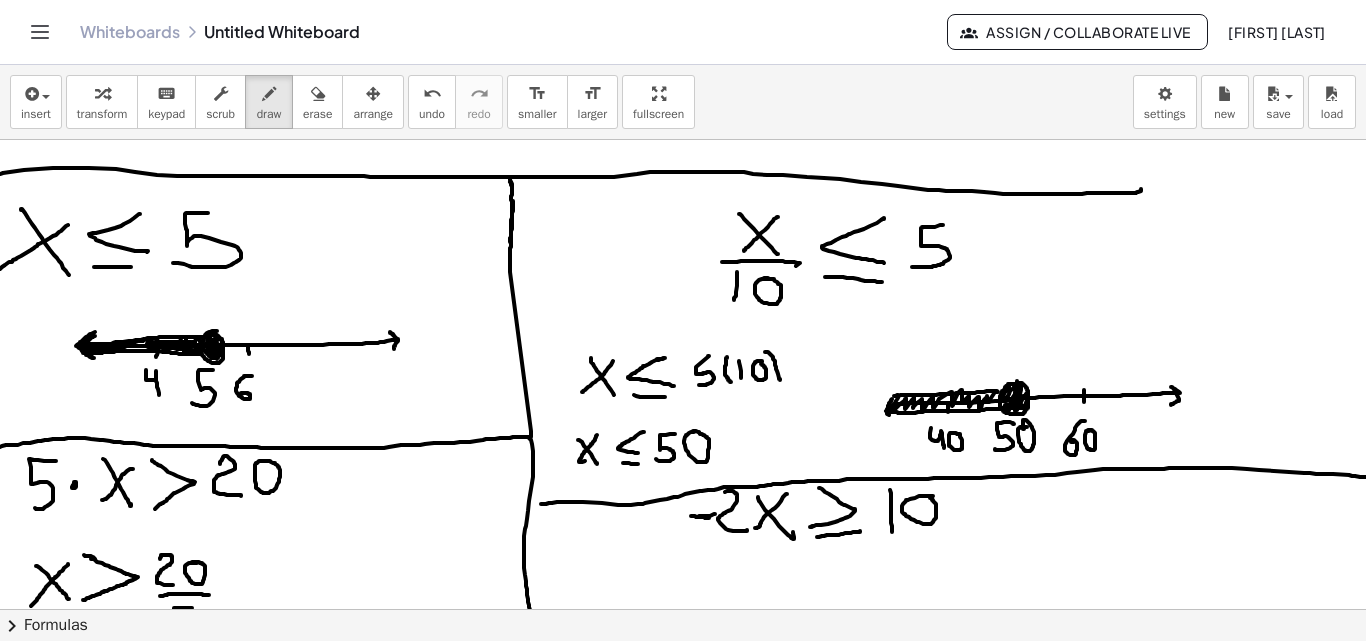 drag, startPoint x: 898, startPoint y: 395, endPoint x: 939, endPoint y: 404, distance: 41.976185 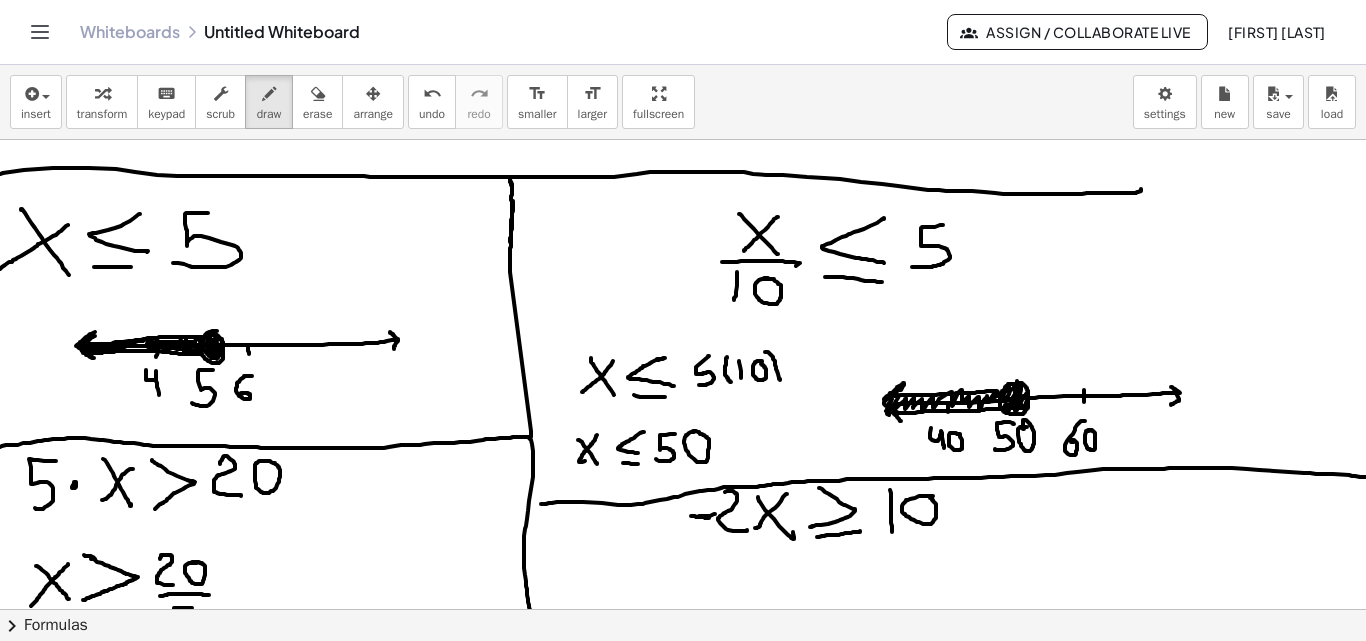 drag, startPoint x: 884, startPoint y: 400, endPoint x: 902, endPoint y: 423, distance: 29.206163 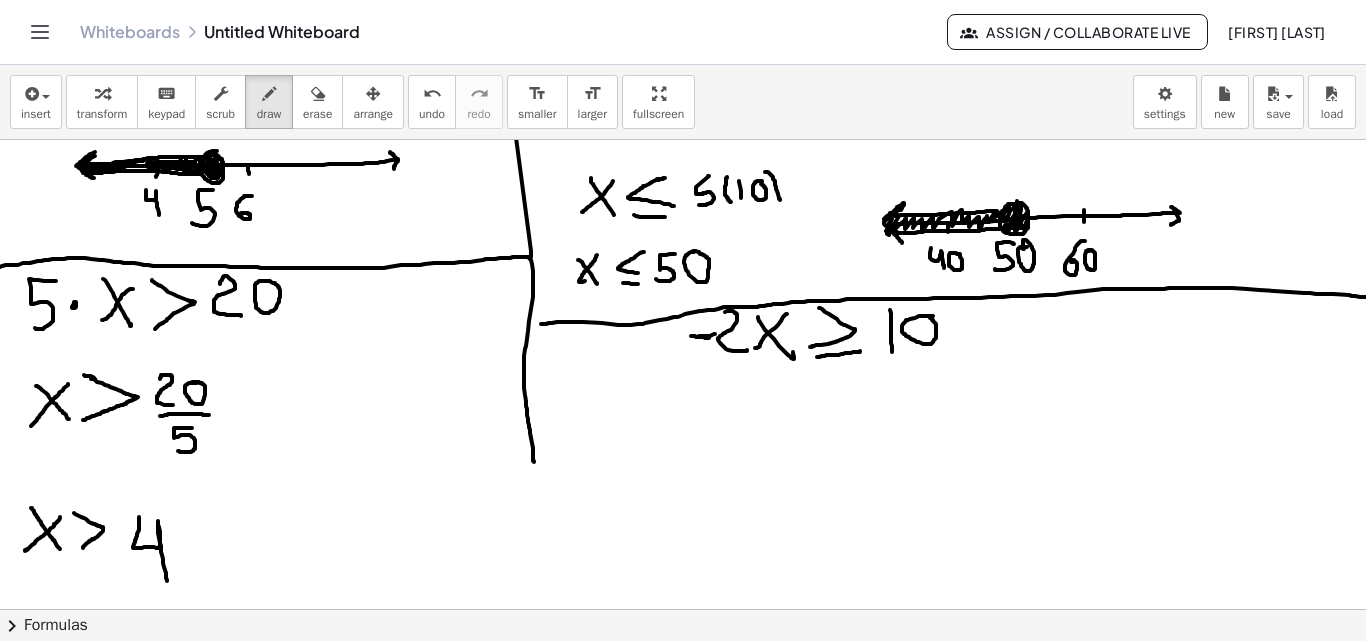 scroll, scrollTop: 2231, scrollLeft: 0, axis: vertical 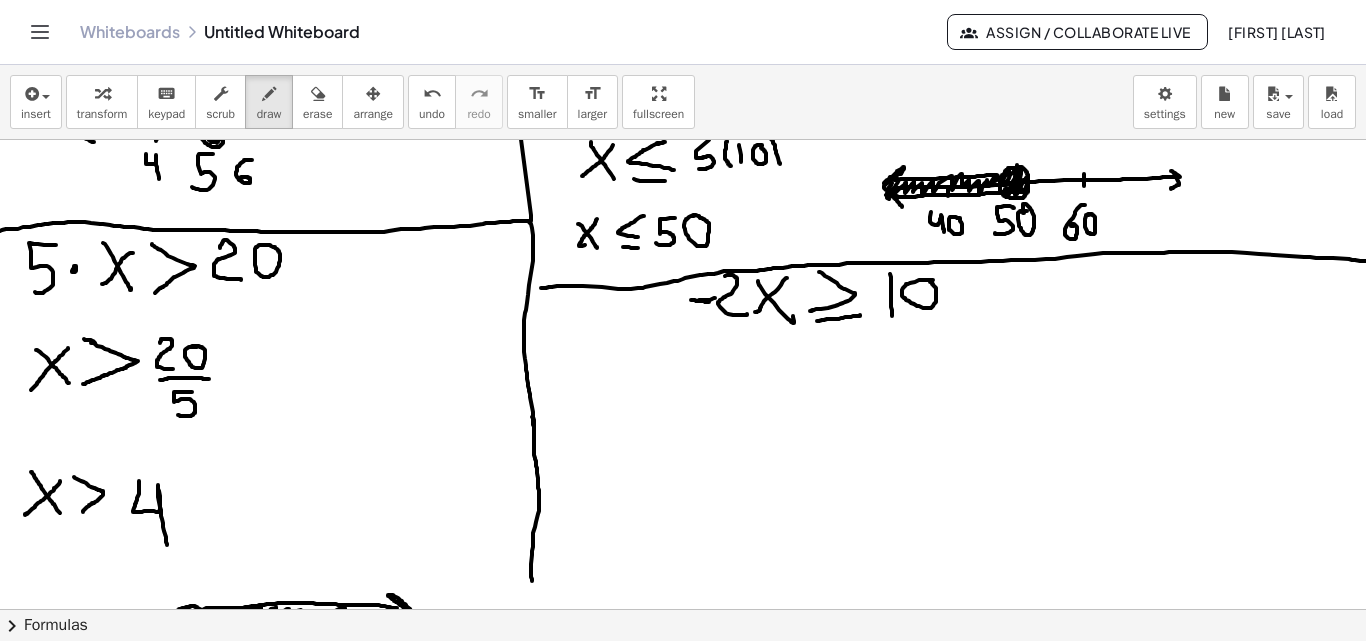 drag, startPoint x: 534, startPoint y: 428, endPoint x: 548, endPoint y: 391, distance: 39.56008 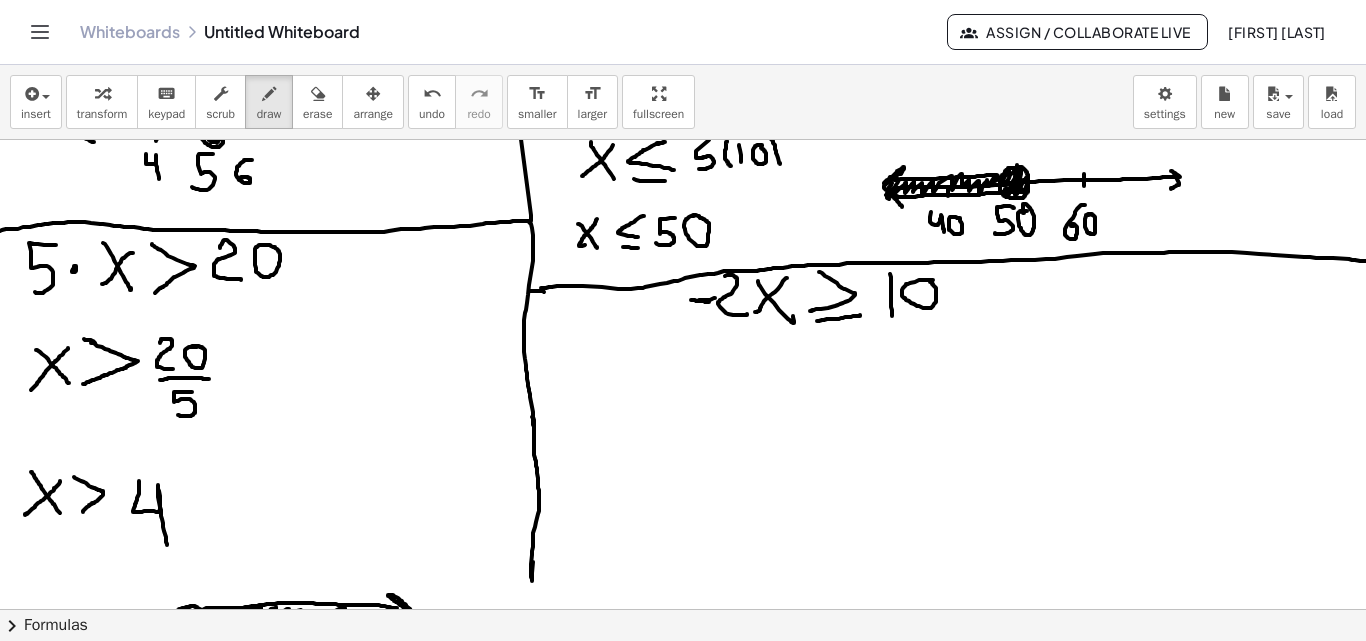 drag, startPoint x: 544, startPoint y: 292, endPoint x: 530, endPoint y: 291, distance: 14.035668 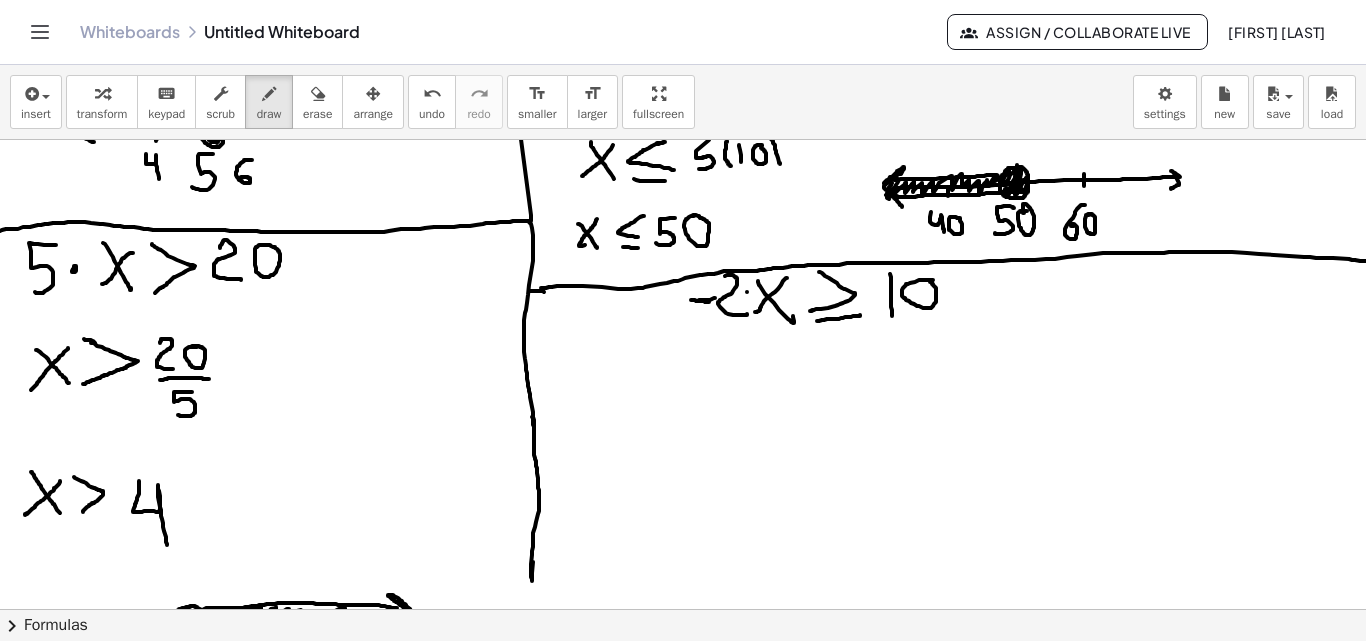 click at bounding box center (697, -450) 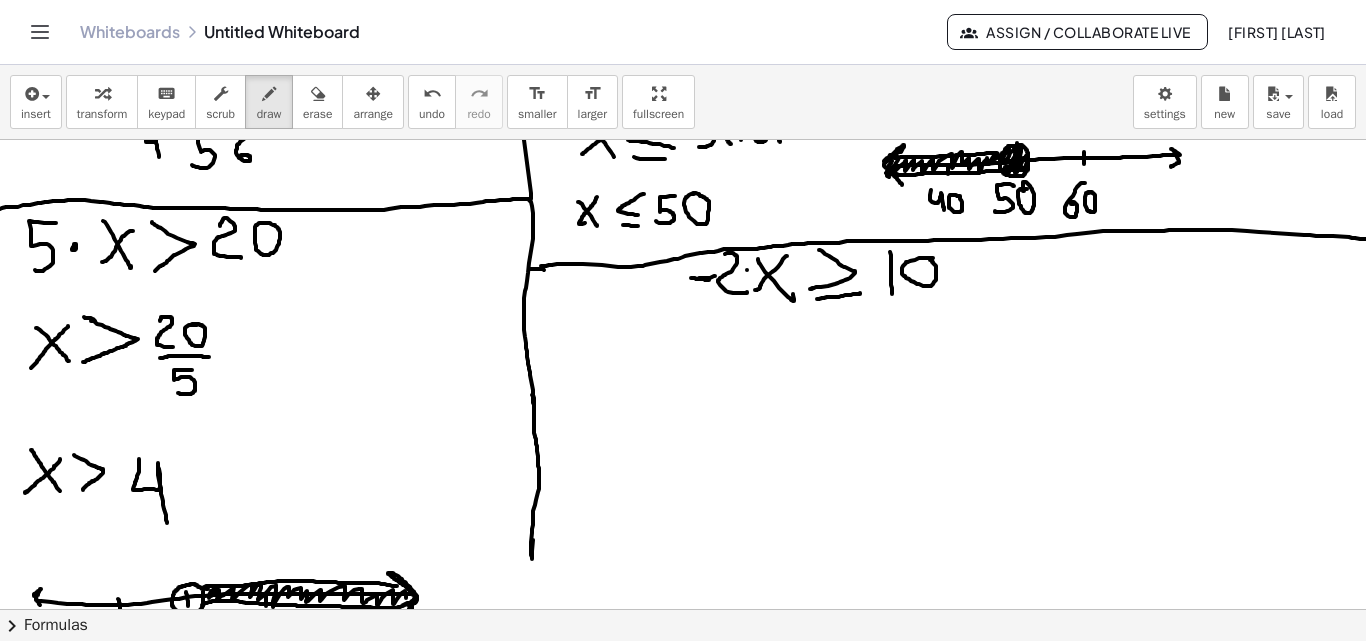 scroll, scrollTop: 2254, scrollLeft: 0, axis: vertical 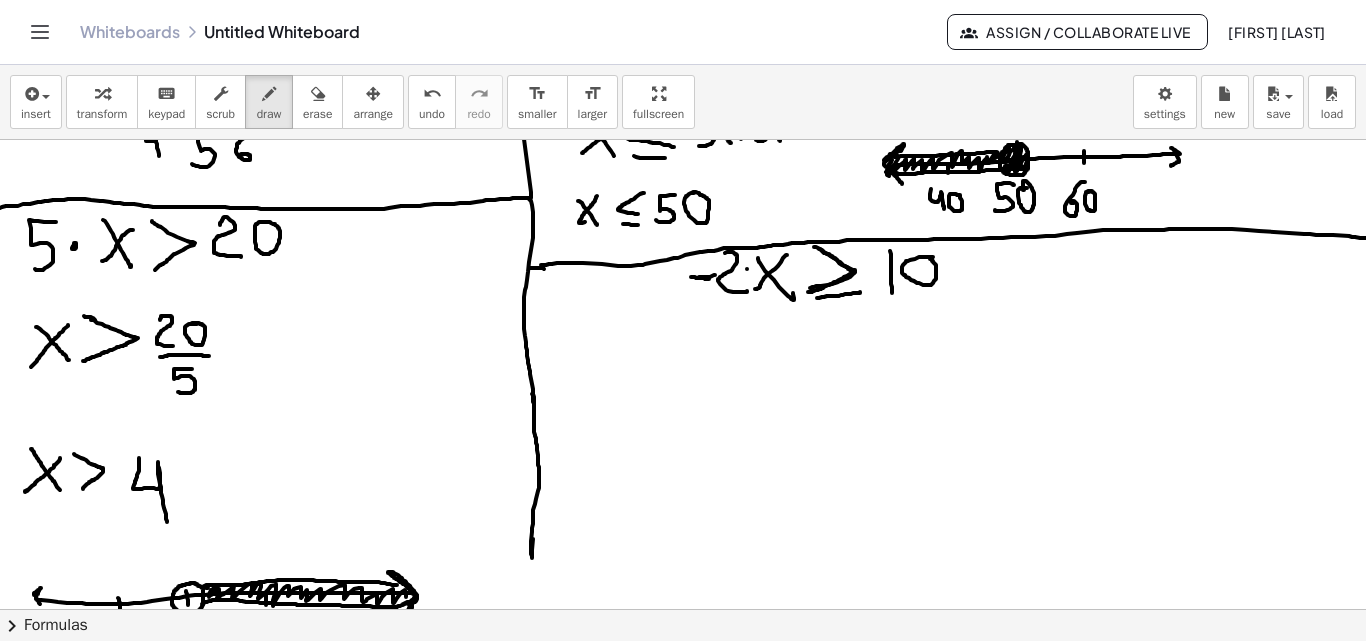drag, startPoint x: 814, startPoint y: 247, endPoint x: 815, endPoint y: 298, distance: 51.009804 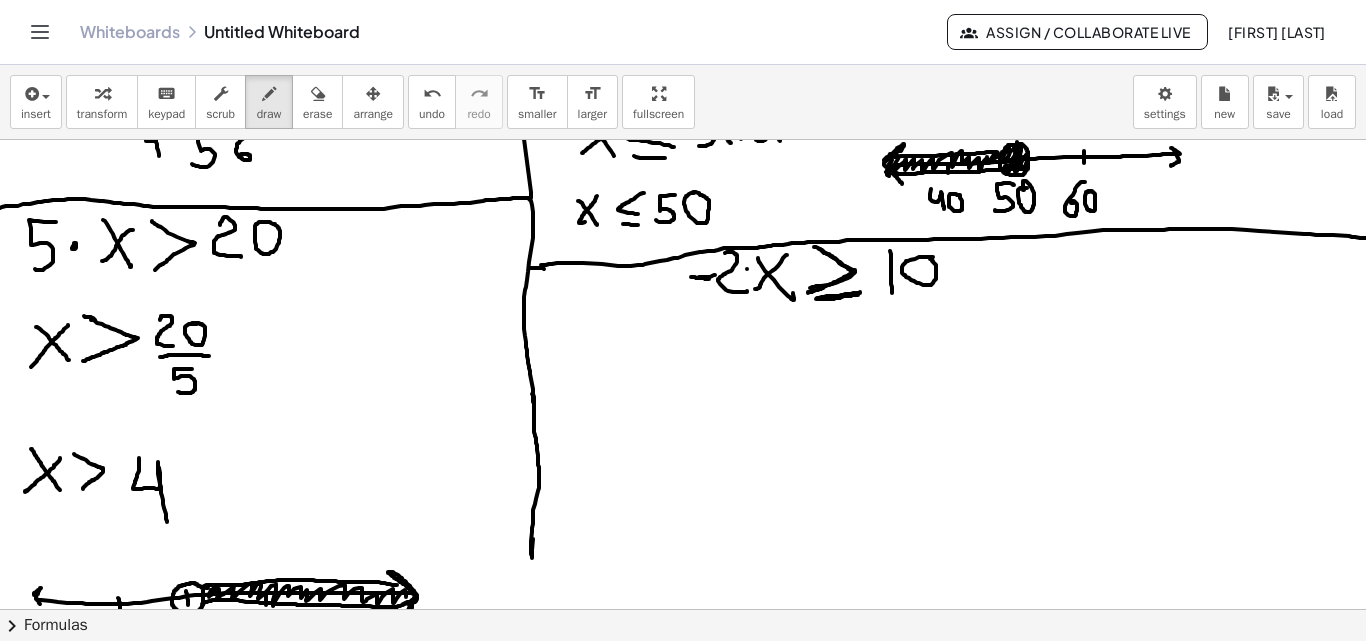 drag, startPoint x: 816, startPoint y: 299, endPoint x: 858, endPoint y: 295, distance: 42.190044 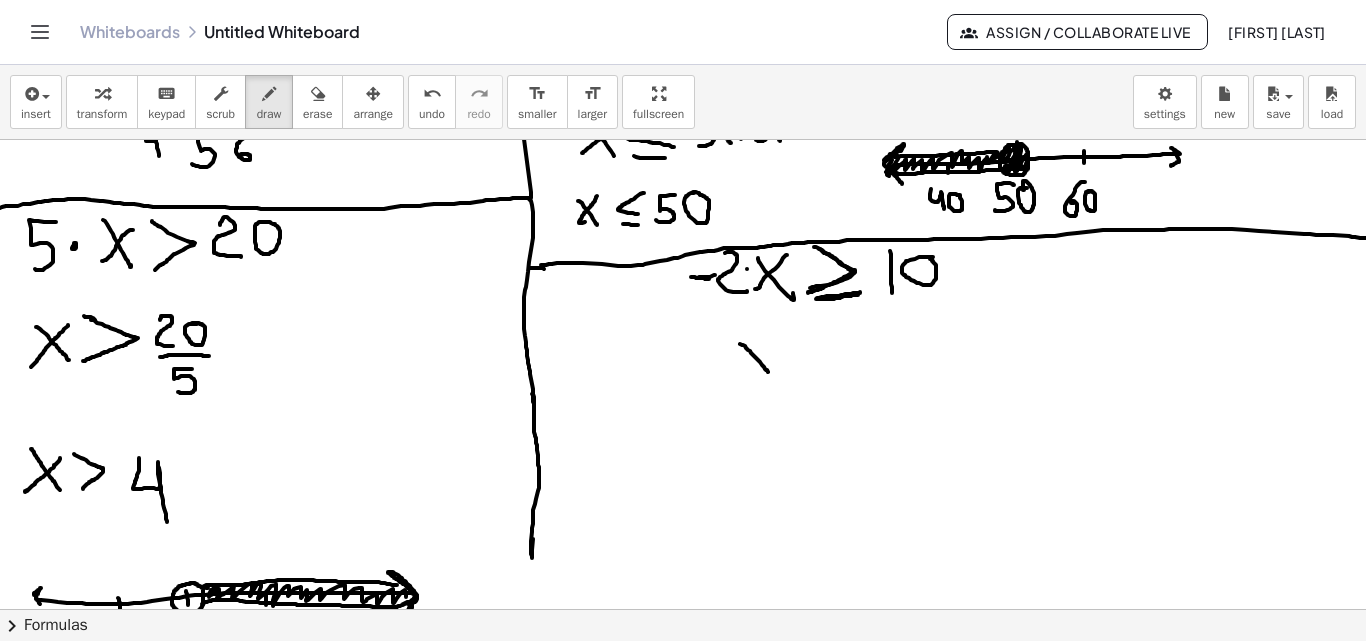 drag, startPoint x: 740, startPoint y: 344, endPoint x: 773, endPoint y: 370, distance: 42.0119 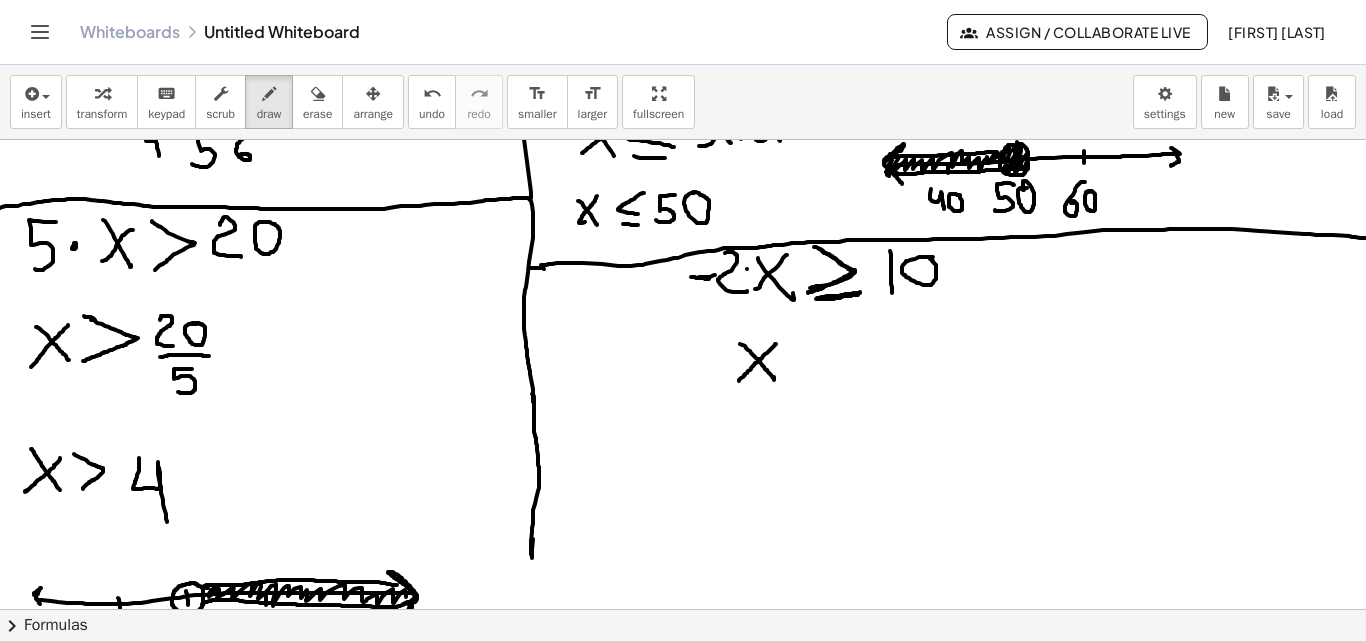drag, startPoint x: 775, startPoint y: 345, endPoint x: 739, endPoint y: 381, distance: 50.91169 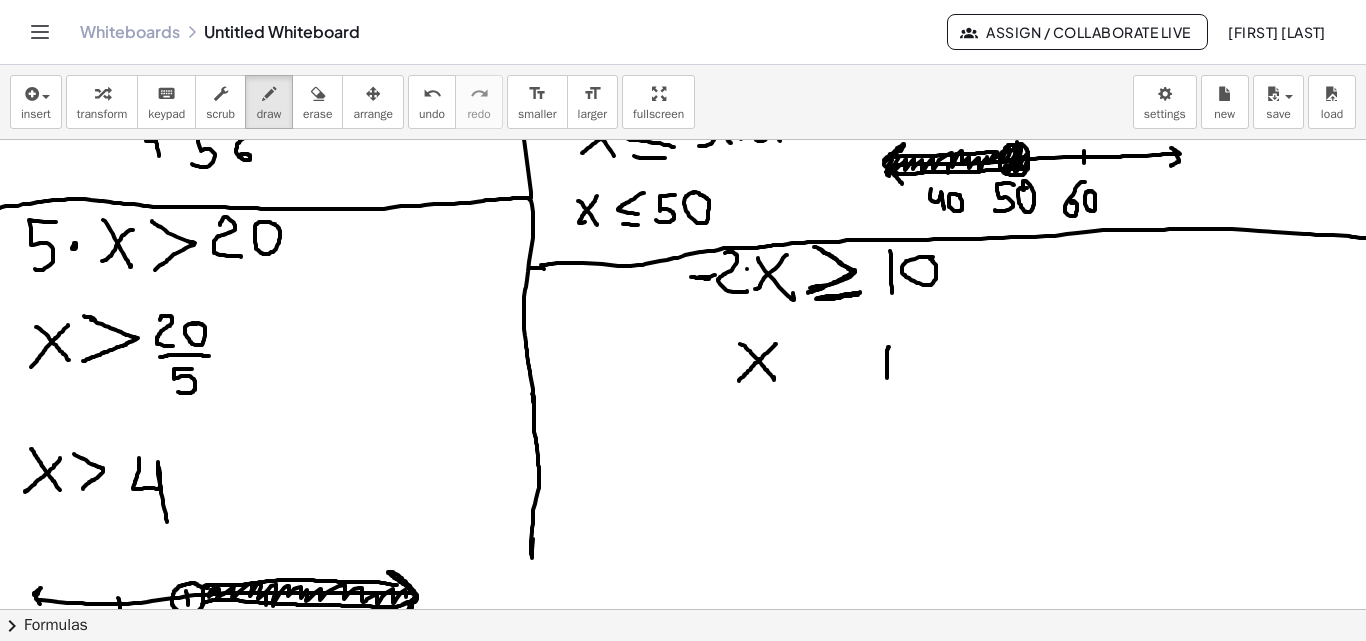 drag, startPoint x: 887, startPoint y: 350, endPoint x: 891, endPoint y: 377, distance: 27.294687 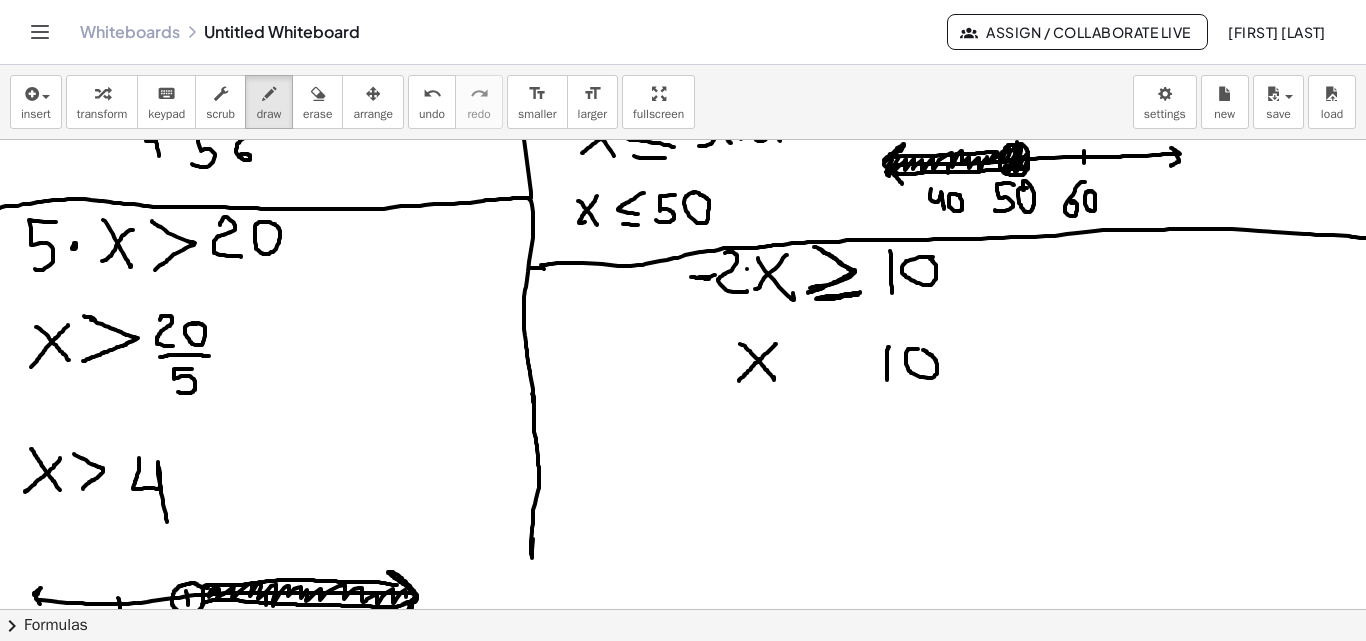 click at bounding box center [697, -473] 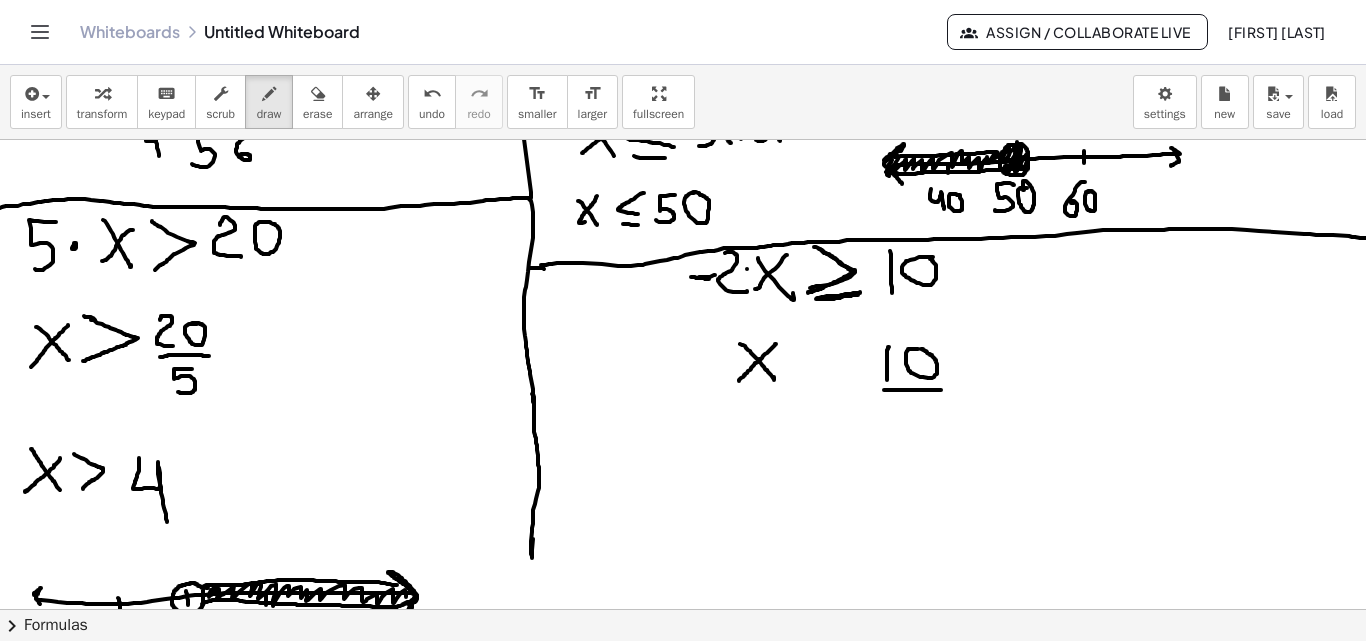 drag, startPoint x: 884, startPoint y: 390, endPoint x: 941, endPoint y: 390, distance: 57 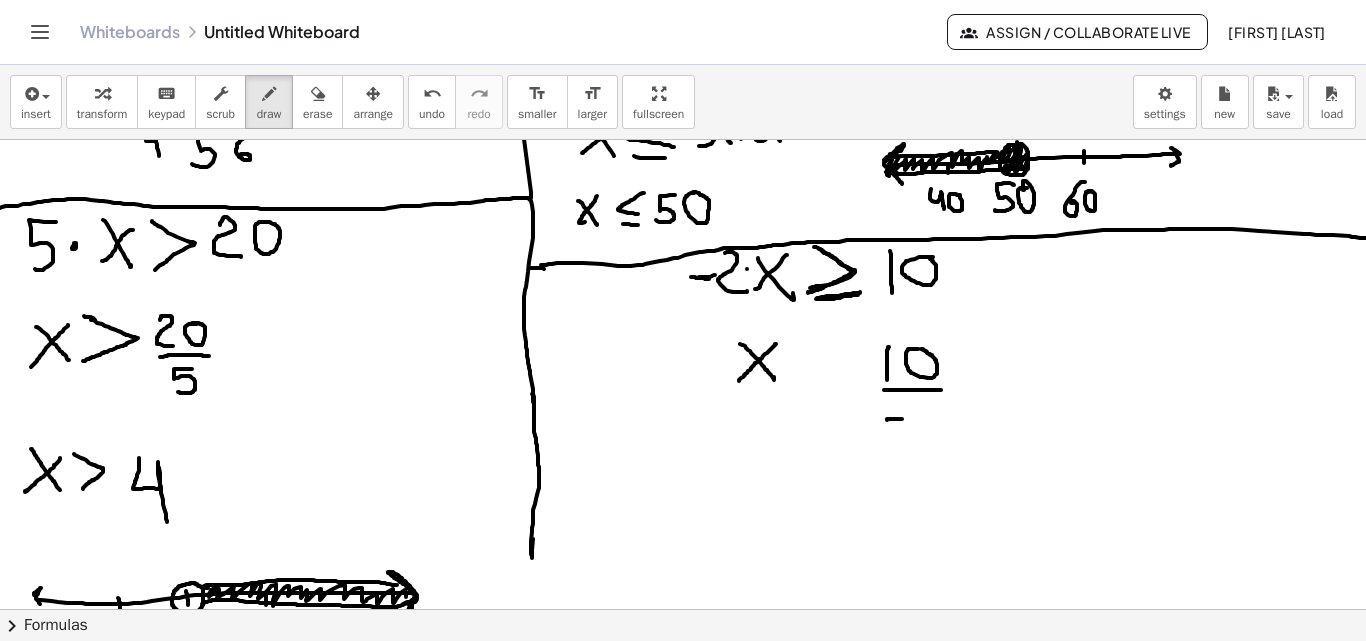 drag, startPoint x: 887, startPoint y: 420, endPoint x: 904, endPoint y: 419, distance: 17.029387 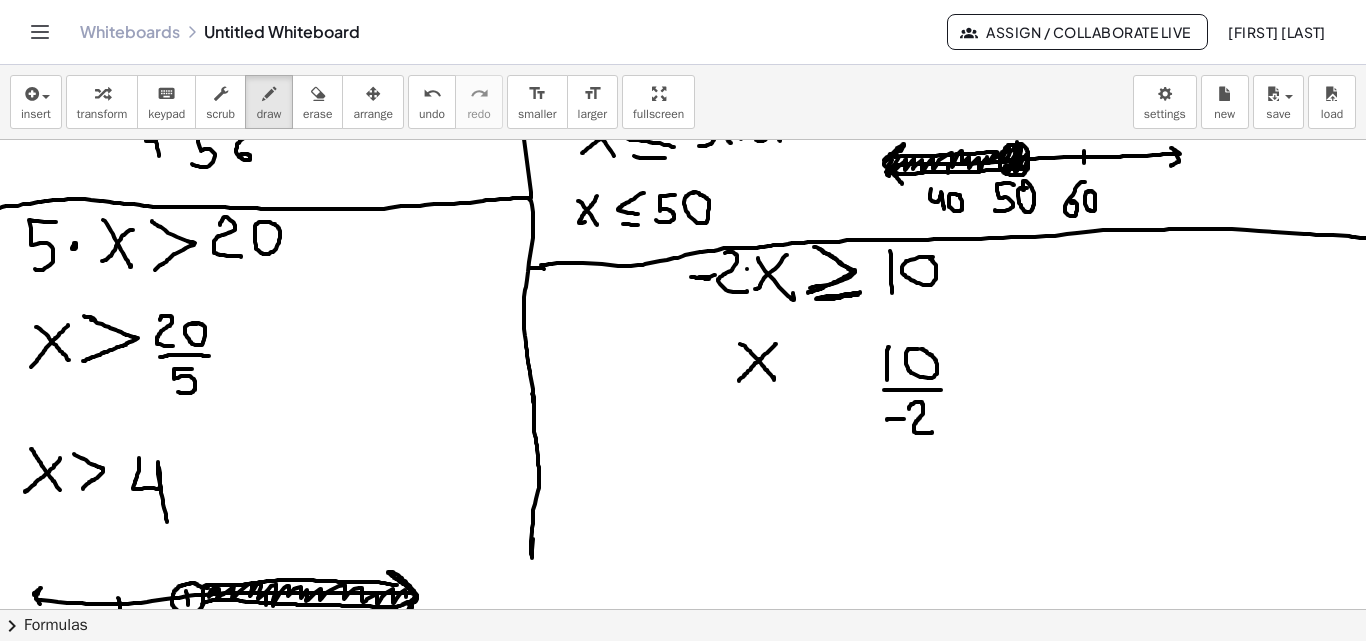 drag, startPoint x: 909, startPoint y: 409, endPoint x: 932, endPoint y: 432, distance: 32.526913 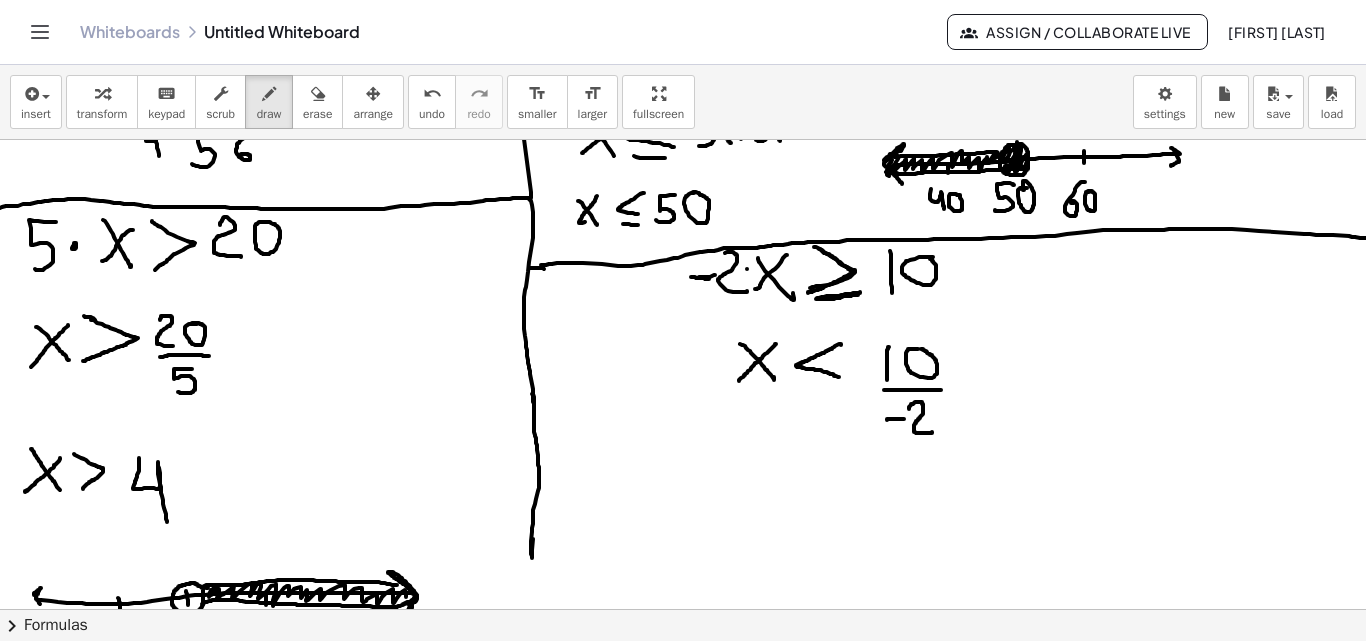 drag, startPoint x: 841, startPoint y: 344, endPoint x: 839, endPoint y: 377, distance: 33.06055 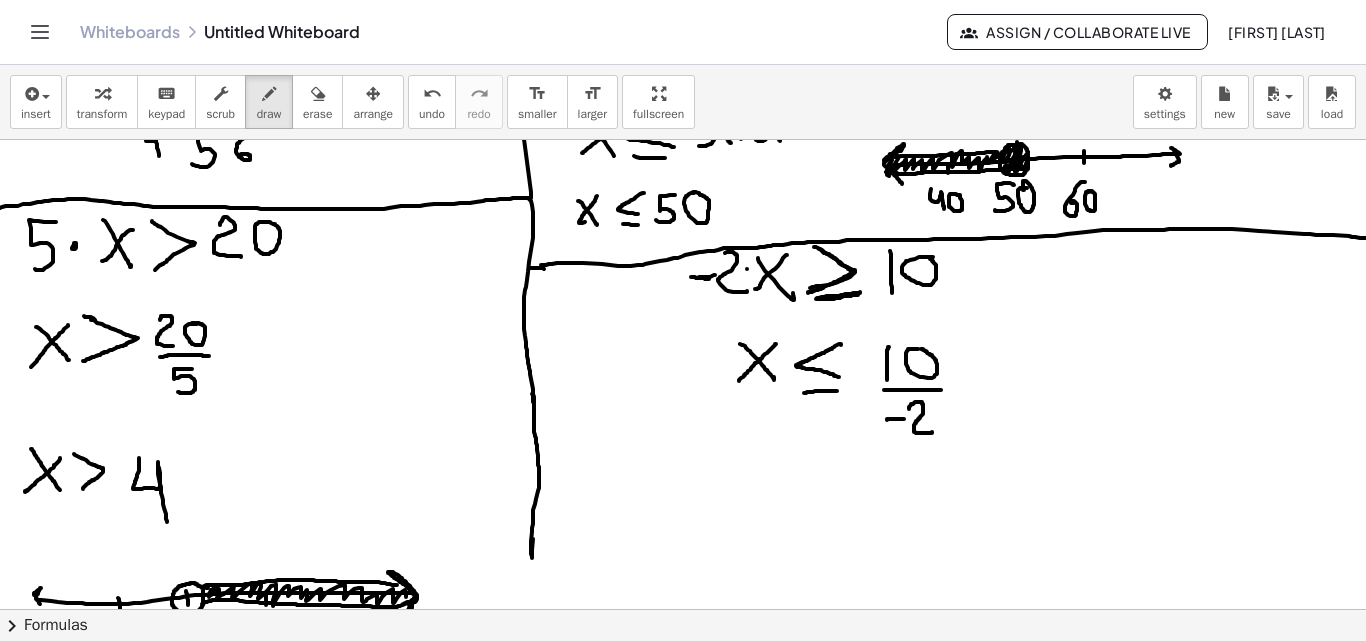drag, startPoint x: 804, startPoint y: 393, endPoint x: 837, endPoint y: 391, distance: 33.06055 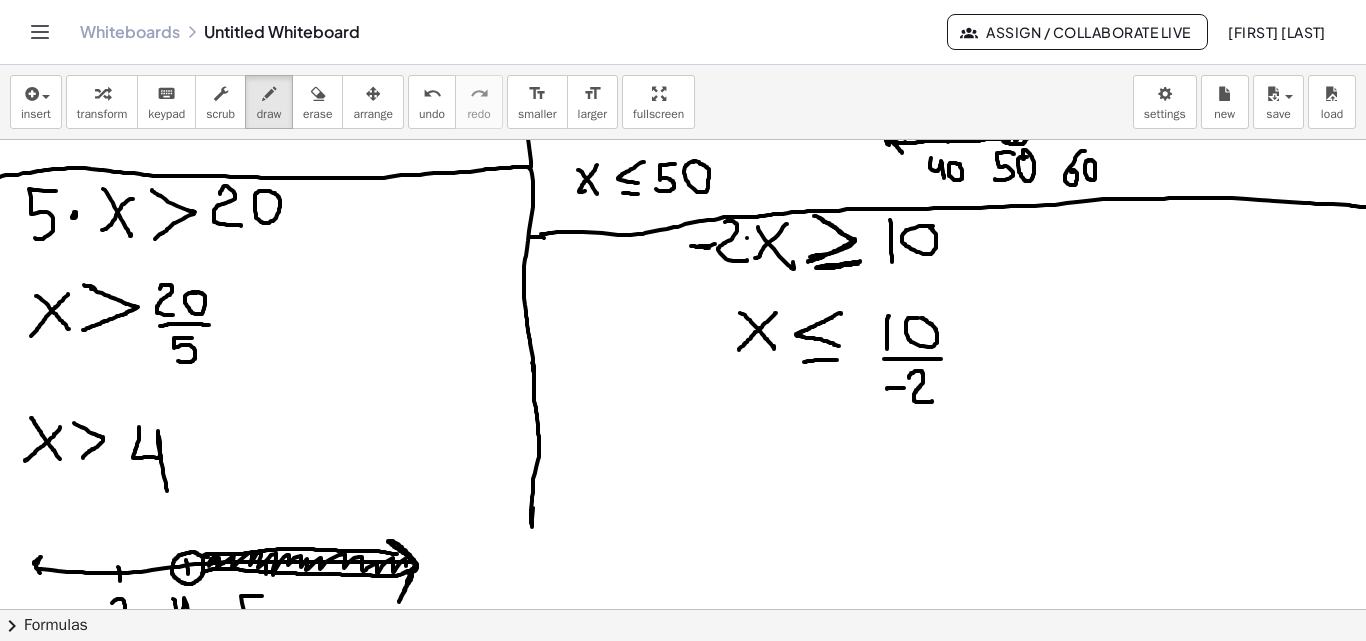 scroll, scrollTop: 2286, scrollLeft: 0, axis: vertical 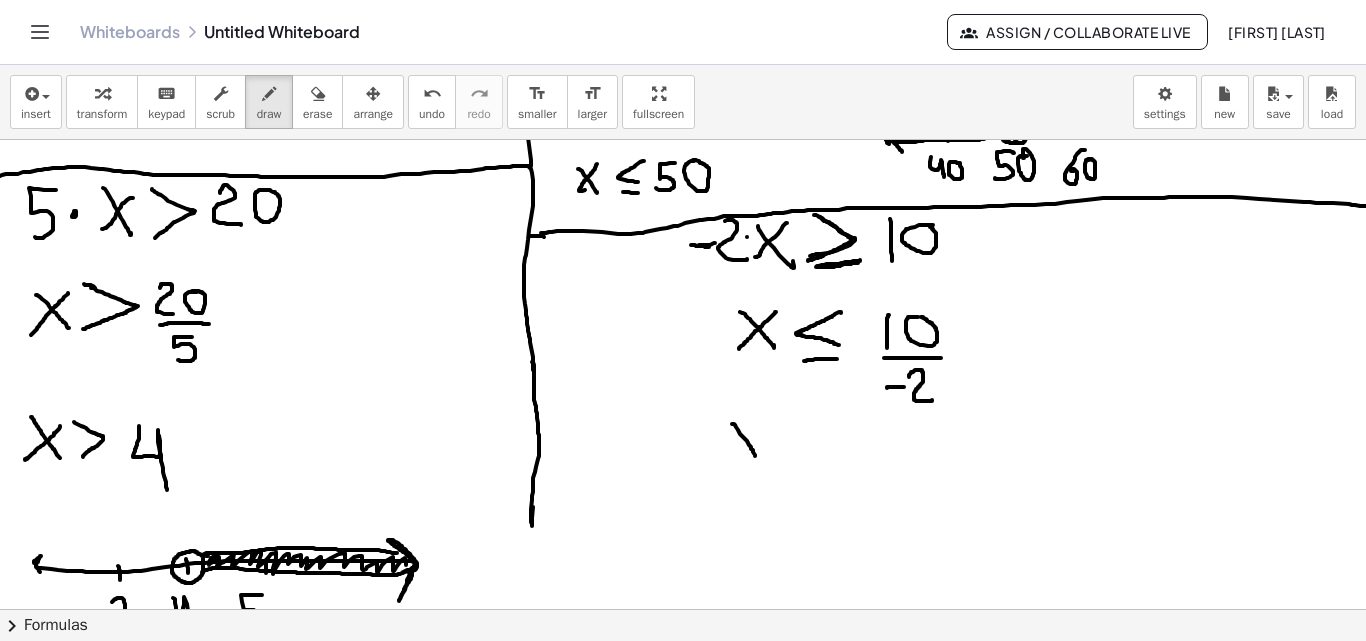 drag, startPoint x: 732, startPoint y: 424, endPoint x: 759, endPoint y: 460, distance: 45 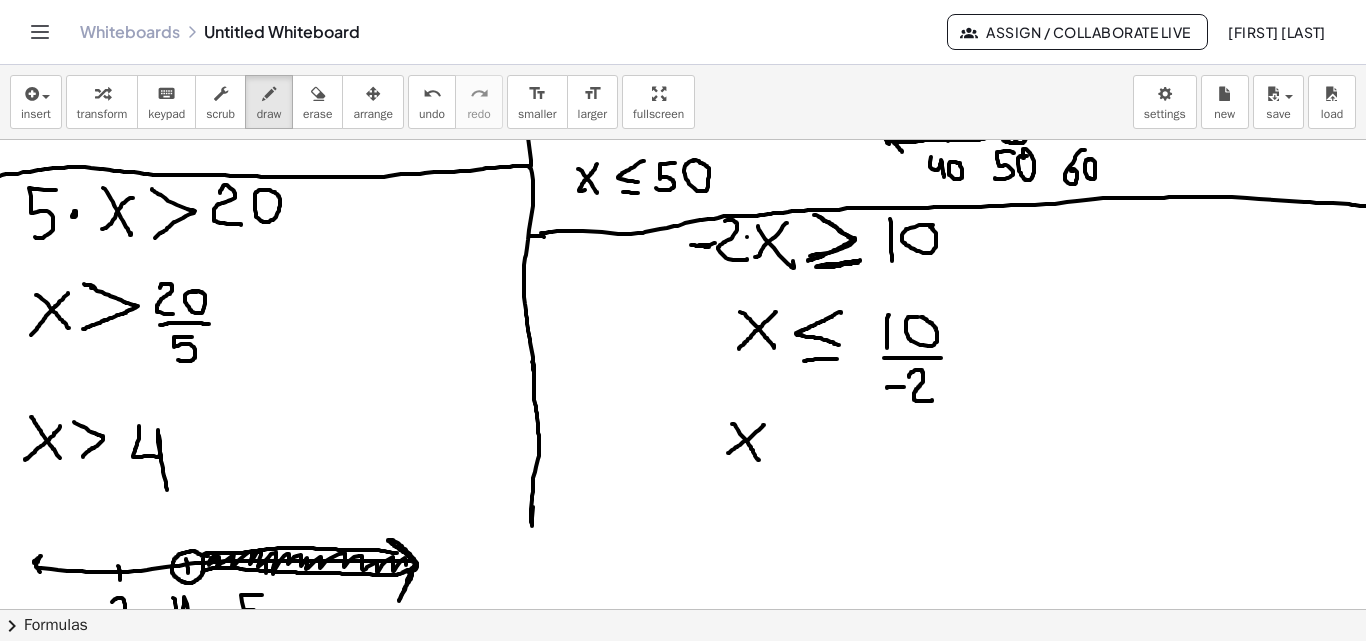 drag, startPoint x: 764, startPoint y: 425, endPoint x: 728, endPoint y: 453, distance: 45.607018 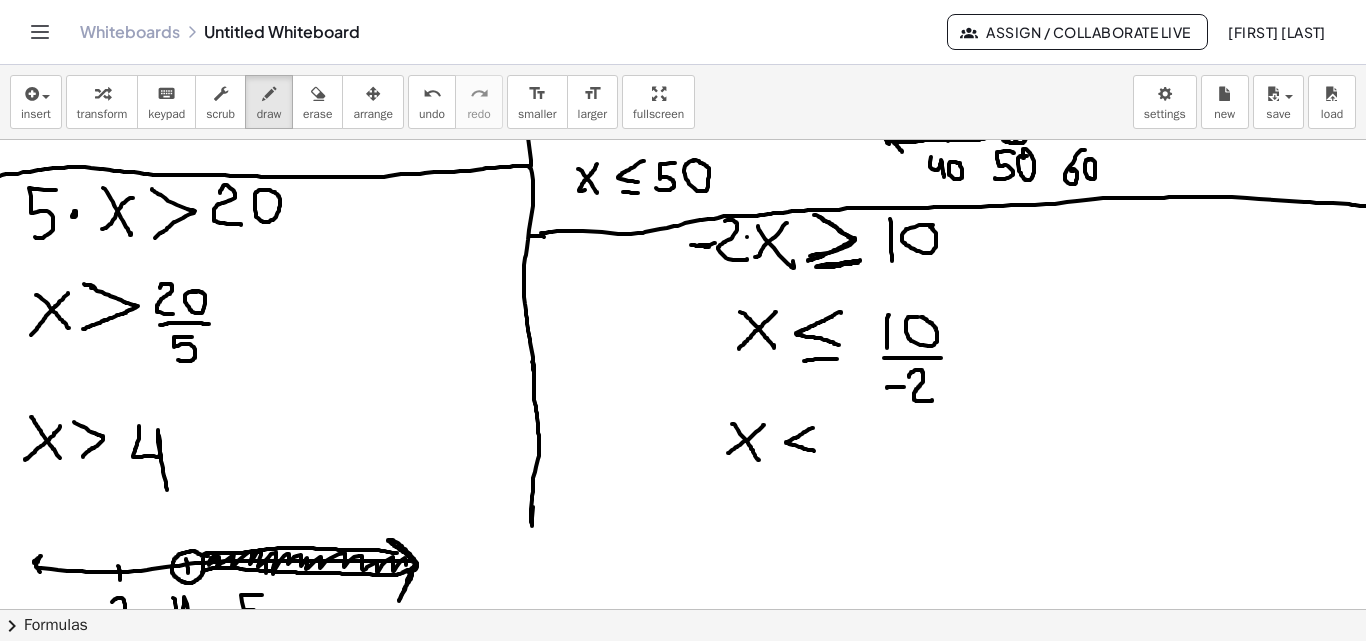 drag, startPoint x: 813, startPoint y: 428, endPoint x: 816, endPoint y: 451, distance: 23.194826 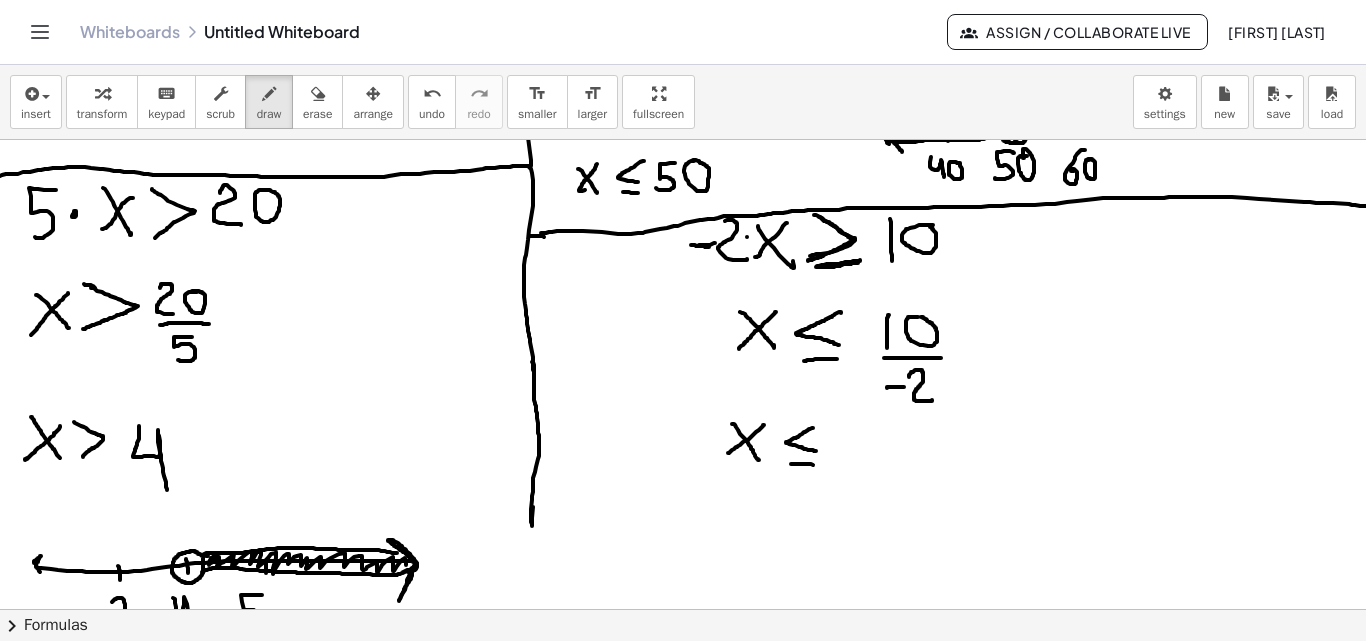 drag, startPoint x: 791, startPoint y: 464, endPoint x: 815, endPoint y: 465, distance: 24.020824 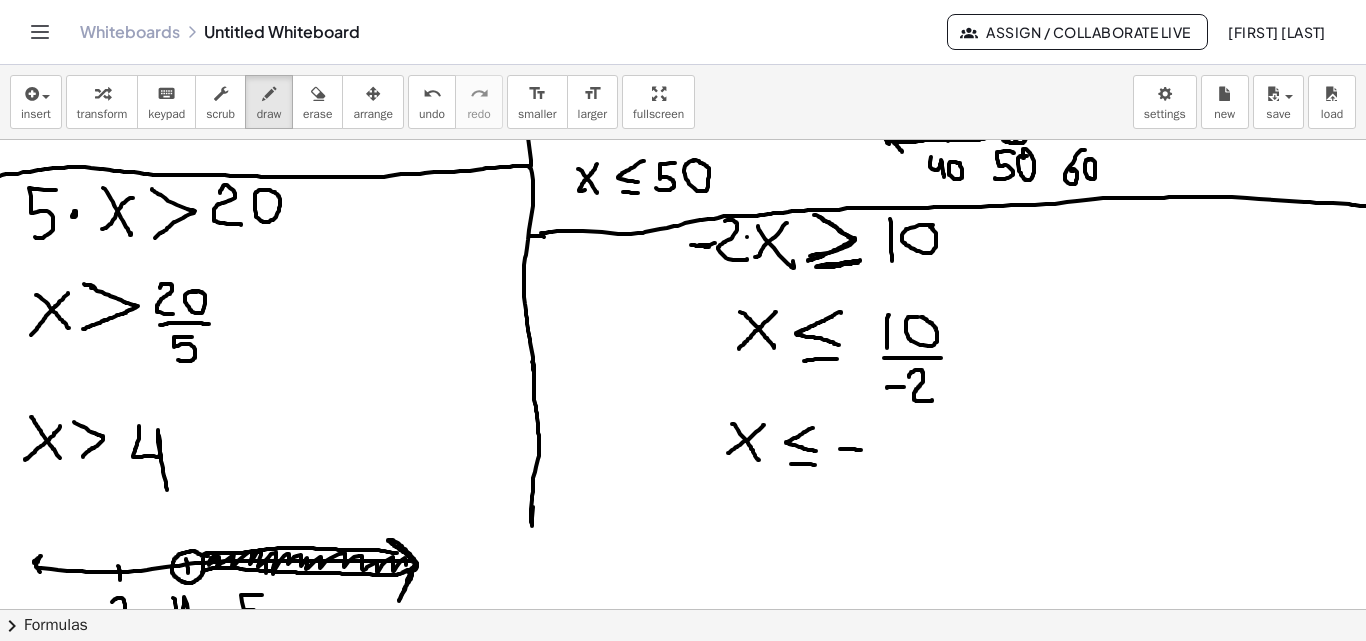 drag, startPoint x: 840, startPoint y: 449, endPoint x: 861, endPoint y: 450, distance: 21.023796 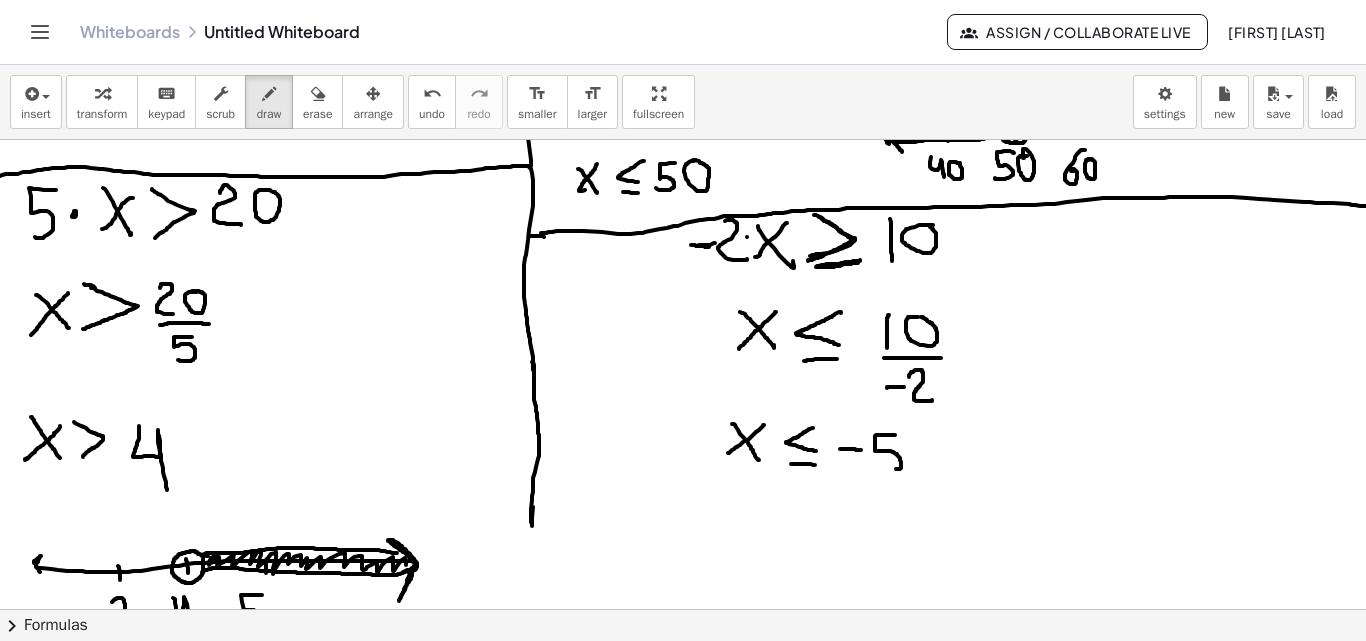 drag, startPoint x: 894, startPoint y: 435, endPoint x: 881, endPoint y: 469, distance: 36.40055 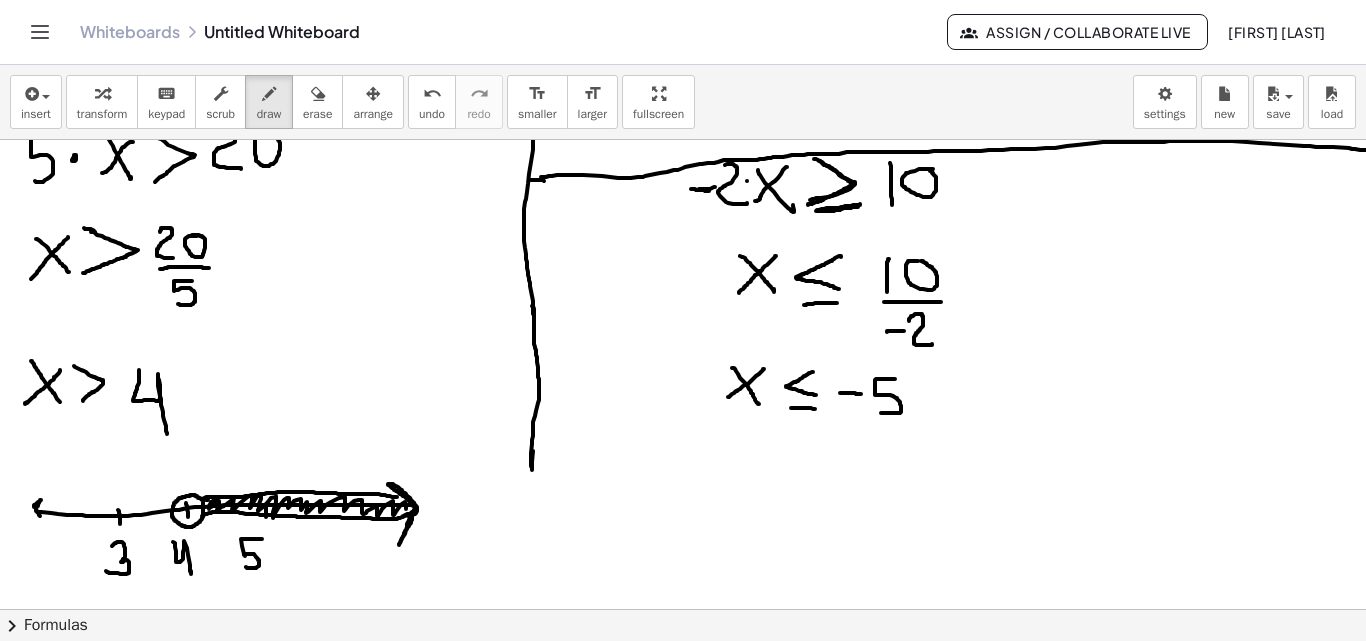 scroll, scrollTop: 2354, scrollLeft: 0, axis: vertical 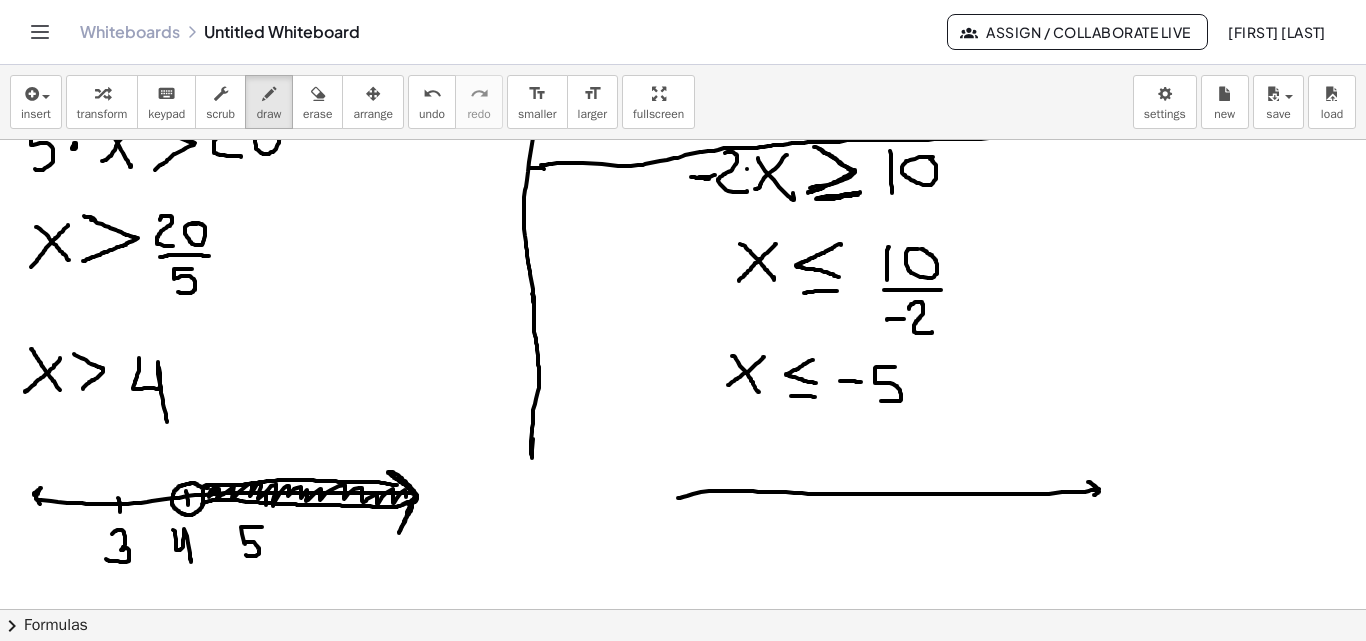 drag, startPoint x: 678, startPoint y: 498, endPoint x: 874, endPoint y: 502, distance: 196.04082 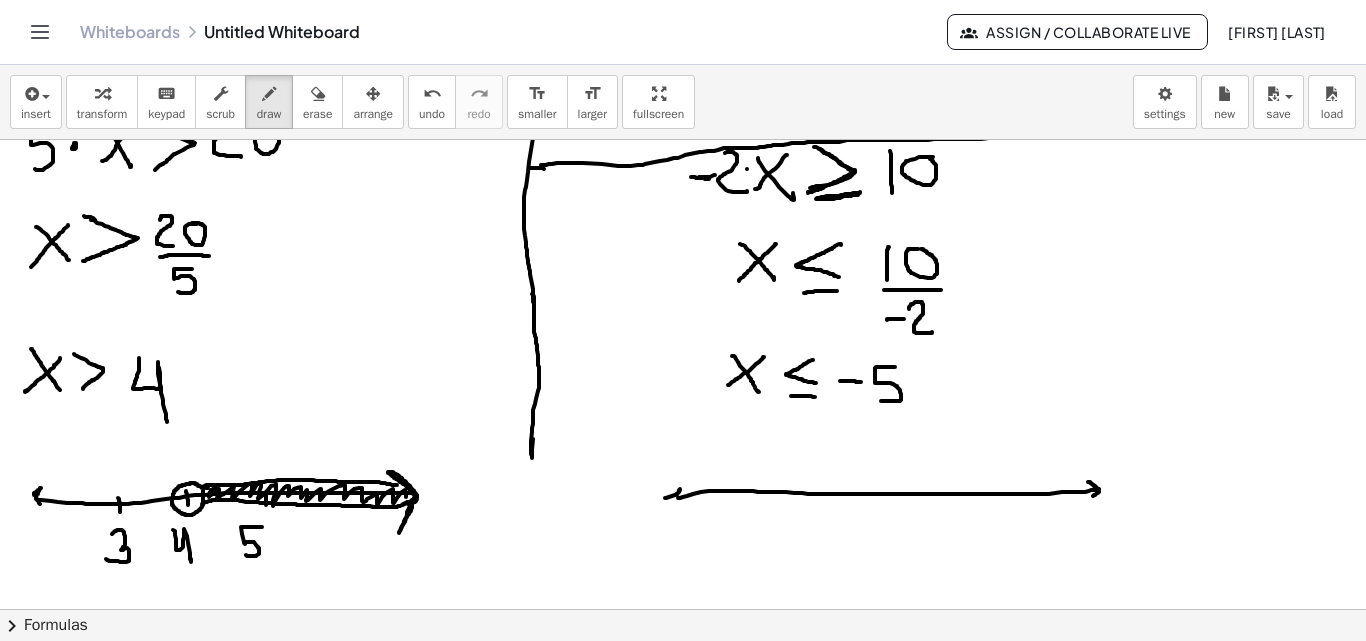 click at bounding box center [697, -573] 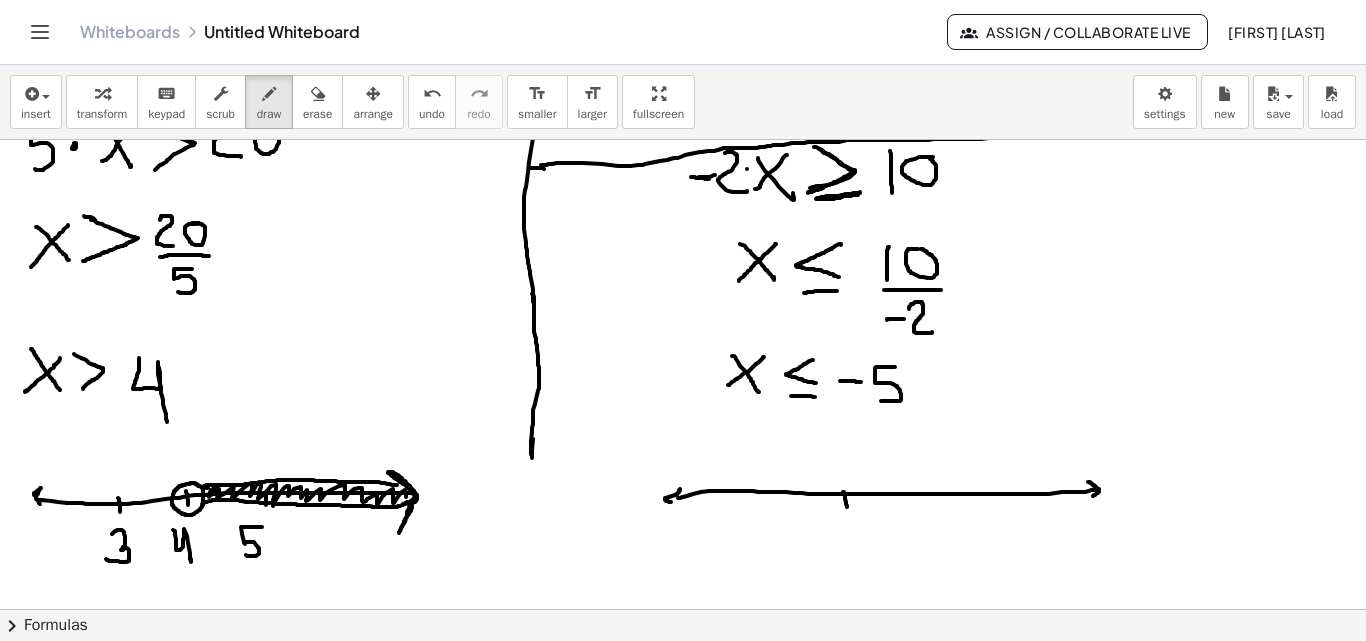 drag, startPoint x: 843, startPoint y: 492, endPoint x: 847, endPoint y: 507, distance: 15.524175 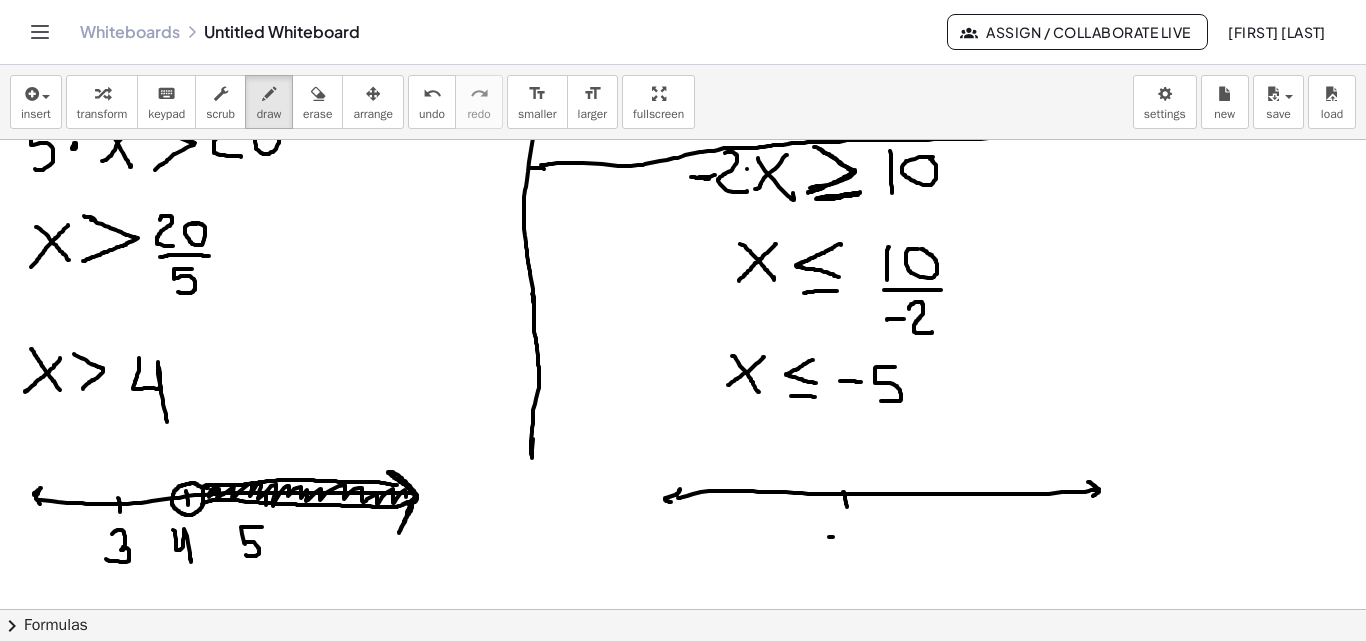 drag, startPoint x: 829, startPoint y: 537, endPoint x: 839, endPoint y: 536, distance: 10.049875 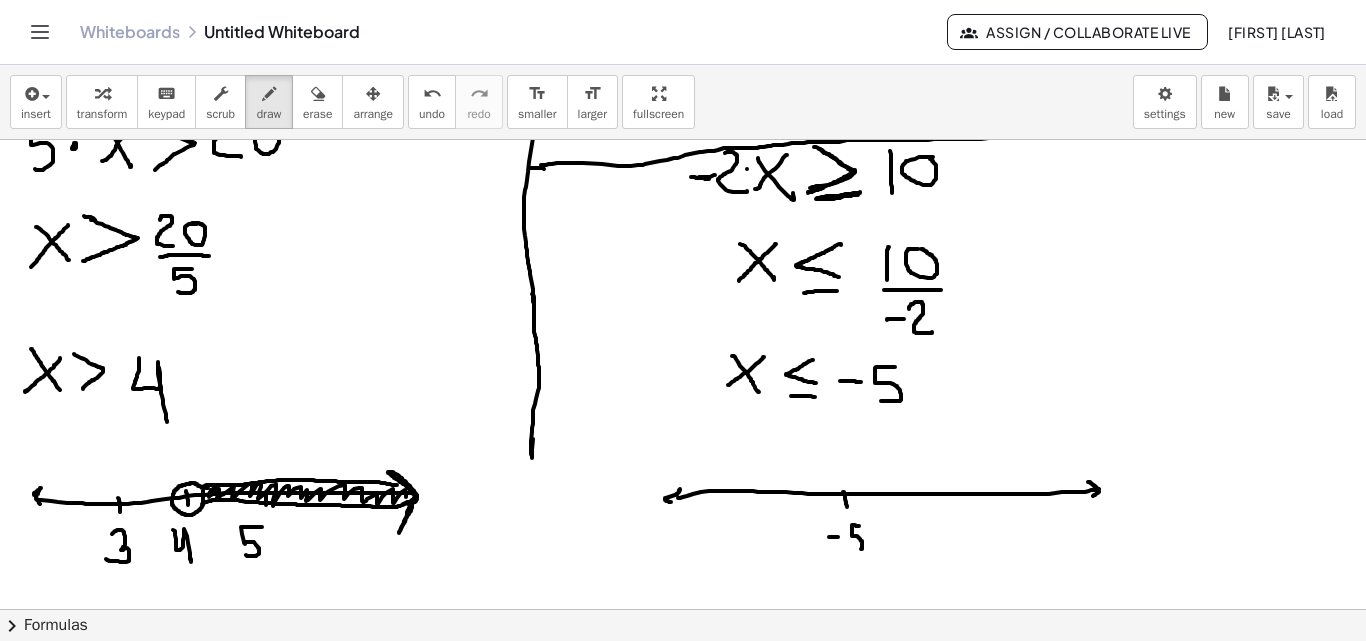drag, startPoint x: 859, startPoint y: 526, endPoint x: 848, endPoint y: 547, distance: 23.70654 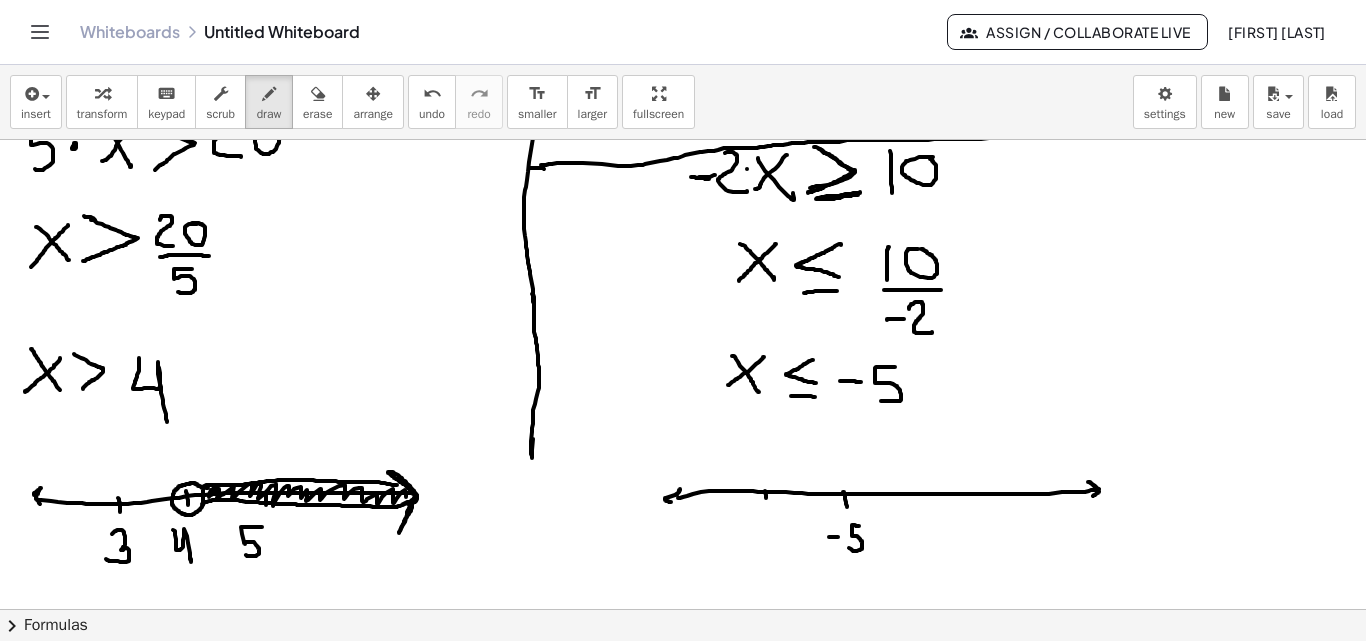 click at bounding box center [697, -573] 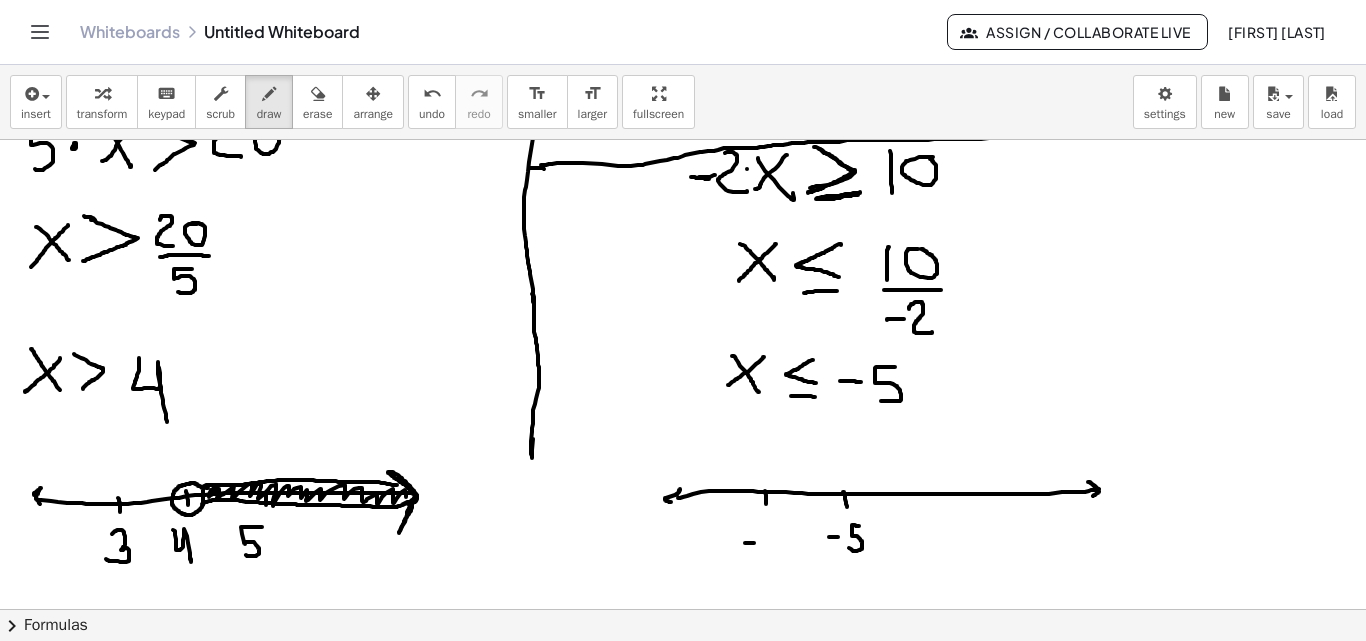 drag, startPoint x: 745, startPoint y: 543, endPoint x: 763, endPoint y: 537, distance: 18.973665 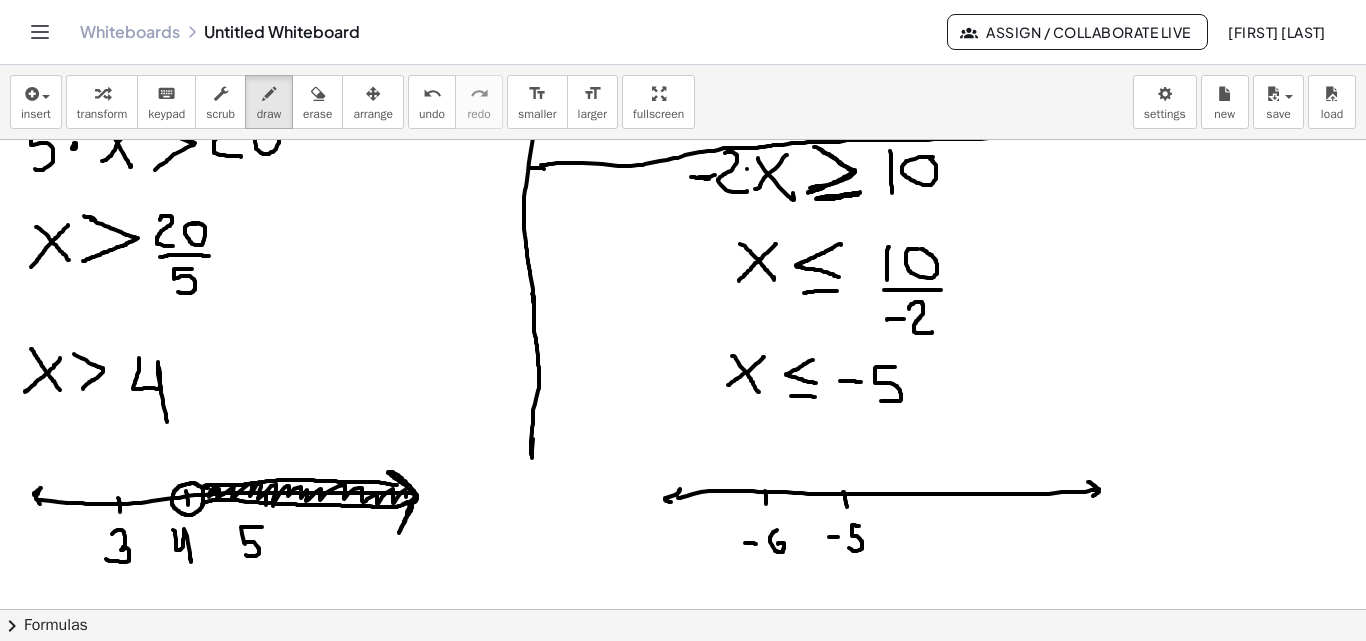 drag, startPoint x: 777, startPoint y: 530, endPoint x: 929, endPoint y: 511, distance: 153.18289 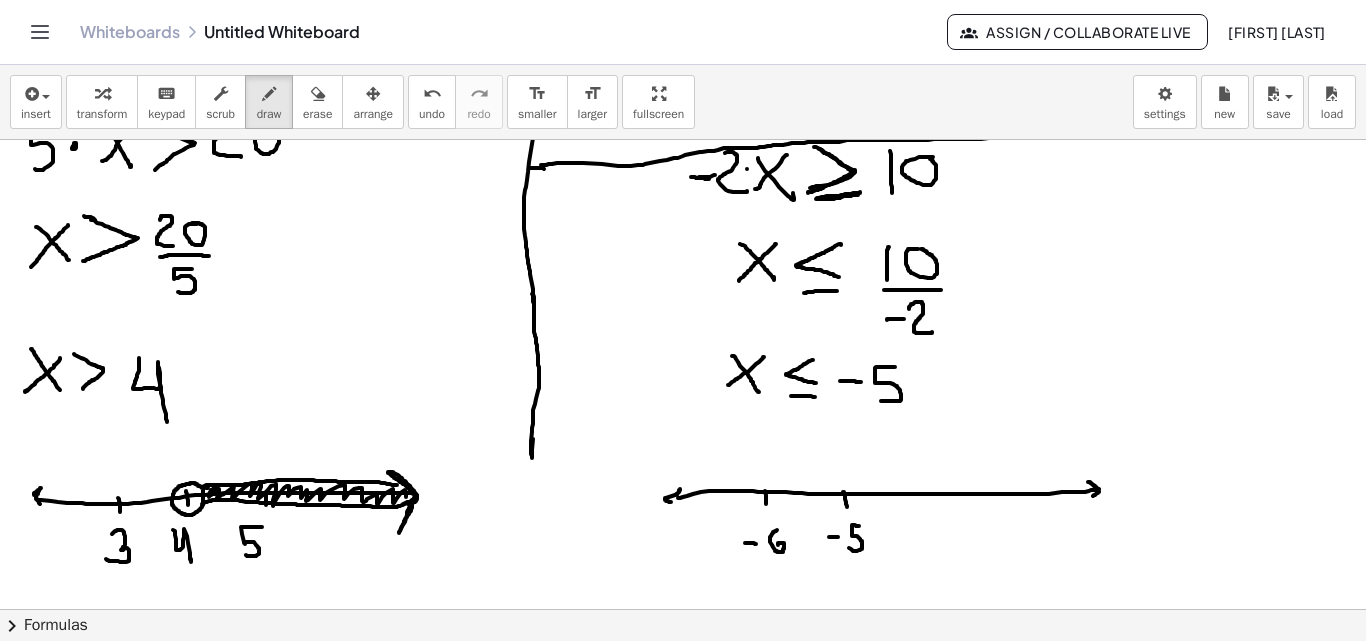 drag, startPoint x: 941, startPoint y: 491, endPoint x: 941, endPoint y: 505, distance: 14 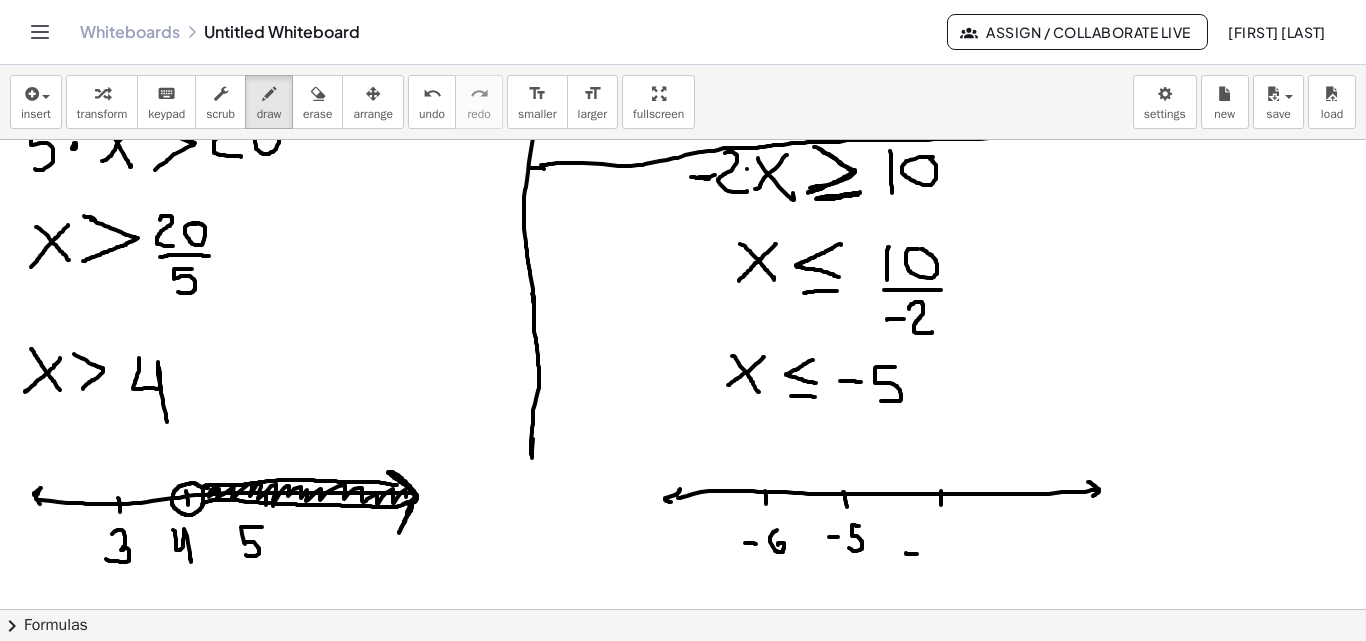 drag, startPoint x: 906, startPoint y: 553, endPoint x: 917, endPoint y: 554, distance: 11.045361 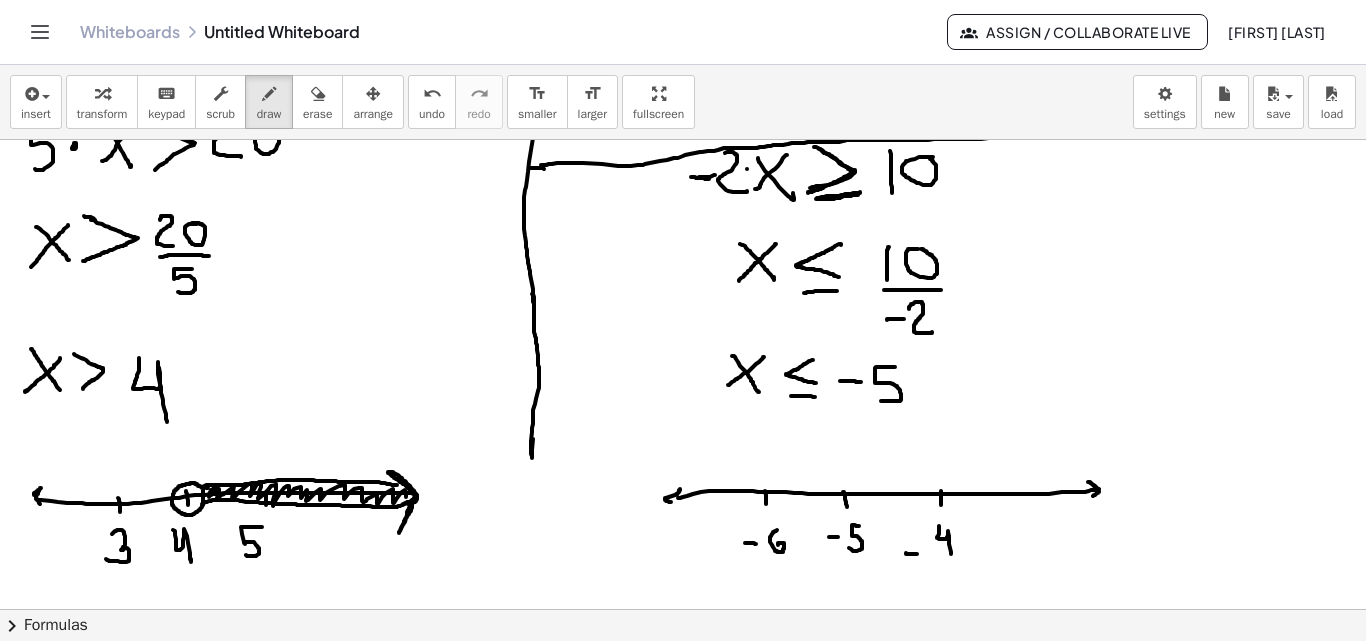 drag, startPoint x: 939, startPoint y: 526, endPoint x: 860, endPoint y: 514, distance: 79.9062 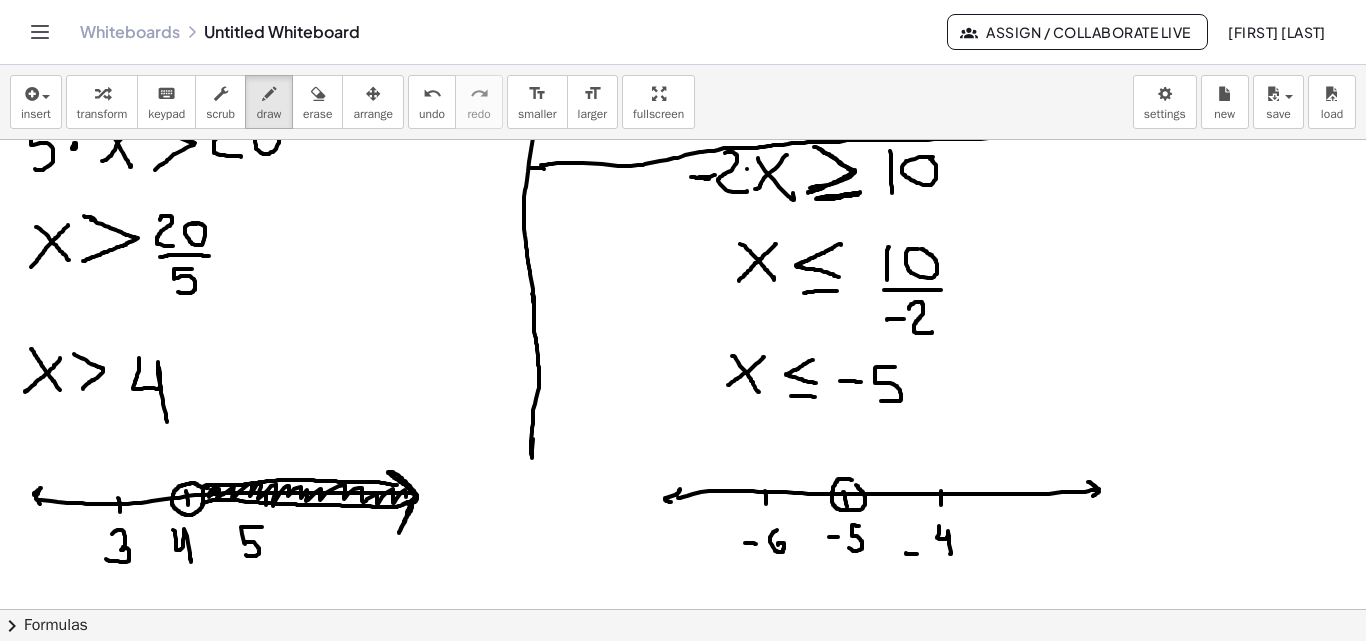 click at bounding box center [697, -573] 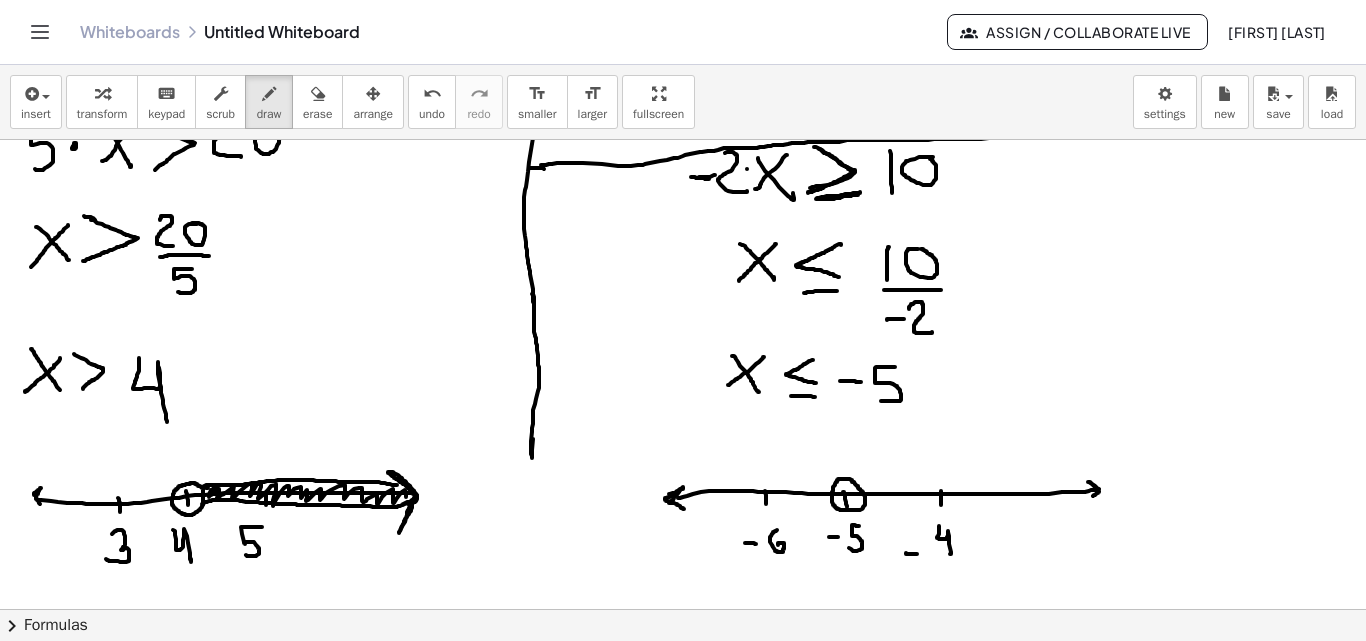 drag, startPoint x: 669, startPoint y: 494, endPoint x: 684, endPoint y: 509, distance: 21.213203 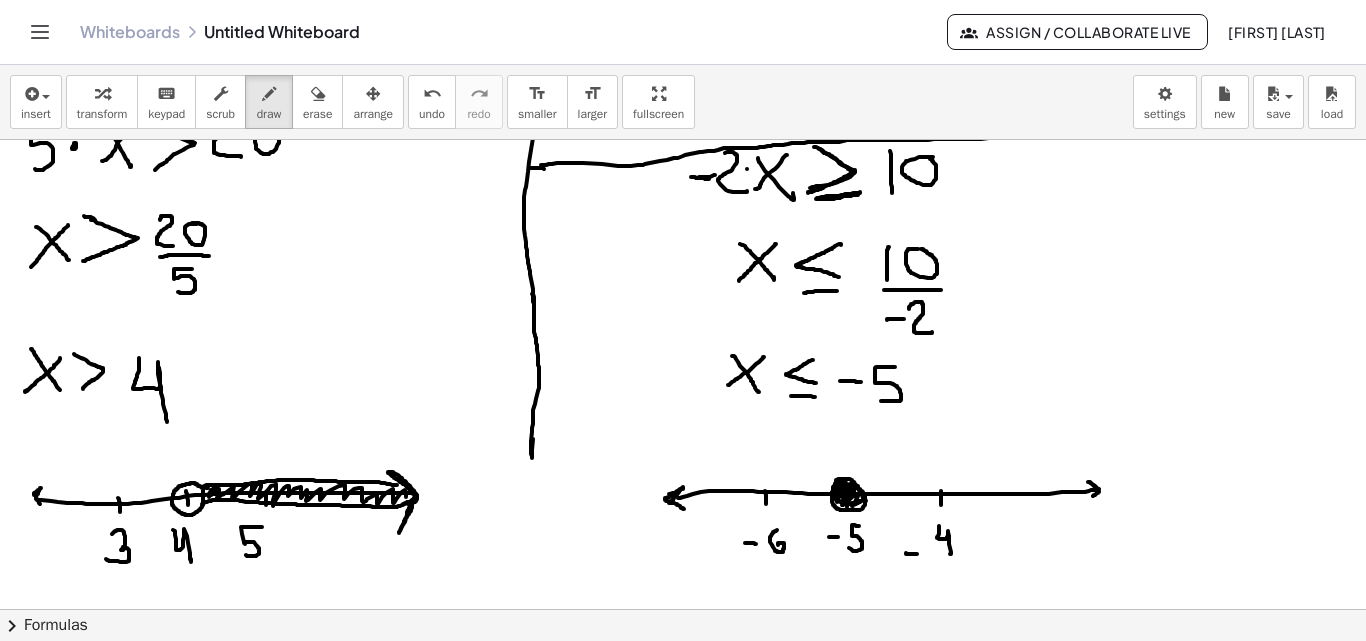 drag, startPoint x: 835, startPoint y: 484, endPoint x: 871, endPoint y: 500, distance: 39.39543 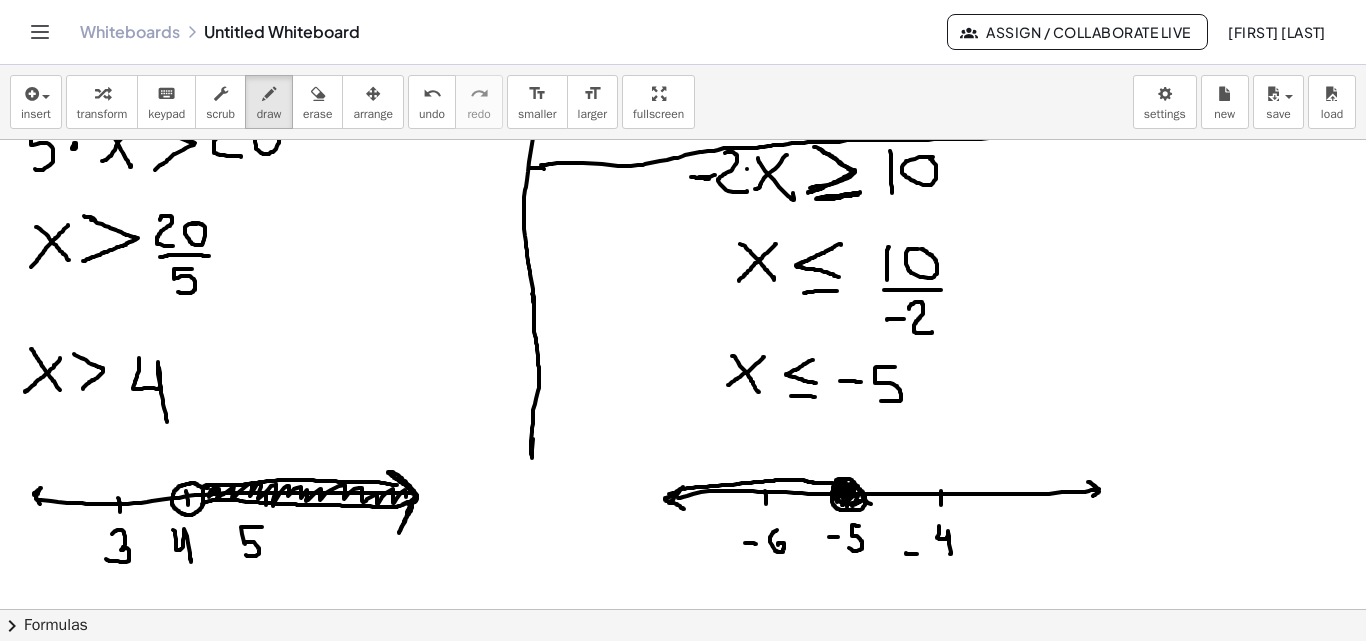 drag, startPoint x: 833, startPoint y: 484, endPoint x: 680, endPoint y: 489, distance: 153.08168 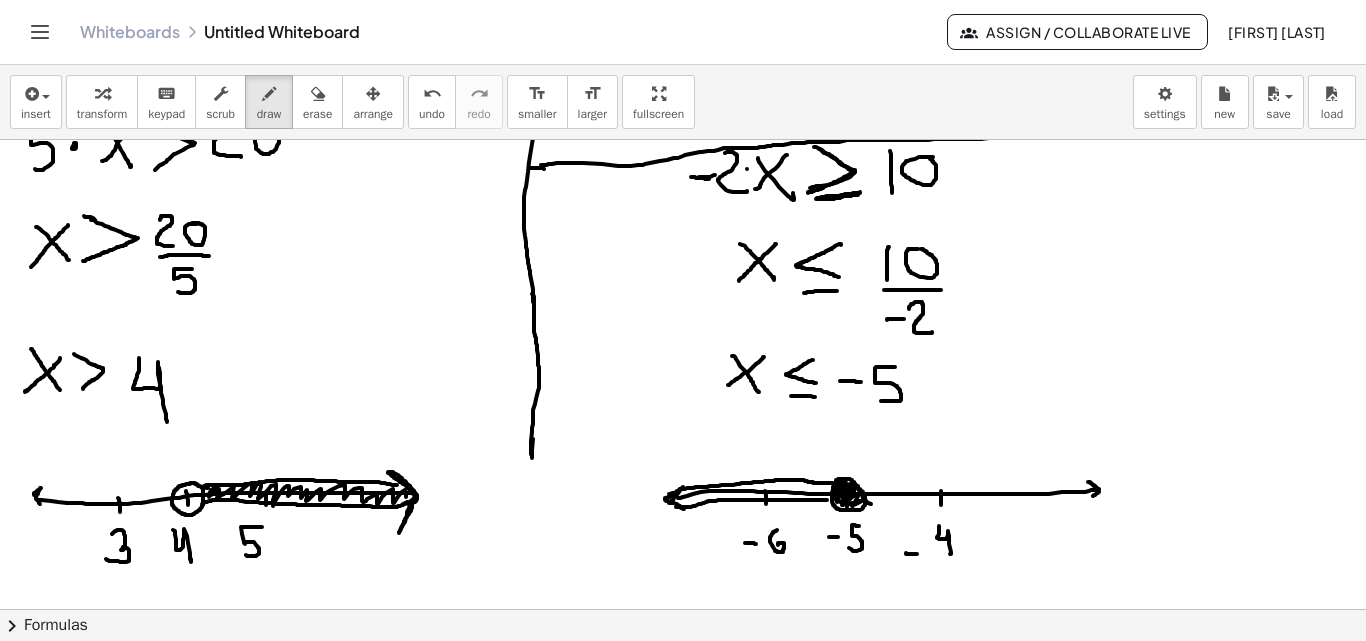 drag, startPoint x: 681, startPoint y: 507, endPoint x: 828, endPoint y: 490, distance: 147.97972 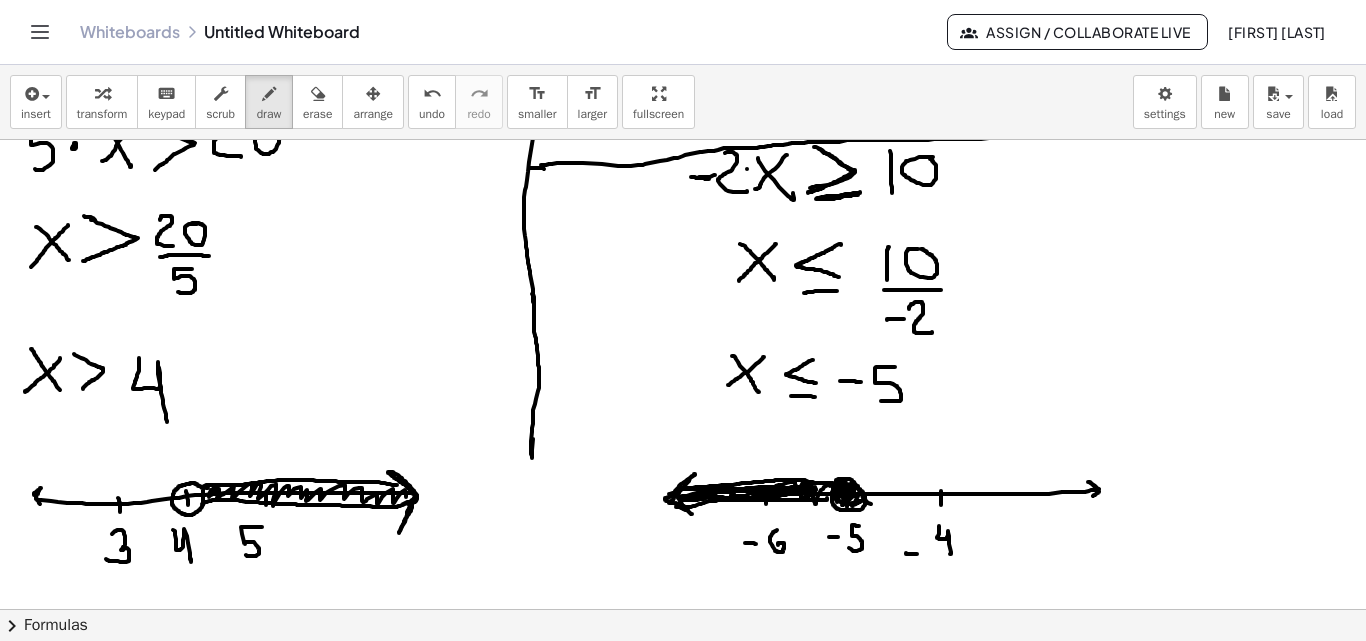 drag, startPoint x: 830, startPoint y: 485, endPoint x: 683, endPoint y: 497, distance: 147.48898 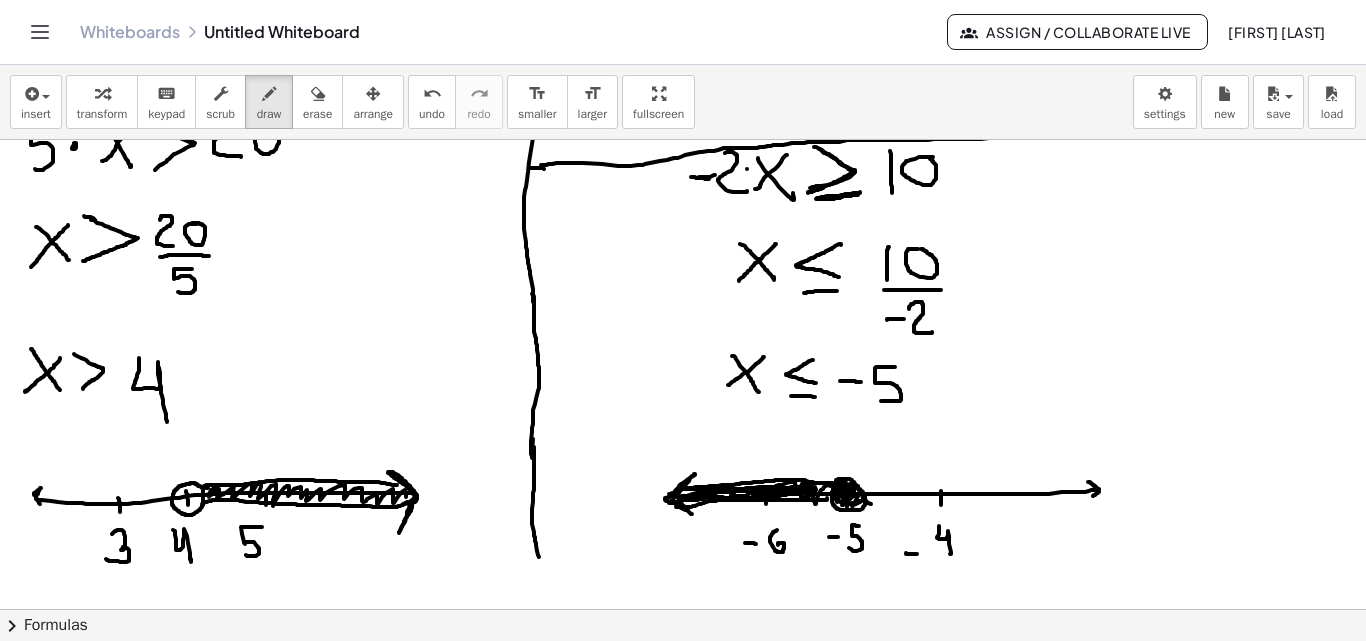 drag, startPoint x: 534, startPoint y: 447, endPoint x: 536, endPoint y: 458, distance: 11.18034 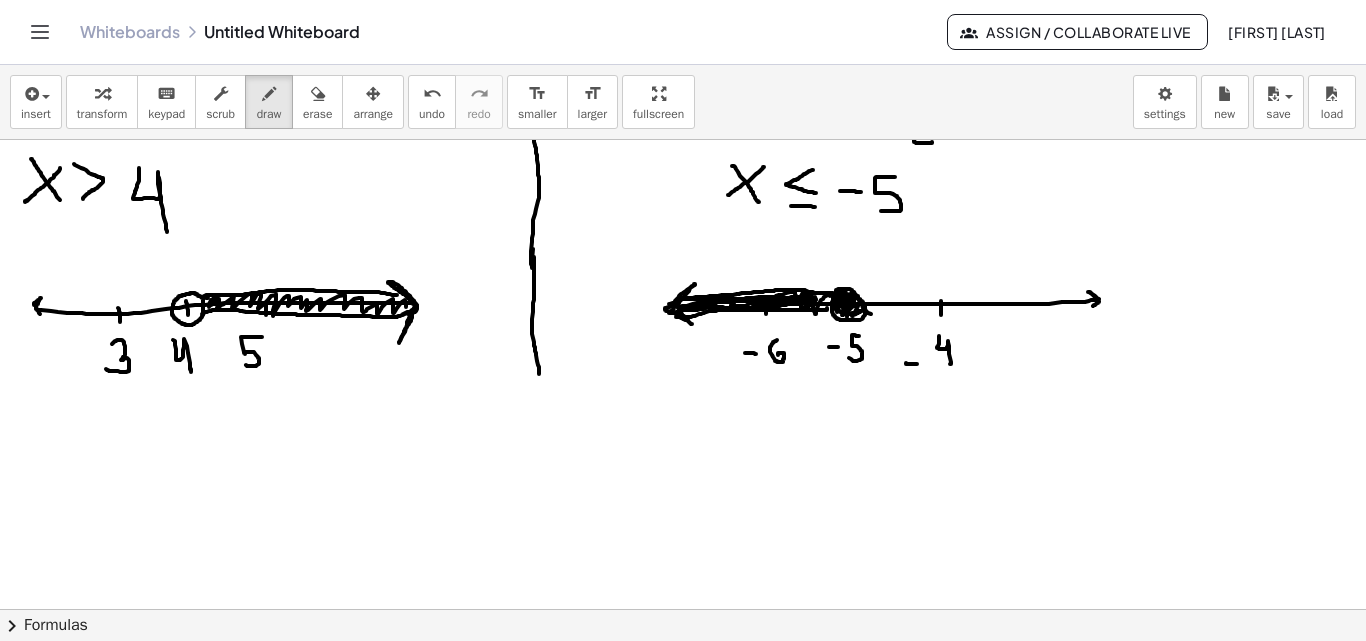 scroll, scrollTop: 2575, scrollLeft: 0, axis: vertical 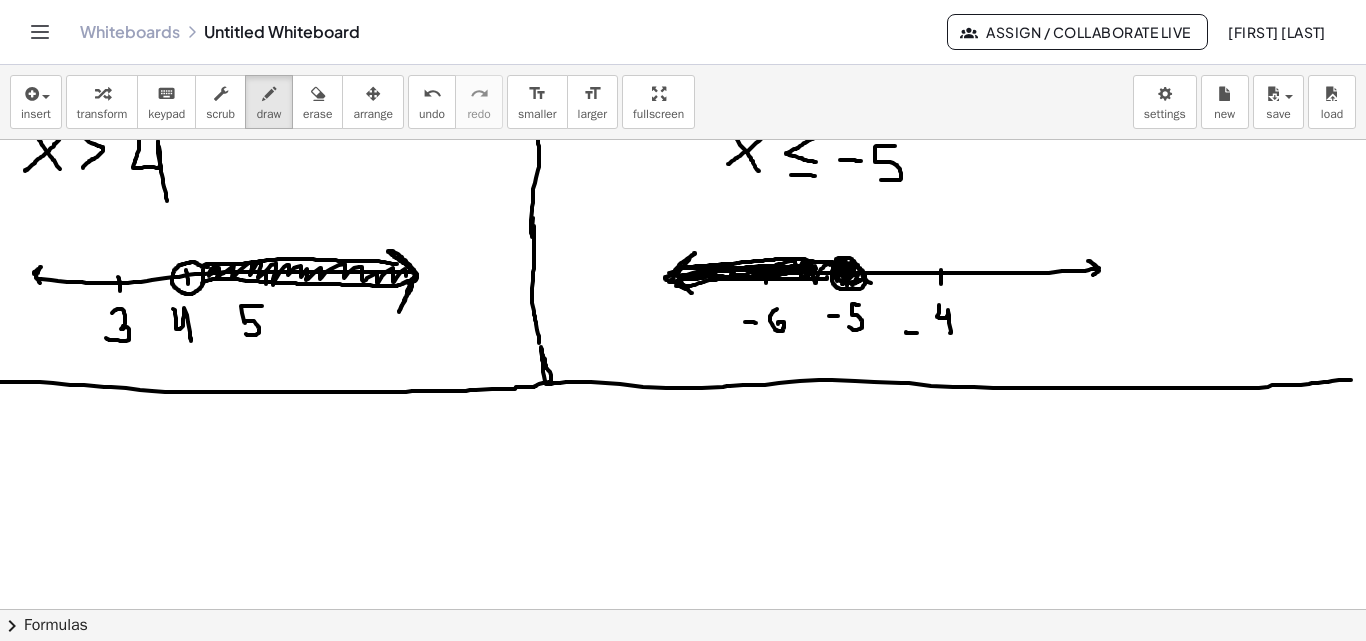 drag, startPoint x: 0, startPoint y: 382, endPoint x: 1351, endPoint y: 380, distance: 1351.0015 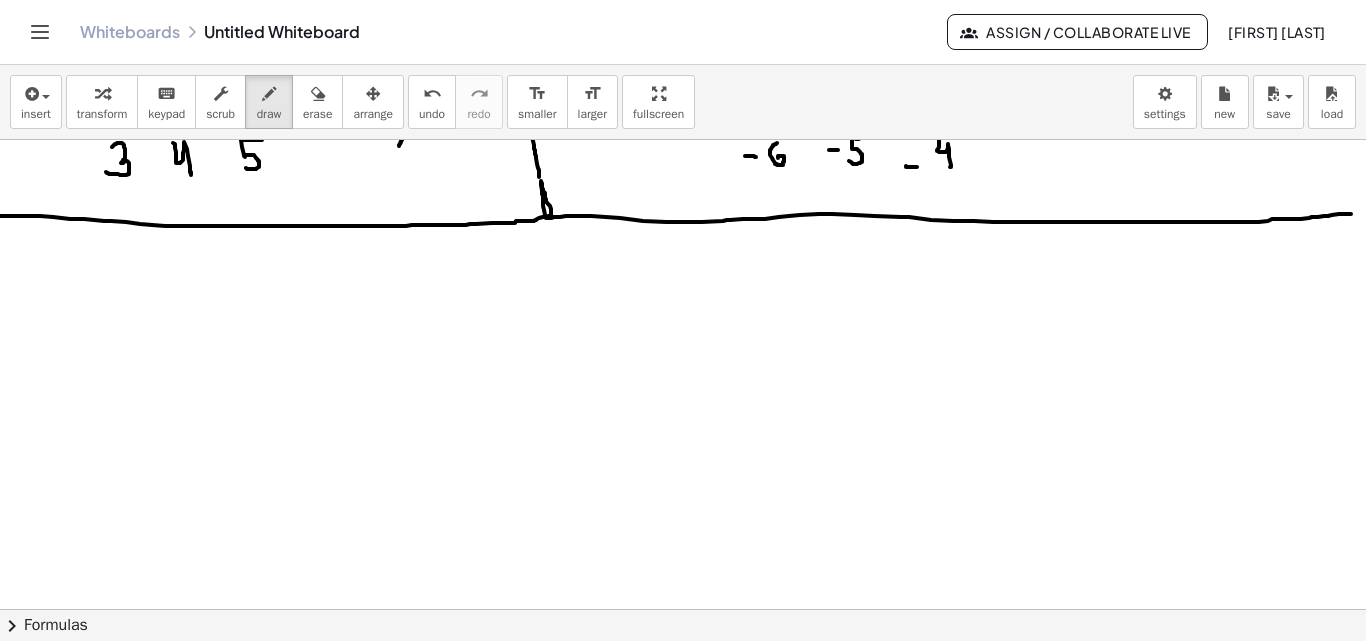 scroll, scrollTop: 2800, scrollLeft: 0, axis: vertical 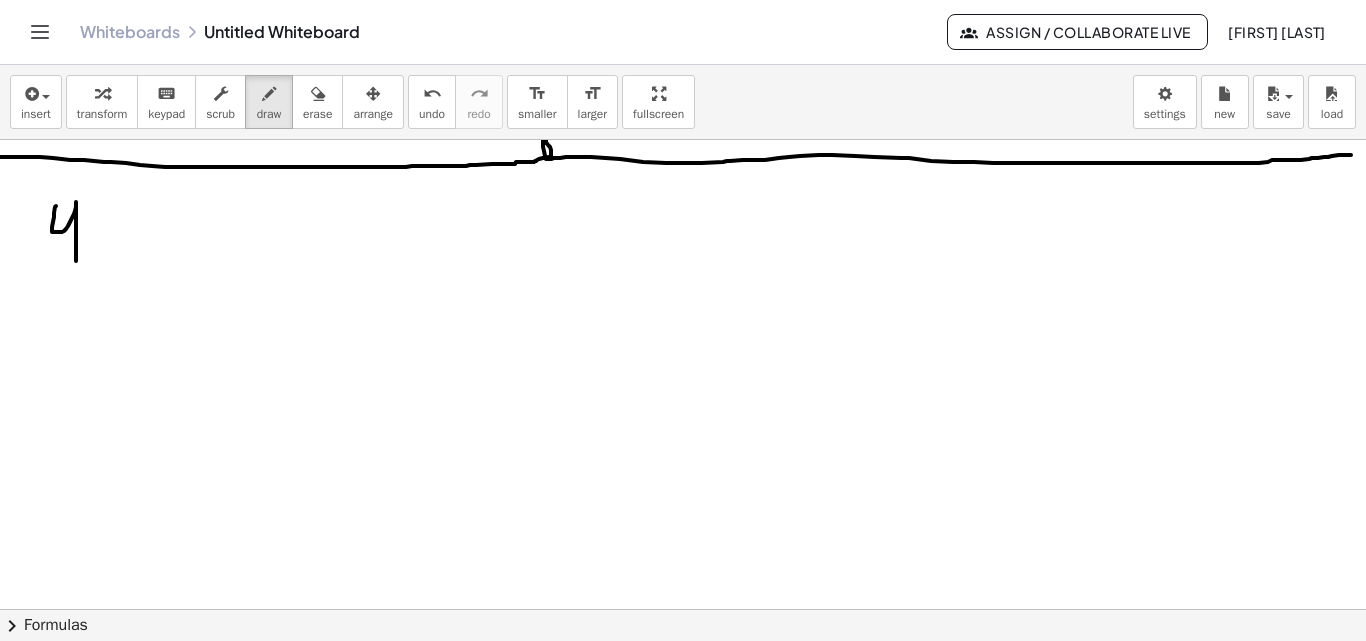 drag, startPoint x: 54, startPoint y: 213, endPoint x: 76, endPoint y: 261, distance: 52.801514 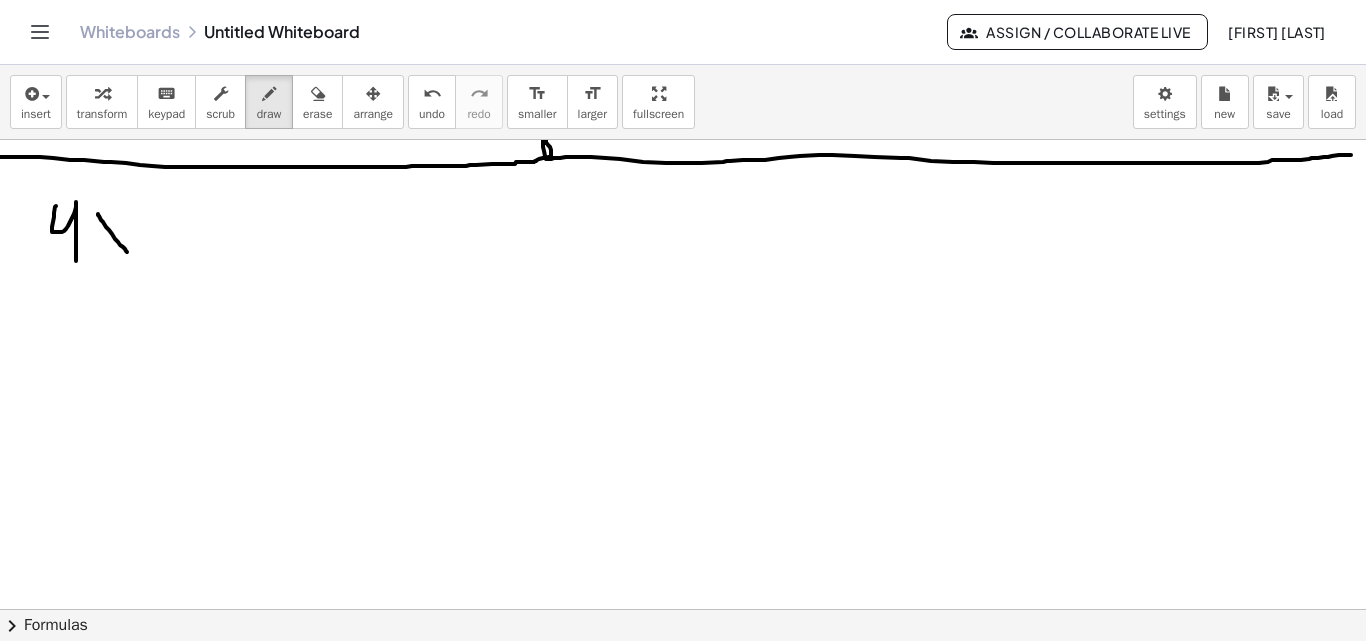 drag, startPoint x: 98, startPoint y: 214, endPoint x: 130, endPoint y: 232, distance: 36.71512 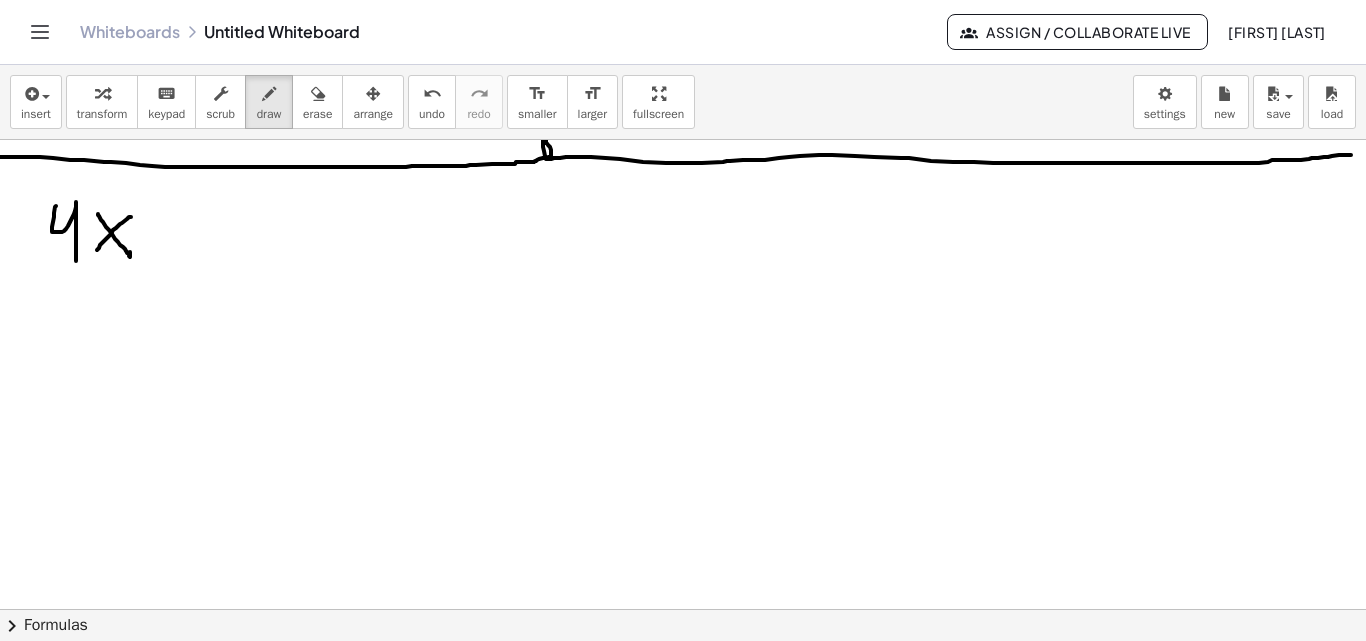 drag, startPoint x: 131, startPoint y: 217, endPoint x: 95, endPoint y: 253, distance: 50.91169 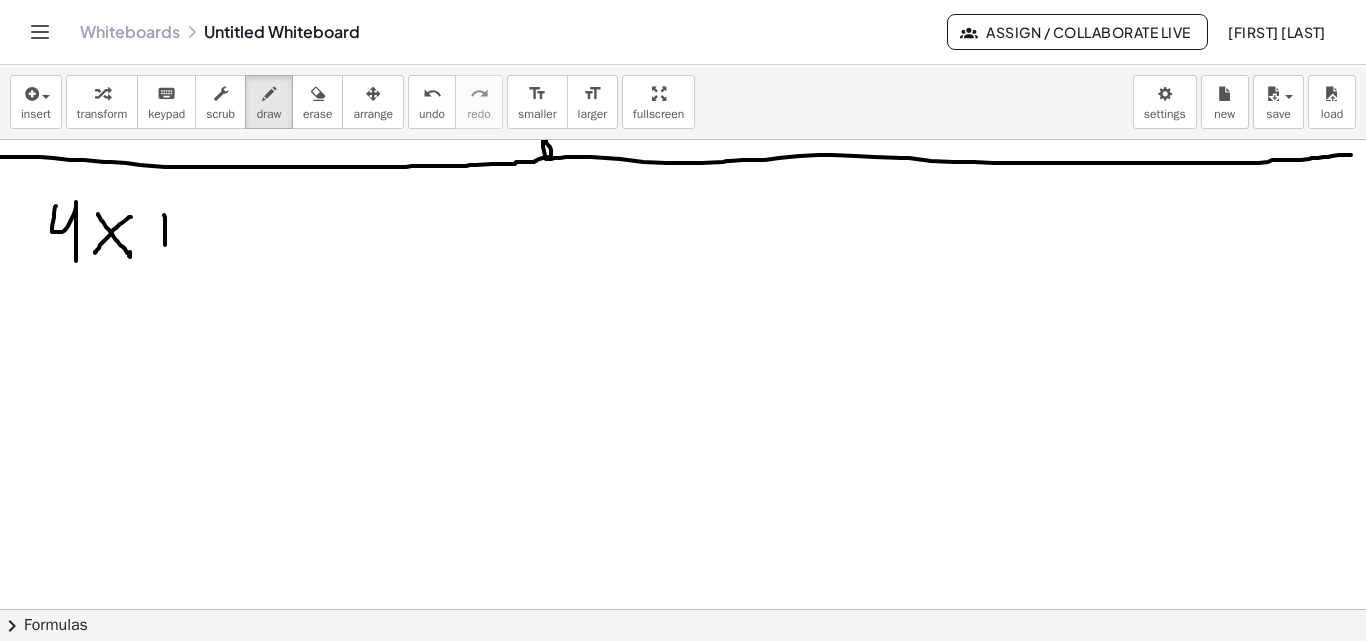 drag, startPoint x: 164, startPoint y: 215, endPoint x: 165, endPoint y: 250, distance: 35.014282 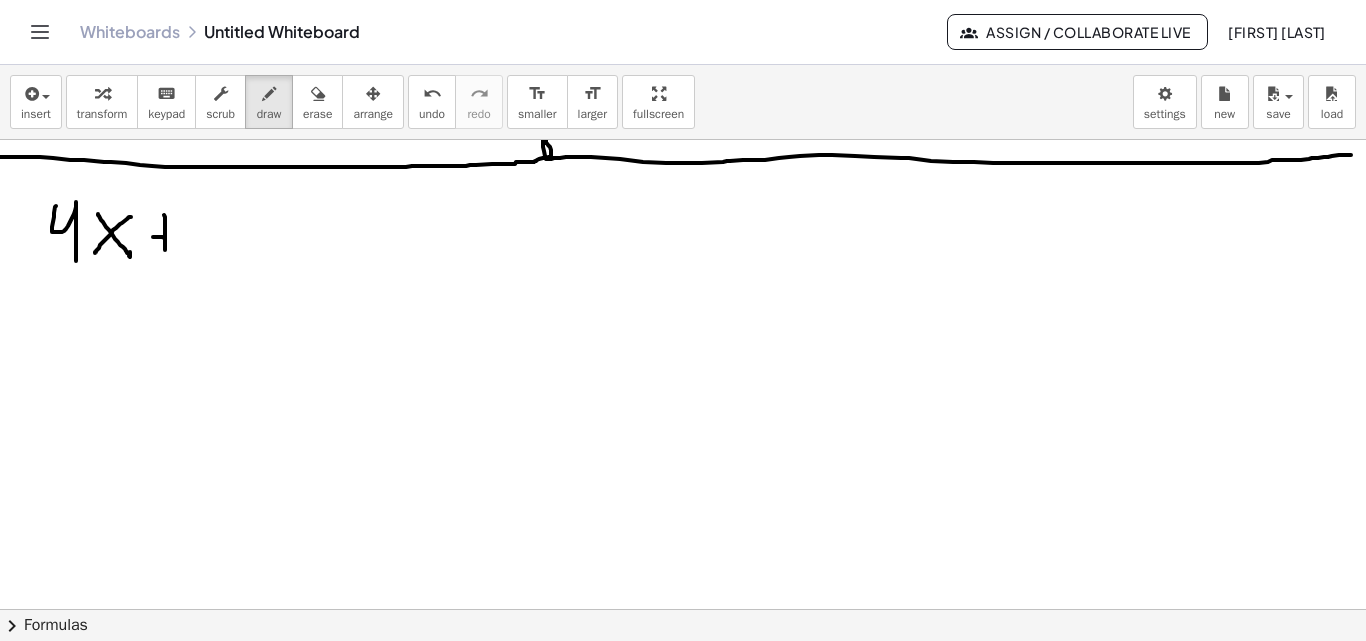 drag, startPoint x: 156, startPoint y: 237, endPoint x: 184, endPoint y: 234, distance: 28.160255 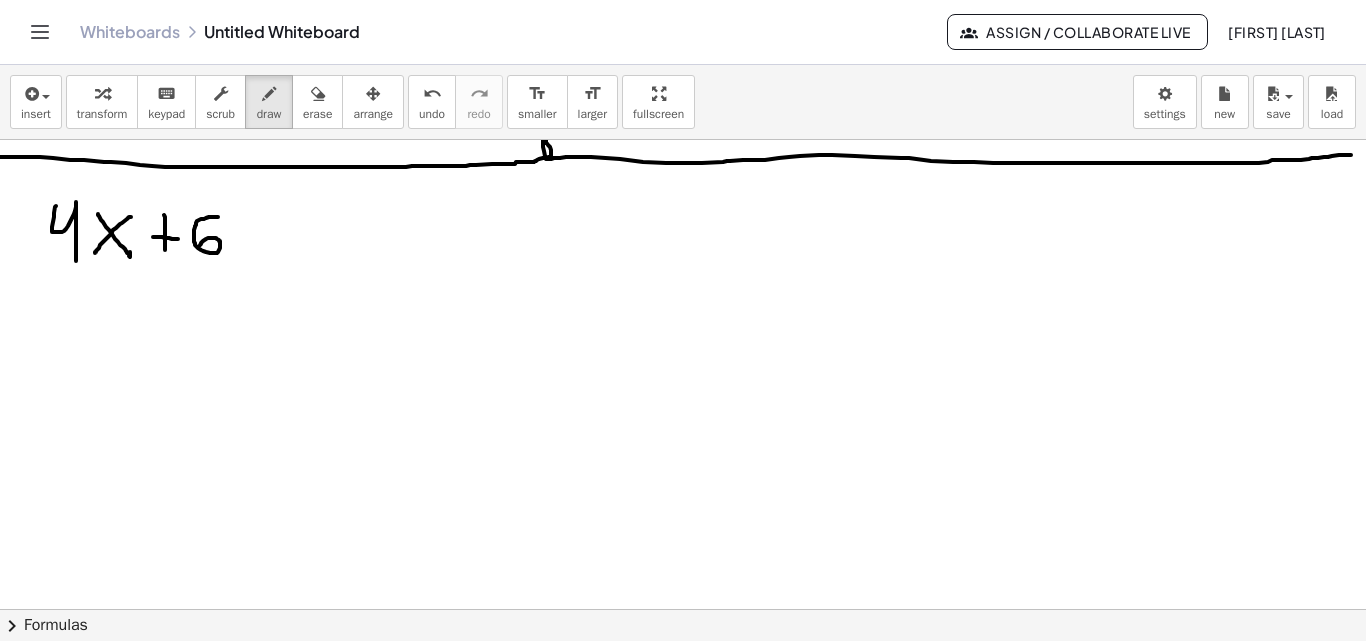 drag, startPoint x: 218, startPoint y: 217, endPoint x: 200, endPoint y: 246, distance: 34.132095 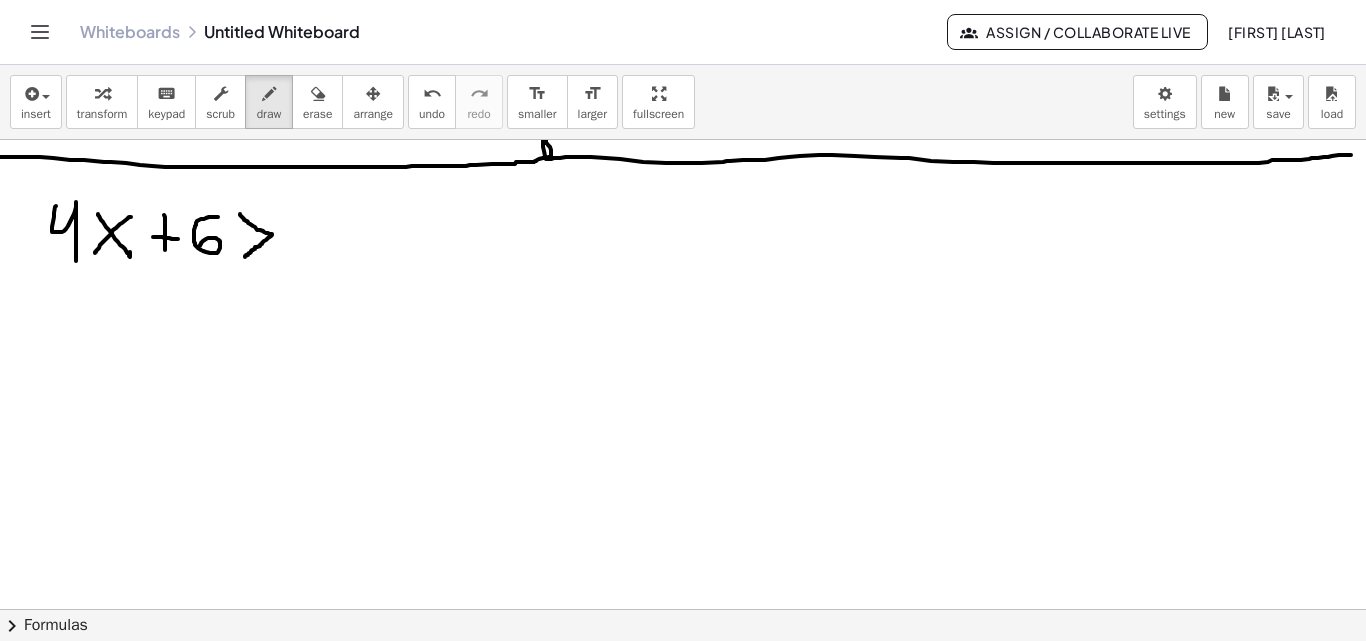 drag, startPoint x: 240, startPoint y: 215, endPoint x: 244, endPoint y: 258, distance: 43.185646 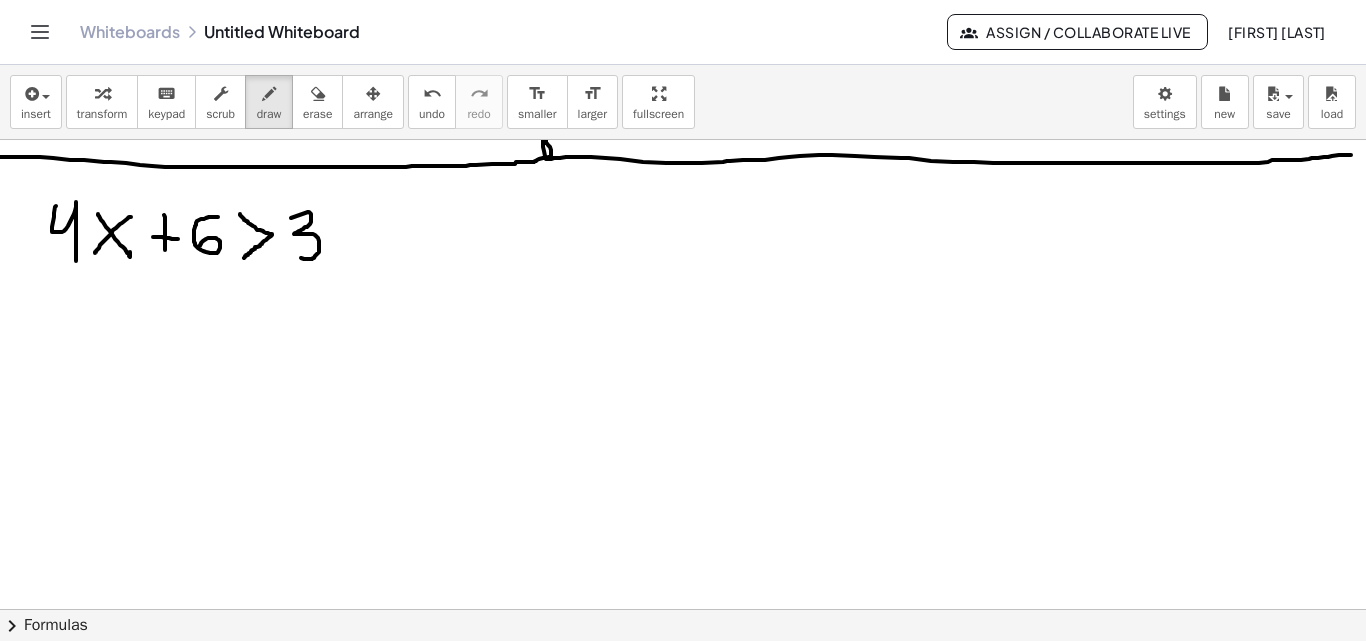 drag, startPoint x: 308, startPoint y: 212, endPoint x: 294, endPoint y: 255, distance: 45.221676 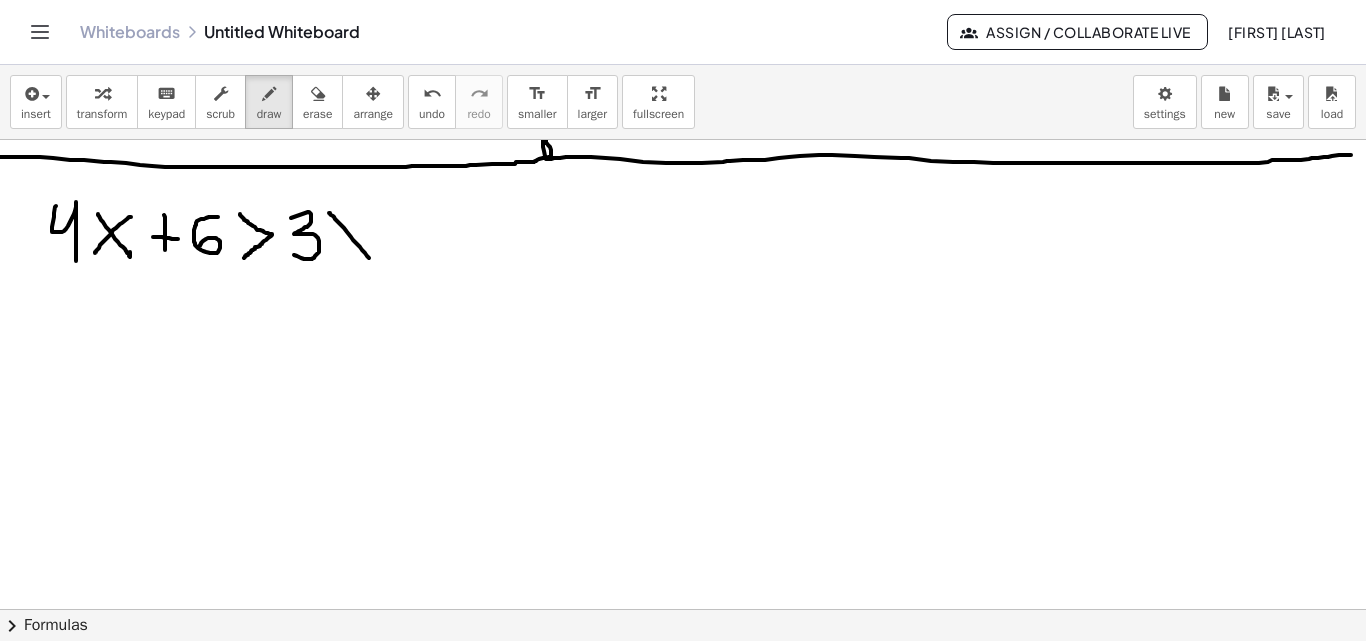drag, startPoint x: 335, startPoint y: 219, endPoint x: 369, endPoint y: 235, distance: 37.576588 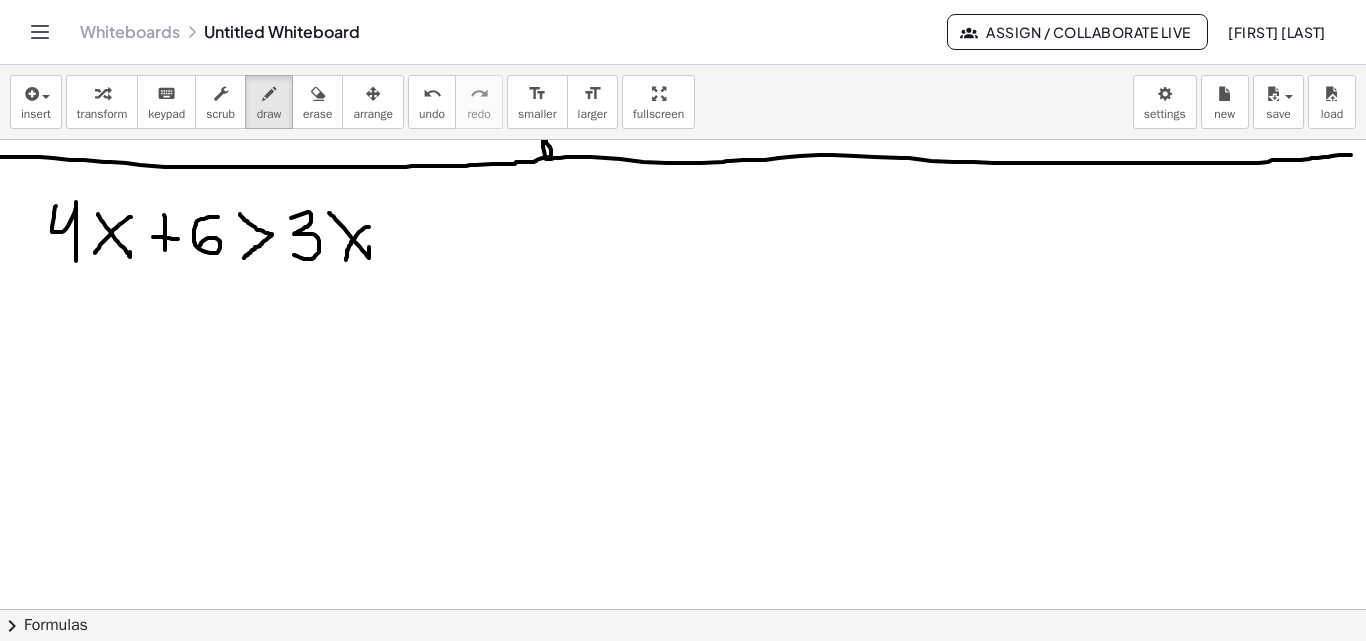 drag, startPoint x: 368, startPoint y: 227, endPoint x: 346, endPoint y: 260, distance: 39.661064 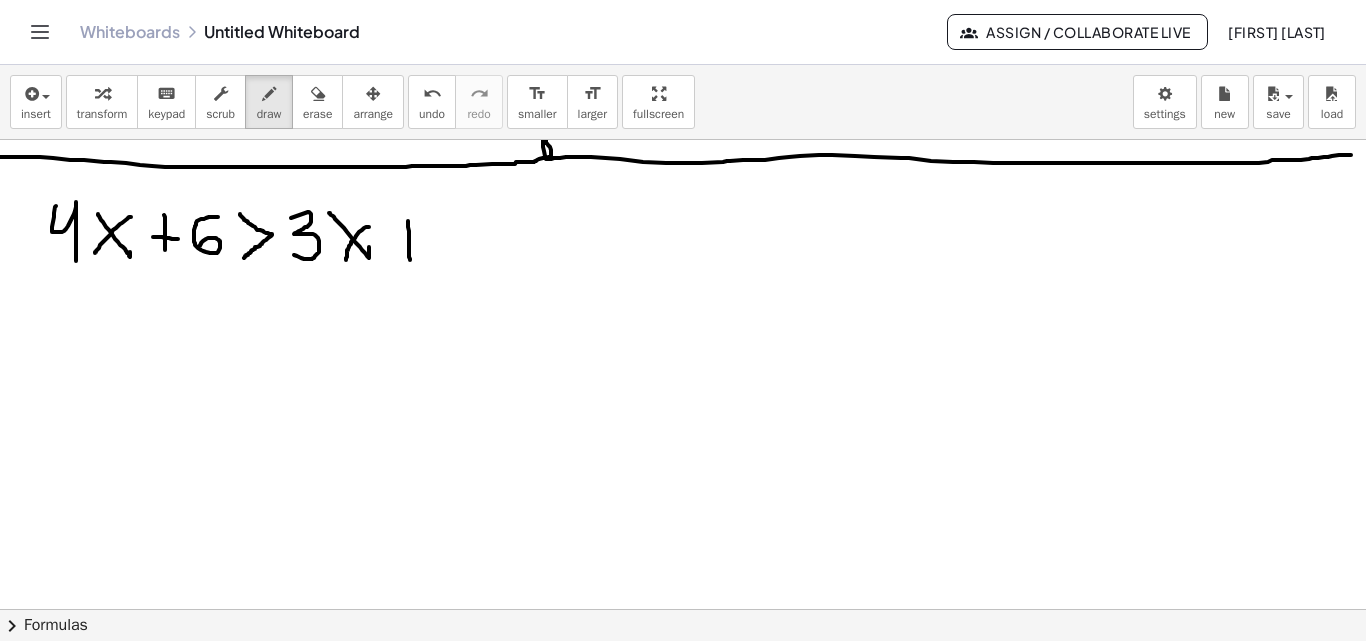 drag, startPoint x: 408, startPoint y: 221, endPoint x: 410, endPoint y: 260, distance: 39.051247 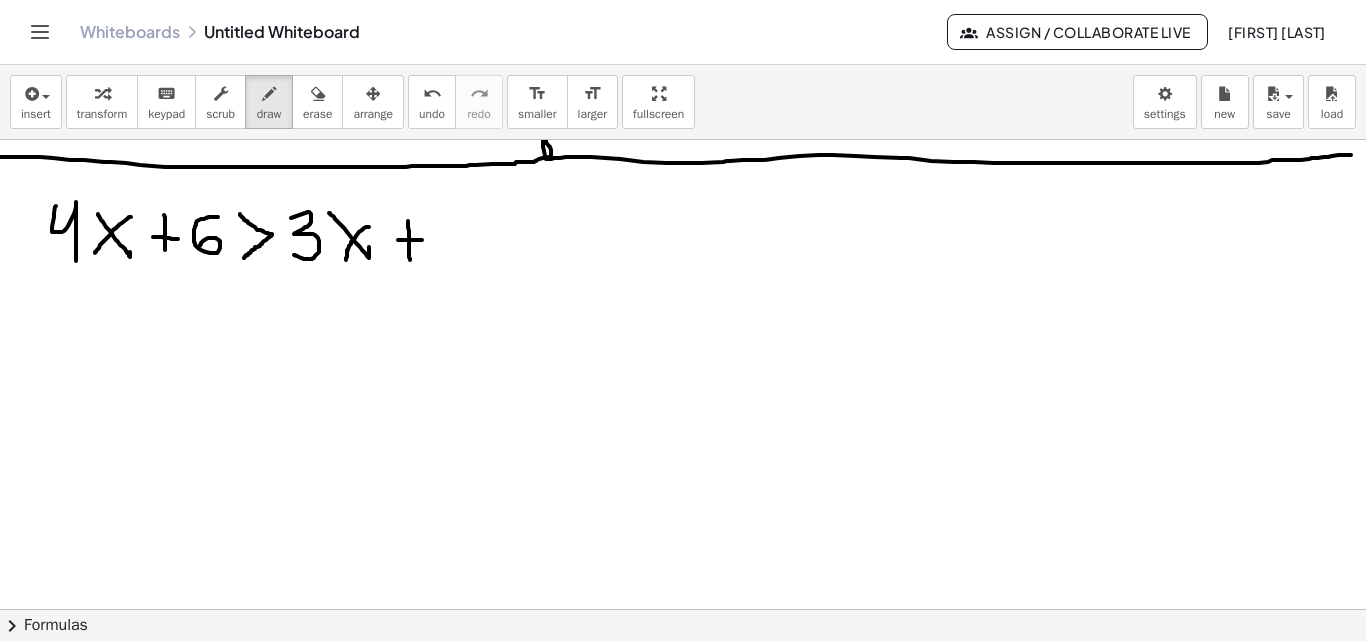 drag, startPoint x: 398, startPoint y: 240, endPoint x: 425, endPoint y: 240, distance: 27 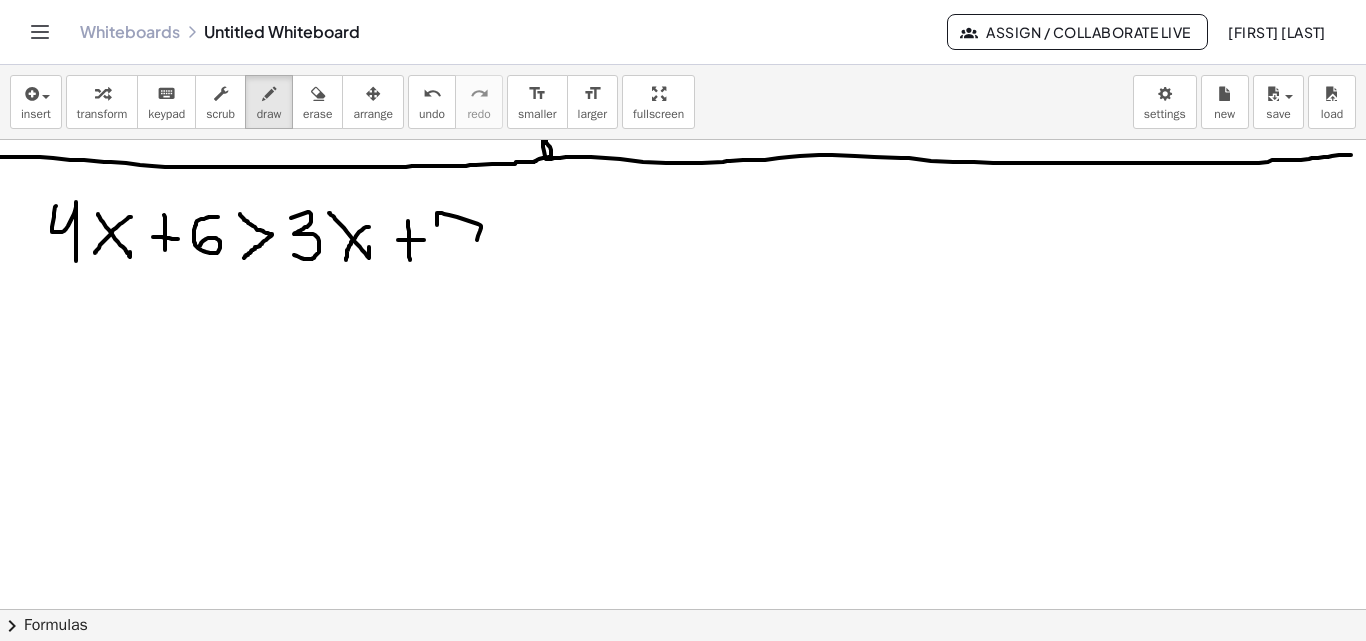 drag, startPoint x: 437, startPoint y: 225, endPoint x: 470, endPoint y: 266, distance: 52.63079 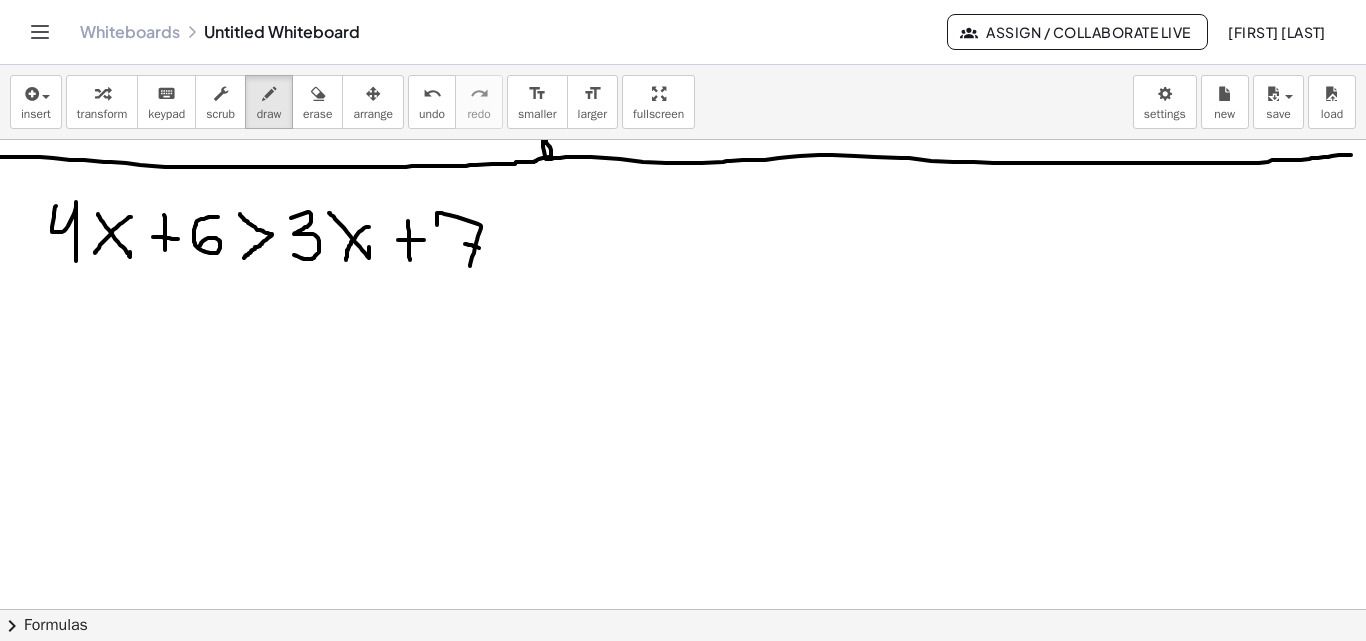 drag, startPoint x: 465, startPoint y: 244, endPoint x: 479, endPoint y: 248, distance: 14.56022 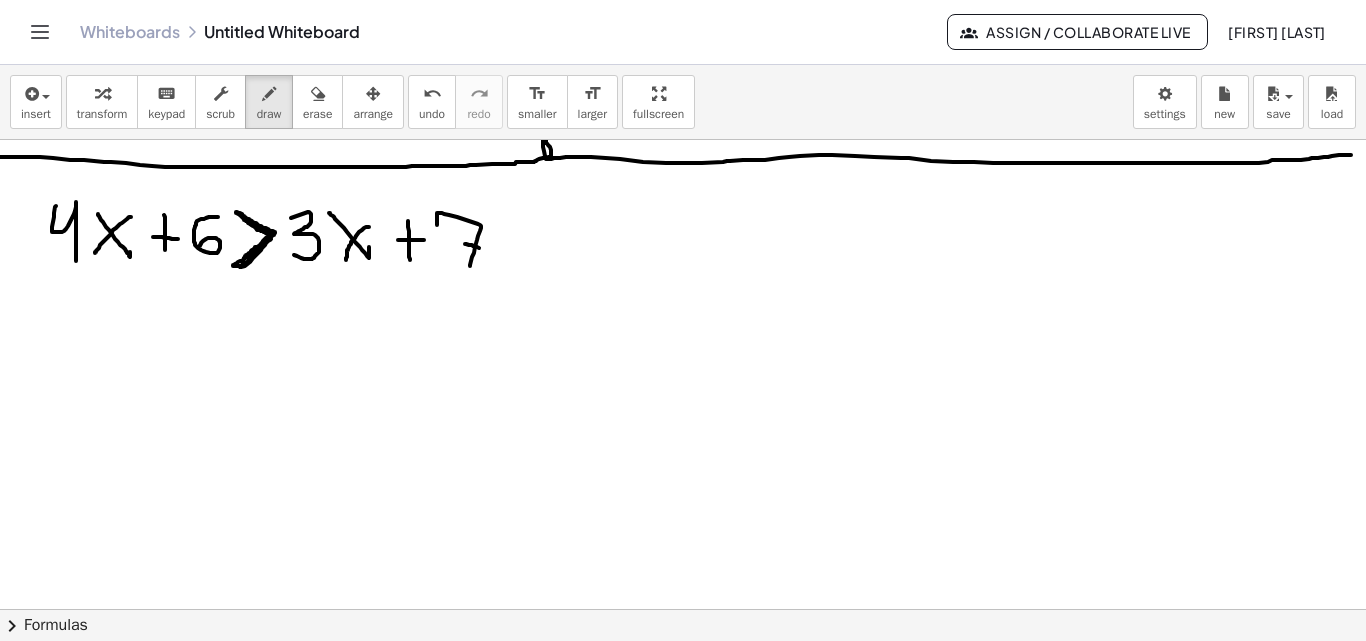 click at bounding box center [697, -1019] 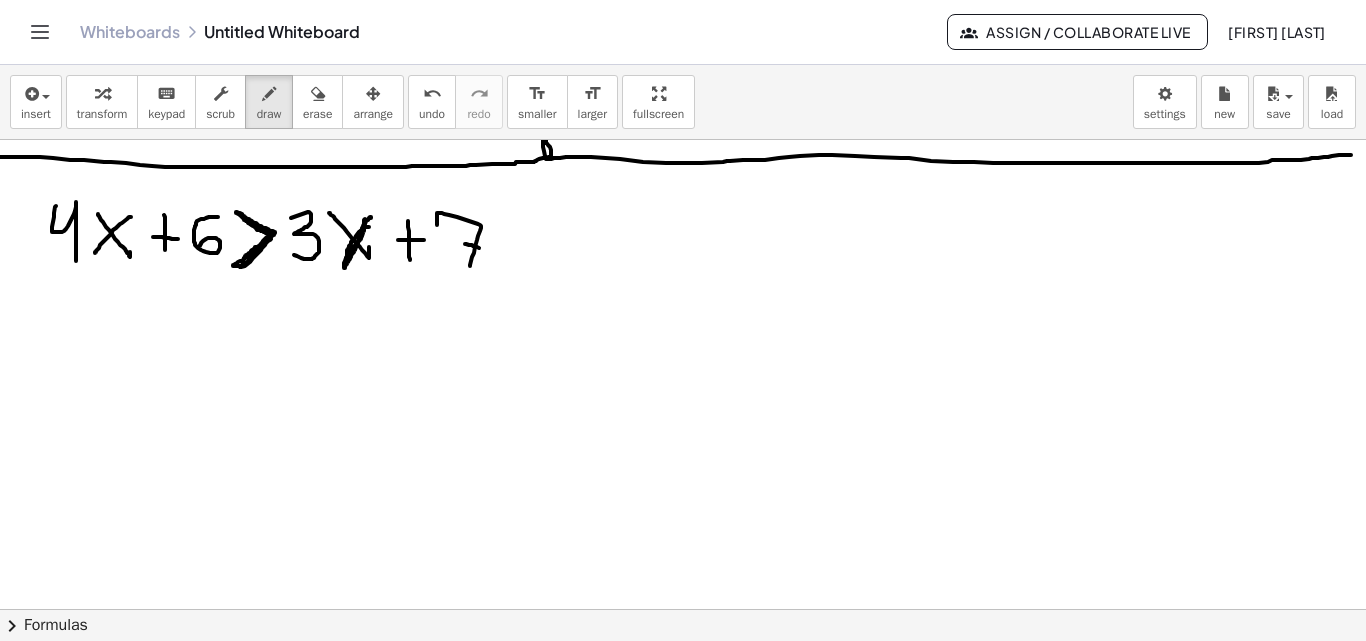 drag, startPoint x: 371, startPoint y: 217, endPoint x: 361, endPoint y: 219, distance: 10.198039 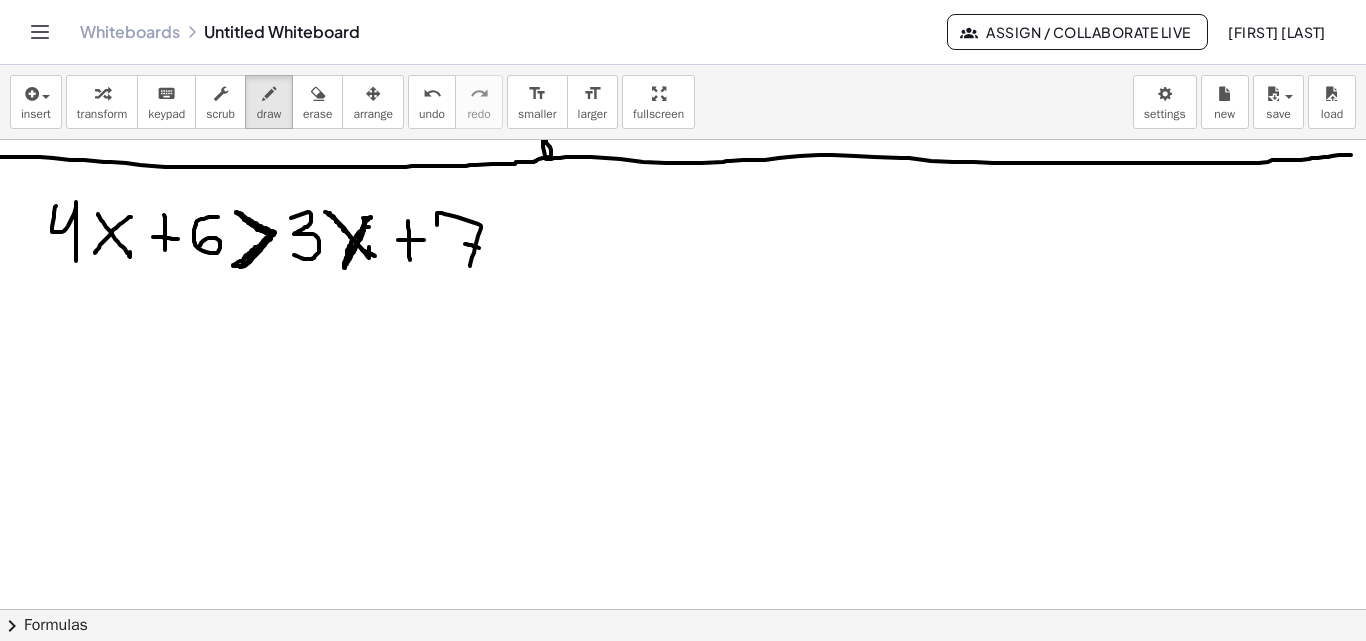 drag, startPoint x: 325, startPoint y: 212, endPoint x: 375, endPoint y: 256, distance: 66.6033 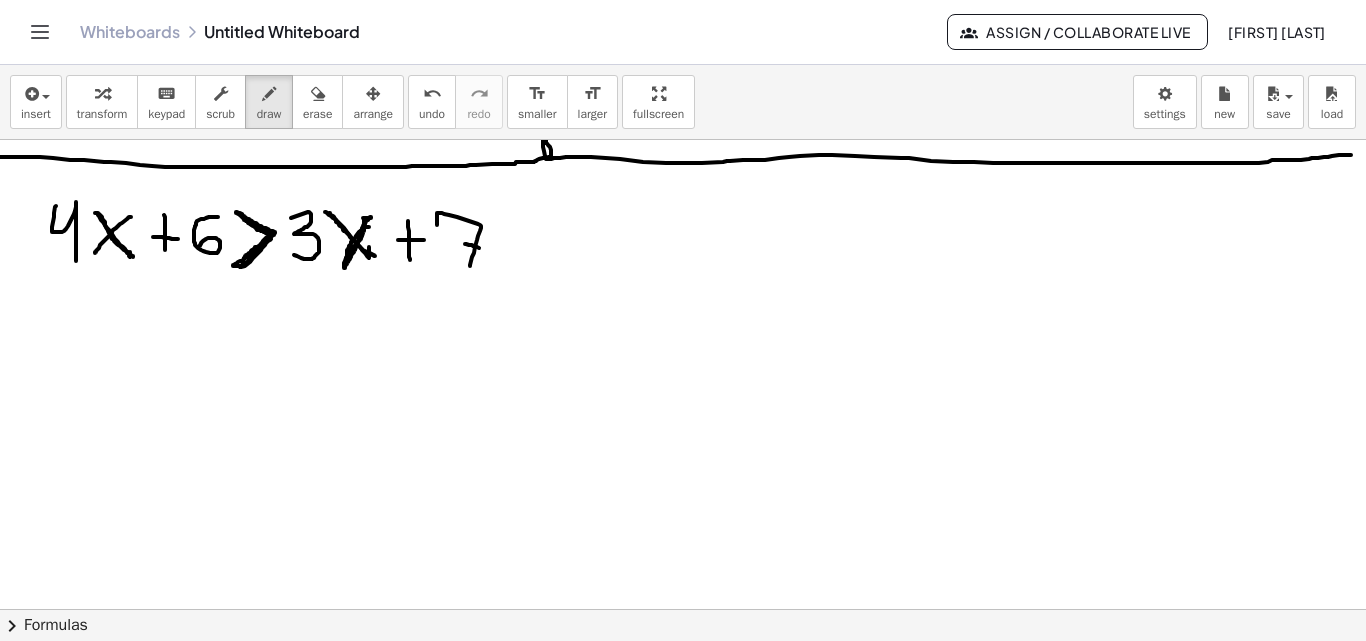 drag, startPoint x: 95, startPoint y: 213, endPoint x: 125, endPoint y: 258, distance: 54.08327 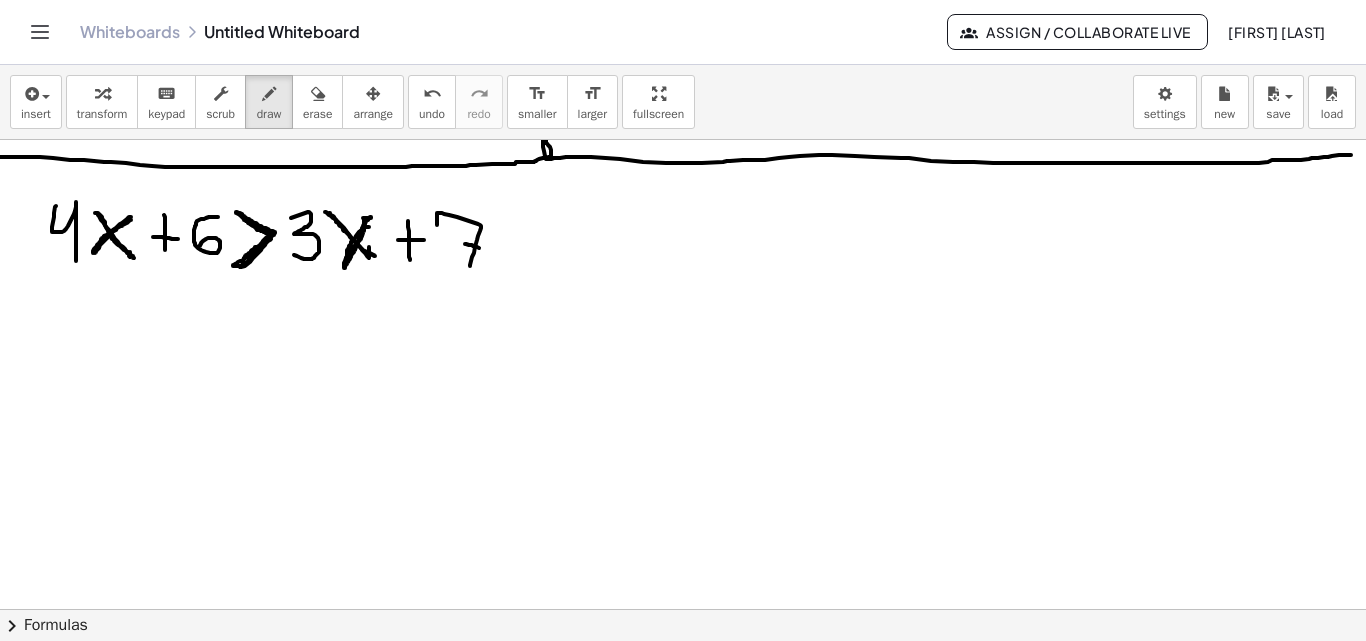 drag, startPoint x: 93, startPoint y: 253, endPoint x: 154, endPoint y: 310, distance: 83.48653 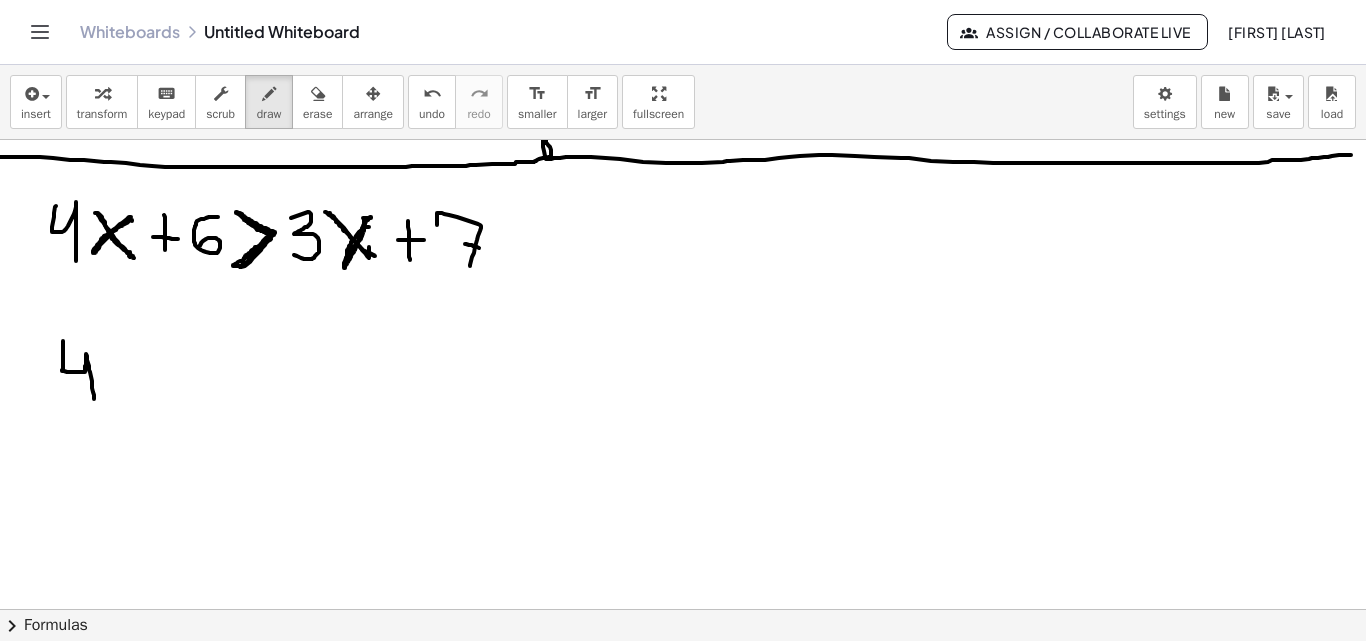 drag, startPoint x: 63, startPoint y: 341, endPoint x: 92, endPoint y: 381, distance: 49.40648 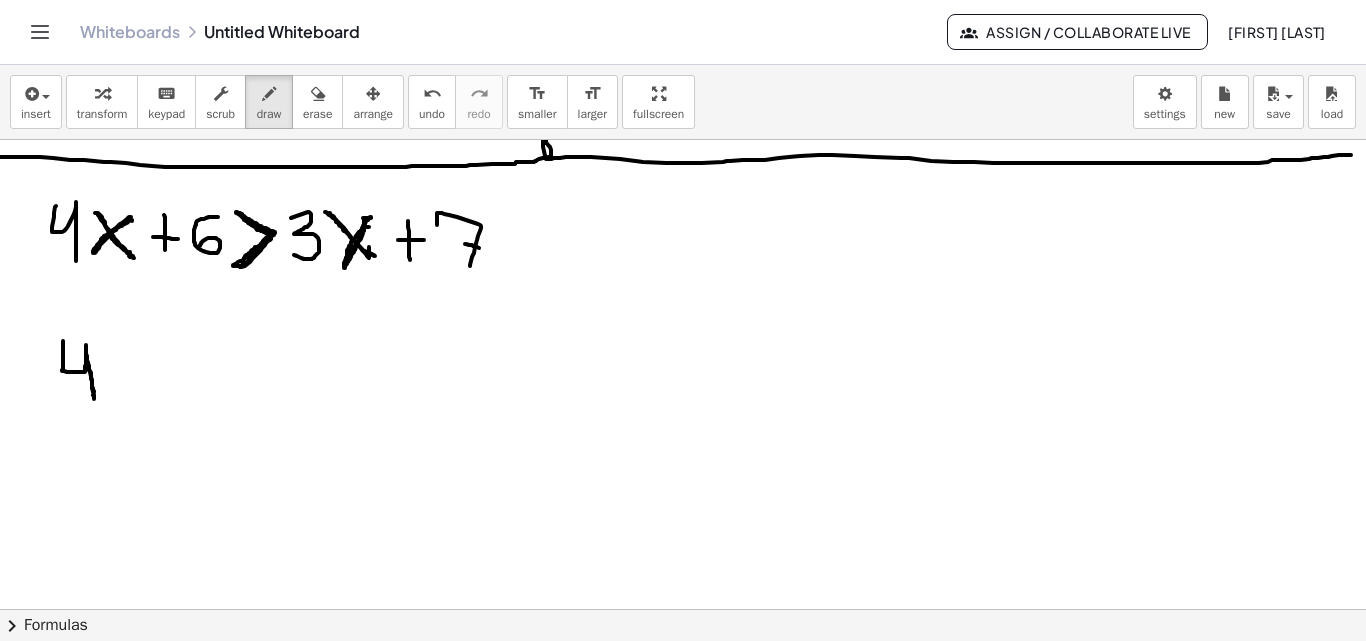 drag, startPoint x: 86, startPoint y: 345, endPoint x: 104, endPoint y: 401, distance: 58.821766 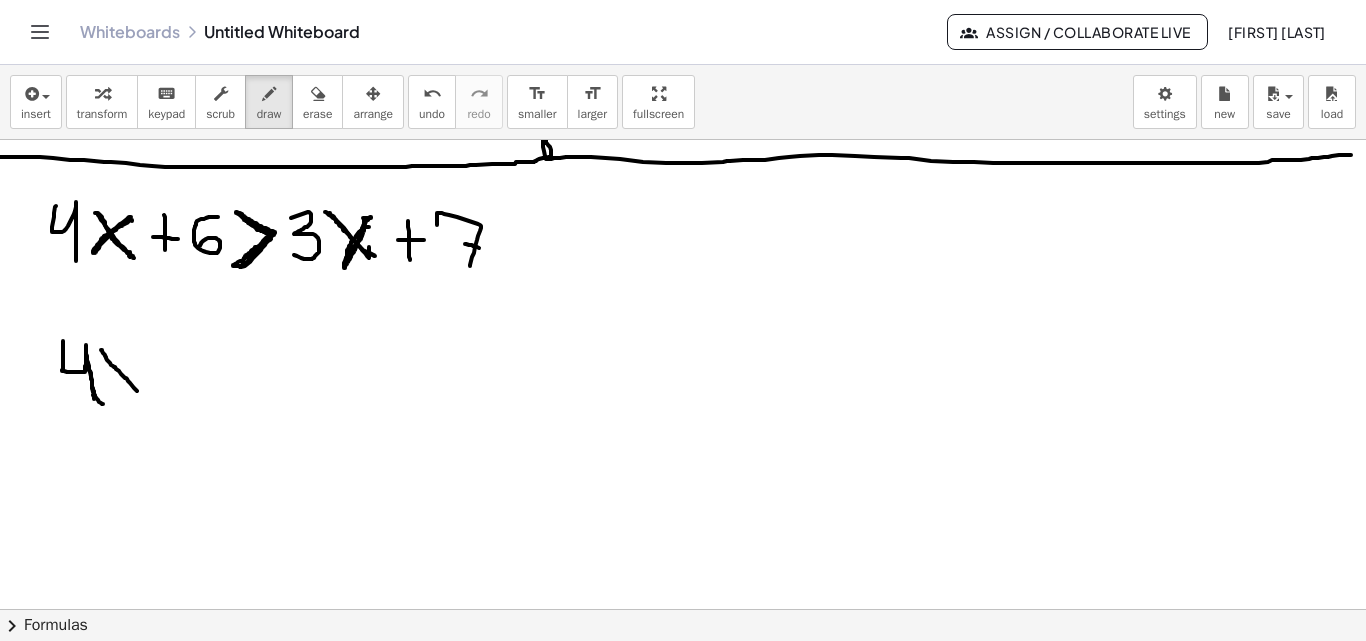 drag, startPoint x: 101, startPoint y: 350, endPoint x: 138, endPoint y: 389, distance: 53.75872 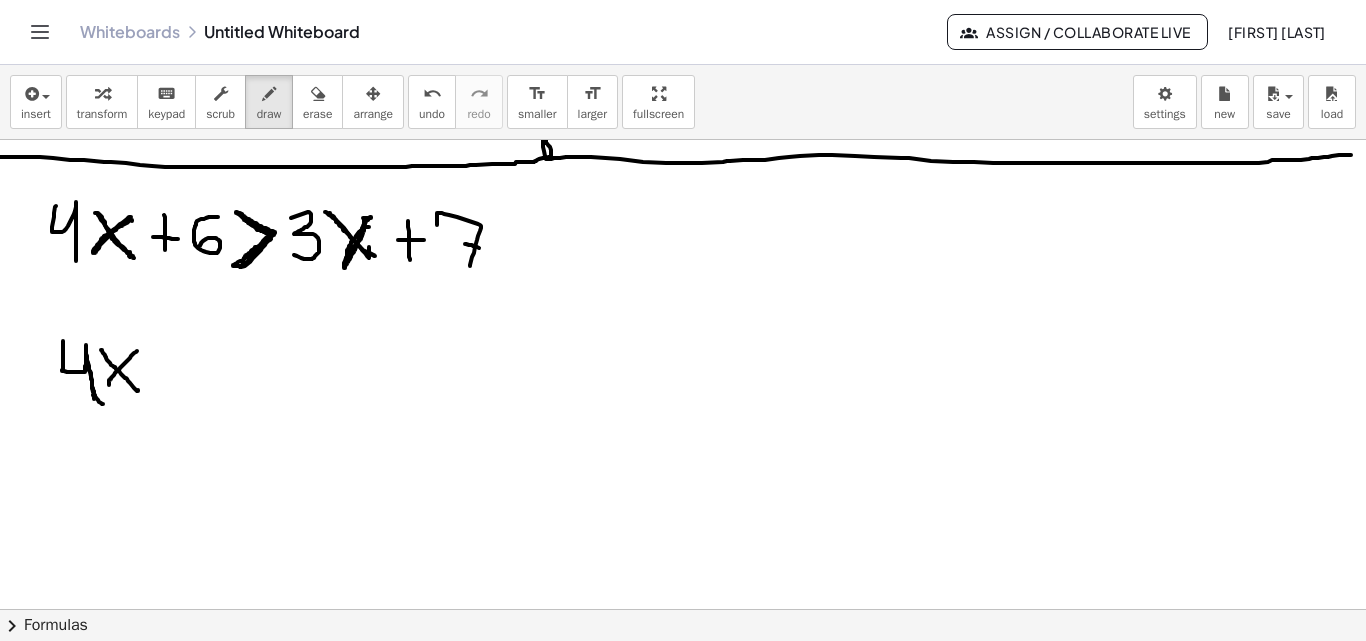 drag, startPoint x: 137, startPoint y: 351, endPoint x: 108, endPoint y: 385, distance: 44.687805 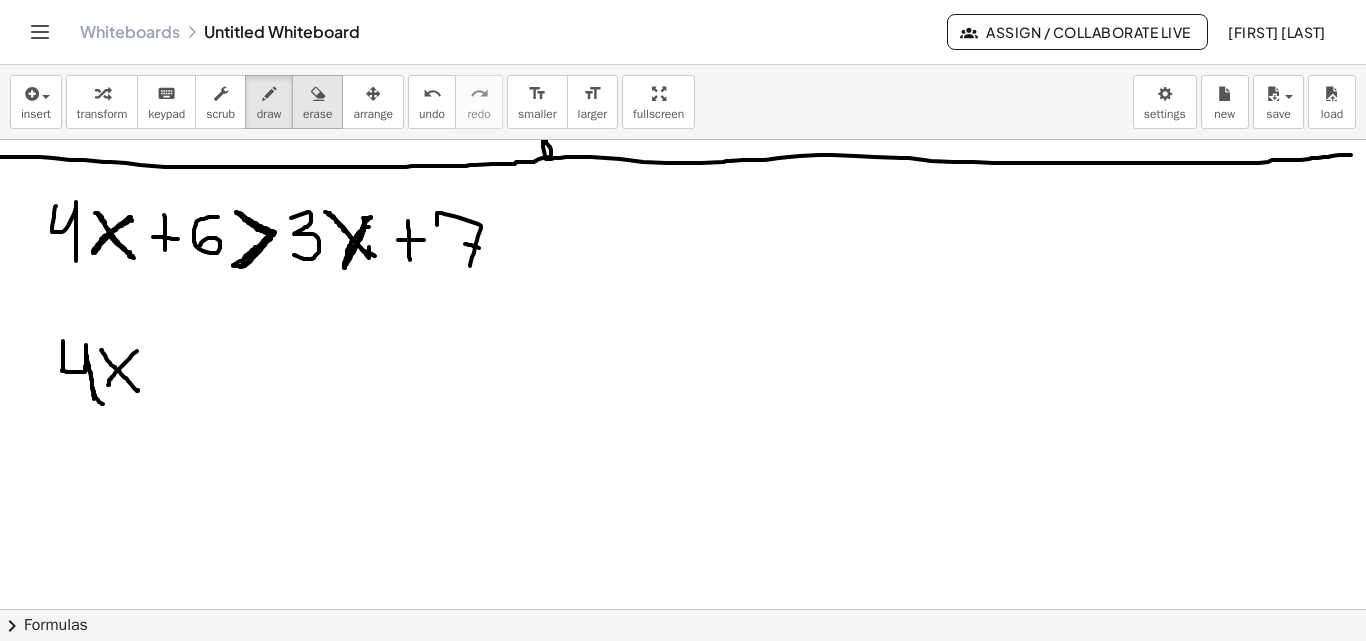 click at bounding box center (317, 93) 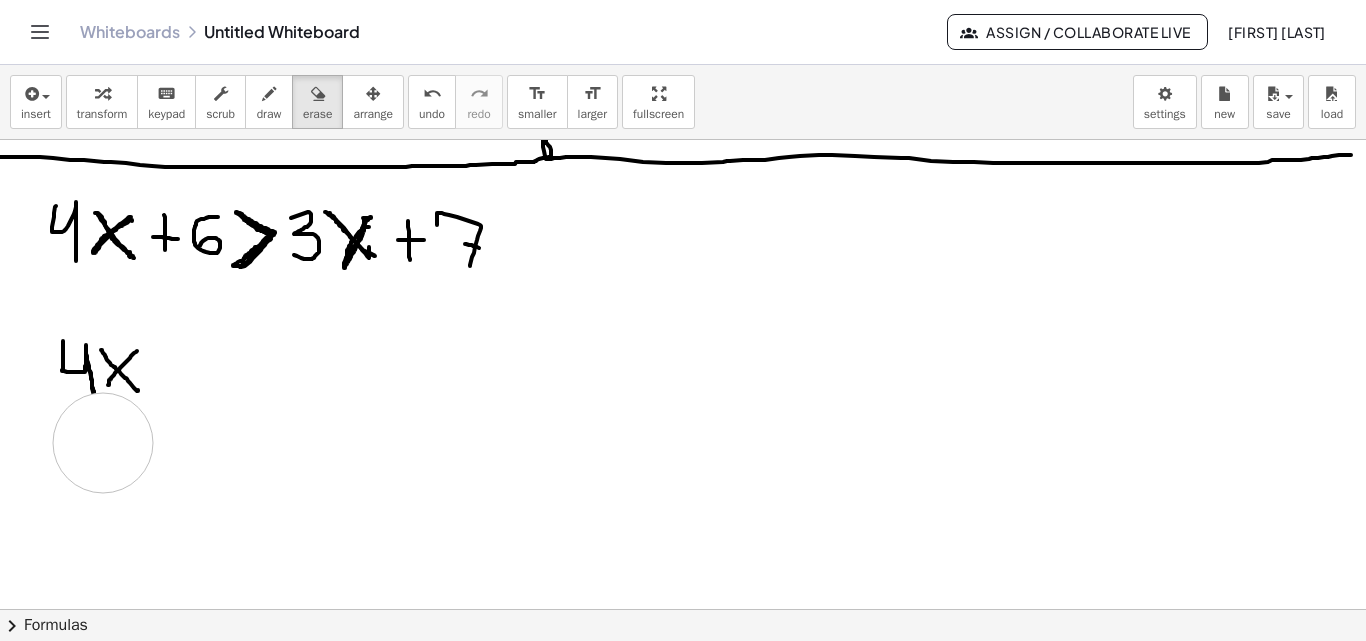 click at bounding box center [697, -1019] 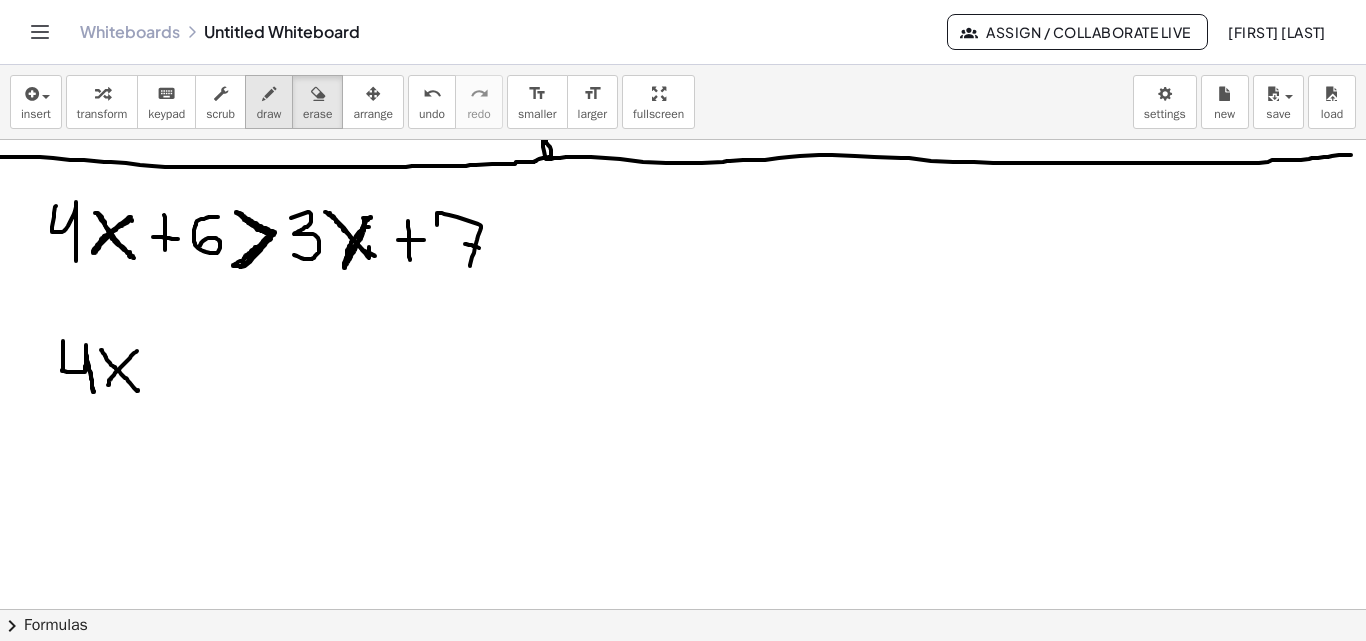 click at bounding box center (269, 93) 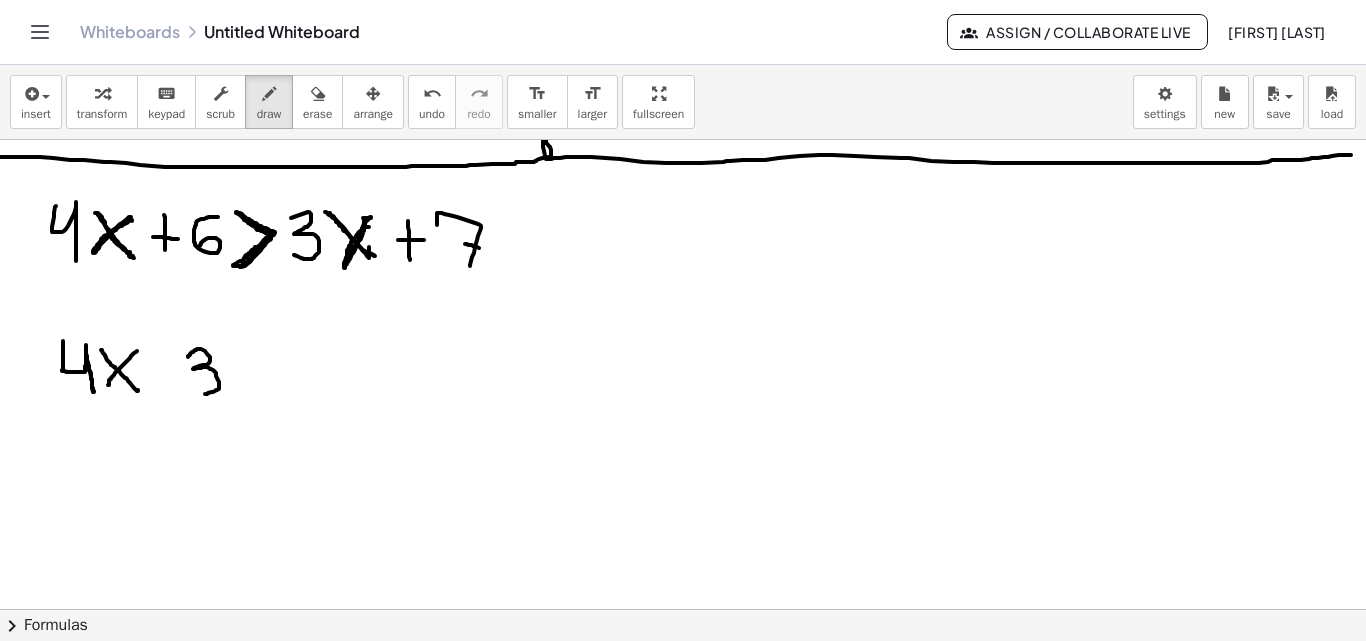 drag, startPoint x: 188, startPoint y: 357, endPoint x: 195, endPoint y: 393, distance: 36.67424 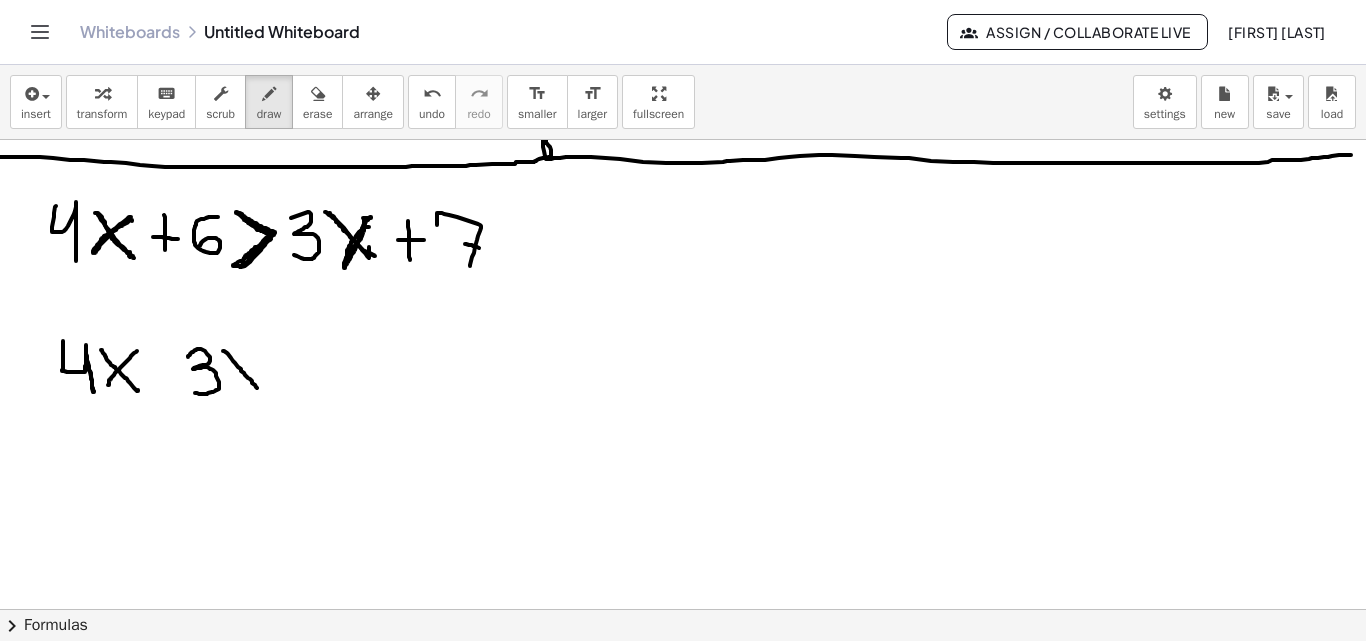 drag, startPoint x: 224, startPoint y: 351, endPoint x: 262, endPoint y: 388, distance: 53.037724 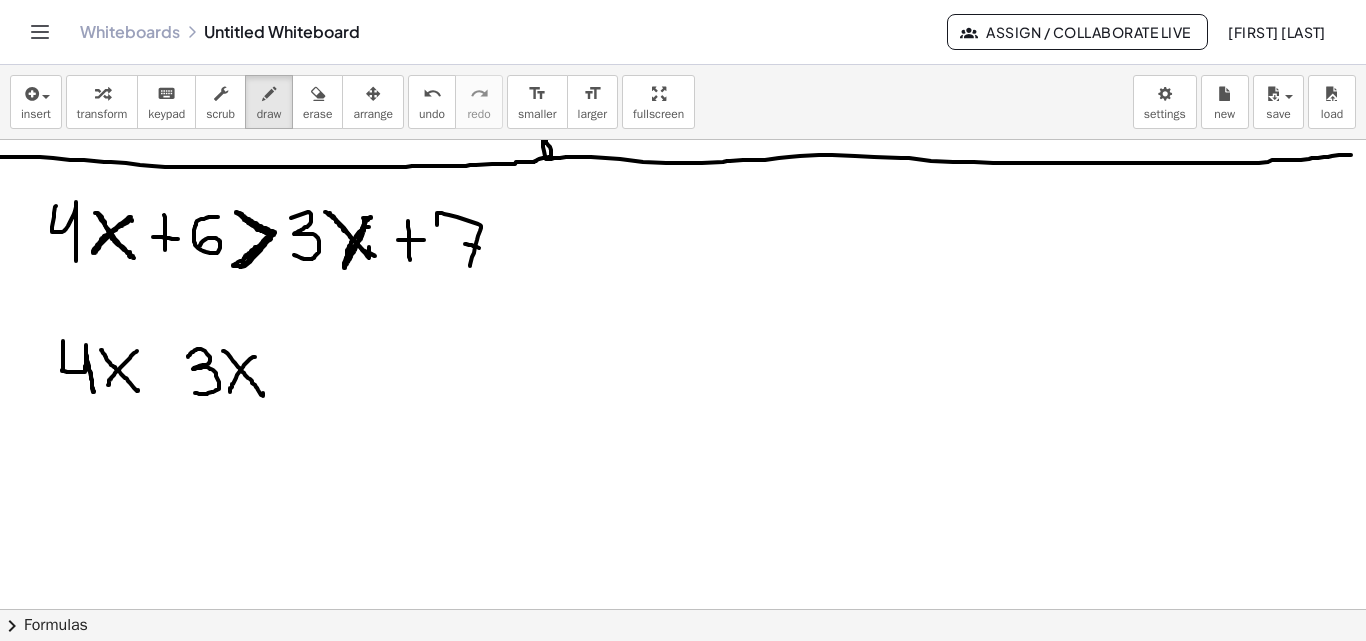 drag, startPoint x: 250, startPoint y: 359, endPoint x: 228, endPoint y: 398, distance: 44.777225 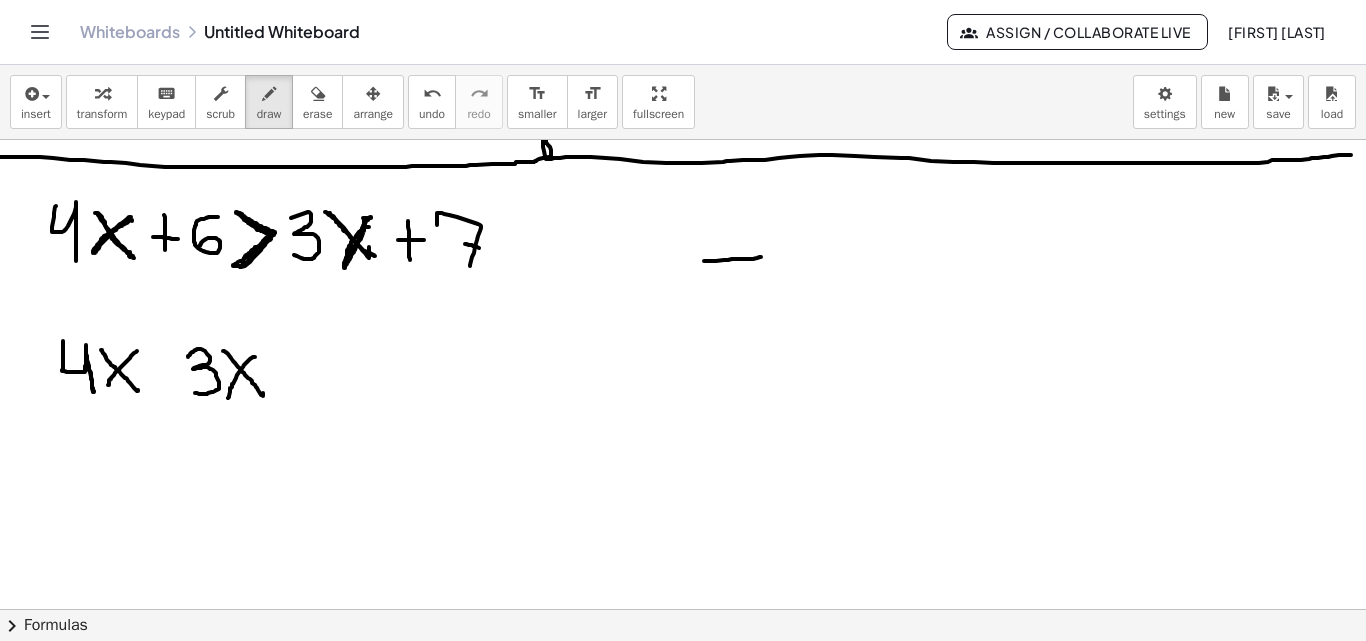 drag, startPoint x: 704, startPoint y: 261, endPoint x: 762, endPoint y: 257, distance: 58.137768 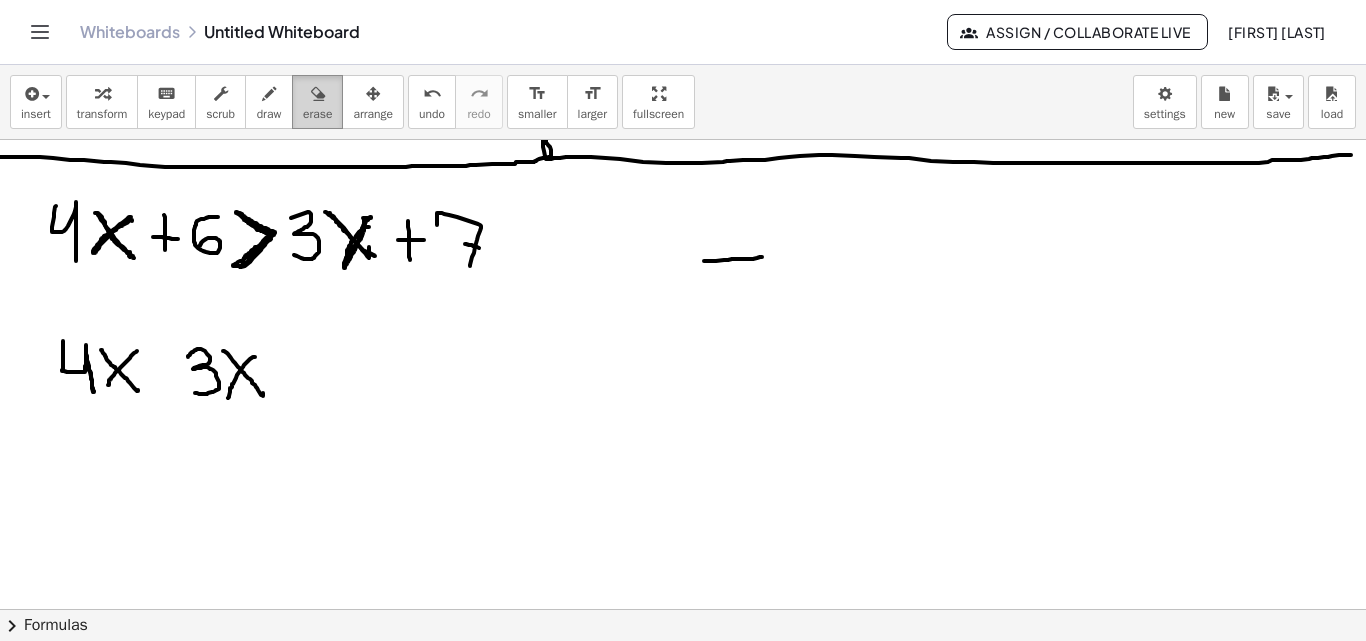 click on "erase" at bounding box center (317, 102) 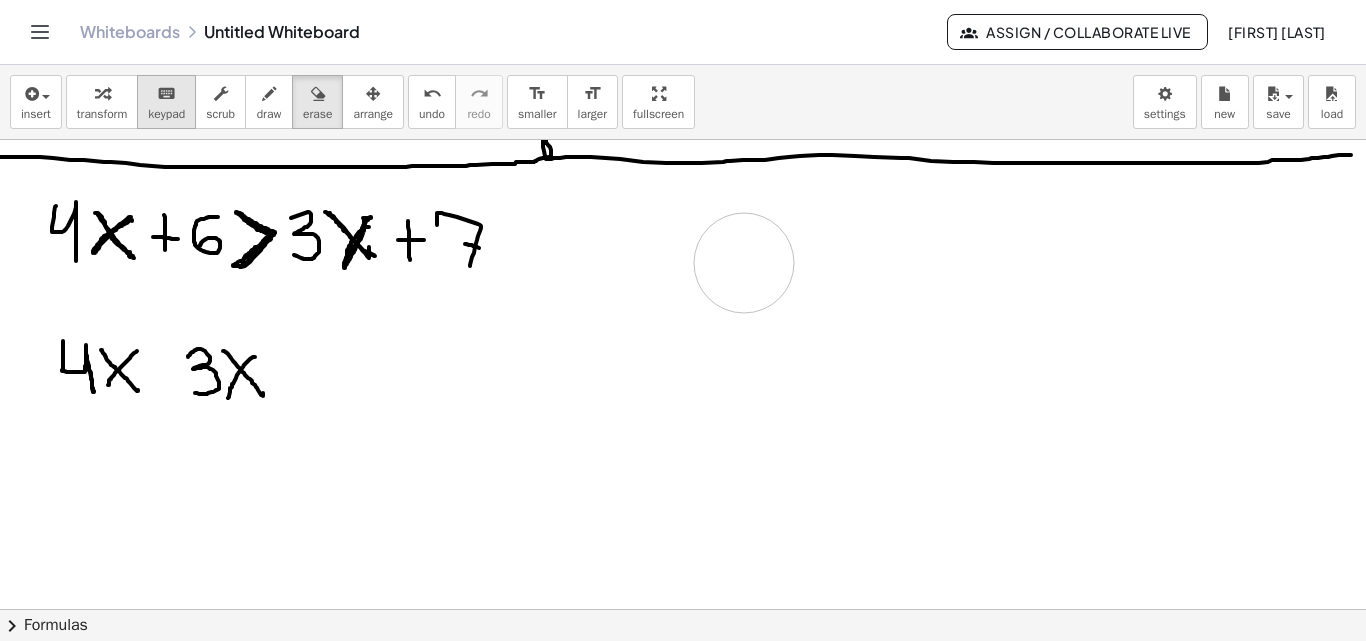 drag, startPoint x: 812, startPoint y: 255, endPoint x: 192, endPoint y: 116, distance: 635.39044 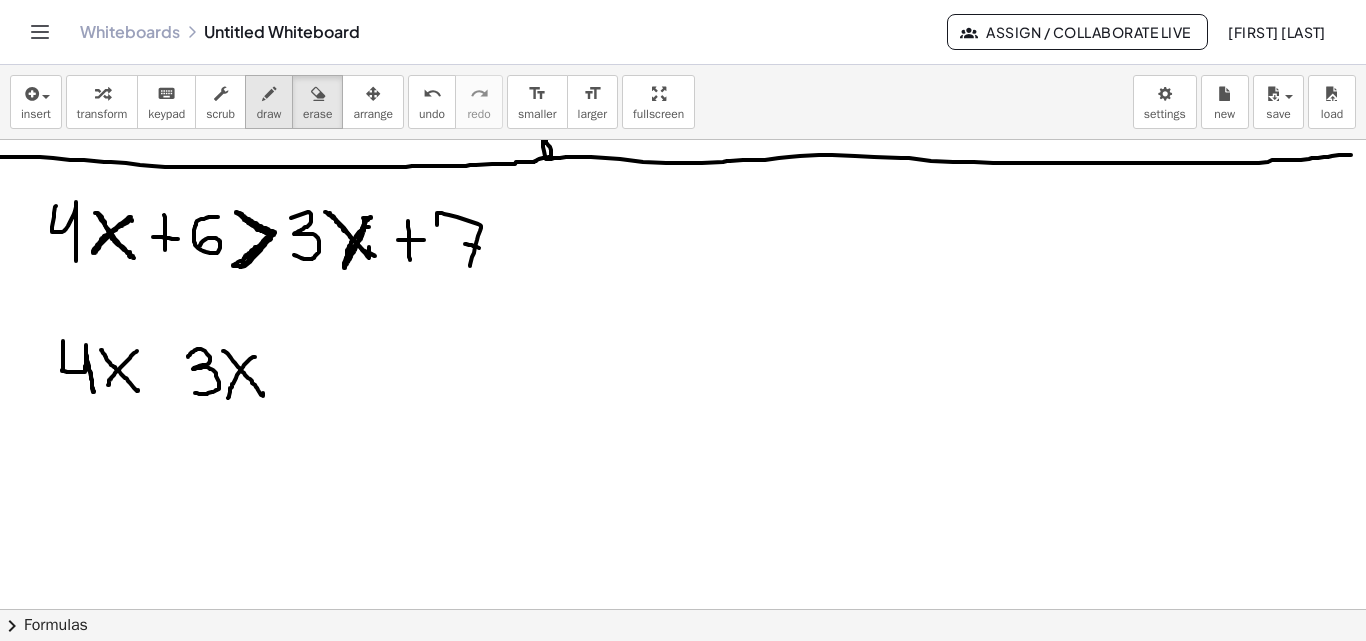 click at bounding box center (269, 94) 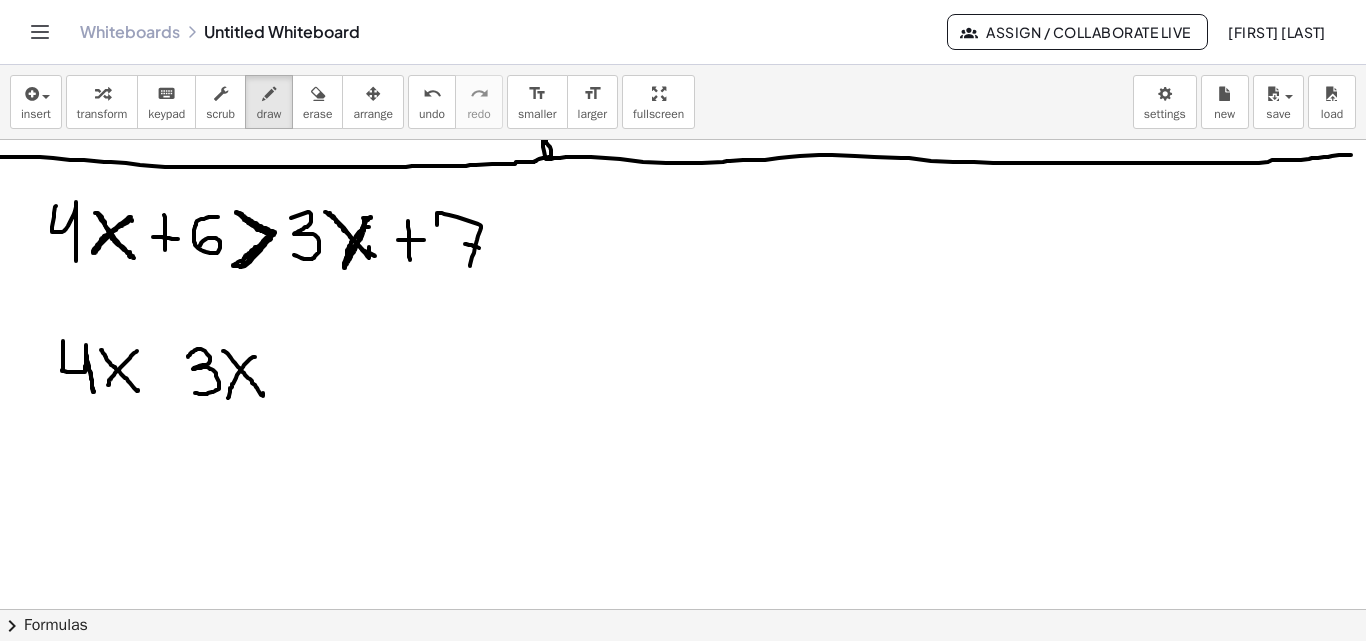 click at bounding box center [697, -1019] 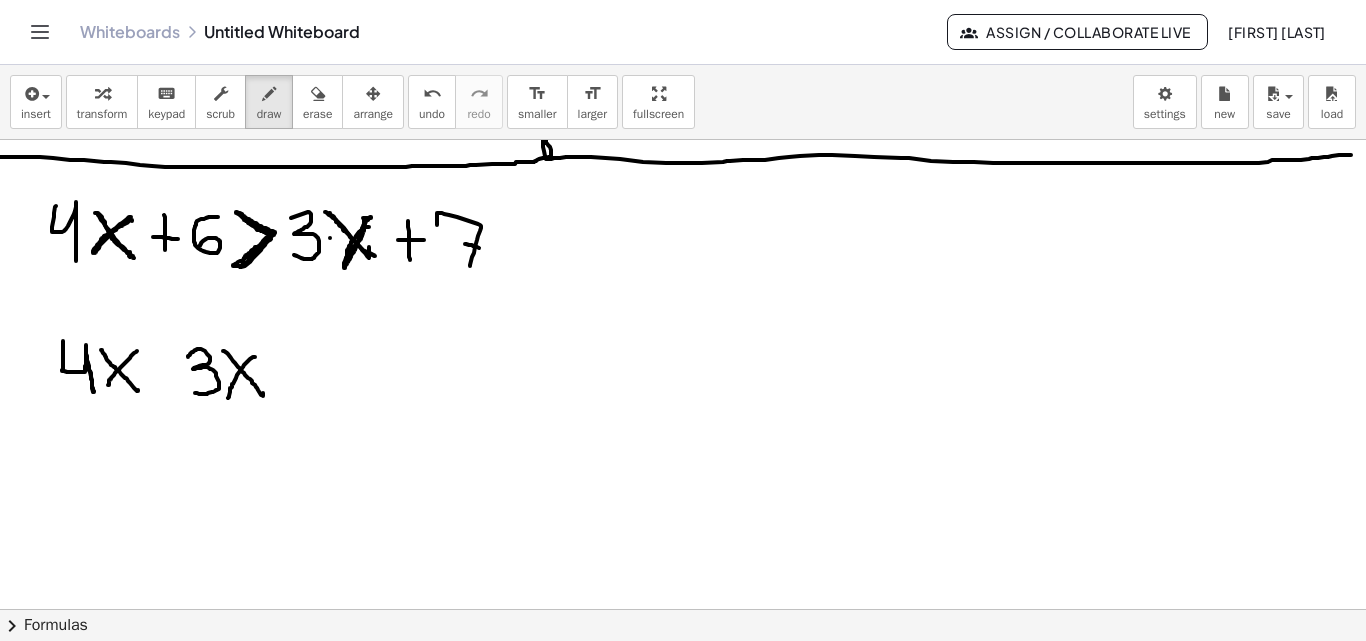 click at bounding box center (697, -1019) 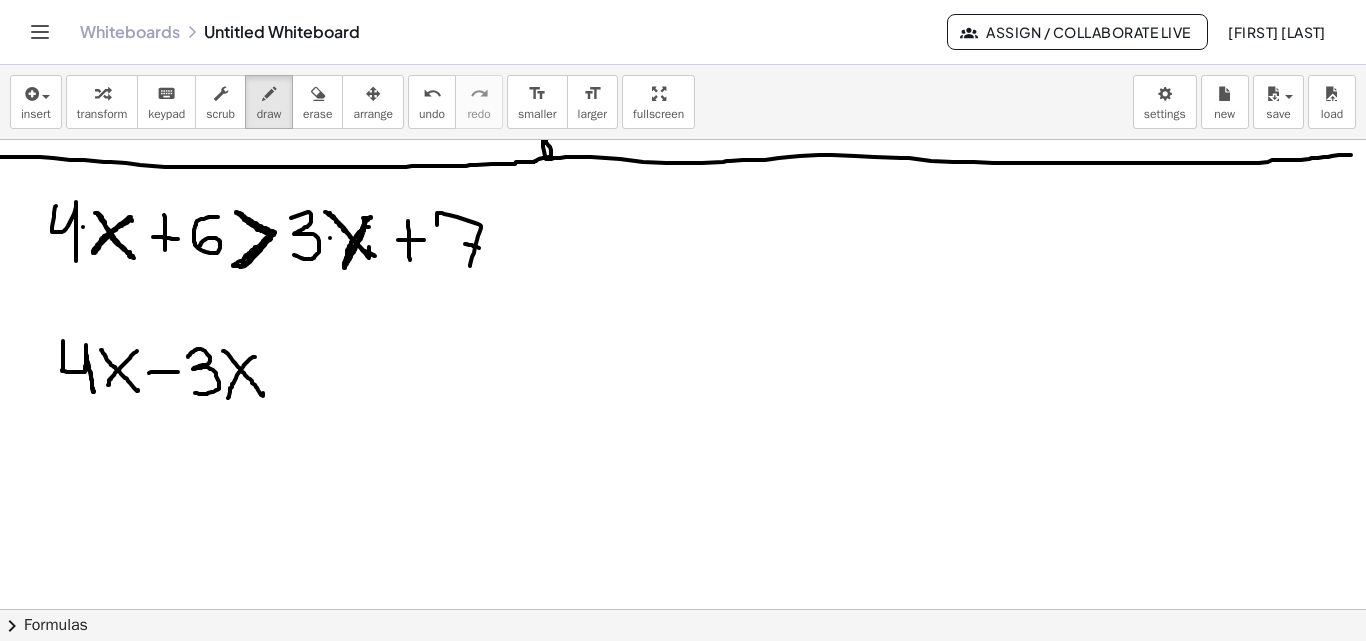 drag, startPoint x: 149, startPoint y: 373, endPoint x: 178, endPoint y: 372, distance: 29.017237 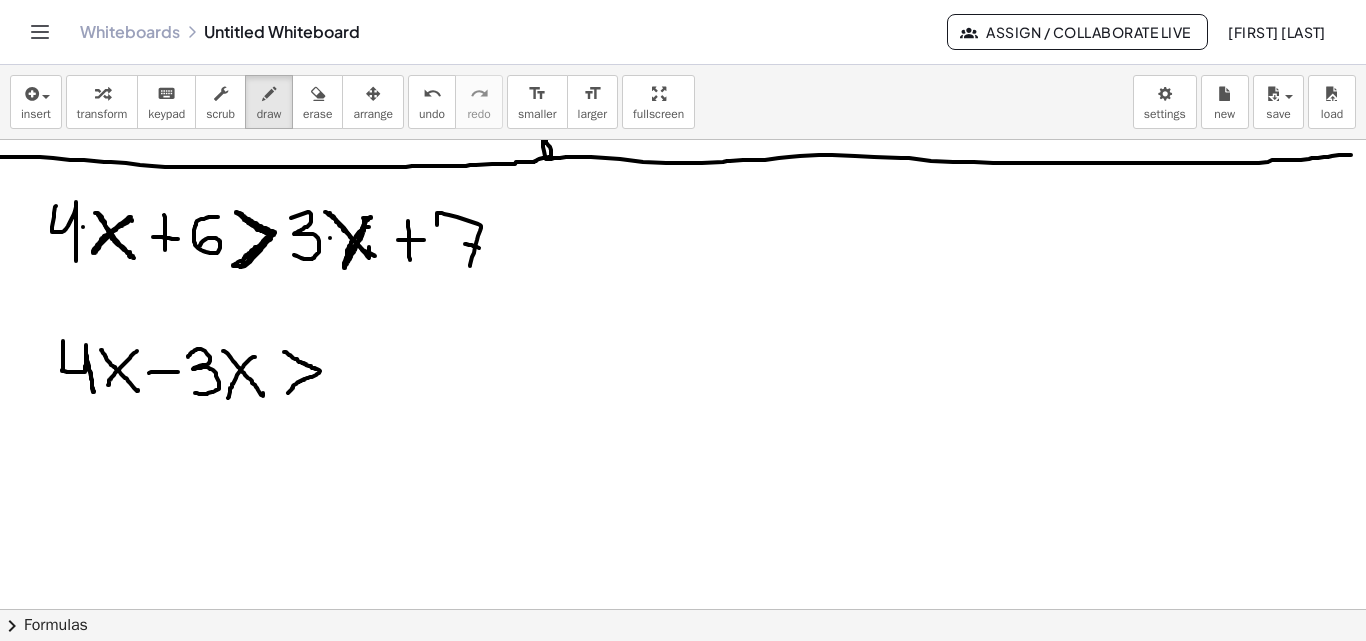 drag, startPoint x: 284, startPoint y: 352, endPoint x: 288, endPoint y: 393, distance: 41.19466 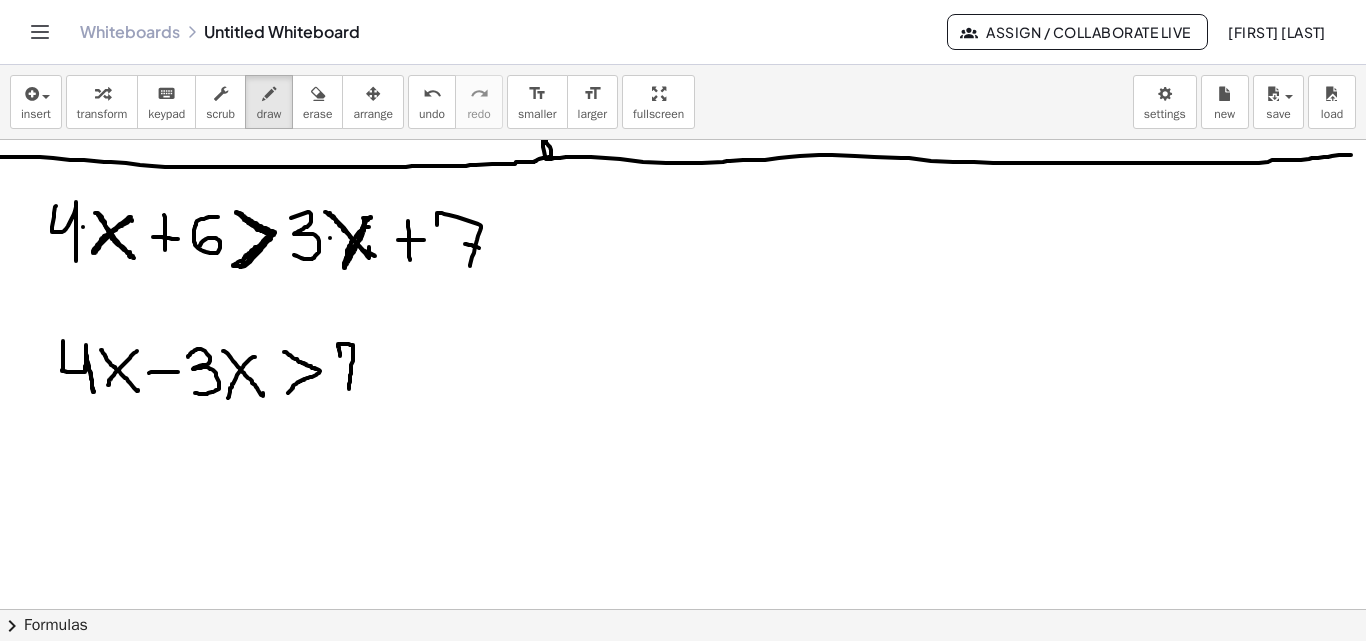 drag, startPoint x: 340, startPoint y: 356, endPoint x: 346, endPoint y: 380, distance: 24.738634 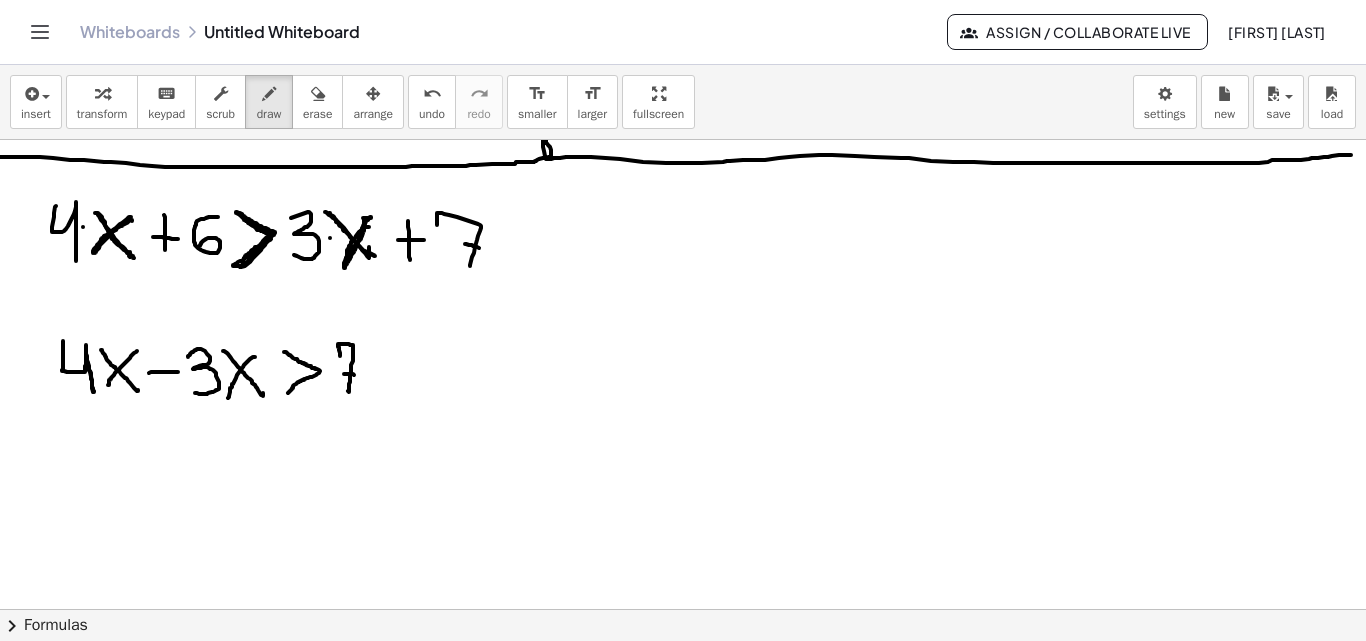 drag, startPoint x: 344, startPoint y: 374, endPoint x: 361, endPoint y: 376, distance: 17.117243 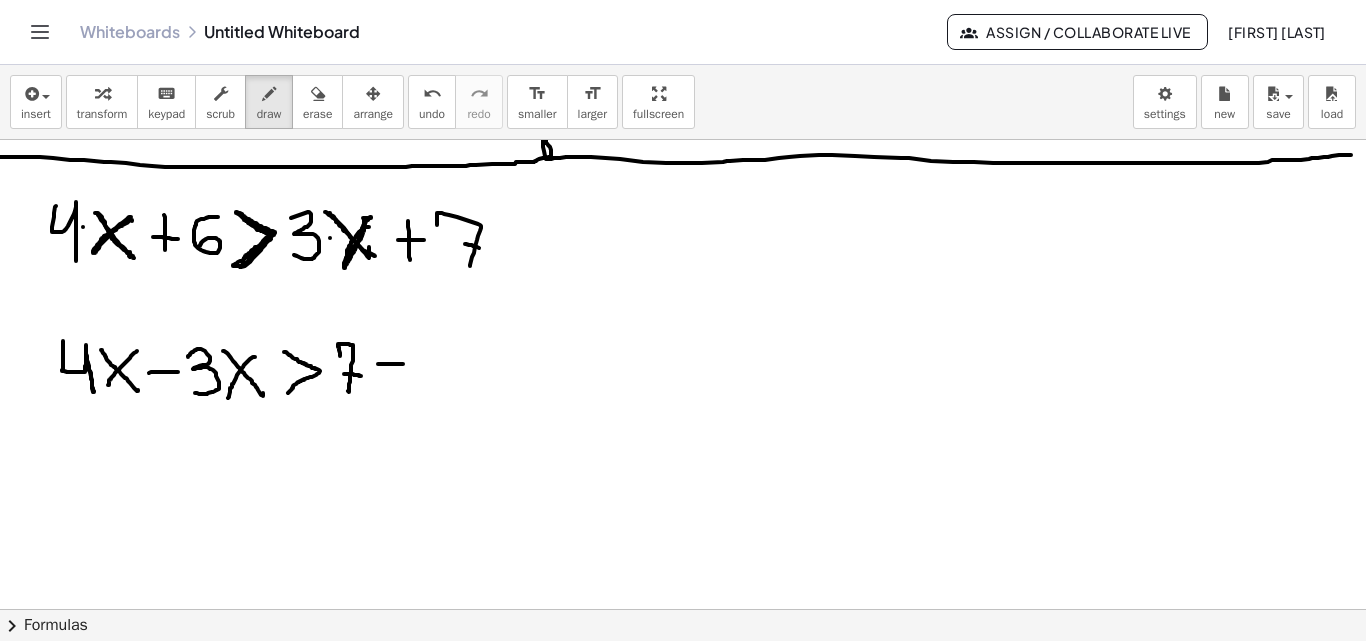 drag, startPoint x: 378, startPoint y: 364, endPoint x: 403, endPoint y: 364, distance: 25 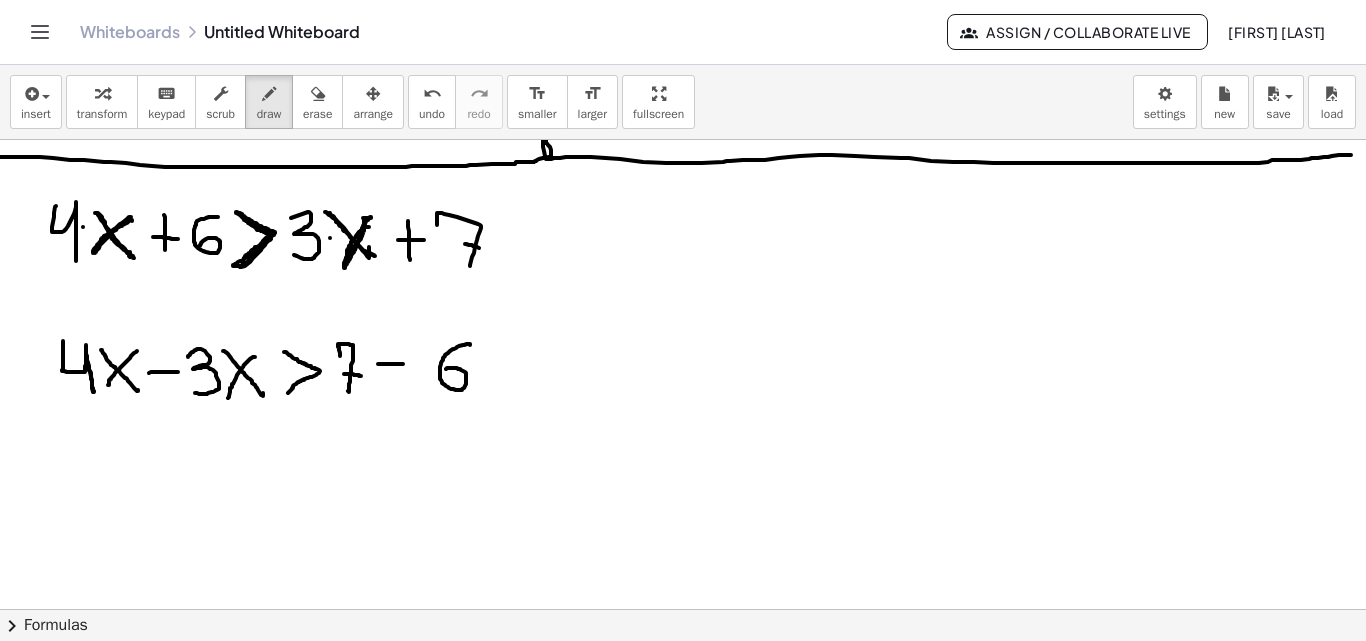 drag, startPoint x: 470, startPoint y: 345, endPoint x: 445, endPoint y: 375, distance: 39.051247 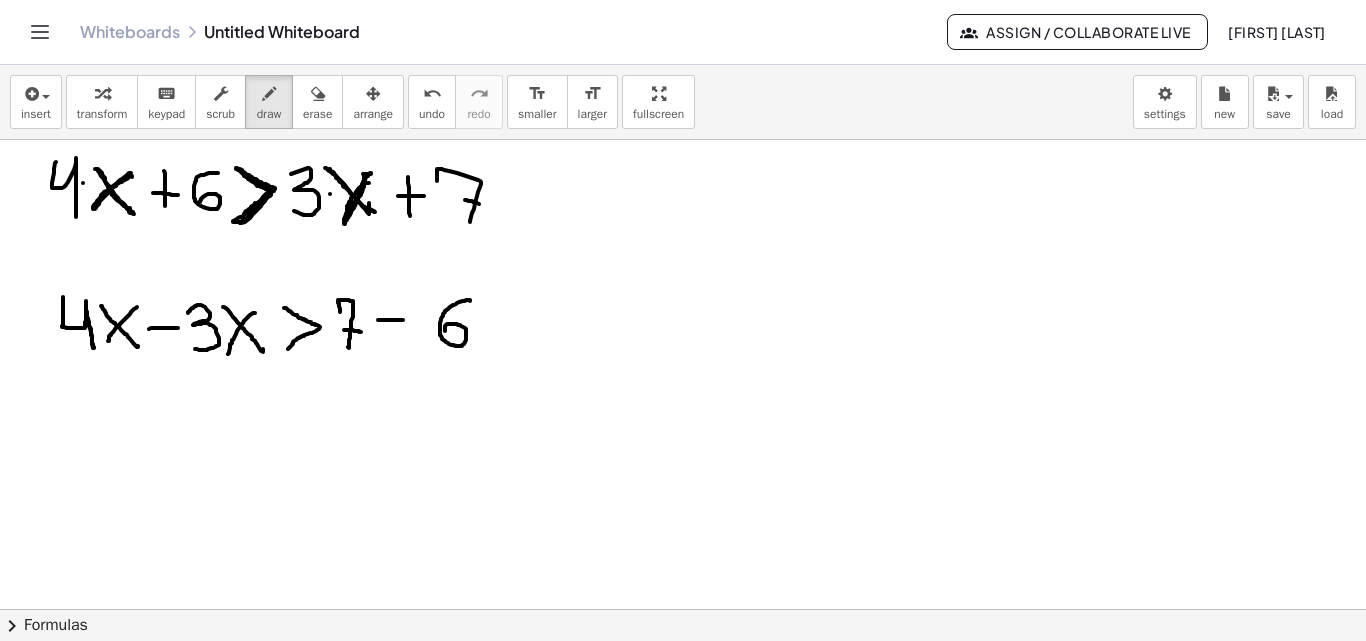 scroll, scrollTop: 2850, scrollLeft: 0, axis: vertical 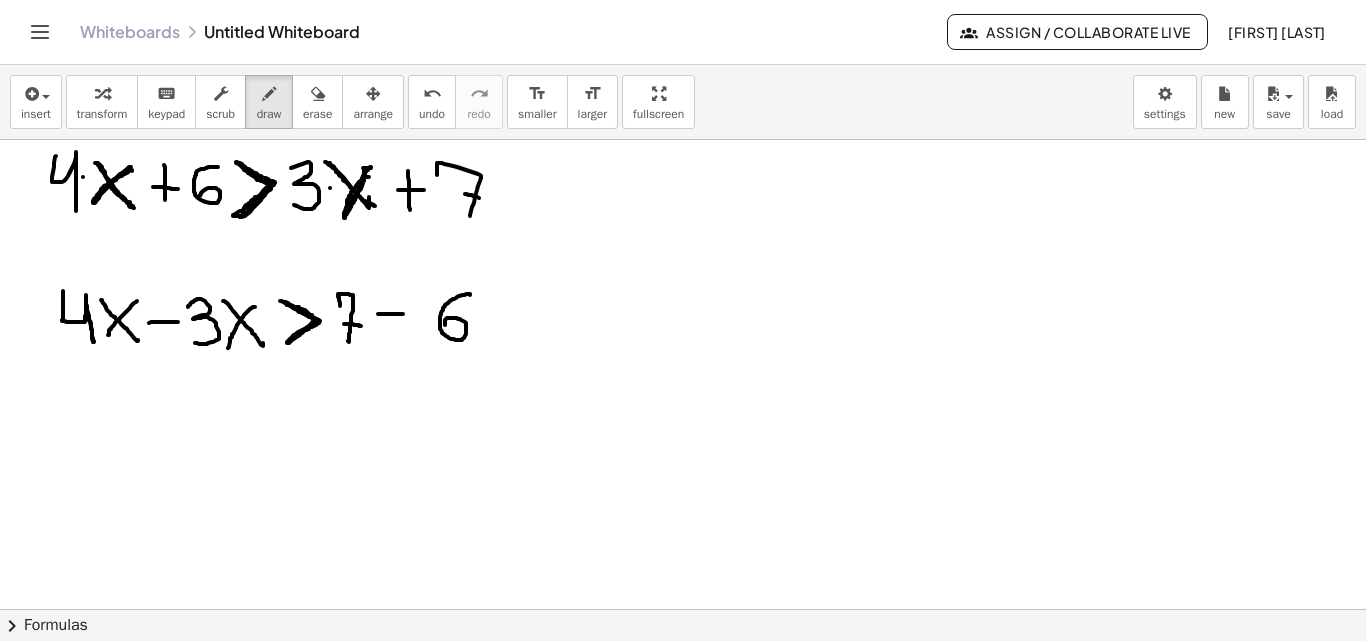 drag, startPoint x: 280, startPoint y: 301, endPoint x: 290, endPoint y: 340, distance: 40.261642 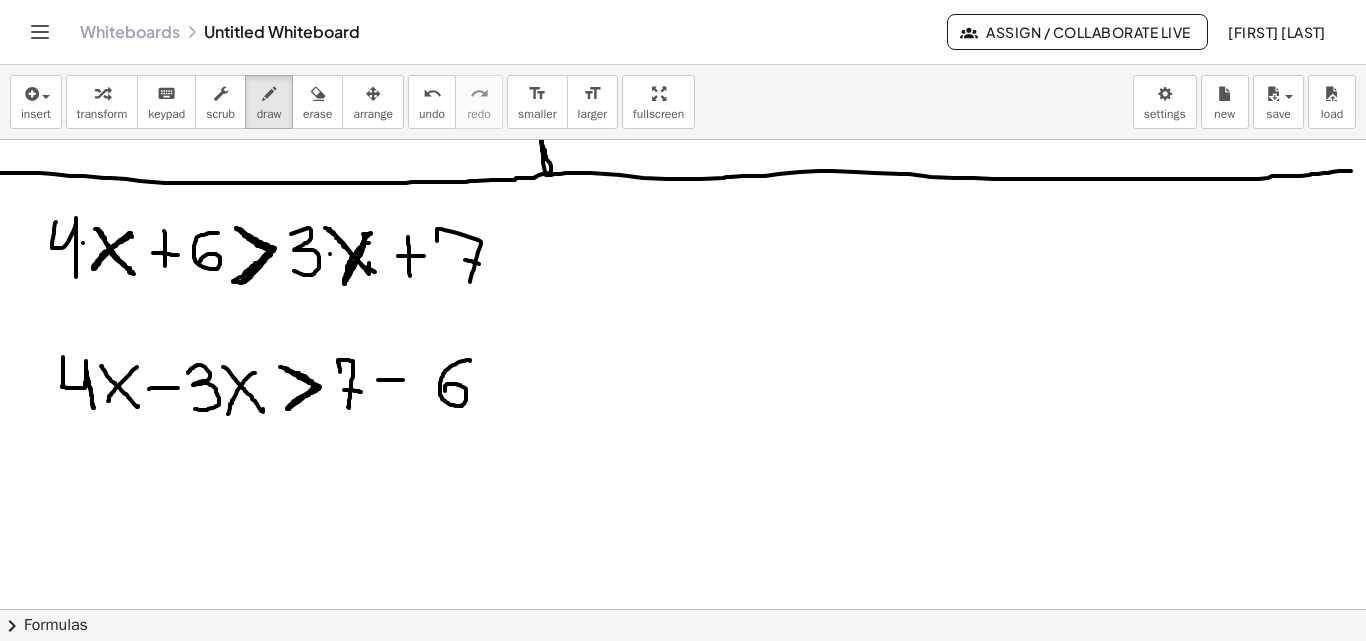 scroll, scrollTop: 2778, scrollLeft: 0, axis: vertical 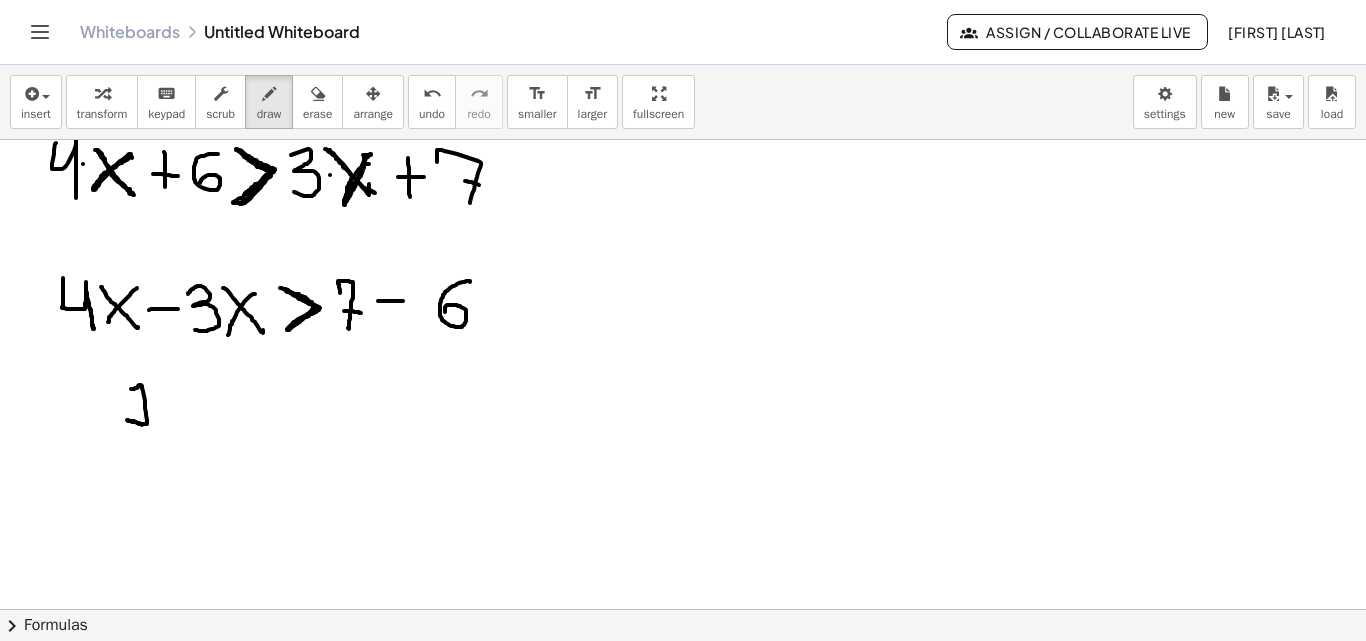 drag, startPoint x: 131, startPoint y: 389, endPoint x: 143, endPoint y: 425, distance: 37.94733 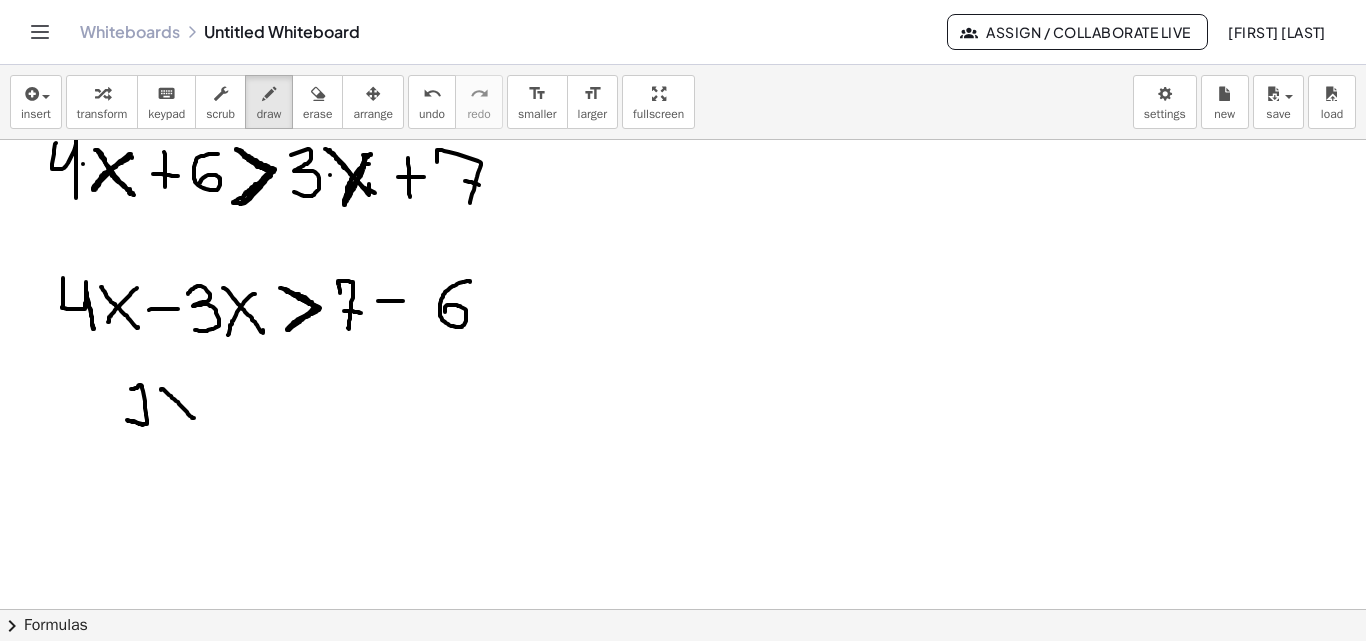 drag, startPoint x: 161, startPoint y: 390, endPoint x: 194, endPoint y: 418, distance: 43.27817 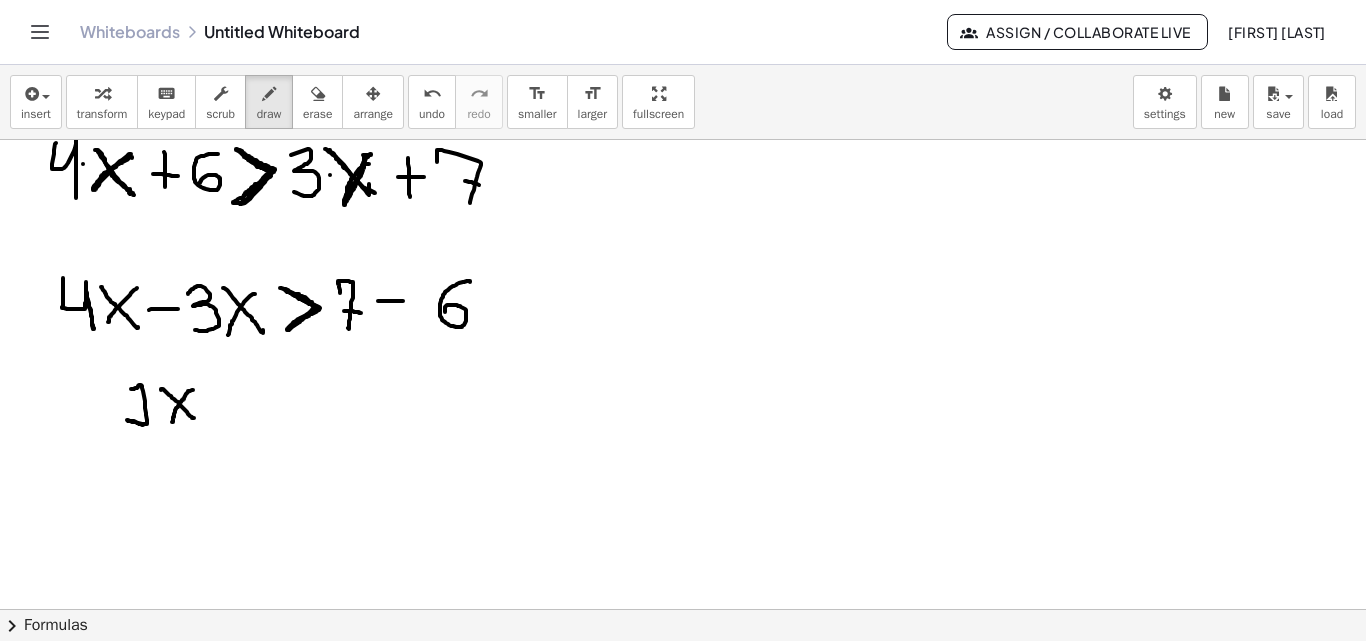 drag, startPoint x: 193, startPoint y: 390, endPoint x: 172, endPoint y: 422, distance: 38.27532 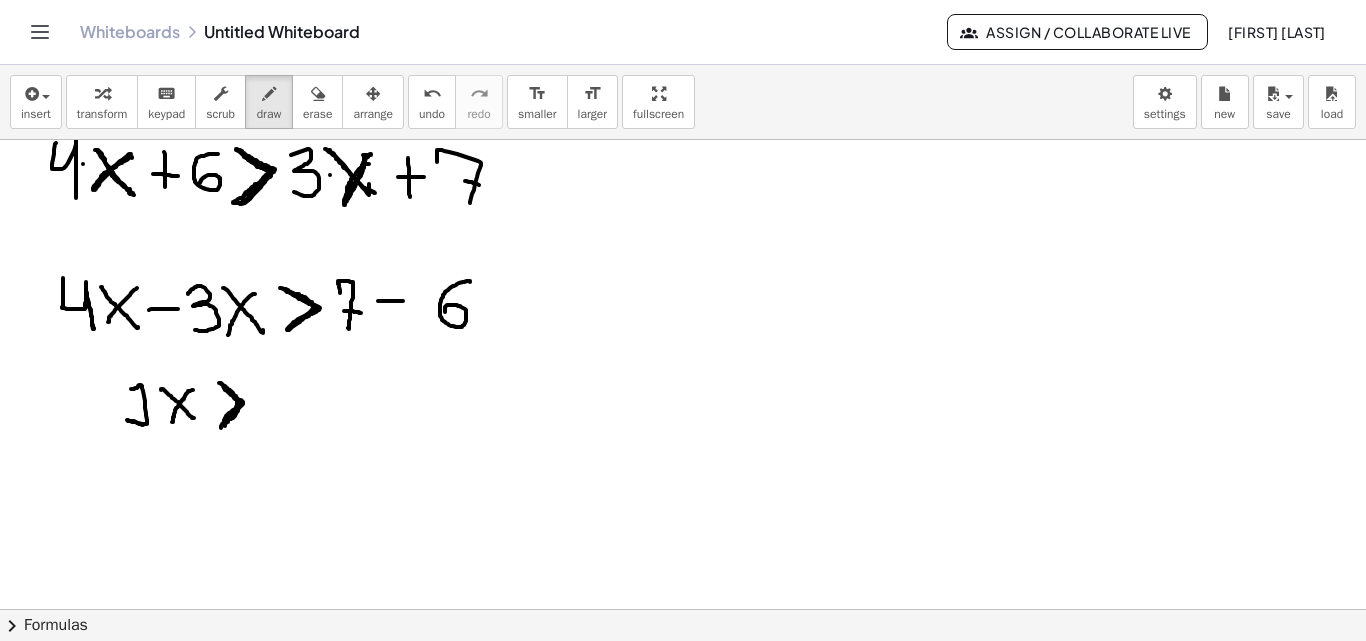 drag, startPoint x: 221, startPoint y: 384, endPoint x: 225, endPoint y: 422, distance: 38.209946 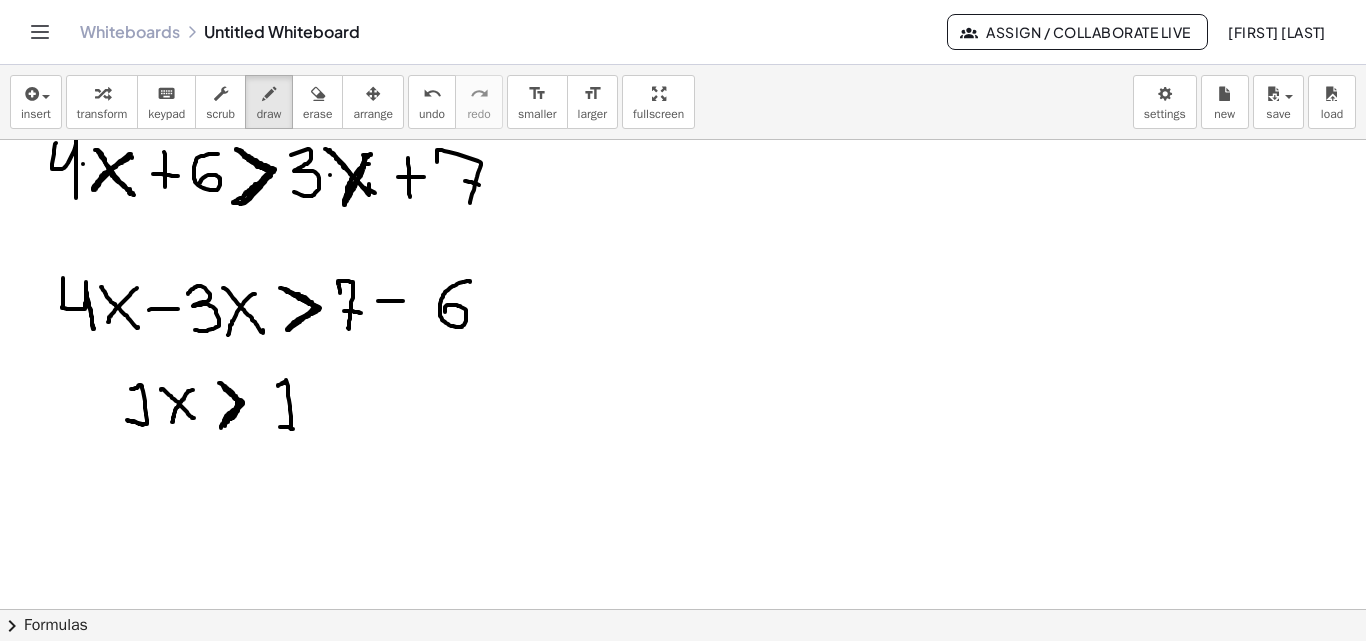 drag, startPoint x: 278, startPoint y: 386, endPoint x: 294, endPoint y: 429, distance: 45.88028 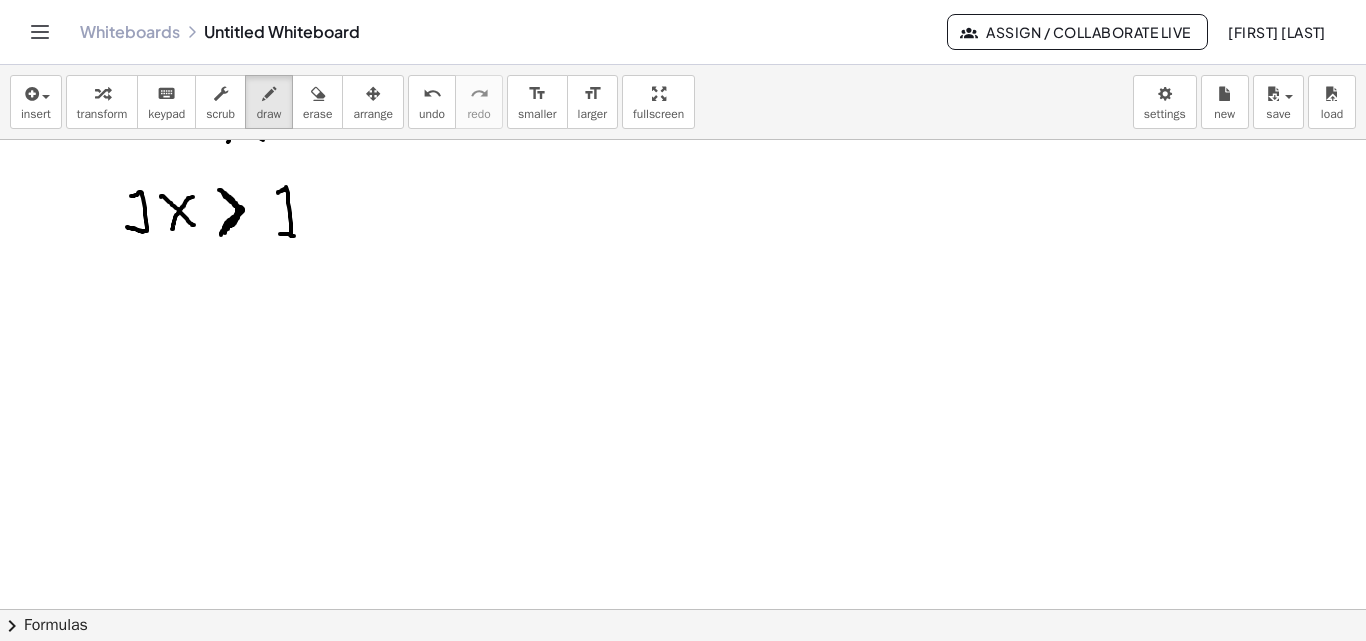 scroll, scrollTop: 2963, scrollLeft: 1, axis: both 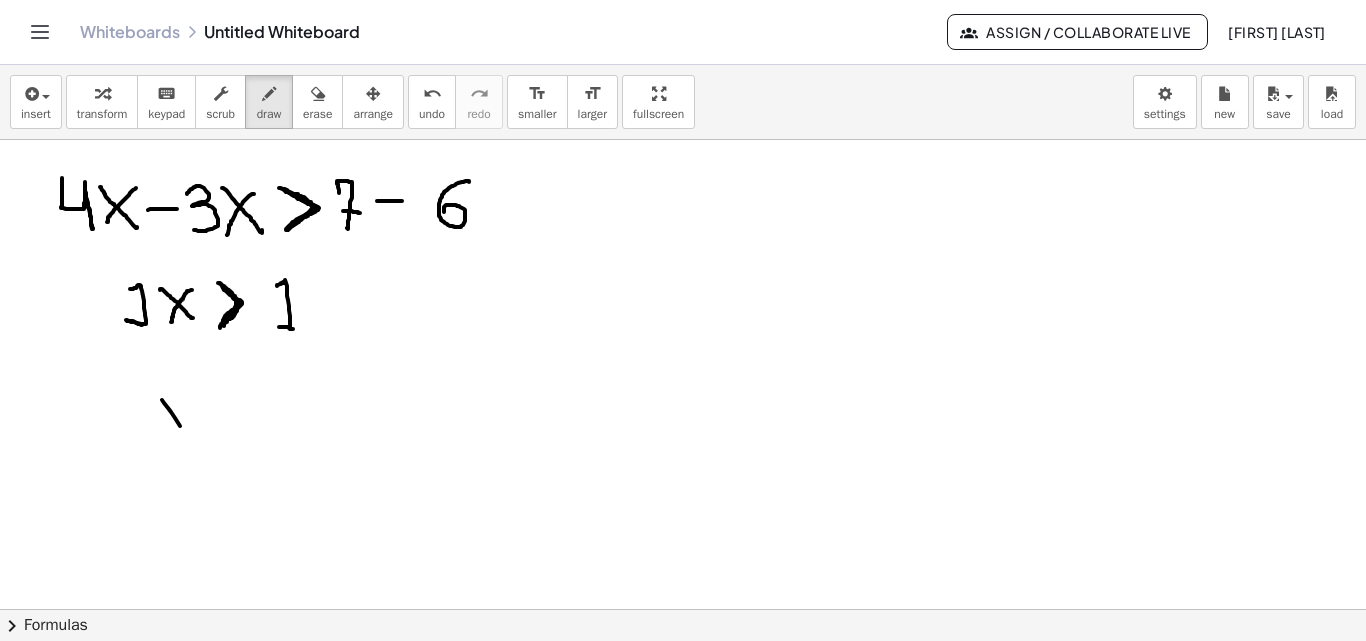 drag, startPoint x: 162, startPoint y: 400, endPoint x: 196, endPoint y: 442, distance: 54.037025 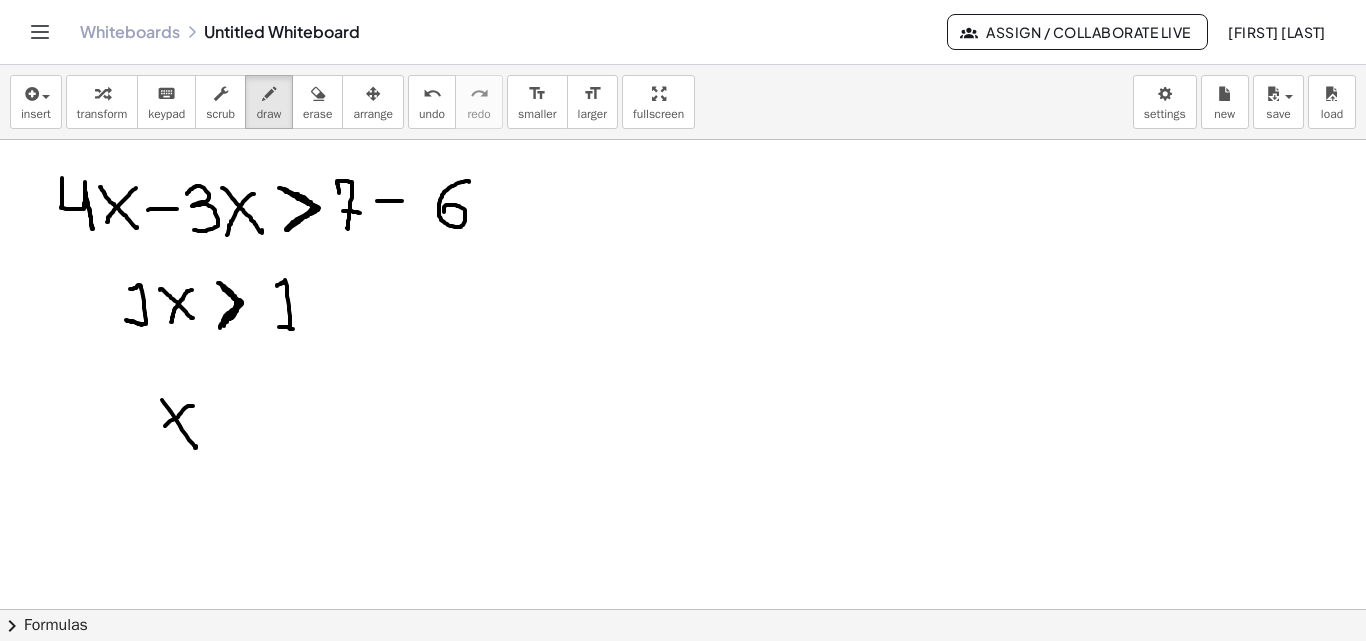 drag, startPoint x: 193, startPoint y: 406, endPoint x: 161, endPoint y: 430, distance: 40 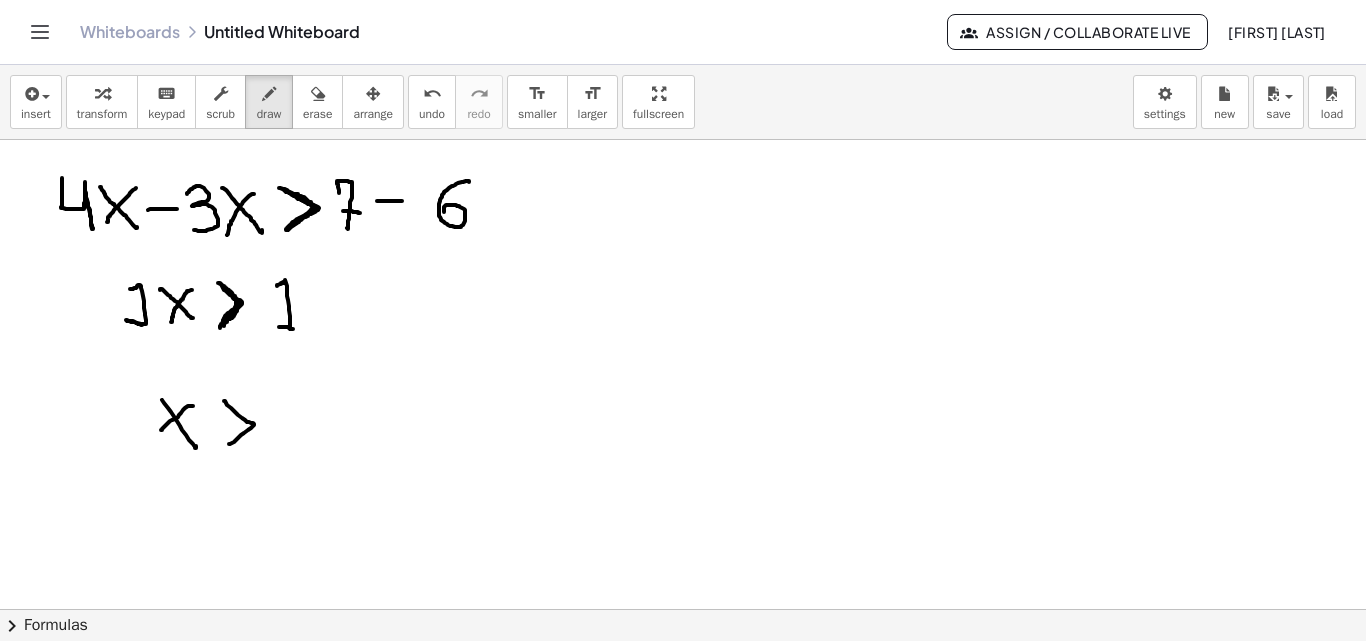 drag, startPoint x: 224, startPoint y: 401, endPoint x: 251, endPoint y: 439, distance: 46.615448 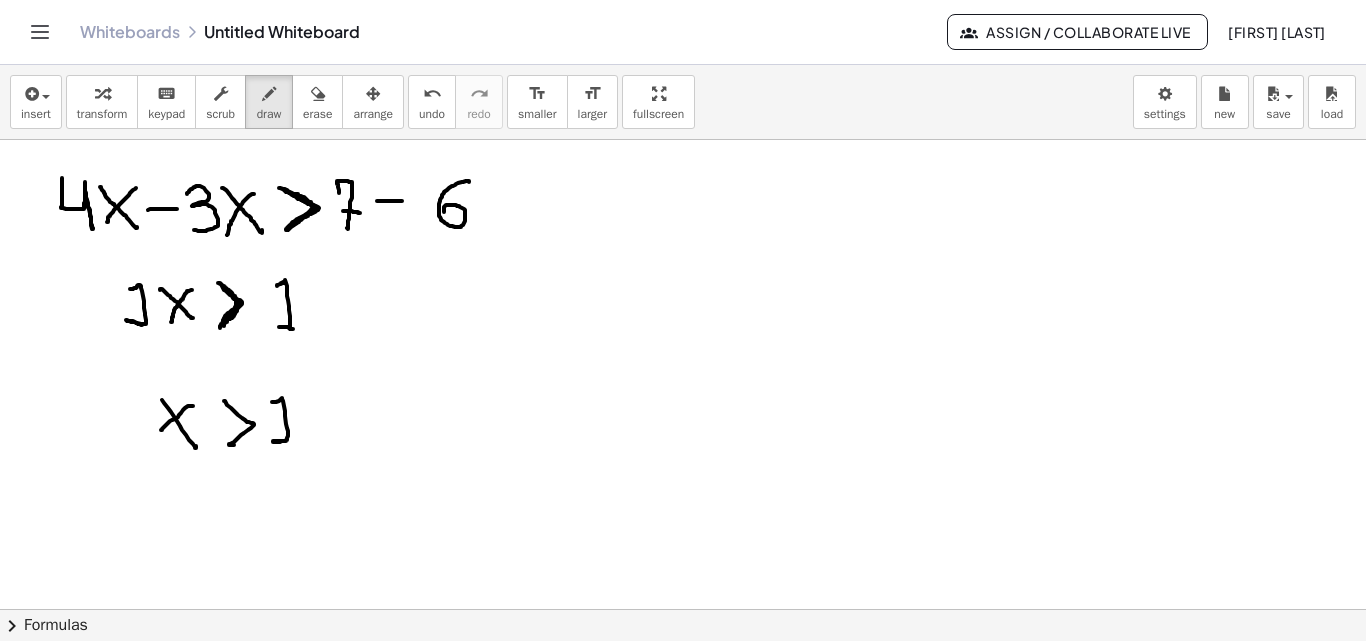 drag, startPoint x: 272, startPoint y: 402, endPoint x: 286, endPoint y: 441, distance: 41.4367 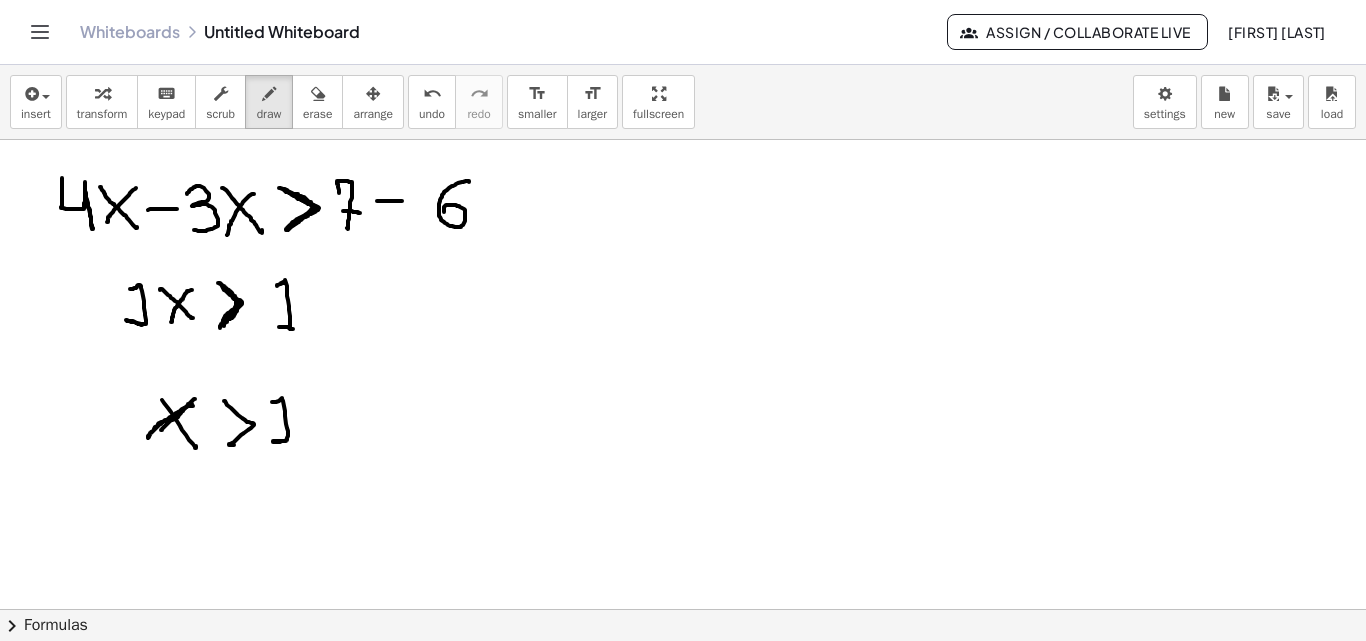 drag, startPoint x: 195, startPoint y: 399, endPoint x: 174, endPoint y: 405, distance: 21.84033 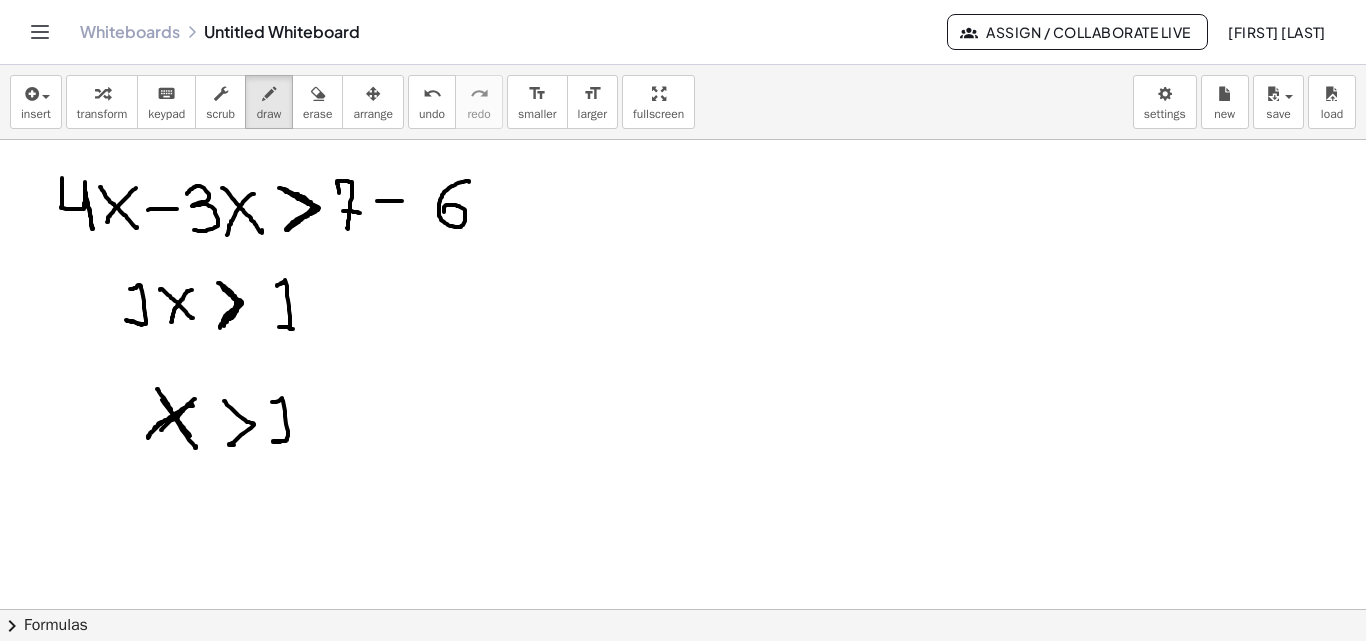drag, startPoint x: 158, startPoint y: 389, endPoint x: 186, endPoint y: 442, distance: 59.94164 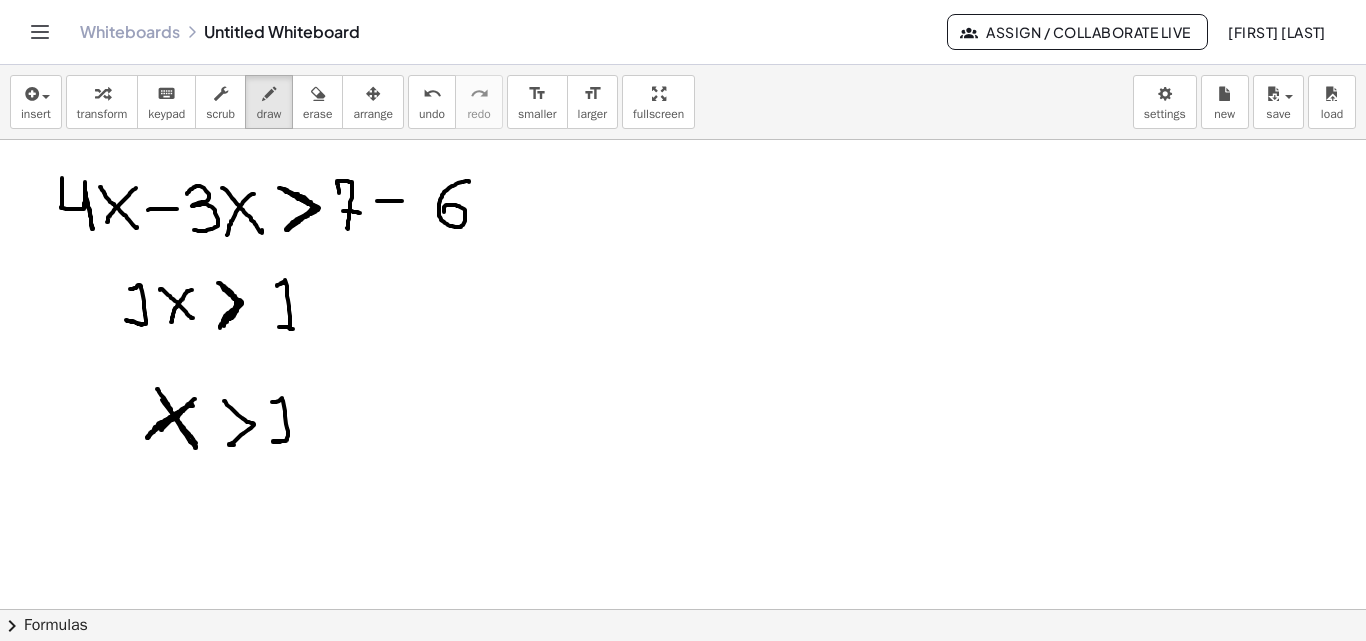 drag, startPoint x: 147, startPoint y: 438, endPoint x: 191, endPoint y: 404, distance: 55.605755 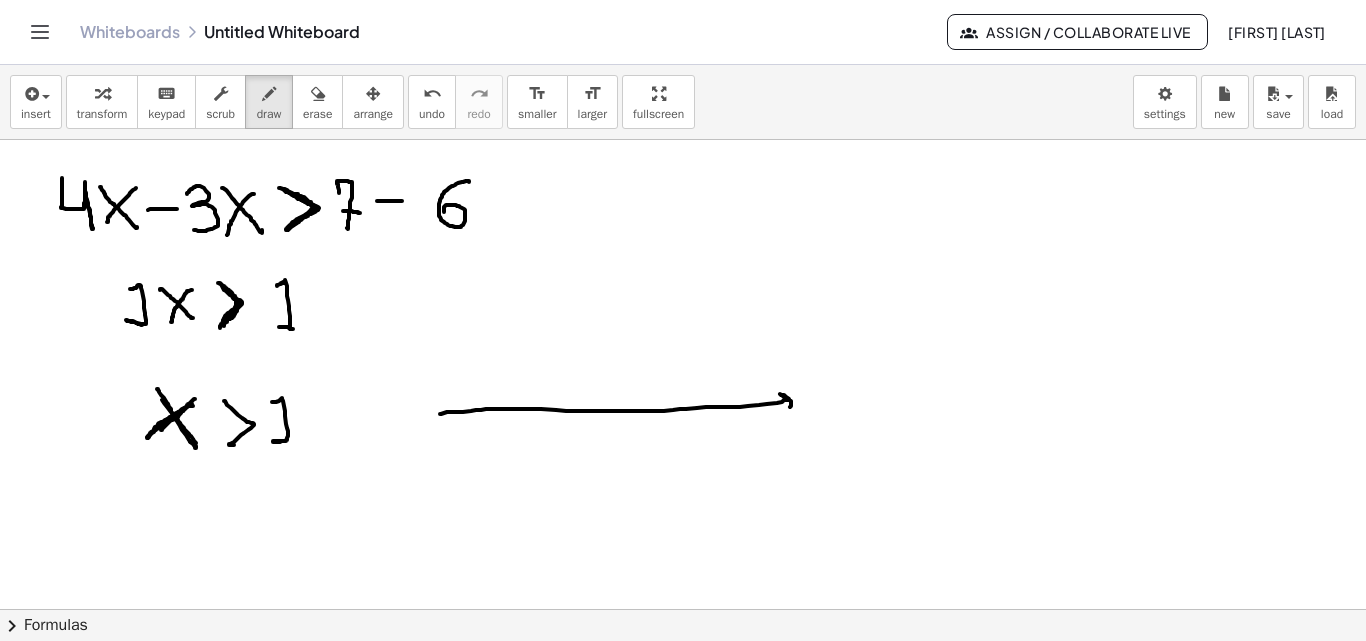 drag, startPoint x: 440, startPoint y: 414, endPoint x: 782, endPoint y: 409, distance: 342.03656 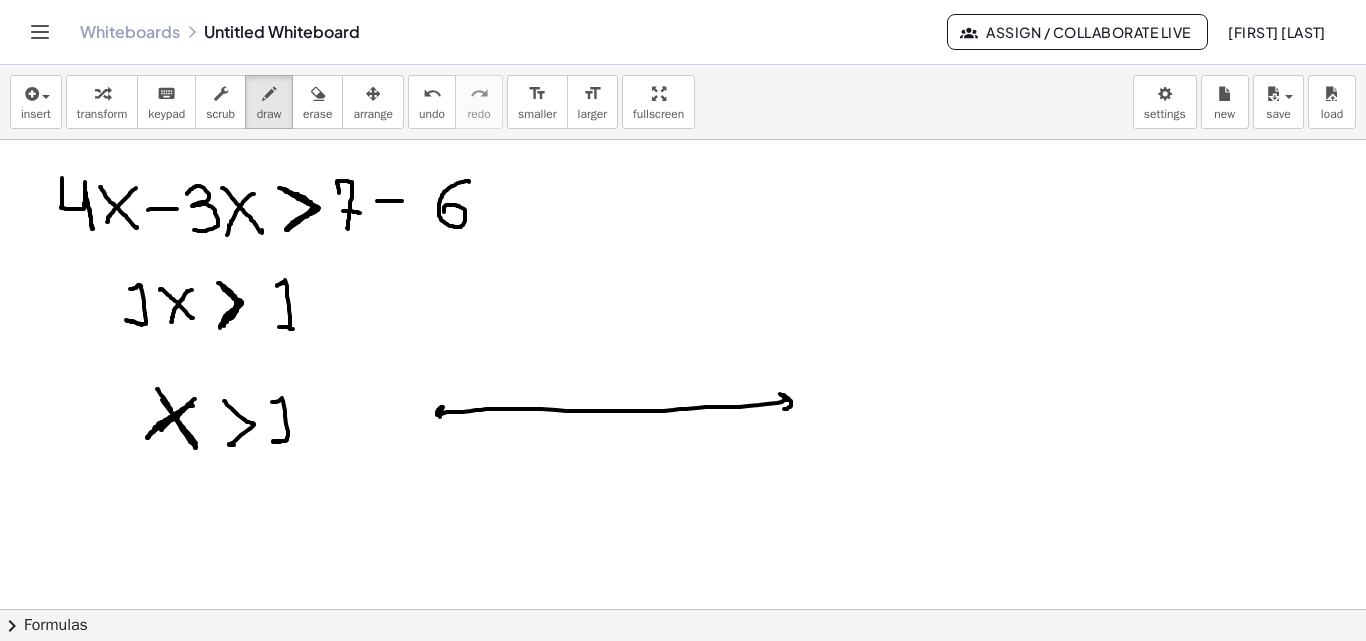 drag, startPoint x: 437, startPoint y: 415, endPoint x: 455, endPoint y: 421, distance: 18.973665 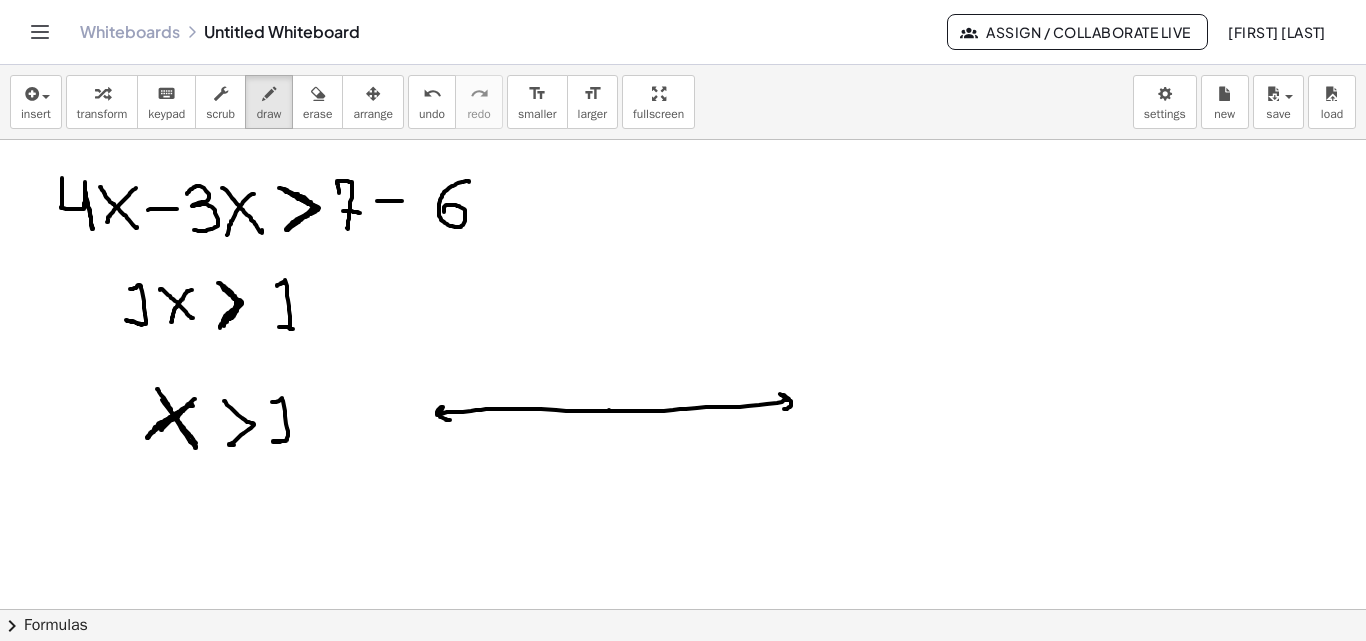 drag, startPoint x: 609, startPoint y: 410, endPoint x: 609, endPoint y: 421, distance: 11 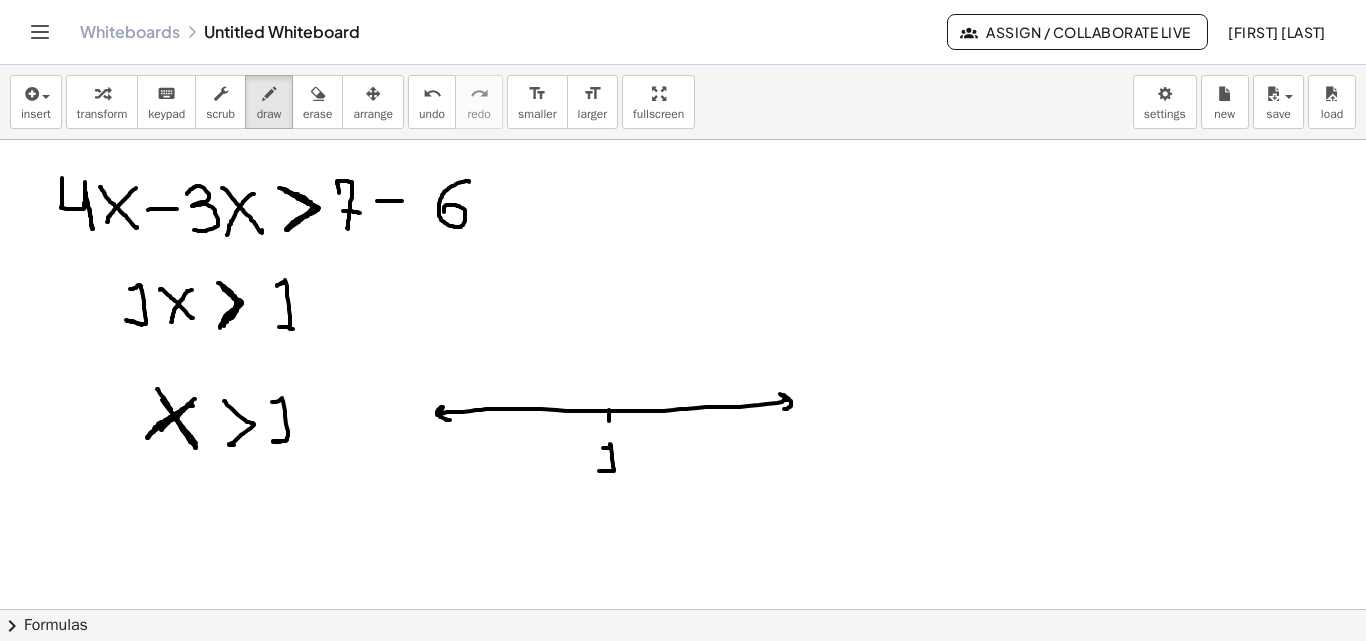 drag, startPoint x: 603, startPoint y: 448, endPoint x: 614, endPoint y: 475, distance: 29.15476 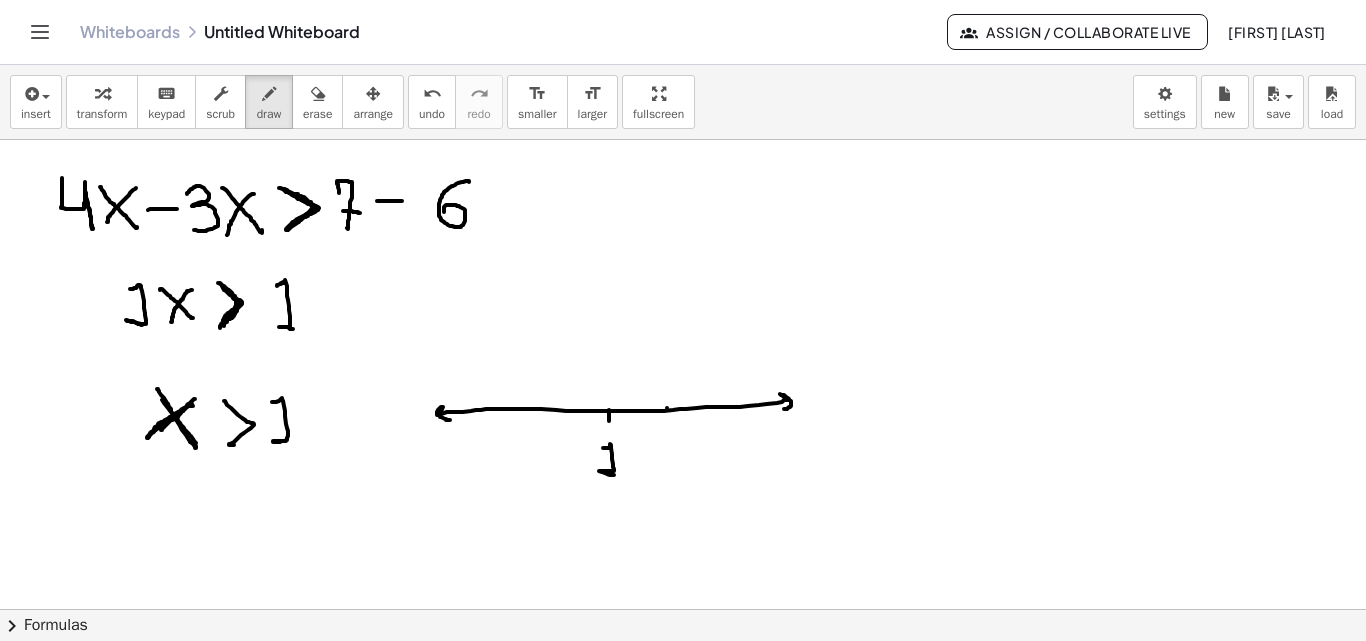 drag, startPoint x: 667, startPoint y: 408, endPoint x: 670, endPoint y: 424, distance: 16.27882 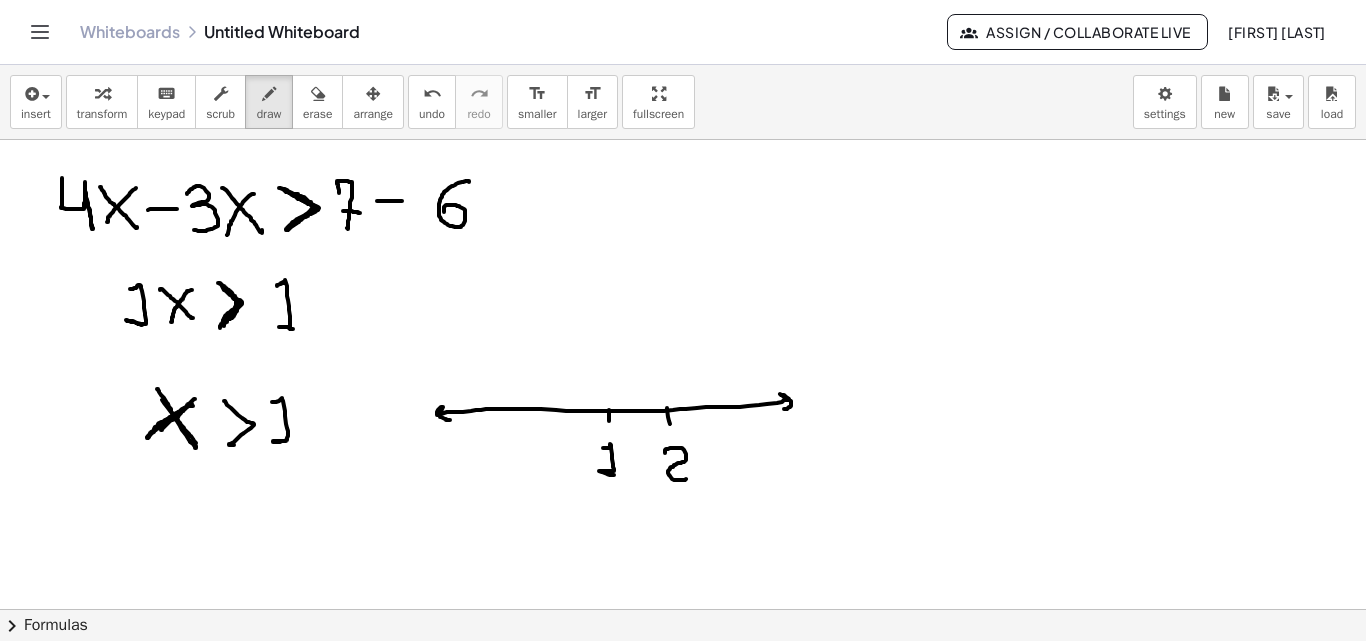 drag, startPoint x: 677, startPoint y: 448, endPoint x: 650, endPoint y: 456, distance: 28.160255 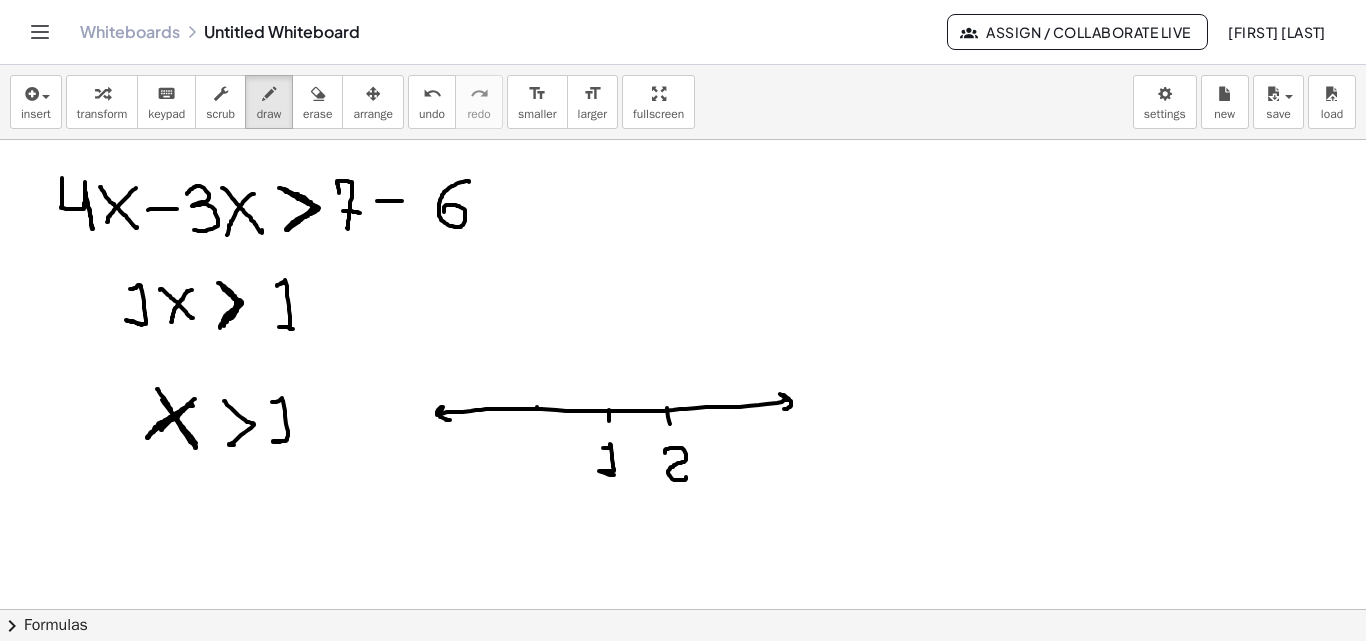 drag, startPoint x: 537, startPoint y: 407, endPoint x: 538, endPoint y: 421, distance: 14.035668 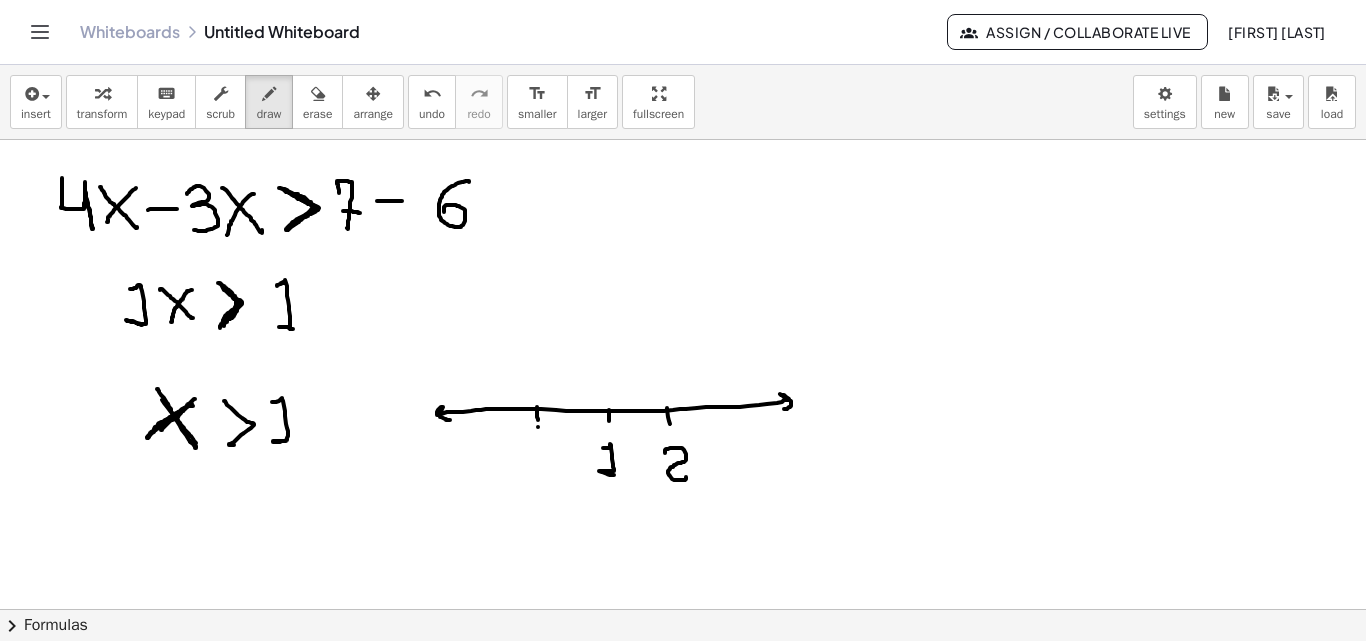 click at bounding box center [696, -947] 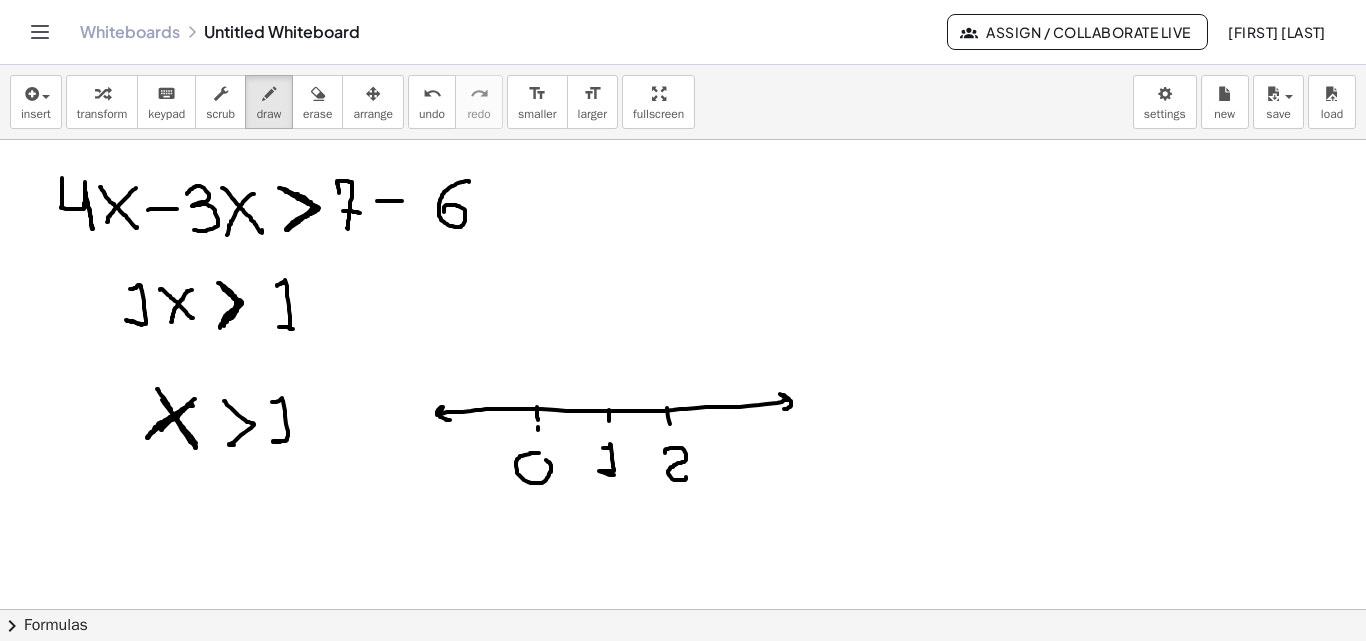 click at bounding box center [696, -947] 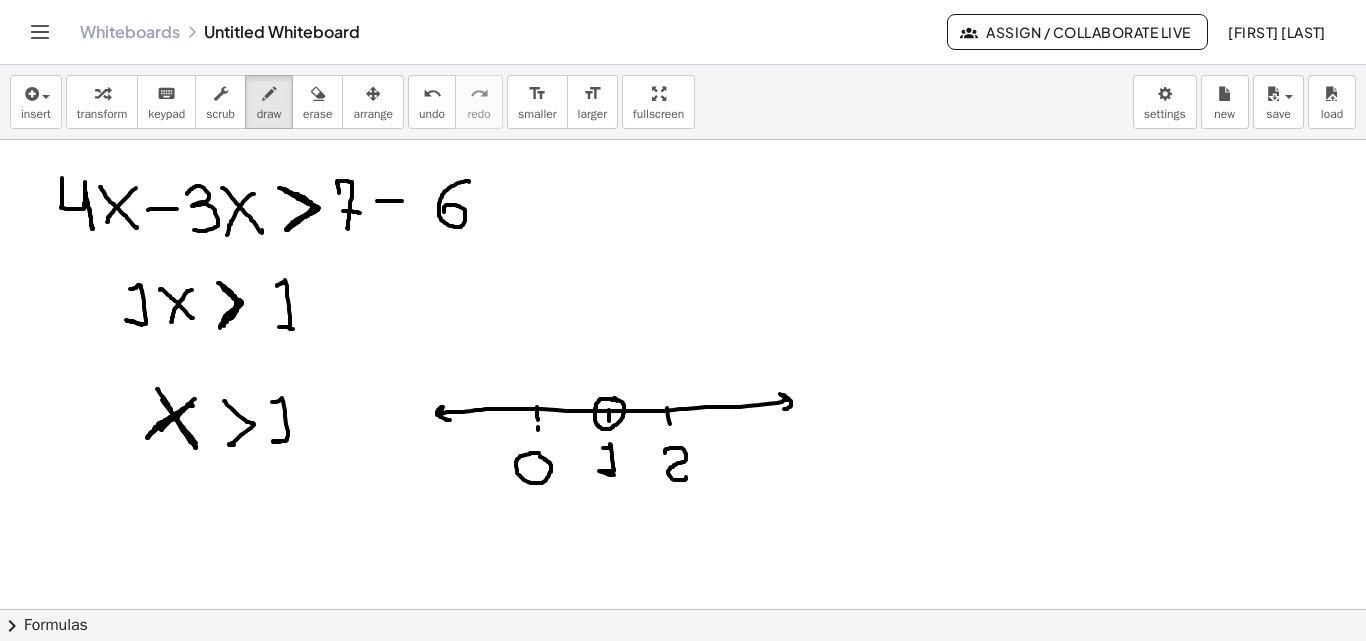 click at bounding box center [696, -947] 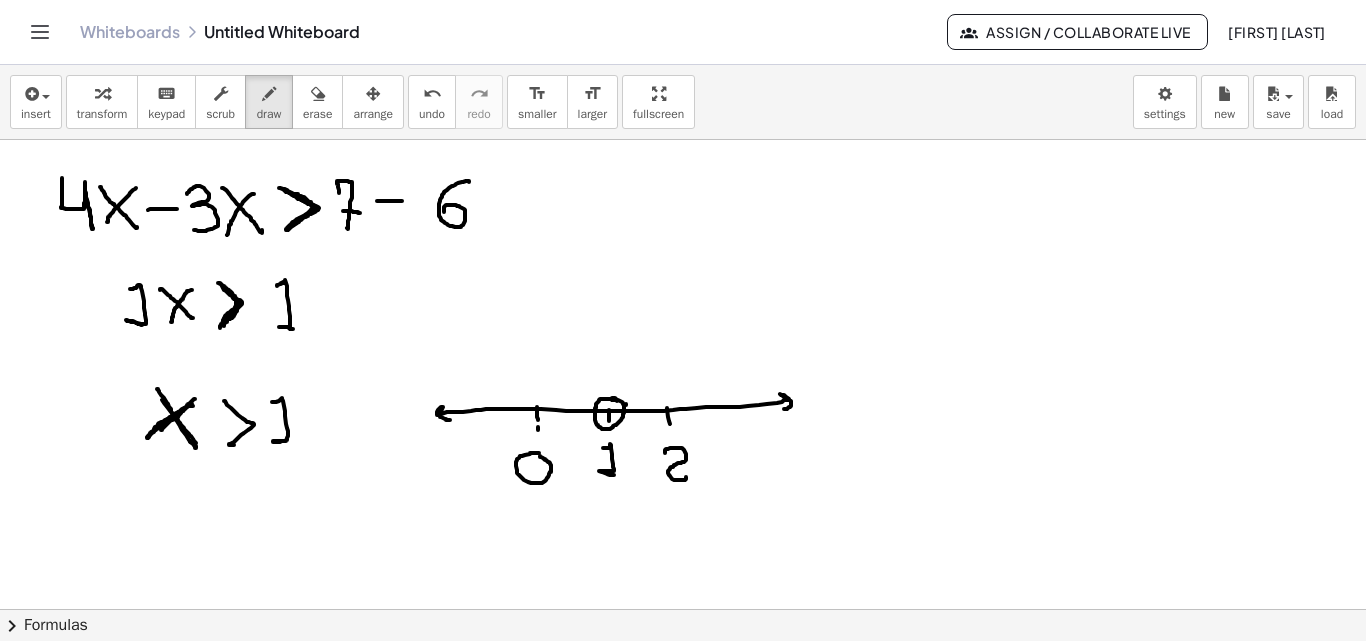 click at bounding box center (696, -947) 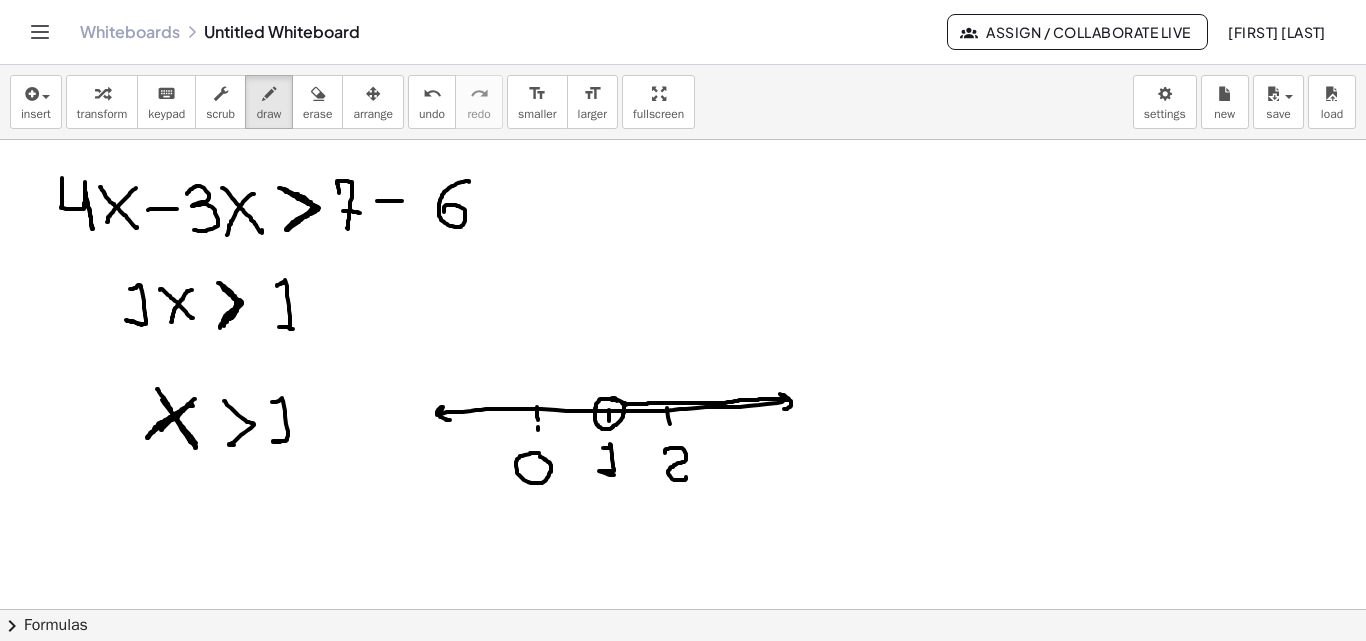 drag, startPoint x: 622, startPoint y: 403, endPoint x: 751, endPoint y: 400, distance: 129.03488 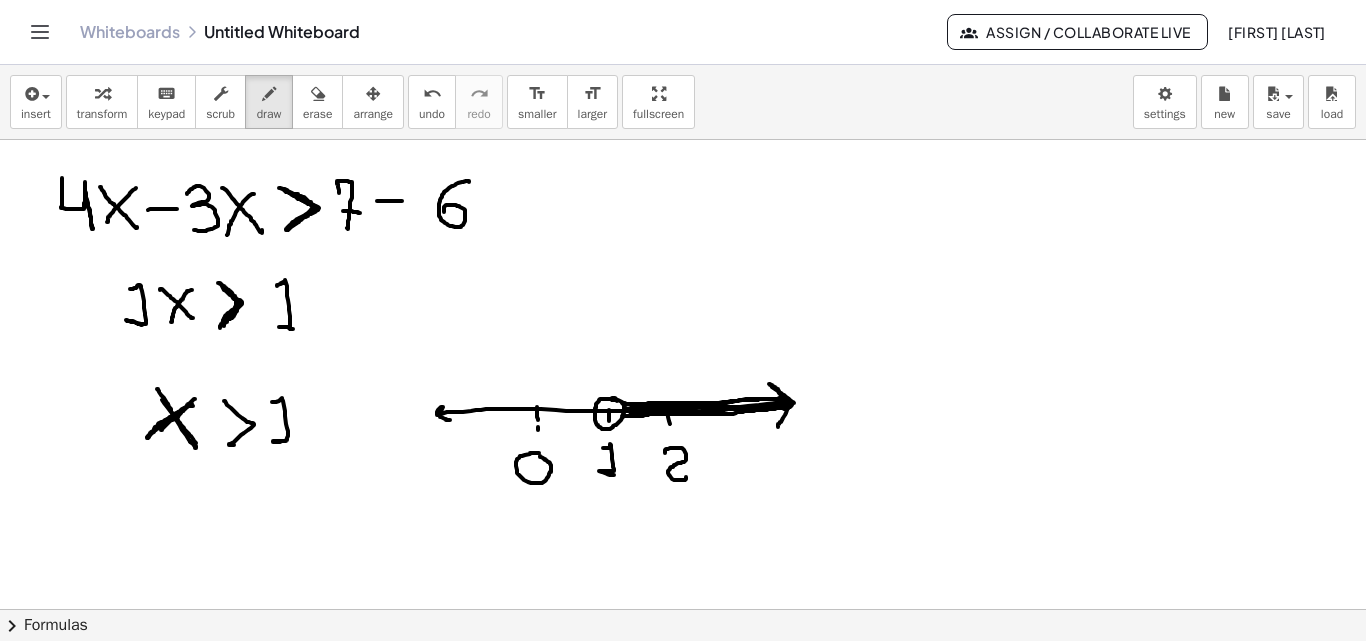 drag, startPoint x: 622, startPoint y: 416, endPoint x: 778, endPoint y: 427, distance: 156.38734 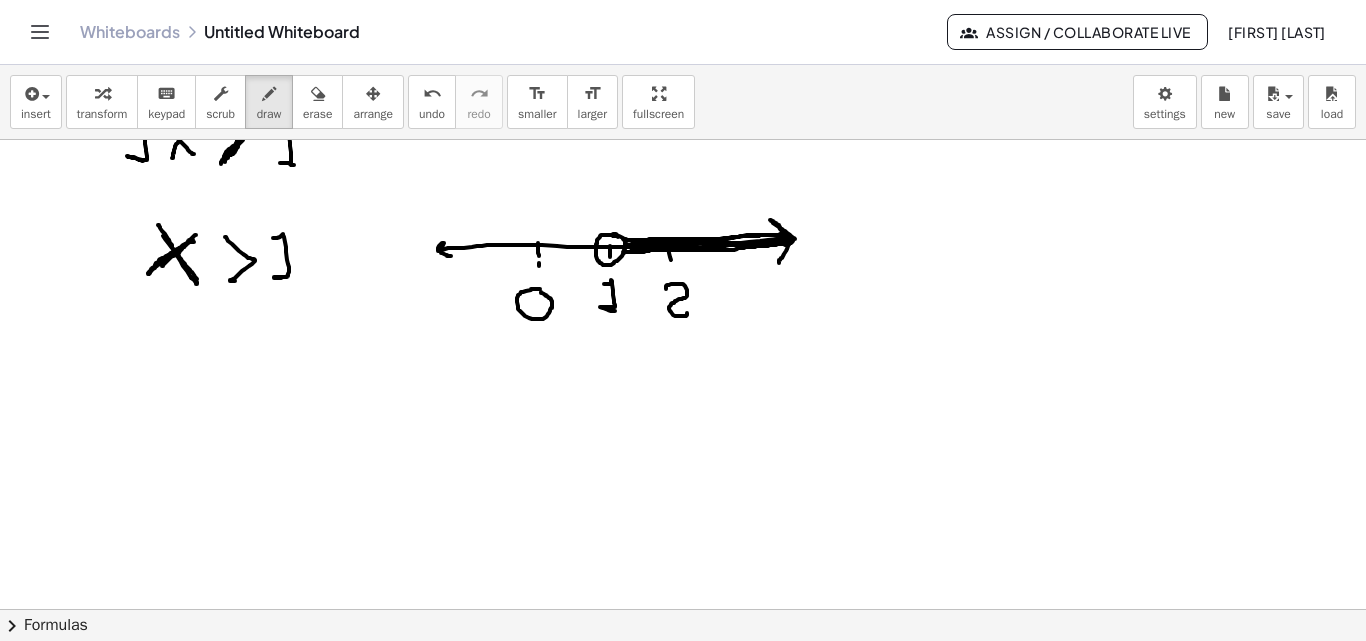 scroll, scrollTop: 3149, scrollLeft: 0, axis: vertical 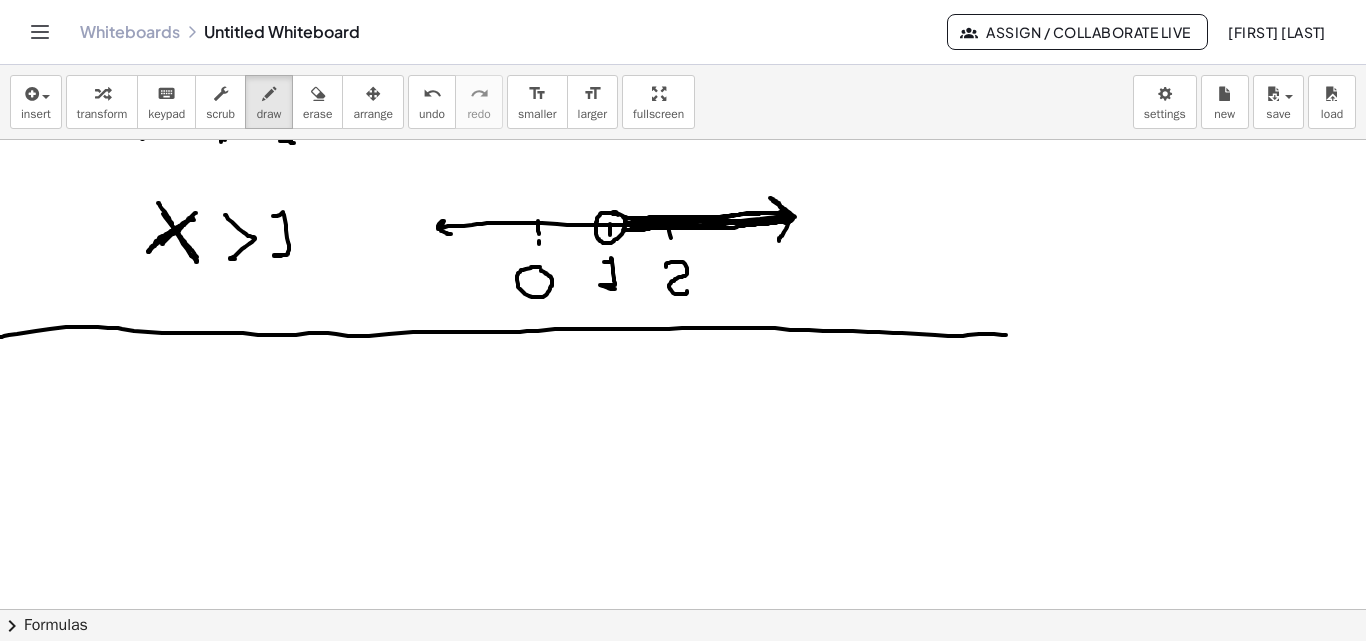 drag, startPoint x: 0, startPoint y: 337, endPoint x: 1010, endPoint y: 345, distance: 1010.0317 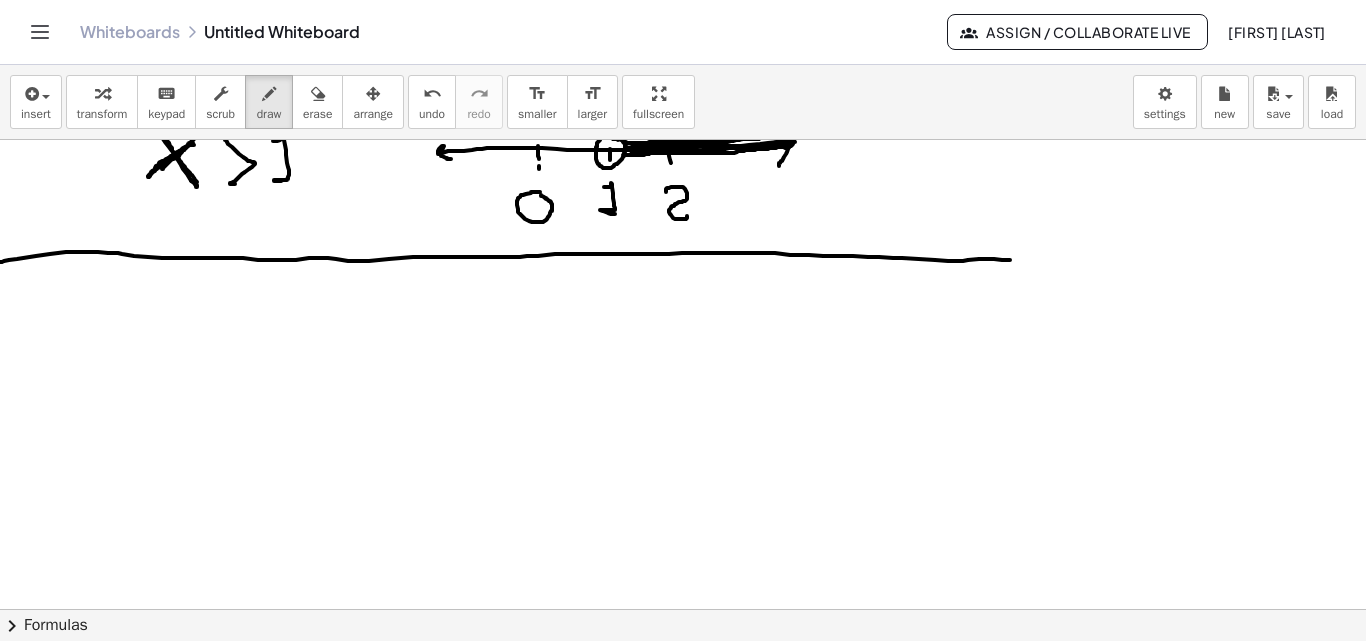 scroll, scrollTop: 3234, scrollLeft: 0, axis: vertical 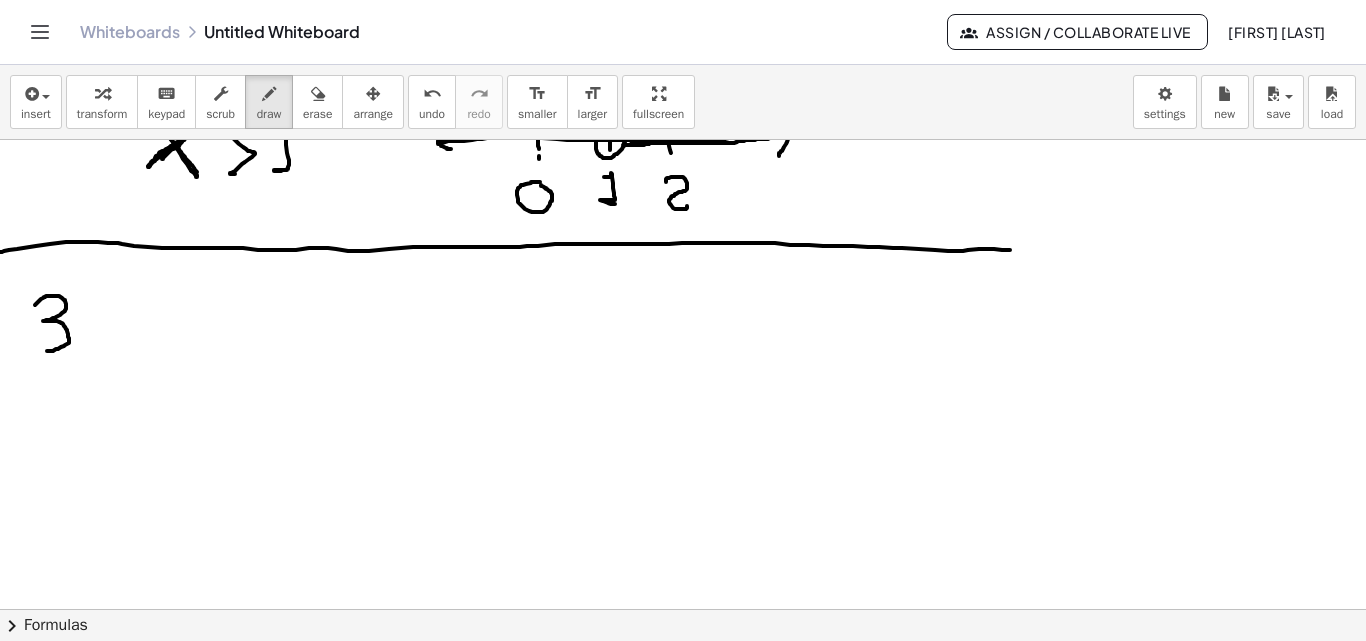 drag, startPoint x: 35, startPoint y: 305, endPoint x: 38, endPoint y: 351, distance: 46.09772 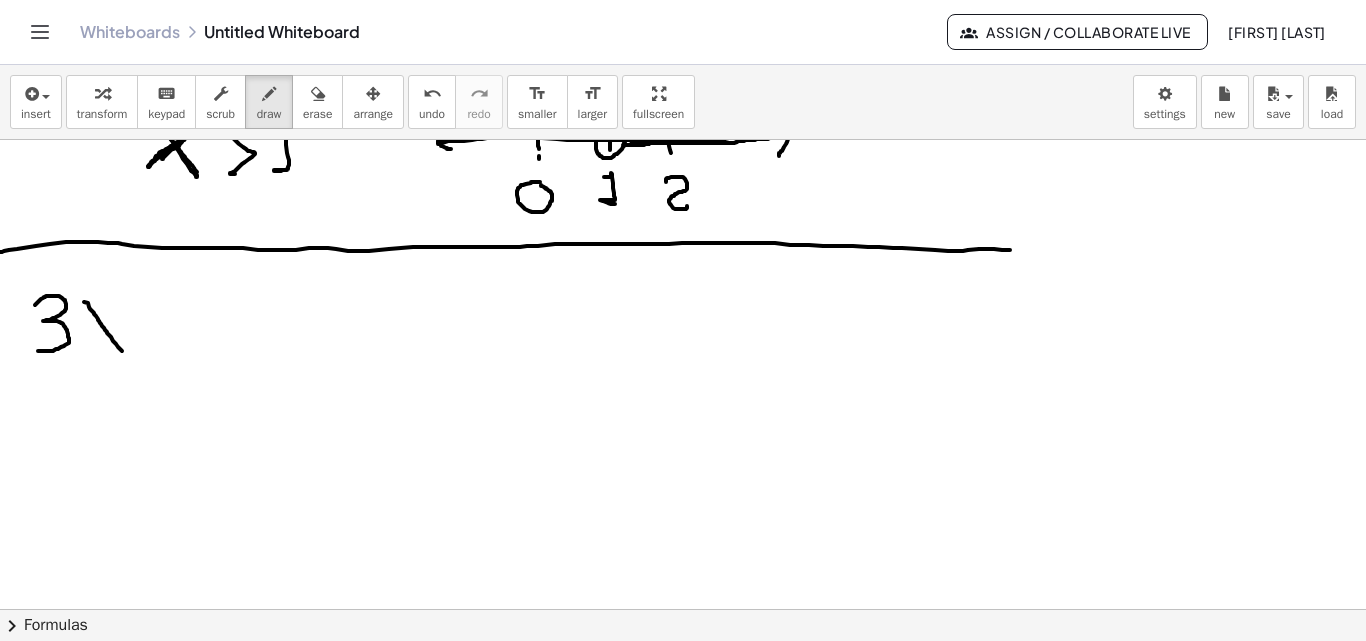 drag, startPoint x: 84, startPoint y: 302, endPoint x: 121, endPoint y: 336, distance: 50.24938 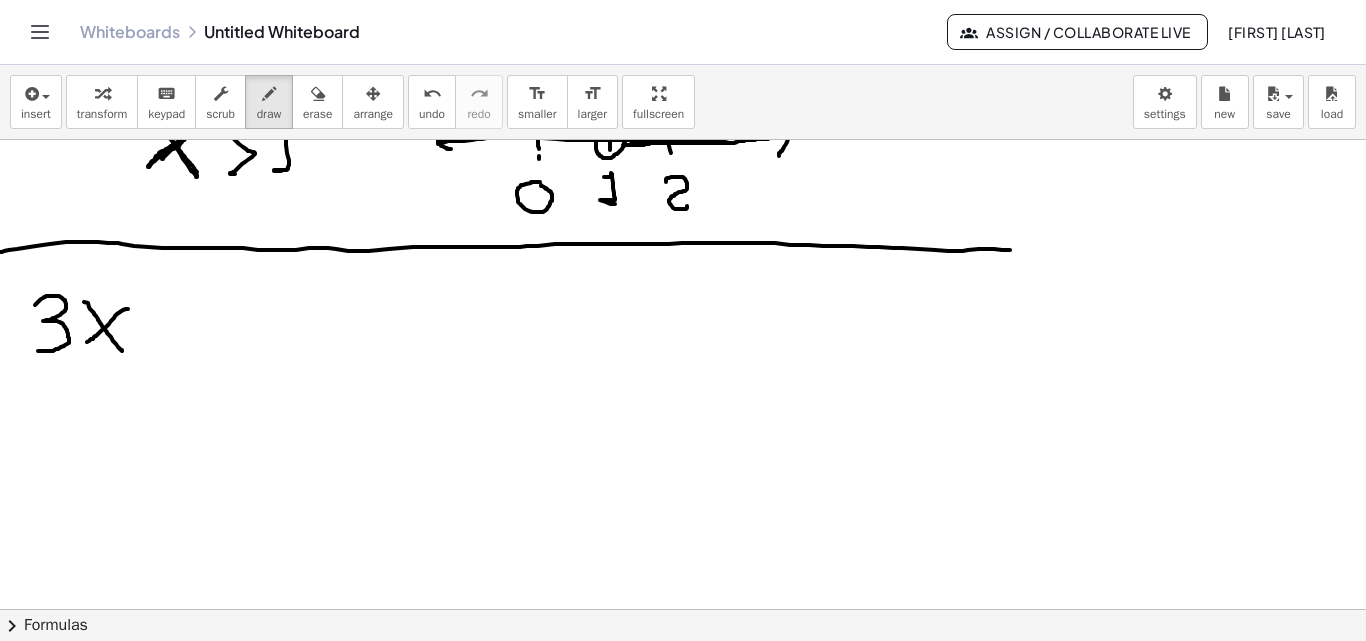 drag, startPoint x: 115, startPoint y: 316, endPoint x: 86, endPoint y: 344, distance: 40.311287 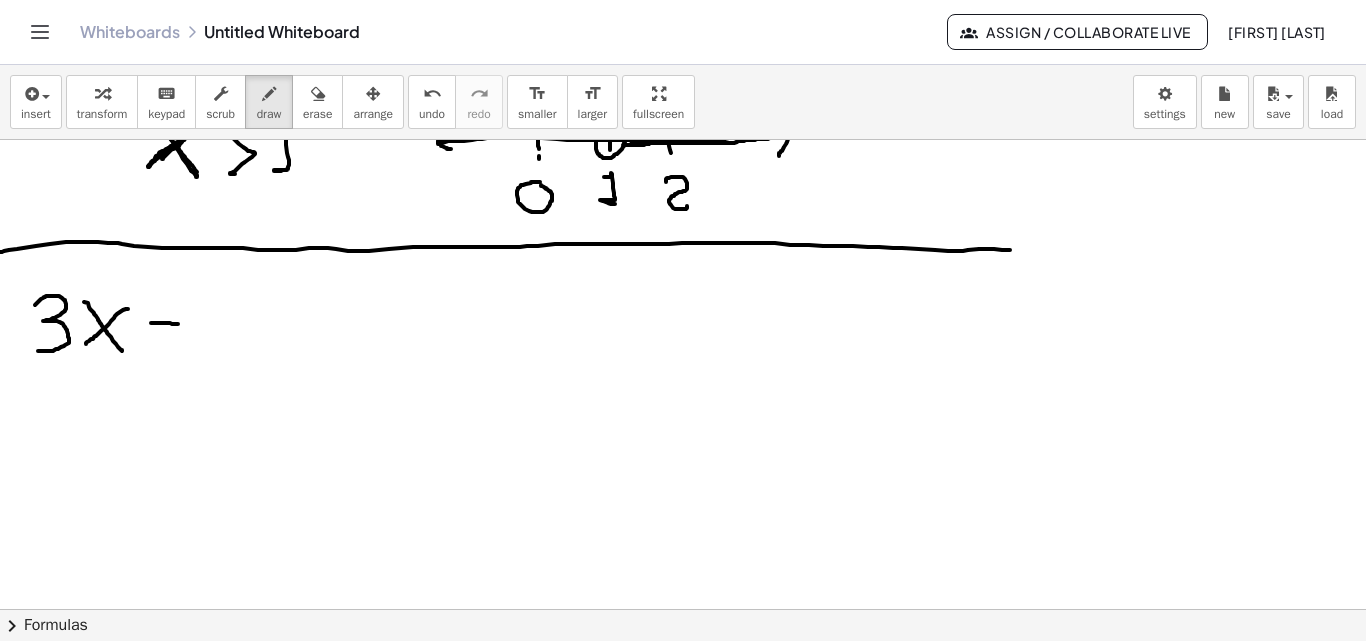 drag, startPoint x: 151, startPoint y: 323, endPoint x: 187, endPoint y: 325, distance: 36.05551 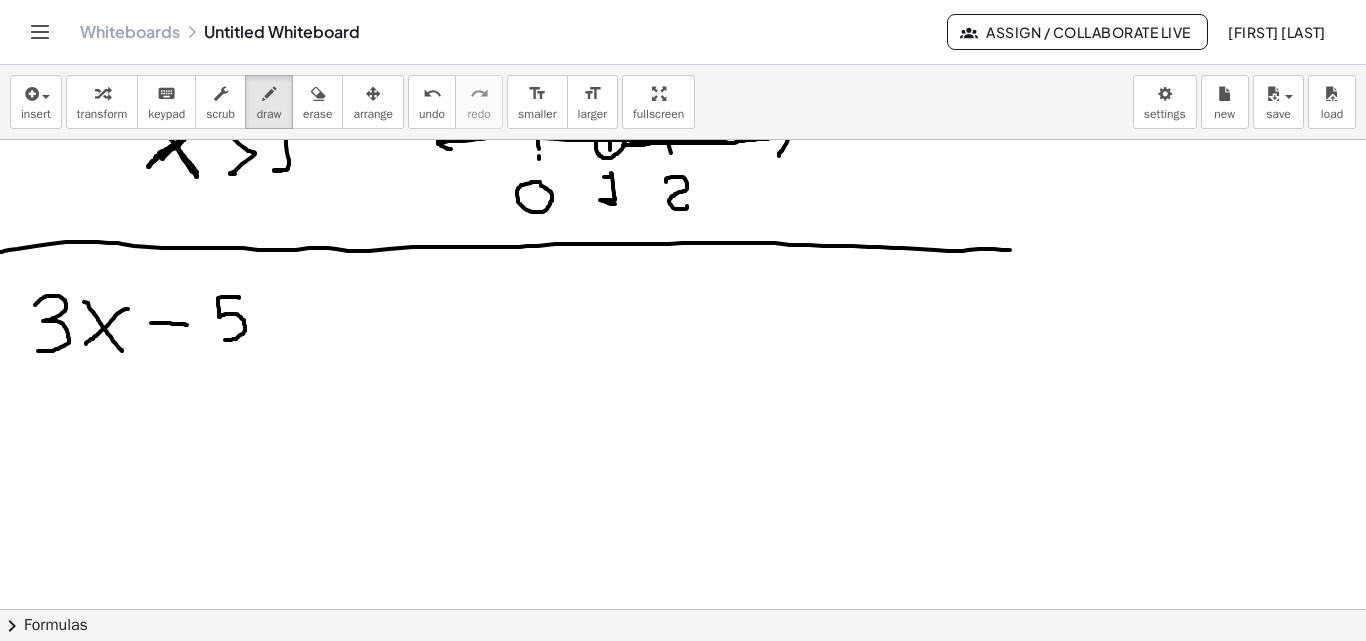 drag, startPoint x: 239, startPoint y: 297, endPoint x: 219, endPoint y: 338, distance: 45.617977 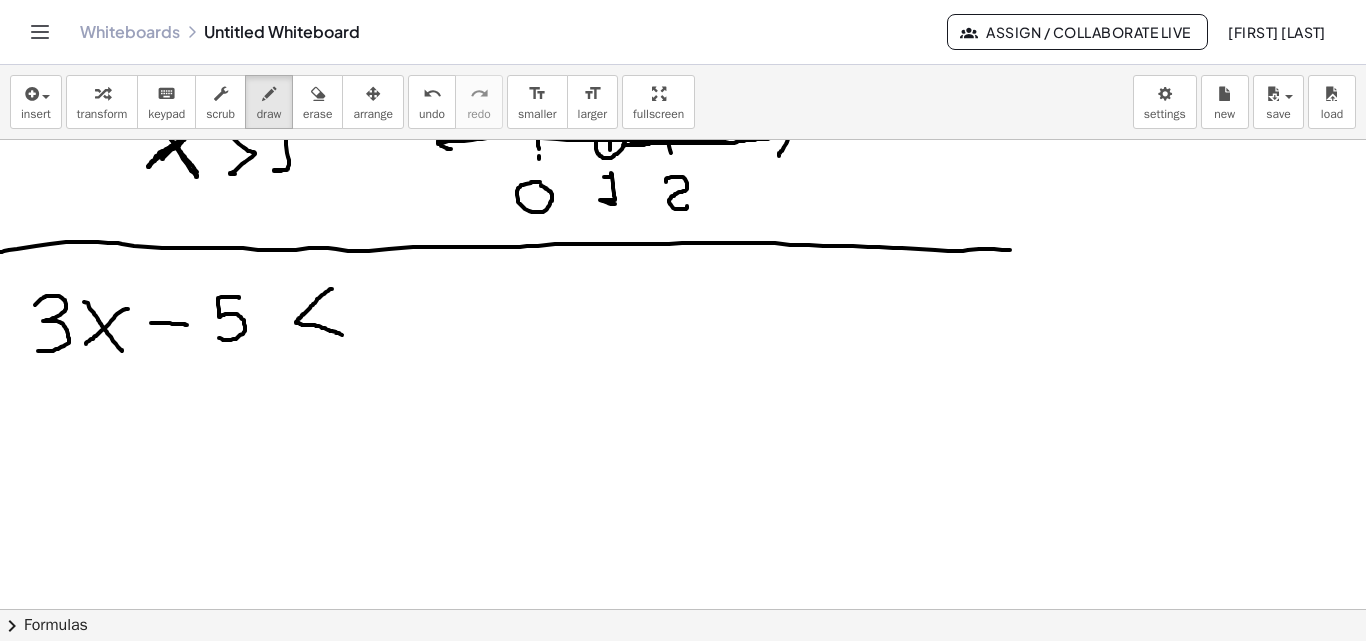 drag, startPoint x: 329, startPoint y: 290, endPoint x: 344, endPoint y: 336, distance: 48.38388 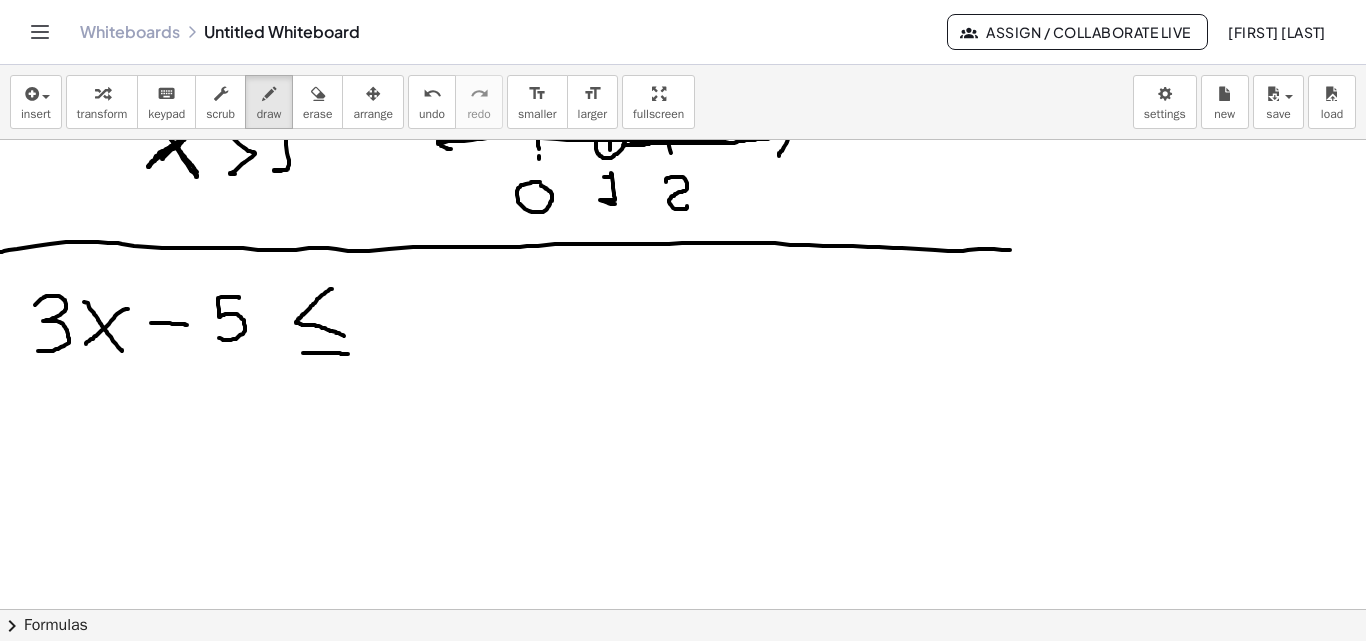 drag, startPoint x: 303, startPoint y: 353, endPoint x: 348, endPoint y: 354, distance: 45.01111 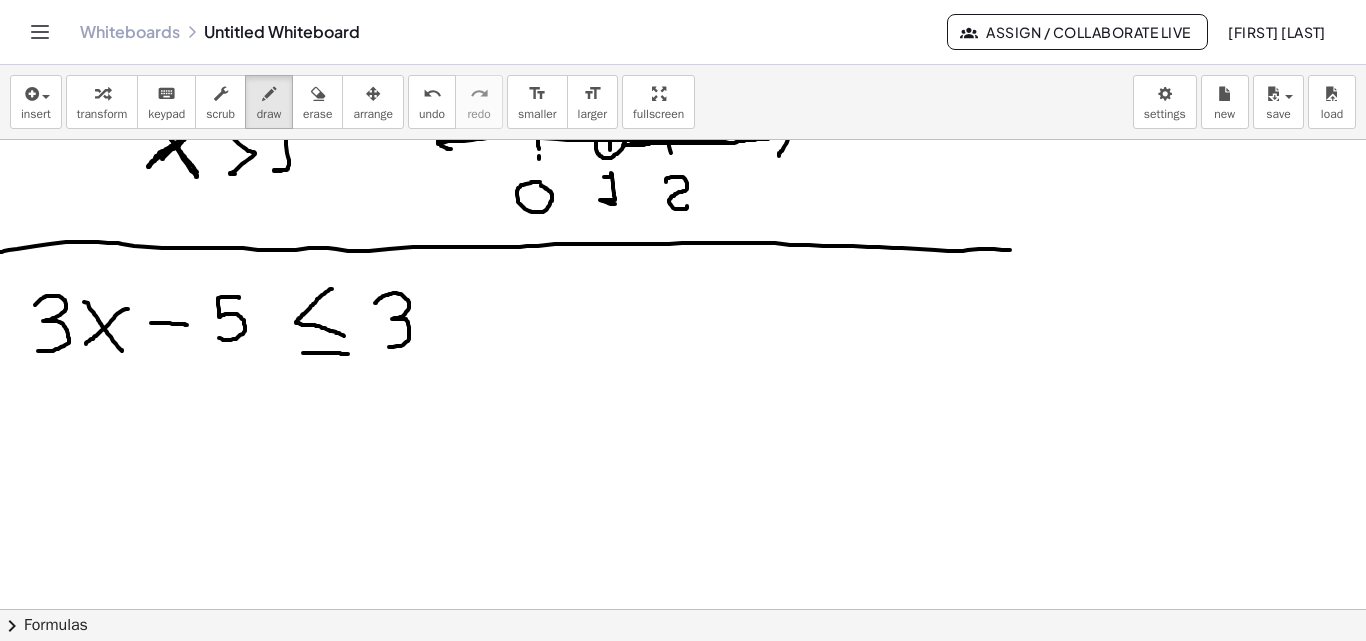 drag, startPoint x: 375, startPoint y: 303, endPoint x: 386, endPoint y: 347, distance: 45.35416 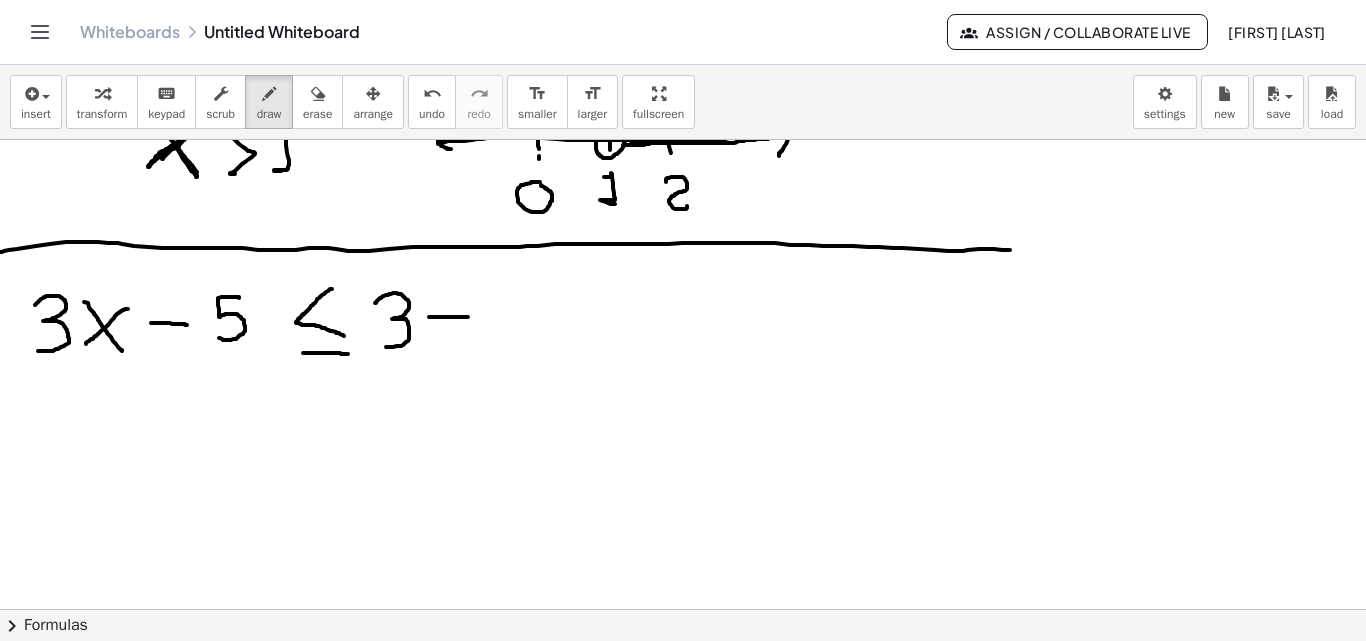 drag, startPoint x: 429, startPoint y: 317, endPoint x: 474, endPoint y: 317, distance: 45 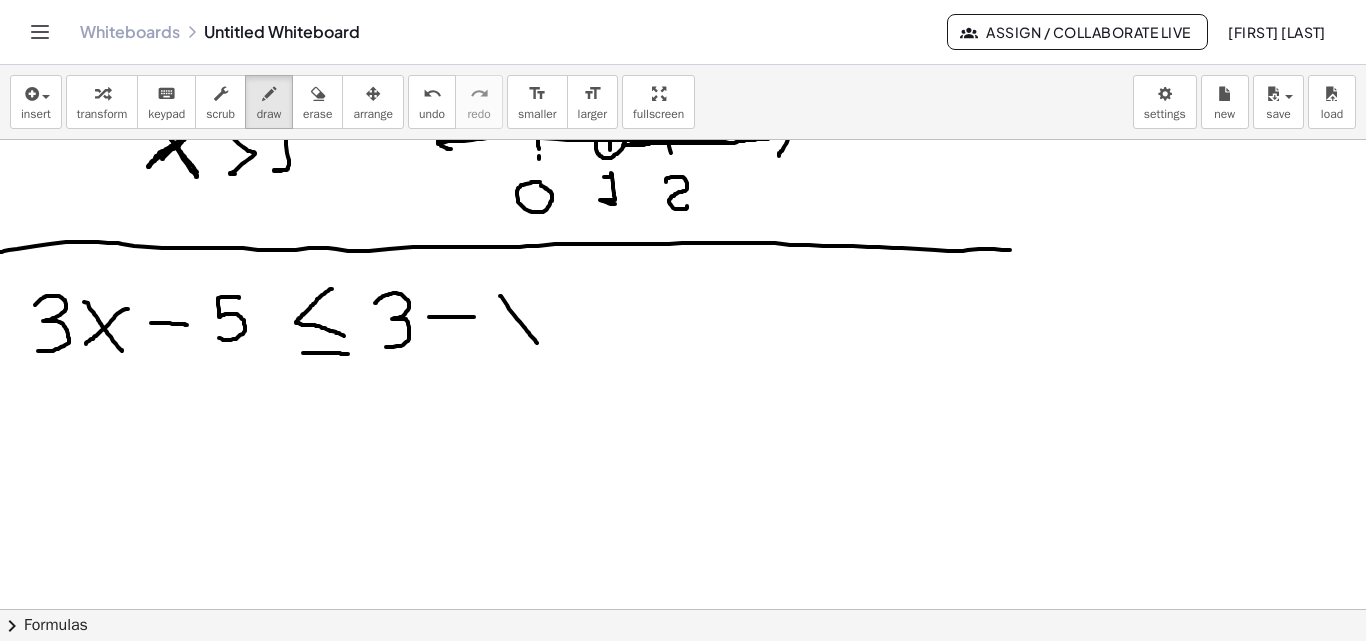 drag, startPoint x: 500, startPoint y: 296, endPoint x: 540, endPoint y: 336, distance: 56.568542 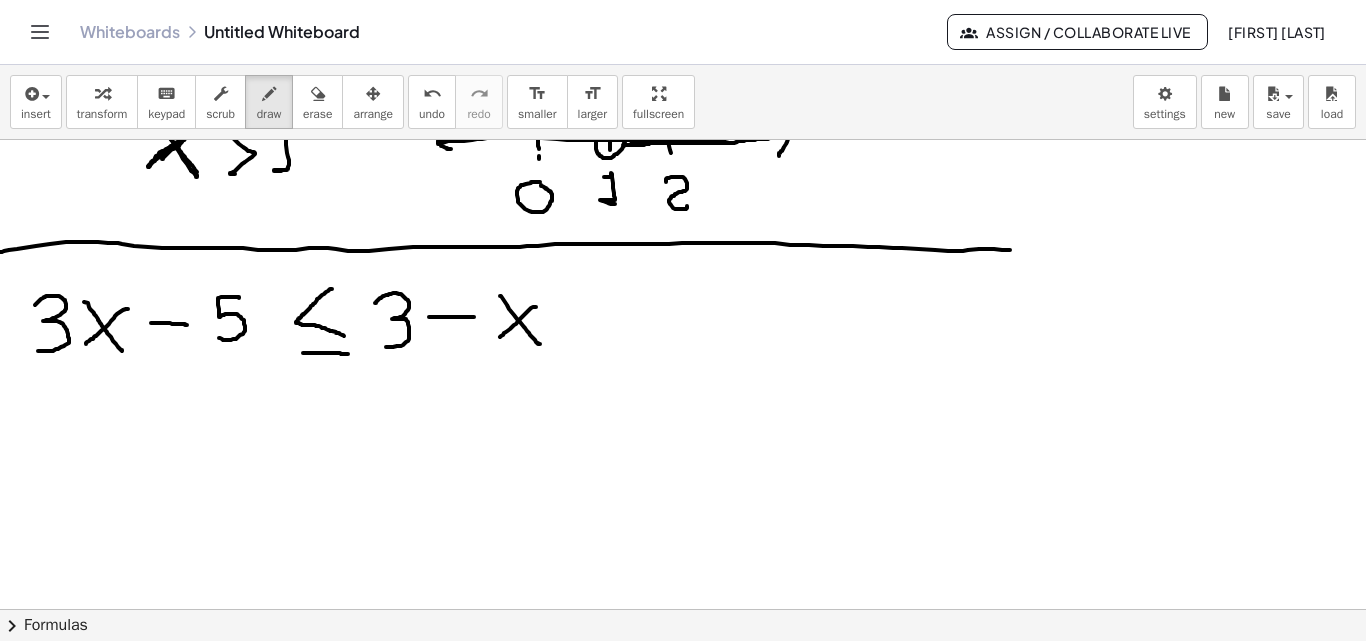 drag, startPoint x: 534, startPoint y: 307, endPoint x: 497, endPoint y: 341, distance: 50.24938 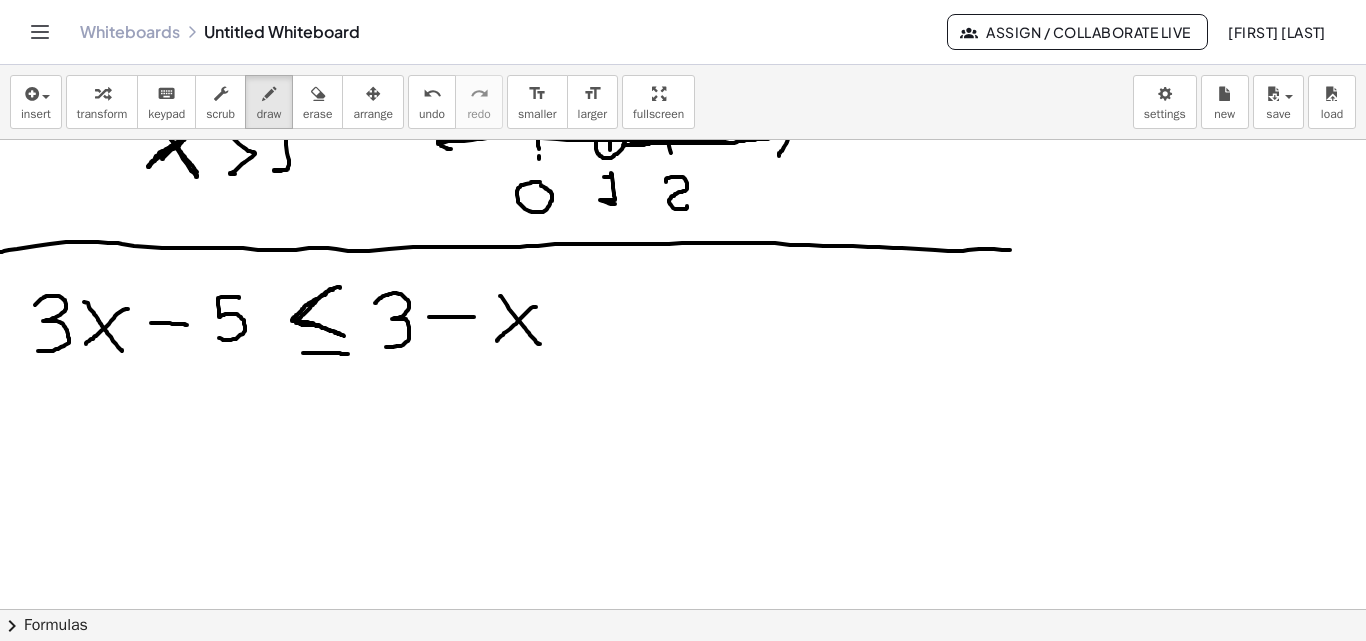 drag, startPoint x: 340, startPoint y: 287, endPoint x: 341, endPoint y: 335, distance: 48.010414 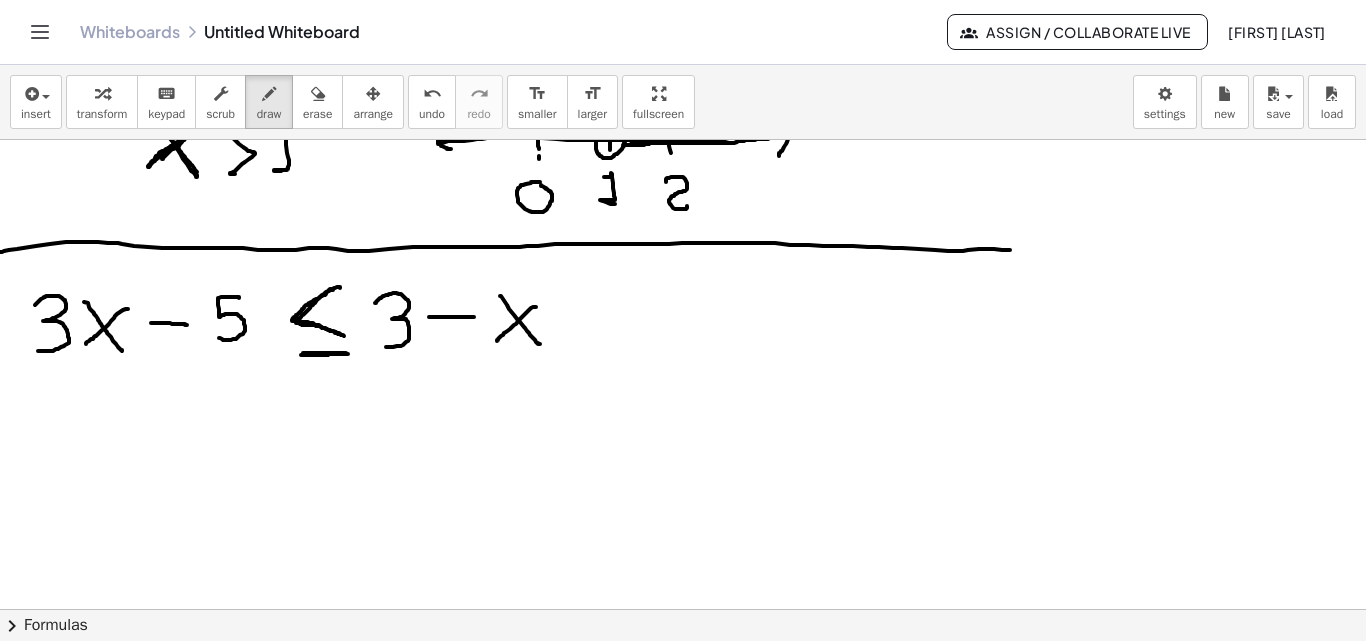 drag, startPoint x: 301, startPoint y: 355, endPoint x: 350, endPoint y: 309, distance: 67.20863 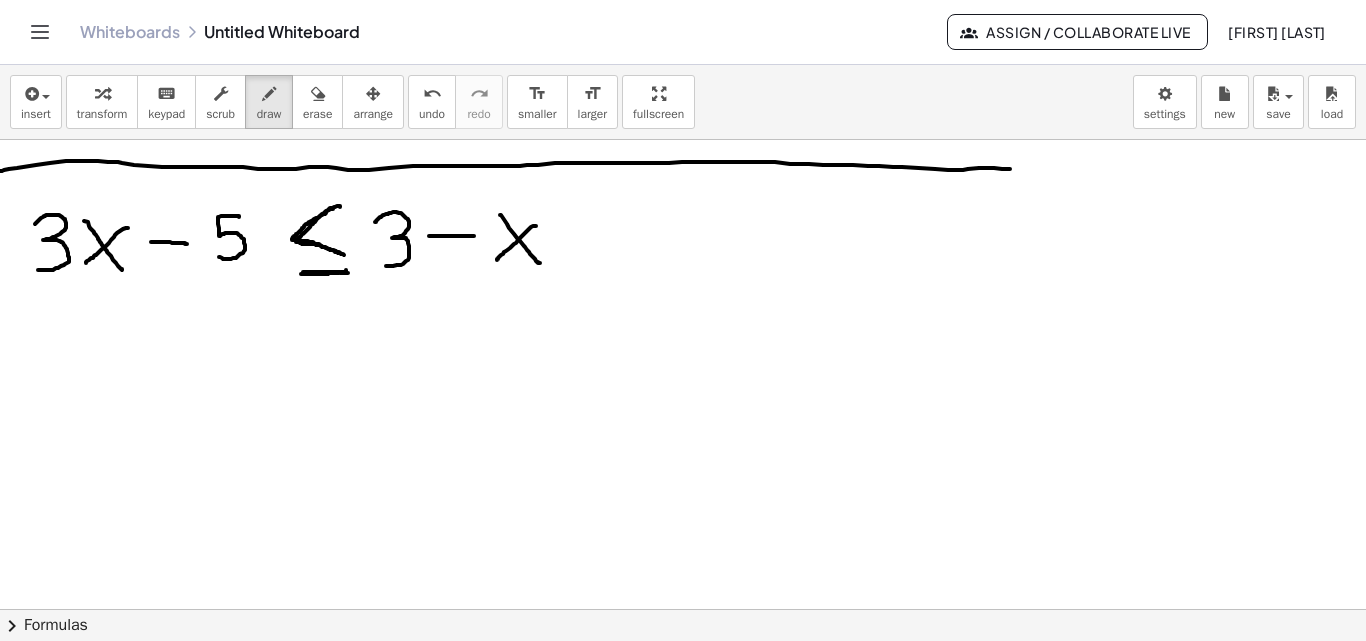 scroll, scrollTop: 3309, scrollLeft: 0, axis: vertical 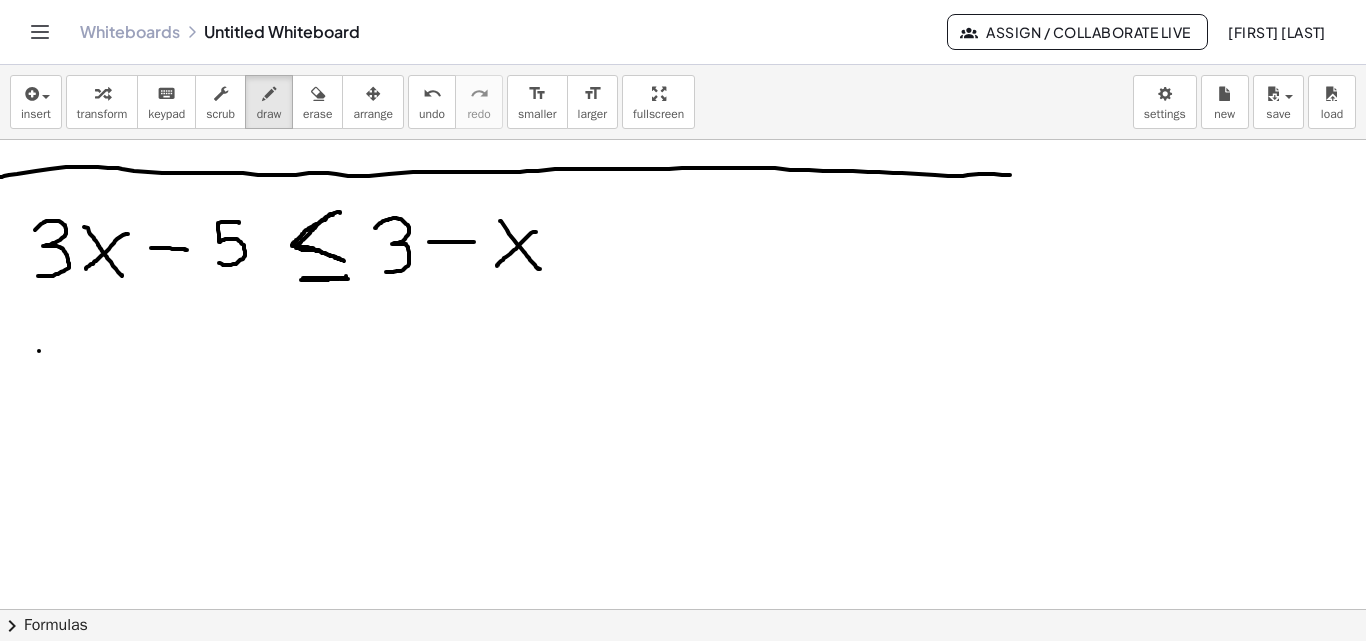 click at bounding box center (697, -1059) 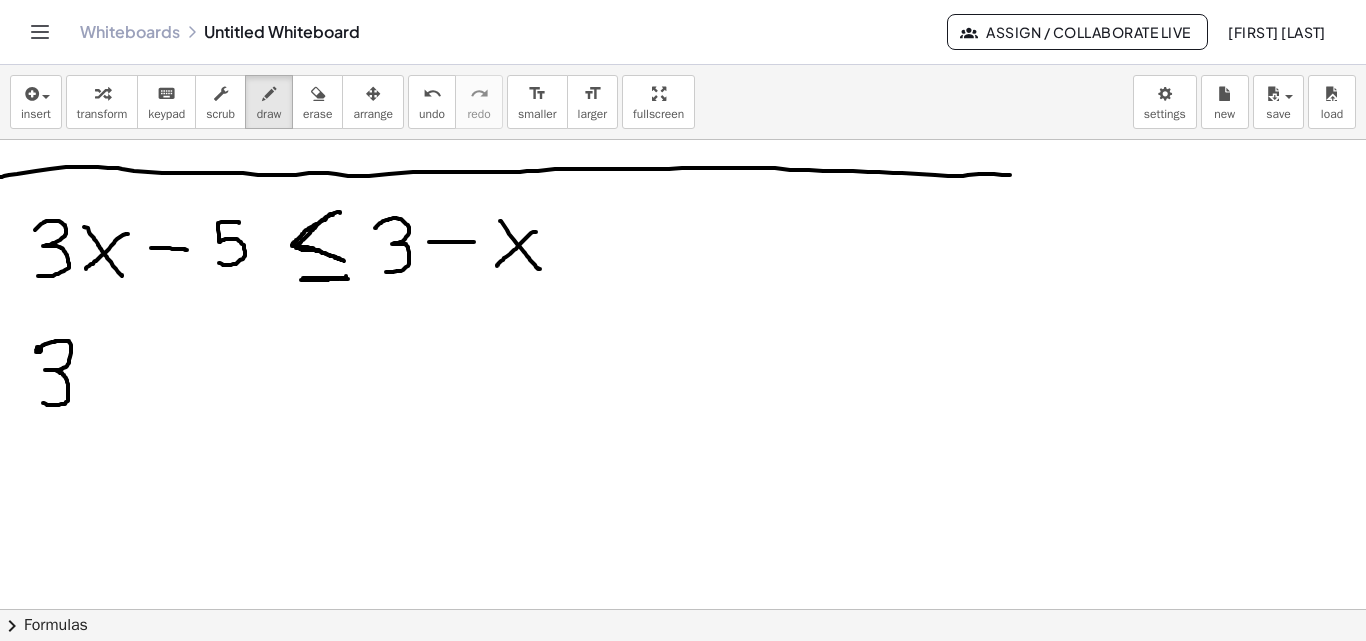 drag, startPoint x: 36, startPoint y: 352, endPoint x: 39, endPoint y: 401, distance: 49.09175 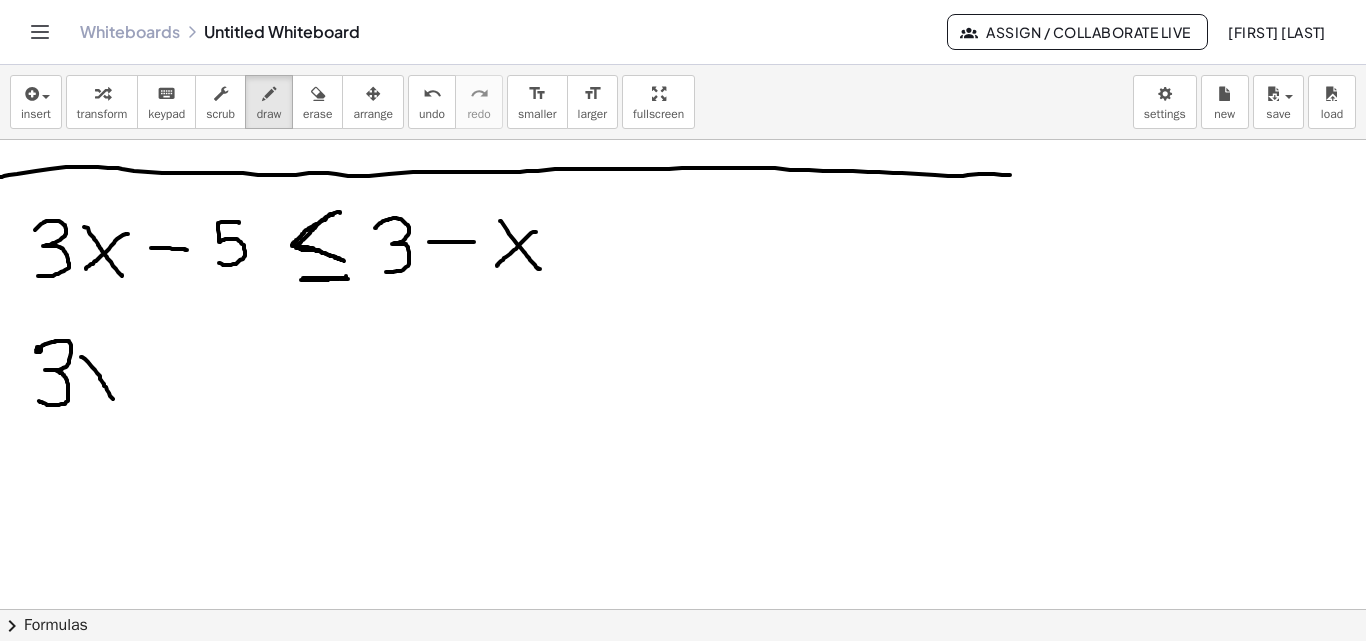 drag, startPoint x: 85, startPoint y: 359, endPoint x: 114, endPoint y: 402, distance: 51.86521 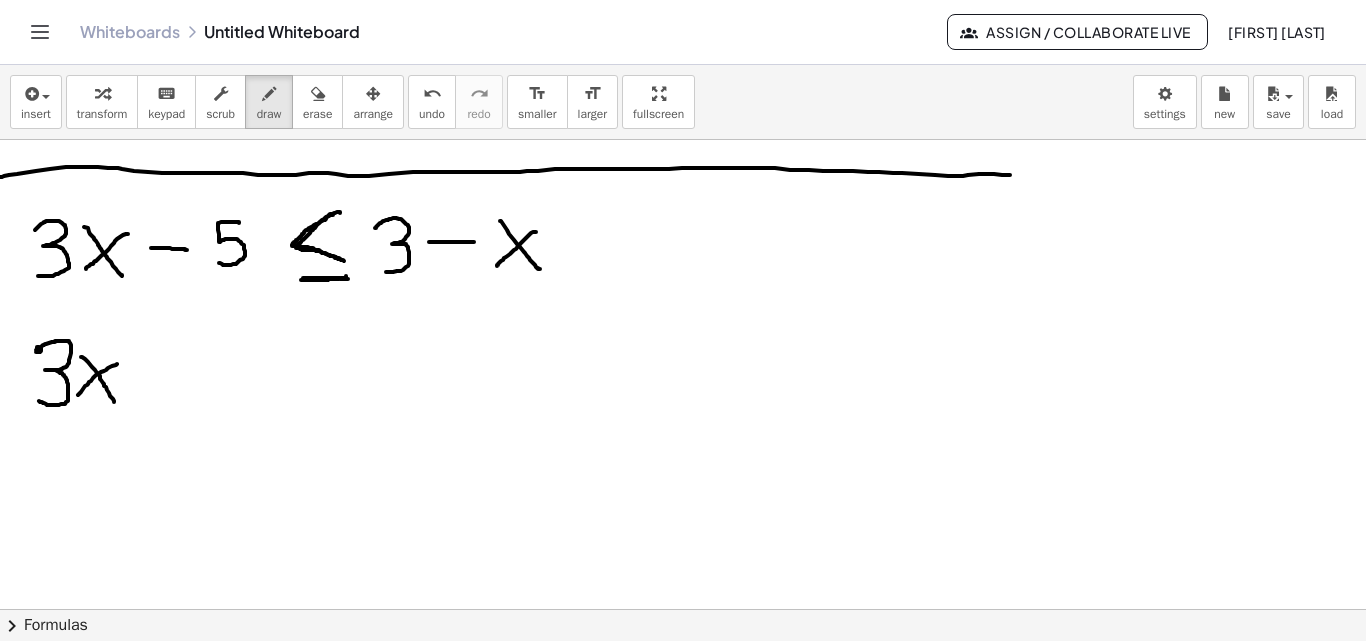 drag, startPoint x: 117, startPoint y: 364, endPoint x: 78, endPoint y: 396, distance: 50.447994 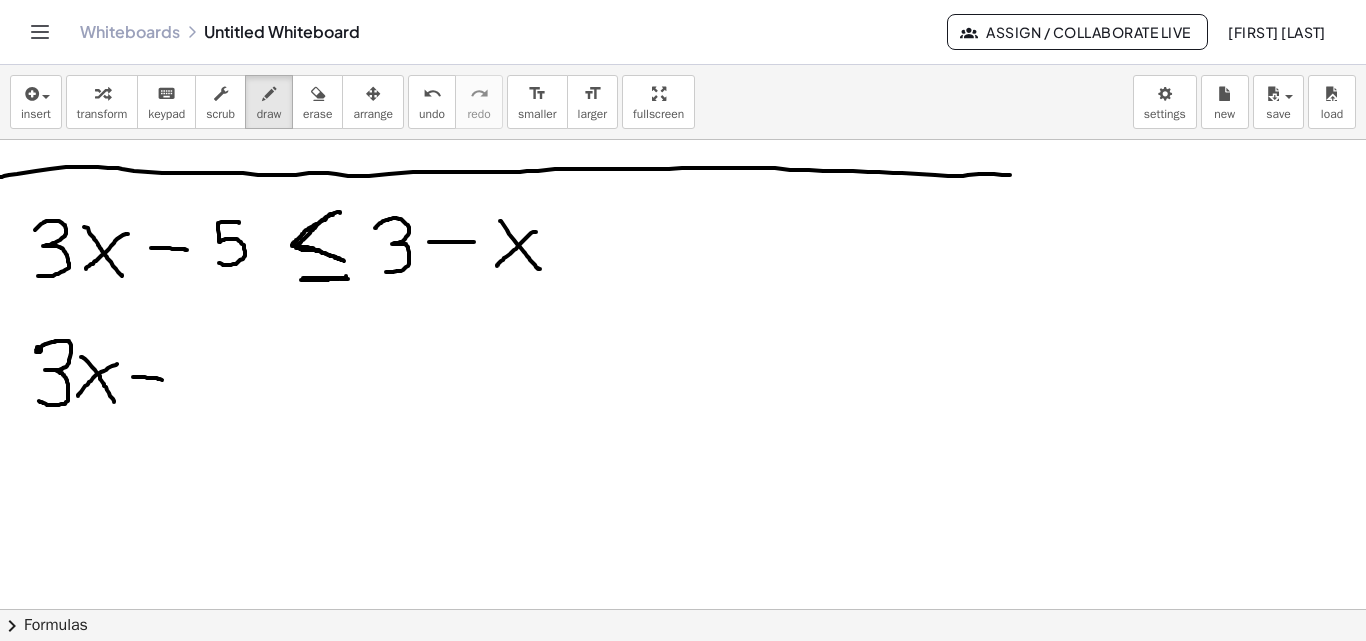 drag, startPoint x: 133, startPoint y: 377, endPoint x: 169, endPoint y: 381, distance: 36.221542 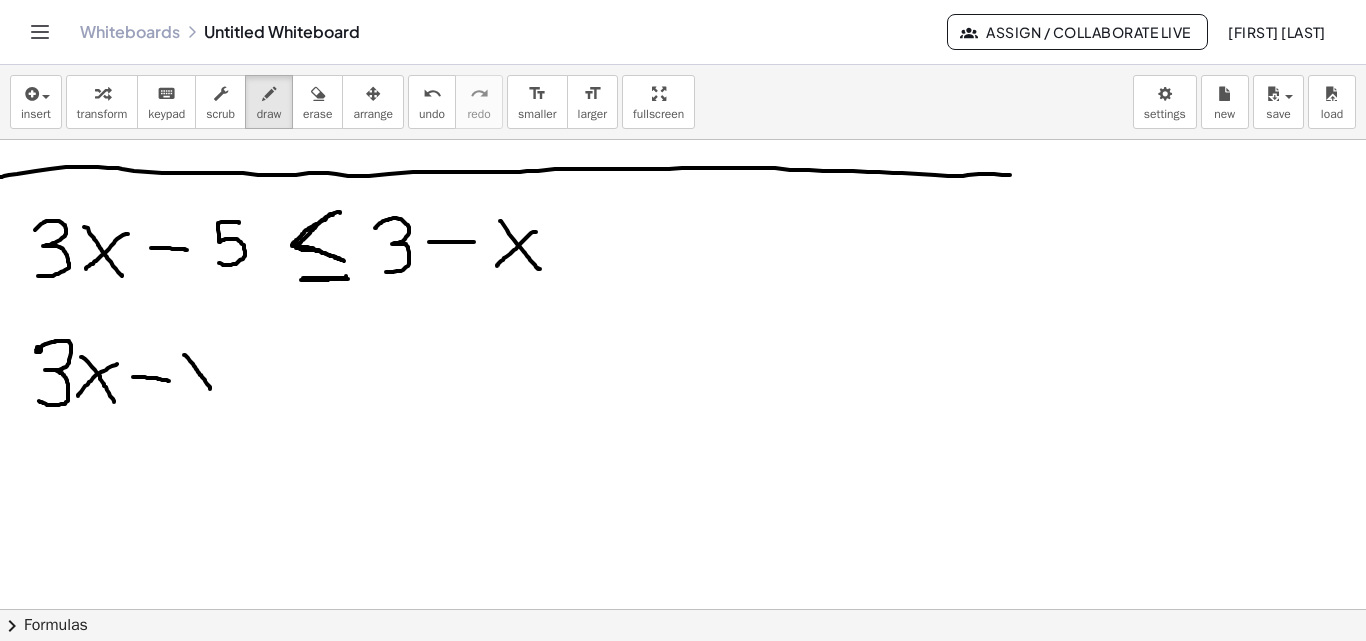 drag, startPoint x: 190, startPoint y: 361, endPoint x: 219, endPoint y: 397, distance: 46.227695 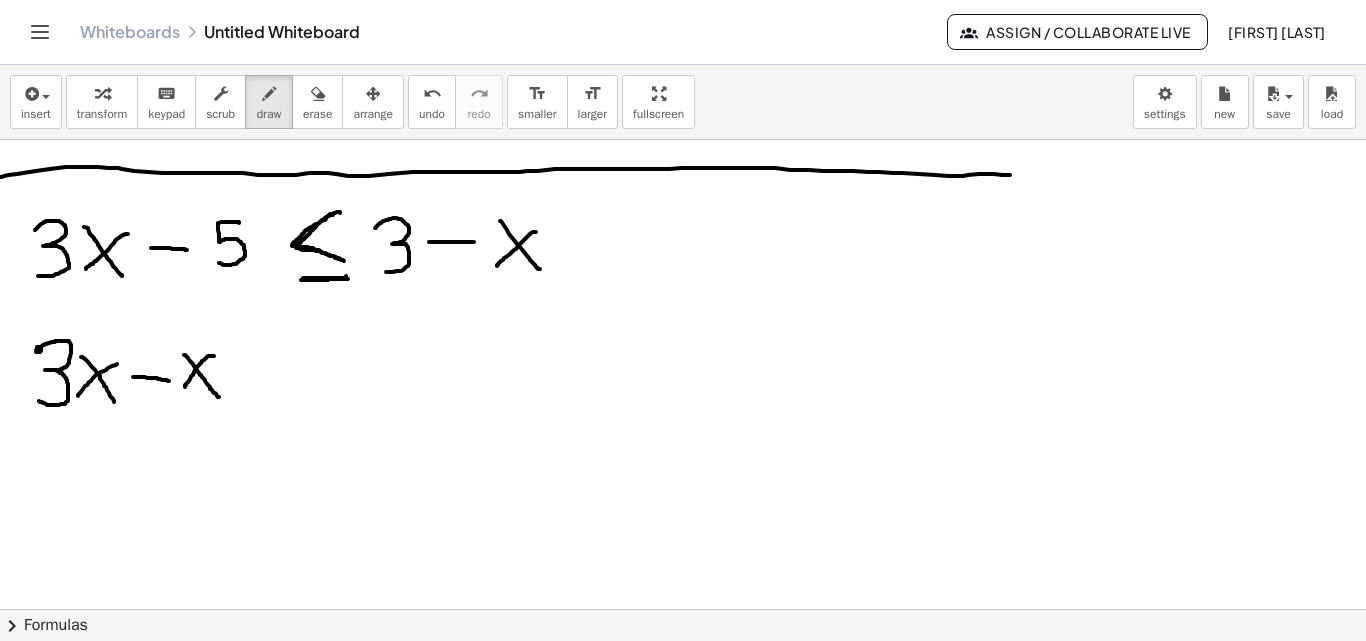 drag, startPoint x: 214, startPoint y: 356, endPoint x: 184, endPoint y: 389, distance: 44.598206 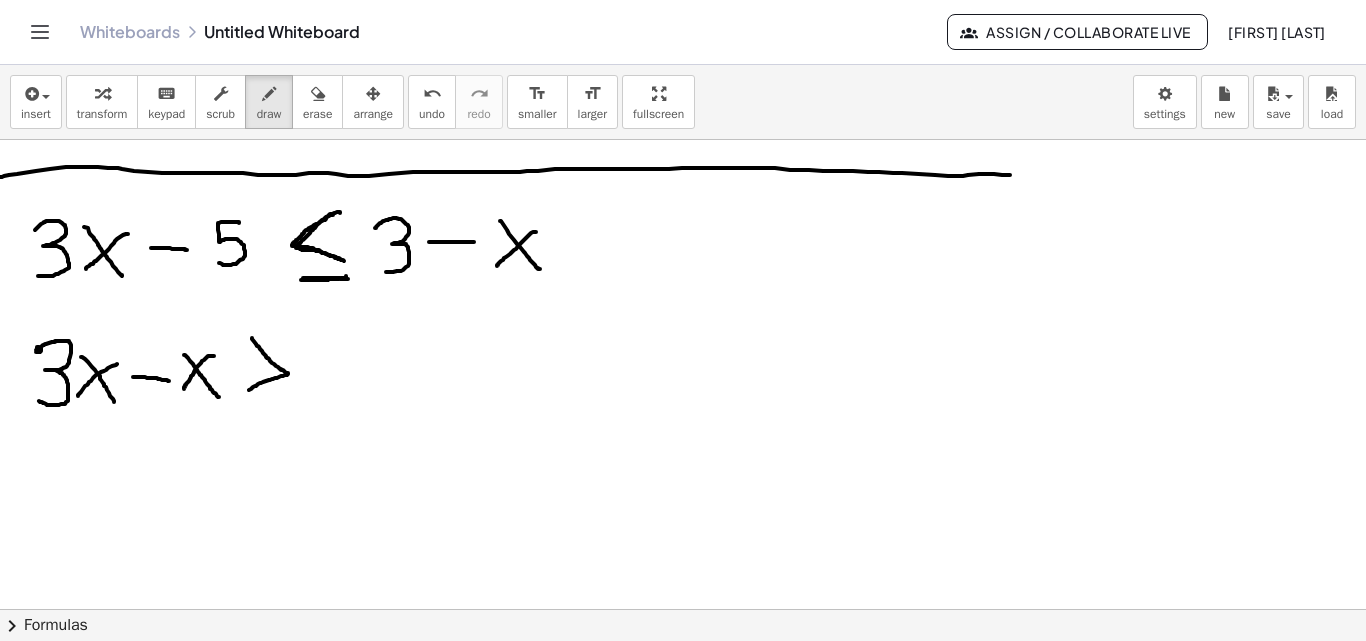 drag, startPoint x: 252, startPoint y: 338, endPoint x: 243, endPoint y: 392, distance: 54.74486 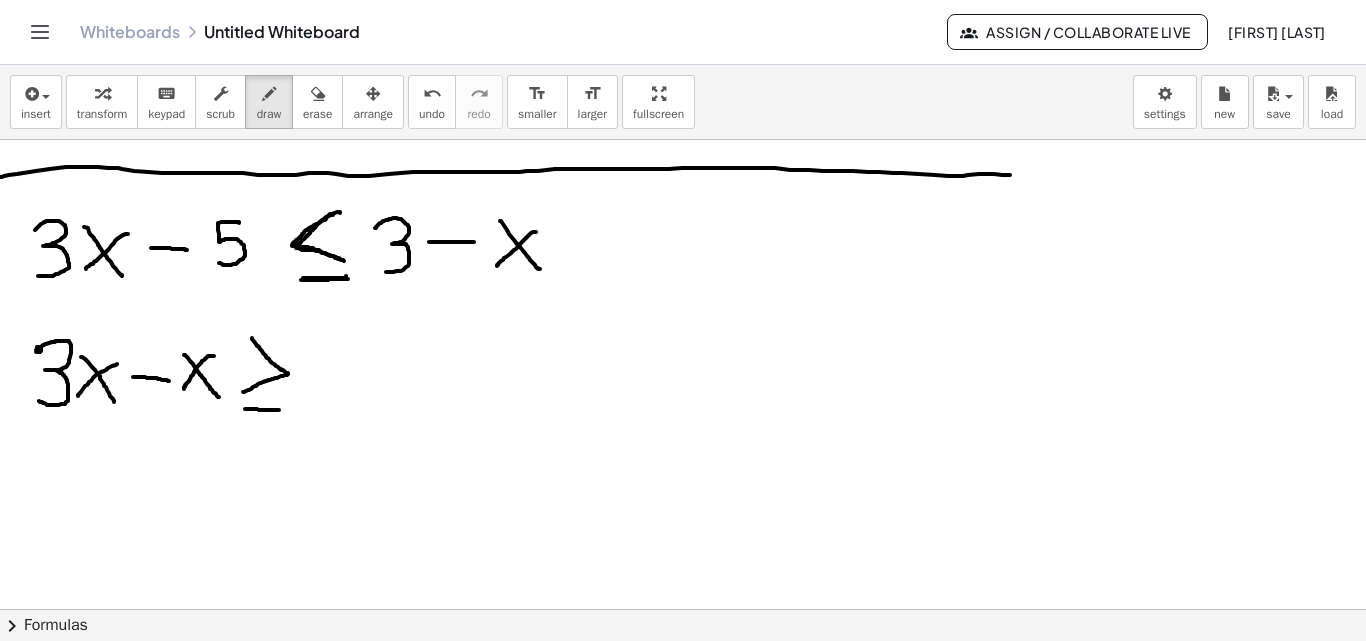 drag, startPoint x: 245, startPoint y: 409, endPoint x: 290, endPoint y: 410, distance: 45.01111 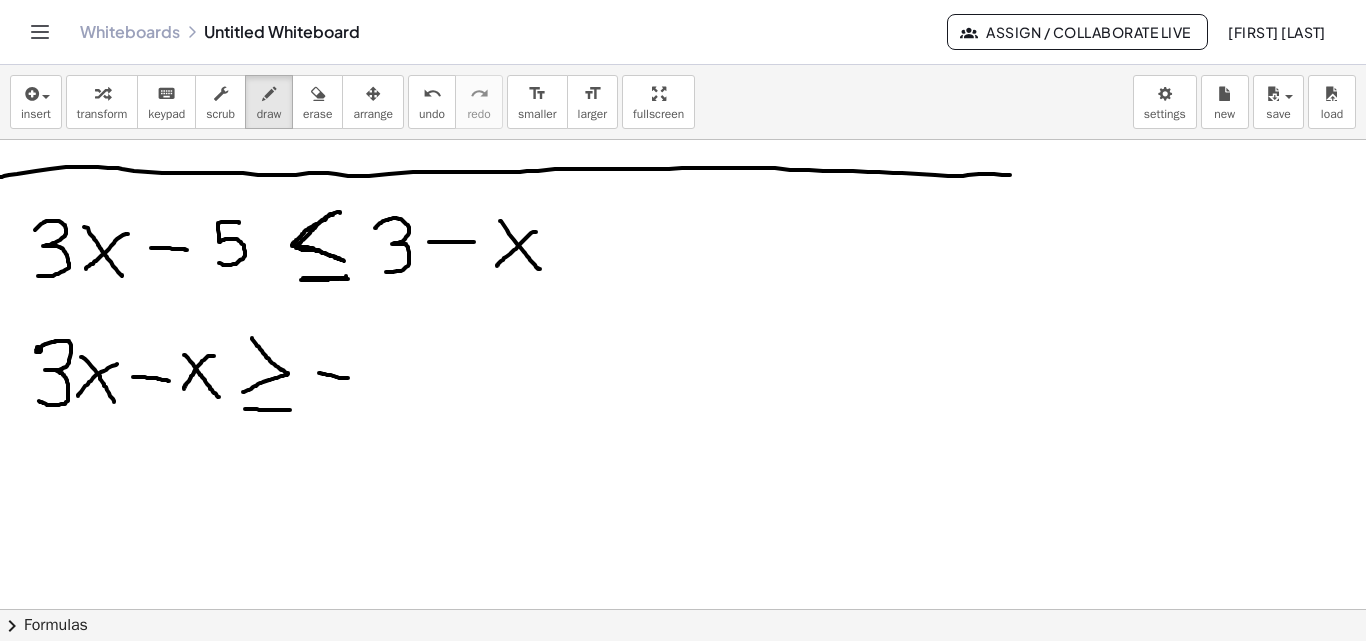 drag, startPoint x: 319, startPoint y: 373, endPoint x: 366, endPoint y: 367, distance: 47.38143 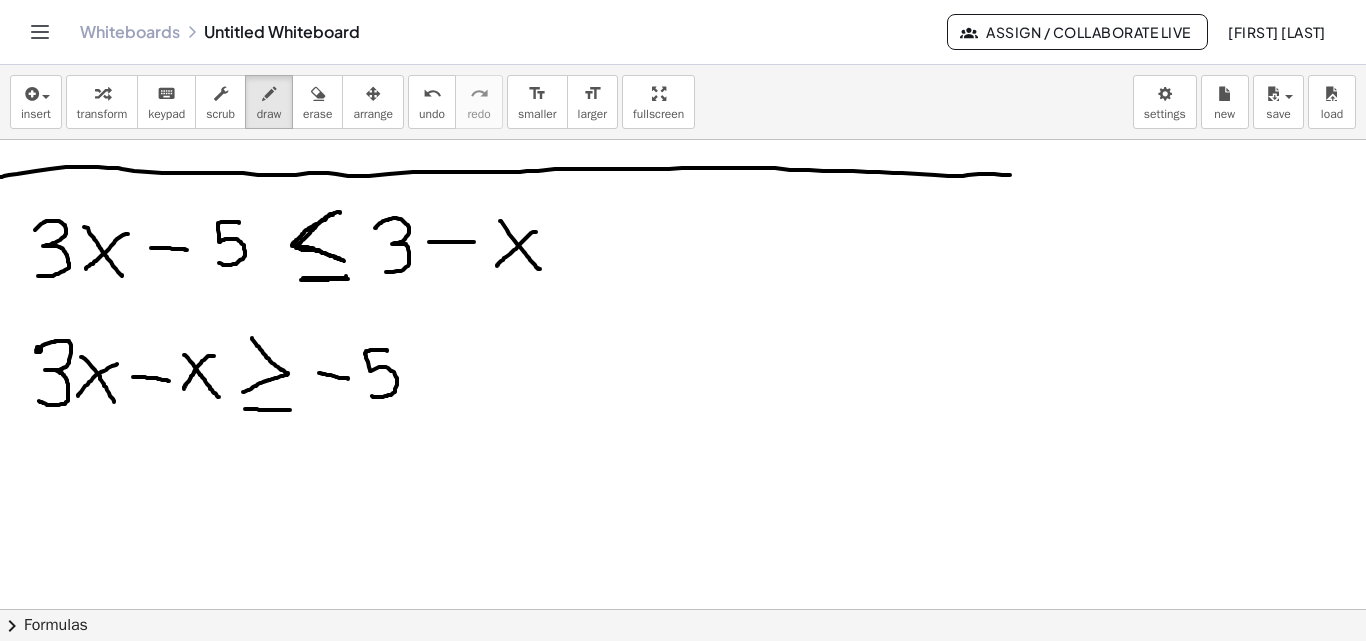 drag, startPoint x: 387, startPoint y: 351, endPoint x: 372, endPoint y: 396, distance: 47.434166 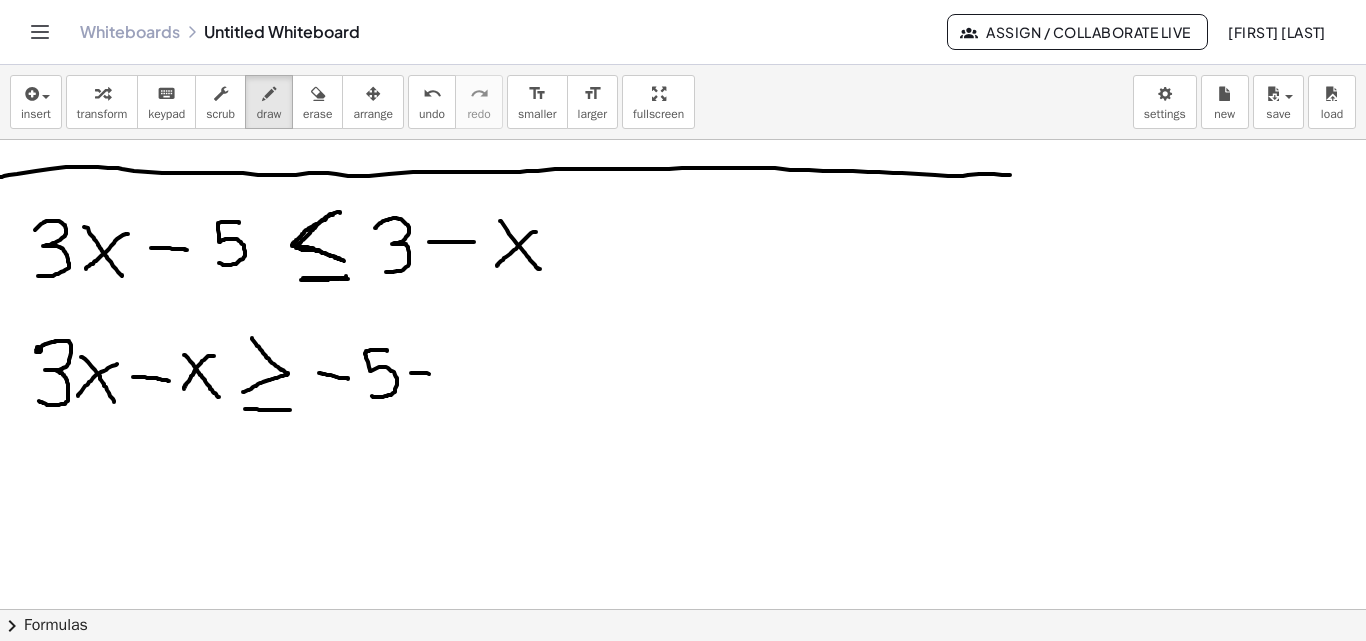 drag, startPoint x: 411, startPoint y: 373, endPoint x: 436, endPoint y: 374, distance: 25.019993 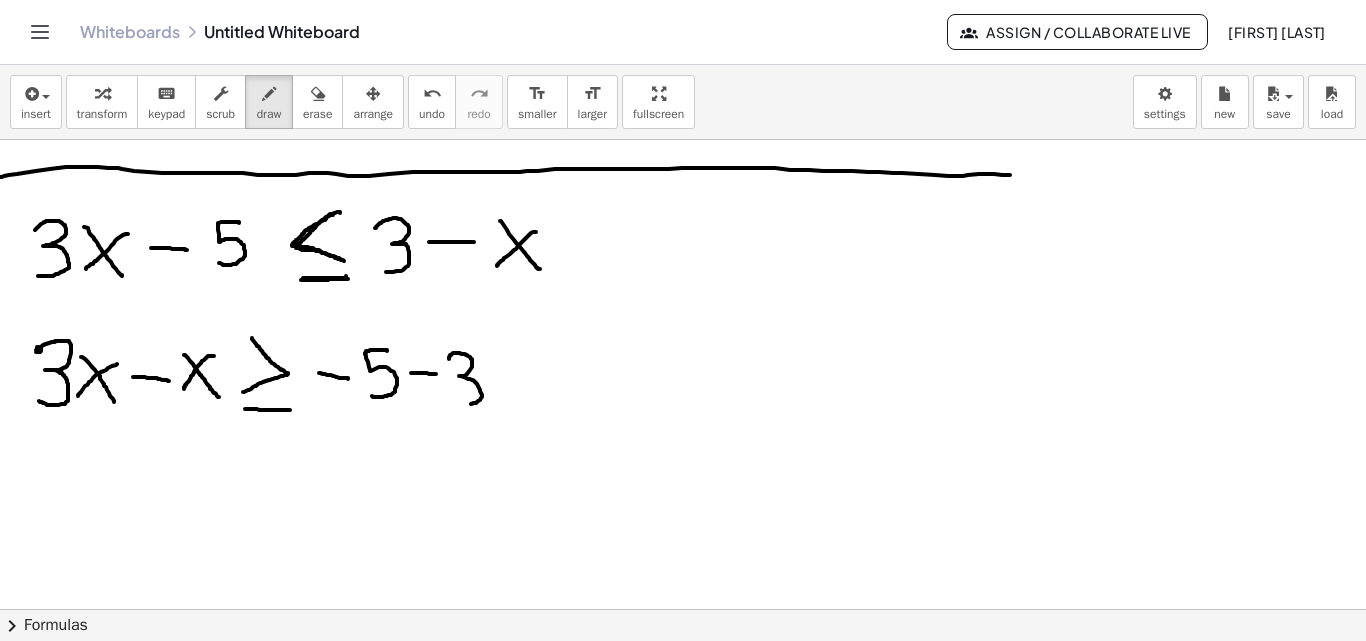 drag, startPoint x: 456, startPoint y: 353, endPoint x: 459, endPoint y: 401, distance: 48.09366 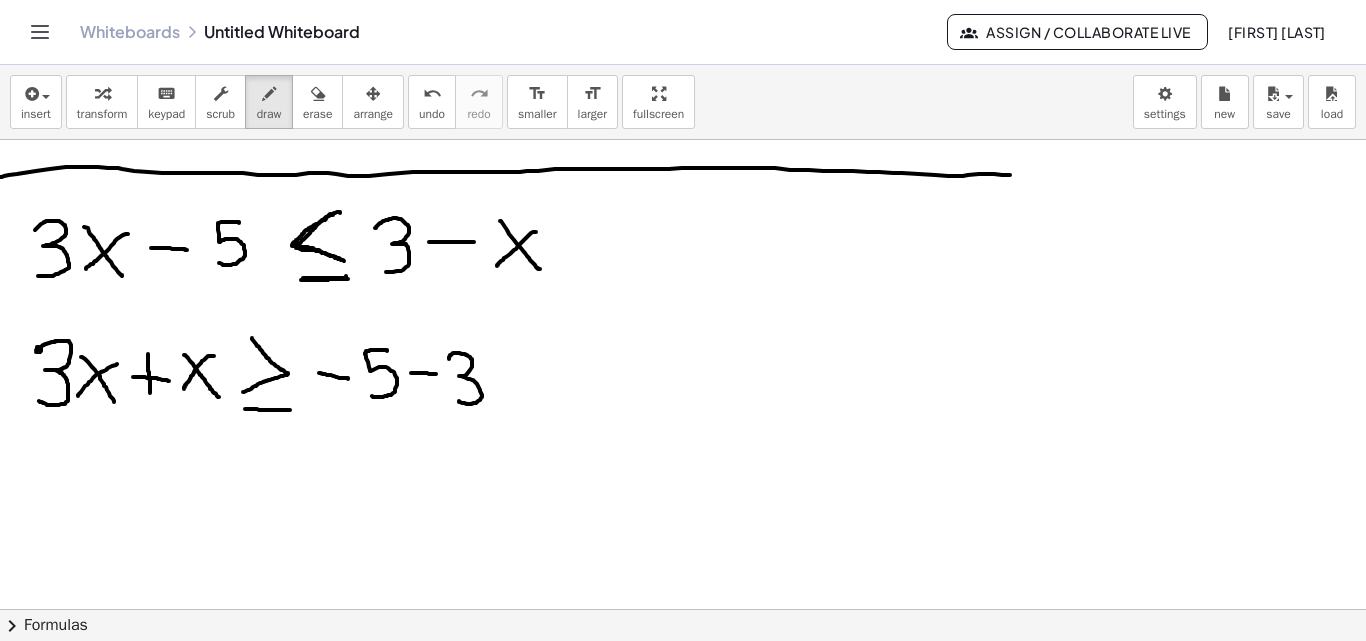 drag, startPoint x: 148, startPoint y: 354, endPoint x: 151, endPoint y: 398, distance: 44.102154 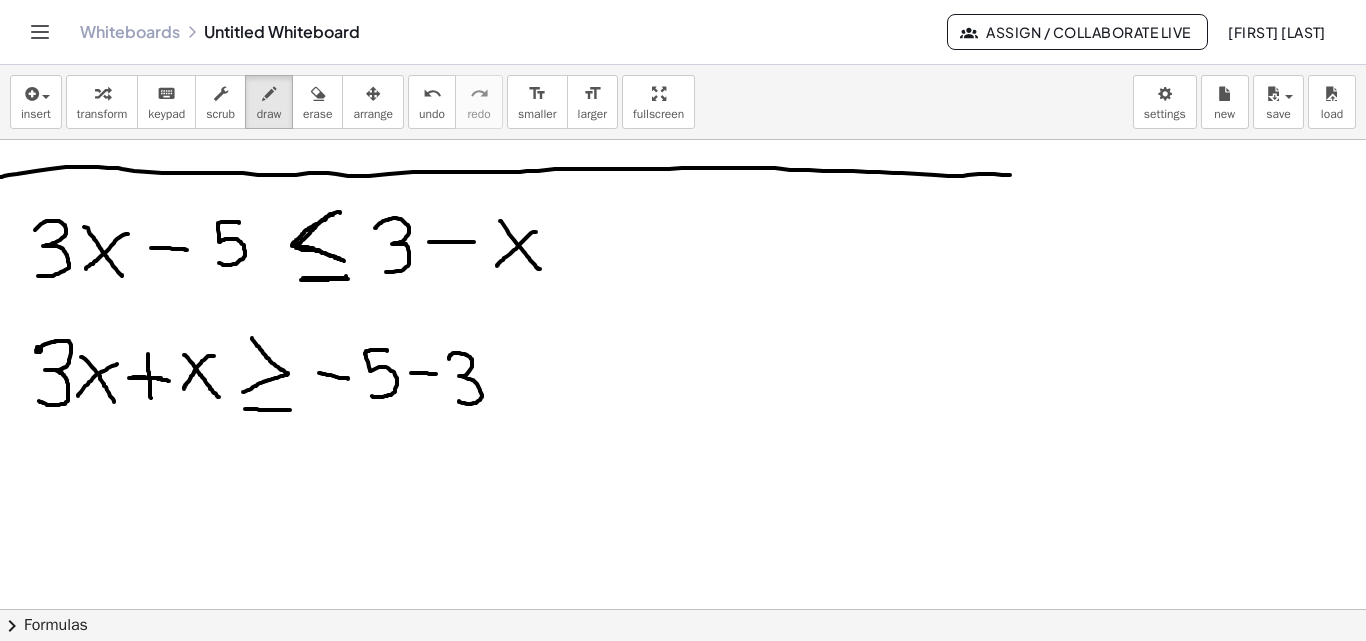 drag, startPoint x: 129, startPoint y: 378, endPoint x: 161, endPoint y: 378, distance: 32 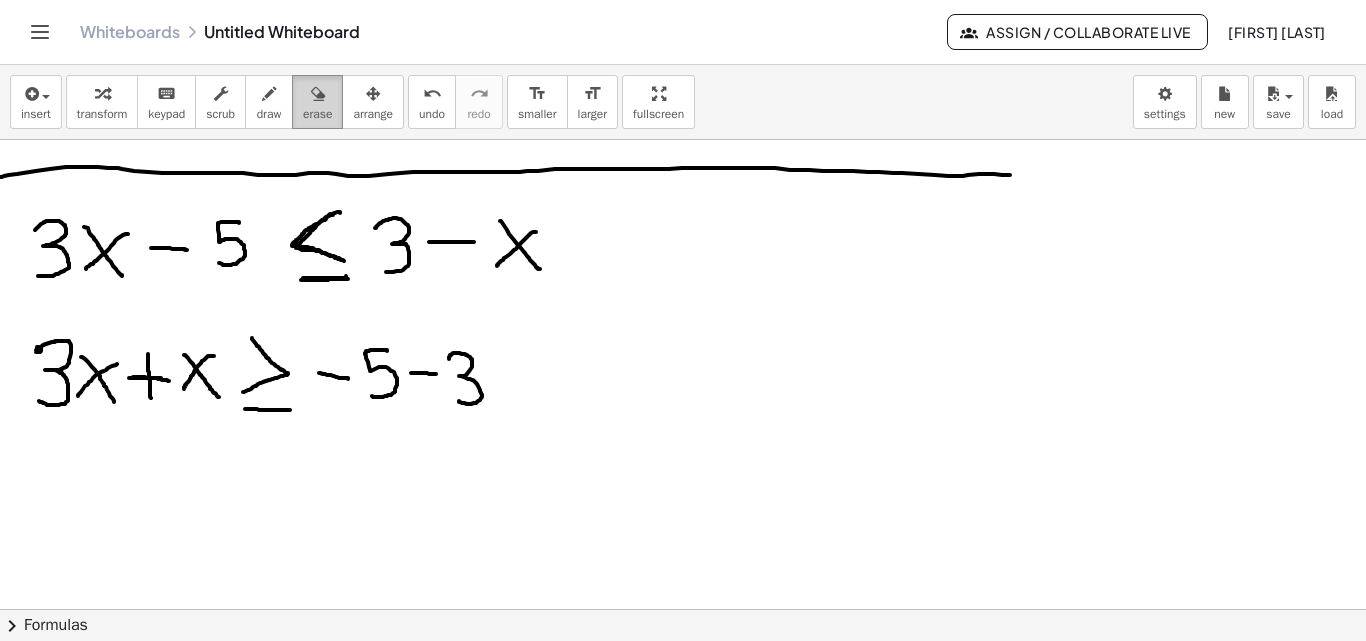 click on "erase" at bounding box center (317, 114) 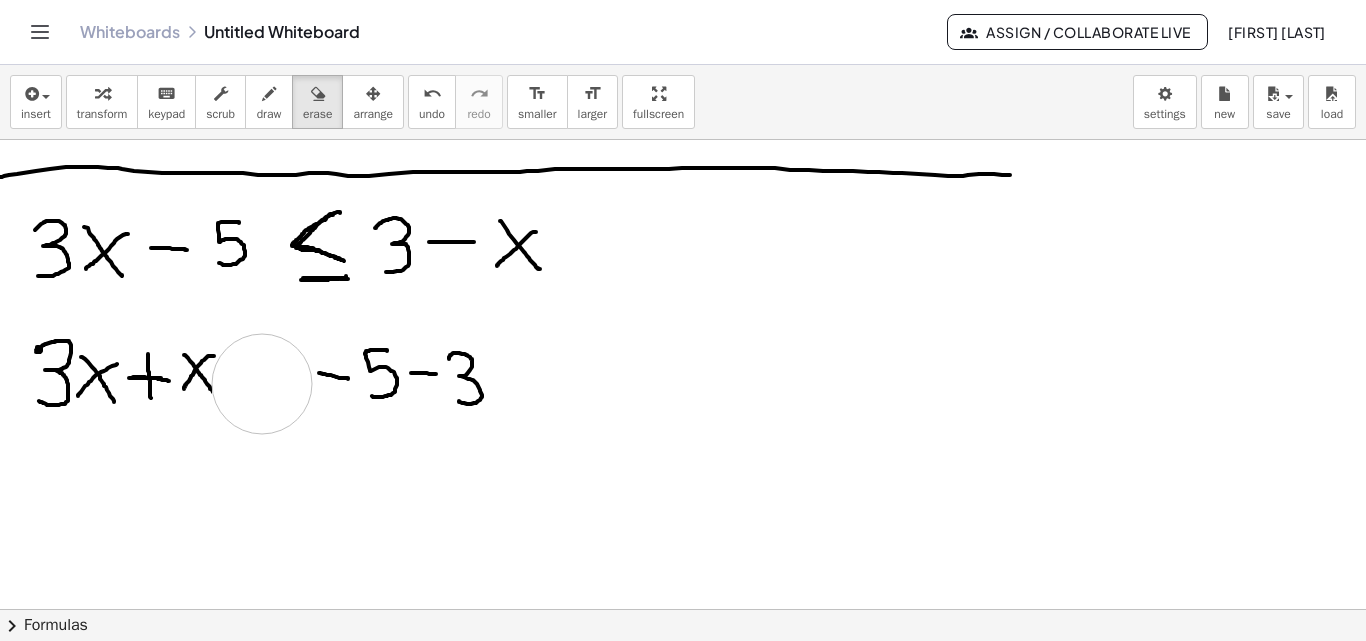 drag, startPoint x: 264, startPoint y: 471, endPoint x: 262, endPoint y: 384, distance: 87.02299 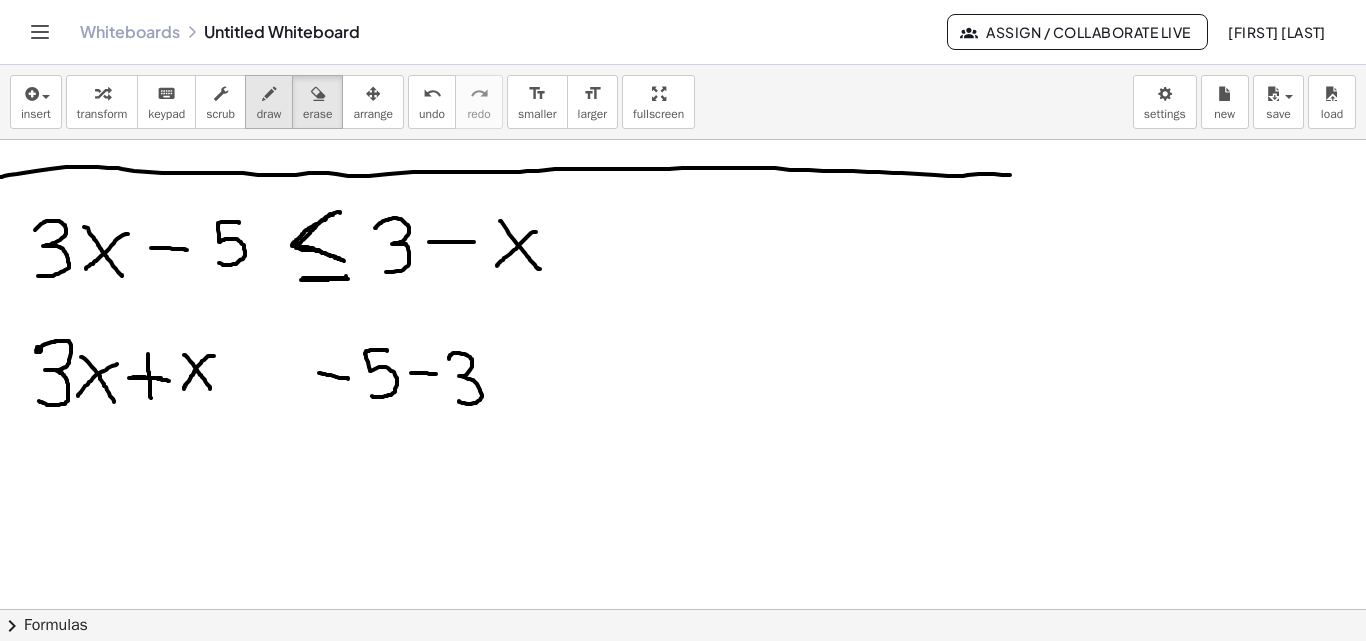 click at bounding box center [269, 94] 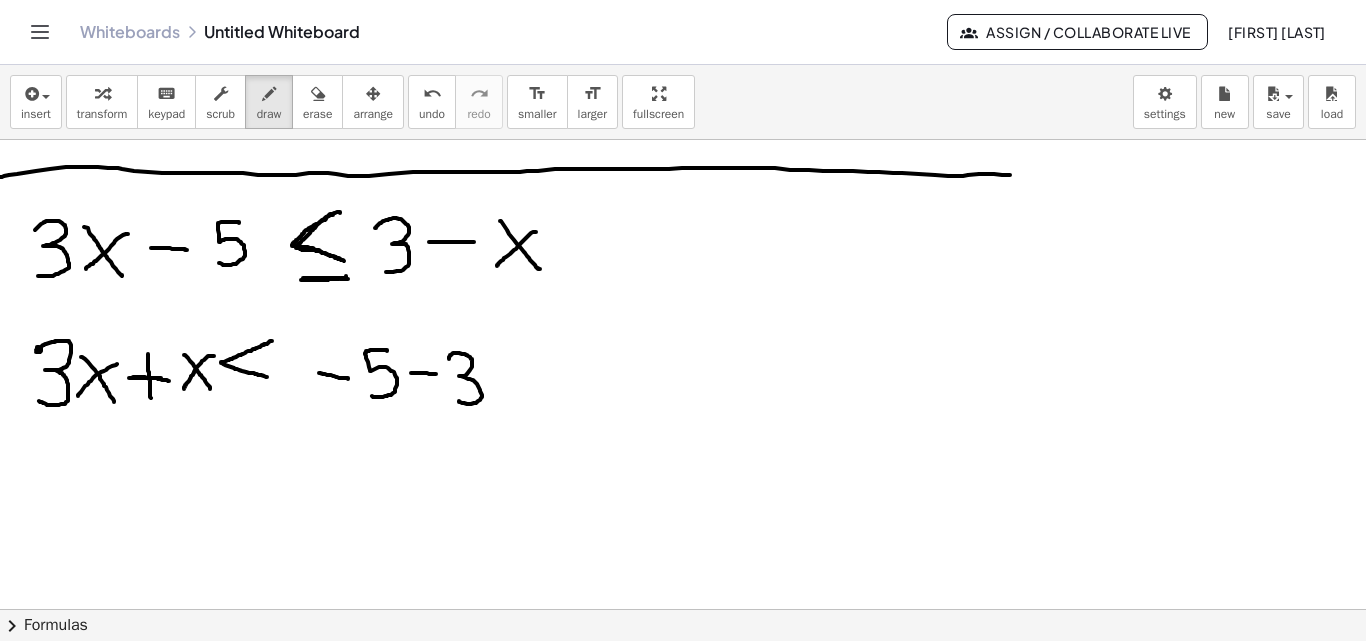 drag, startPoint x: 272, startPoint y: 341, endPoint x: 269, endPoint y: 377, distance: 36.124783 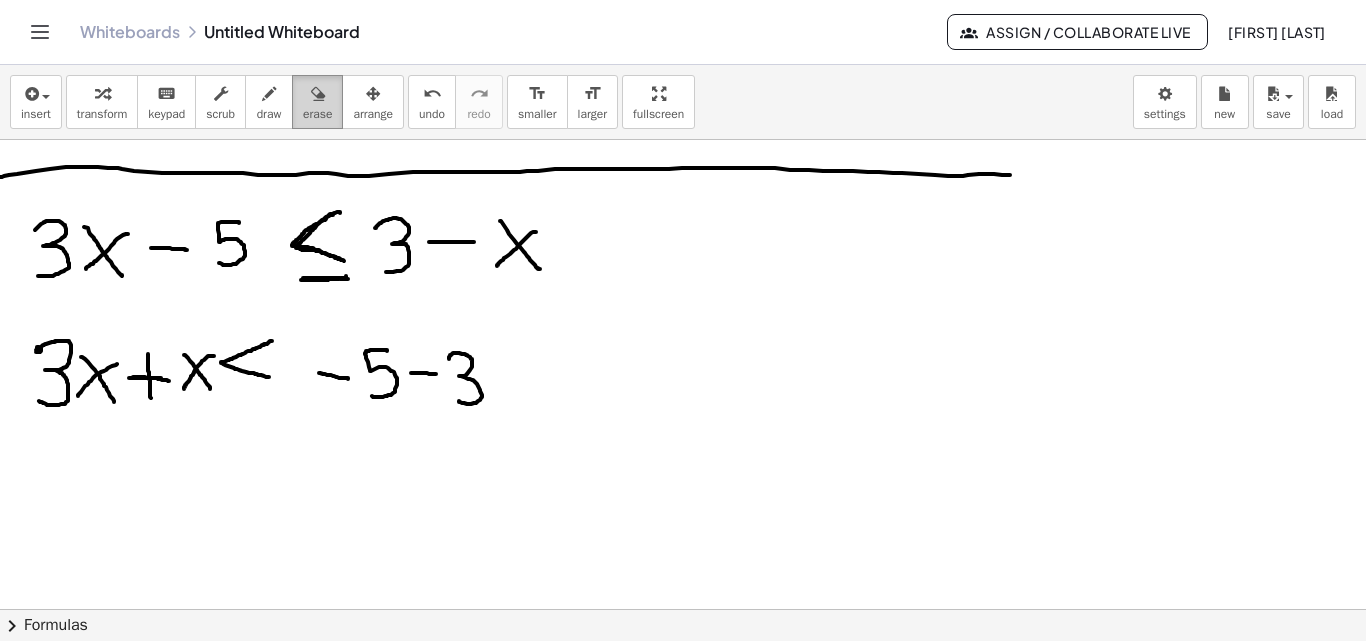 click on "erase" at bounding box center (317, 102) 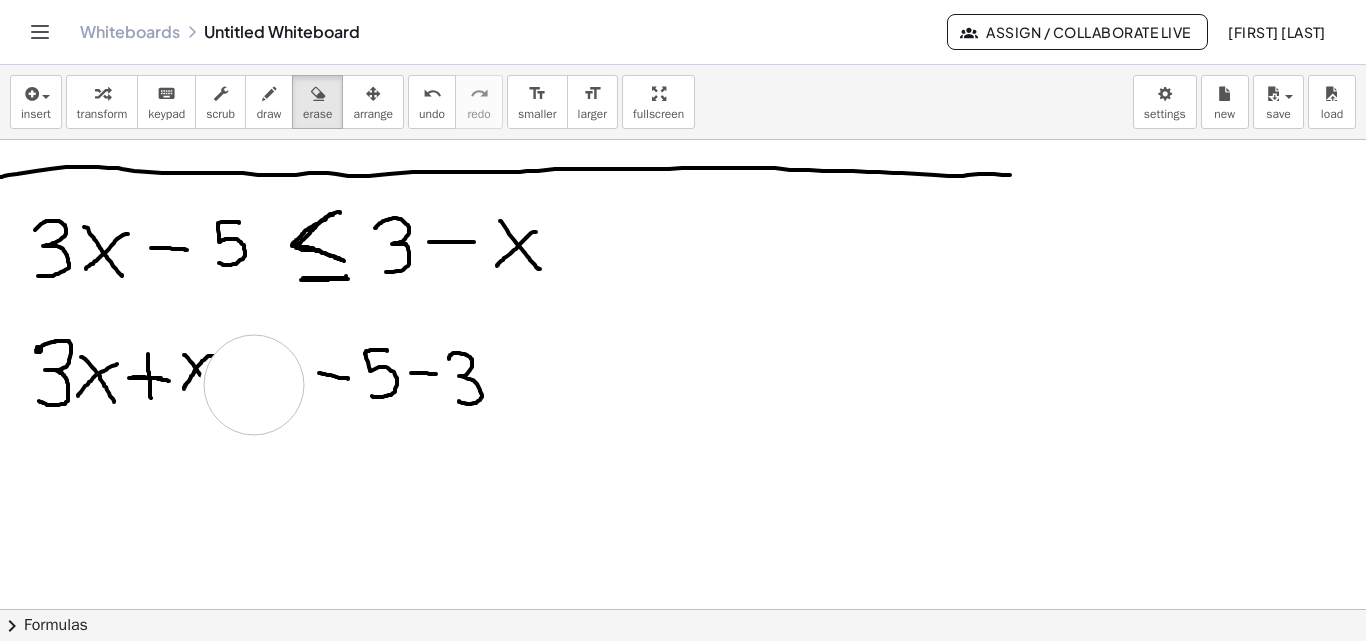 drag, startPoint x: 240, startPoint y: 428, endPoint x: 254, endPoint y: 385, distance: 45.221676 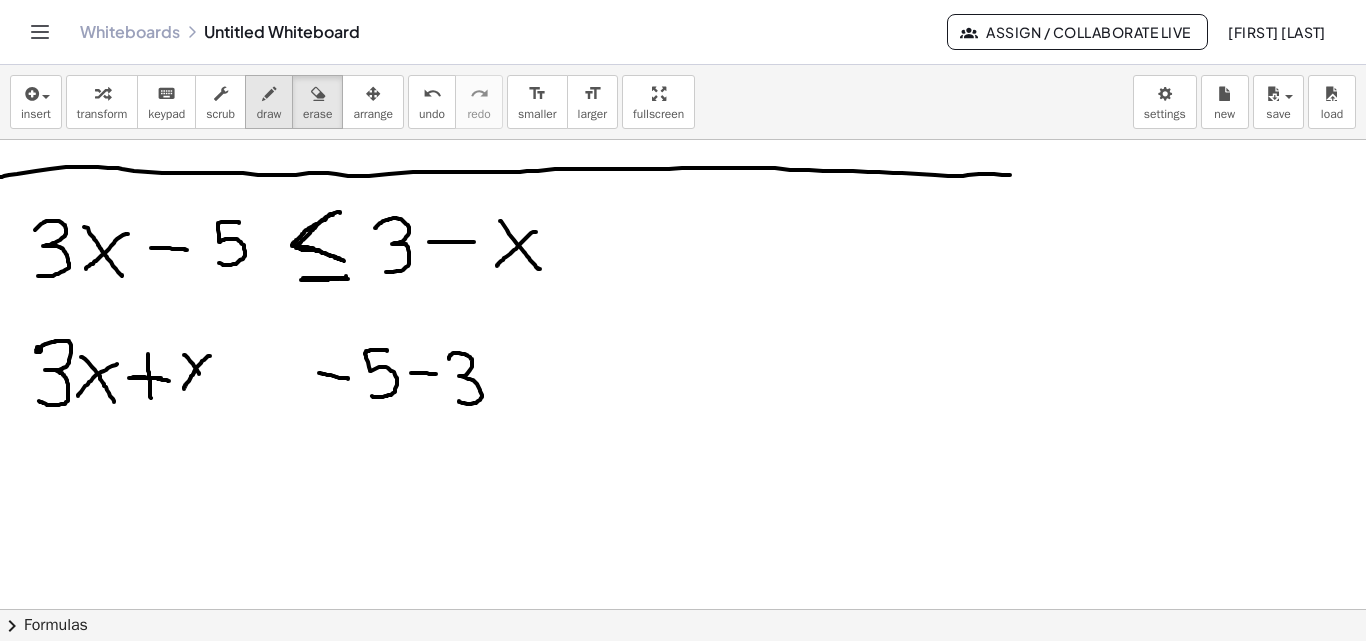 click on "draw" at bounding box center [269, 114] 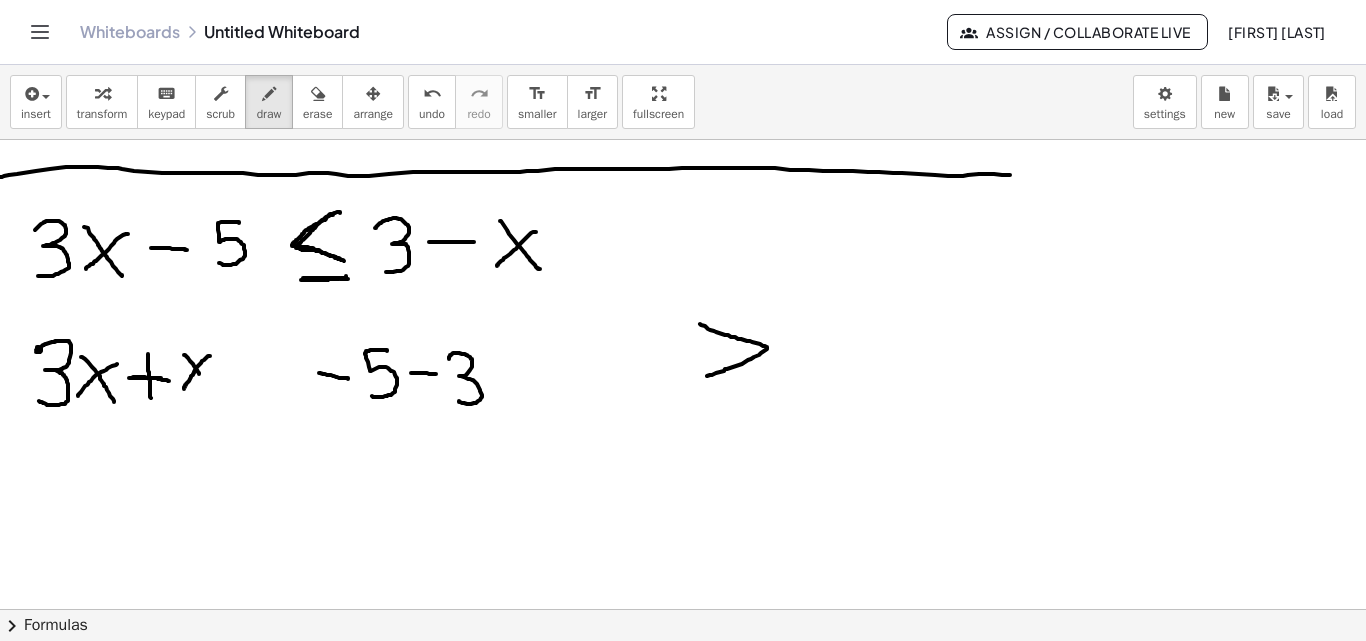 drag, startPoint x: 701, startPoint y: 325, endPoint x: 707, endPoint y: 376, distance: 51.351727 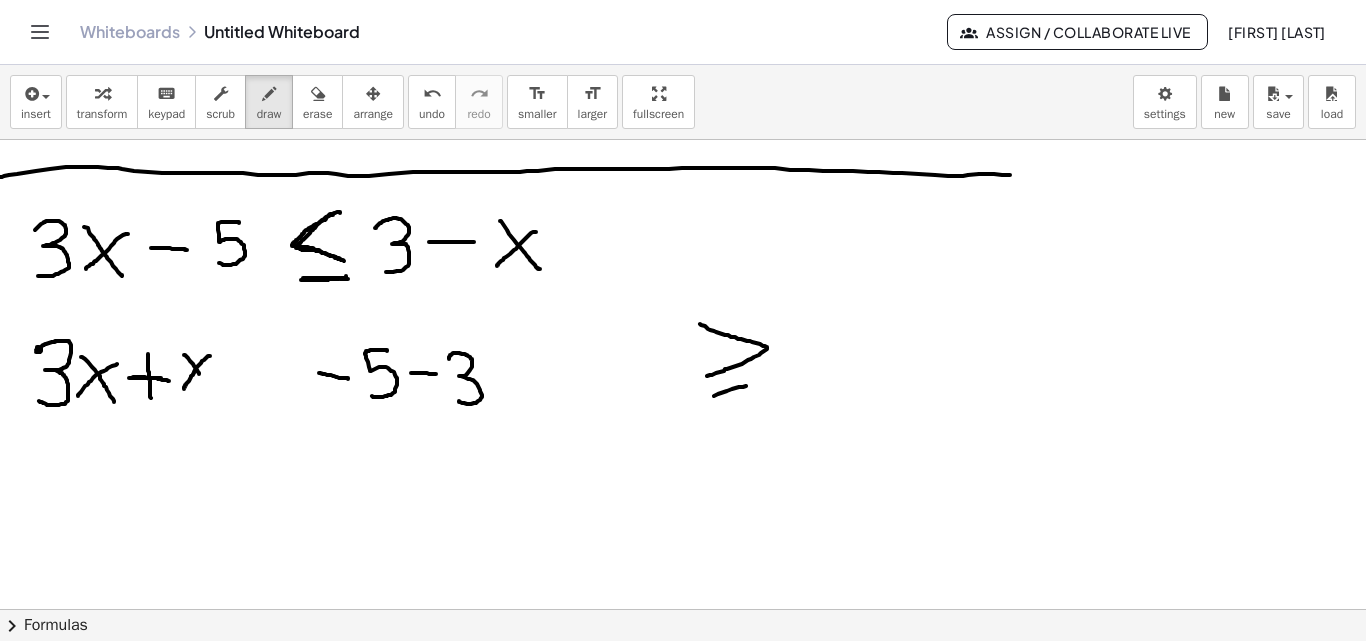 drag, startPoint x: 714, startPoint y: 396, endPoint x: 761, endPoint y: 386, distance: 48.052055 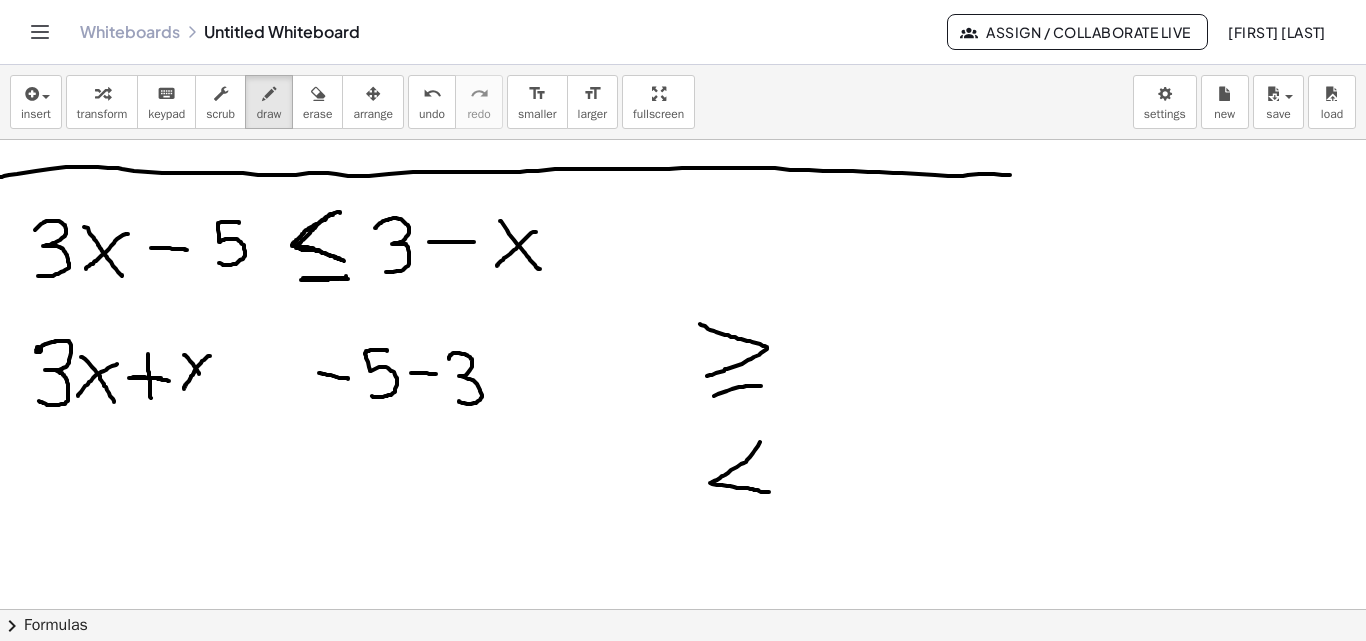 drag, startPoint x: 760, startPoint y: 442, endPoint x: 769, endPoint y: 492, distance: 50.803543 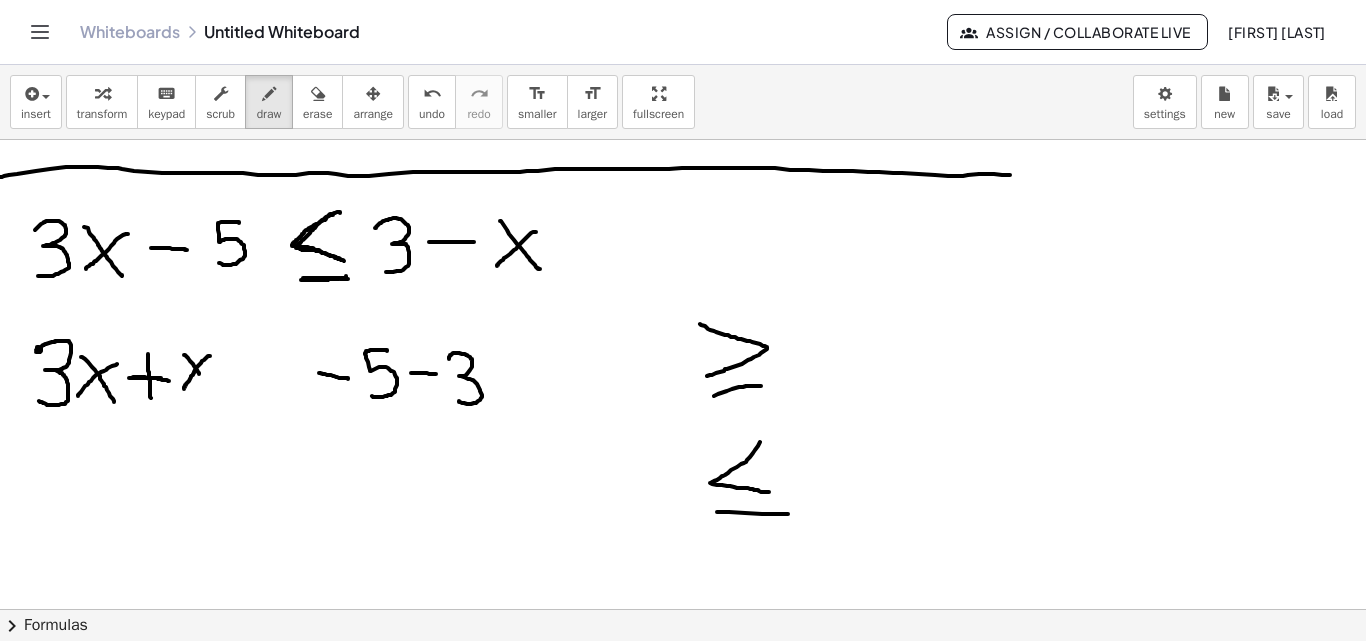 drag, startPoint x: 717, startPoint y: 512, endPoint x: 788, endPoint y: 514, distance: 71.02816 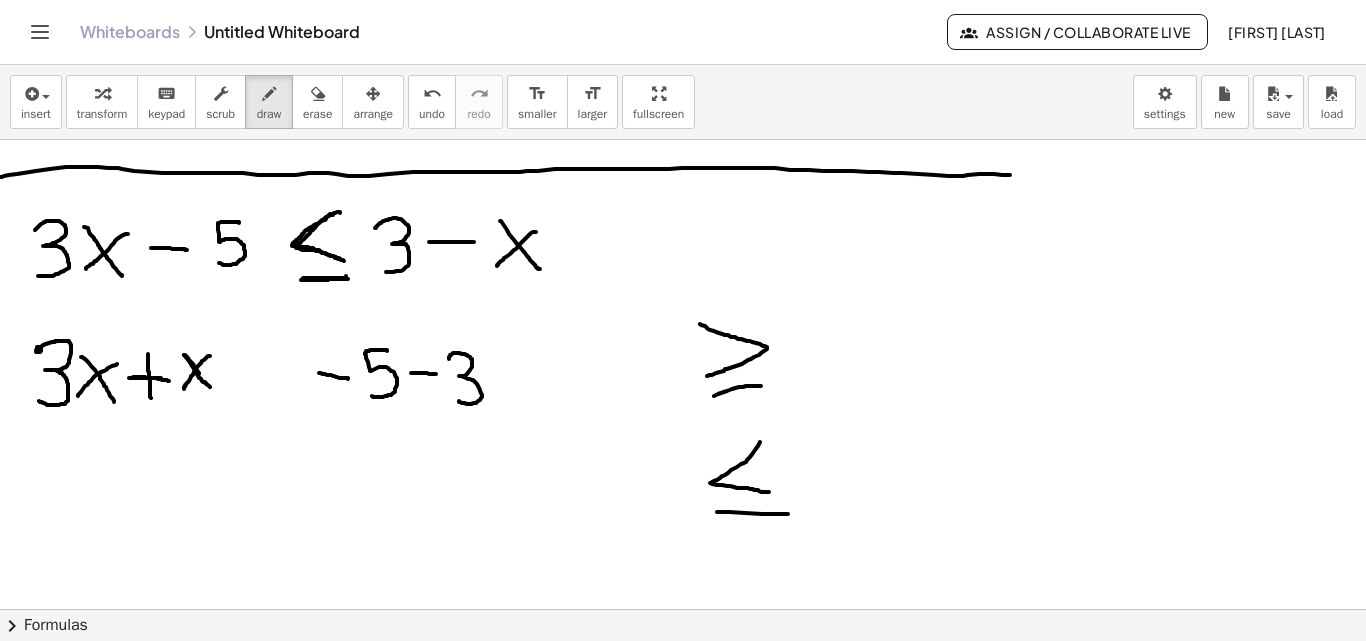 drag, startPoint x: 184, startPoint y: 355, endPoint x: 215, endPoint y: 391, distance: 47.507893 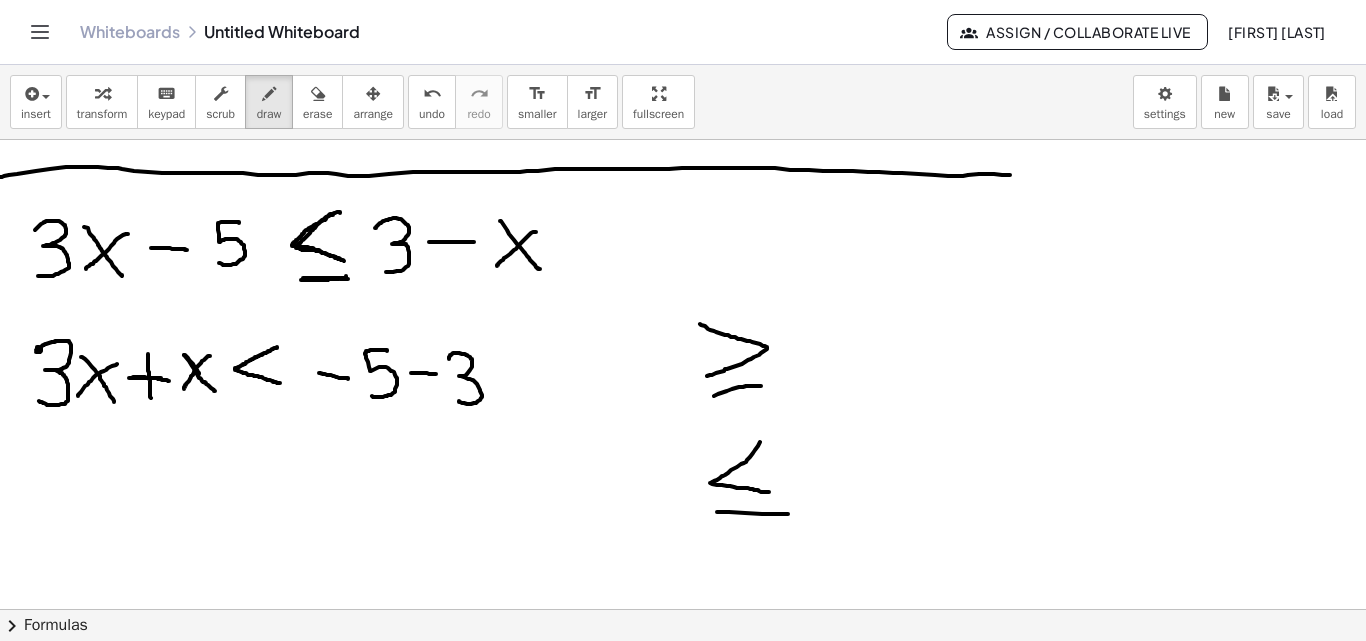 drag, startPoint x: 277, startPoint y: 348, endPoint x: 280, endPoint y: 383, distance: 35.128338 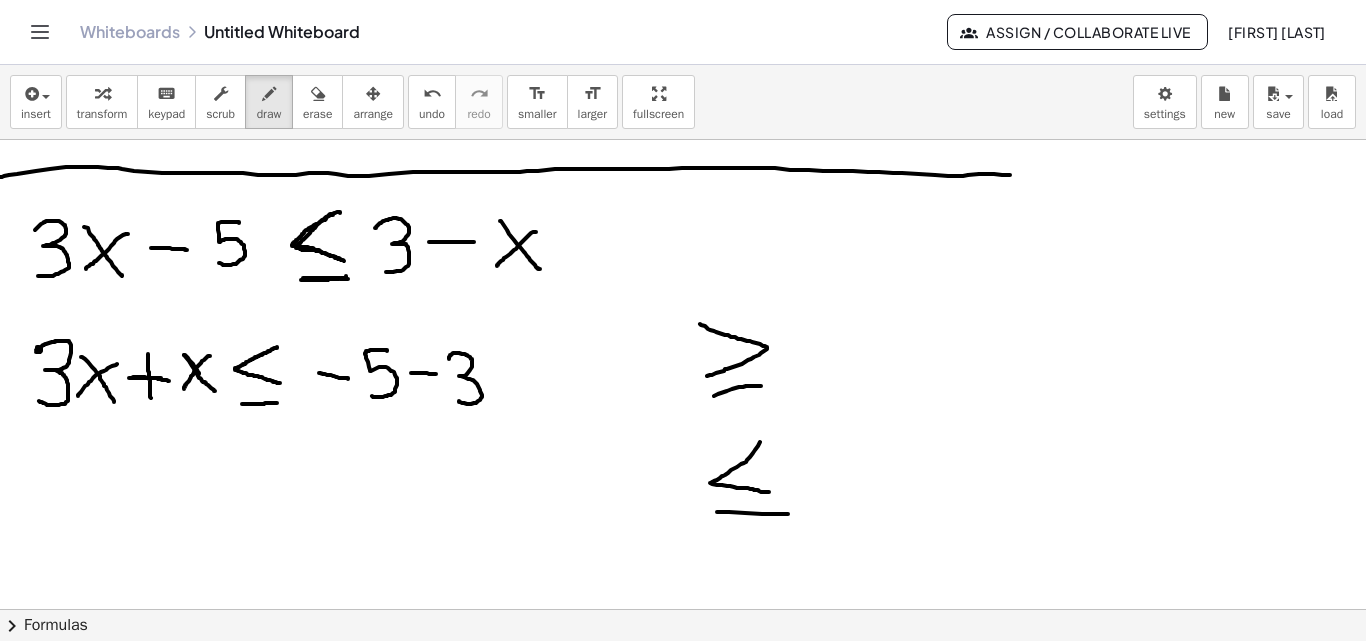 drag, startPoint x: 242, startPoint y: 404, endPoint x: 280, endPoint y: 403, distance: 38.013157 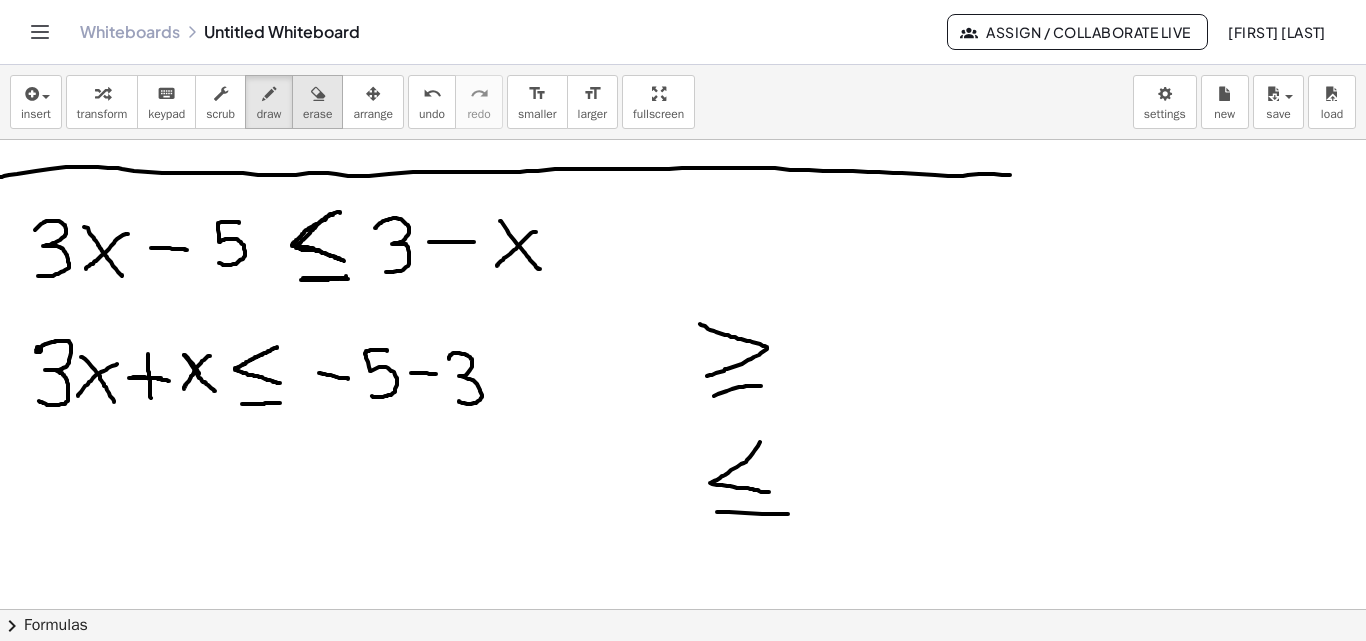 click on "erase" at bounding box center (317, 102) 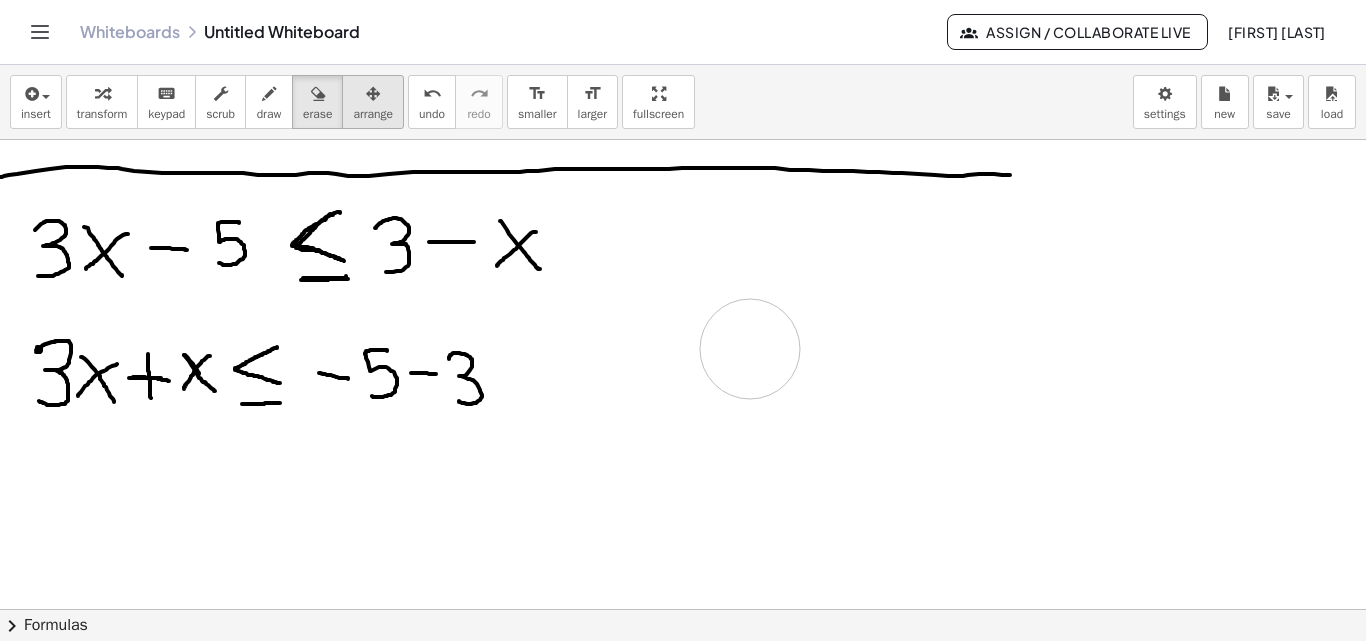 drag, startPoint x: 772, startPoint y: 543, endPoint x: 364, endPoint y: 125, distance: 584.113 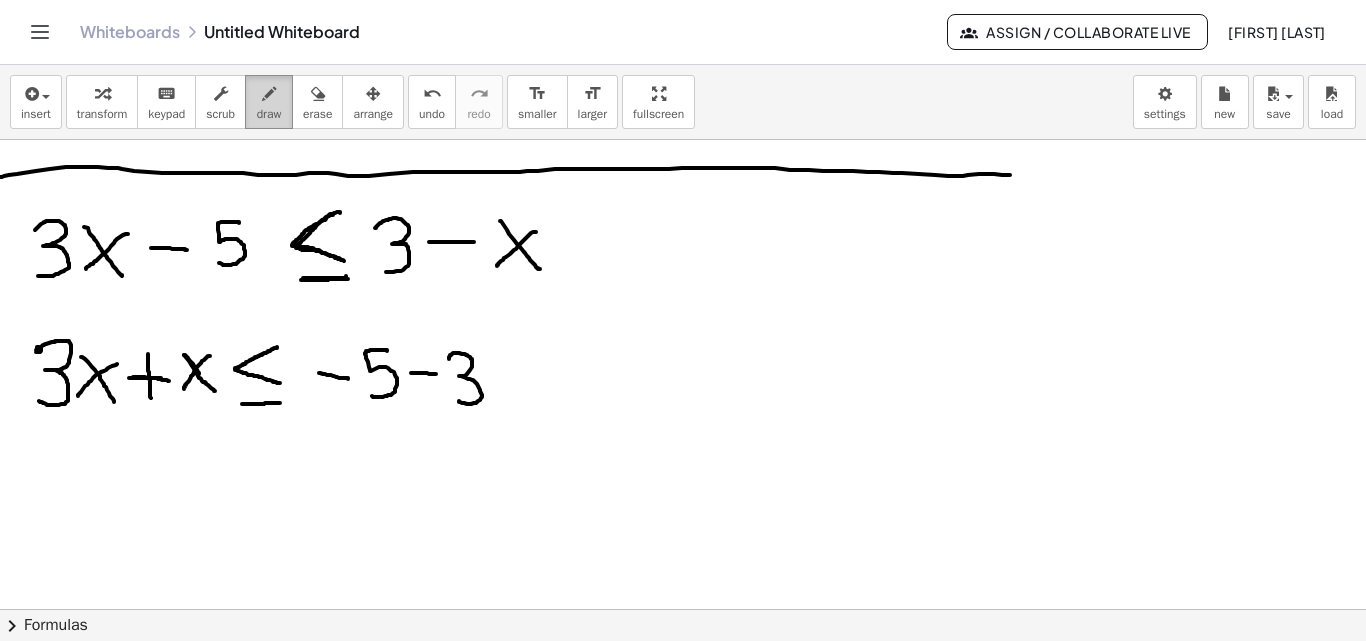click on "draw" at bounding box center (269, 114) 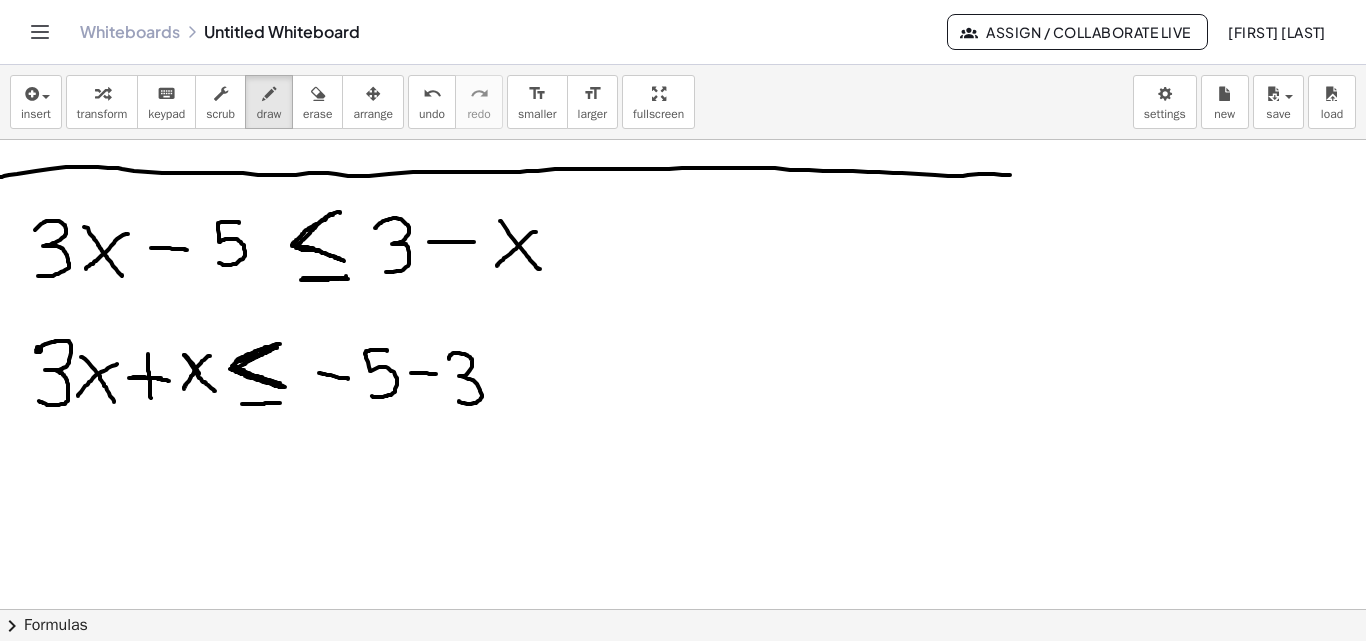 click at bounding box center [697, -1059] 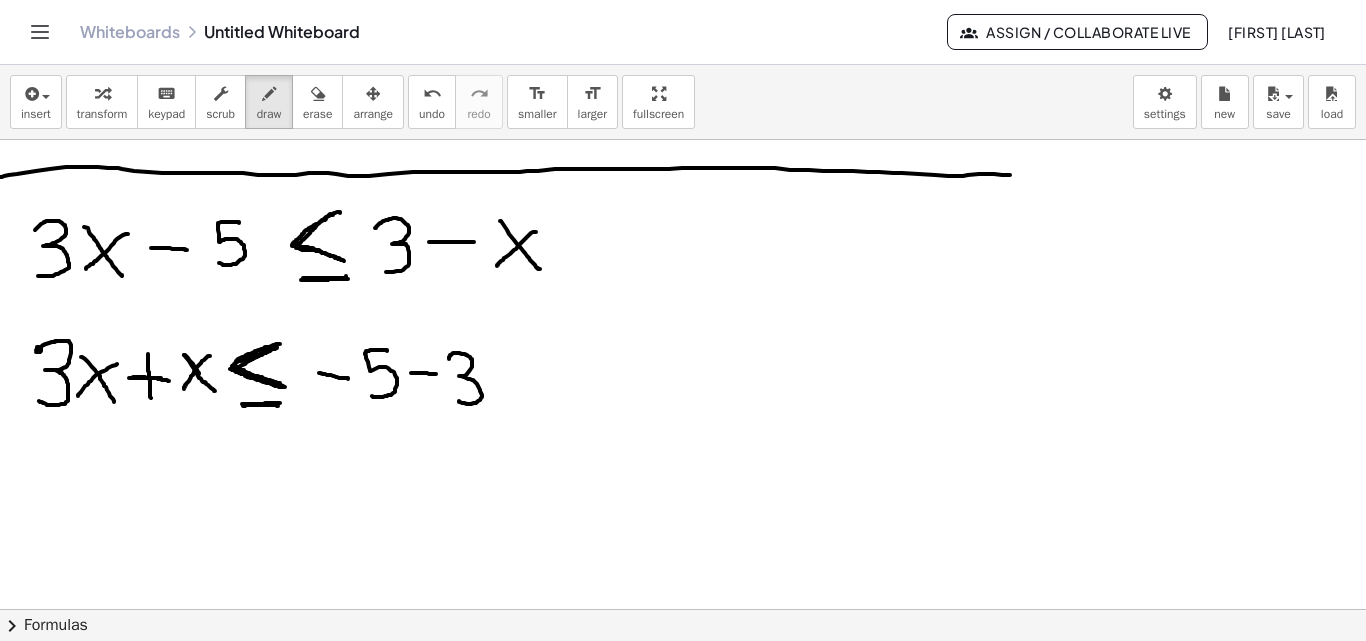 drag, startPoint x: 244, startPoint y: 406, endPoint x: 281, endPoint y: 404, distance: 37.054016 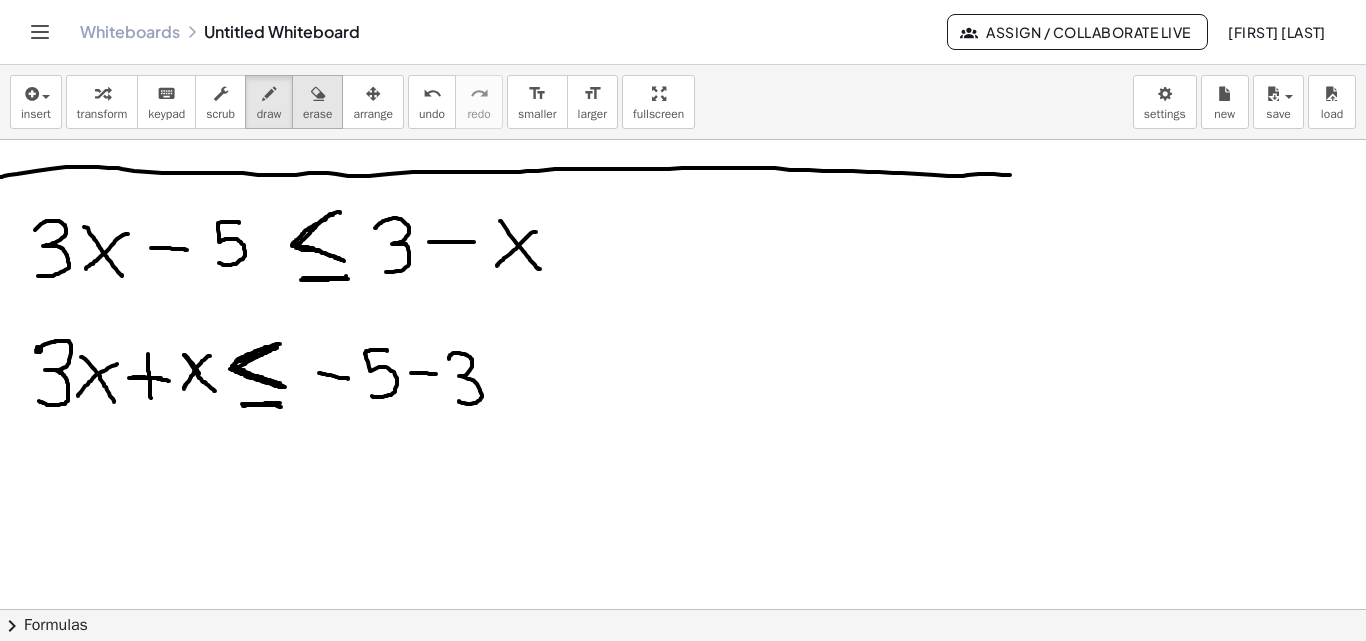 click at bounding box center (318, 94) 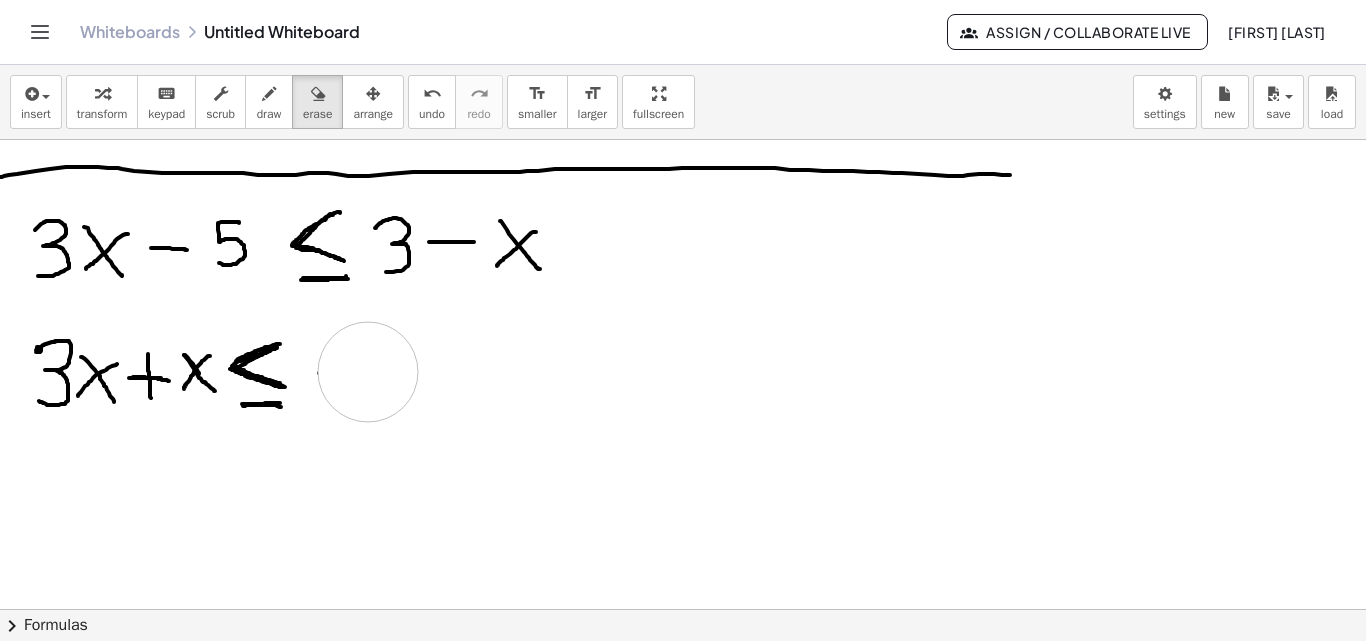 drag, startPoint x: 637, startPoint y: 482, endPoint x: 367, endPoint y: 371, distance: 291.92636 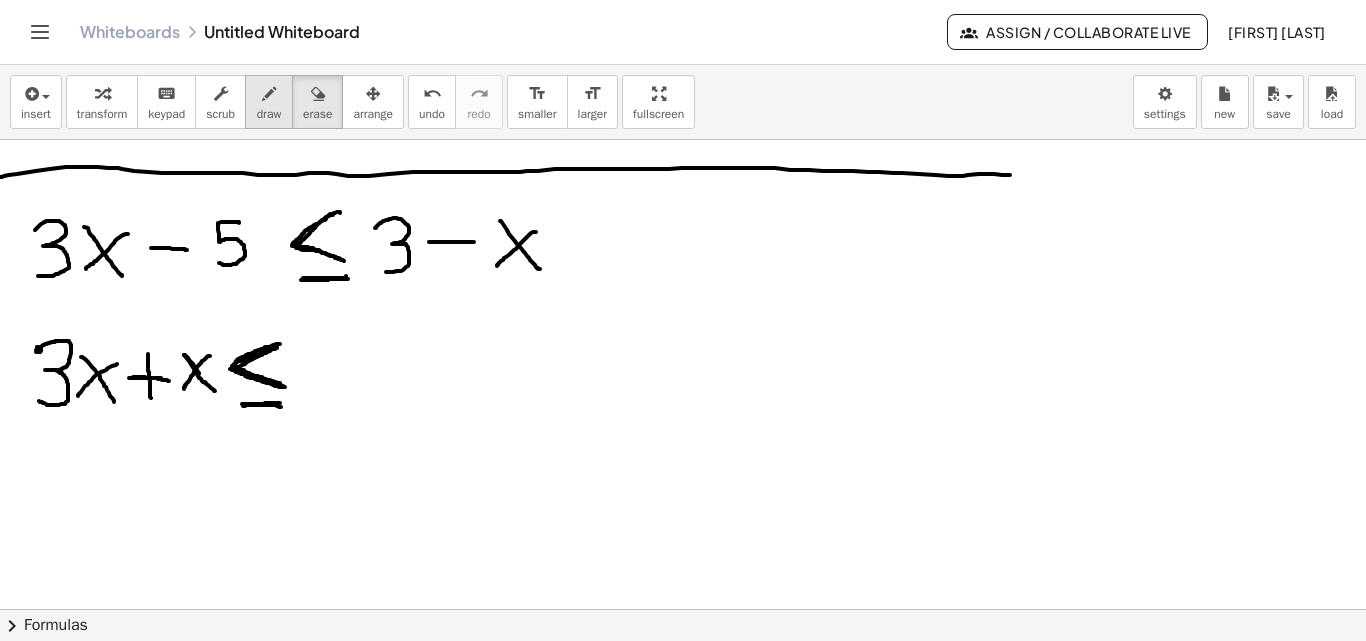 click at bounding box center (269, 94) 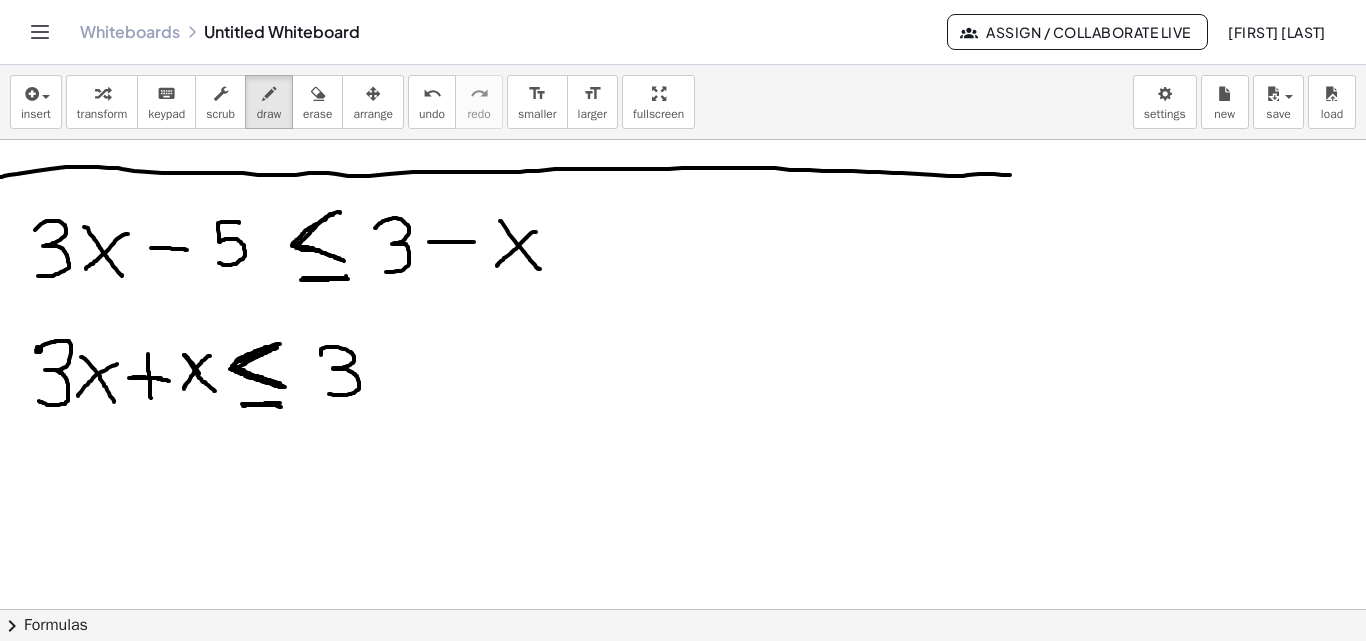 drag, startPoint x: 321, startPoint y: 355, endPoint x: 329, endPoint y: 394, distance: 39.812057 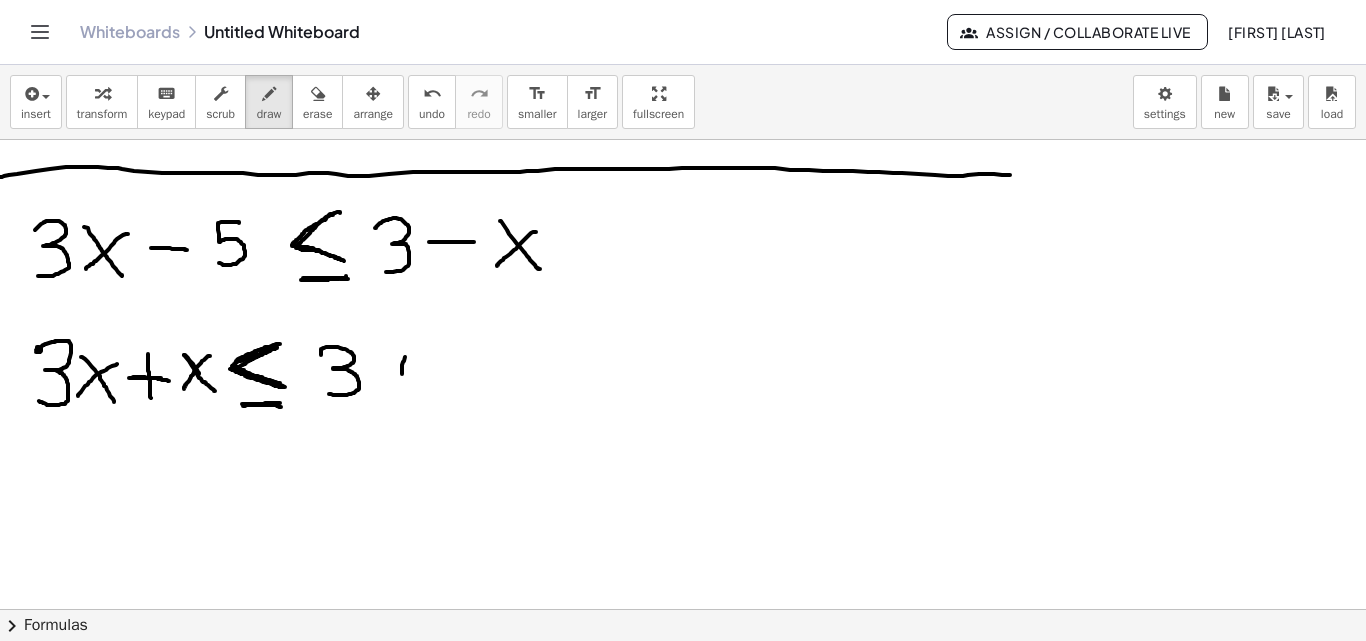 drag, startPoint x: 405, startPoint y: 357, endPoint x: 401, endPoint y: 387, distance: 30.265491 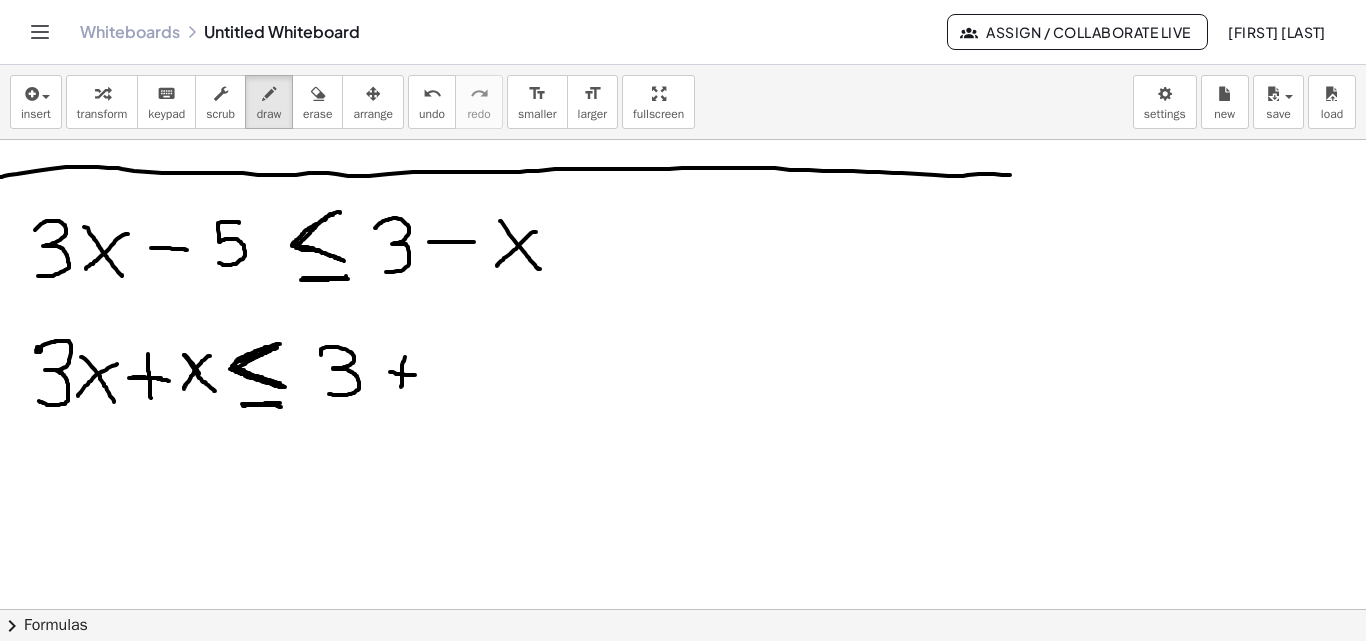 drag, startPoint x: 390, startPoint y: 372, endPoint x: 419, endPoint y: 376, distance: 29.274563 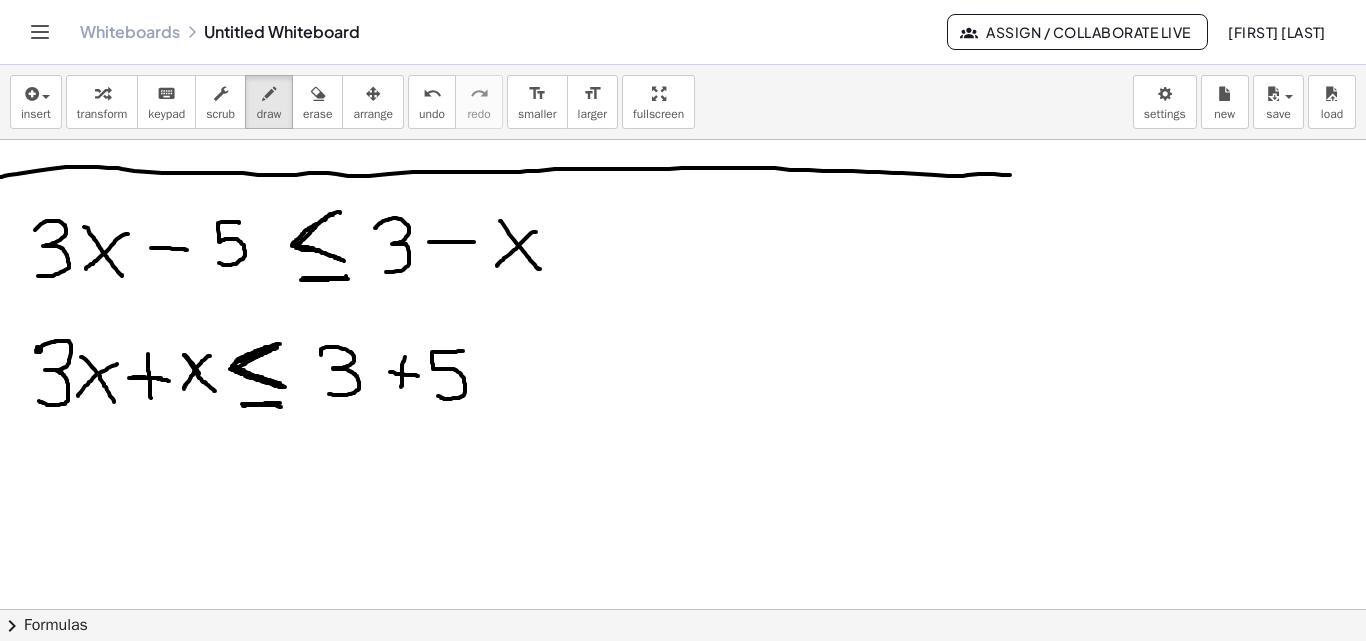 drag, startPoint x: 463, startPoint y: 351, endPoint x: 438, endPoint y: 396, distance: 51.47815 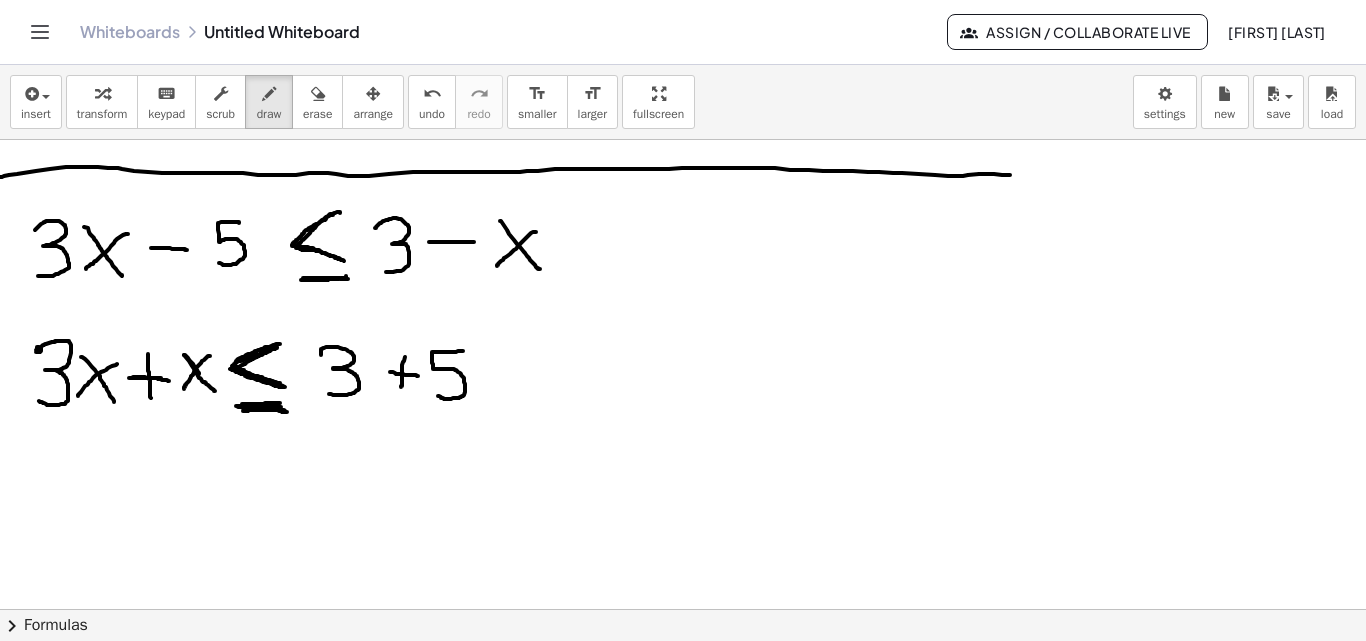 drag, startPoint x: 243, startPoint y: 411, endPoint x: 276, endPoint y: 406, distance: 33.37664 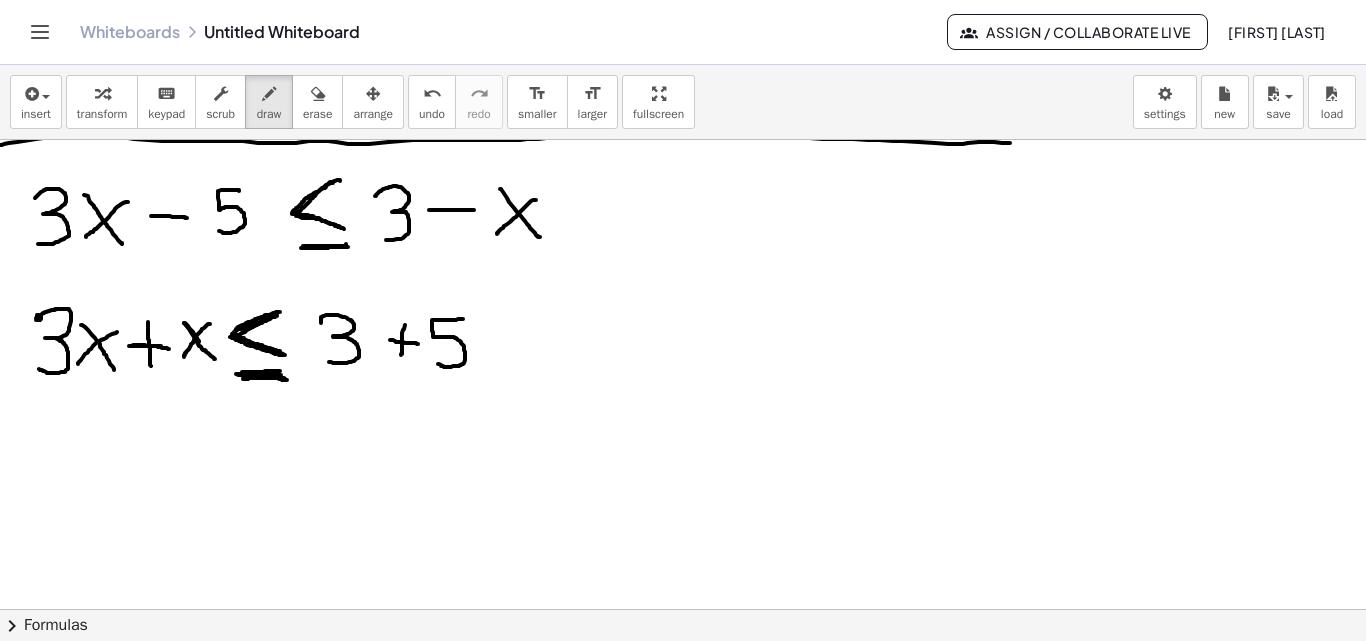 scroll, scrollTop: 3364, scrollLeft: 0, axis: vertical 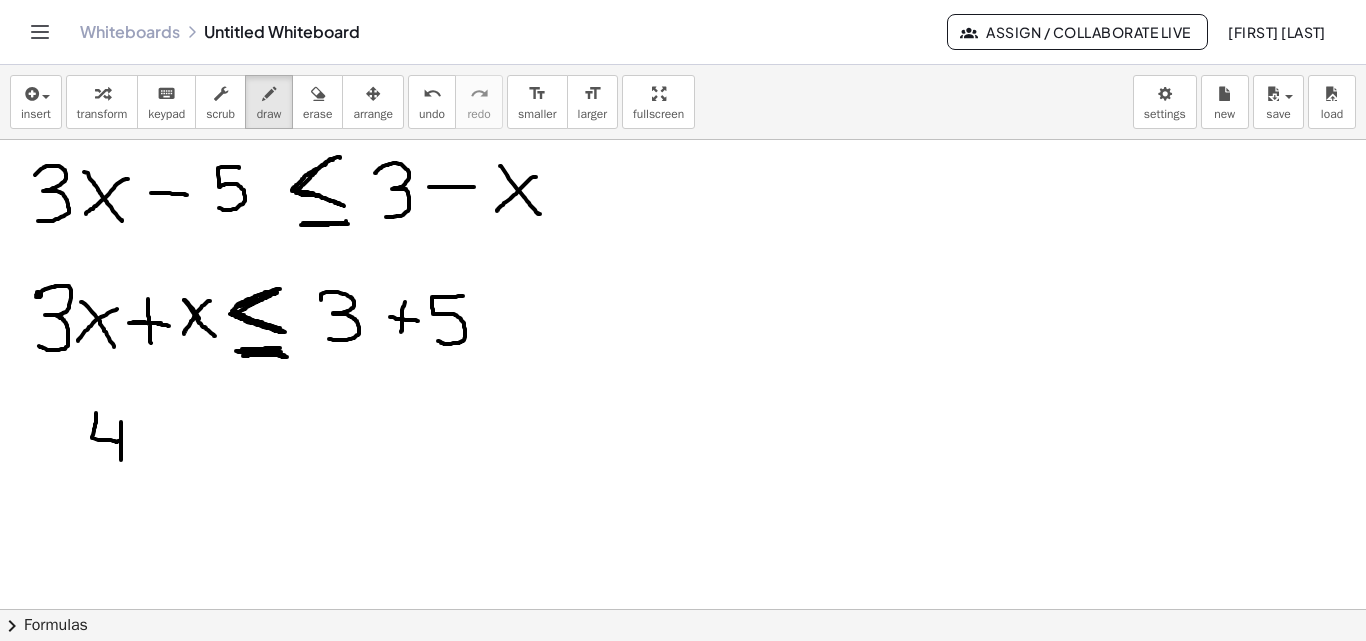 drag, startPoint x: 96, startPoint y: 413, endPoint x: 121, endPoint y: 466, distance: 58.60034 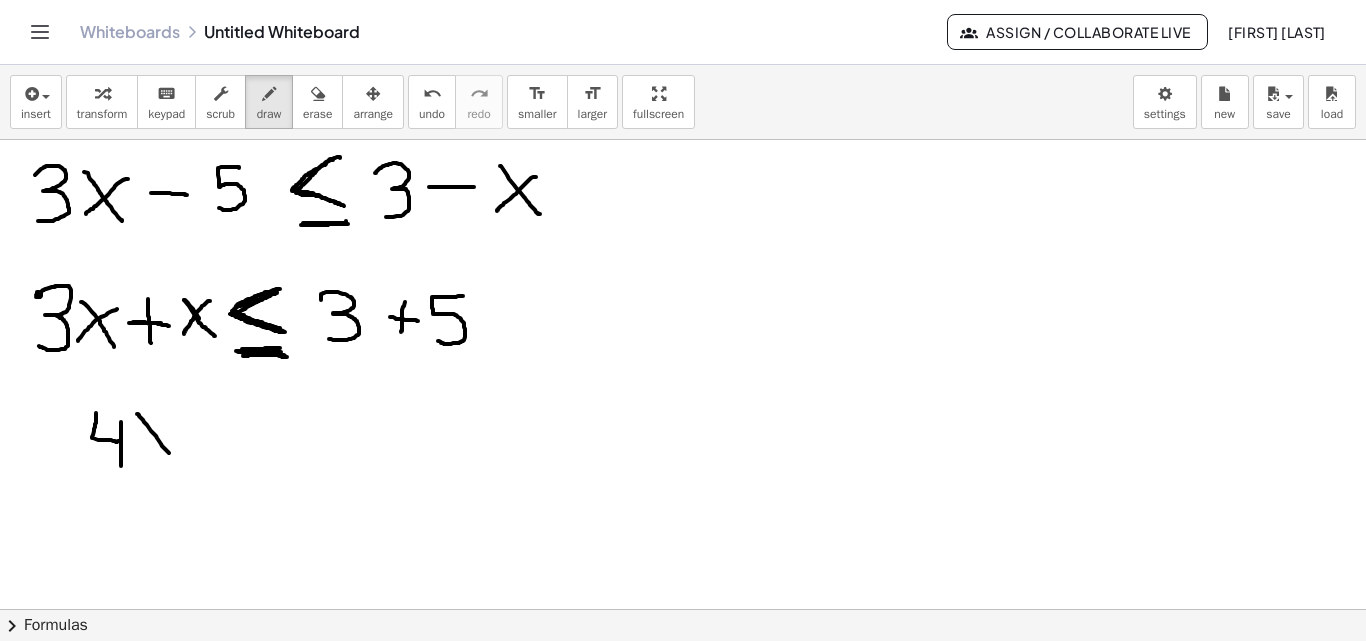 drag, startPoint x: 137, startPoint y: 414, endPoint x: 174, endPoint y: 460, distance: 59.03389 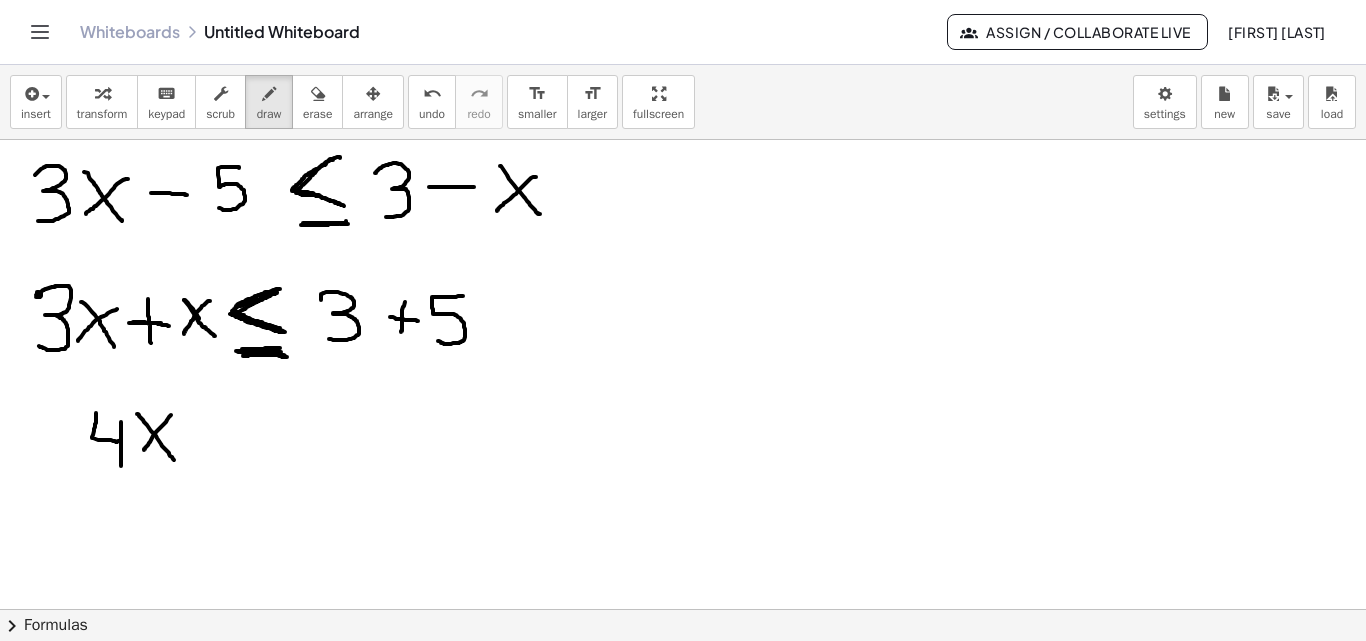 drag, startPoint x: 169, startPoint y: 417, endPoint x: 156, endPoint y: 440, distance: 26.41969 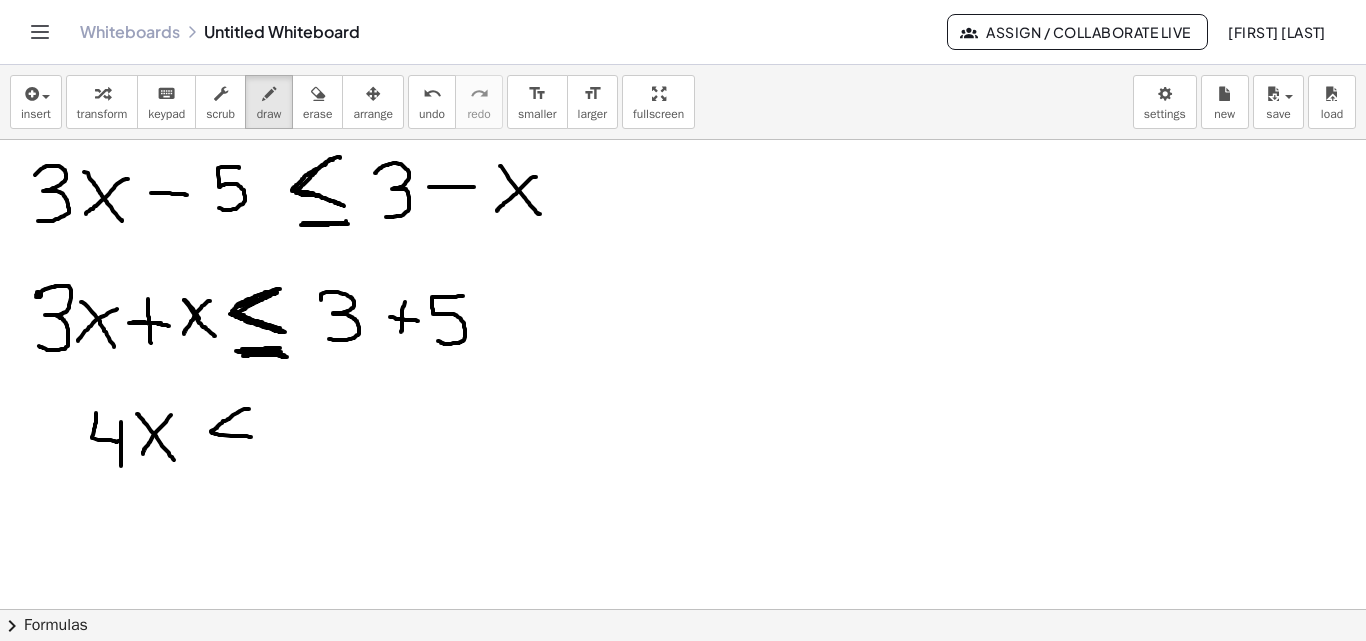 drag, startPoint x: 249, startPoint y: 409, endPoint x: 253, endPoint y: 438, distance: 29.274563 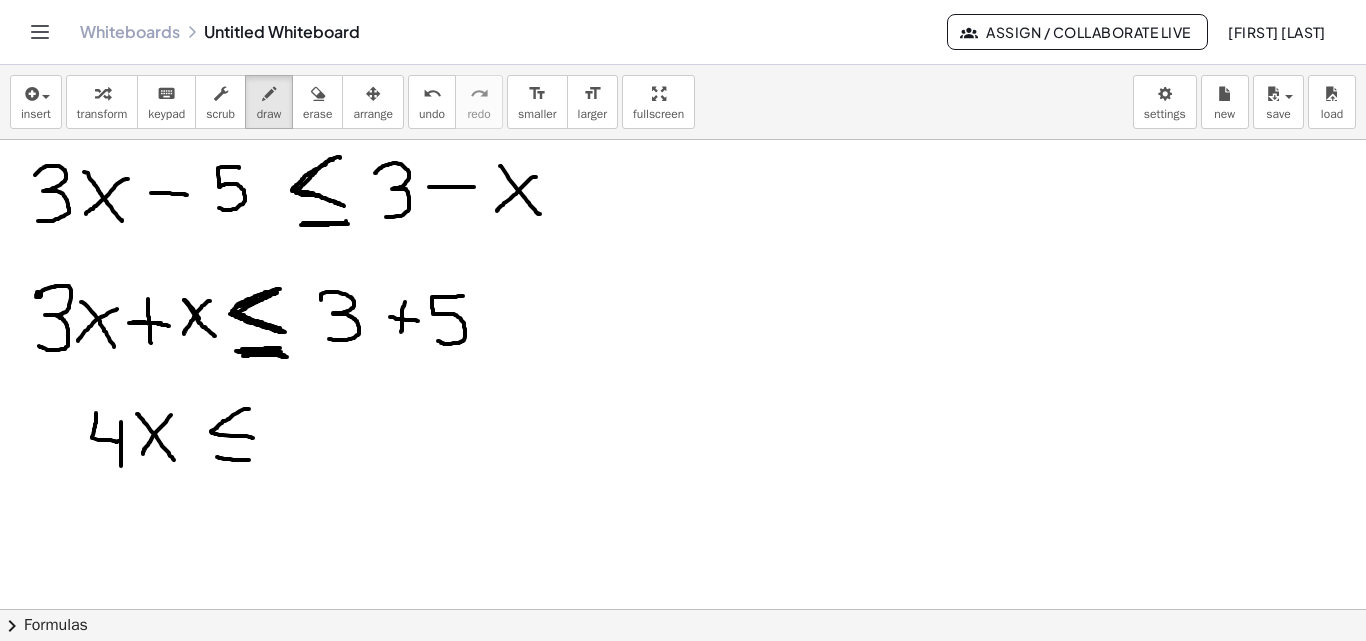 drag, startPoint x: 217, startPoint y: 457, endPoint x: 249, endPoint y: 460, distance: 32.140316 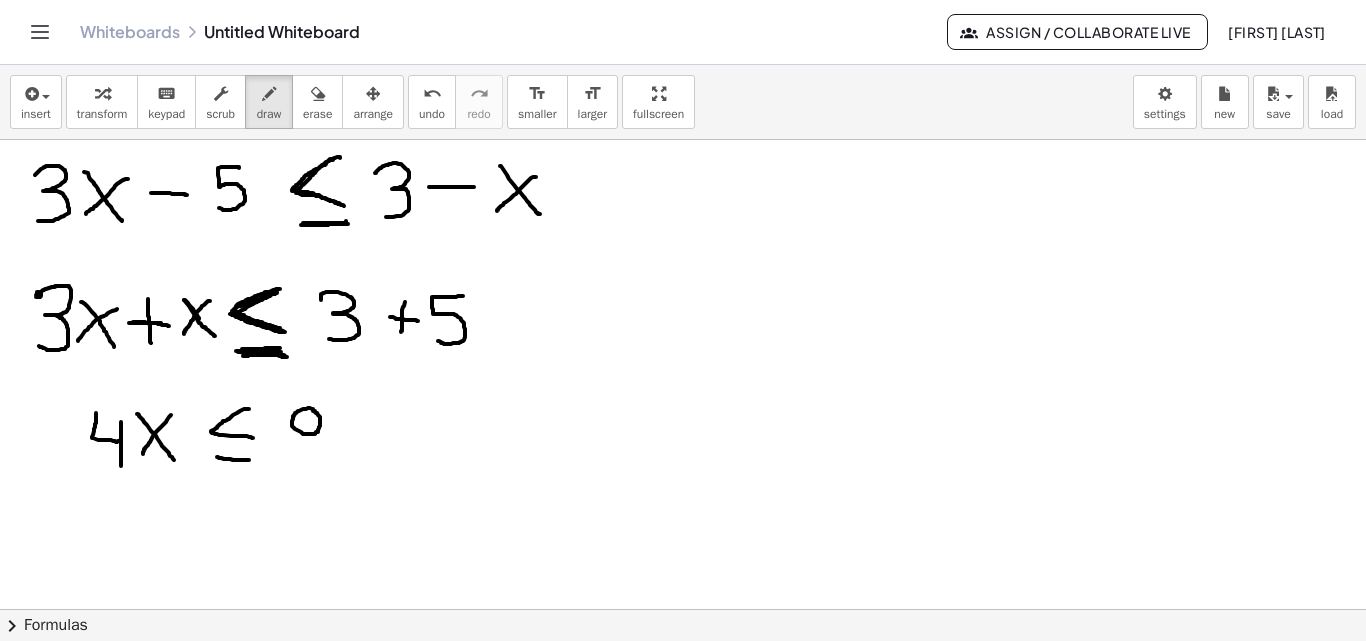 drag, startPoint x: 310, startPoint y: 408, endPoint x: 306, endPoint y: 426, distance: 18.439089 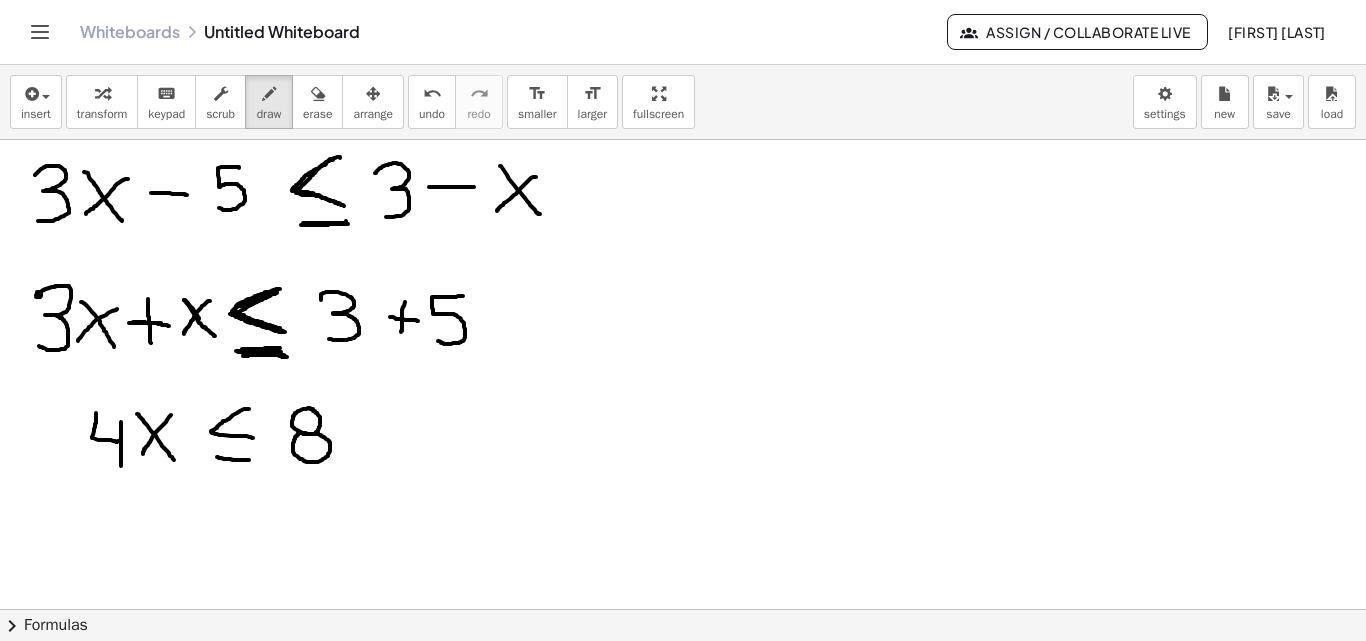 drag, startPoint x: 306, startPoint y: 433, endPoint x: 317, endPoint y: 434, distance: 11.045361 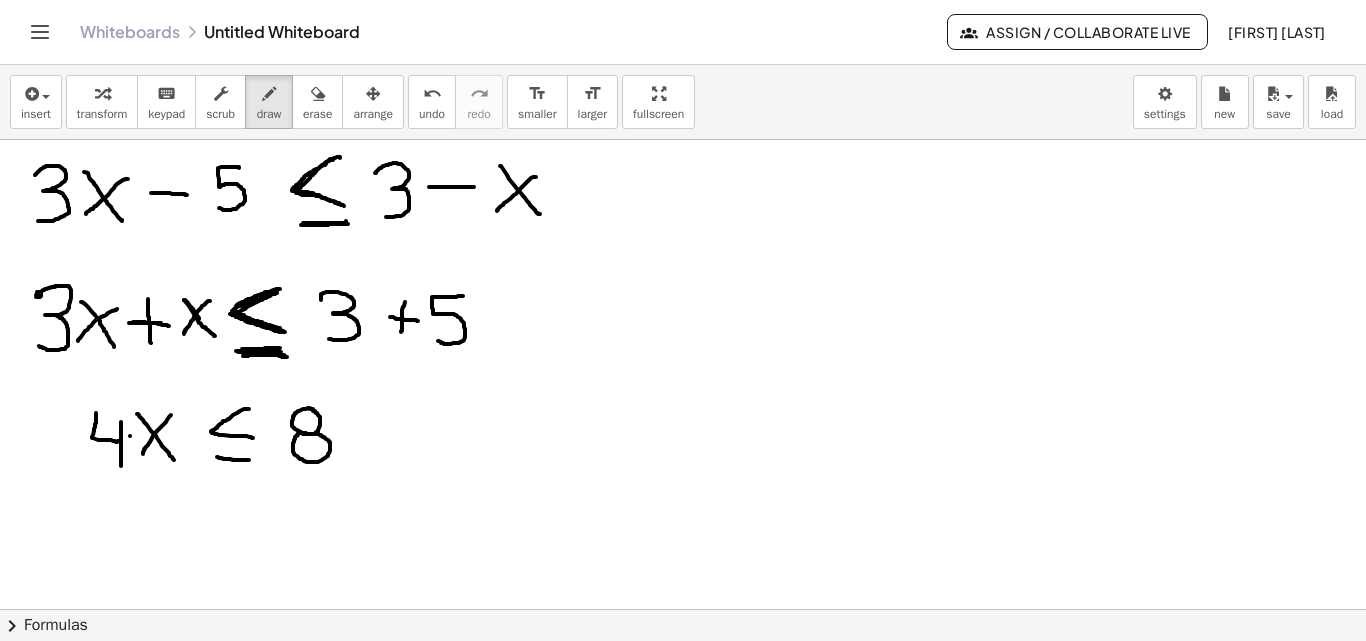 click at bounding box center [697, -1114] 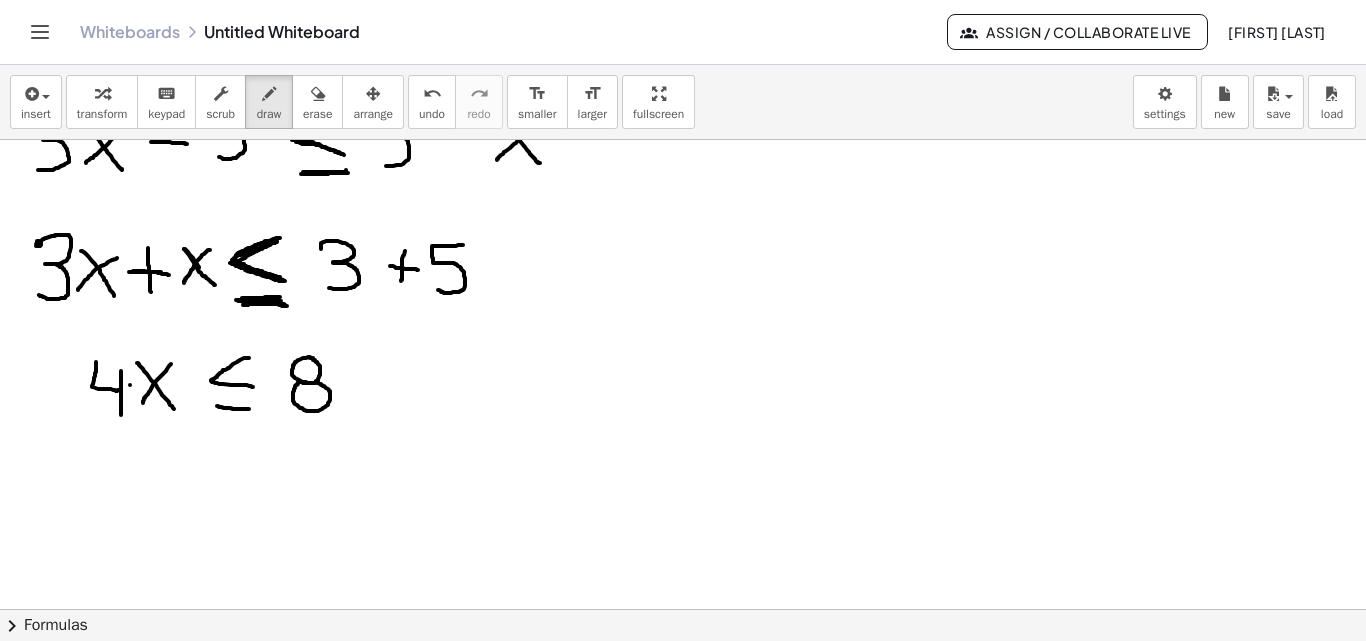 scroll, scrollTop: 3421, scrollLeft: 0, axis: vertical 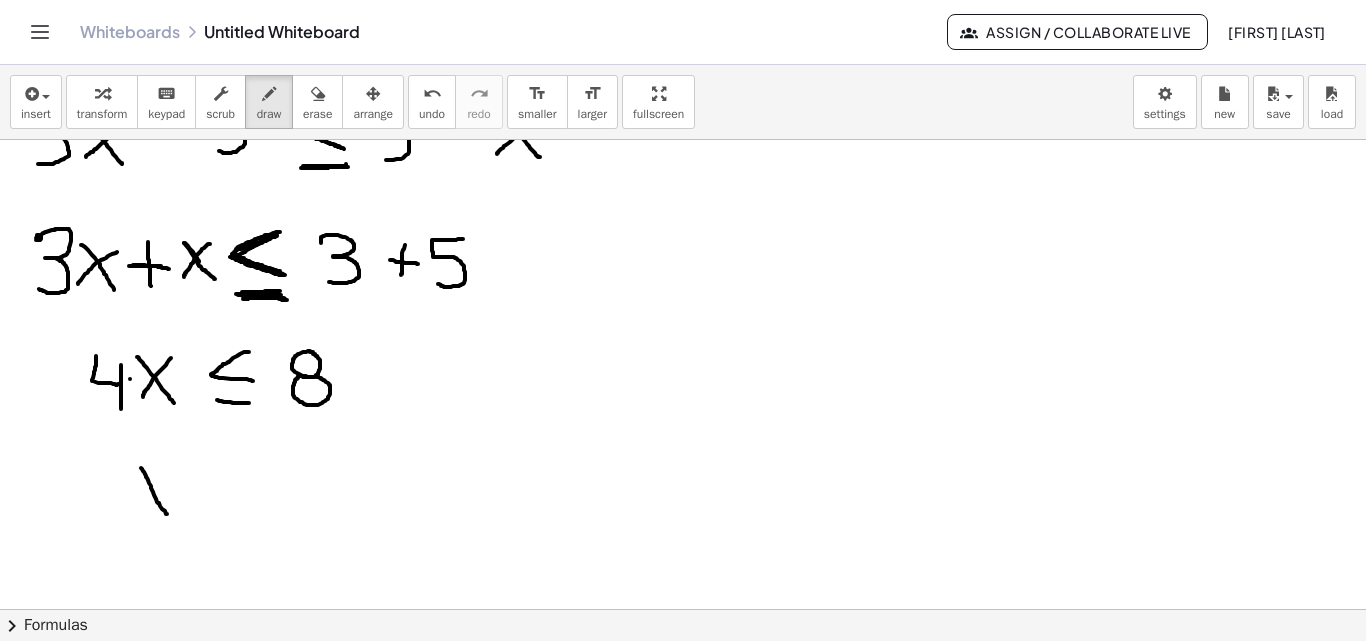 drag, startPoint x: 141, startPoint y: 468, endPoint x: 171, endPoint y: 520, distance: 60.033325 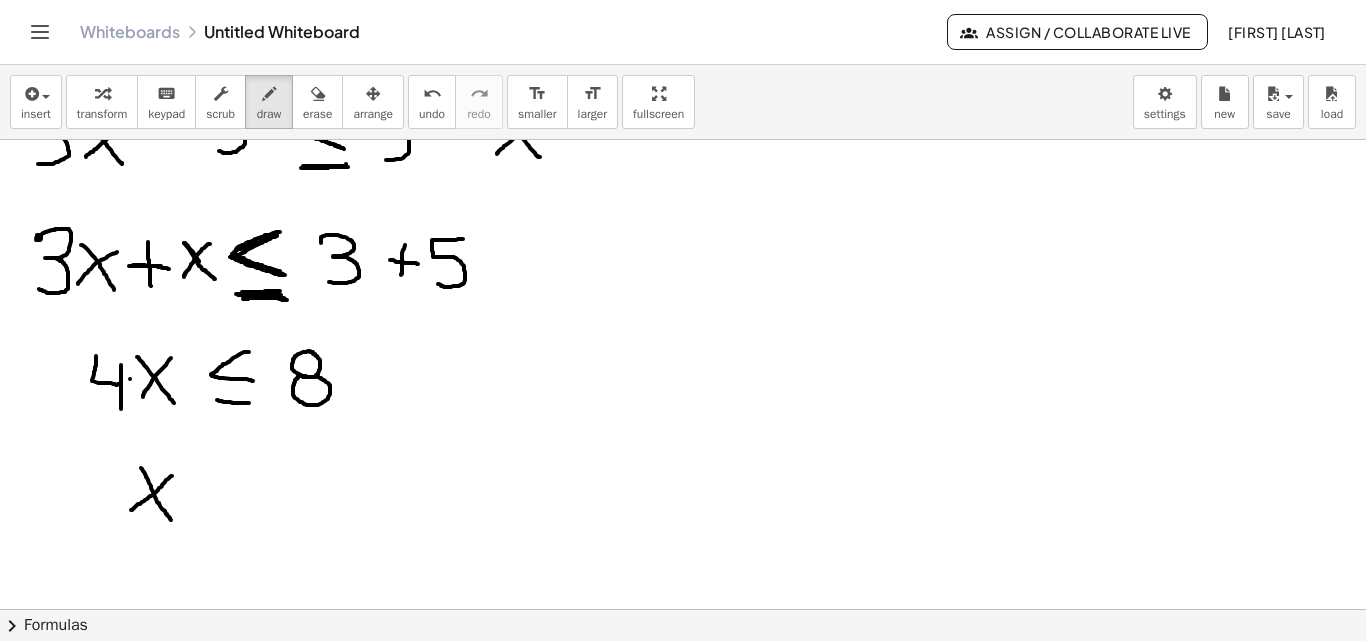 drag, startPoint x: 171, startPoint y: 476, endPoint x: 131, endPoint y: 511, distance: 53.15073 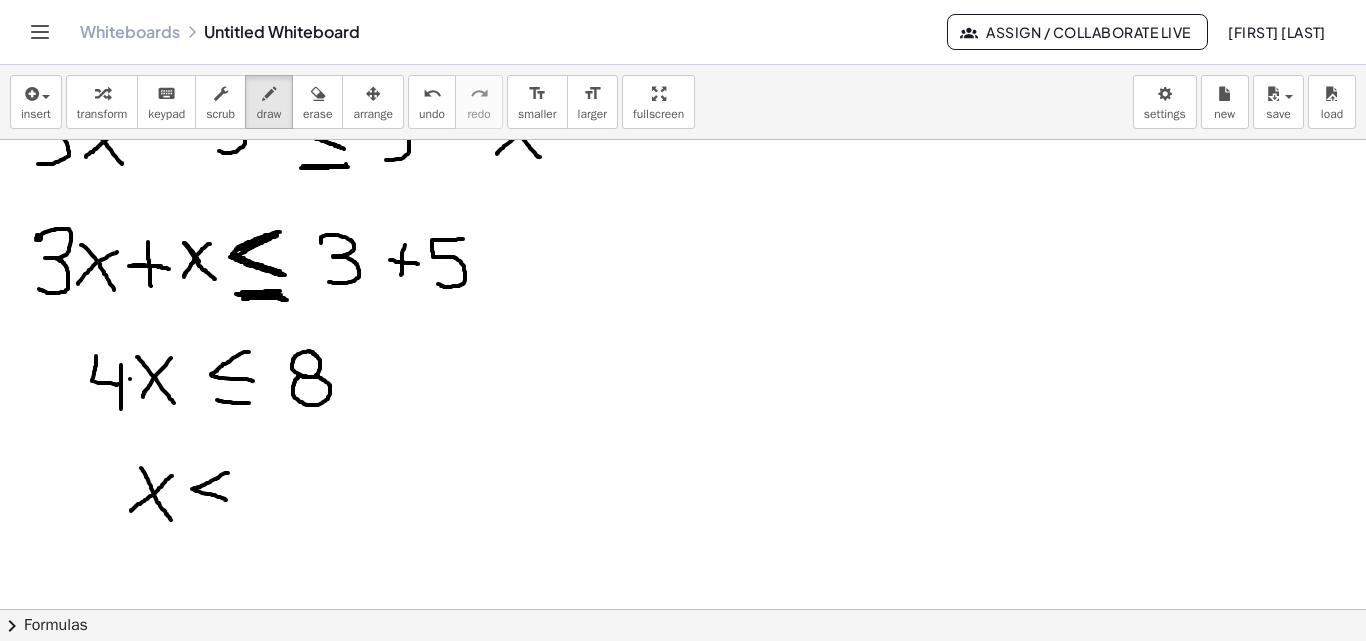 drag, startPoint x: 228, startPoint y: 473, endPoint x: 207, endPoint y: 517, distance: 48.754486 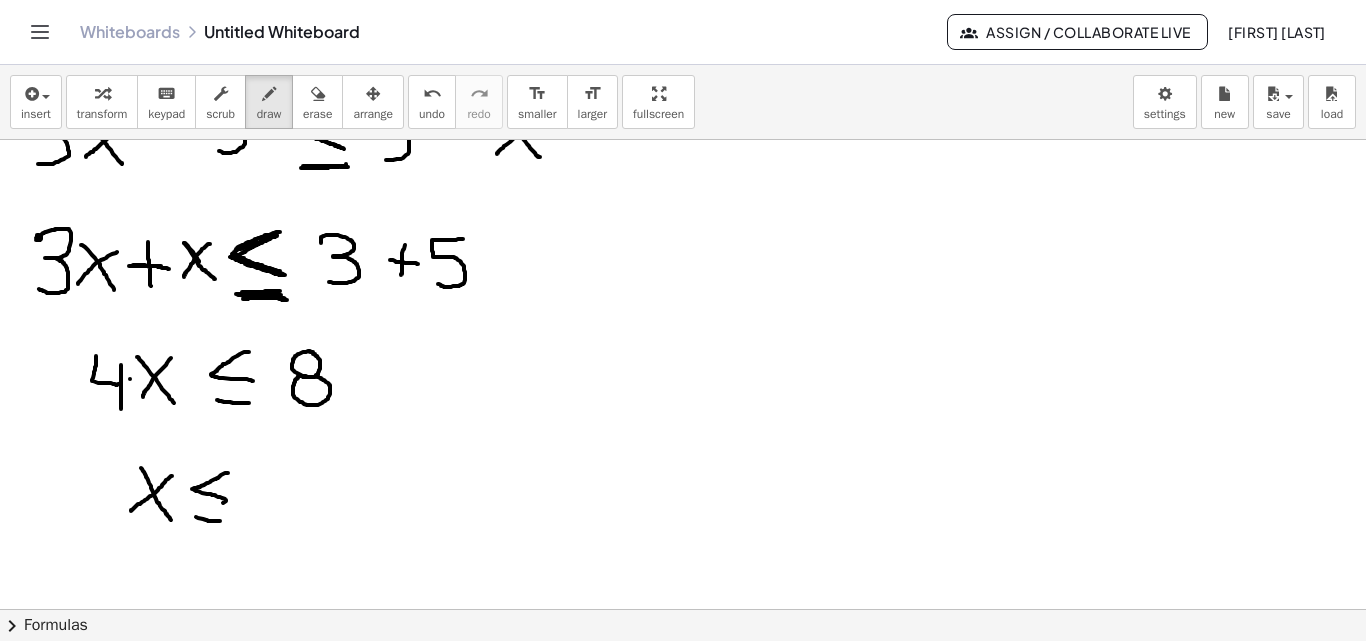 drag, startPoint x: 196, startPoint y: 517, endPoint x: 223, endPoint y: 520, distance: 27.166155 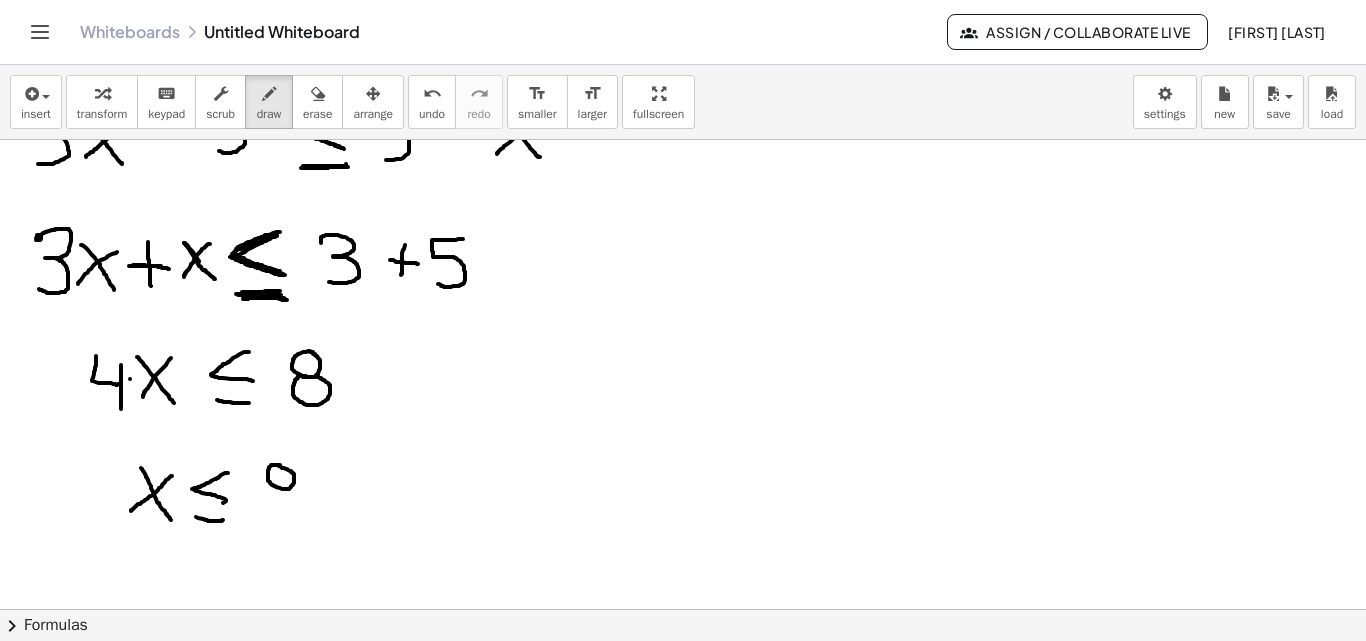 click at bounding box center [697, -1171] 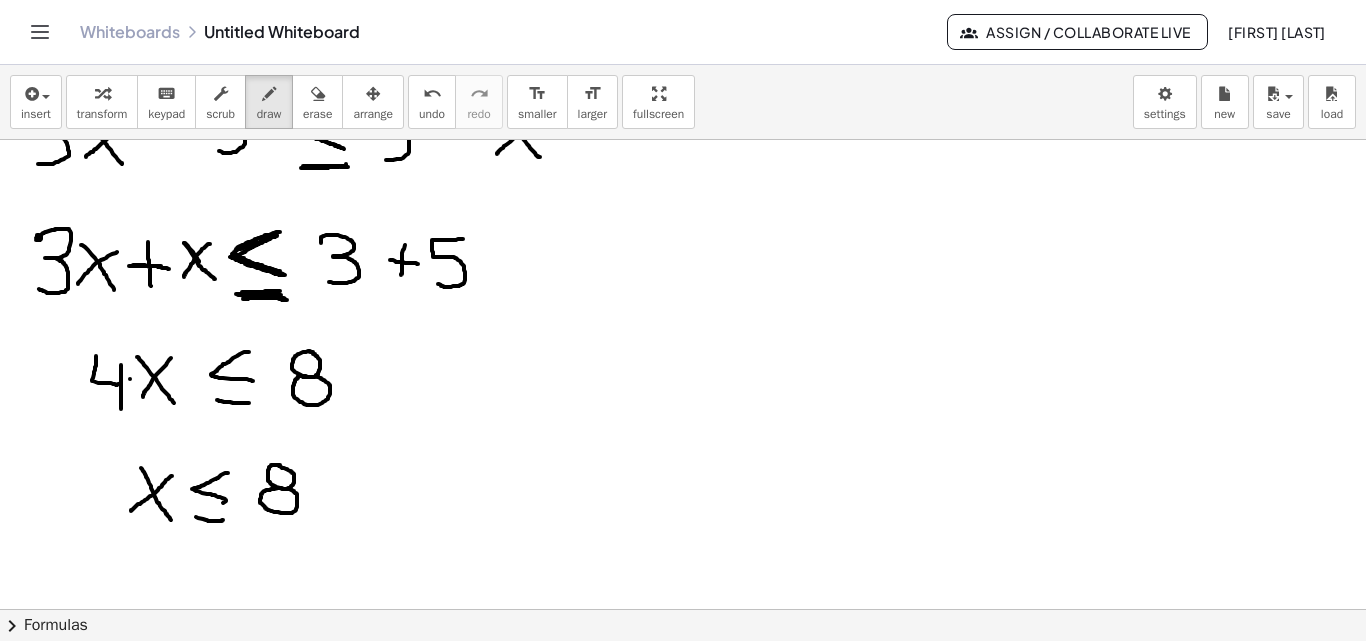 click at bounding box center [697, -1171] 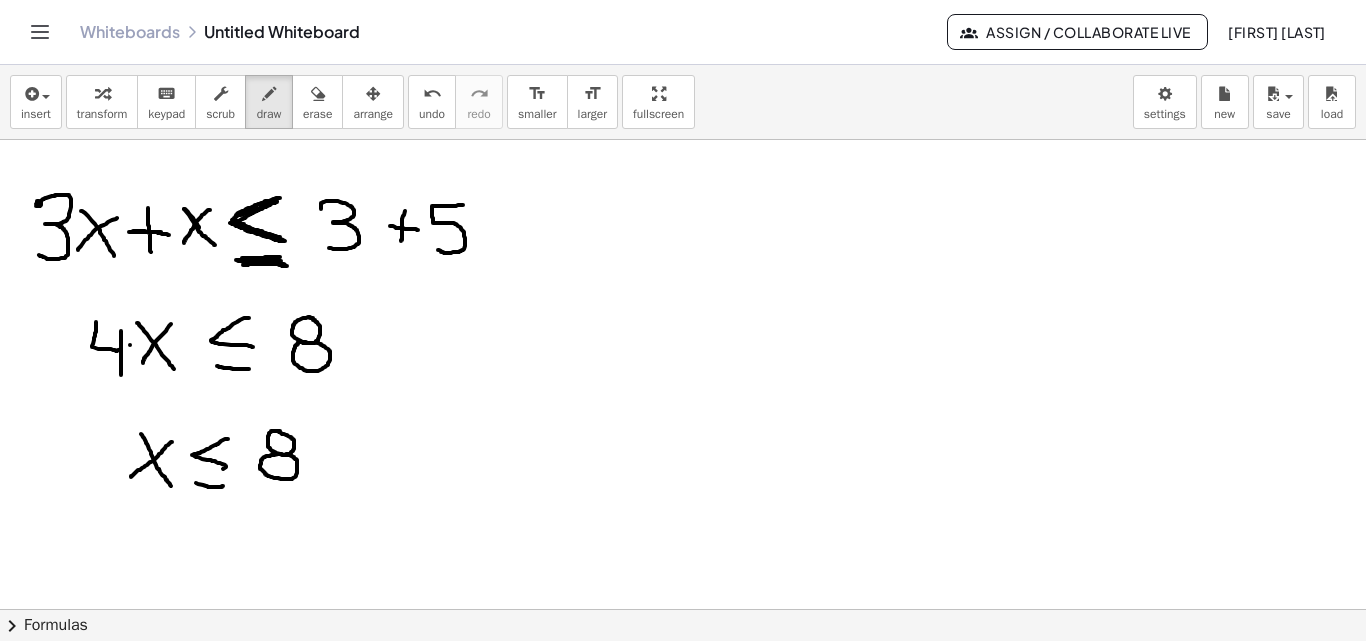 scroll, scrollTop: 3458, scrollLeft: 0, axis: vertical 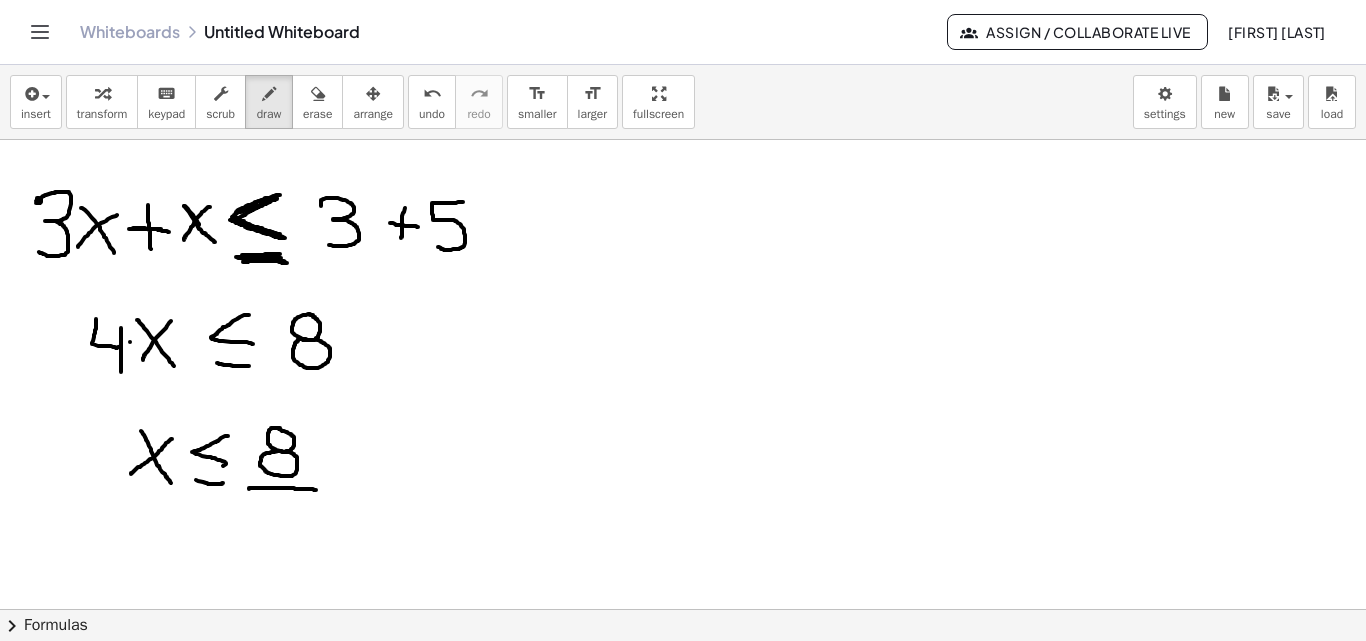drag, startPoint x: 249, startPoint y: 489, endPoint x: 318, endPoint y: 490, distance: 69.00725 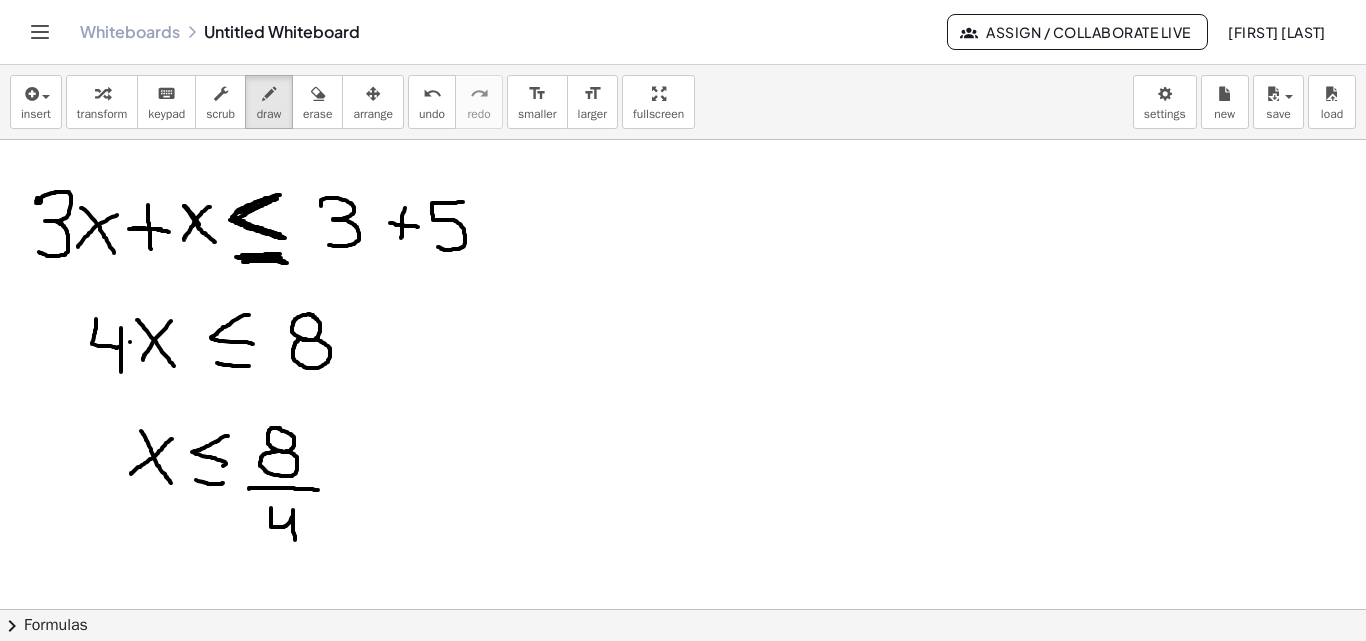 drag, startPoint x: 271, startPoint y: 508, endPoint x: 262, endPoint y: 485, distance: 24.698177 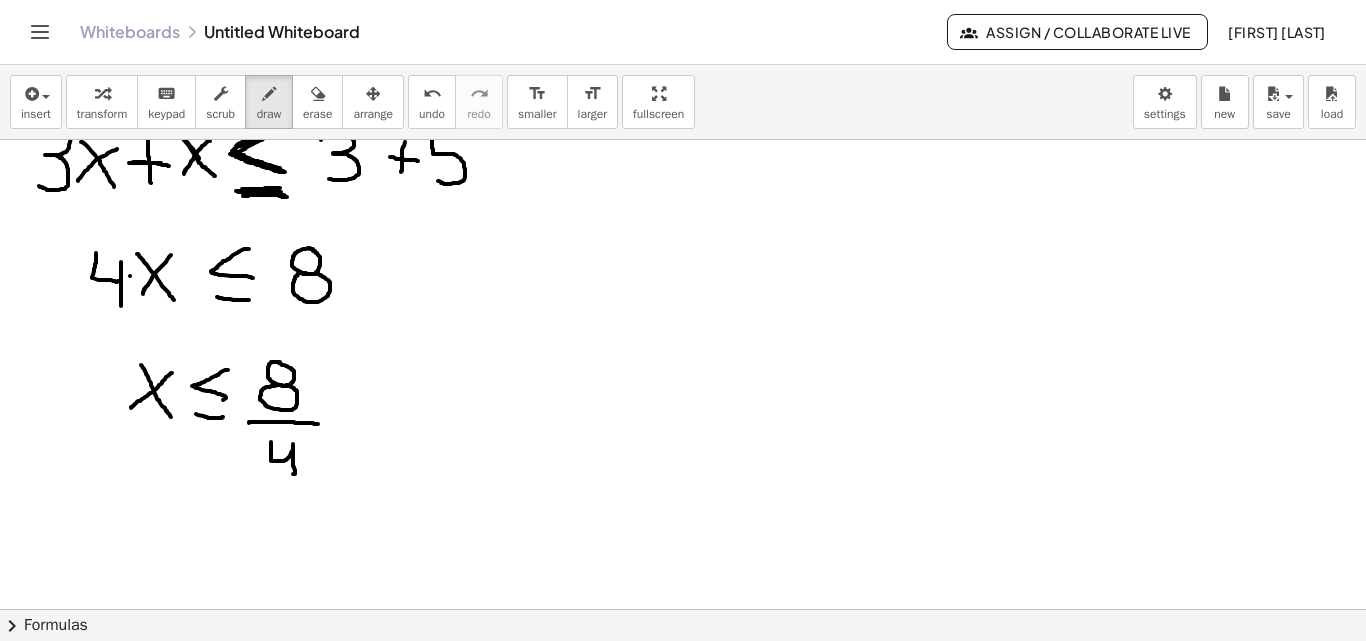 scroll, scrollTop: 3533, scrollLeft: 0, axis: vertical 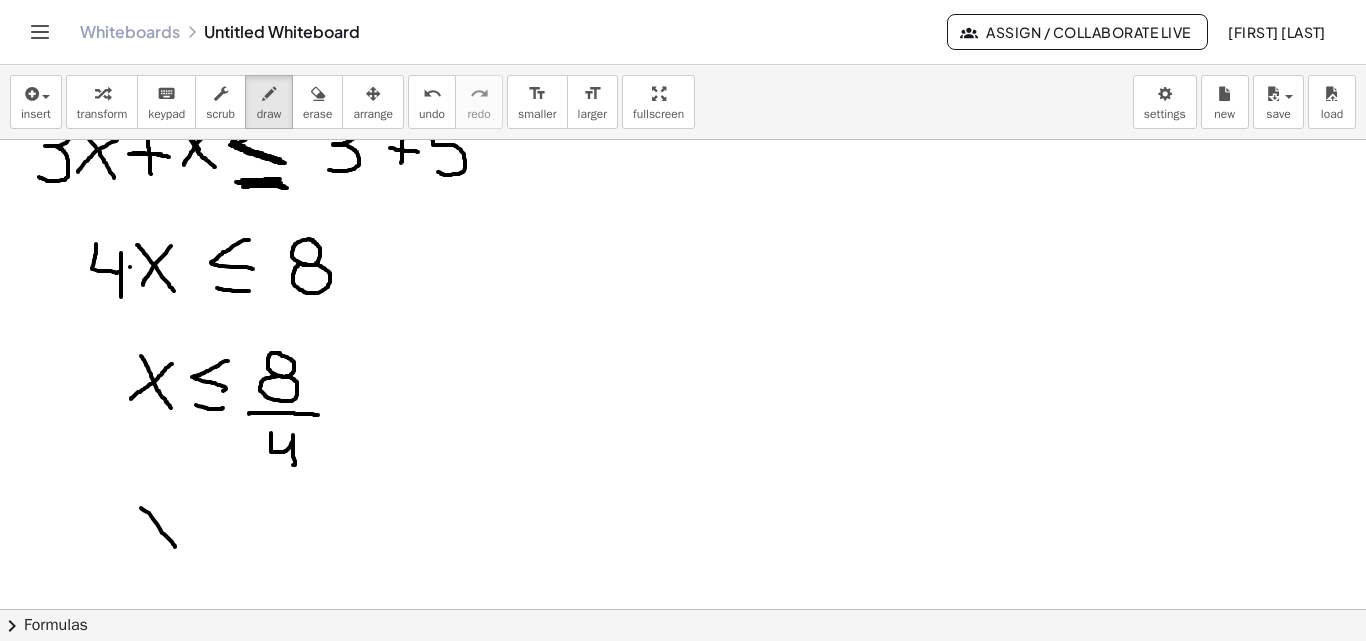 drag, startPoint x: 141, startPoint y: 508, endPoint x: 167, endPoint y: 521, distance: 29.068884 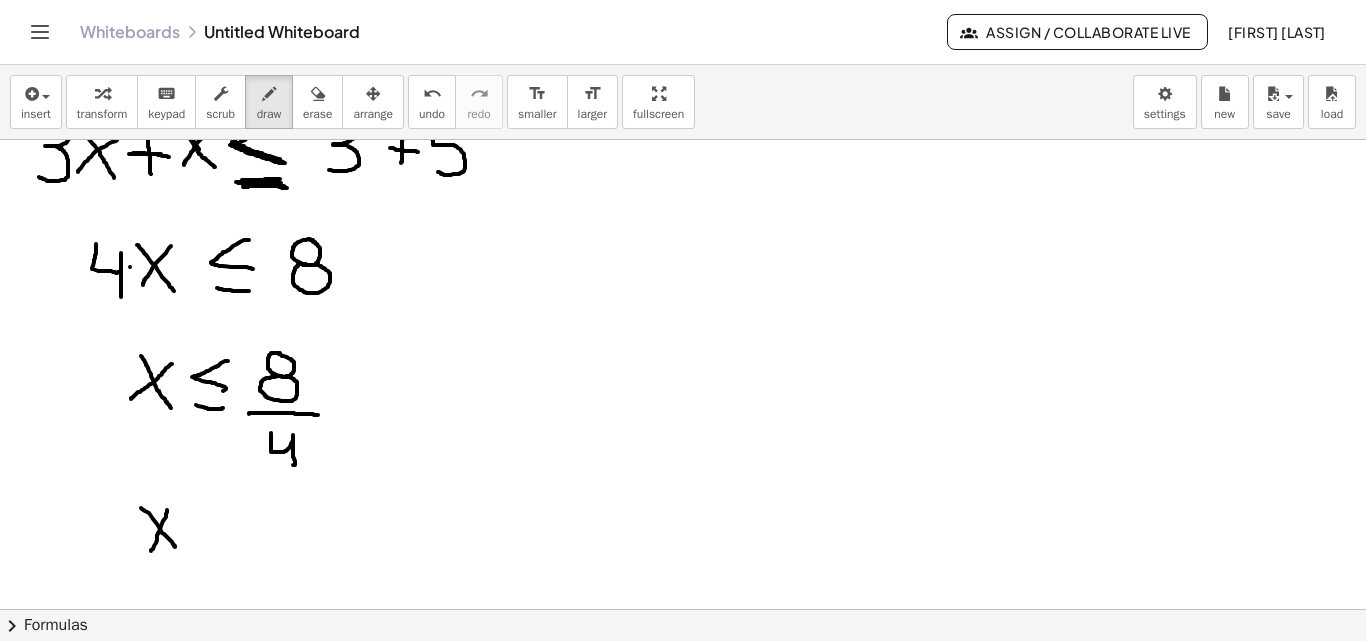 drag, startPoint x: 167, startPoint y: 510, endPoint x: 151, endPoint y: 551, distance: 44.011364 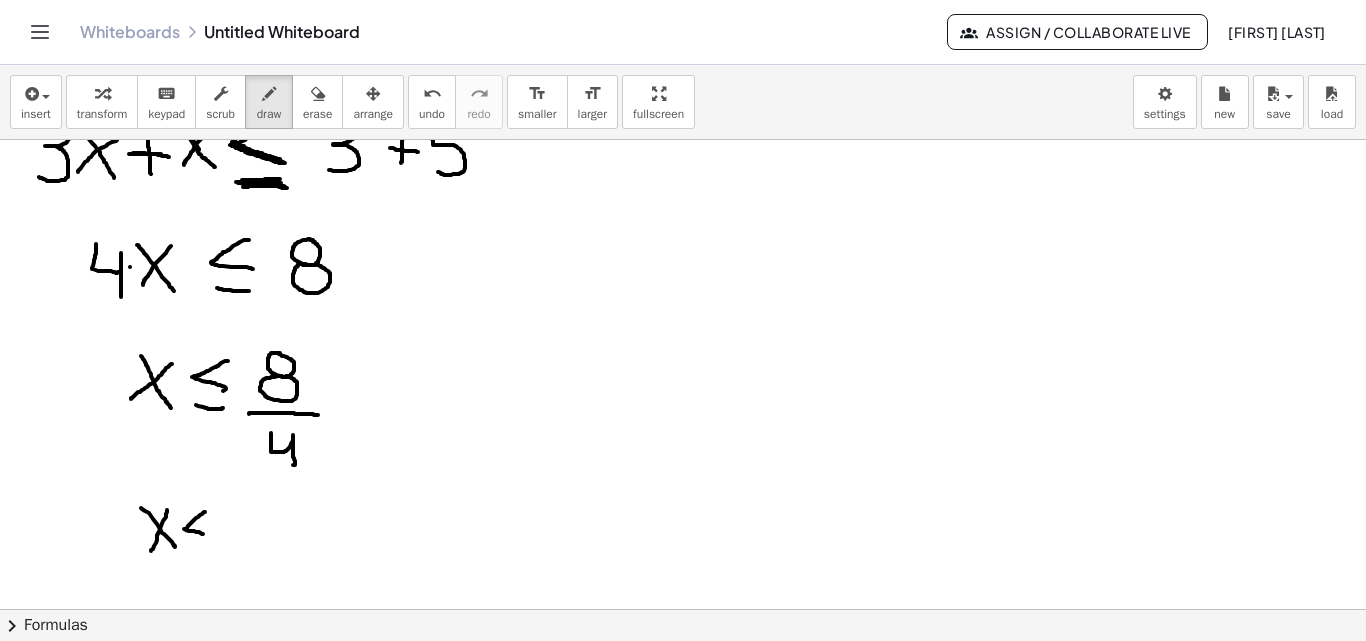 drag, startPoint x: 205, startPoint y: 512, endPoint x: 194, endPoint y: 545, distance: 34.785053 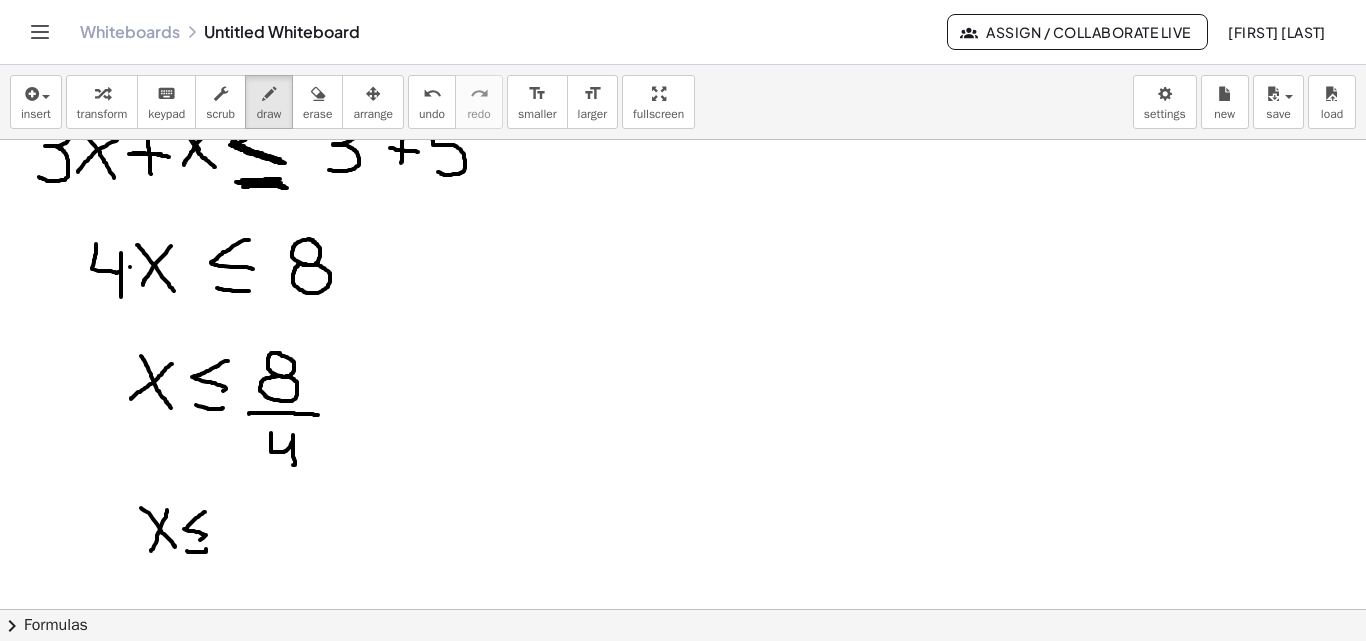 drag, startPoint x: 187, startPoint y: 551, endPoint x: 206, endPoint y: 546, distance: 19.646883 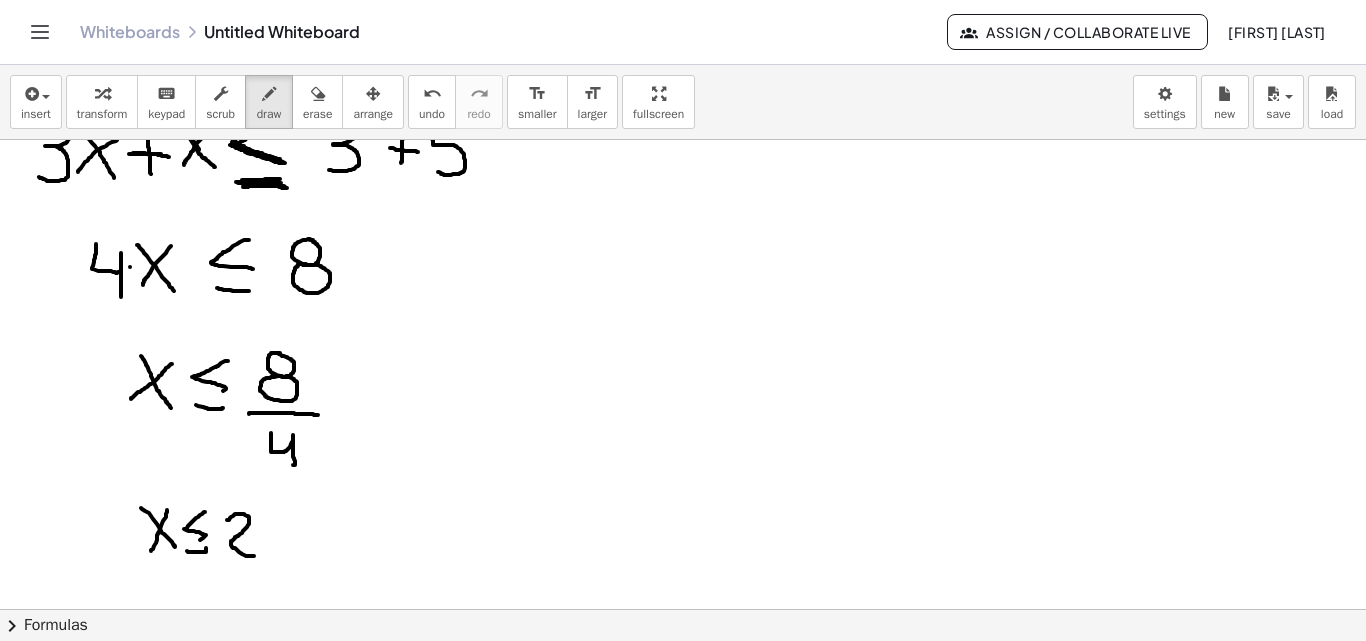 drag, startPoint x: 227, startPoint y: 520, endPoint x: 253, endPoint y: 548, distance: 38.209946 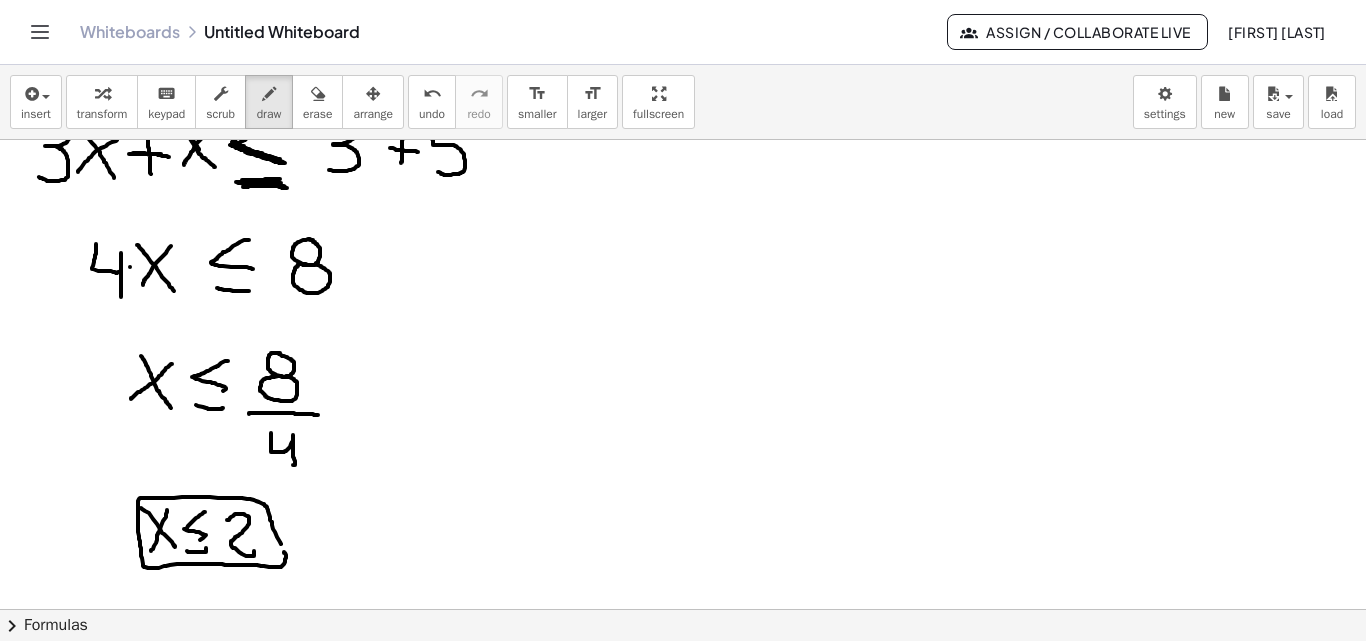 click at bounding box center [697, -1283] 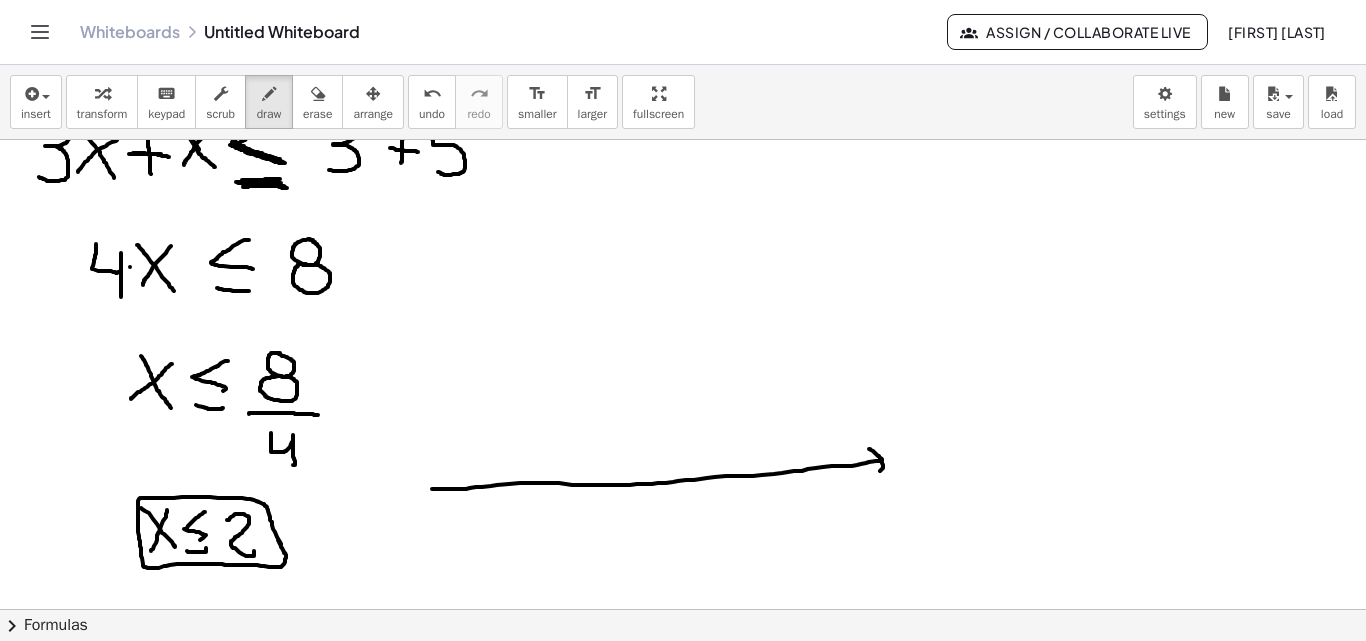drag, startPoint x: 454, startPoint y: 489, endPoint x: 825, endPoint y: 495, distance: 371.04852 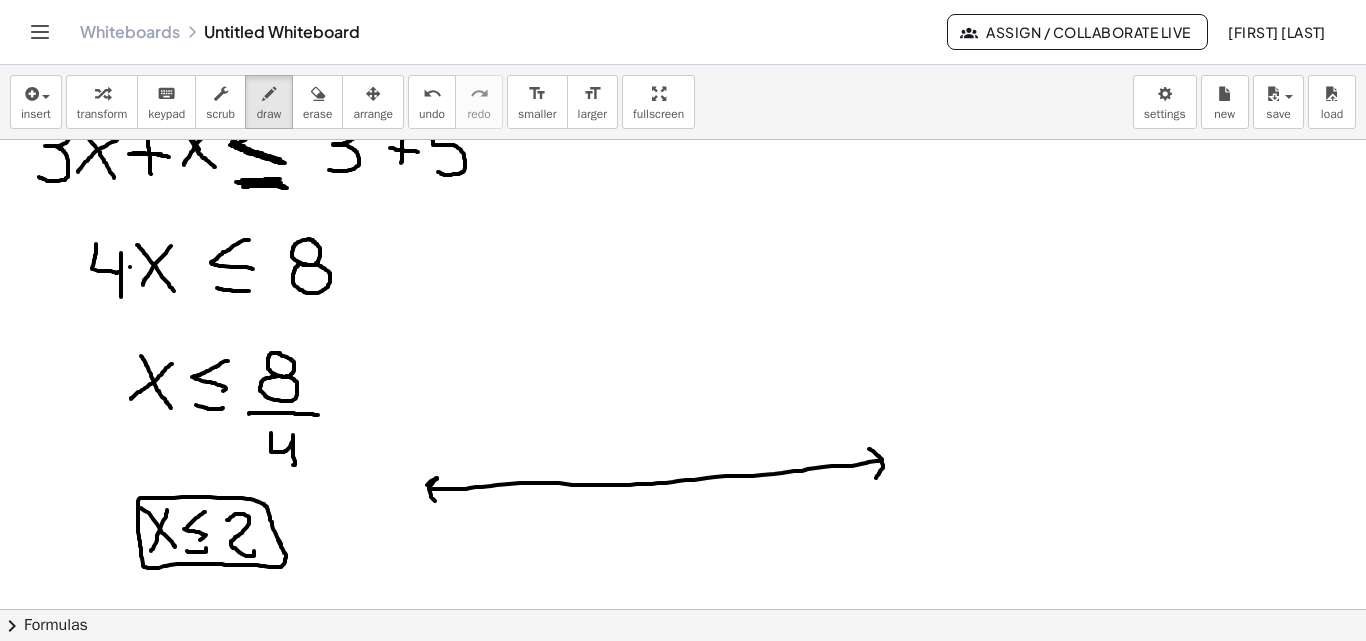 drag, startPoint x: 427, startPoint y: 485, endPoint x: 501, endPoint y: 485, distance: 74 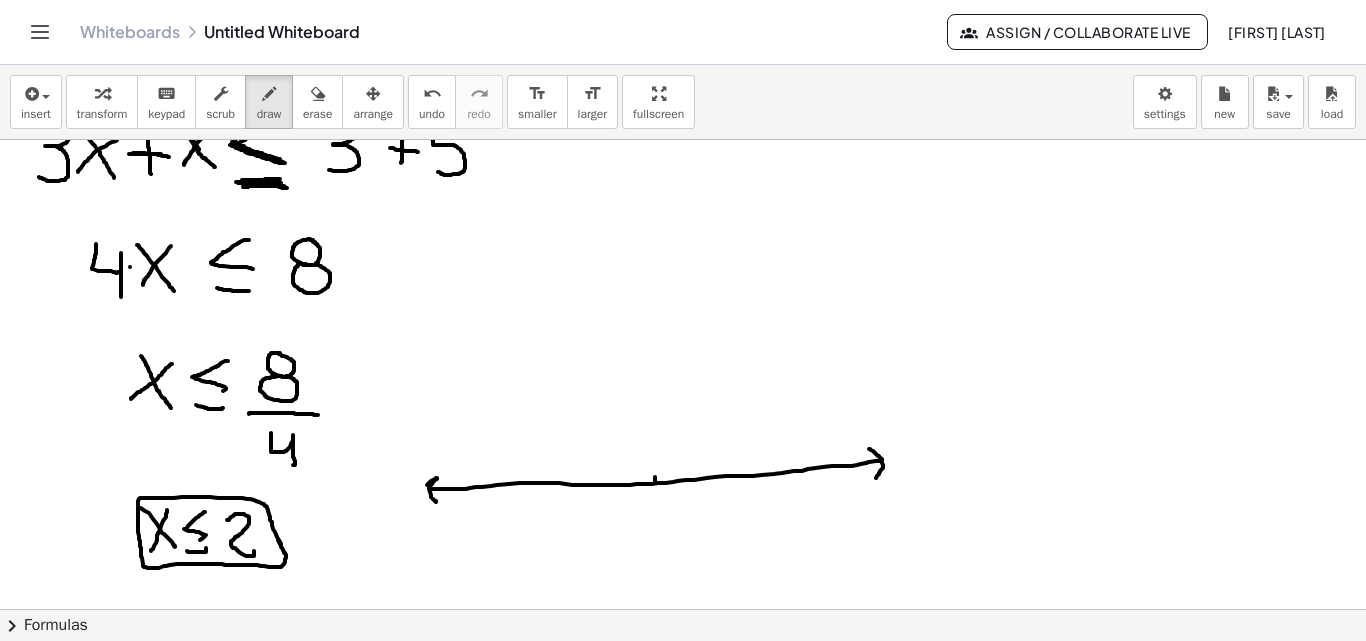 drag, startPoint x: 655, startPoint y: 477, endPoint x: 655, endPoint y: 499, distance: 22 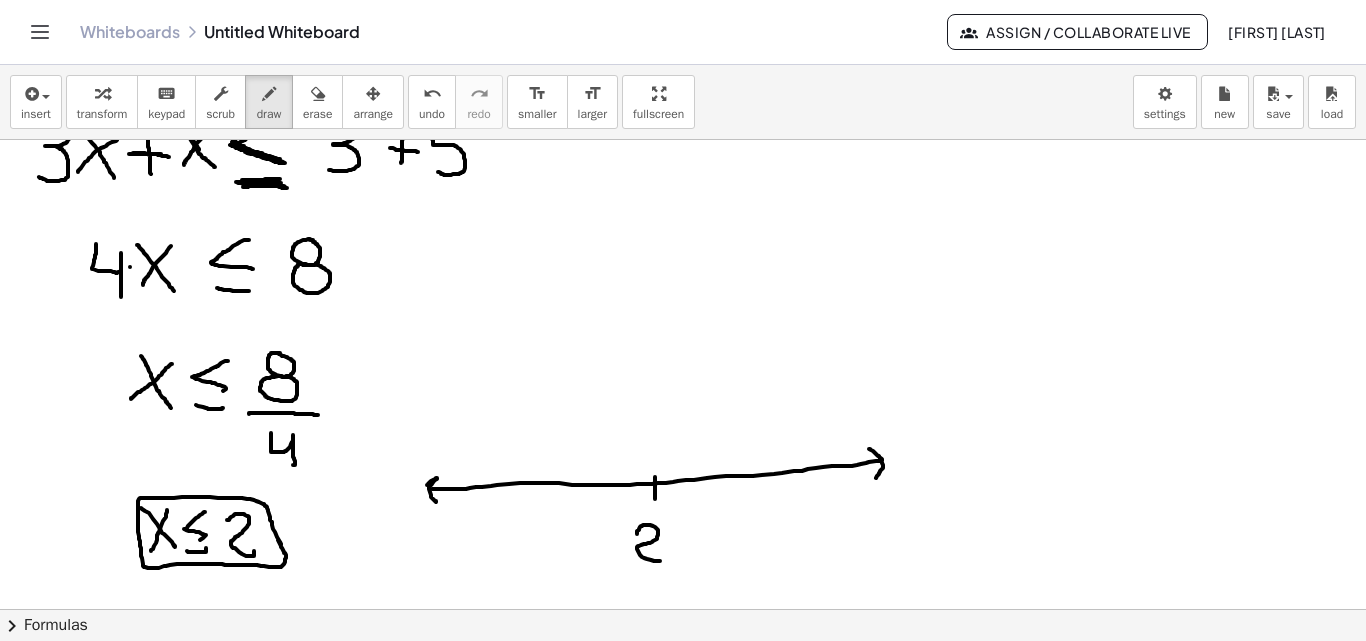 drag, startPoint x: 637, startPoint y: 531, endPoint x: 662, endPoint y: 550, distance: 31.400637 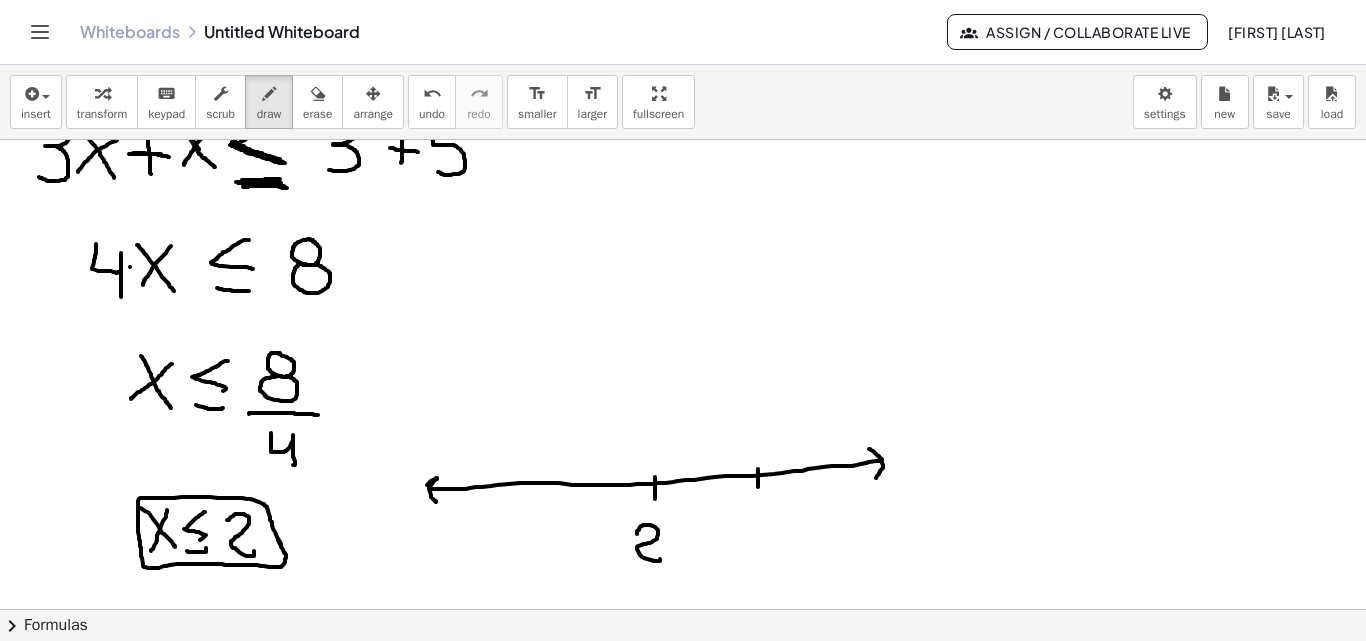 drag, startPoint x: 758, startPoint y: 472, endPoint x: 758, endPoint y: 487, distance: 15 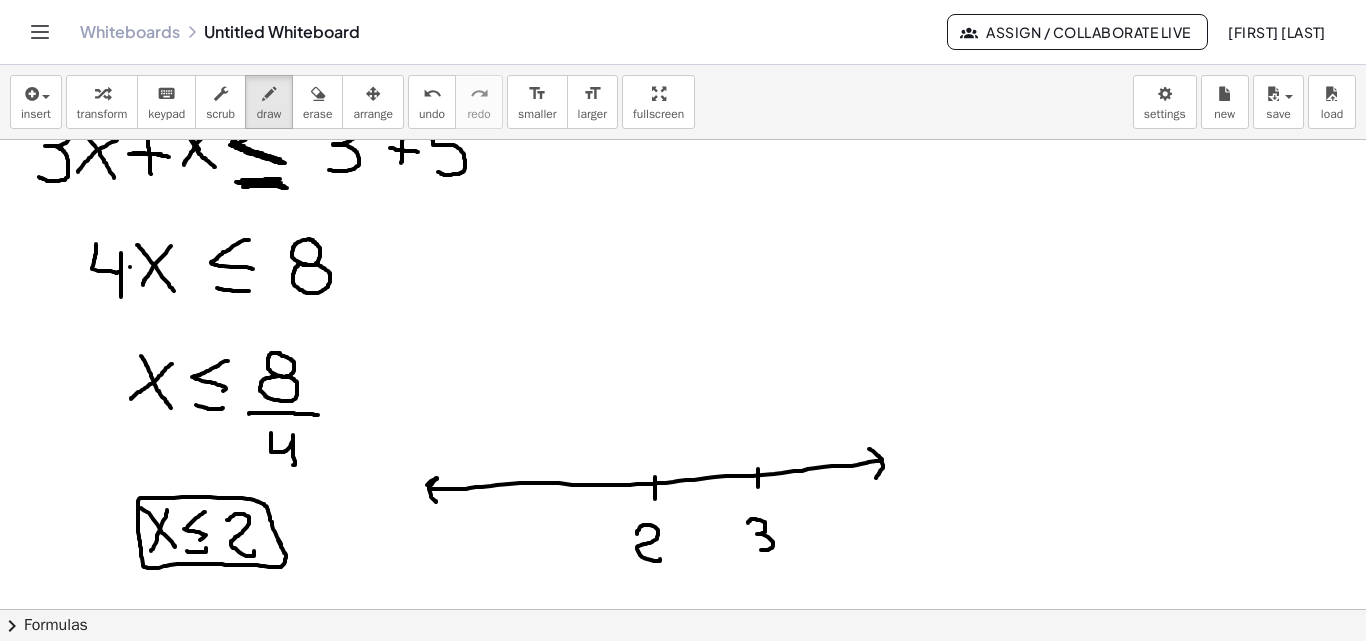 drag, startPoint x: 748, startPoint y: 523, endPoint x: 726, endPoint y: 551, distance: 35.608986 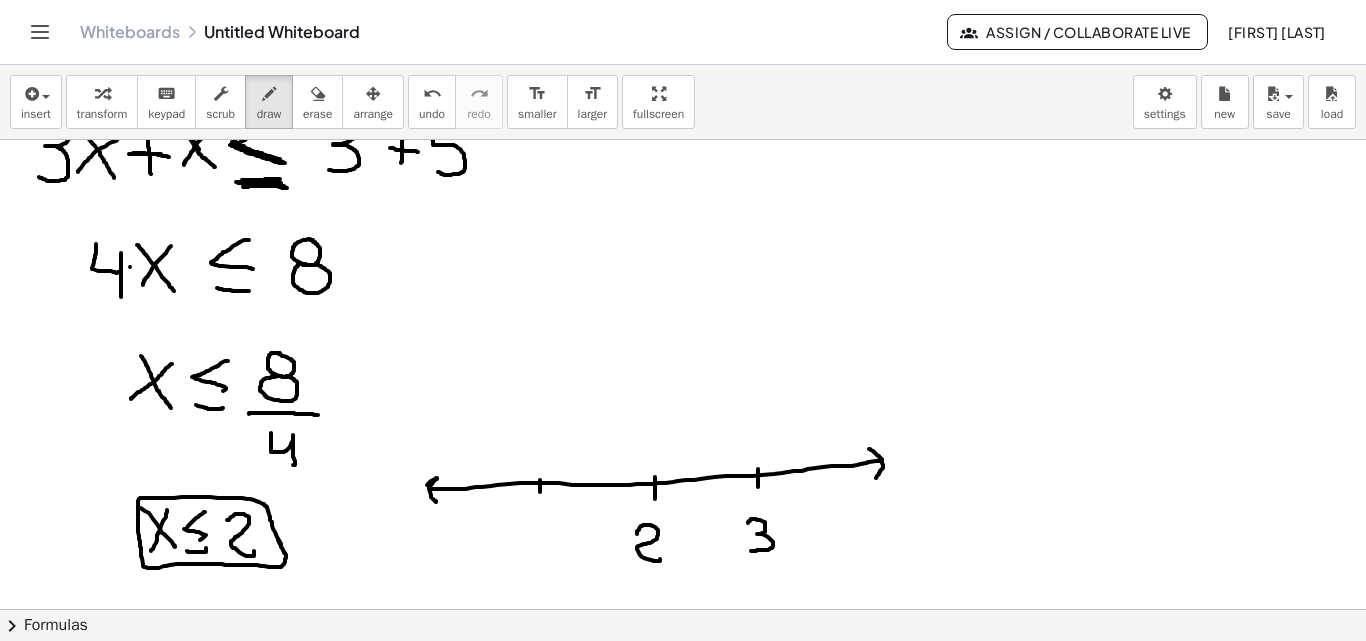 drag, startPoint x: 540, startPoint y: 480, endPoint x: 534, endPoint y: 519, distance: 39.45884 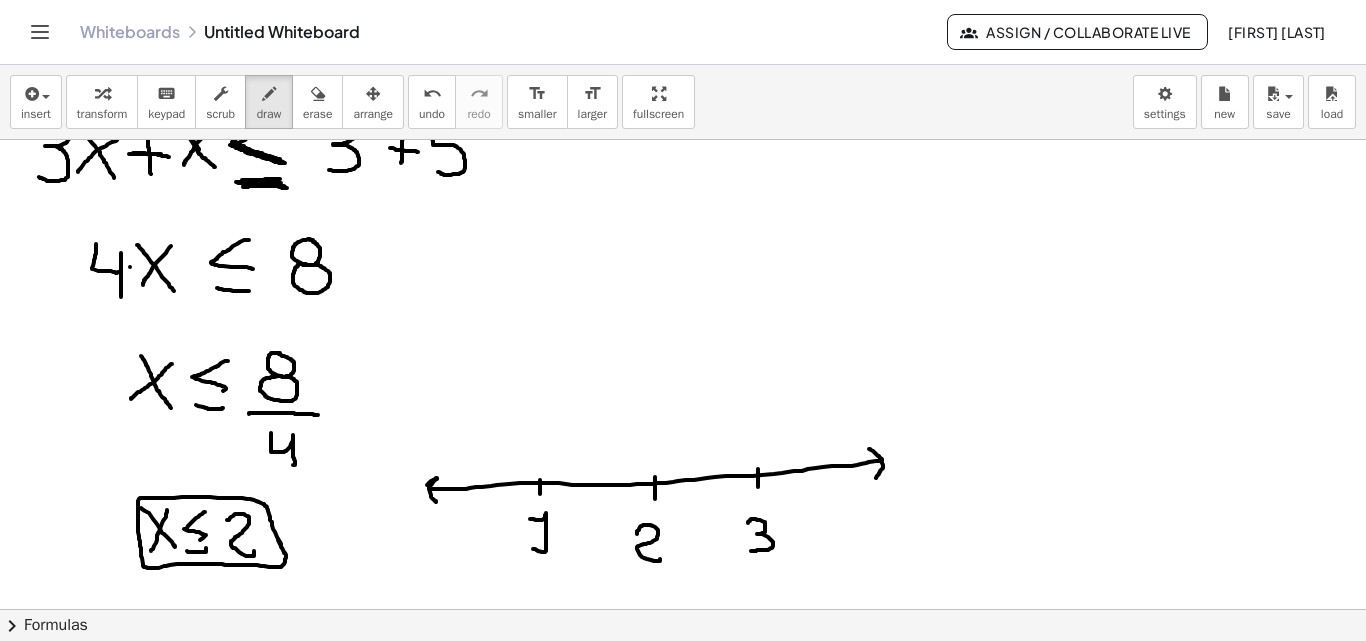 drag, startPoint x: 530, startPoint y: 519, endPoint x: 548, endPoint y: 552, distance: 37.589893 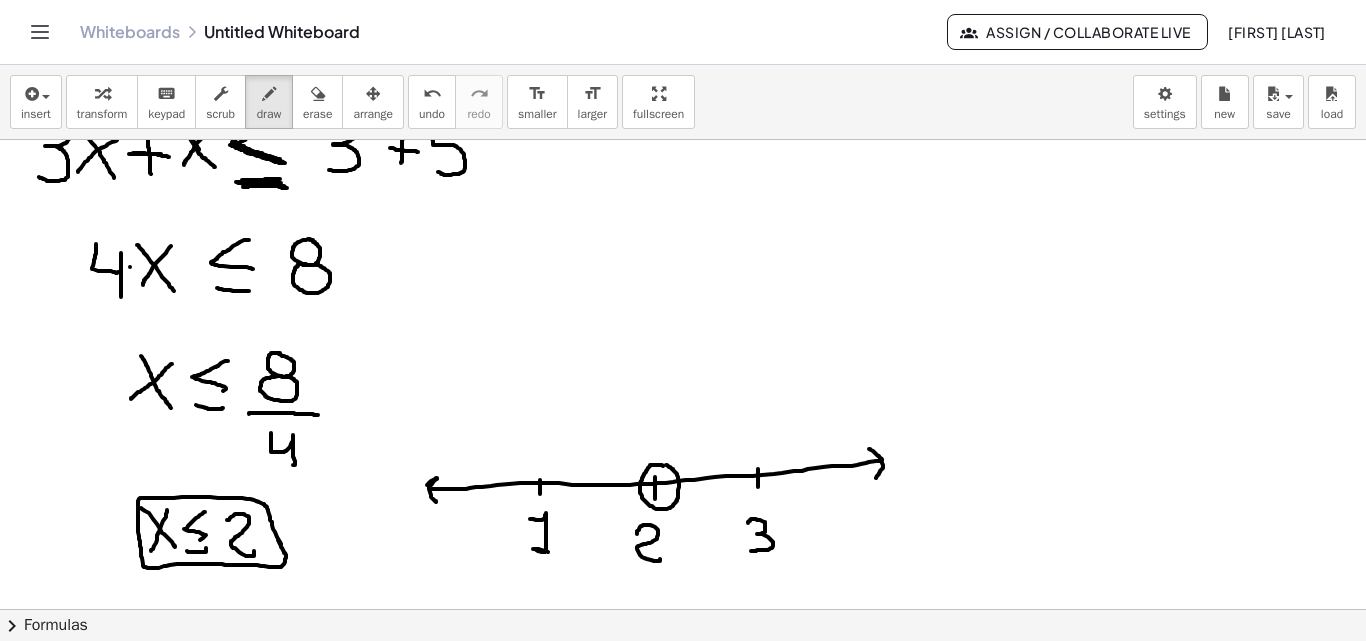 click at bounding box center [697, -1283] 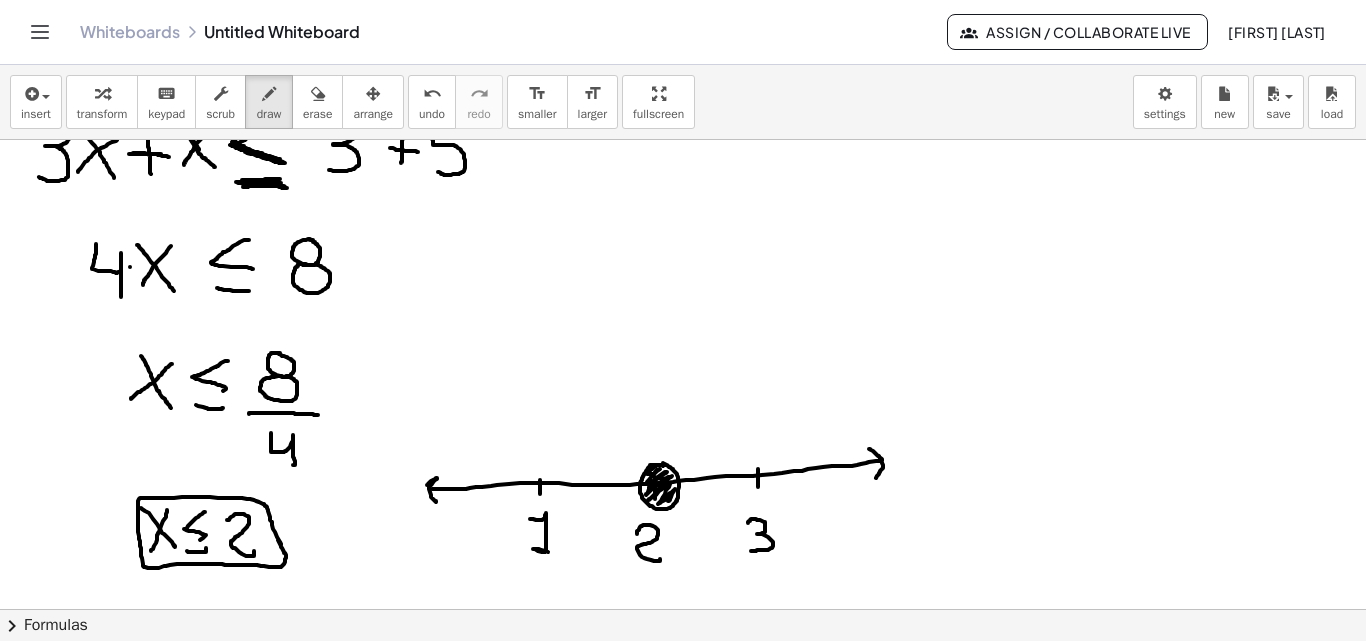drag, startPoint x: 660, startPoint y: 465, endPoint x: 678, endPoint y: 502, distance: 41.14608 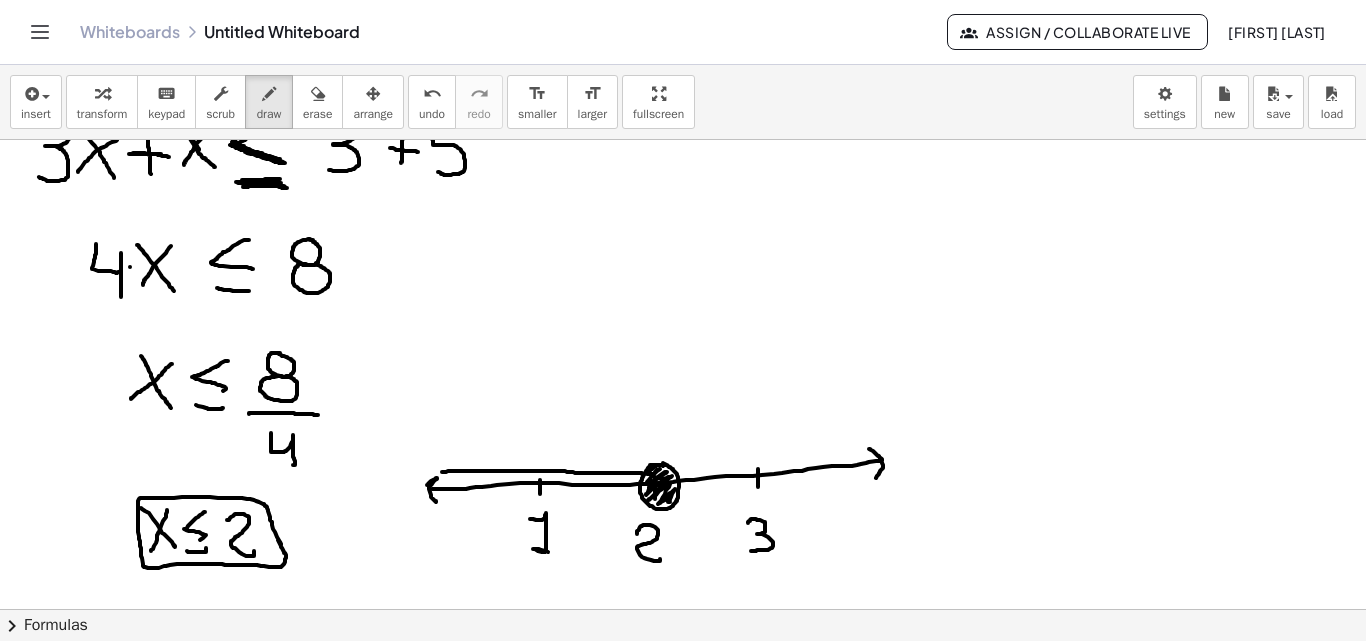 drag, startPoint x: 640, startPoint y: 473, endPoint x: 441, endPoint y: 473, distance: 199 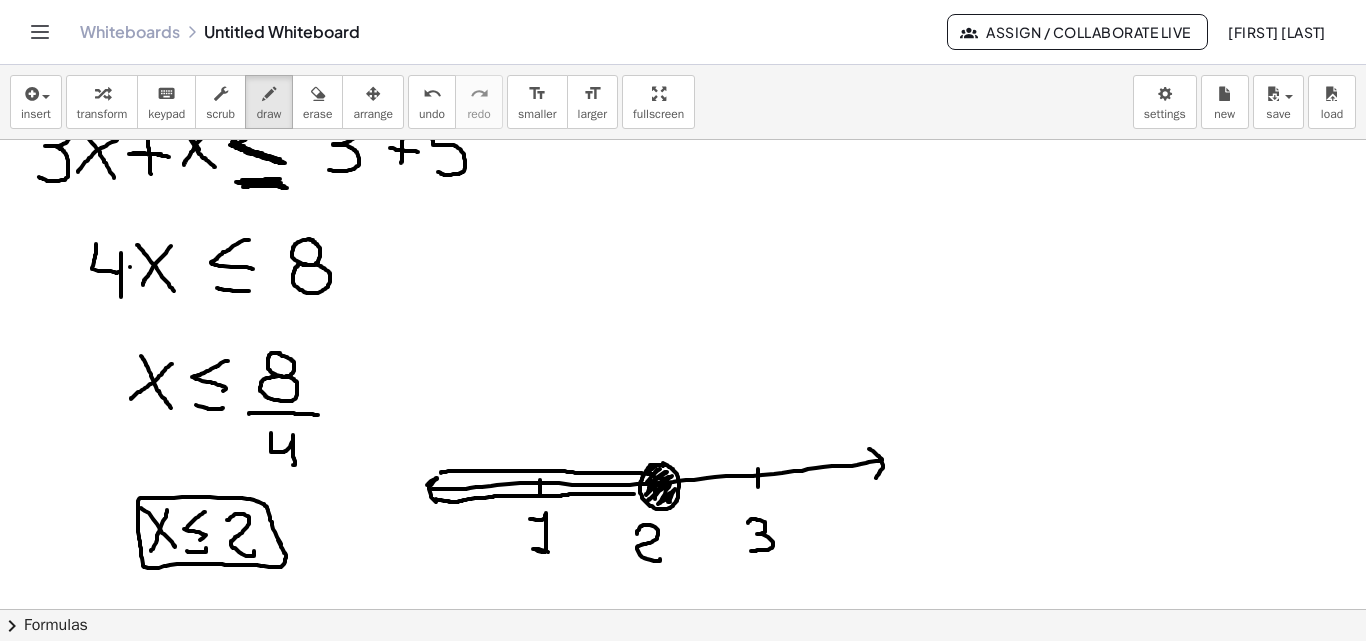 drag, startPoint x: 436, startPoint y: 499, endPoint x: 624, endPoint y: 493, distance: 188.09572 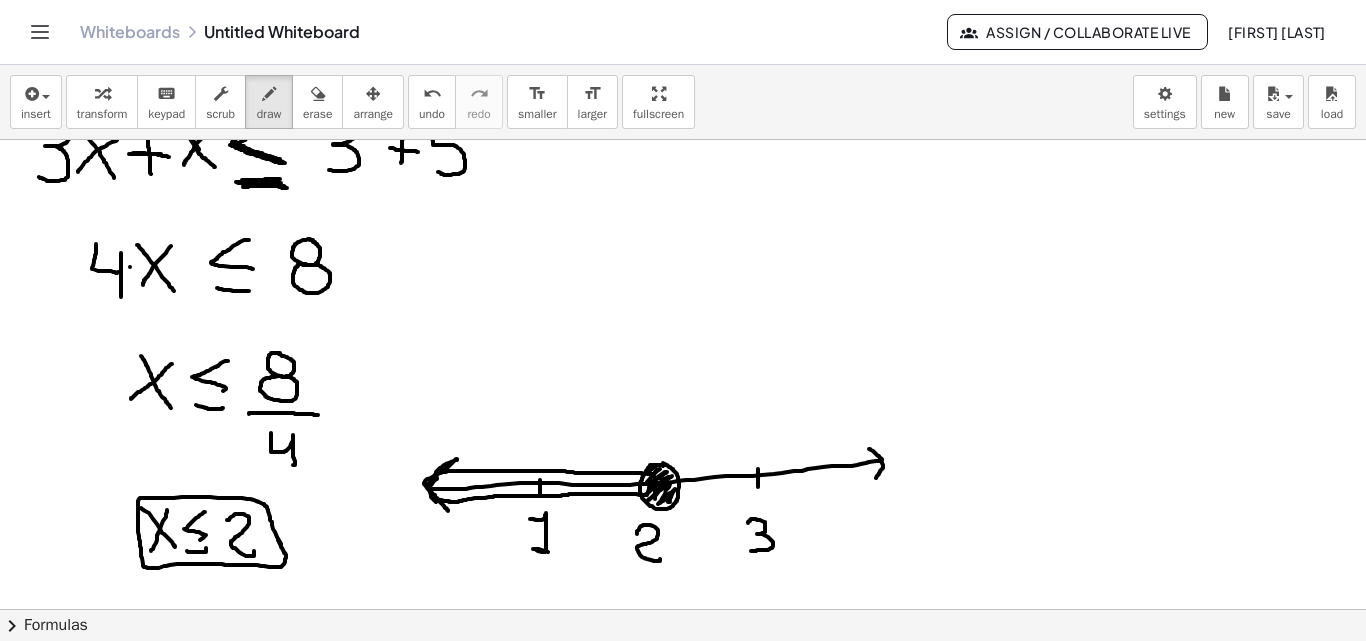 drag, startPoint x: 427, startPoint y: 479, endPoint x: 448, endPoint y: 495, distance: 26.400757 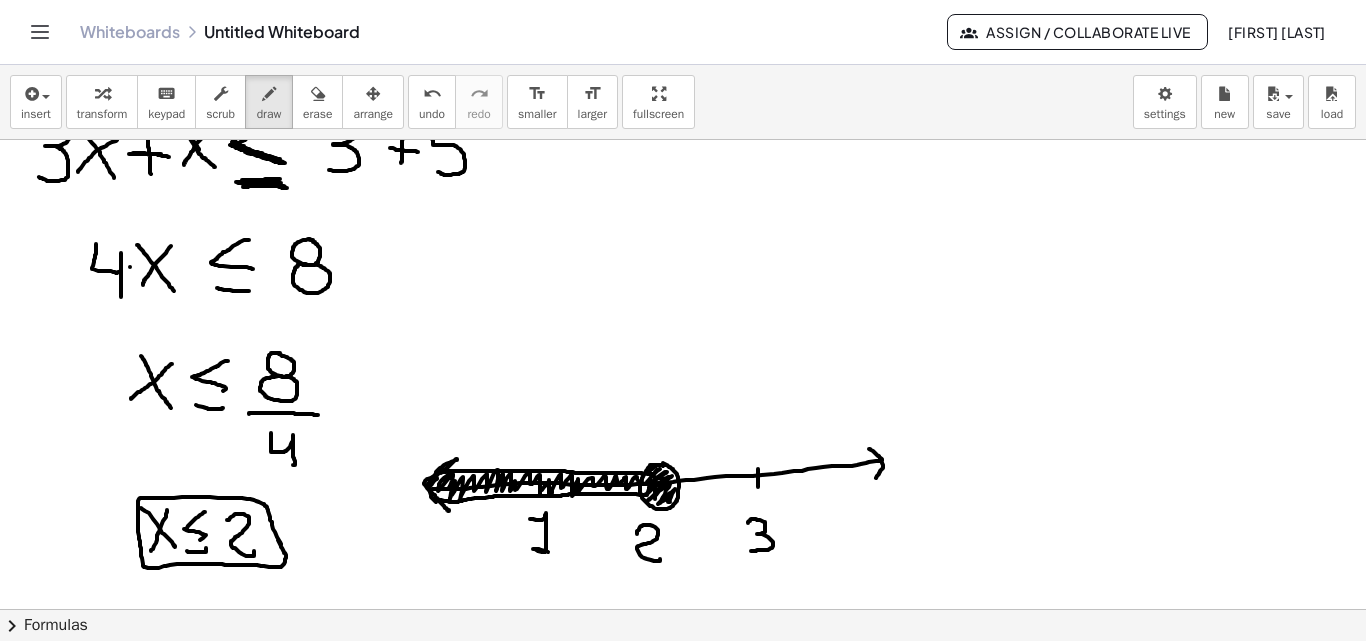 drag, startPoint x: 450, startPoint y: 474, endPoint x: 647, endPoint y: 483, distance: 197.20547 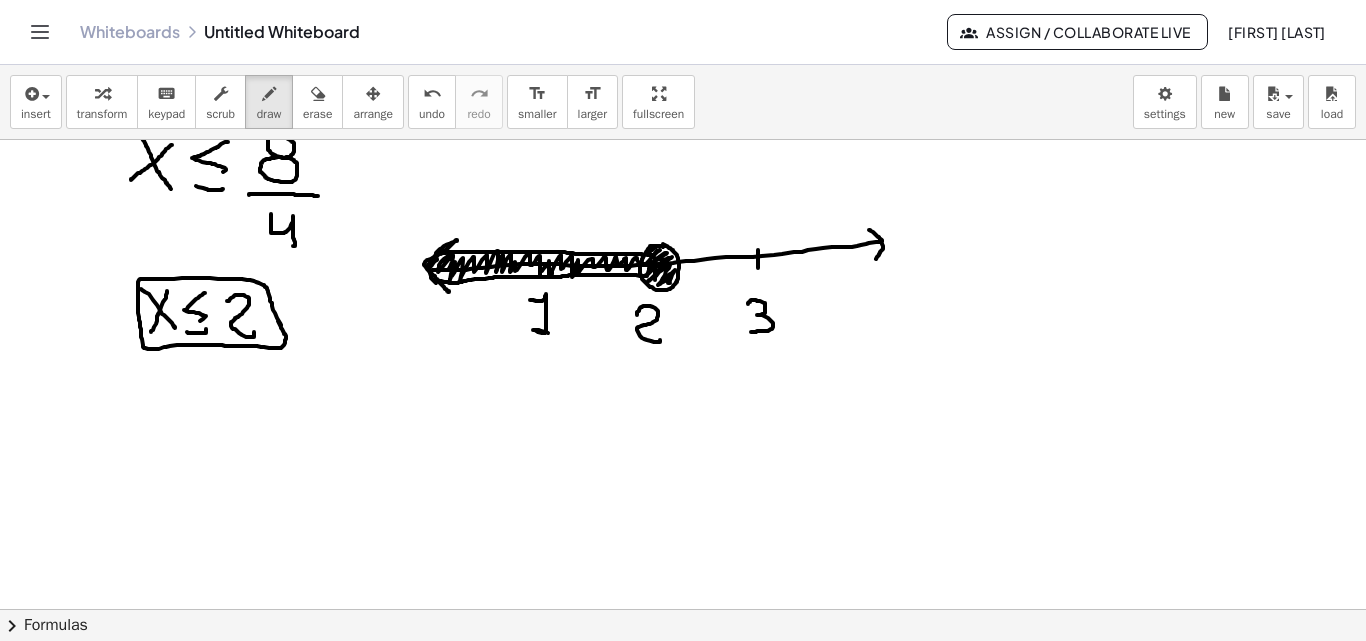 scroll, scrollTop: 3814, scrollLeft: 0, axis: vertical 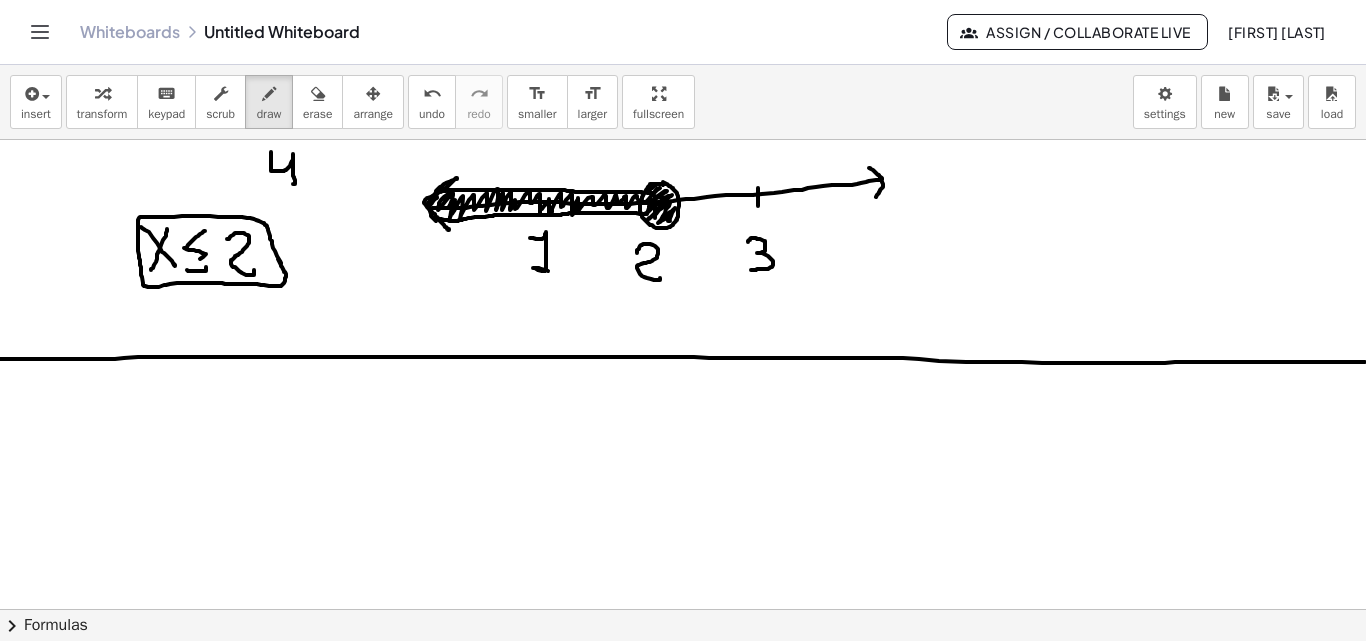drag, startPoint x: 0, startPoint y: 359, endPoint x: 1348, endPoint y: 361, distance: 1348.0015 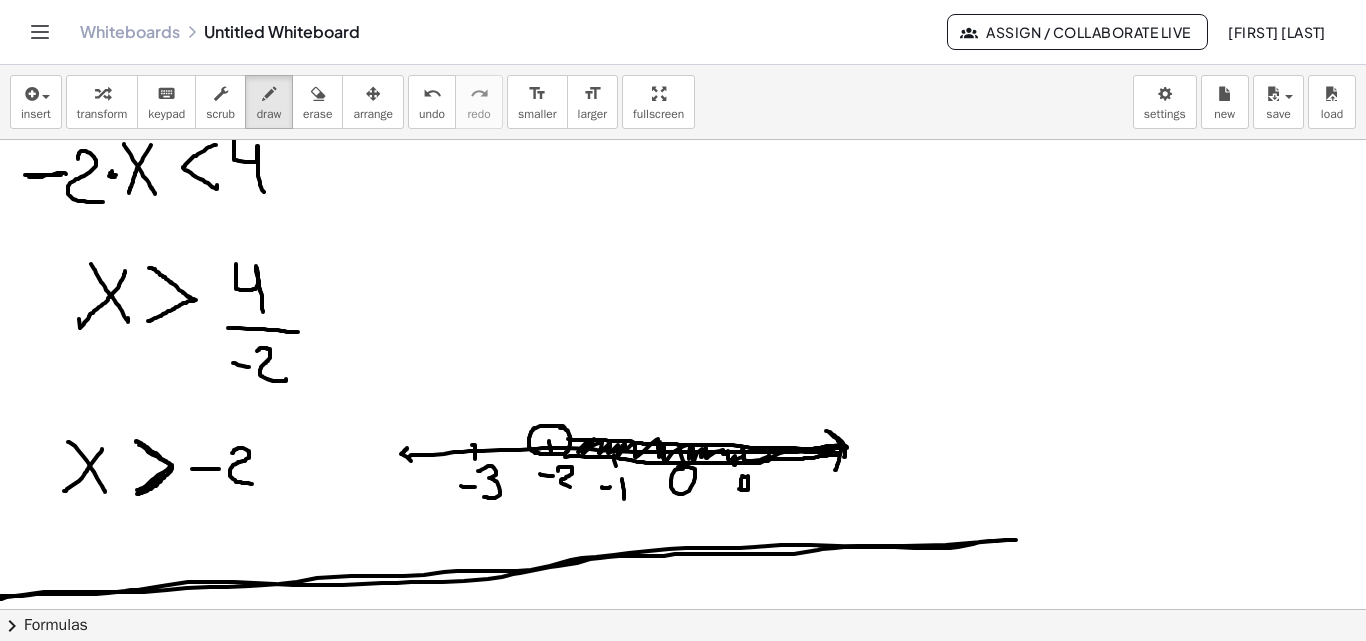 scroll, scrollTop: 627, scrollLeft: 0, axis: vertical 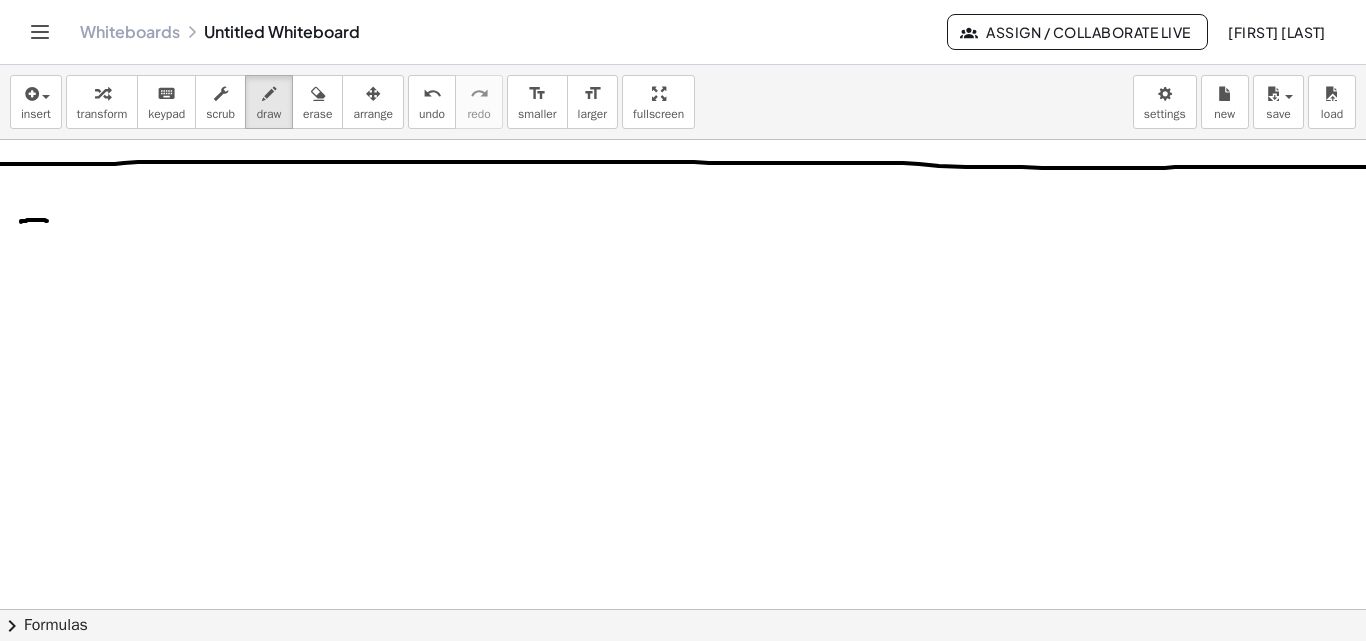drag, startPoint x: 21, startPoint y: 222, endPoint x: 49, endPoint y: 221, distance: 28.01785 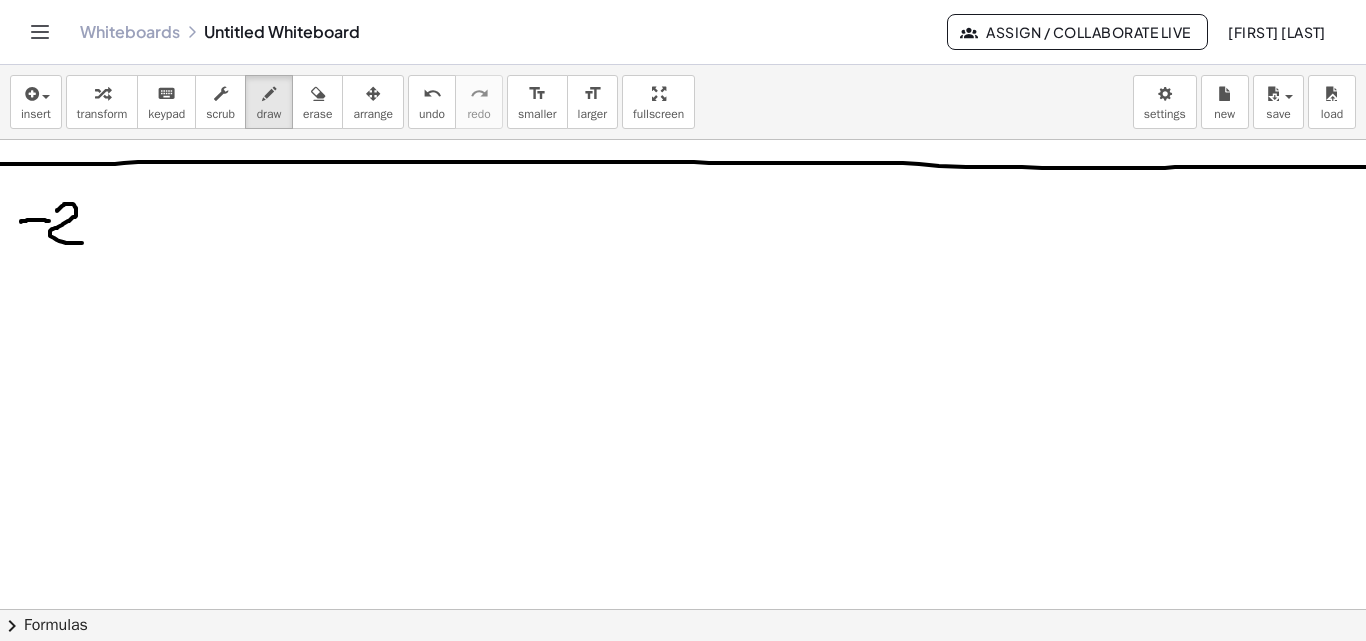 drag, startPoint x: 57, startPoint y: 211, endPoint x: 89, endPoint y: 237, distance: 41.231056 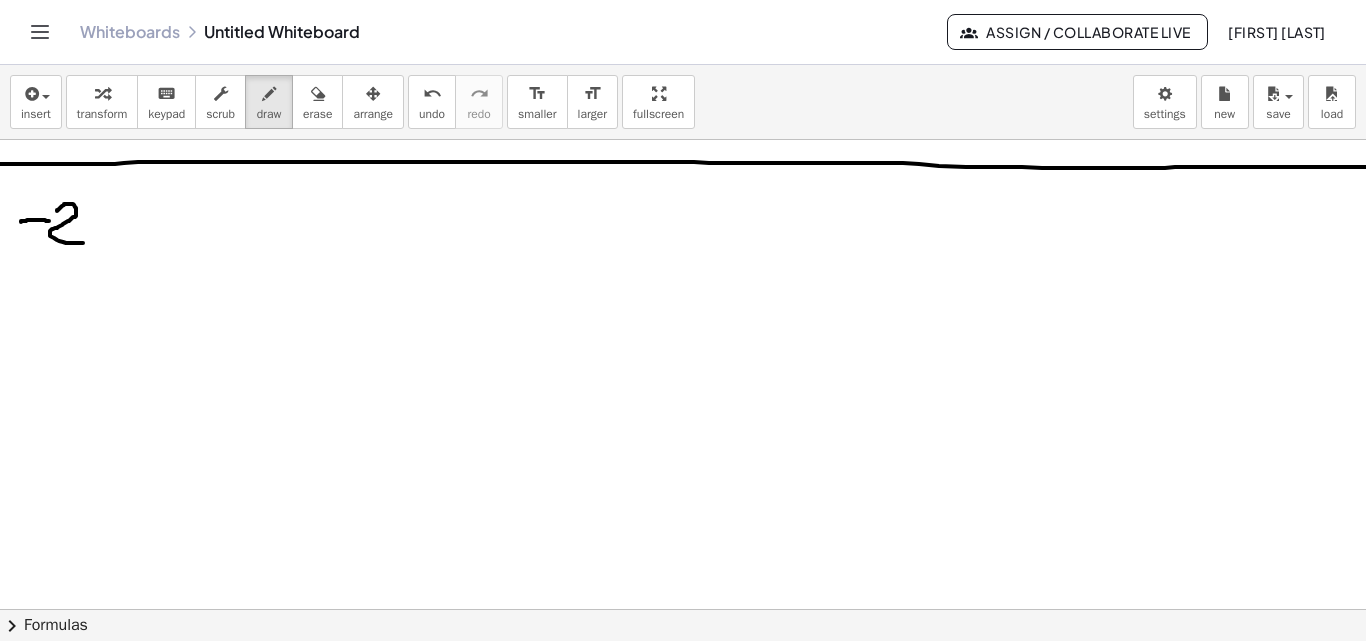 click at bounding box center [697, -1524] 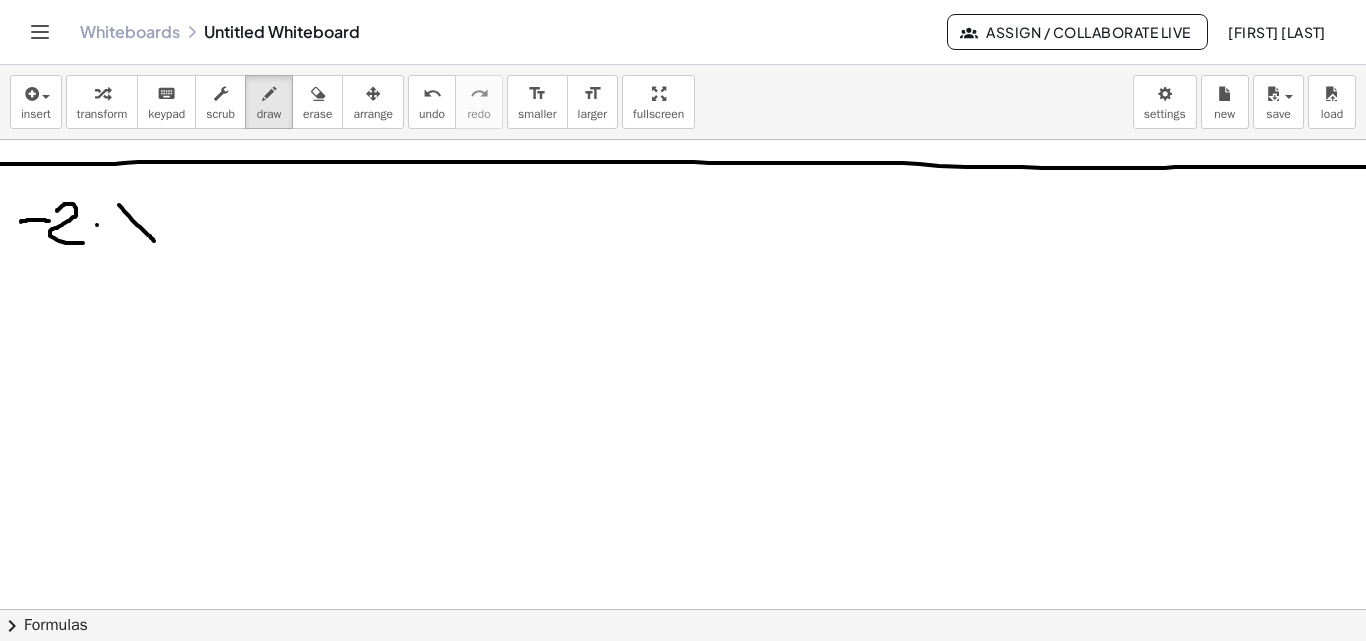 drag, startPoint x: 119, startPoint y: 205, endPoint x: 150, endPoint y: 213, distance: 32.01562 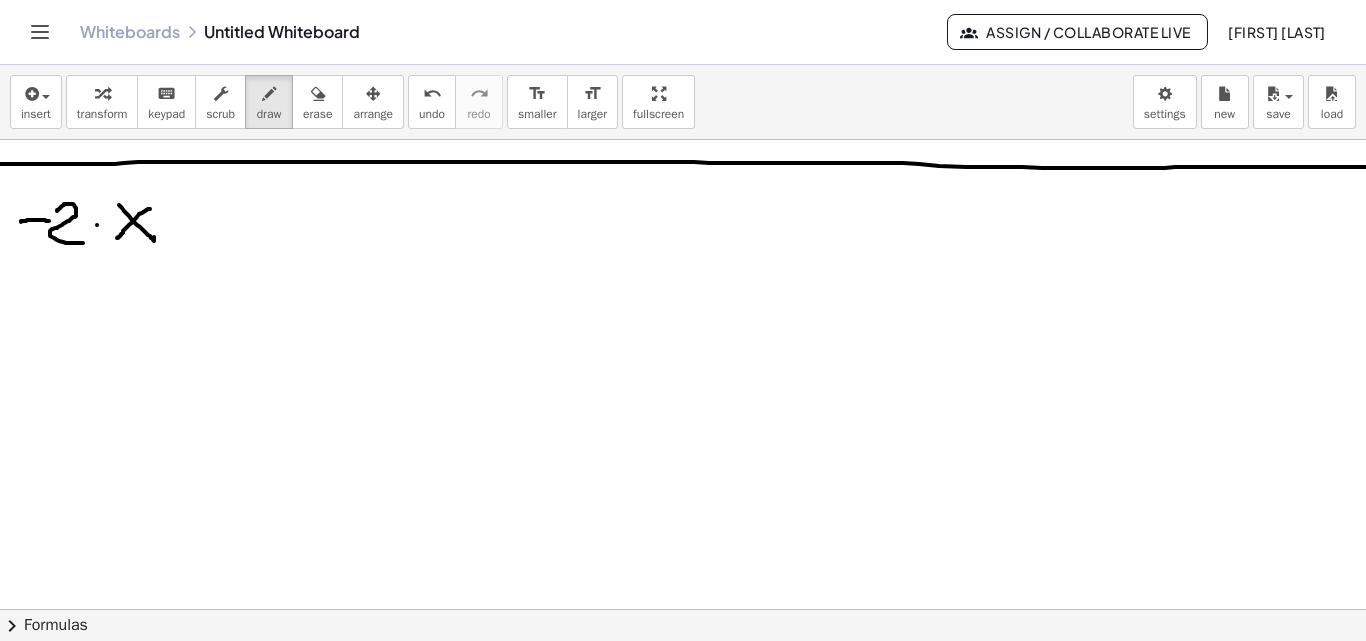 drag, startPoint x: 150, startPoint y: 209, endPoint x: 117, endPoint y: 238, distance: 43.931767 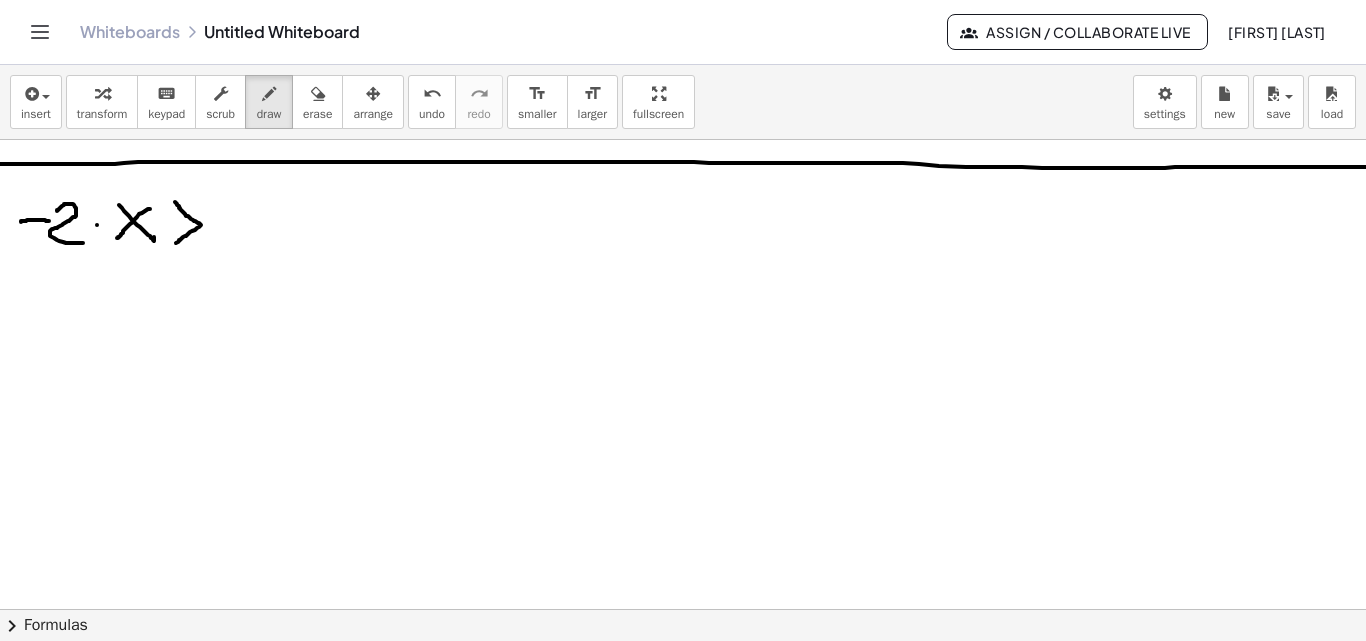 drag, startPoint x: 175, startPoint y: 202, endPoint x: 171, endPoint y: 247, distance: 45.17743 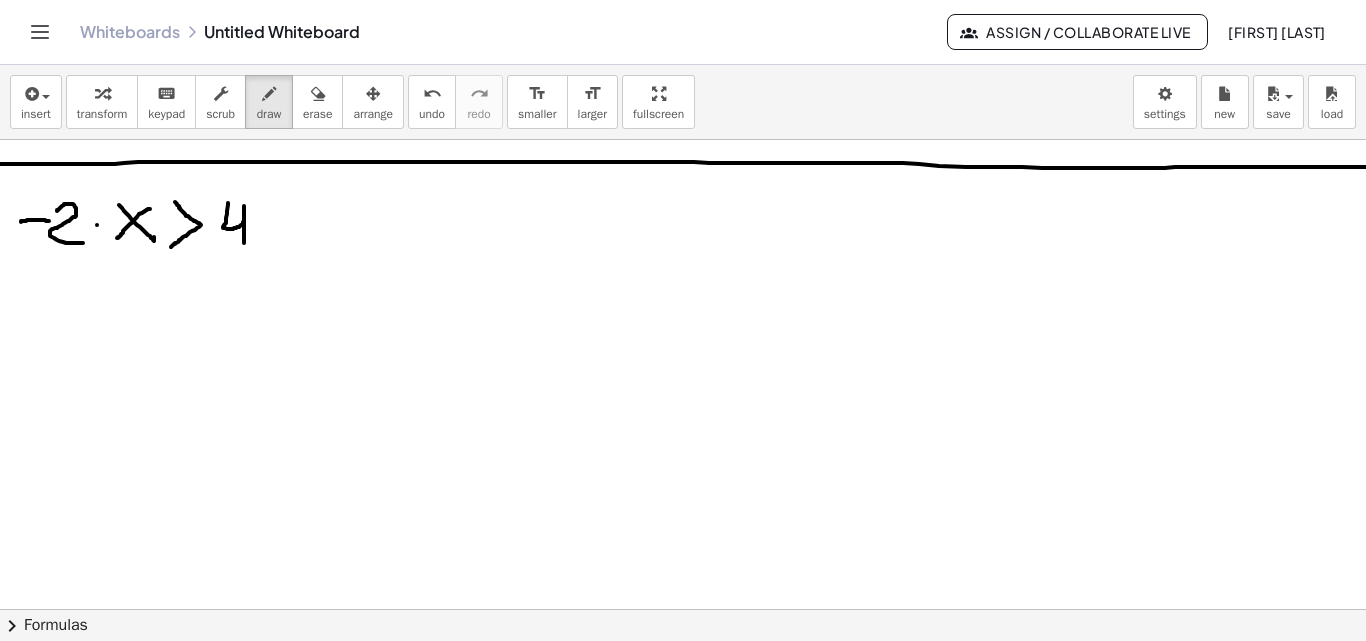 drag, startPoint x: 228, startPoint y: 203, endPoint x: 244, endPoint y: 243, distance: 43.081318 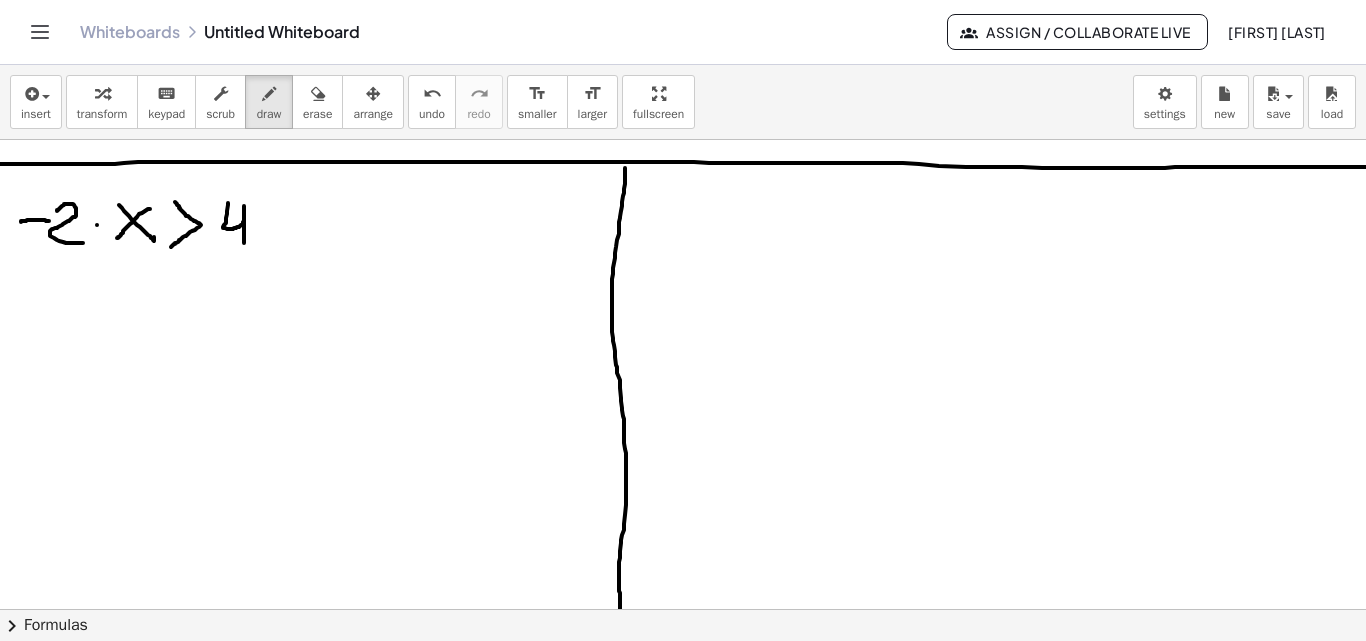 drag, startPoint x: 625, startPoint y: 168, endPoint x: 624, endPoint y: 622, distance: 454.0011 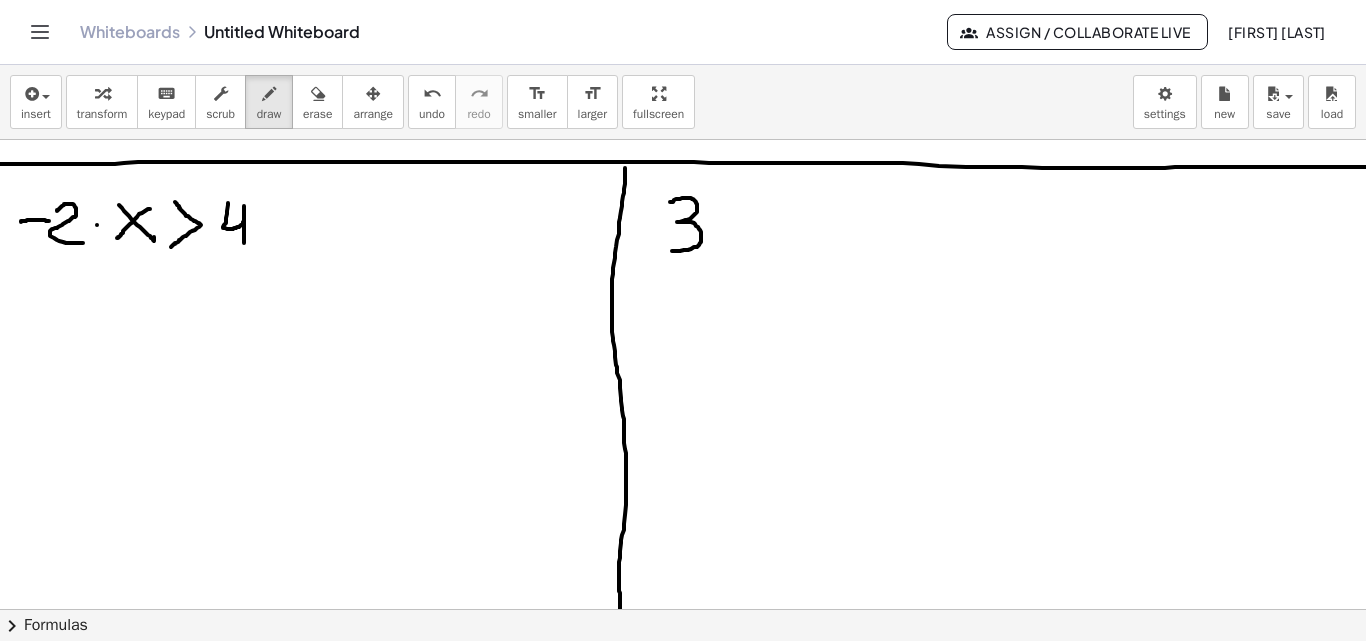 drag, startPoint x: 670, startPoint y: 202, endPoint x: 671, endPoint y: 249, distance: 47.010635 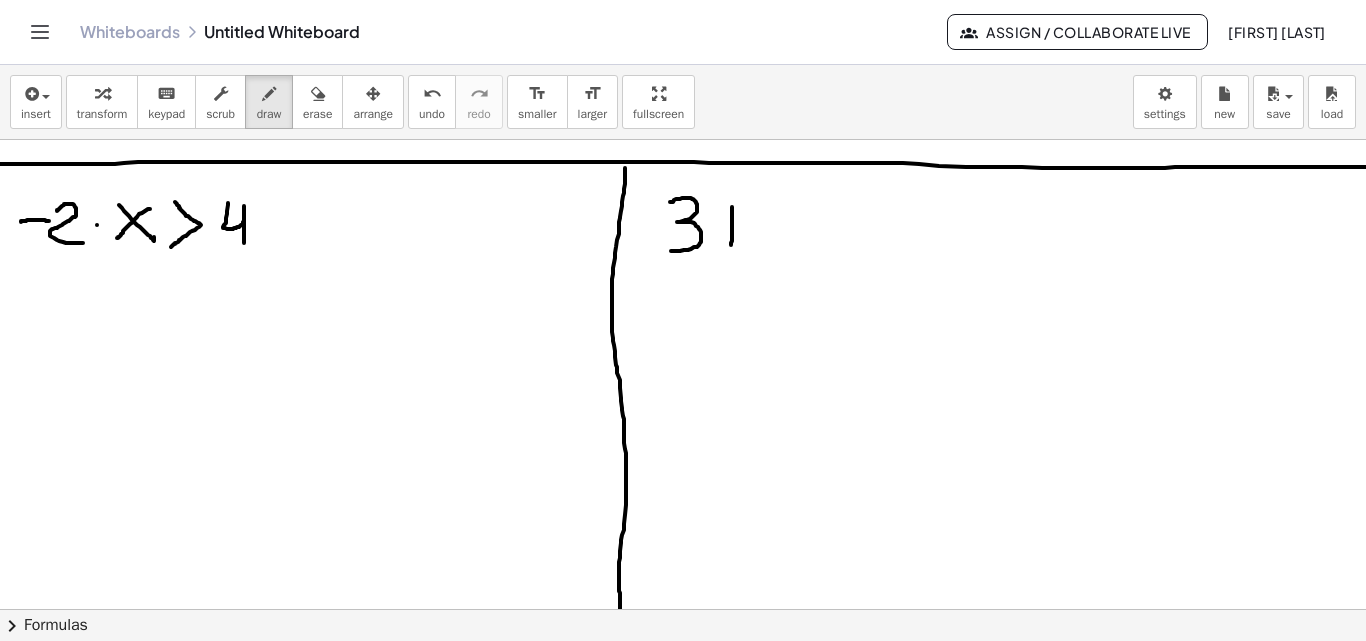 drag, startPoint x: 732, startPoint y: 223, endPoint x: 717, endPoint y: 234, distance: 18.601076 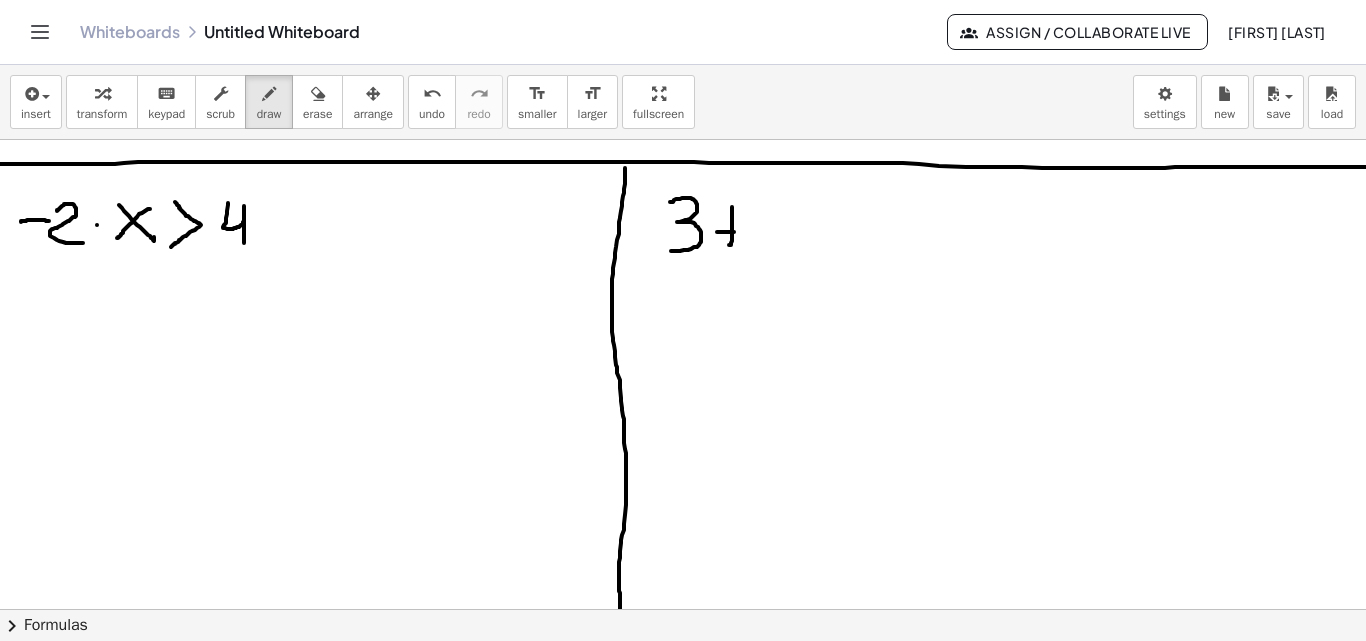 drag, startPoint x: 717, startPoint y: 232, endPoint x: 749, endPoint y: 232, distance: 32 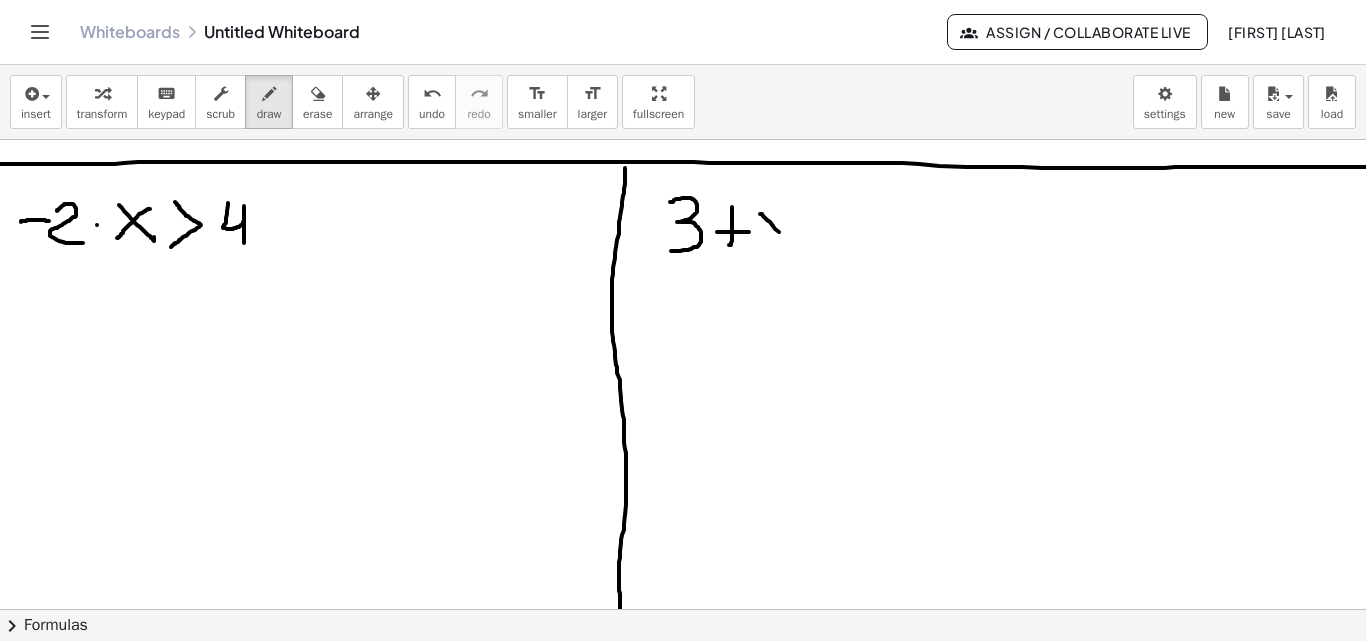 drag, startPoint x: 760, startPoint y: 214, endPoint x: 792, endPoint y: 246, distance: 45.254833 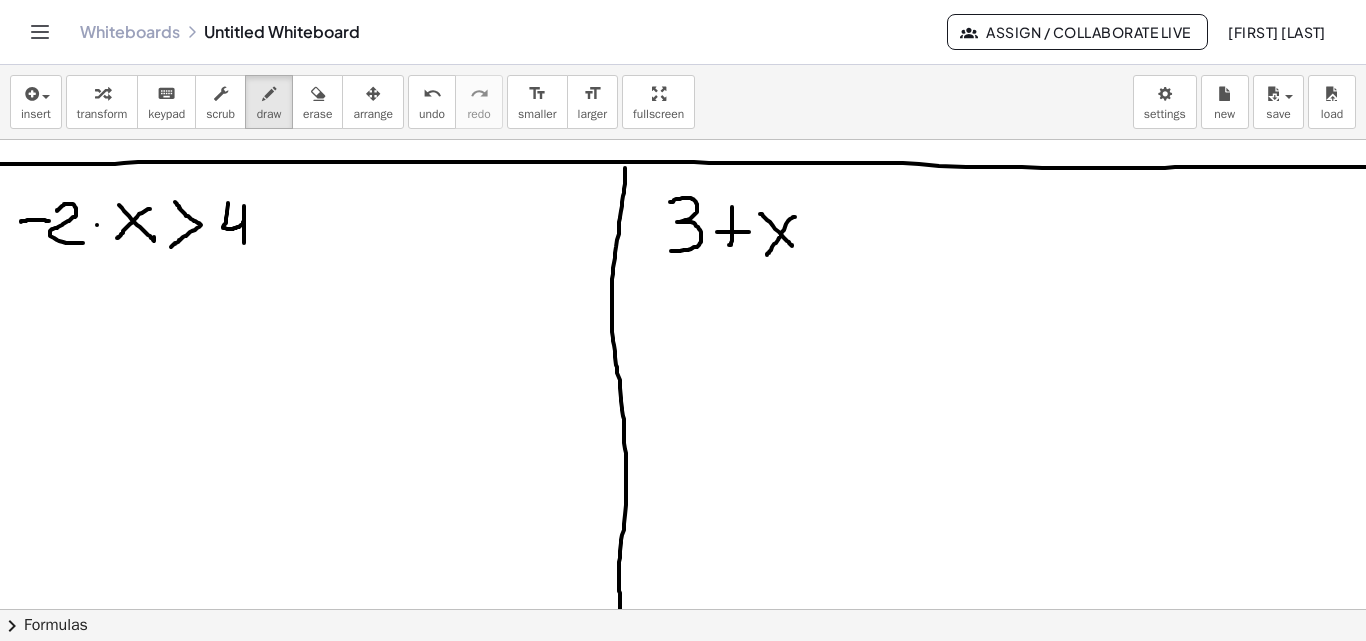 drag, startPoint x: 795, startPoint y: 217, endPoint x: 766, endPoint y: 255, distance: 47.801674 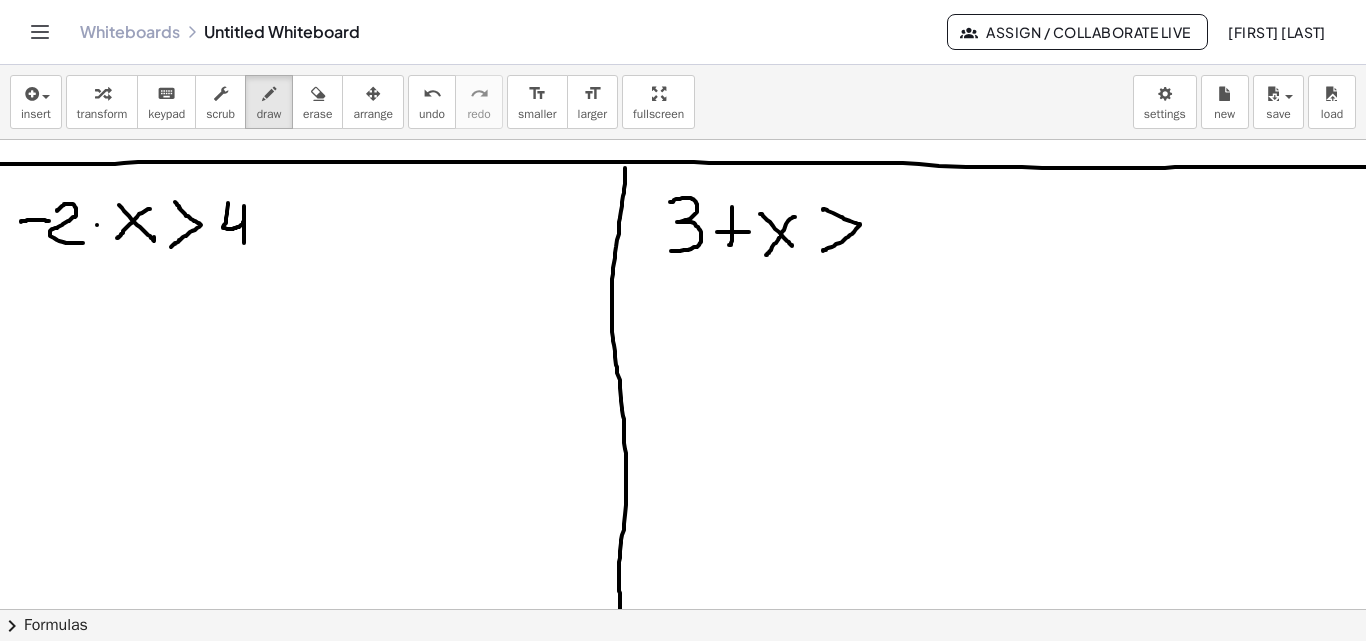 drag, startPoint x: 823, startPoint y: 210, endPoint x: 823, endPoint y: 251, distance: 41 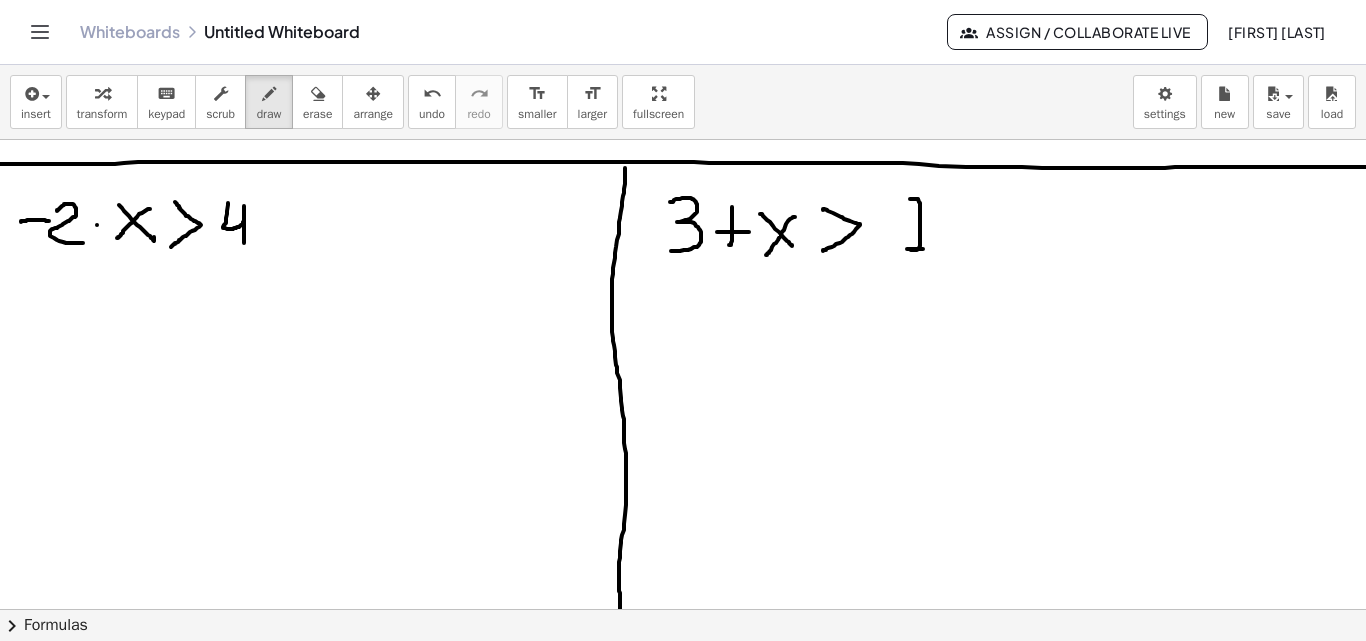 drag, startPoint x: 913, startPoint y: 199, endPoint x: 933, endPoint y: 251, distance: 55.713554 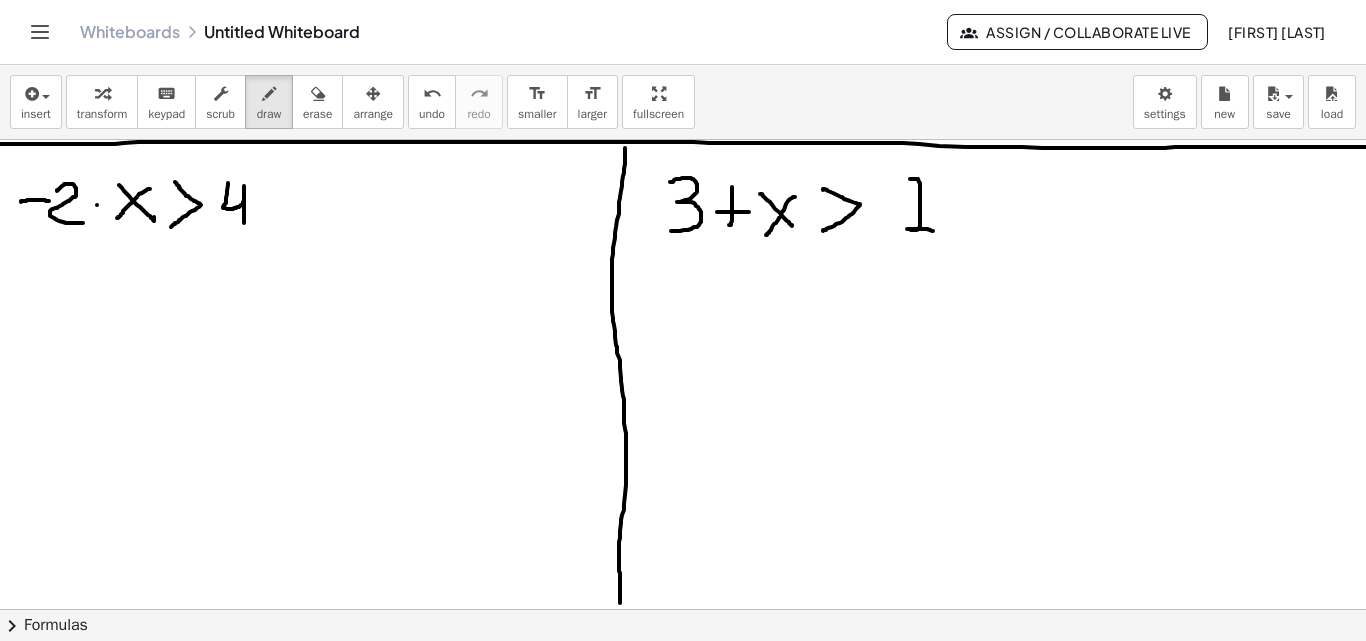 scroll, scrollTop: 4034, scrollLeft: 0, axis: vertical 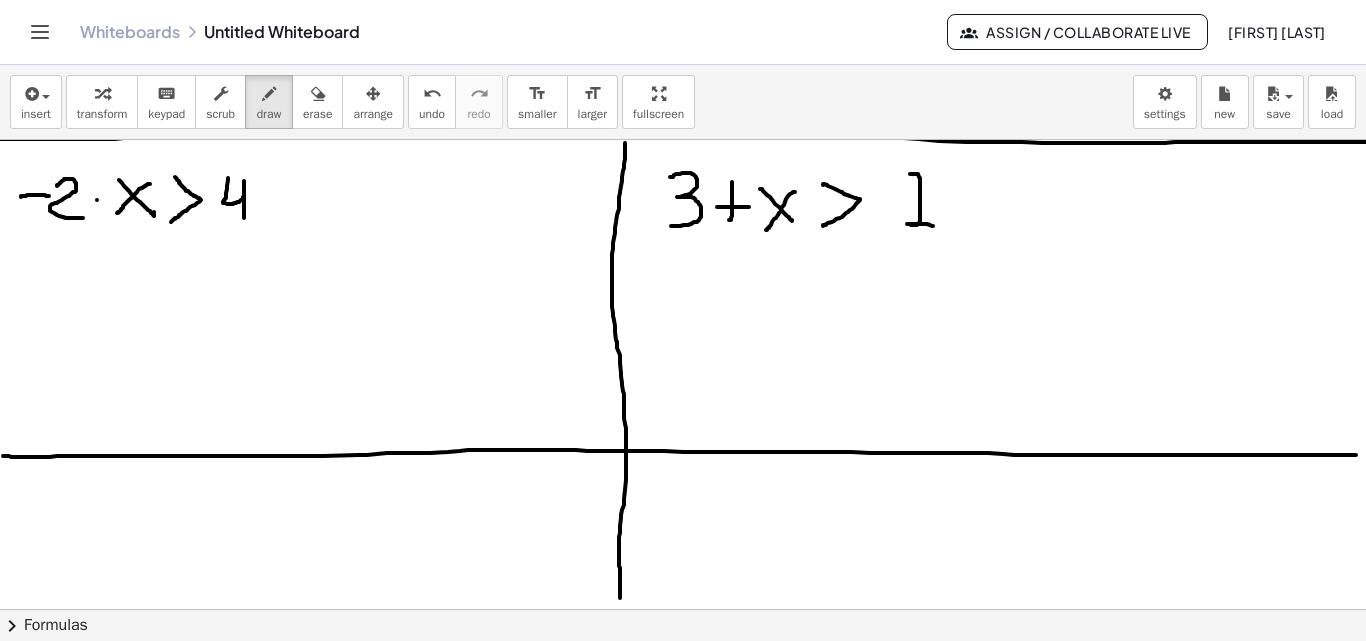 drag, startPoint x: 3, startPoint y: 456, endPoint x: 1371, endPoint y: 456, distance: 1368 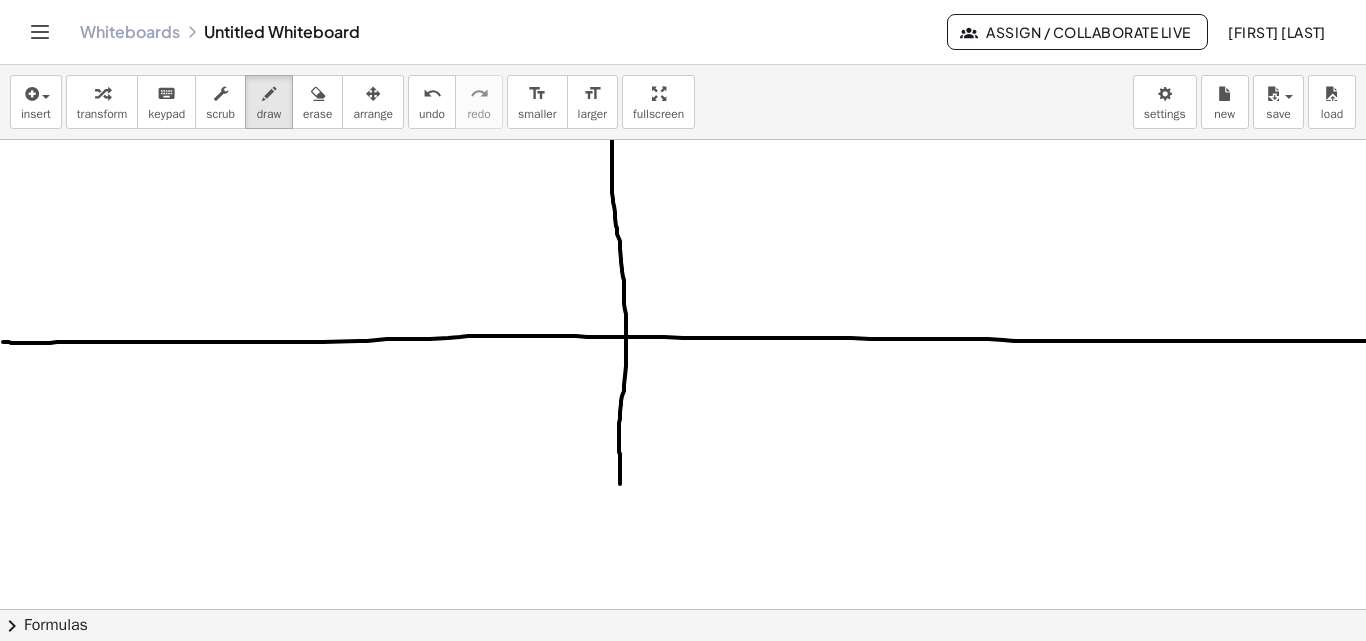 scroll, scrollTop: 4184, scrollLeft: 0, axis: vertical 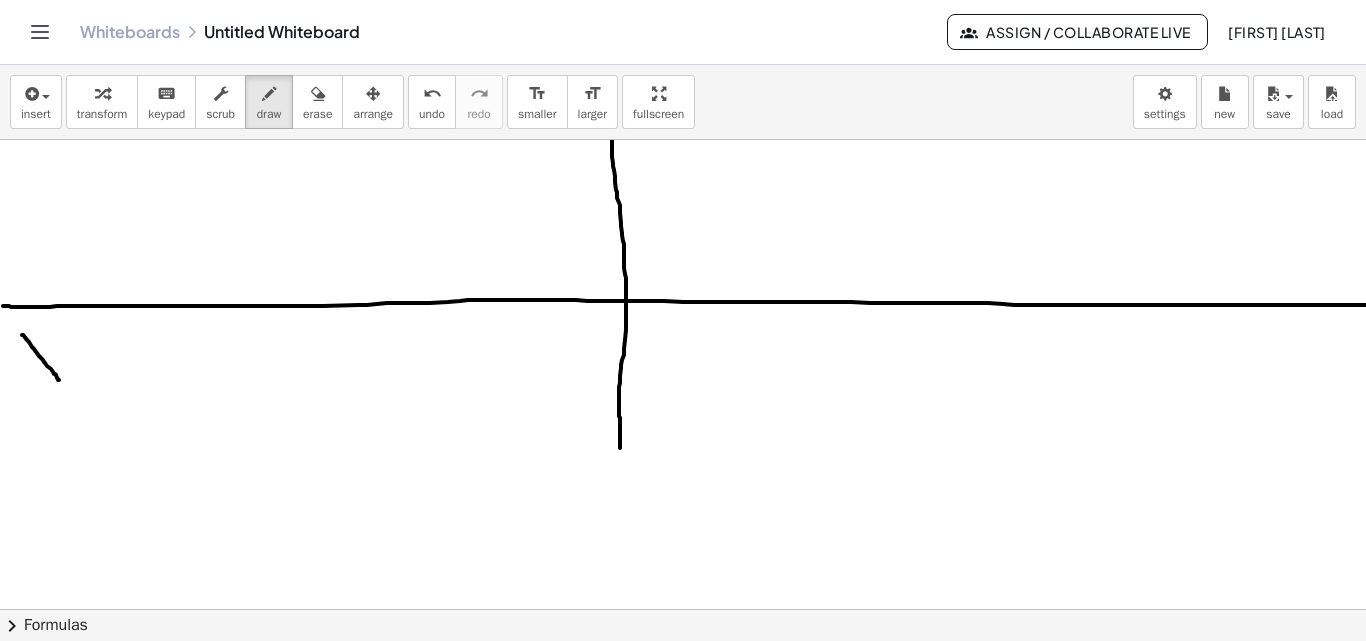 drag, startPoint x: 22, startPoint y: 335, endPoint x: 58, endPoint y: 370, distance: 50.20956 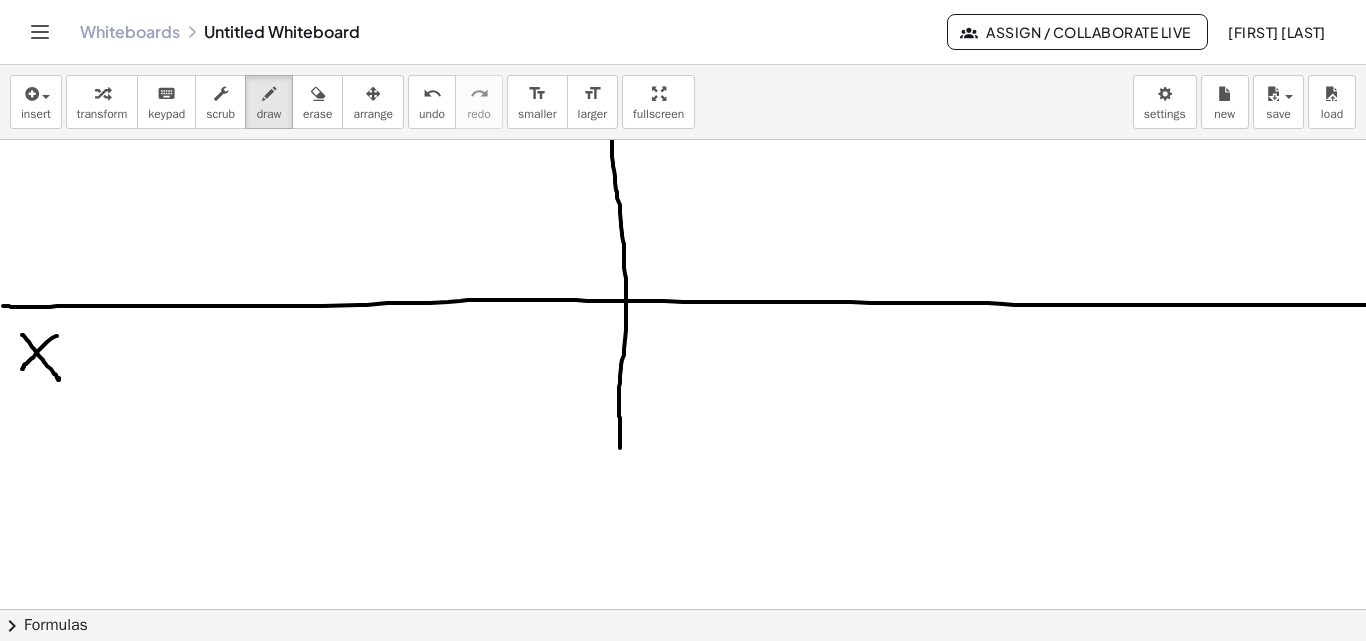 drag, startPoint x: 47, startPoint y: 342, endPoint x: 22, endPoint y: 369, distance: 36.796738 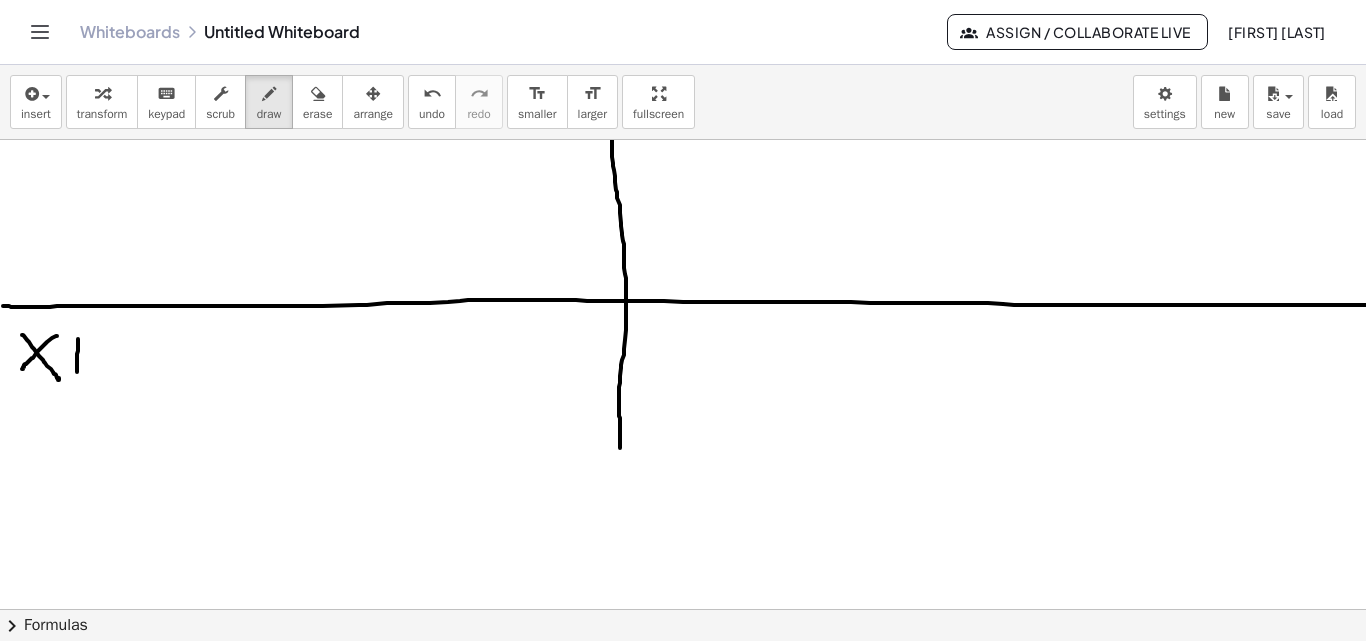 drag, startPoint x: 78, startPoint y: 339, endPoint x: 77, endPoint y: 372, distance: 33.01515 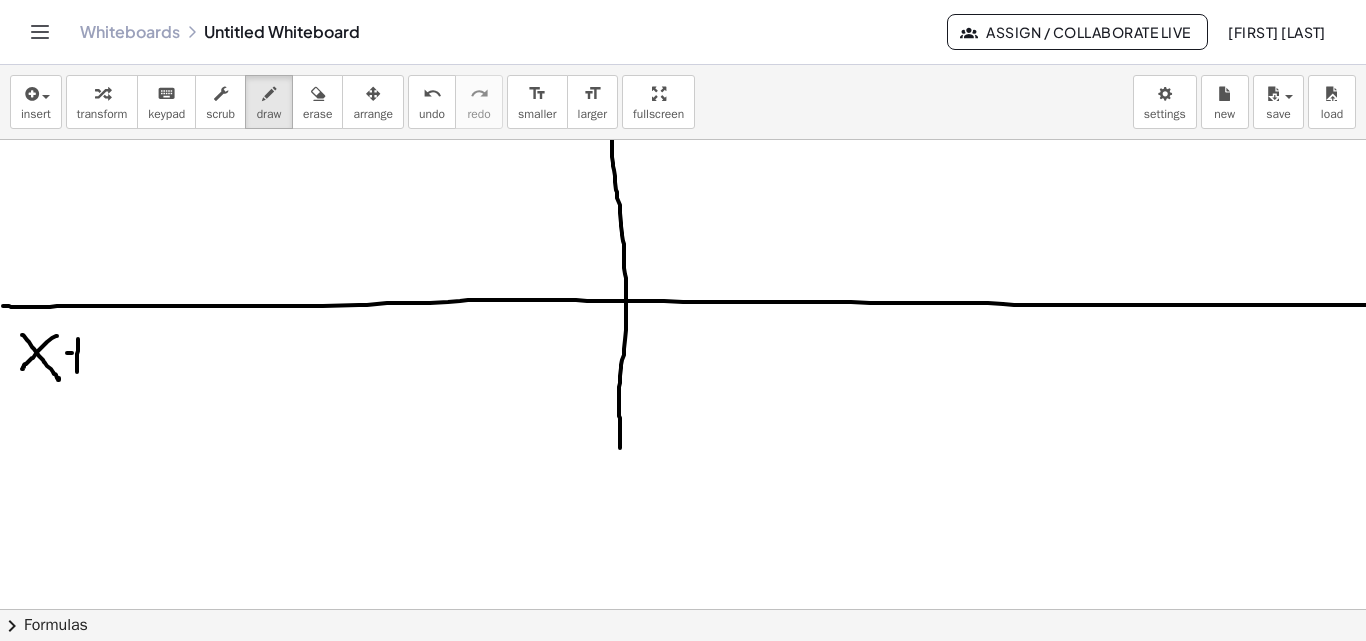 drag, startPoint x: 67, startPoint y: 353, endPoint x: 86, endPoint y: 353, distance: 19 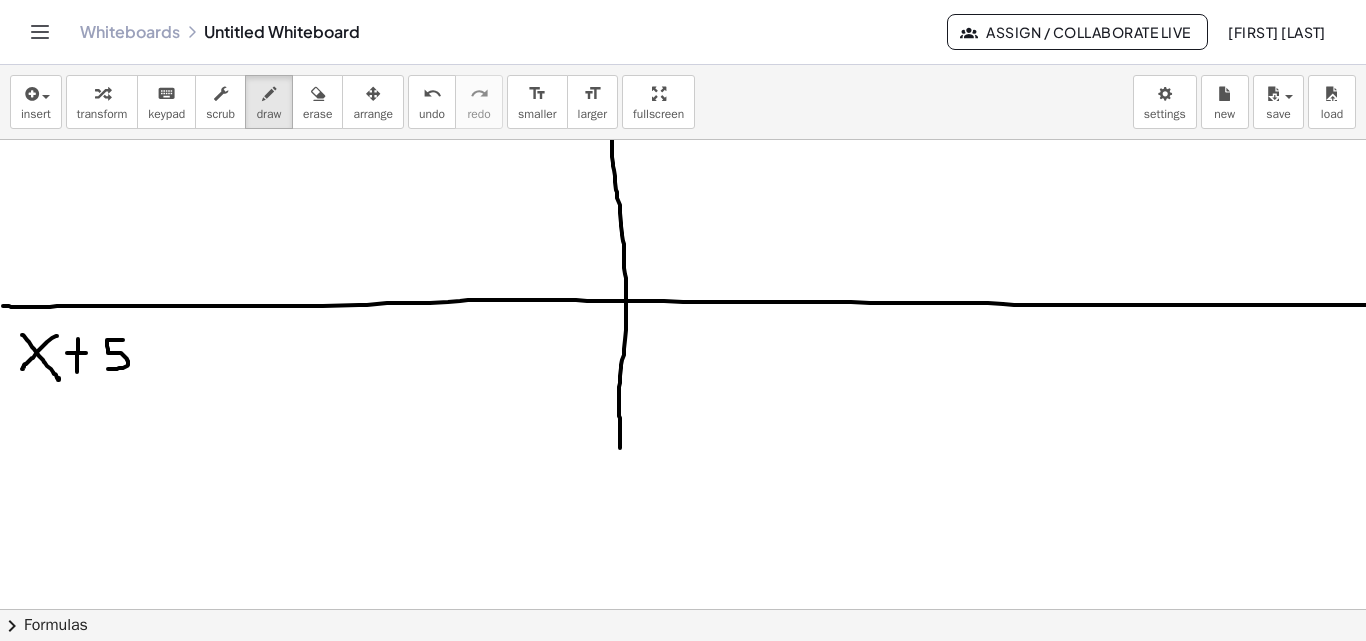 drag, startPoint x: 123, startPoint y: 340, endPoint x: 104, endPoint y: 367, distance: 33.01515 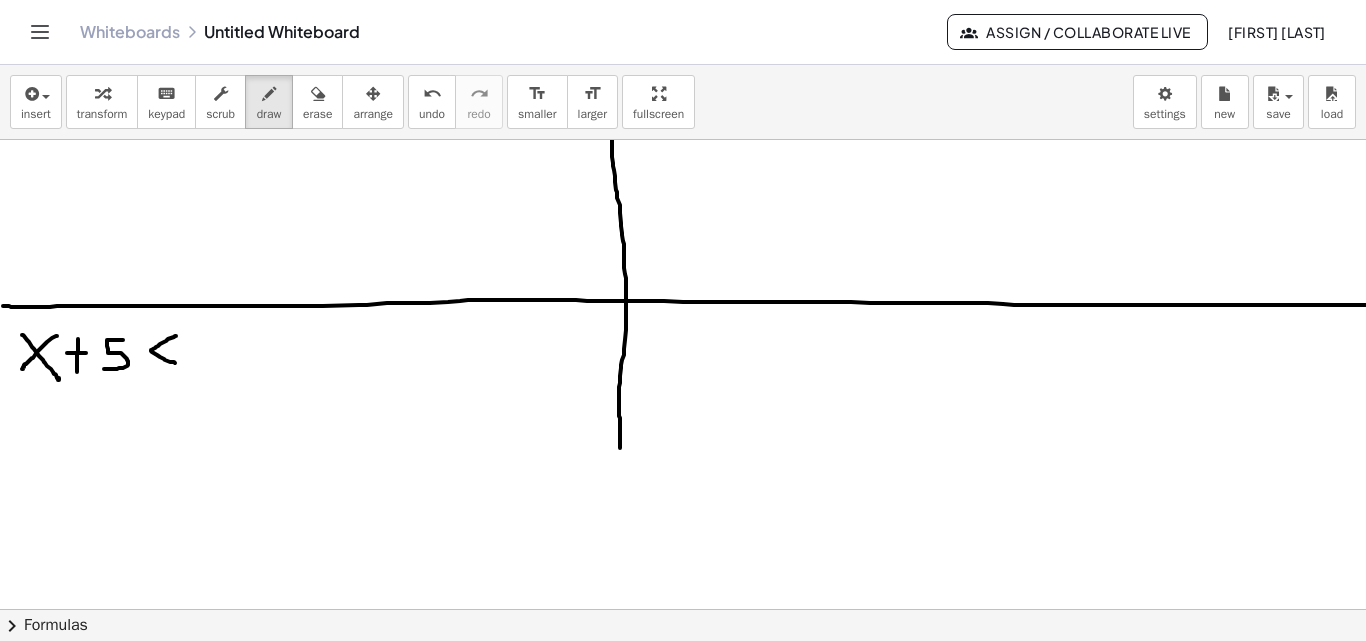 drag, startPoint x: 176, startPoint y: 336, endPoint x: 159, endPoint y: 371, distance: 38.910152 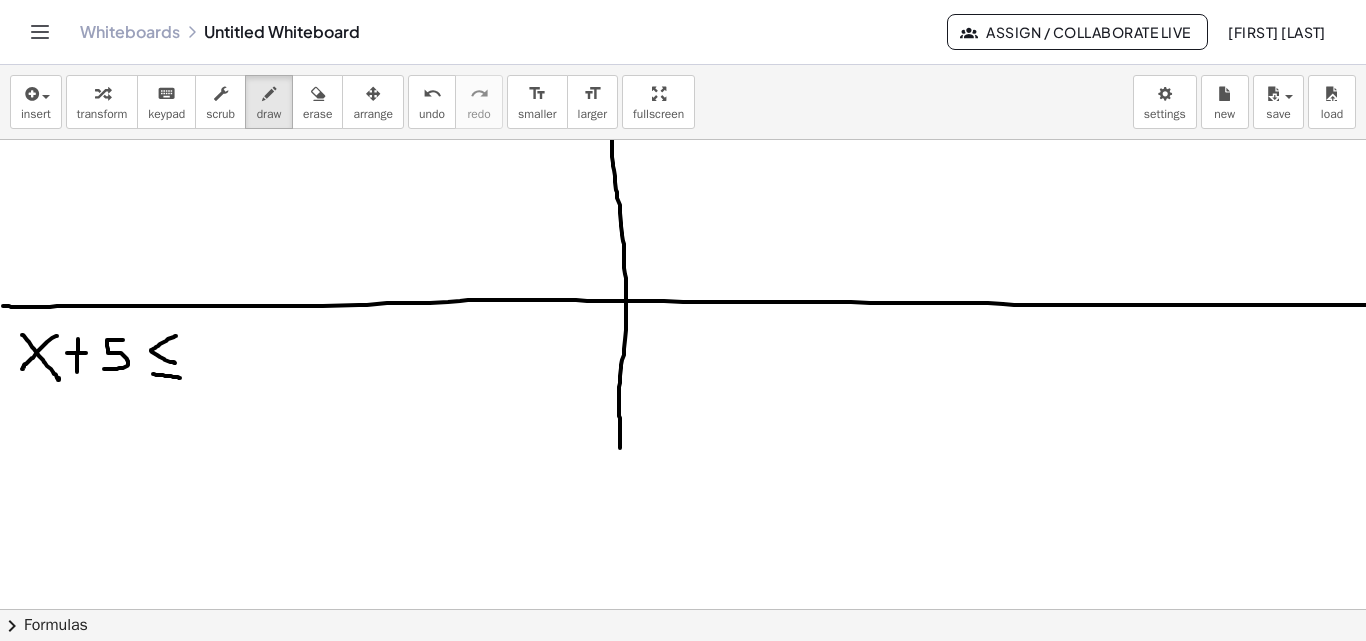 drag, startPoint x: 153, startPoint y: 374, endPoint x: 180, endPoint y: 378, distance: 27.294687 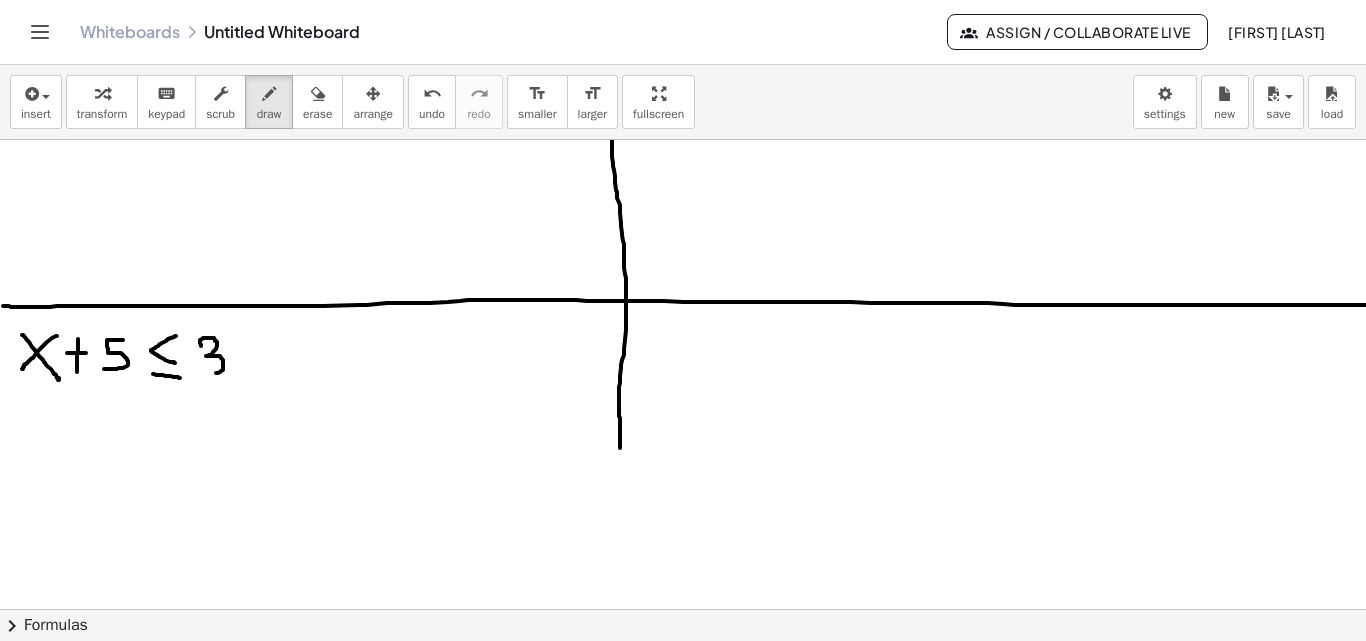 drag, startPoint x: 201, startPoint y: 346, endPoint x: 208, endPoint y: 372, distance: 26.925823 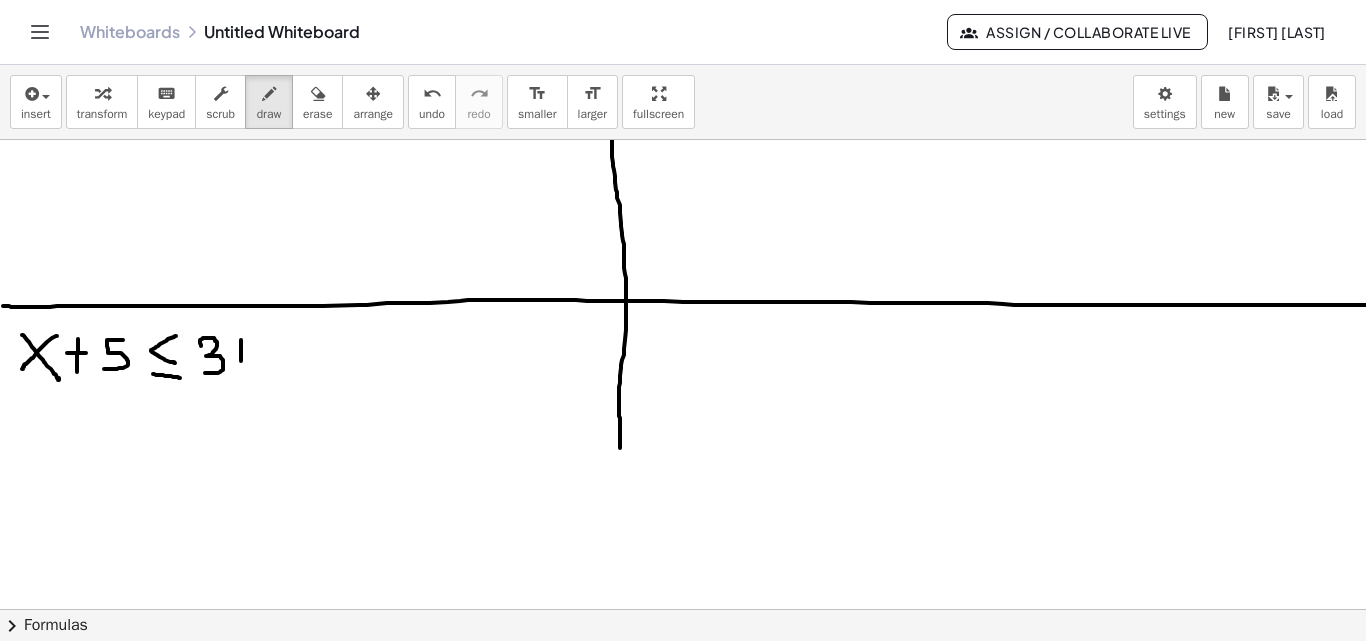 drag, startPoint x: 241, startPoint y: 340, endPoint x: 238, endPoint y: 364, distance: 24.186773 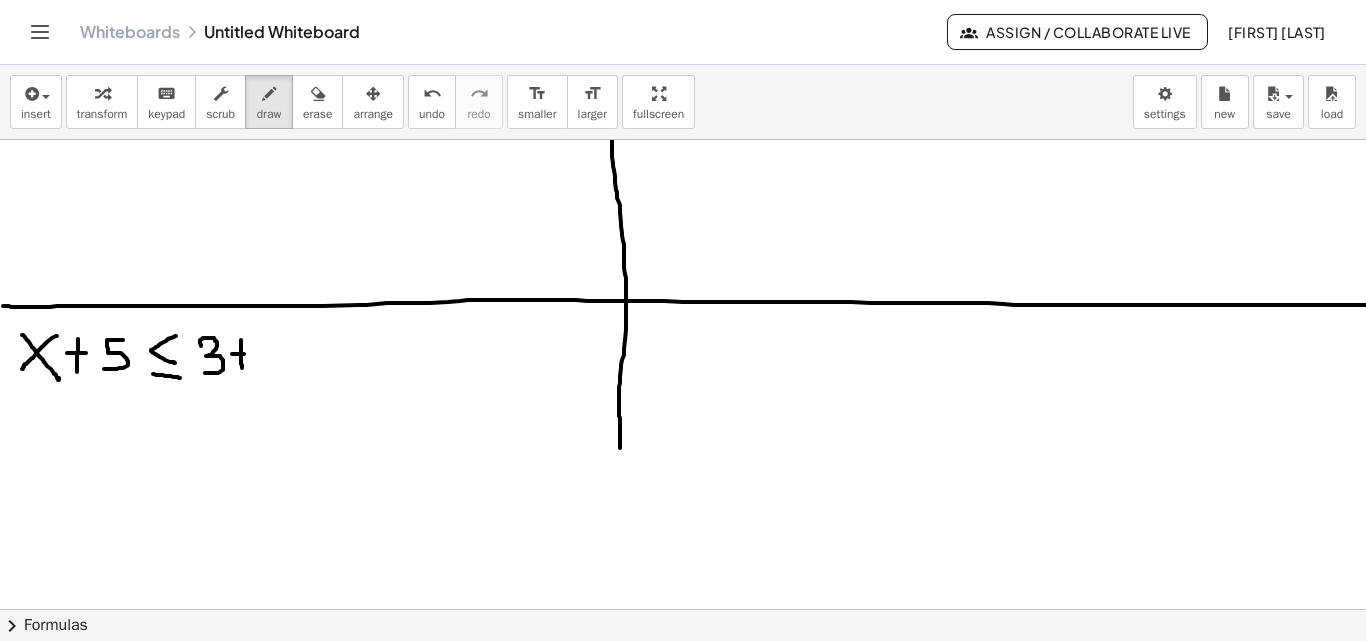 drag, startPoint x: 232, startPoint y: 354, endPoint x: 250, endPoint y: 355, distance: 18.027756 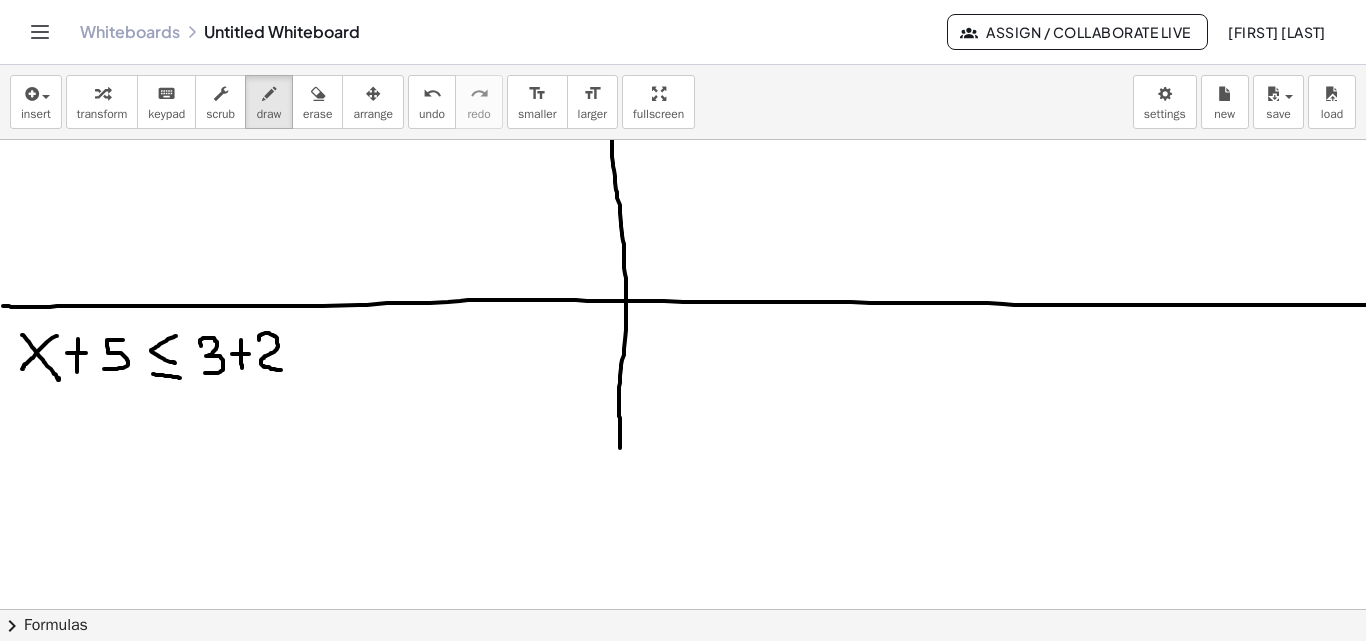 drag, startPoint x: 259, startPoint y: 340, endPoint x: 281, endPoint y: 370, distance: 37.202152 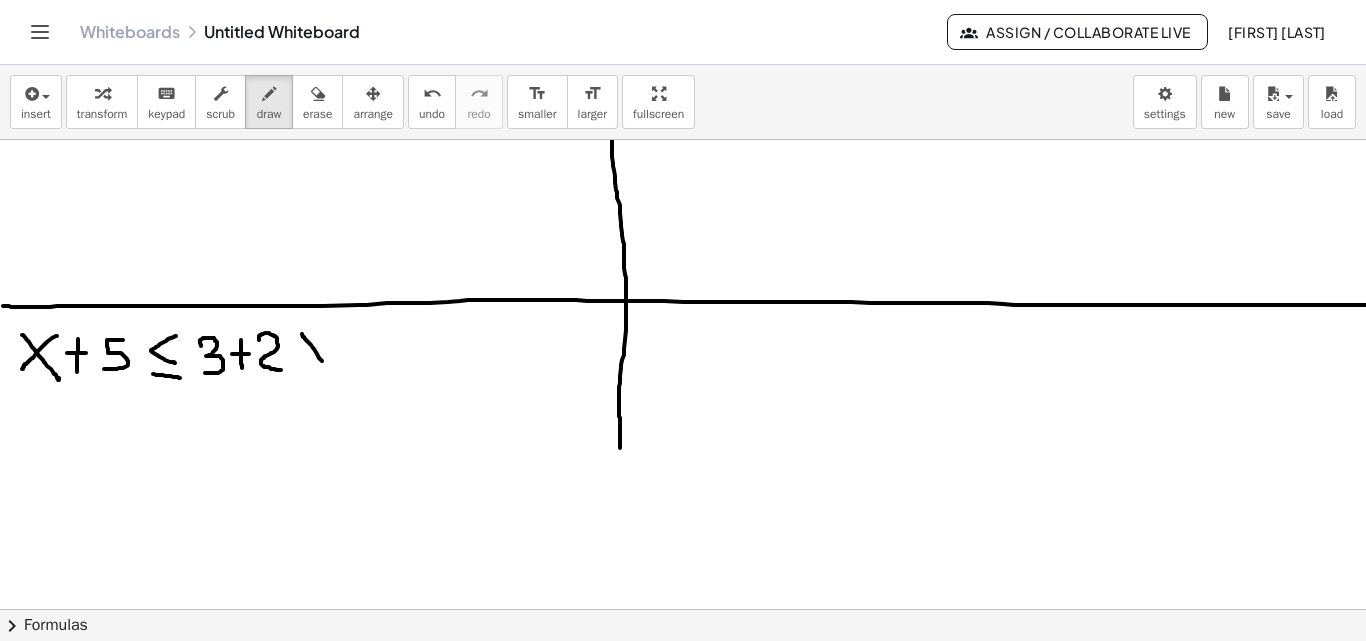 drag, startPoint x: 302, startPoint y: 334, endPoint x: 322, endPoint y: 346, distance: 23.323807 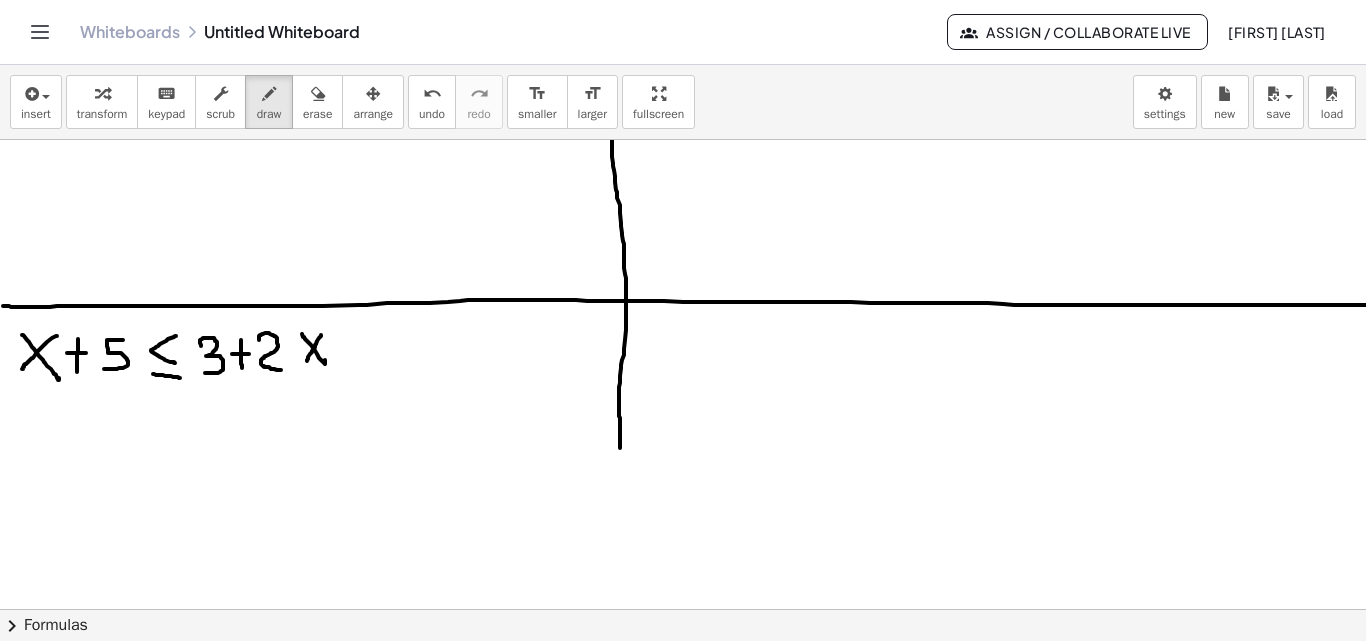 drag, startPoint x: 321, startPoint y: 335, endPoint x: 304, endPoint y: 365, distance: 34.48188 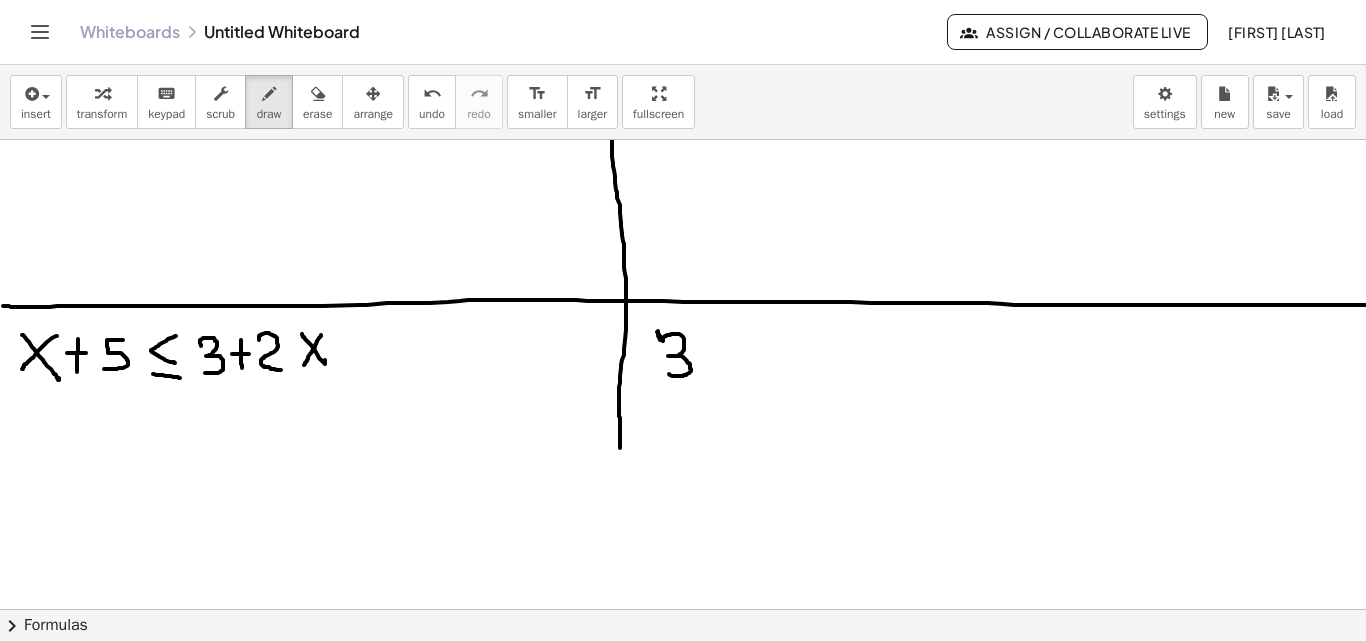 drag, startPoint x: 657, startPoint y: 332, endPoint x: 669, endPoint y: 374, distance: 43.68066 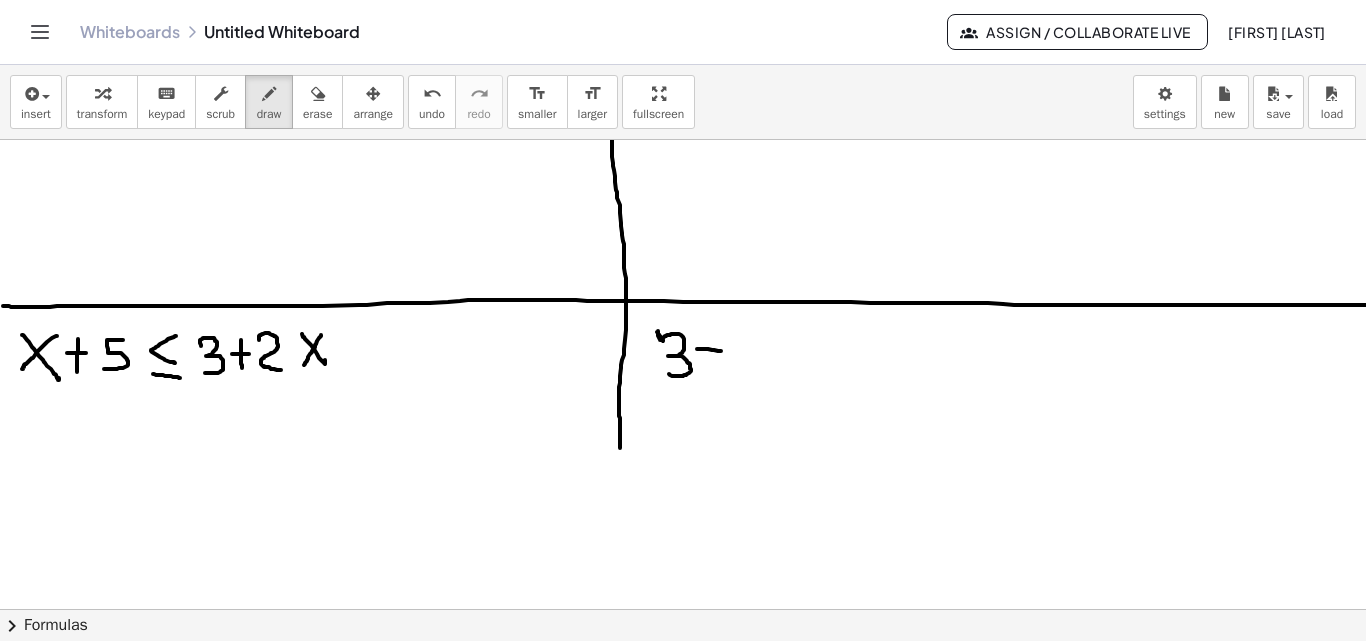 drag, startPoint x: 697, startPoint y: 349, endPoint x: 723, endPoint y: 351, distance: 26.076809 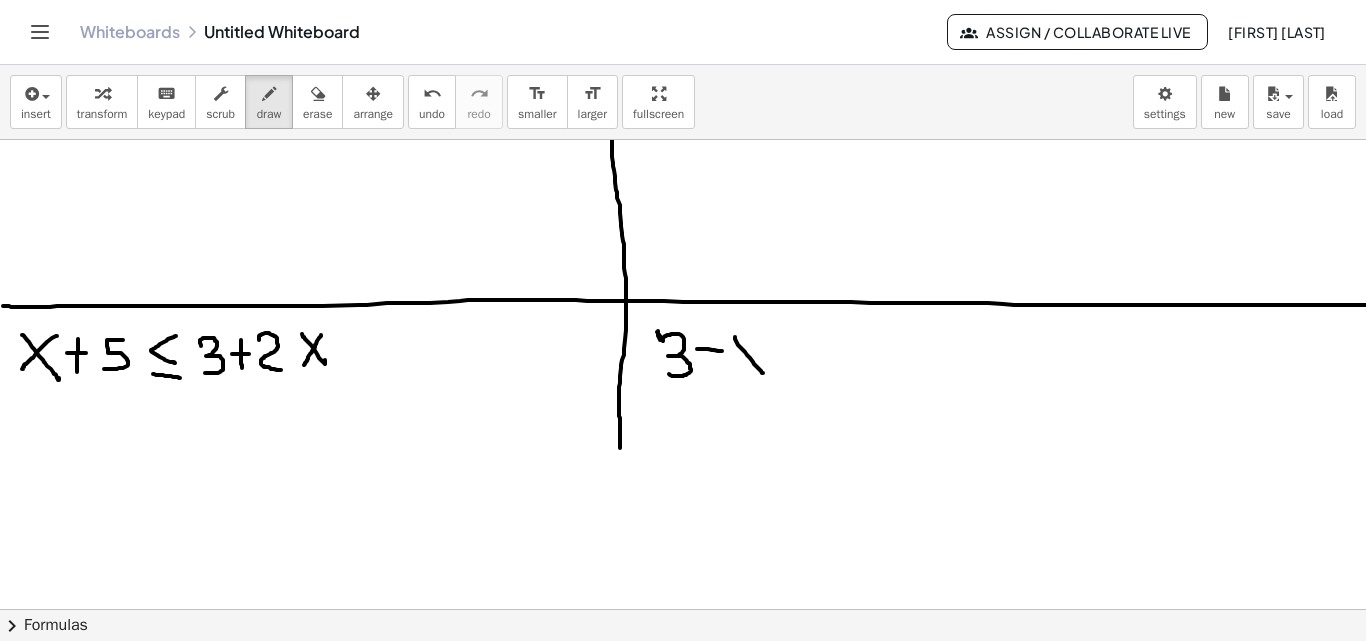 drag, startPoint x: 735, startPoint y: 337, endPoint x: 764, endPoint y: 349, distance: 31.38471 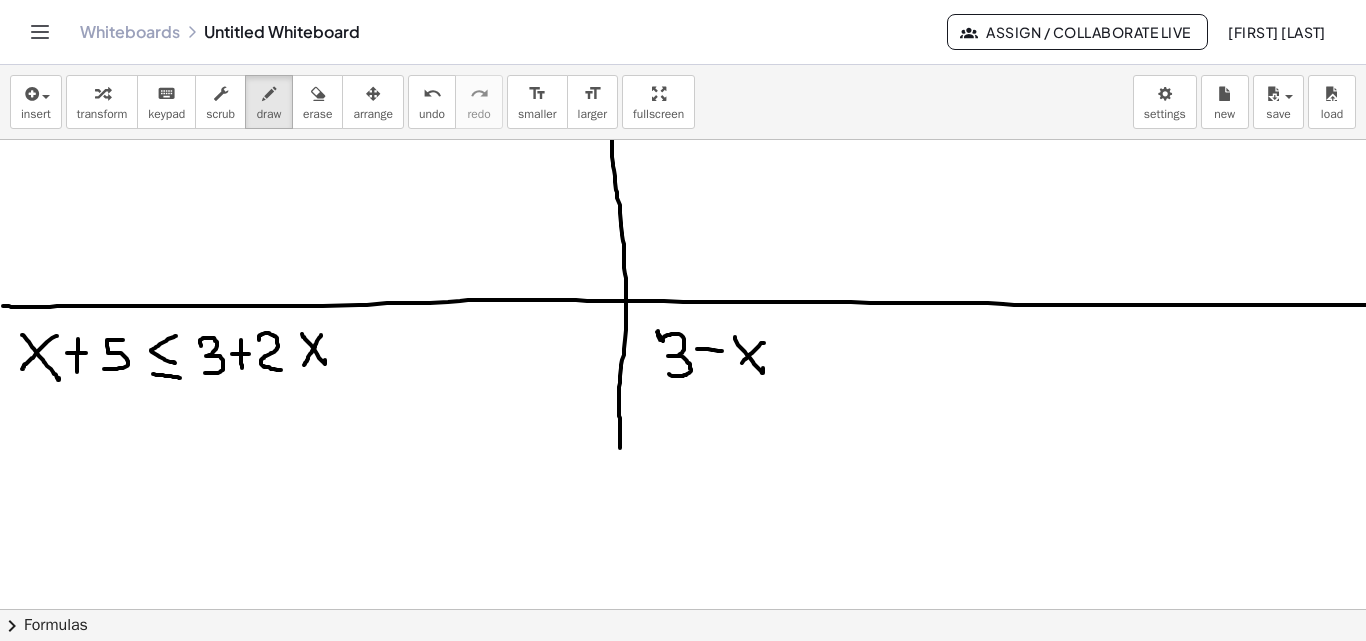 drag, startPoint x: 759, startPoint y: 346, endPoint x: 736, endPoint y: 370, distance: 33.24154 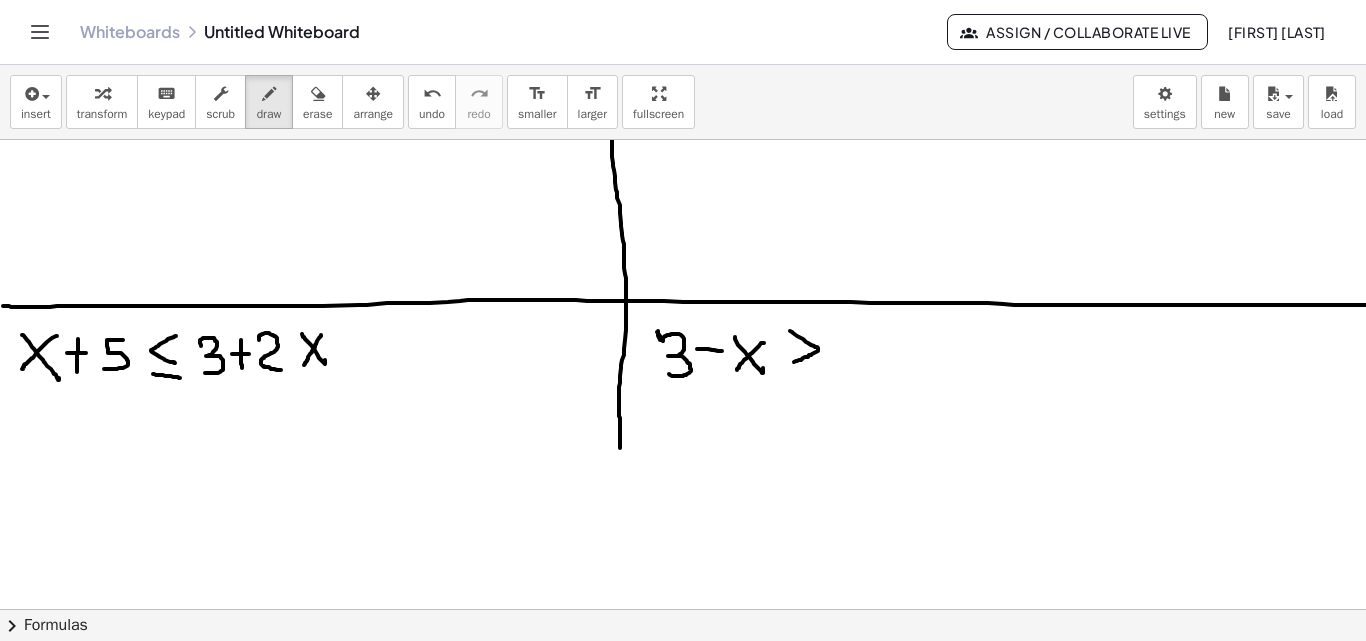 drag, startPoint x: 790, startPoint y: 331, endPoint x: 790, endPoint y: 364, distance: 33 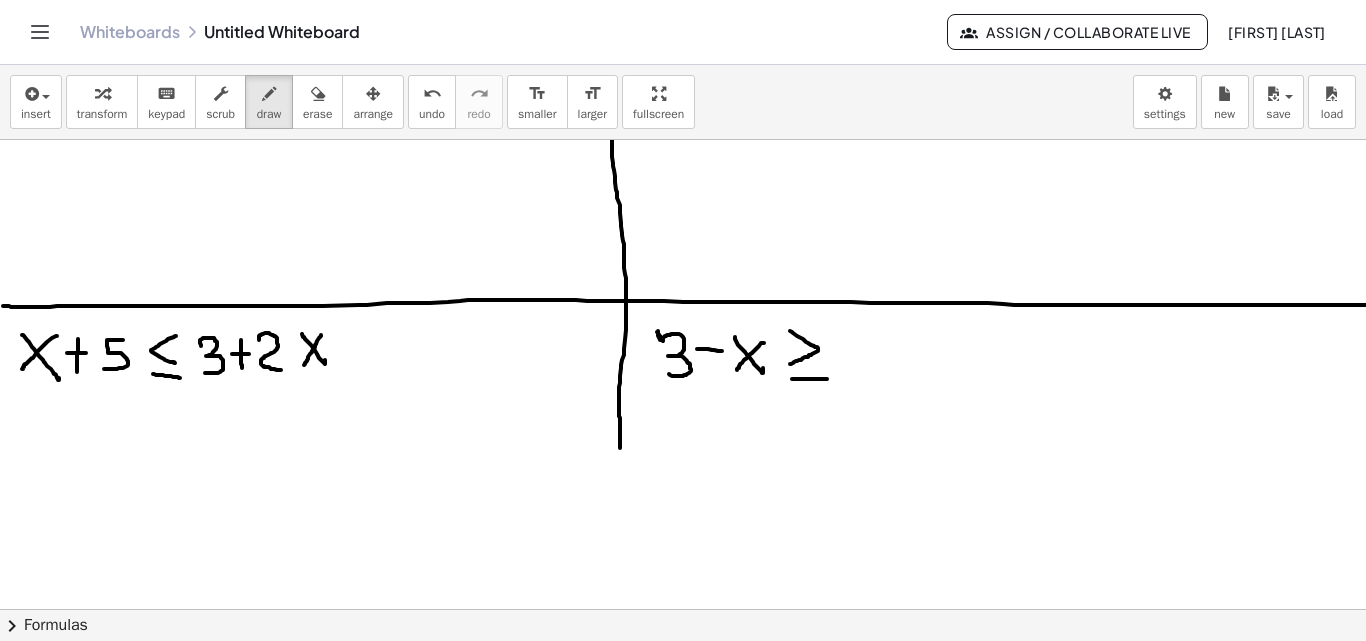 drag, startPoint x: 792, startPoint y: 379, endPoint x: 827, endPoint y: 379, distance: 35 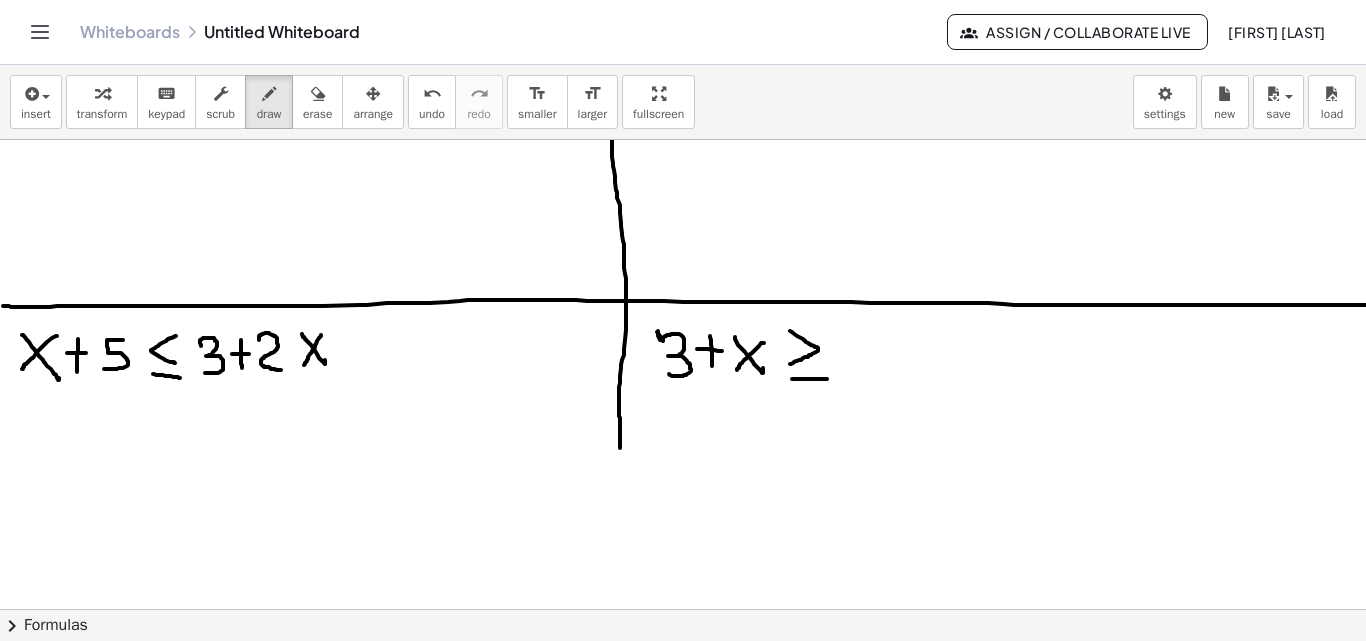 drag, startPoint x: 710, startPoint y: 336, endPoint x: 712, endPoint y: 366, distance: 30.066593 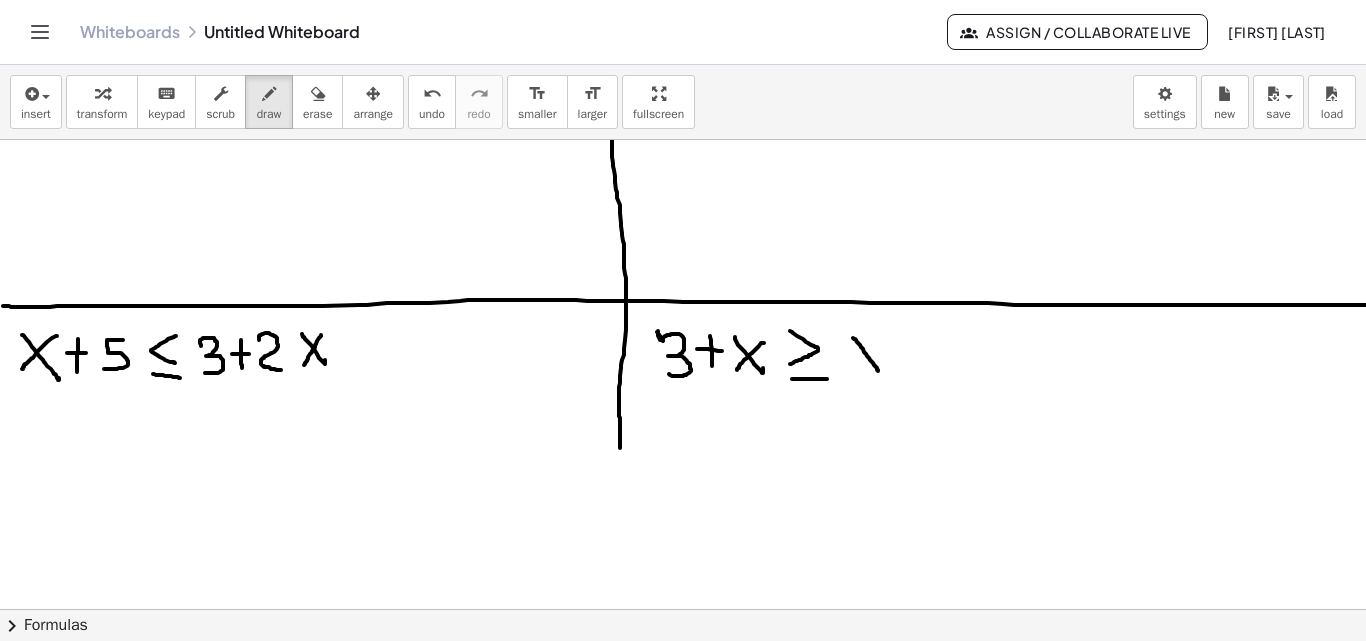 drag, startPoint x: 853, startPoint y: 338, endPoint x: 878, endPoint y: 371, distance: 41.400482 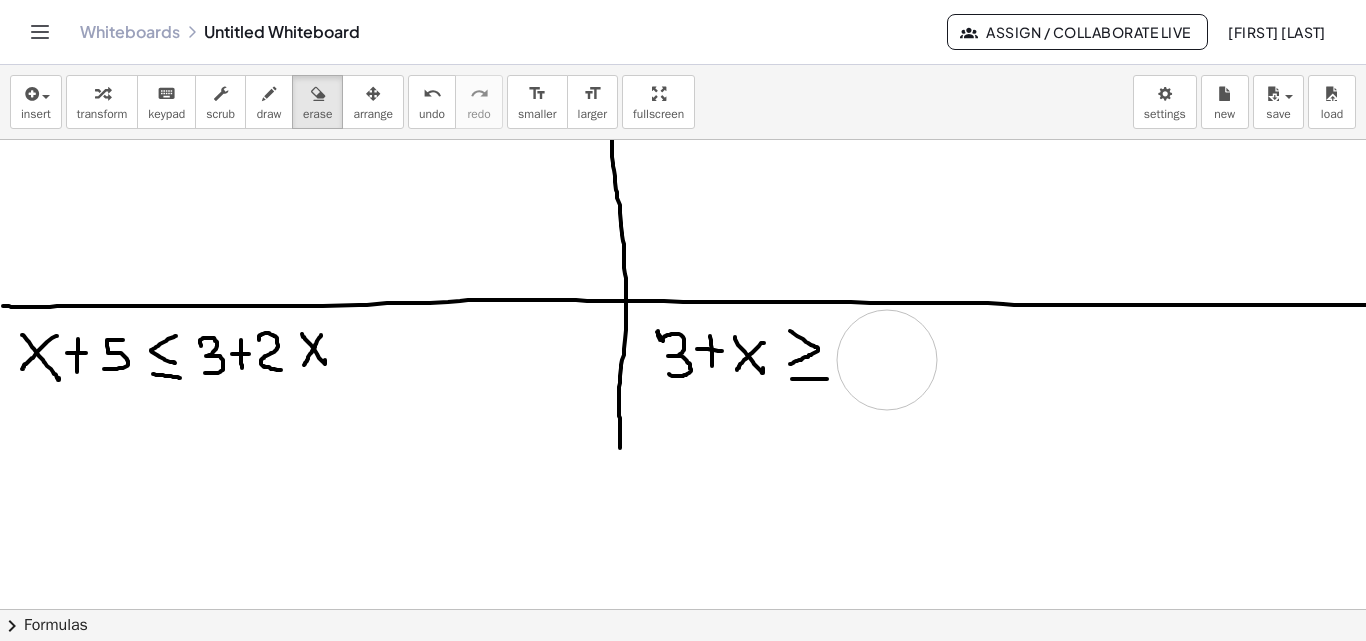 drag 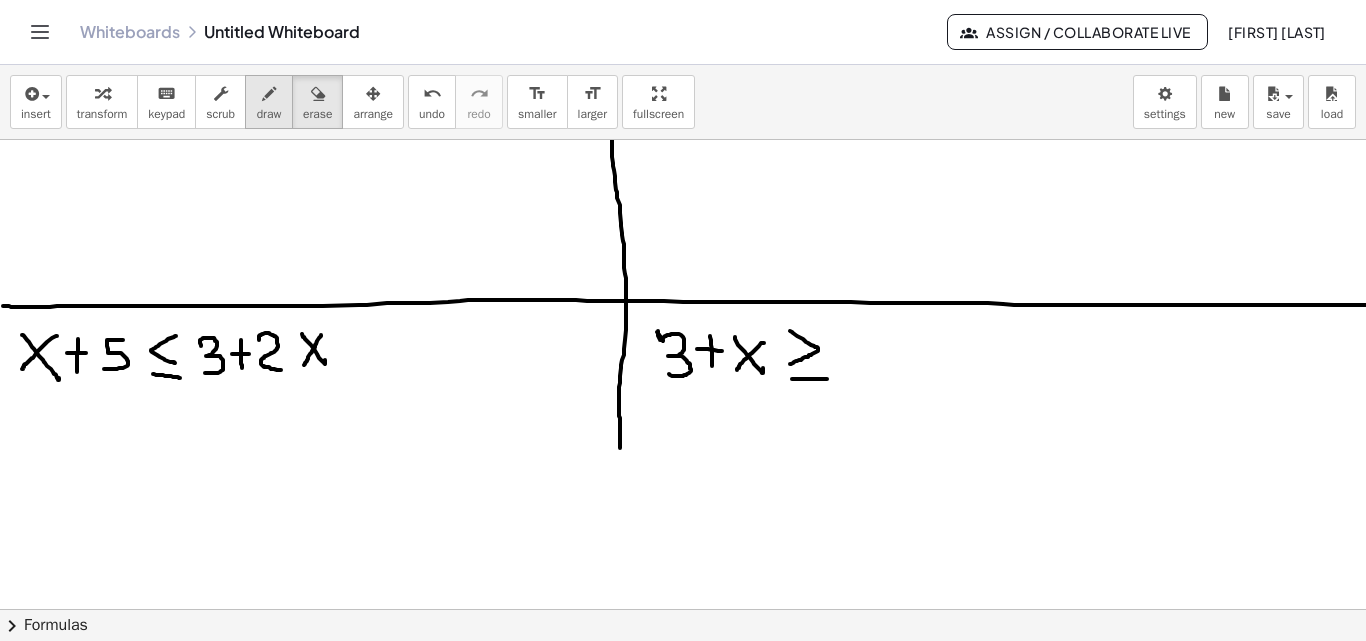 click at bounding box center [269, 94] 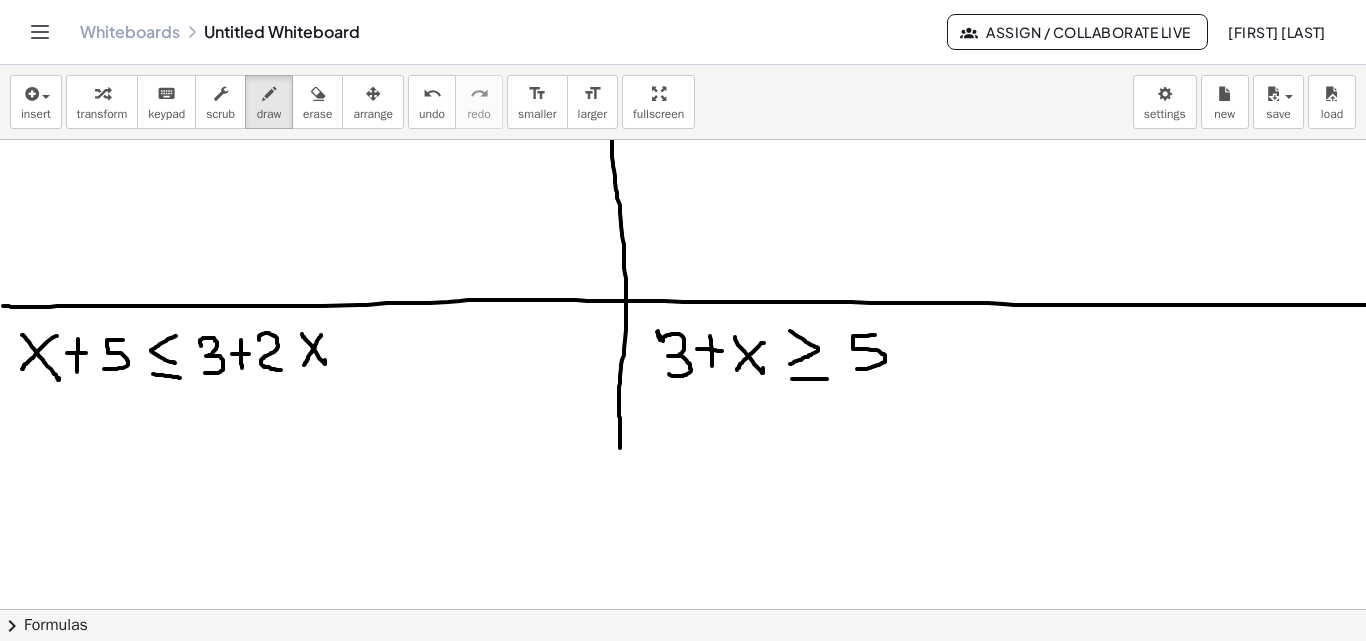 click at bounding box center (697, -1699) 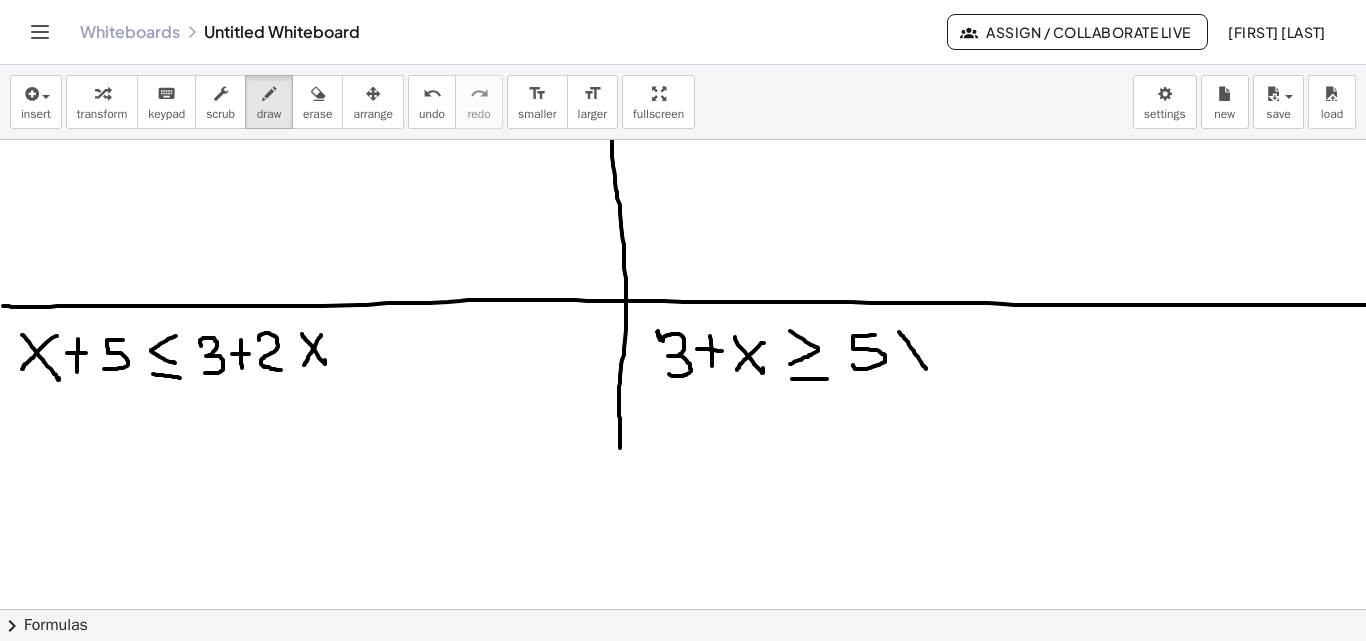 click at bounding box center (697, -1699) 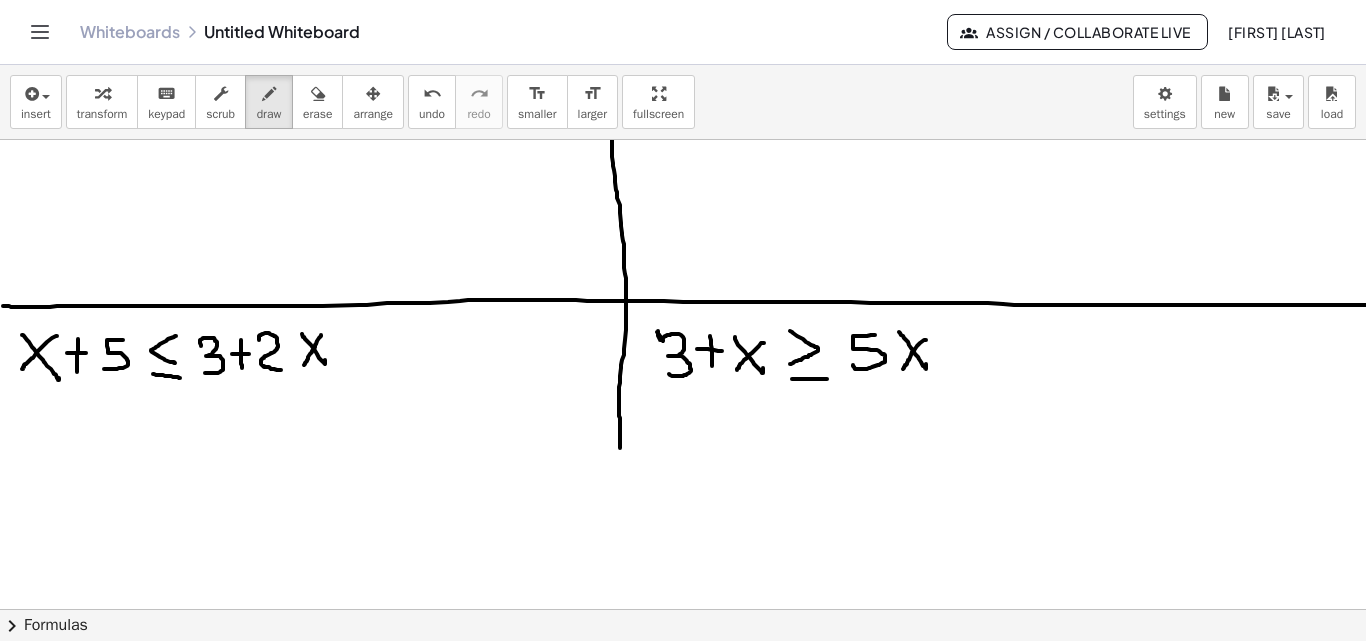 click at bounding box center [697, -1699] 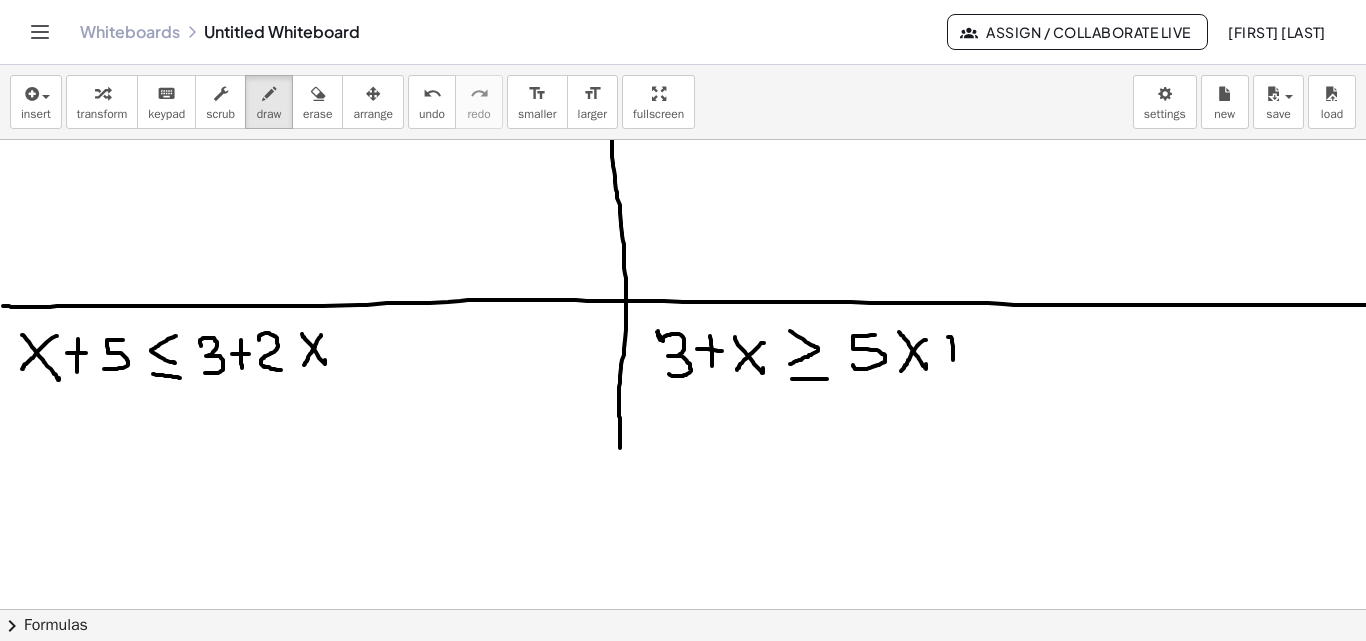 click at bounding box center (697, -1699) 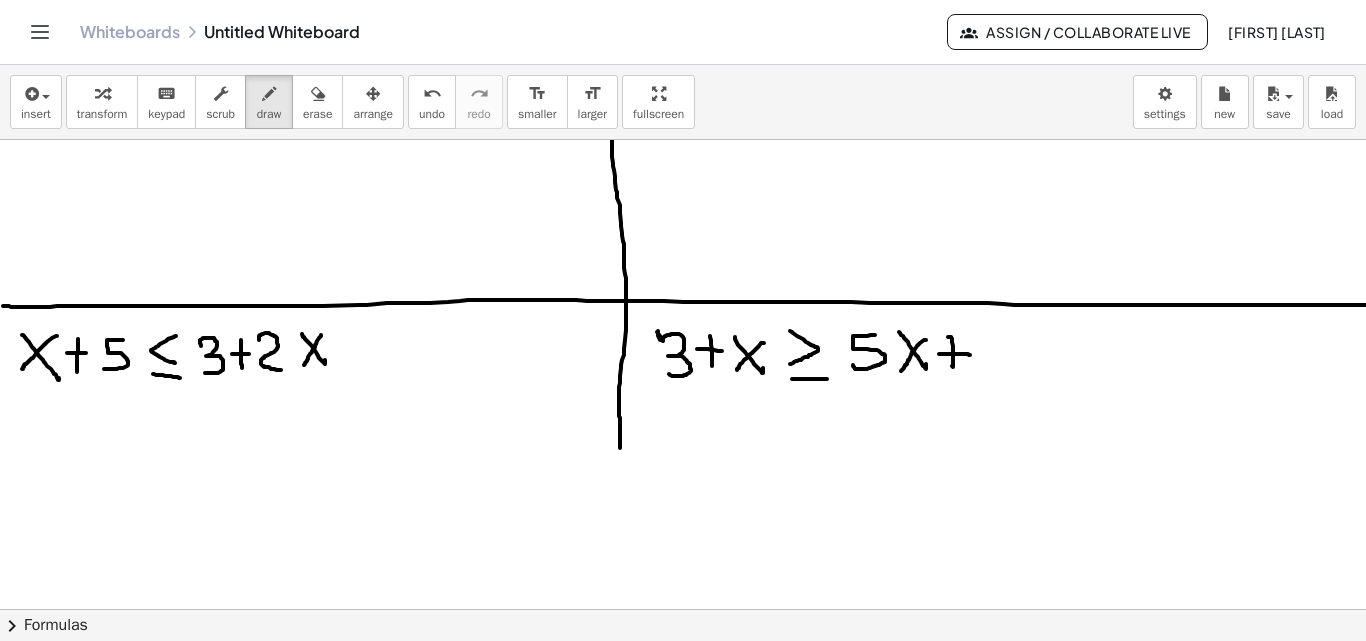 click at bounding box center [697, -1699] 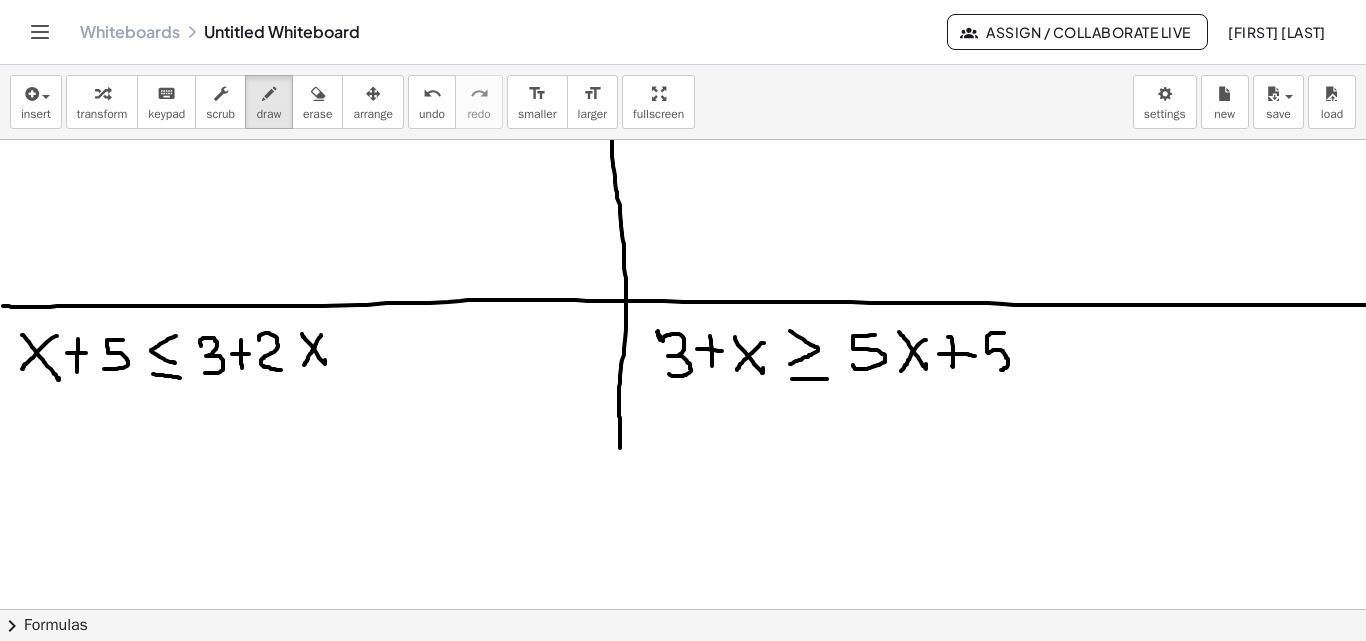 click at bounding box center [697, -1699] 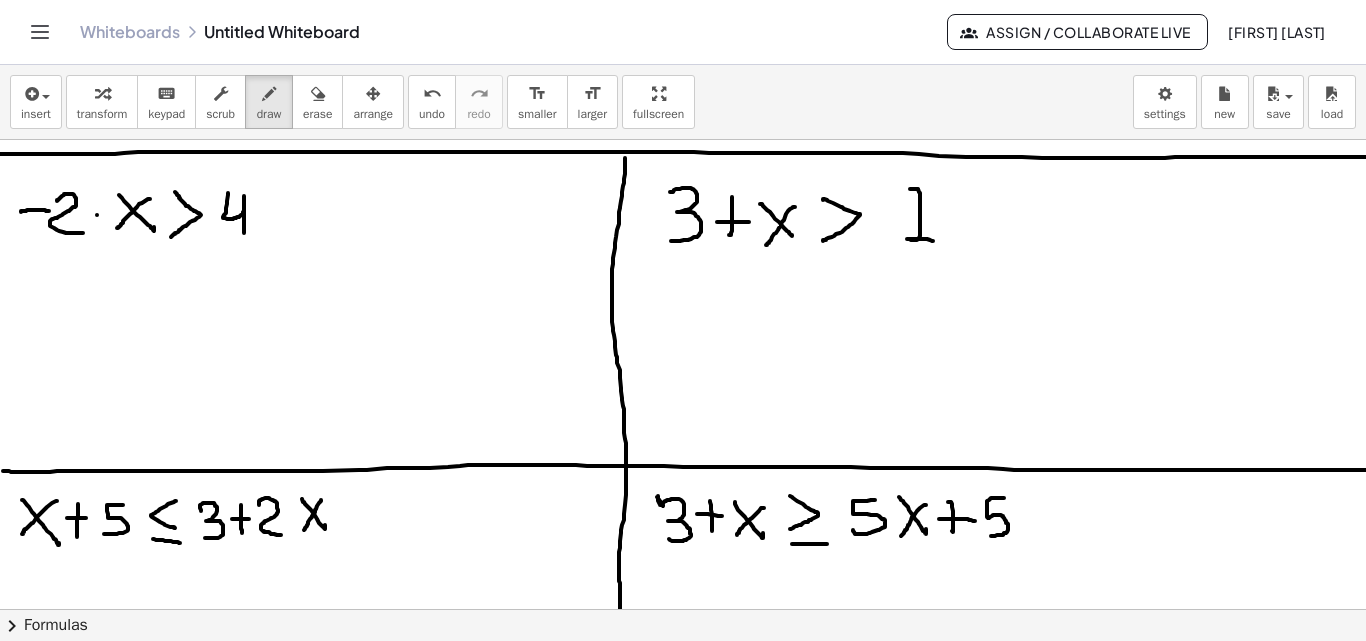 scroll, scrollTop: 4017, scrollLeft: 0, axis: vertical 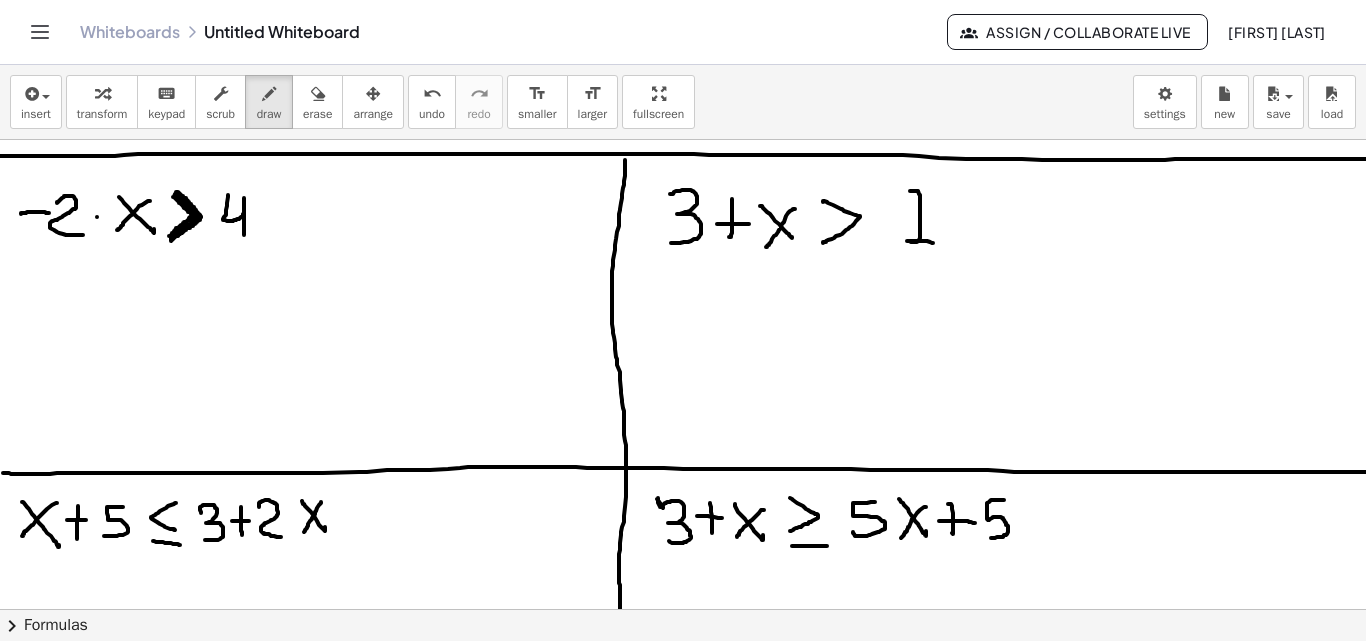 drag, startPoint x: 175, startPoint y: 196, endPoint x: 182, endPoint y: 228, distance: 32.75668 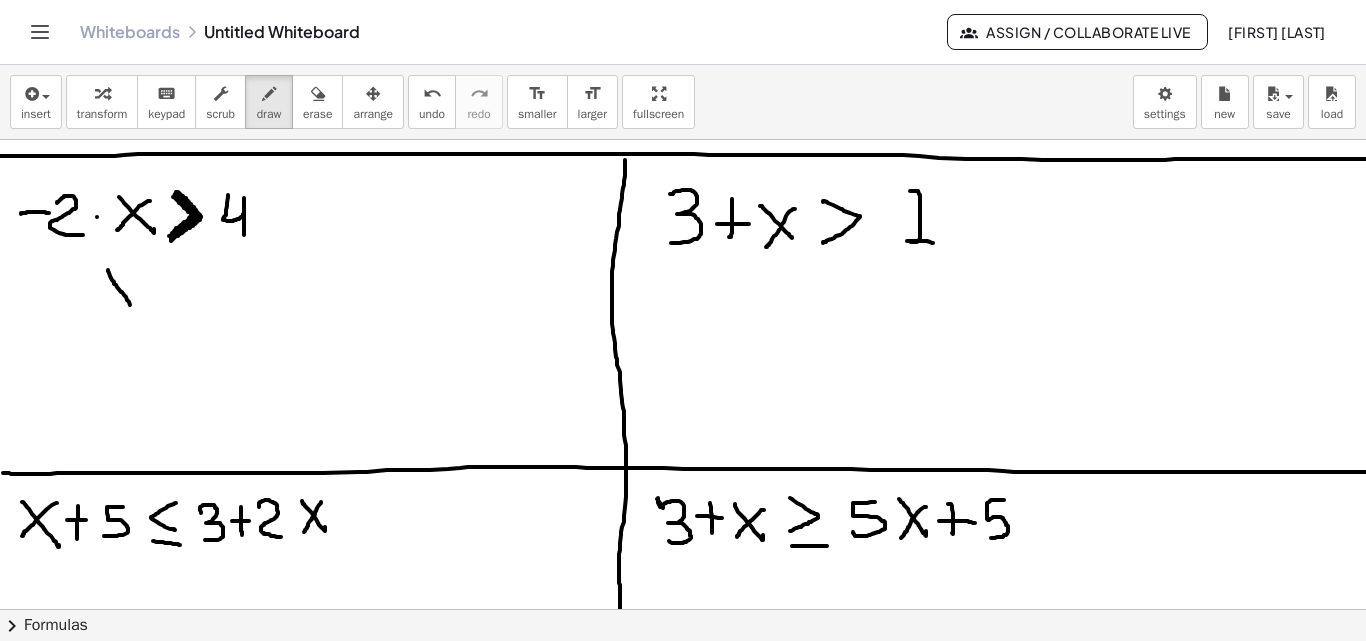 drag, startPoint x: 108, startPoint y: 270, endPoint x: 132, endPoint y: 303, distance: 40.804413 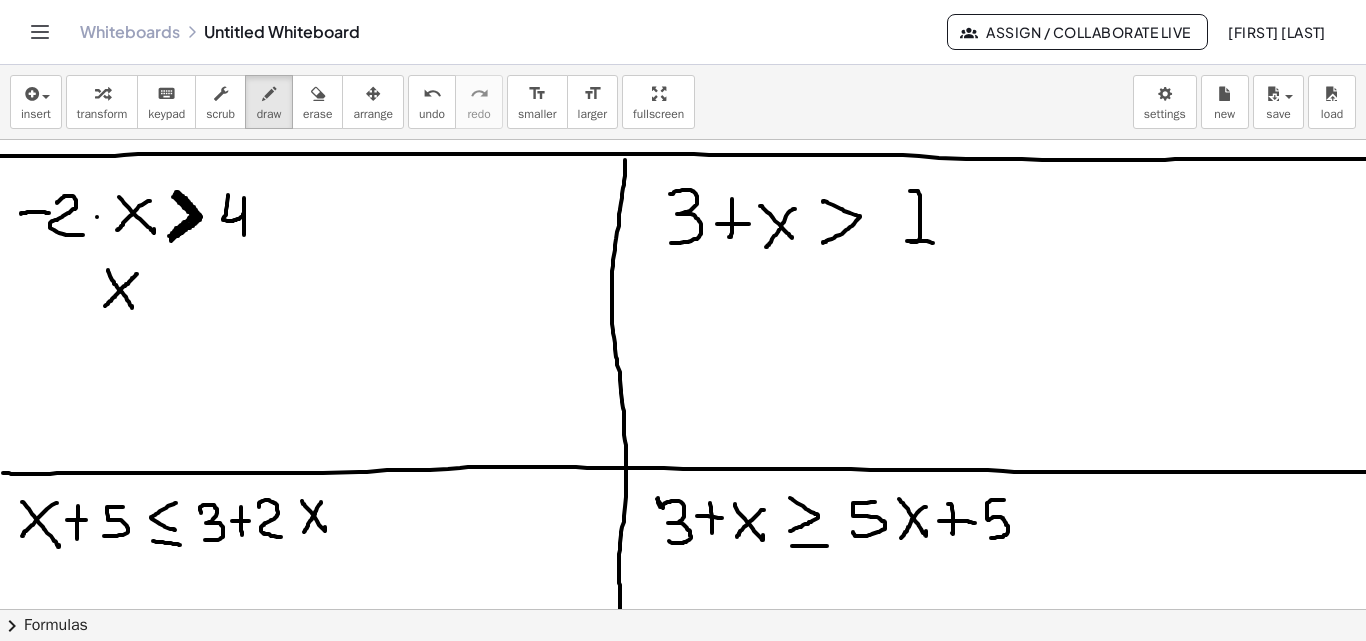 drag, startPoint x: 134, startPoint y: 277, endPoint x: 102, endPoint y: 309, distance: 45.254833 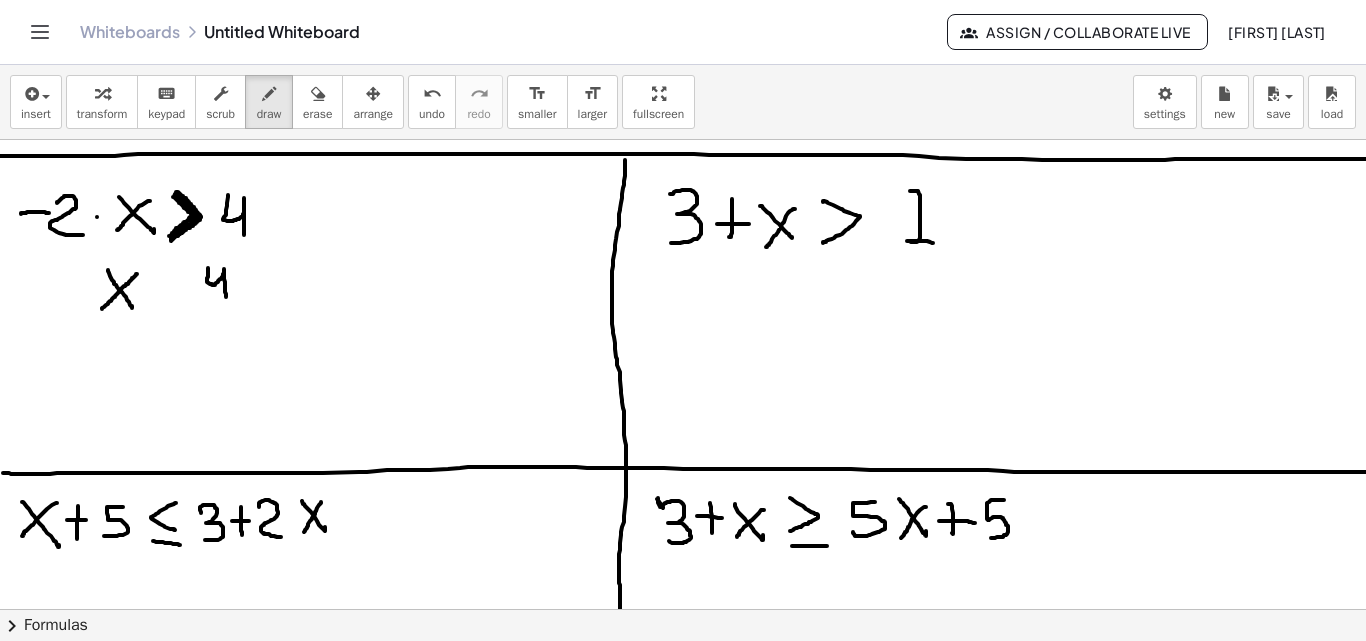 drag, startPoint x: 208, startPoint y: 271, endPoint x: 216, endPoint y: 297, distance: 27.202942 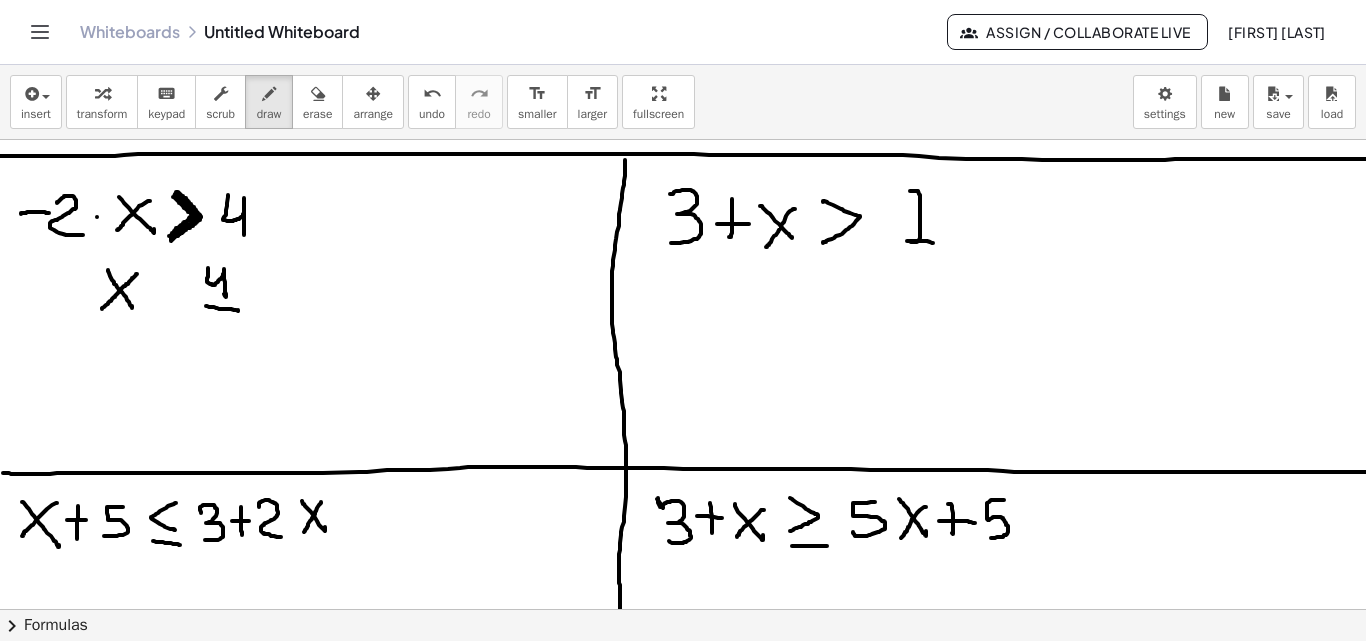 drag, startPoint x: 206, startPoint y: 306, endPoint x: 237, endPoint y: 311, distance: 31.400637 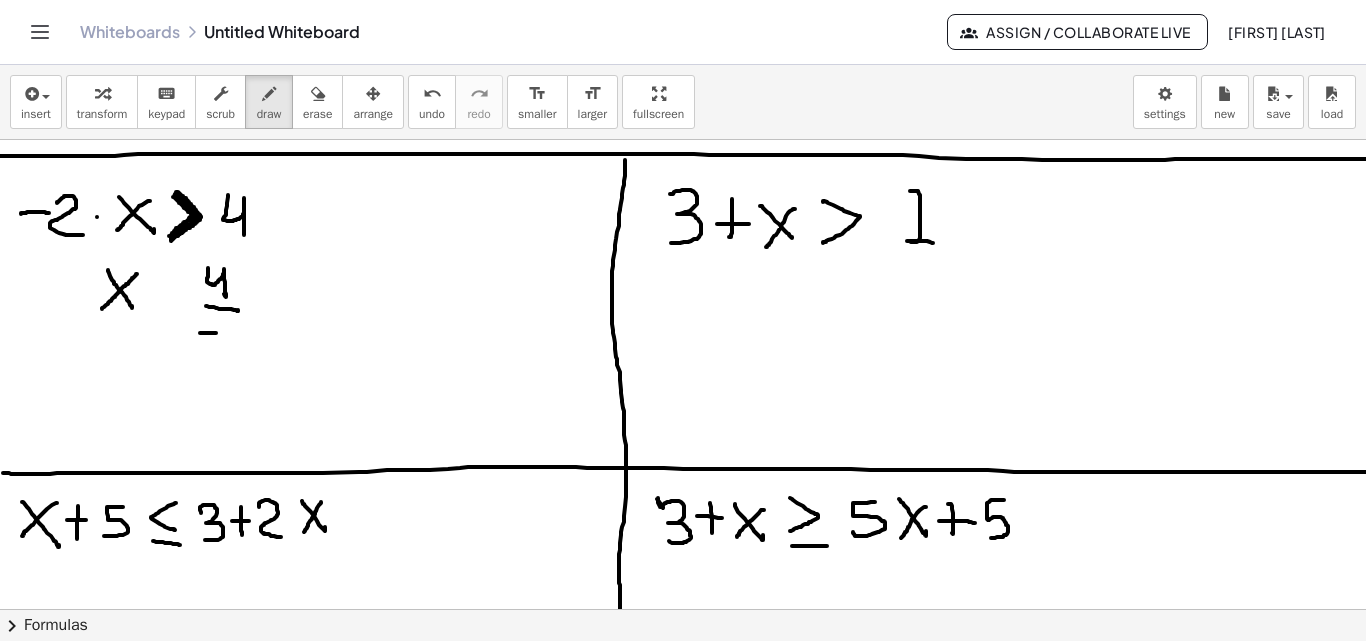 drag, startPoint x: 200, startPoint y: 333, endPoint x: 216, endPoint y: 333, distance: 16 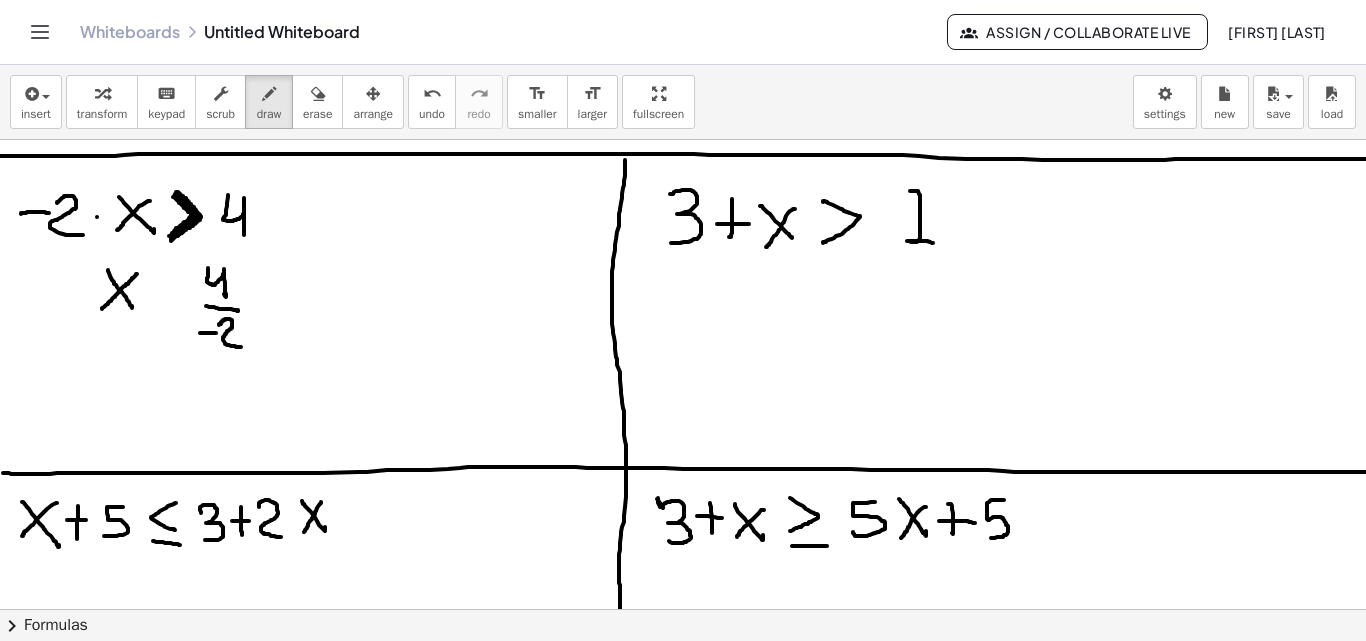 drag, startPoint x: 219, startPoint y: 325, endPoint x: 243, endPoint y: 347, distance: 32.55764 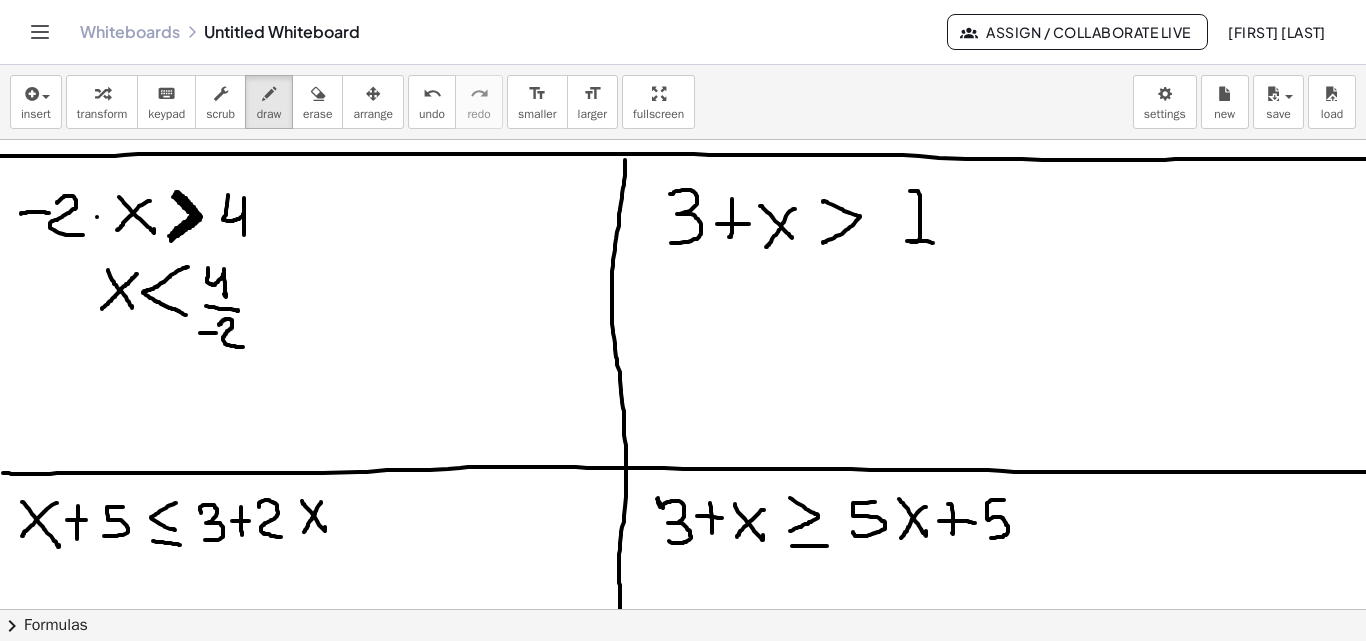 drag, startPoint x: 188, startPoint y: 267, endPoint x: 186, endPoint y: 315, distance: 48.04165 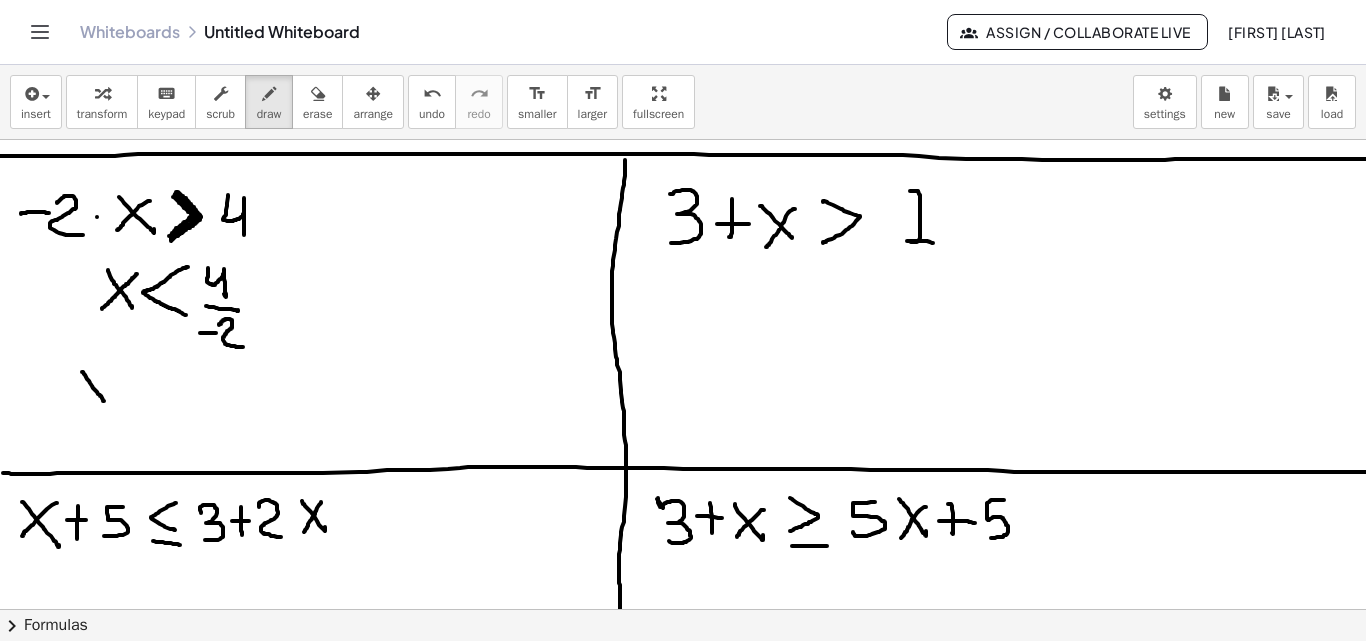 drag, startPoint x: 82, startPoint y: 372, endPoint x: 104, endPoint y: 401, distance: 36.40055 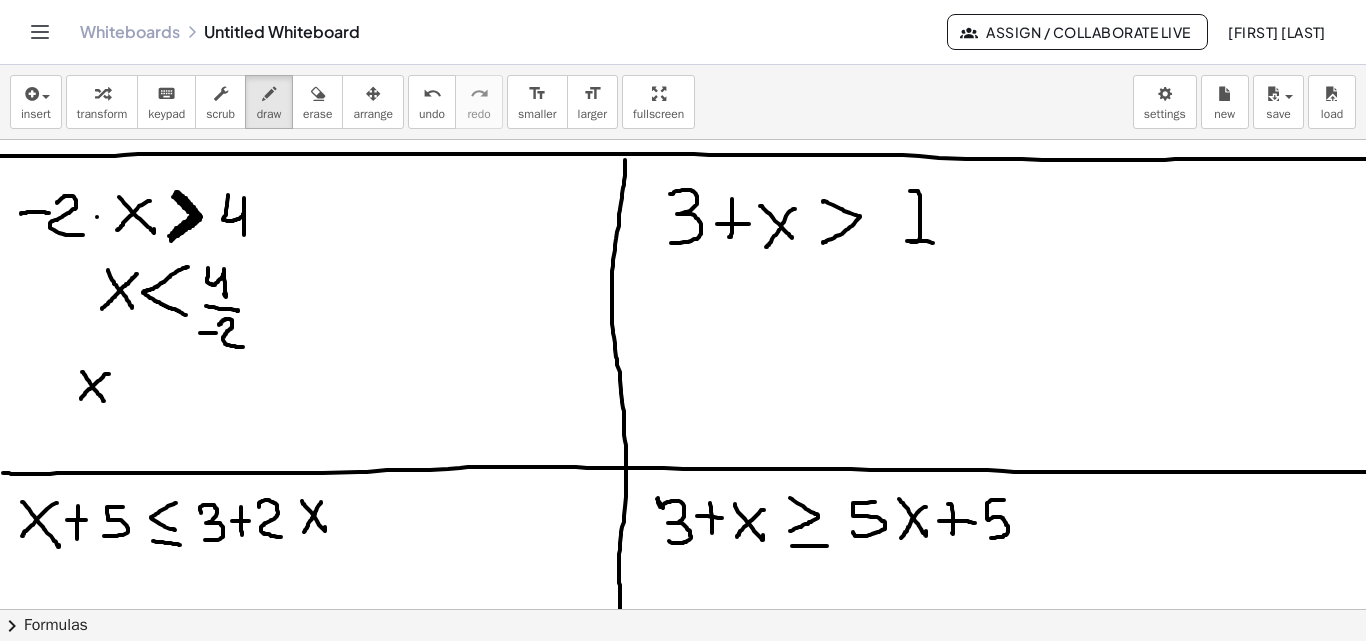 drag, startPoint x: 108, startPoint y: 374, endPoint x: 81, endPoint y: 399, distance: 36.796738 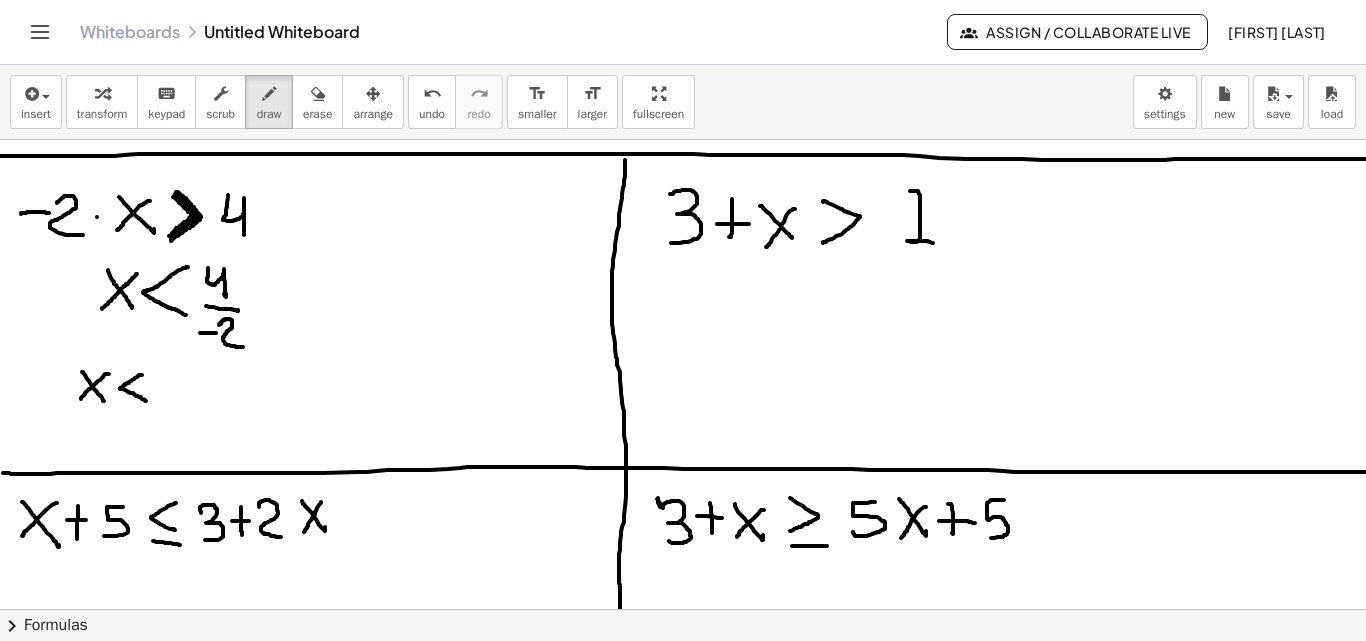 drag, startPoint x: 142, startPoint y: 375, endPoint x: 146, endPoint y: 401, distance: 26.305893 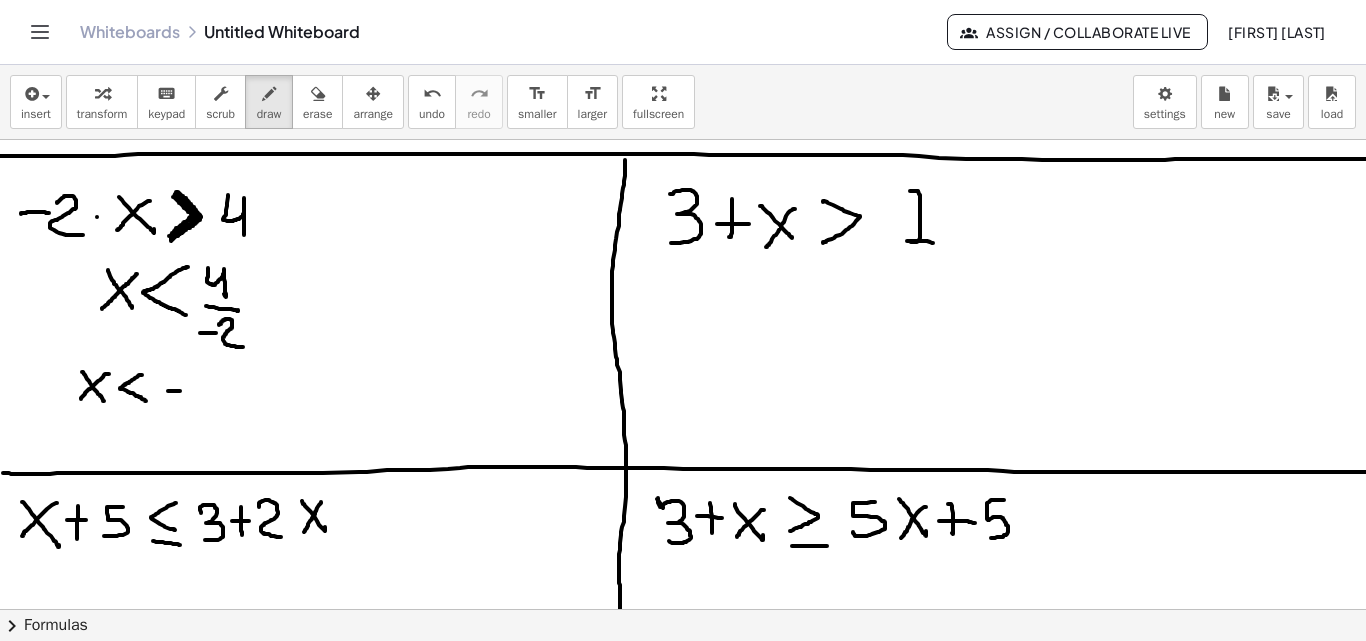 drag, startPoint x: 168, startPoint y: 391, endPoint x: 181, endPoint y: 391, distance: 13 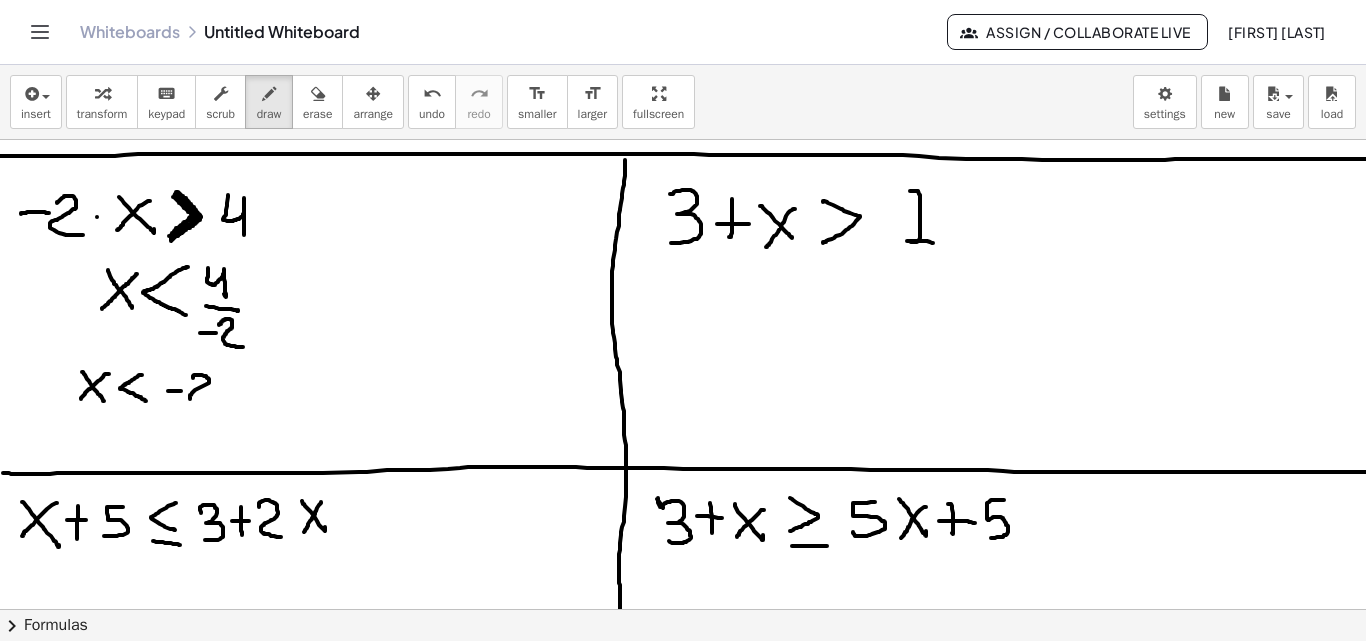 drag, startPoint x: 193, startPoint y: 378, endPoint x: 209, endPoint y: 407, distance: 33.12099 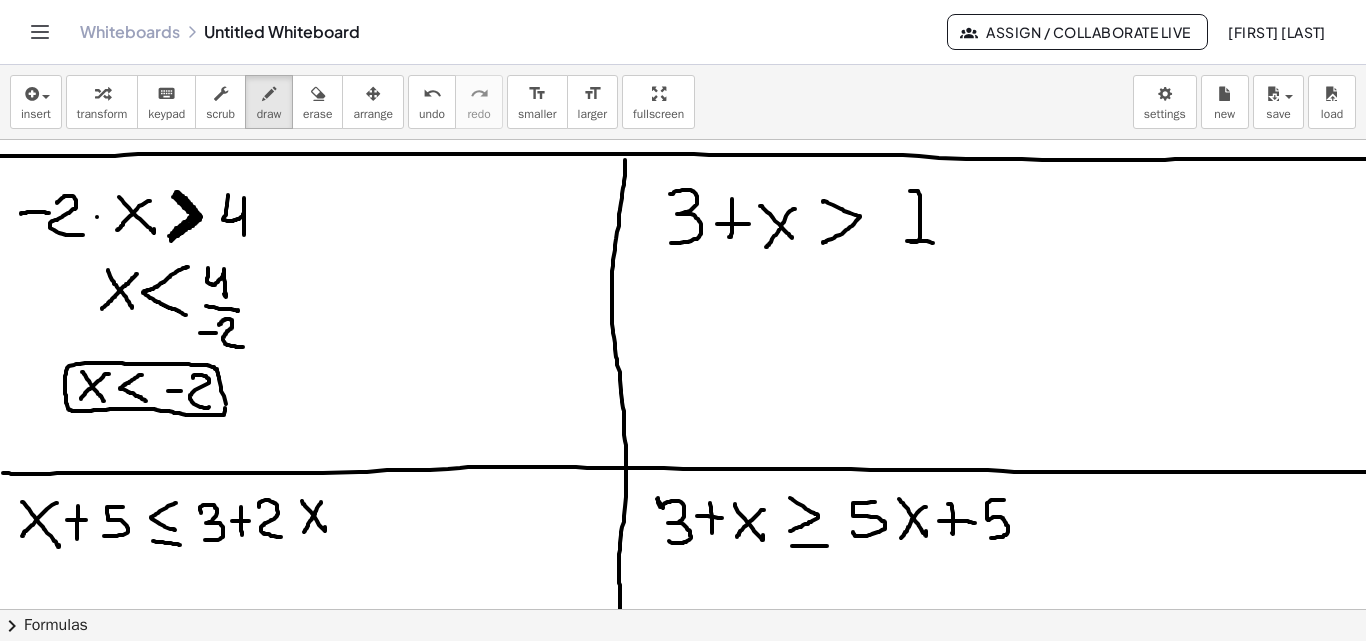 click at bounding box center (697, -1532) 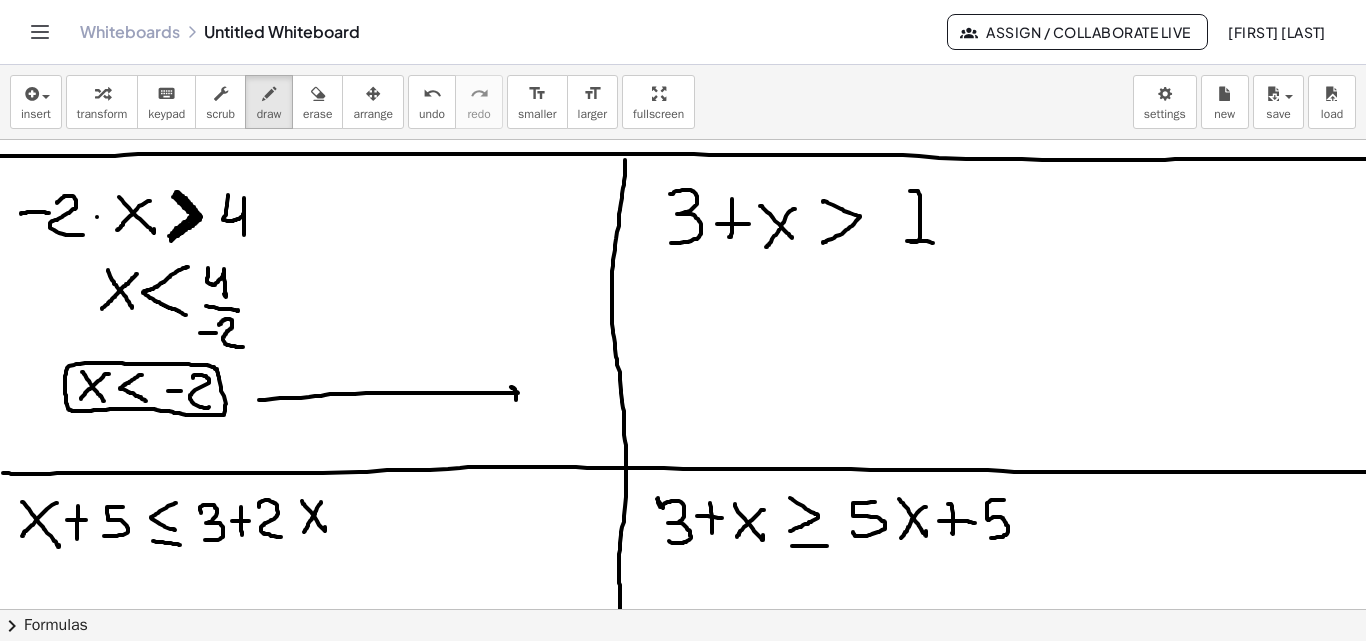 drag, startPoint x: 259, startPoint y: 400, endPoint x: 502, endPoint y: 400, distance: 243 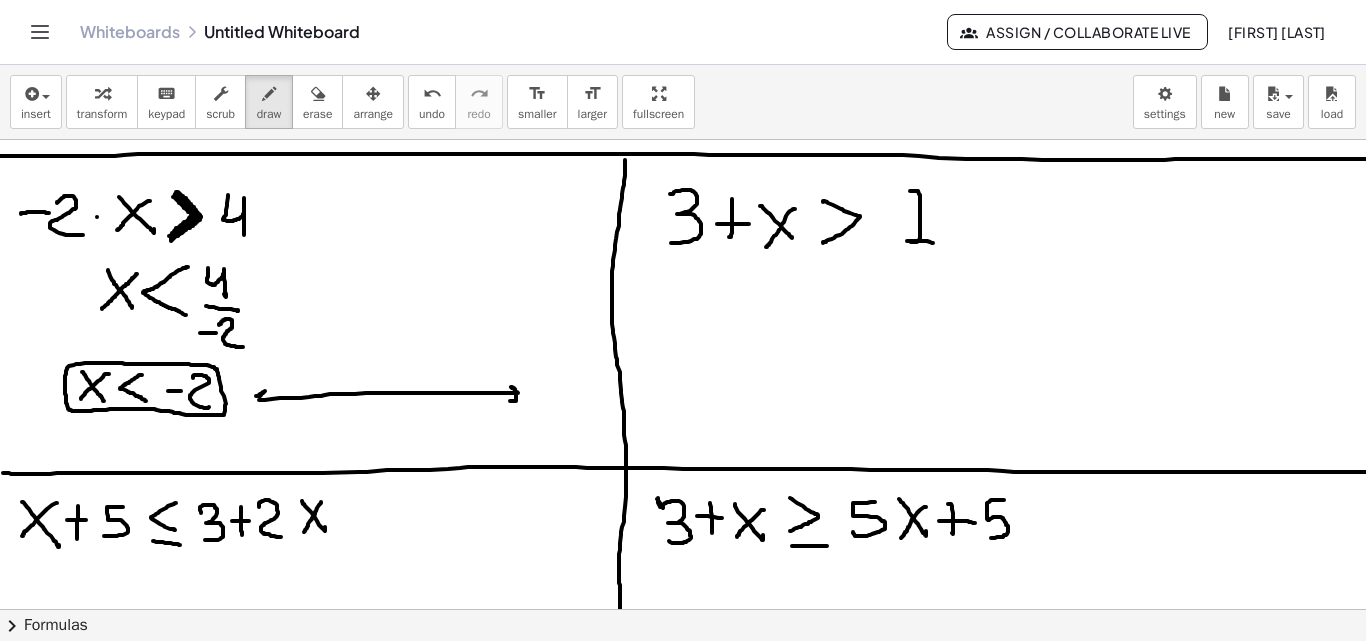 drag, startPoint x: 256, startPoint y: 396, endPoint x: 271, endPoint y: 406, distance: 18.027756 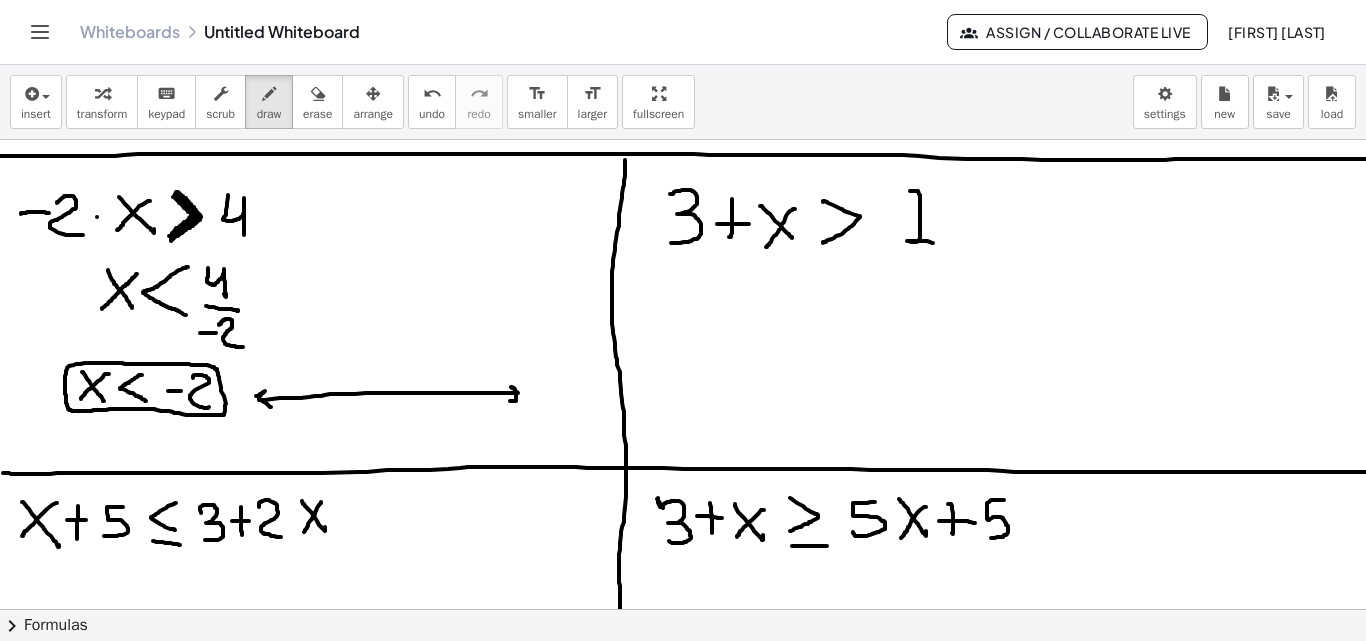 drag, startPoint x: 372, startPoint y: 387, endPoint x: 372, endPoint y: 402, distance: 15 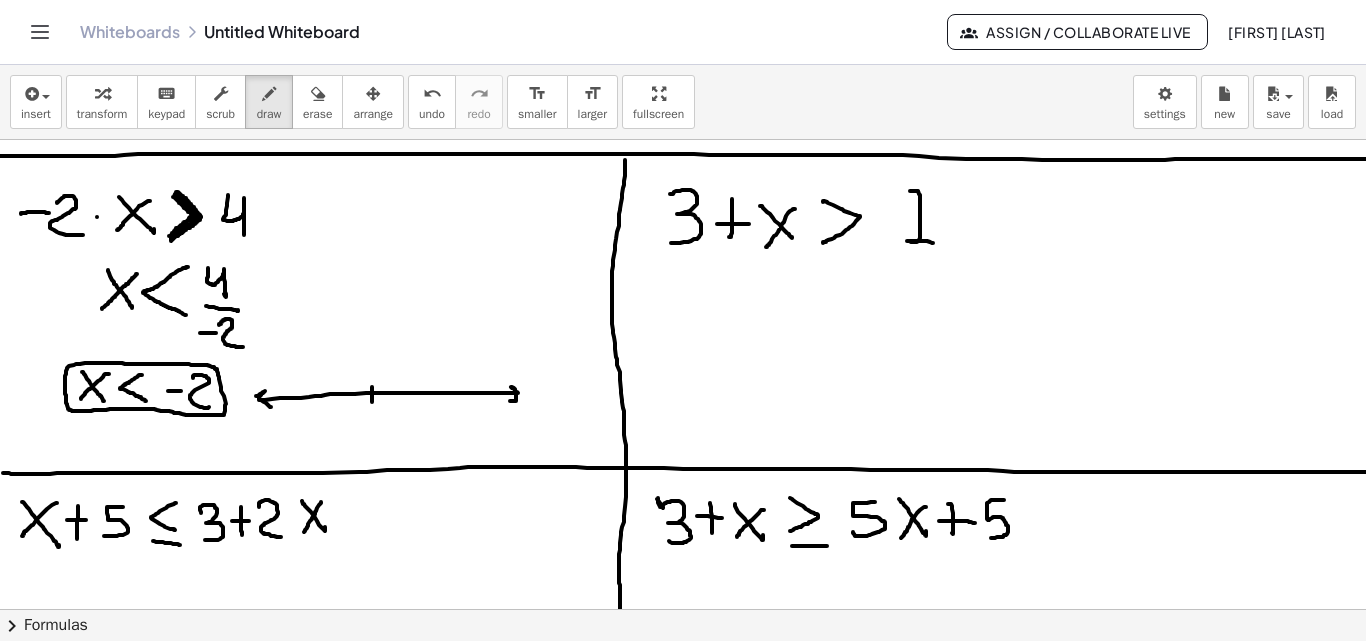 drag, startPoint x: 354, startPoint y: 422, endPoint x: 368, endPoint y: 425, distance: 14.3178215 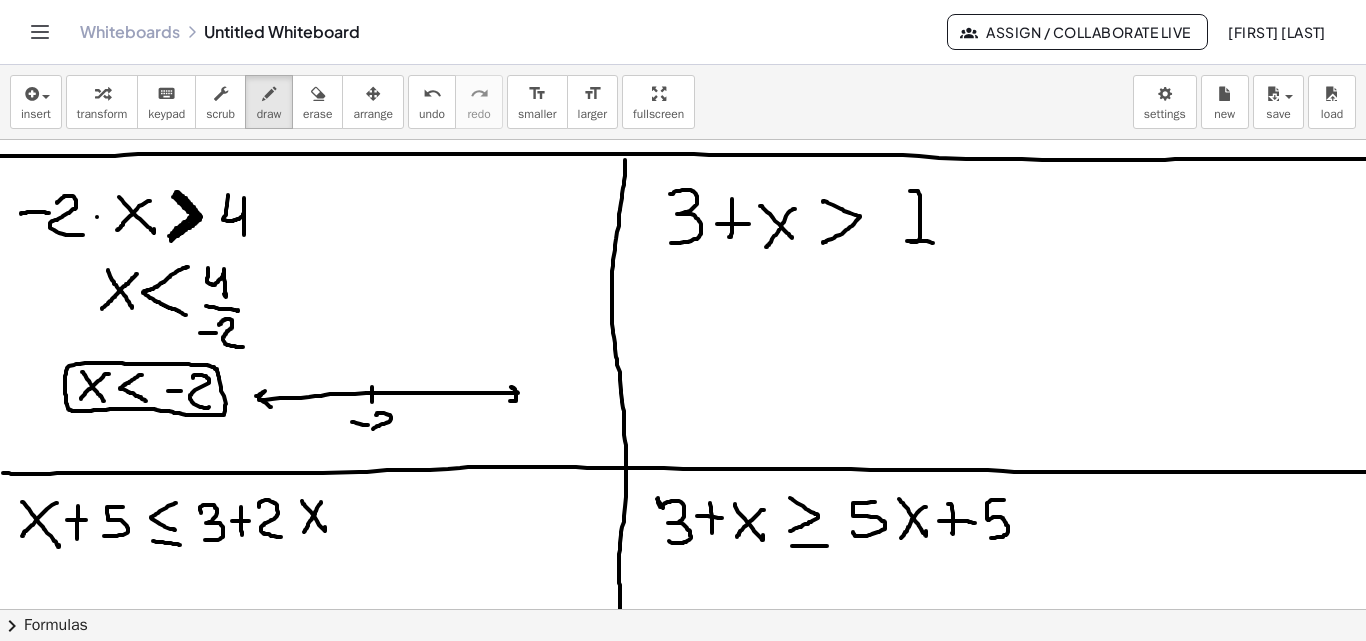 drag, startPoint x: 377, startPoint y: 413, endPoint x: 397, endPoint y: 425, distance: 23.323807 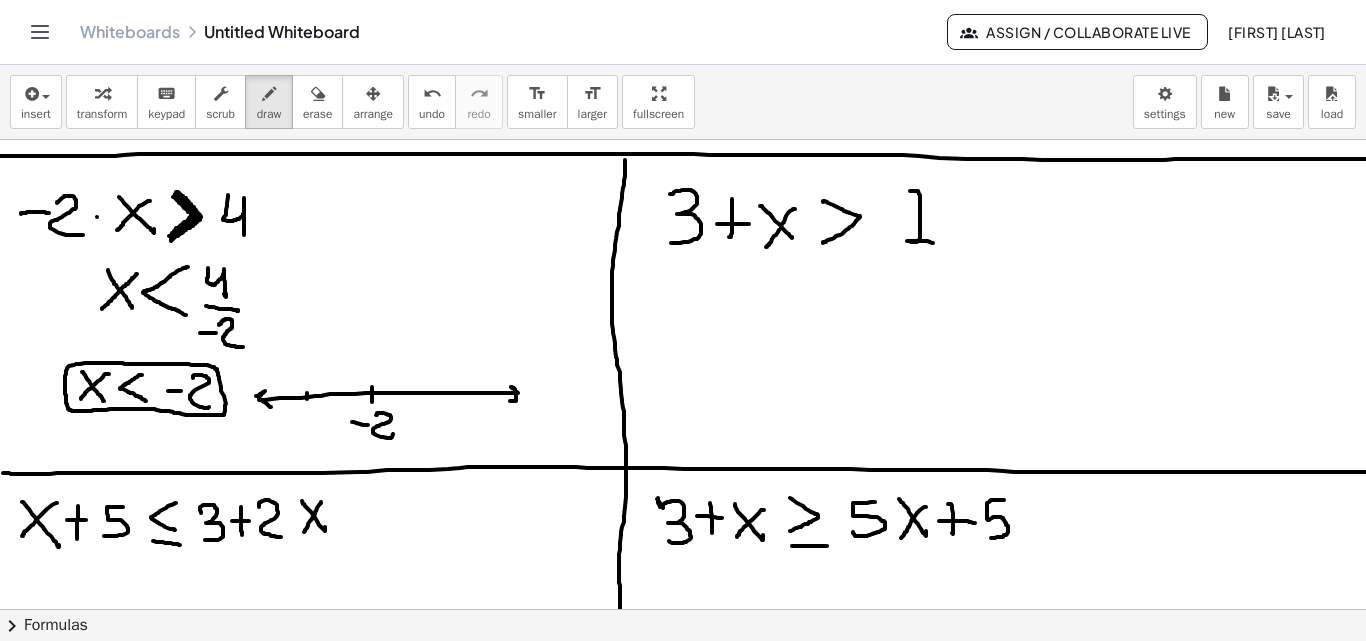 click at bounding box center [697, -1532] 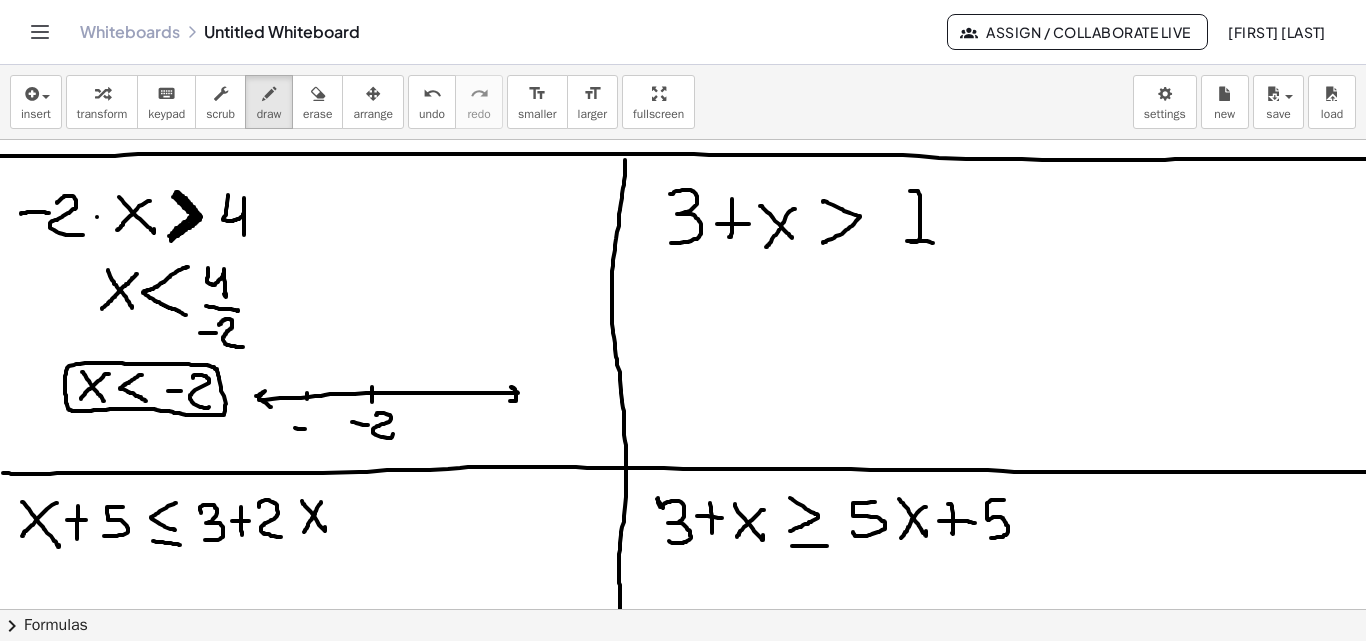 click at bounding box center (697, -1532) 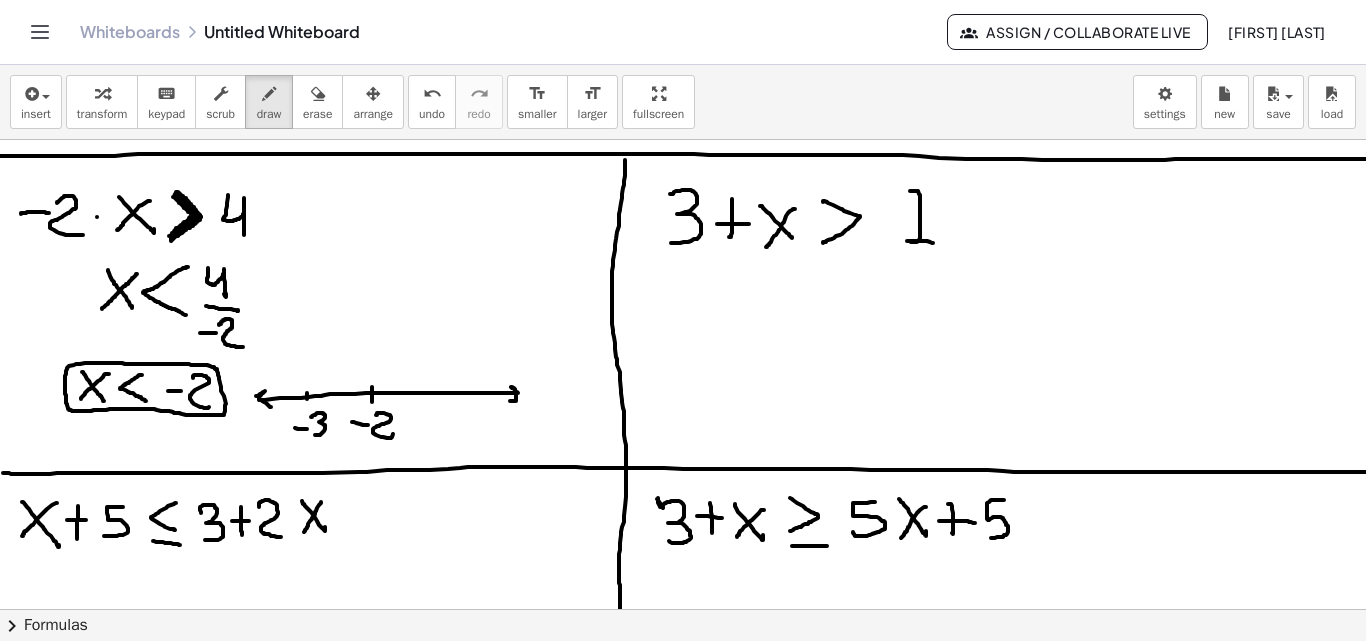 drag, startPoint x: 323, startPoint y: 413, endPoint x: 315, endPoint y: 435, distance: 23.409399 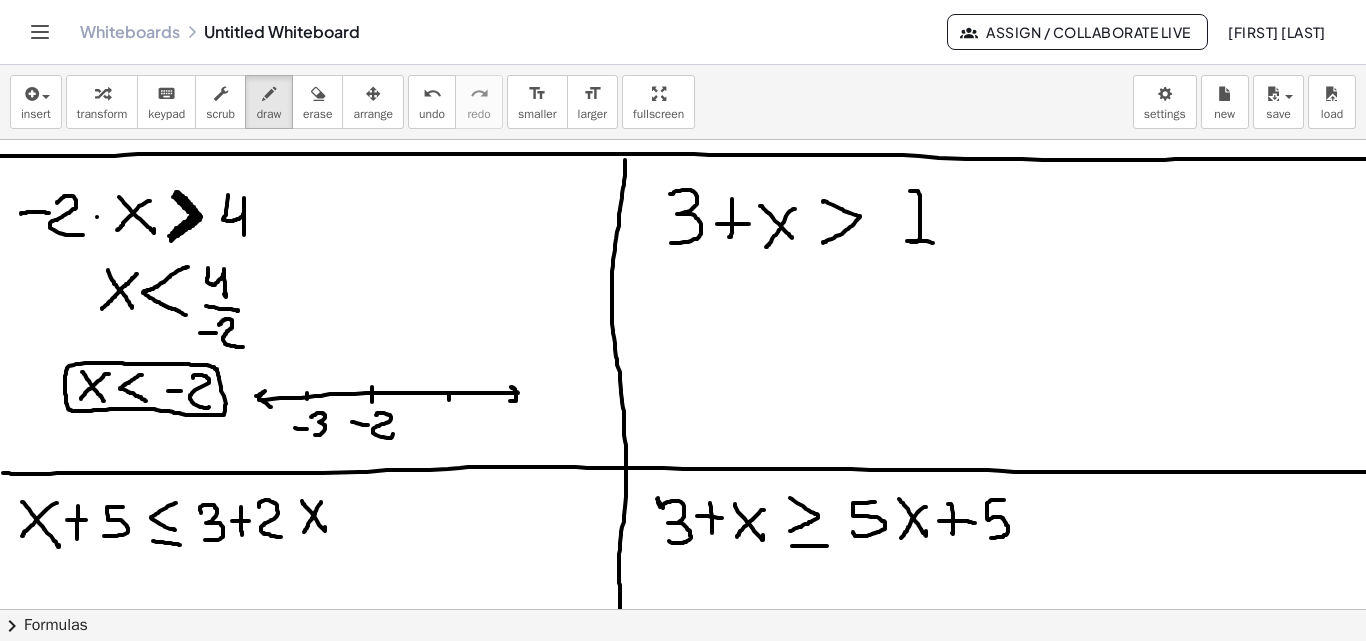 drag, startPoint x: 449, startPoint y: 394, endPoint x: 448, endPoint y: 407, distance: 13.038404 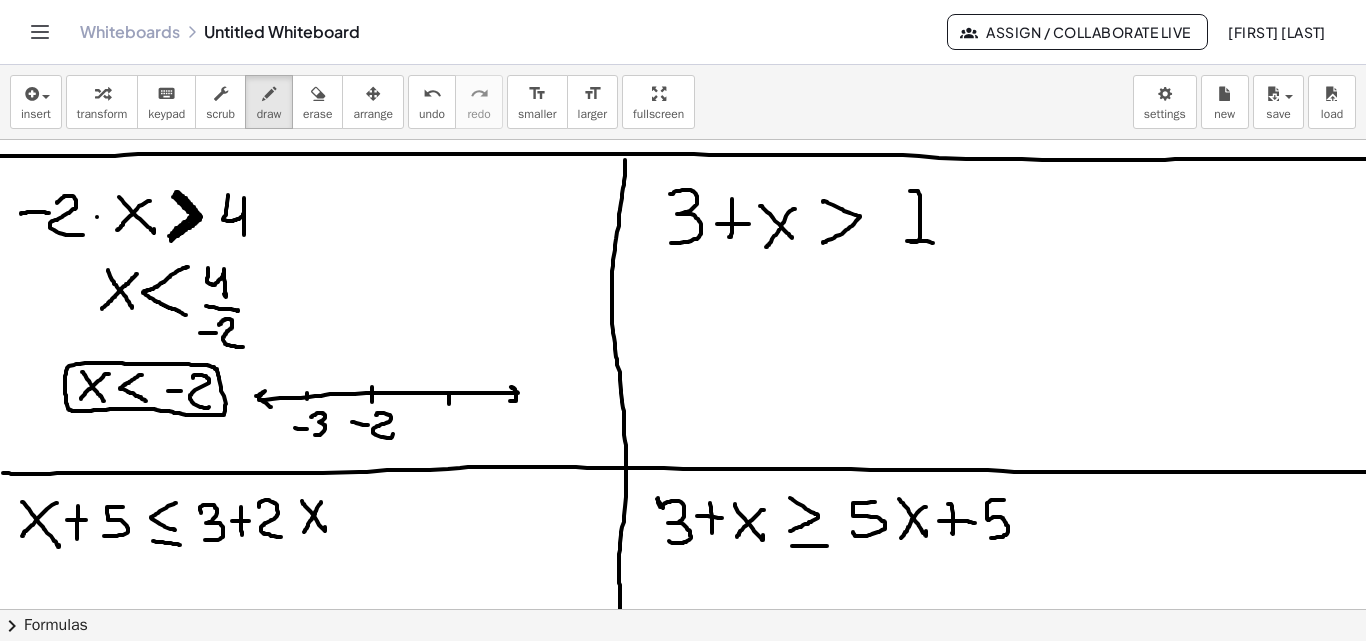 drag, startPoint x: 435, startPoint y: 423, endPoint x: 448, endPoint y: 423, distance: 13 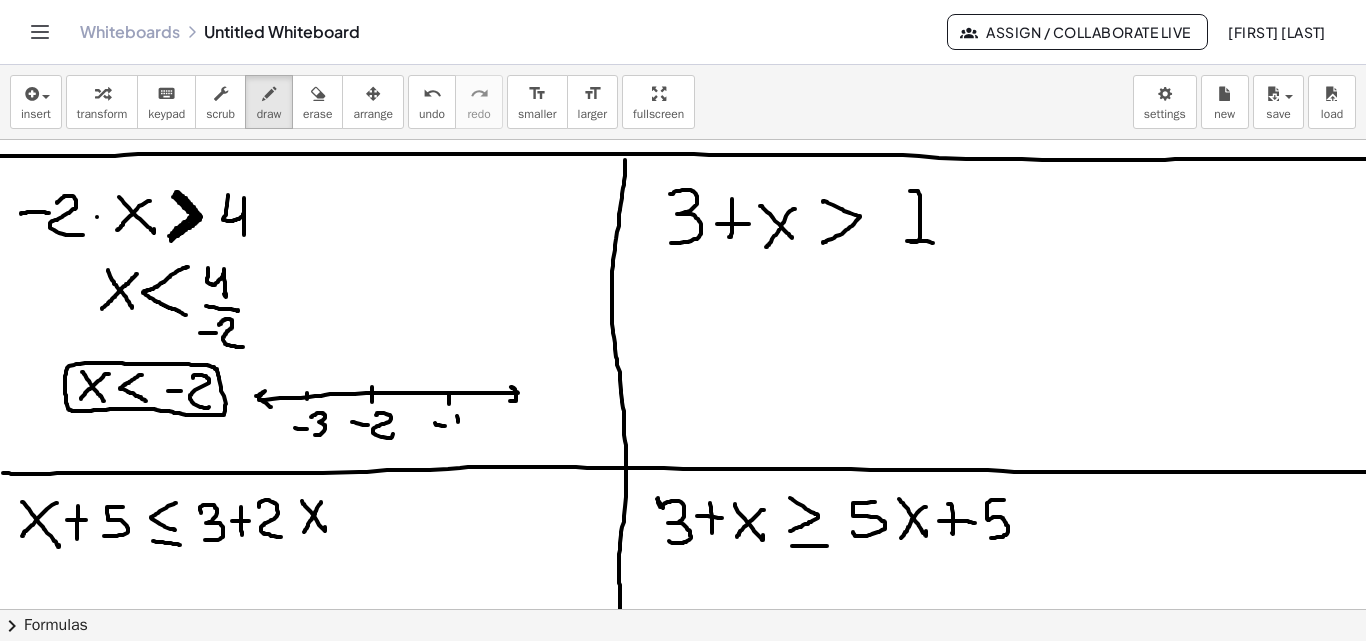 drag, startPoint x: 457, startPoint y: 416, endPoint x: 458, endPoint y: 430, distance: 14.035668 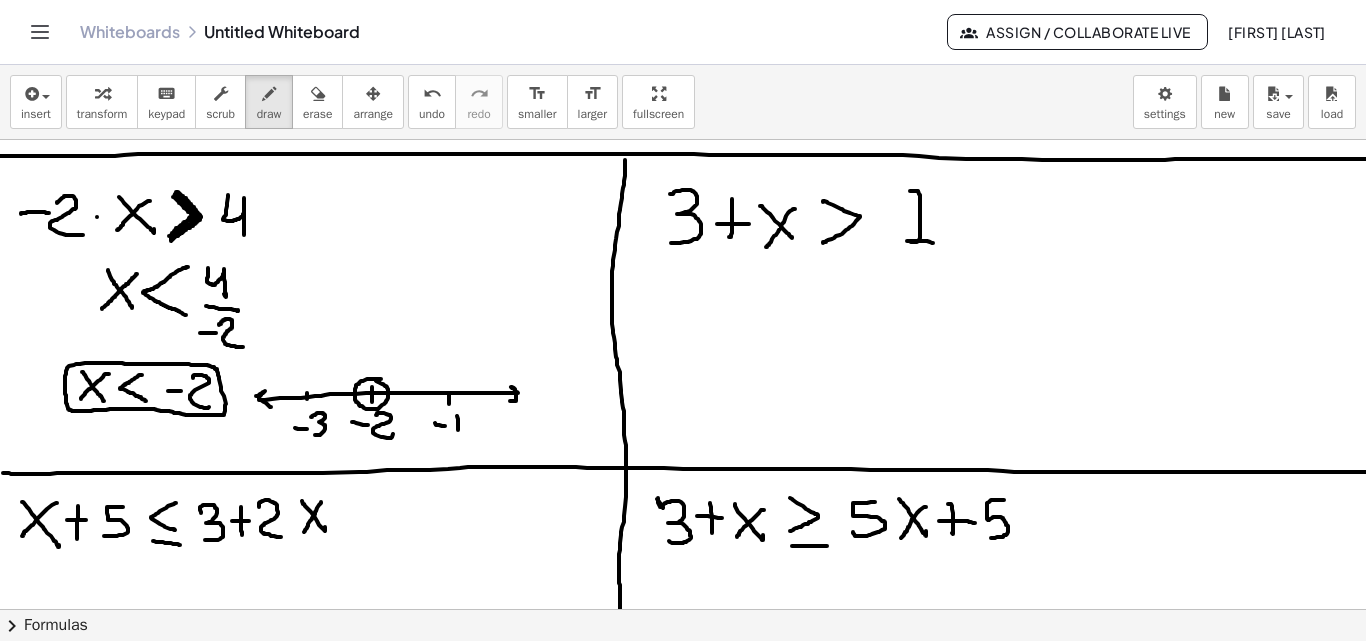 click at bounding box center [697, -1532] 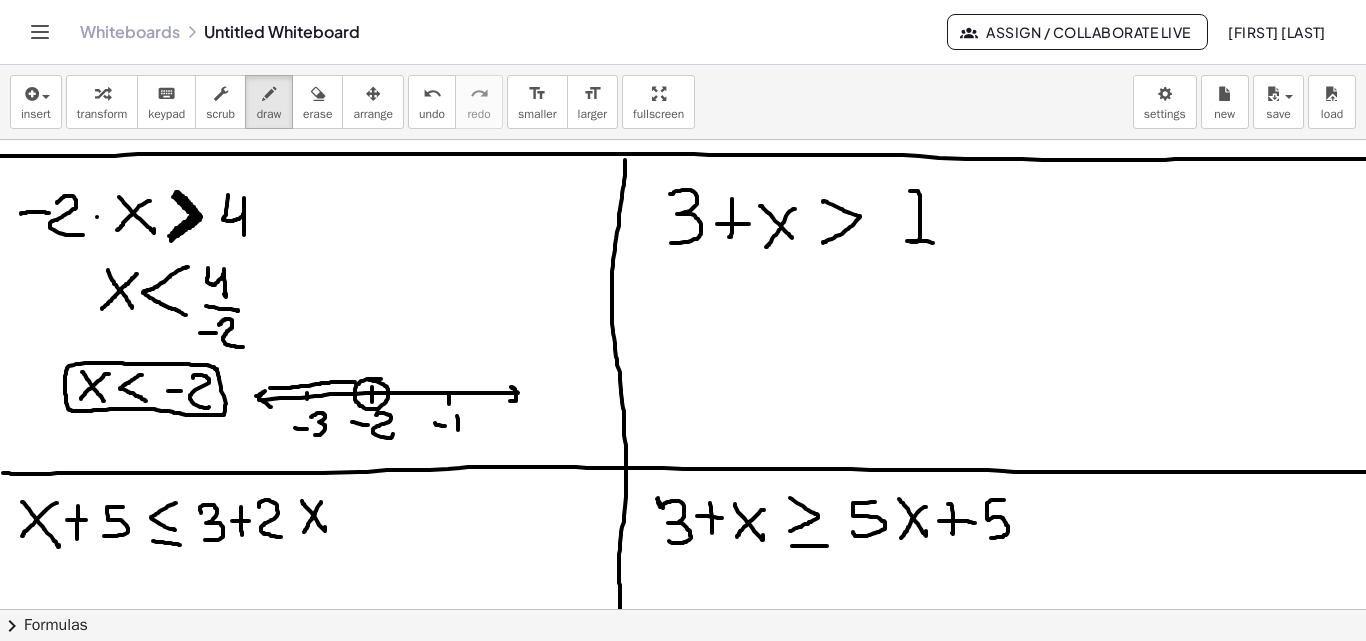 drag, startPoint x: 355, startPoint y: 382, endPoint x: 265, endPoint y: 388, distance: 90.199776 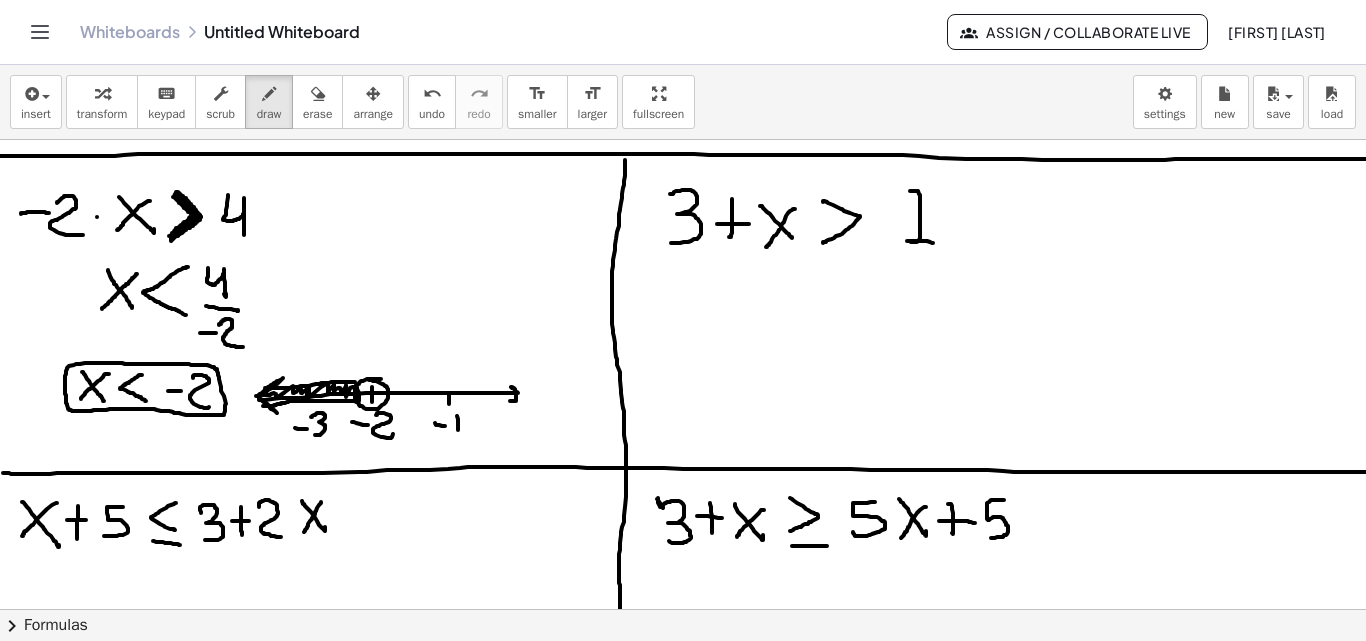 drag, startPoint x: 270, startPoint y: 406, endPoint x: 287, endPoint y: 410, distance: 17.464249 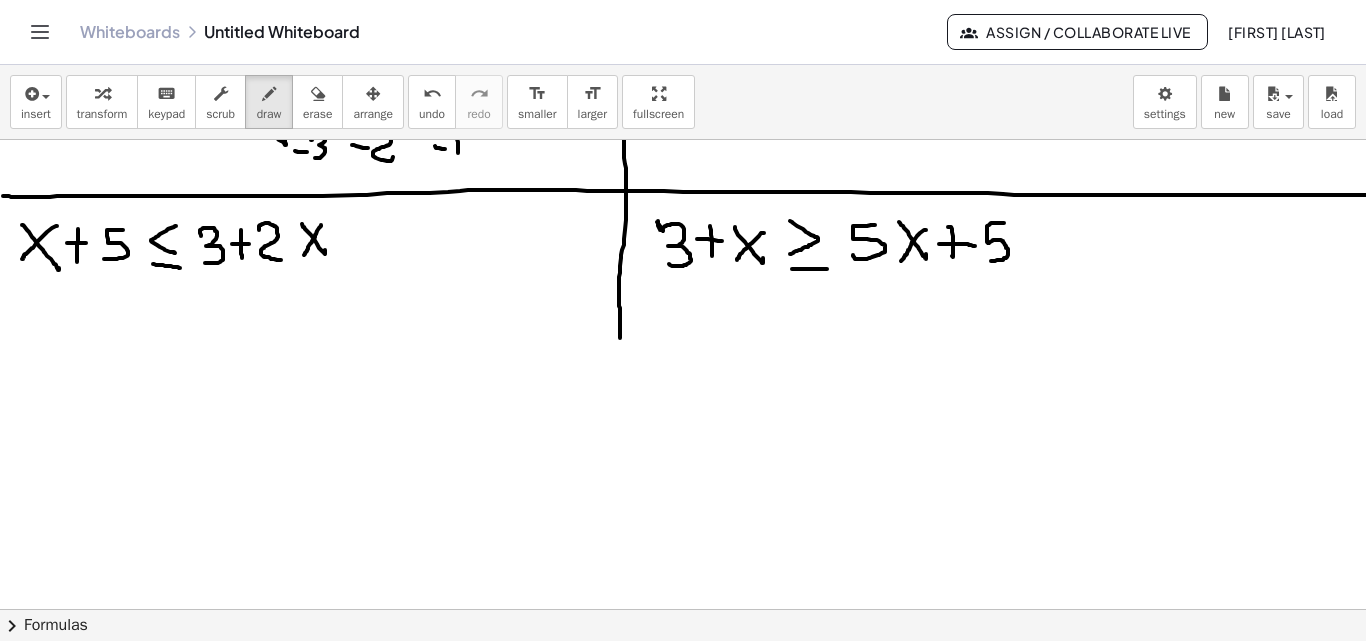scroll, scrollTop: 4306, scrollLeft: 0, axis: vertical 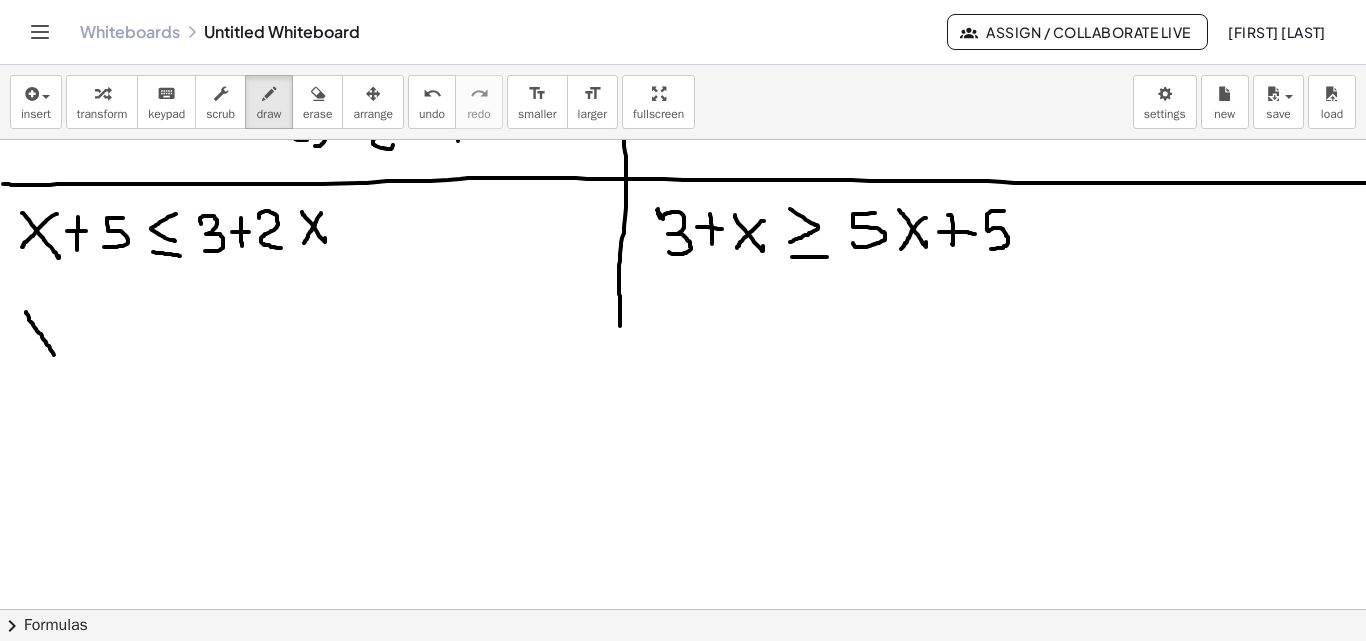 drag, startPoint x: 26, startPoint y: 312, endPoint x: 62, endPoint y: 362, distance: 61.611687 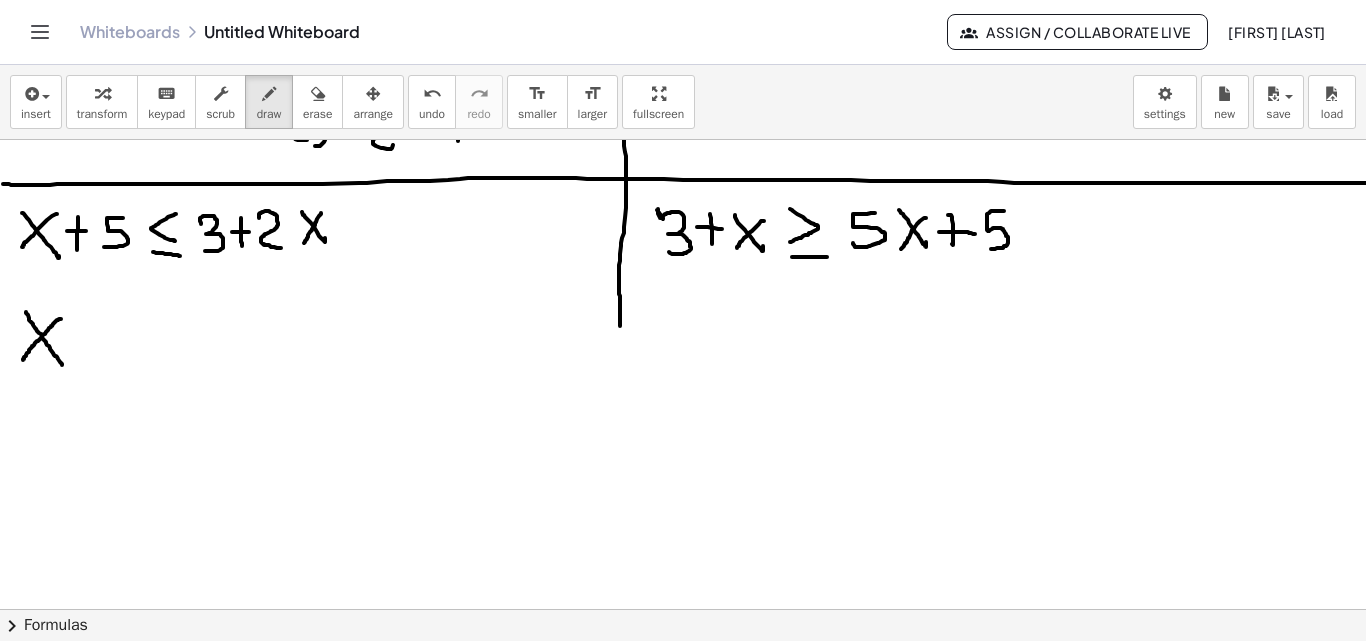 drag, startPoint x: 56, startPoint y: 321, endPoint x: 21, endPoint y: 363, distance: 54.67175 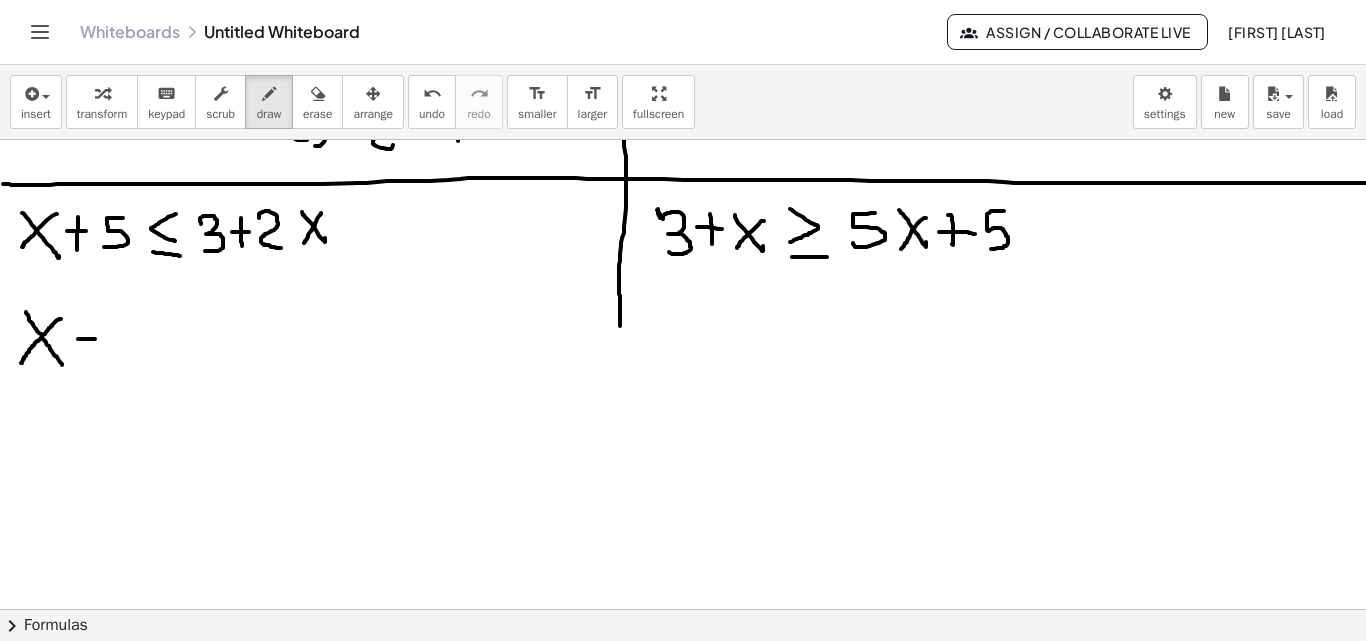 drag, startPoint x: 78, startPoint y: 339, endPoint x: 98, endPoint y: 339, distance: 20 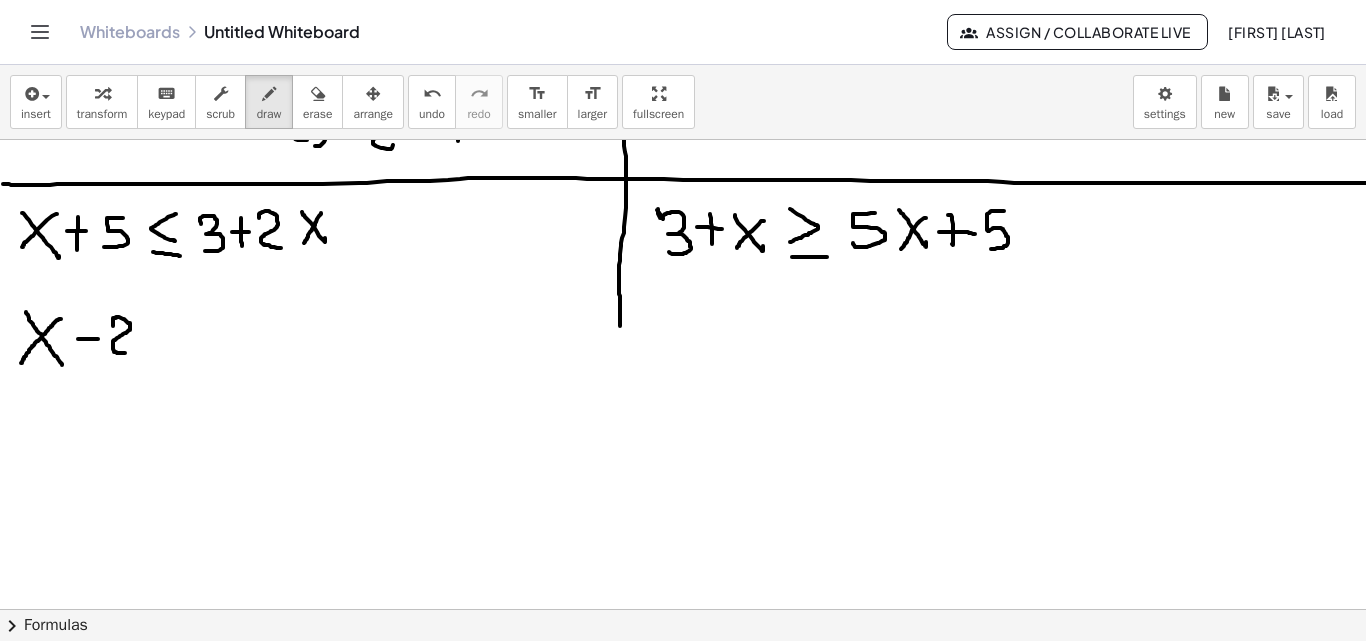 drag, startPoint x: 114, startPoint y: 318, endPoint x: 143, endPoint y: 353, distance: 45.453274 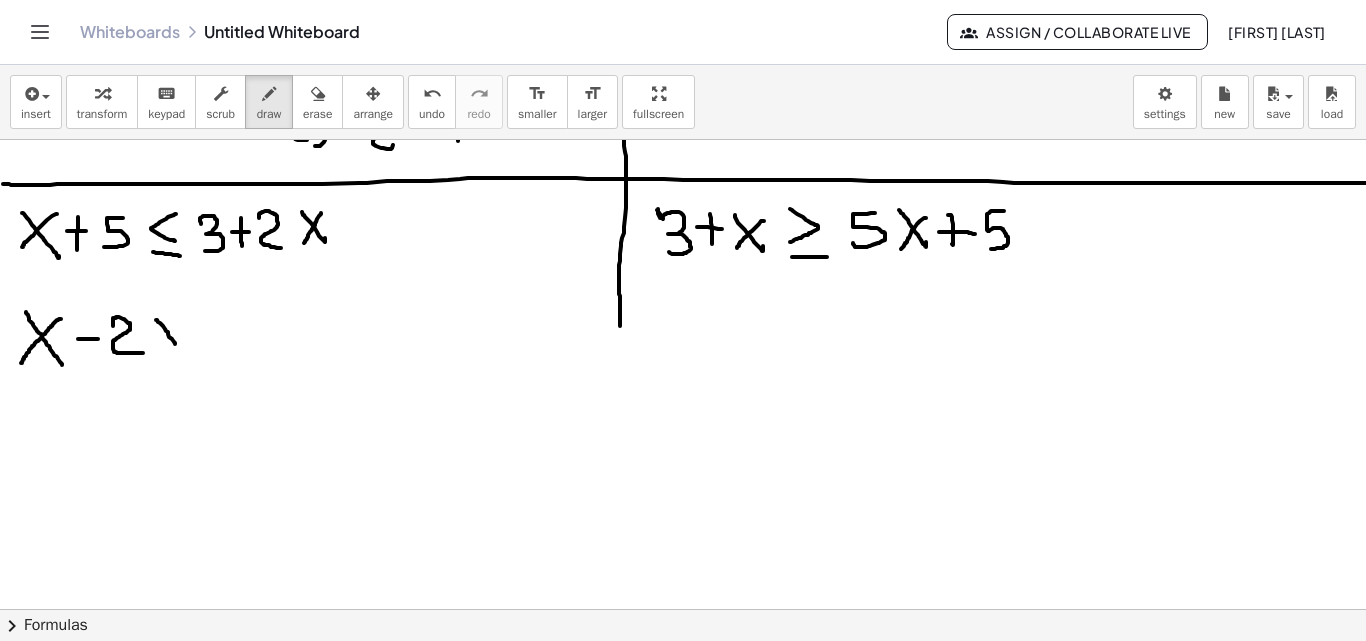 drag, startPoint x: 156, startPoint y: 320, endPoint x: 179, endPoint y: 348, distance: 36.23534 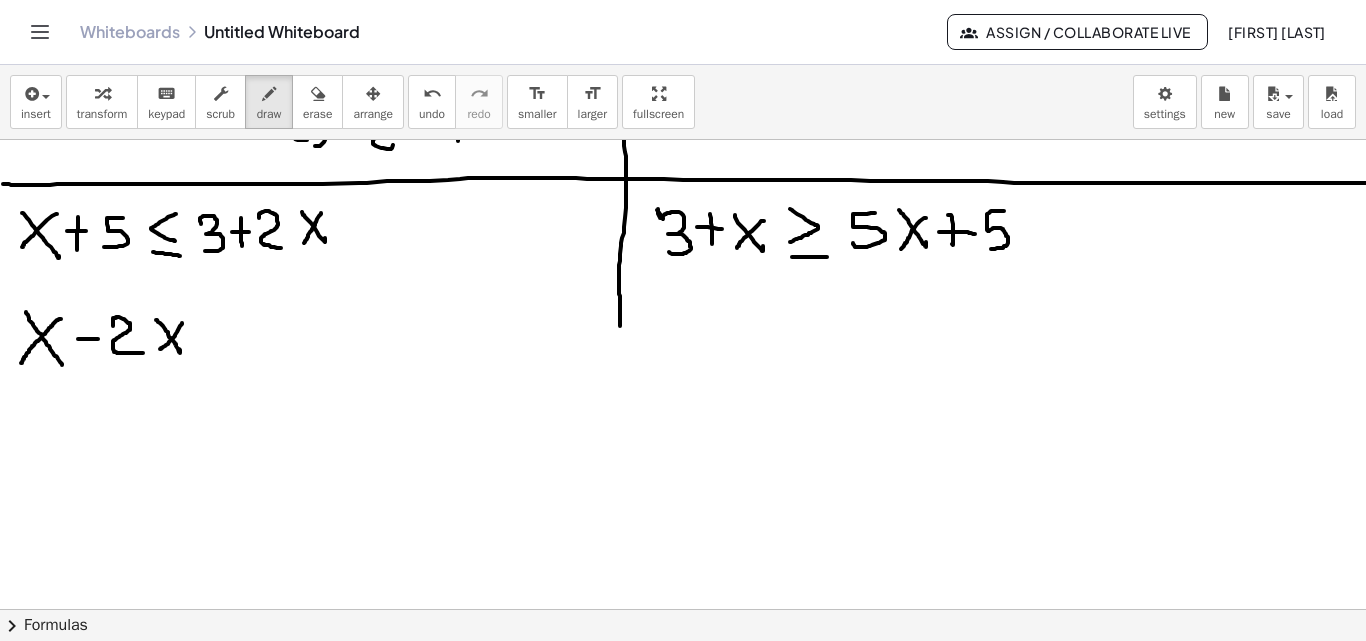 drag, startPoint x: 178, startPoint y: 330, endPoint x: 159, endPoint y: 351, distance: 28.319605 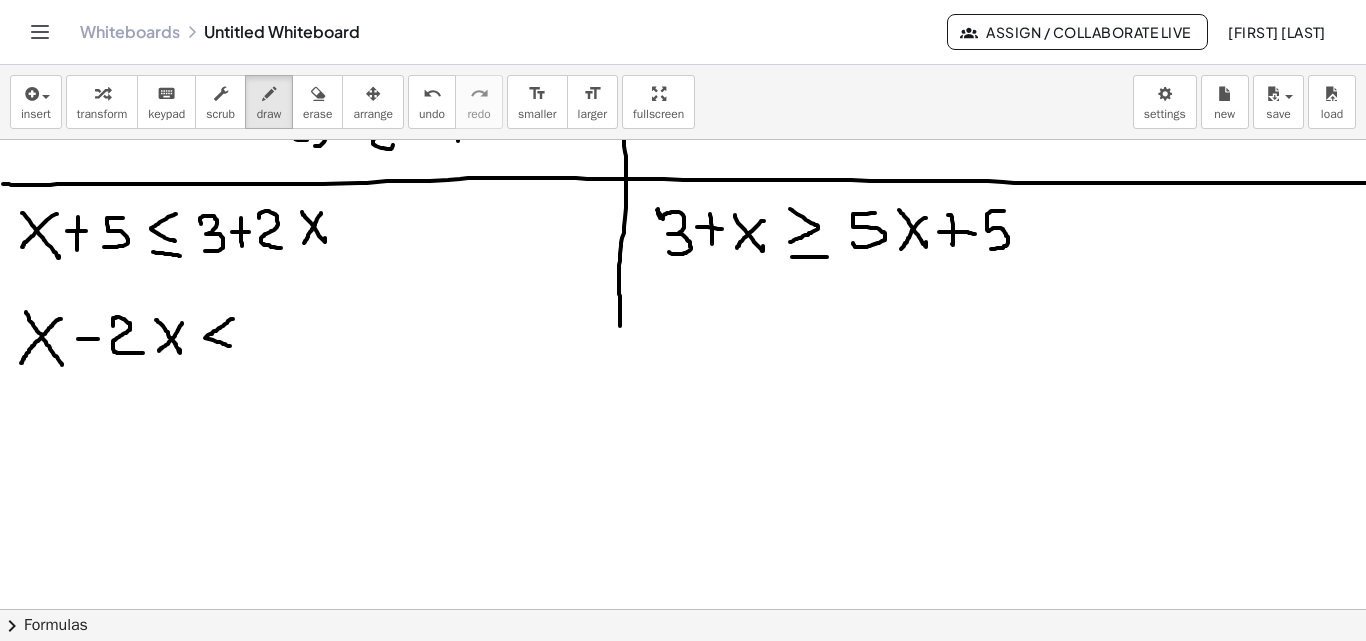 drag, startPoint x: 233, startPoint y: 319, endPoint x: 230, endPoint y: 346, distance: 27.166155 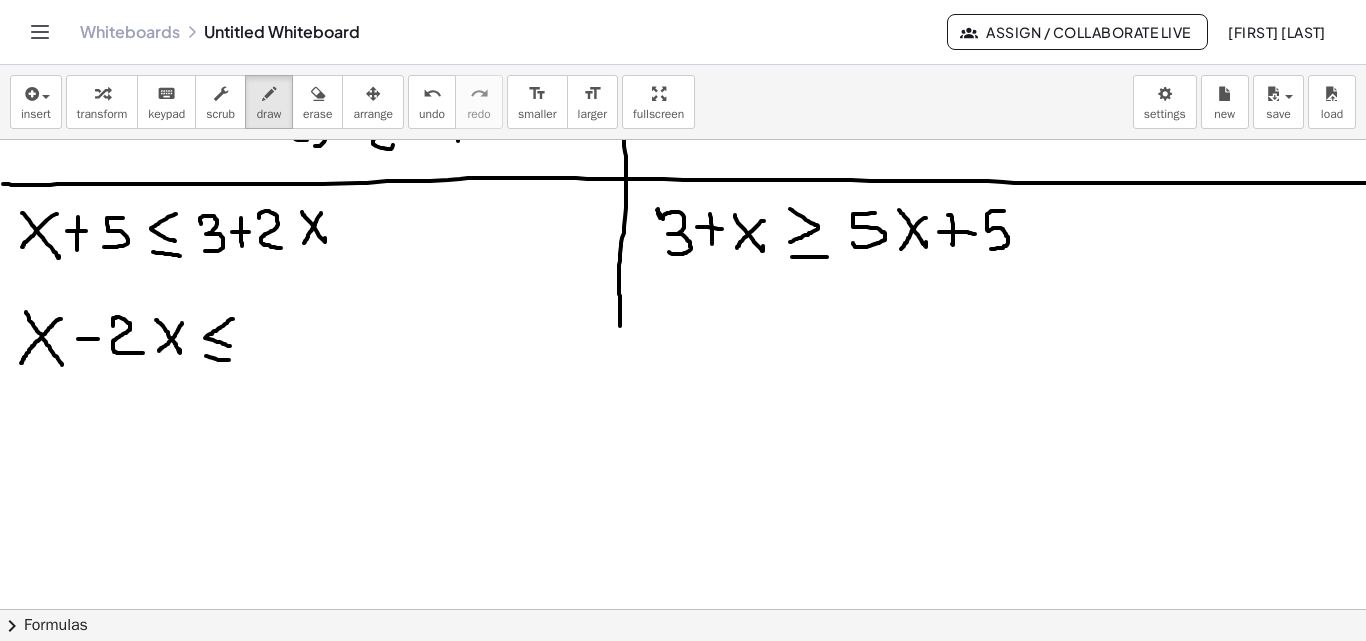 drag, startPoint x: 206, startPoint y: 356, endPoint x: 237, endPoint y: 359, distance: 31.144823 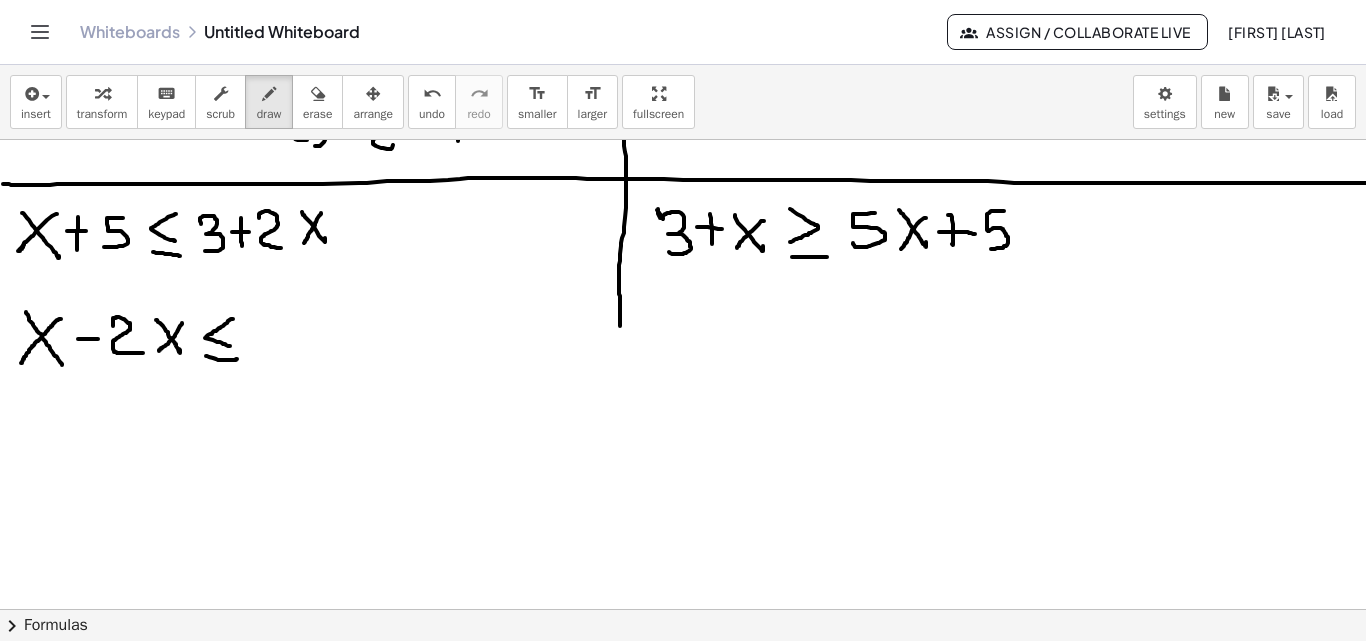 click at bounding box center (697, -1587) 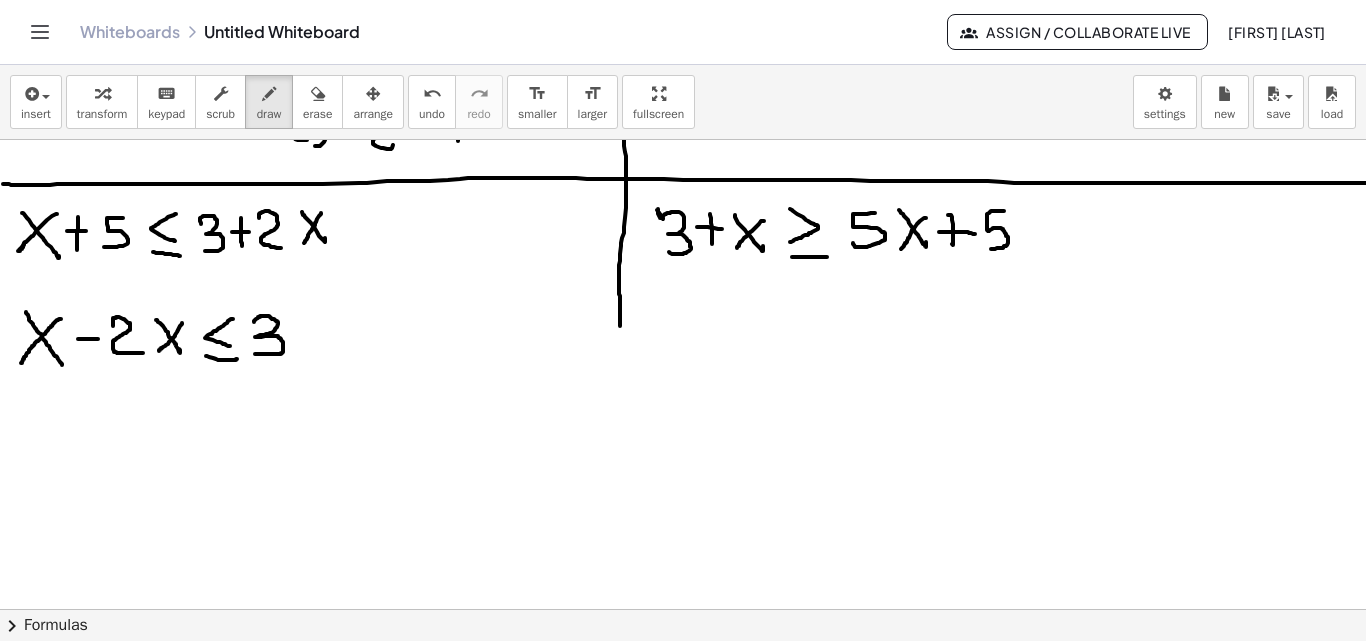 drag, startPoint x: 254, startPoint y: 322, endPoint x: 255, endPoint y: 354, distance: 32.01562 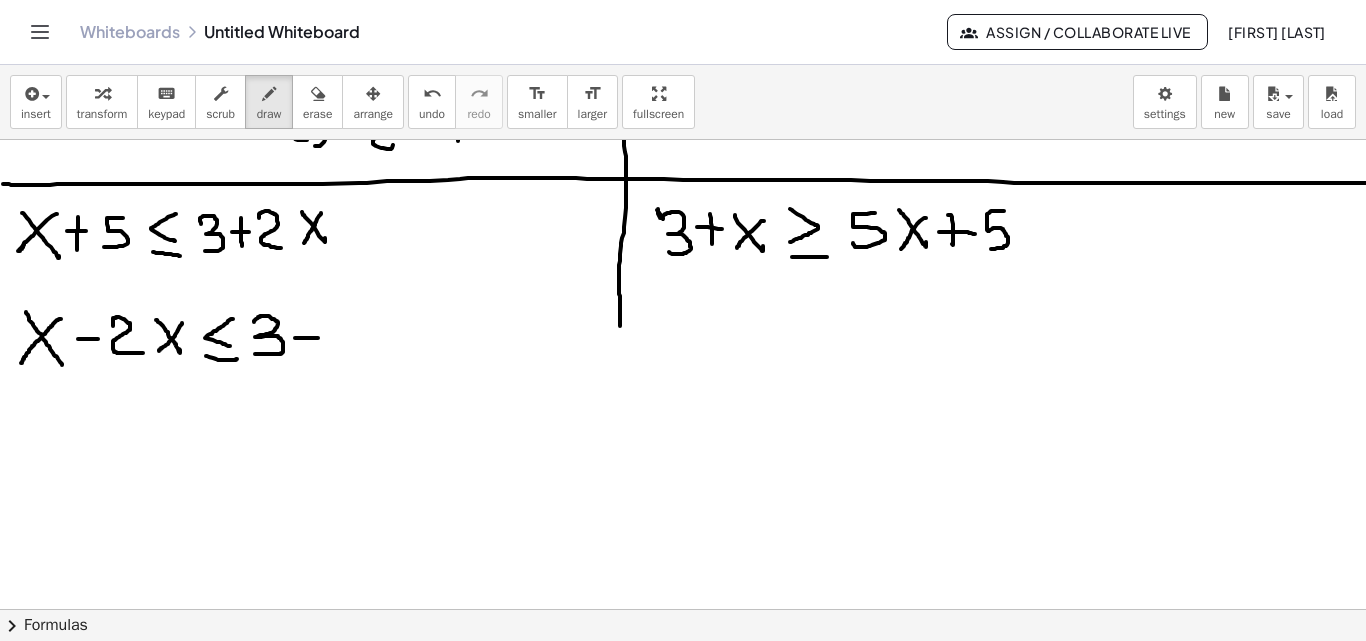 drag, startPoint x: 295, startPoint y: 338, endPoint x: 318, endPoint y: 338, distance: 23 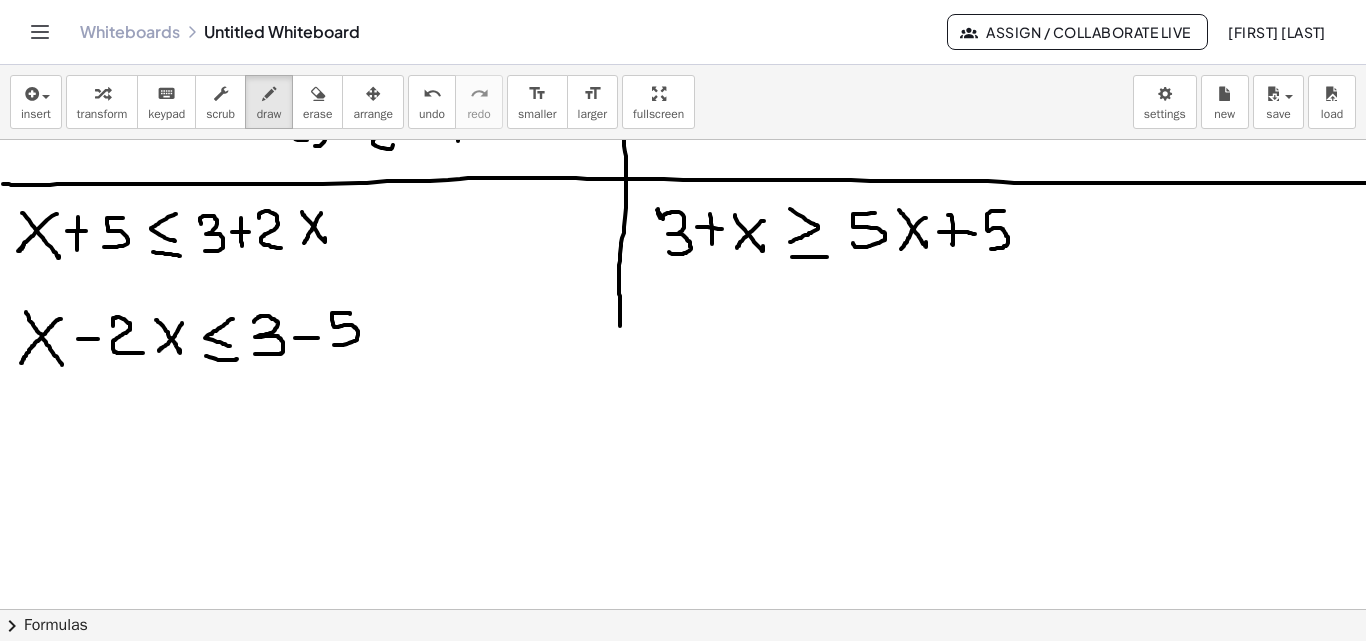 drag, startPoint x: 350, startPoint y: 313, endPoint x: 334, endPoint y: 345, distance: 35.77709 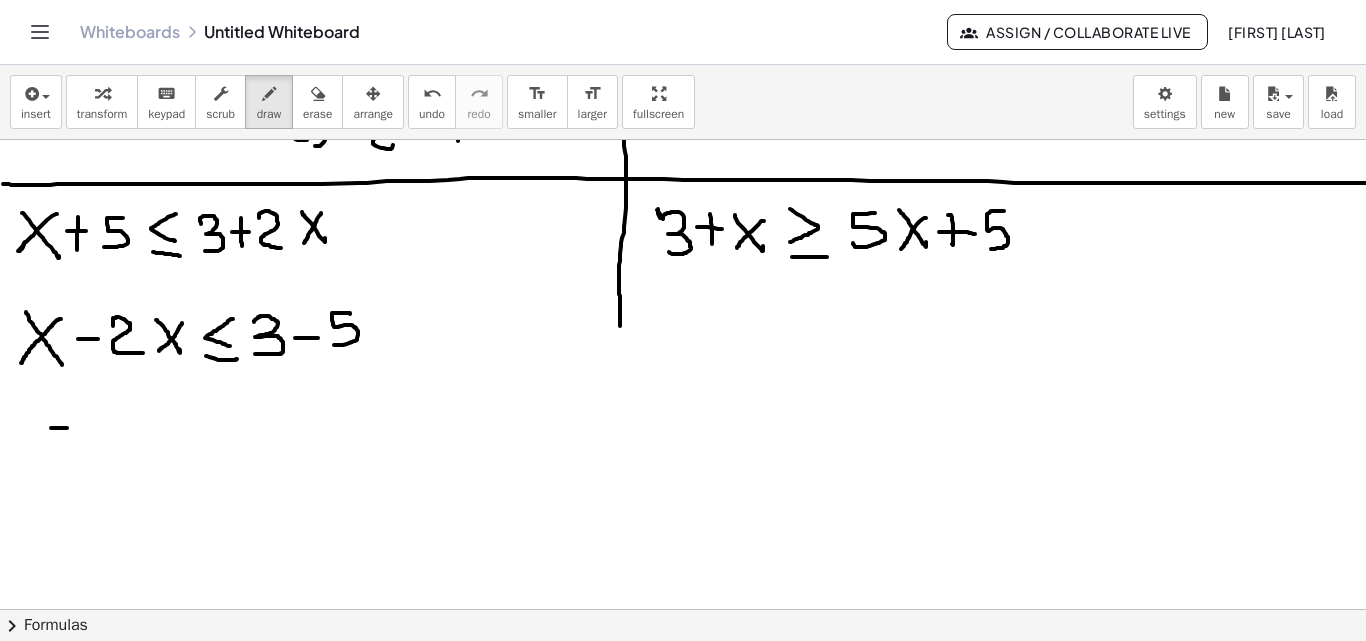 drag, startPoint x: 51, startPoint y: 428, endPoint x: 69, endPoint y: 428, distance: 18 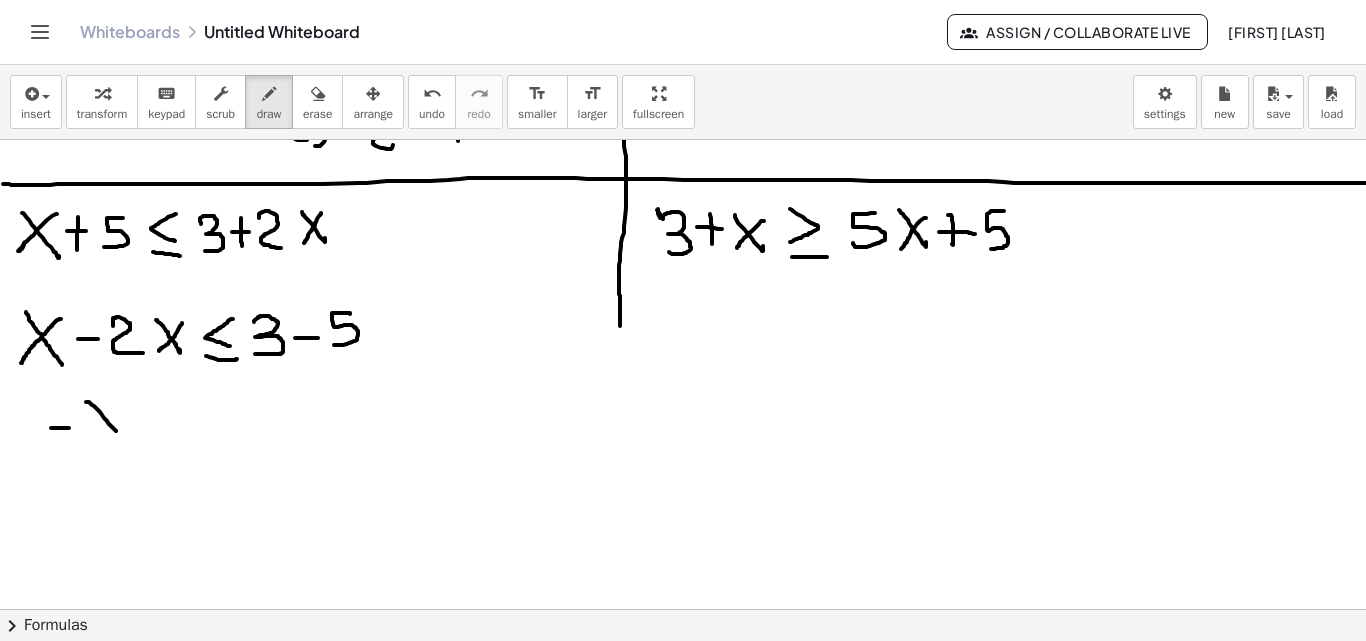 drag, startPoint x: 86, startPoint y: 402, endPoint x: 125, endPoint y: 440, distance: 54.451813 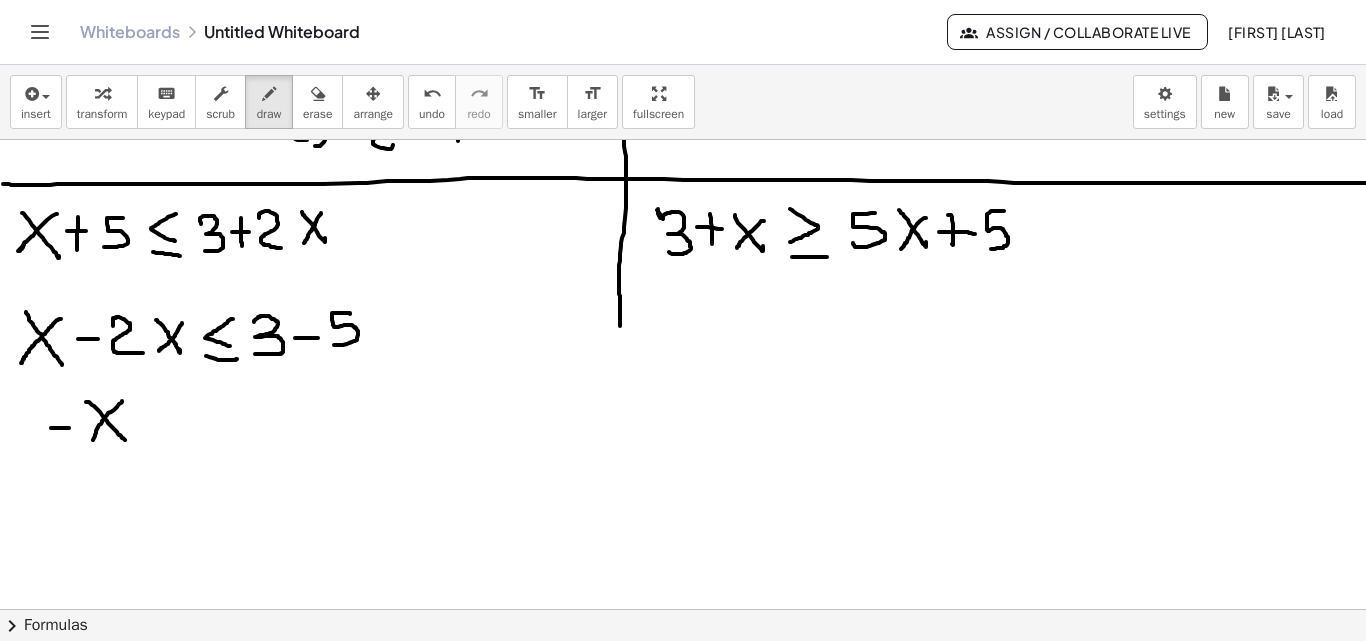 drag, startPoint x: 111, startPoint y: 412, endPoint x: 92, endPoint y: 443, distance: 36.359318 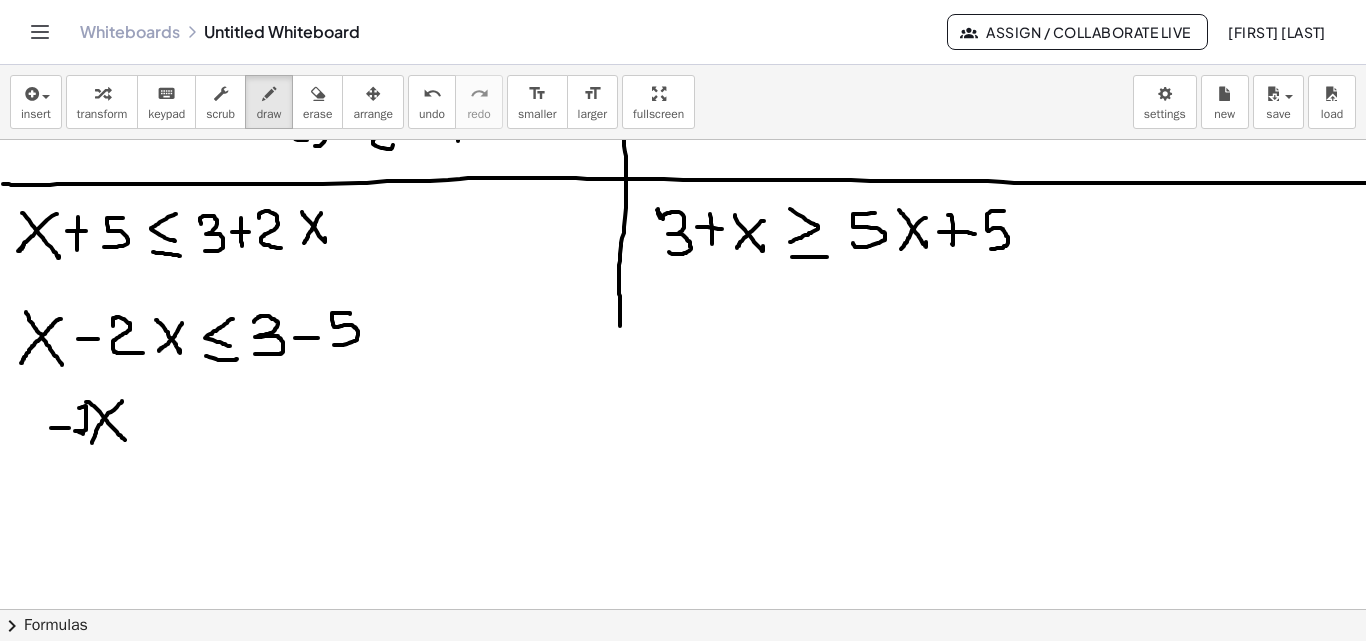 drag, startPoint x: 79, startPoint y: 408, endPoint x: 83, endPoint y: 434, distance: 26.305893 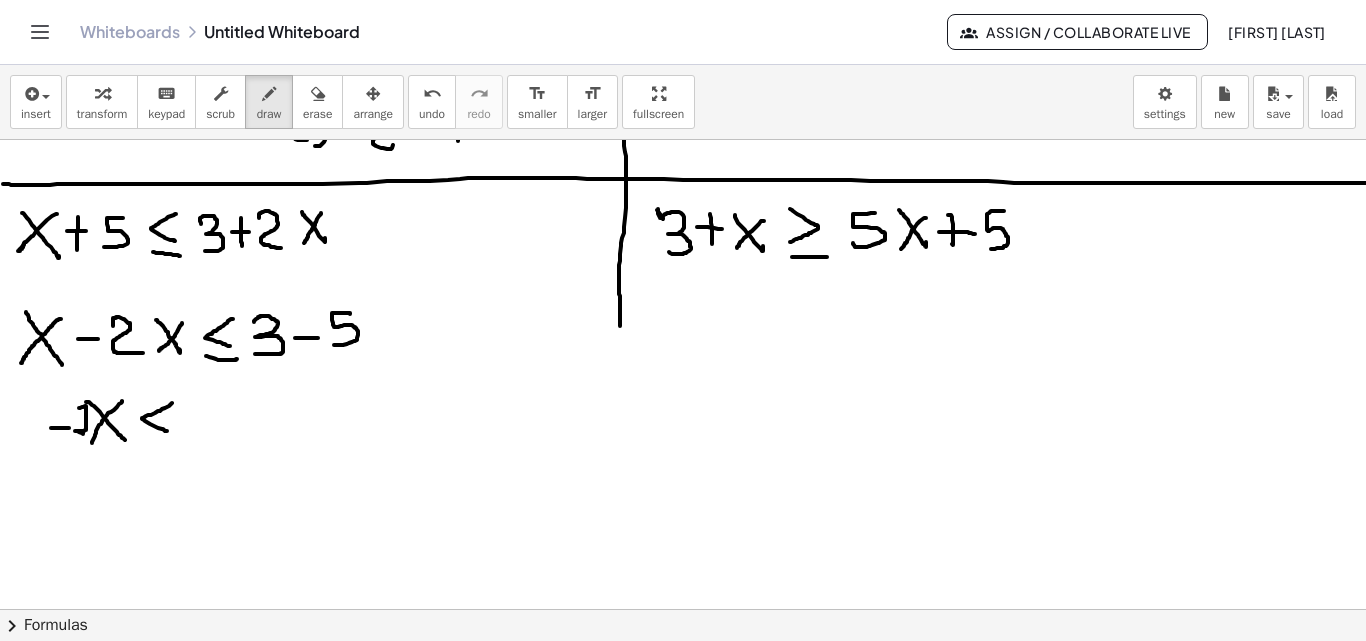 drag, startPoint x: 169, startPoint y: 406, endPoint x: 169, endPoint y: 432, distance: 26 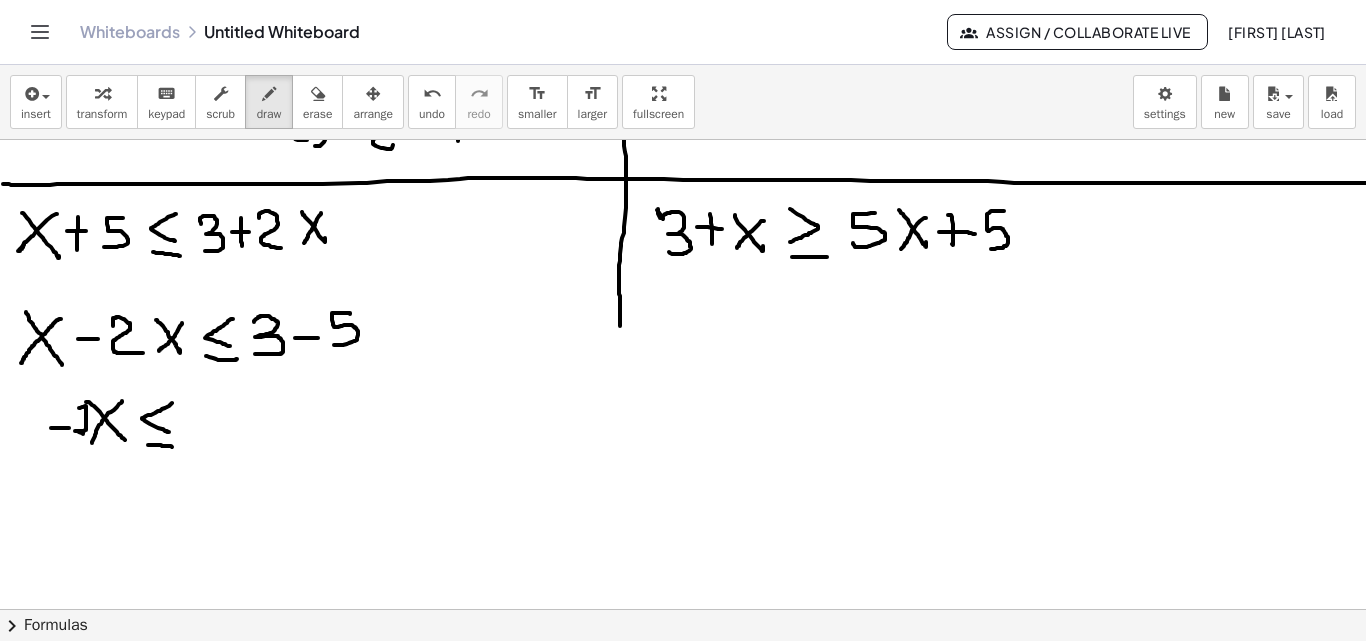 drag, startPoint x: 148, startPoint y: 445, endPoint x: 172, endPoint y: 447, distance: 24.083189 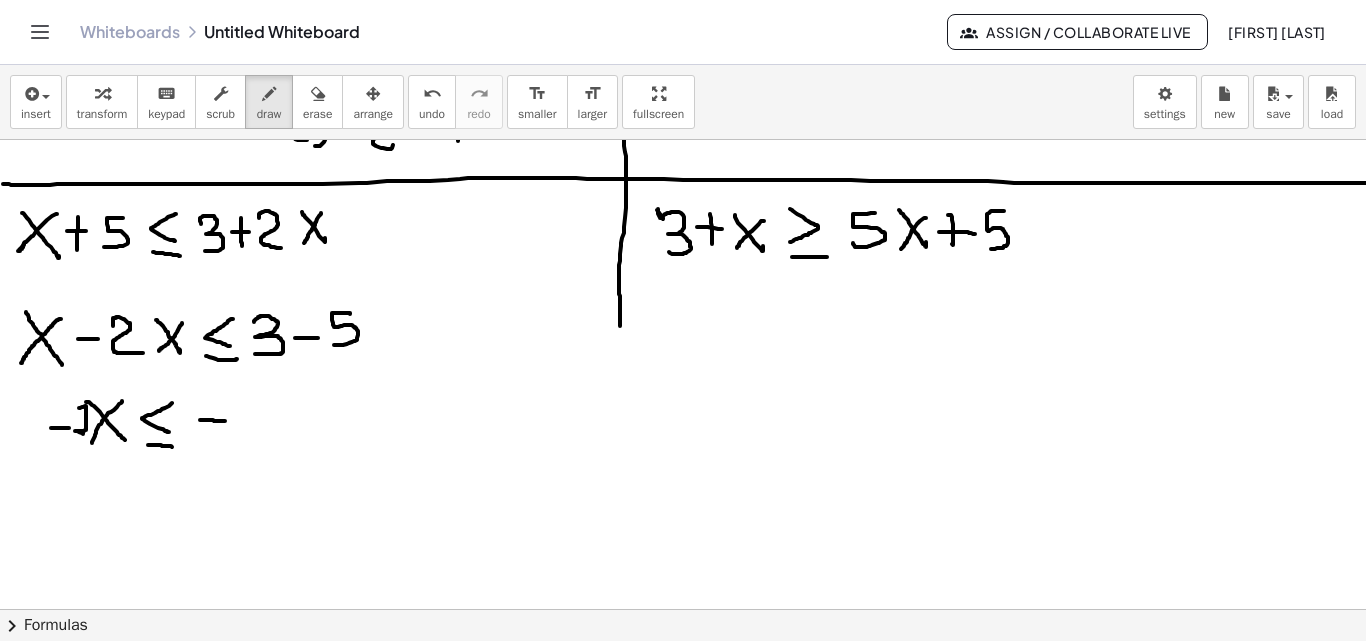drag, startPoint x: 200, startPoint y: 420, endPoint x: 228, endPoint y: 421, distance: 28.01785 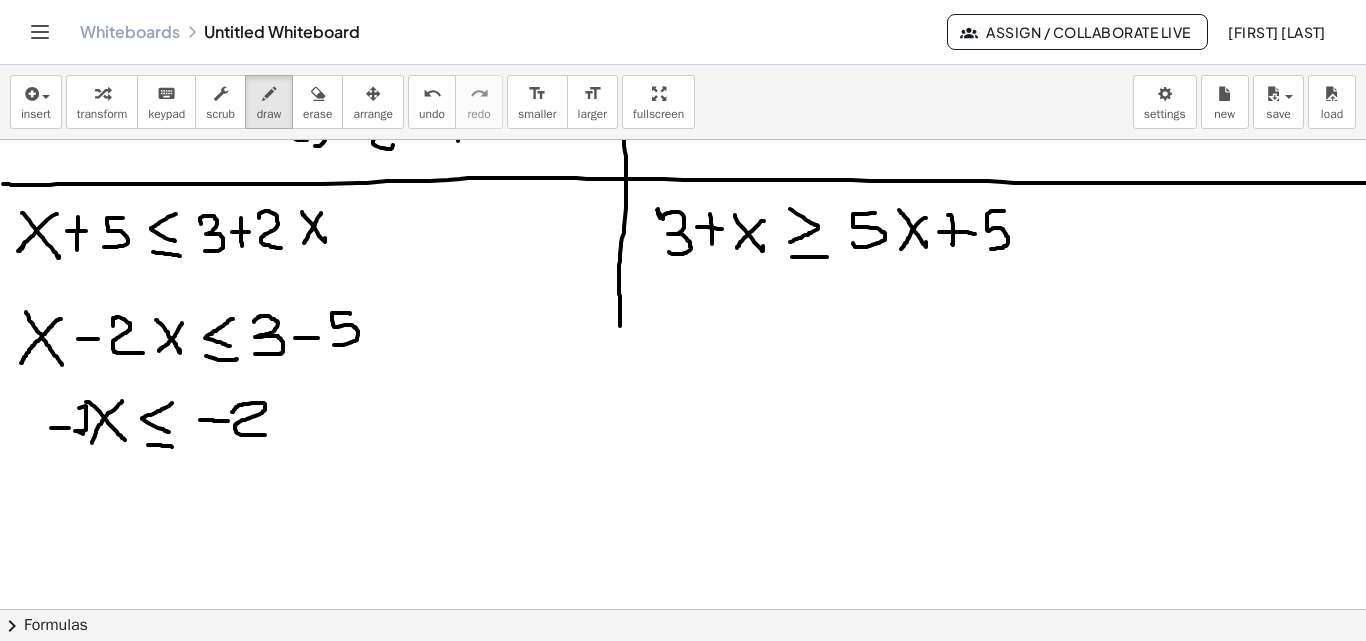 drag, startPoint x: 232, startPoint y: 412, endPoint x: 265, endPoint y: 435, distance: 40.22437 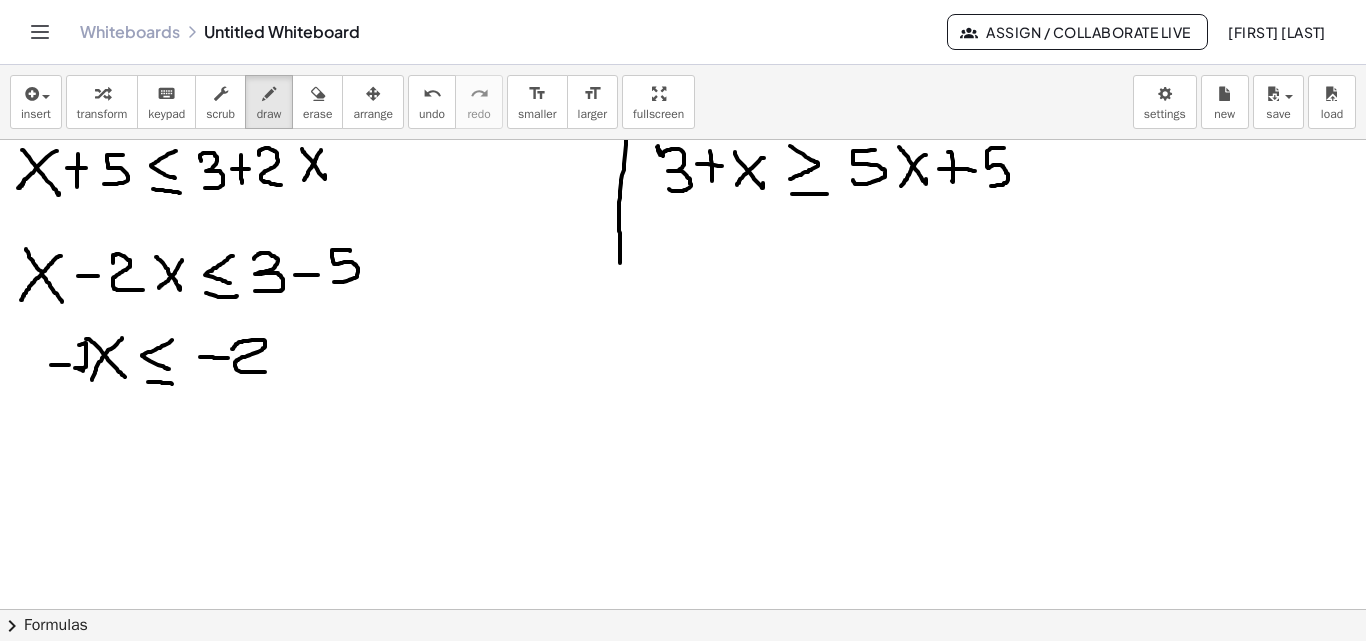 scroll, scrollTop: 4374, scrollLeft: 0, axis: vertical 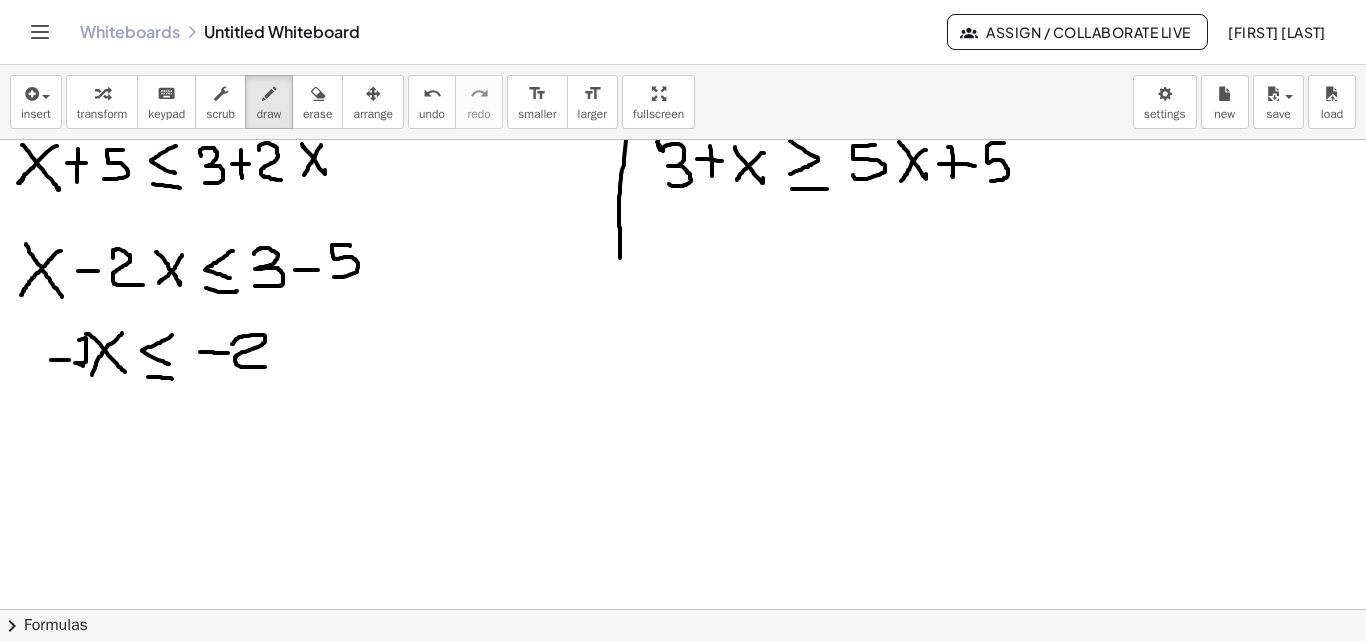 click at bounding box center (697, -1655) 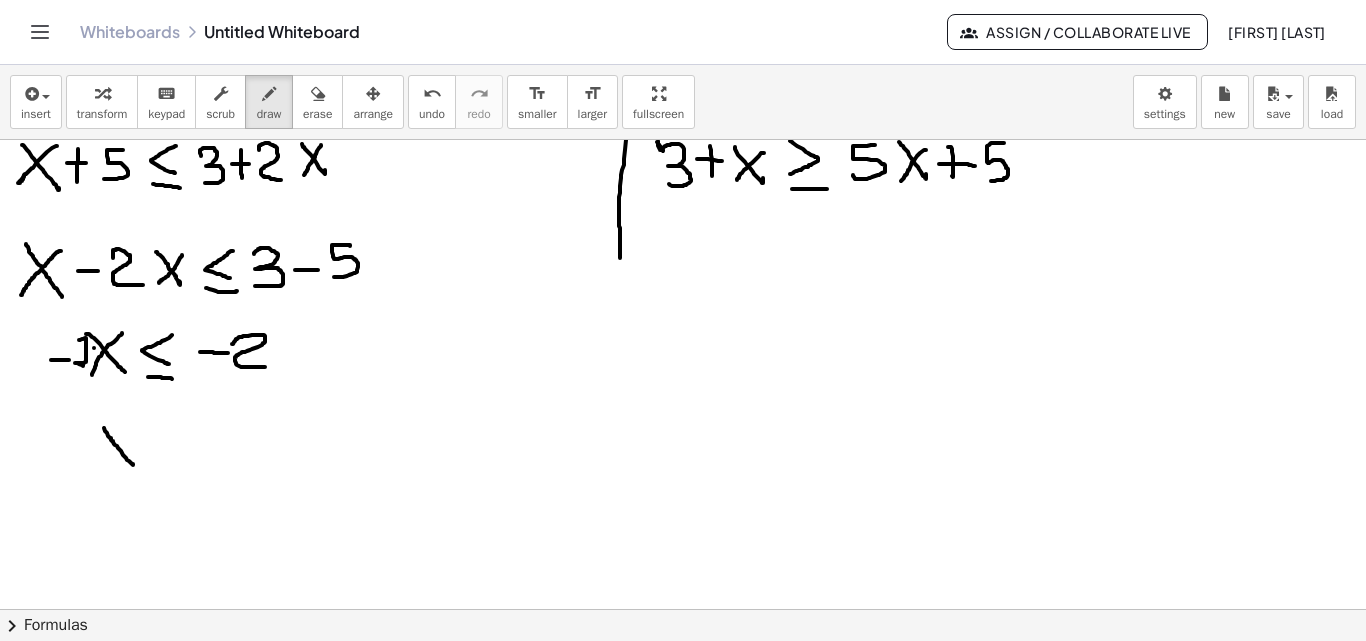 drag, startPoint x: 104, startPoint y: 428, endPoint x: 133, endPoint y: 465, distance: 47.010635 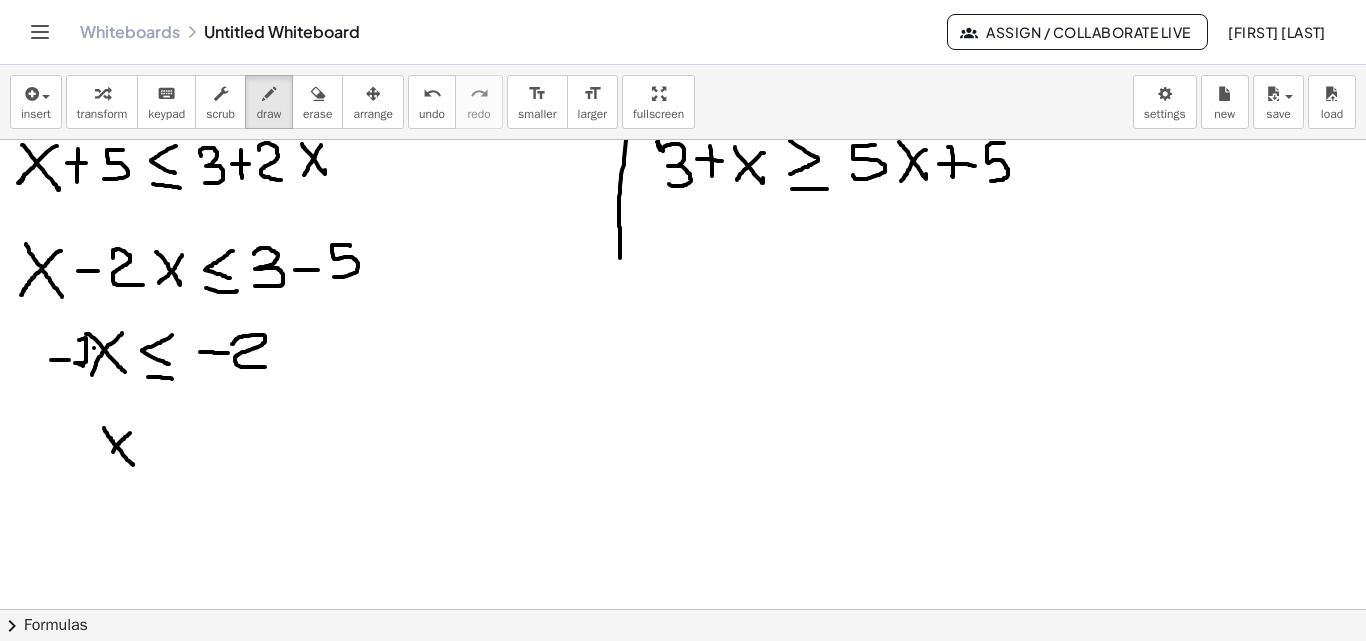 drag, startPoint x: 130, startPoint y: 433, endPoint x: 107, endPoint y: 461, distance: 36.23534 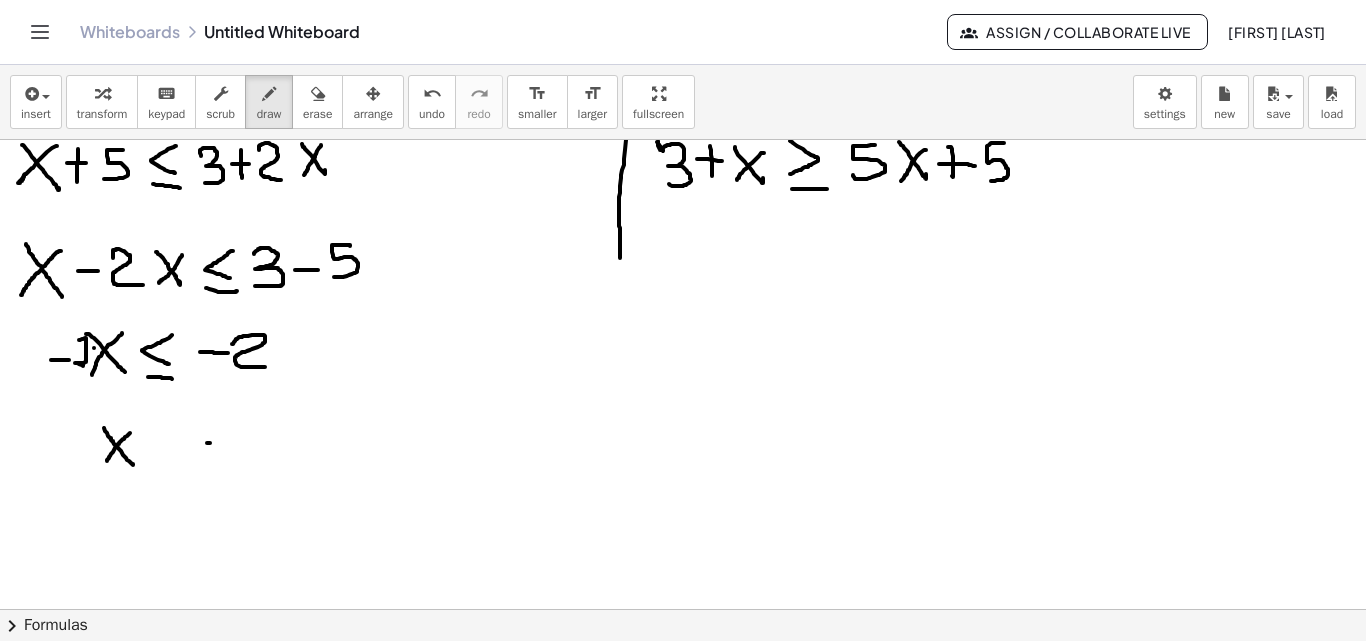 drag, startPoint x: 207, startPoint y: 443, endPoint x: 227, endPoint y: 443, distance: 20 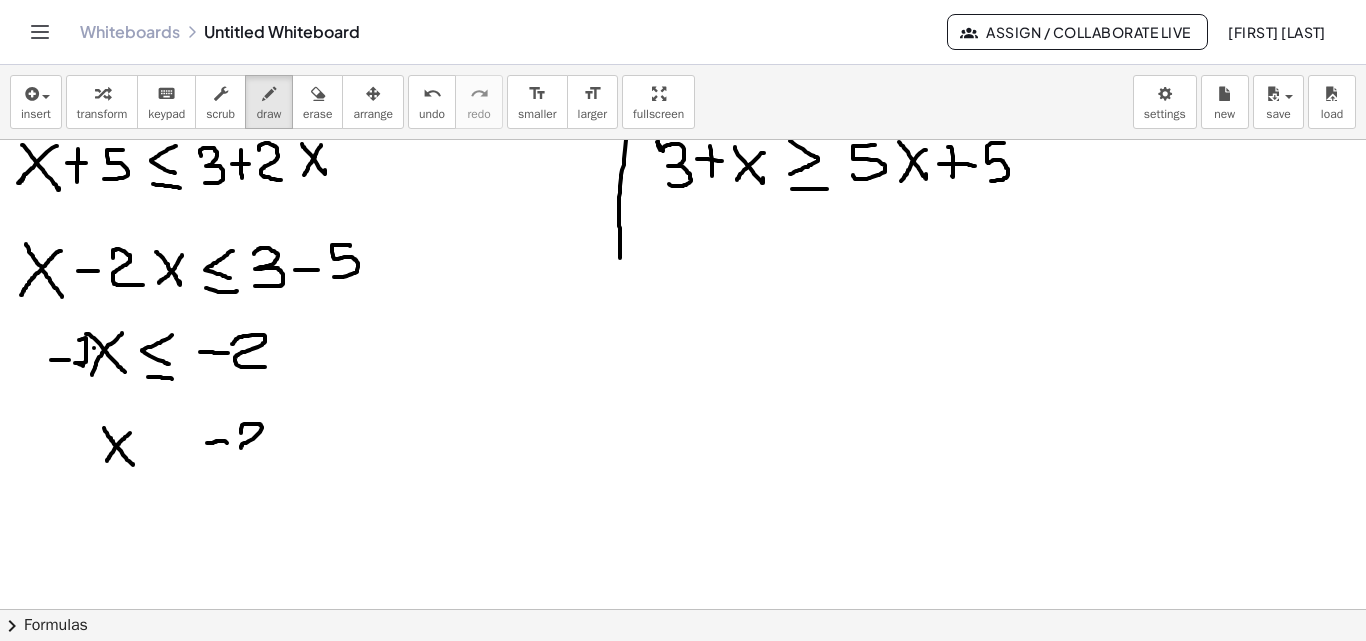 drag, startPoint x: 241, startPoint y: 433, endPoint x: 263, endPoint y: 453, distance: 29.732138 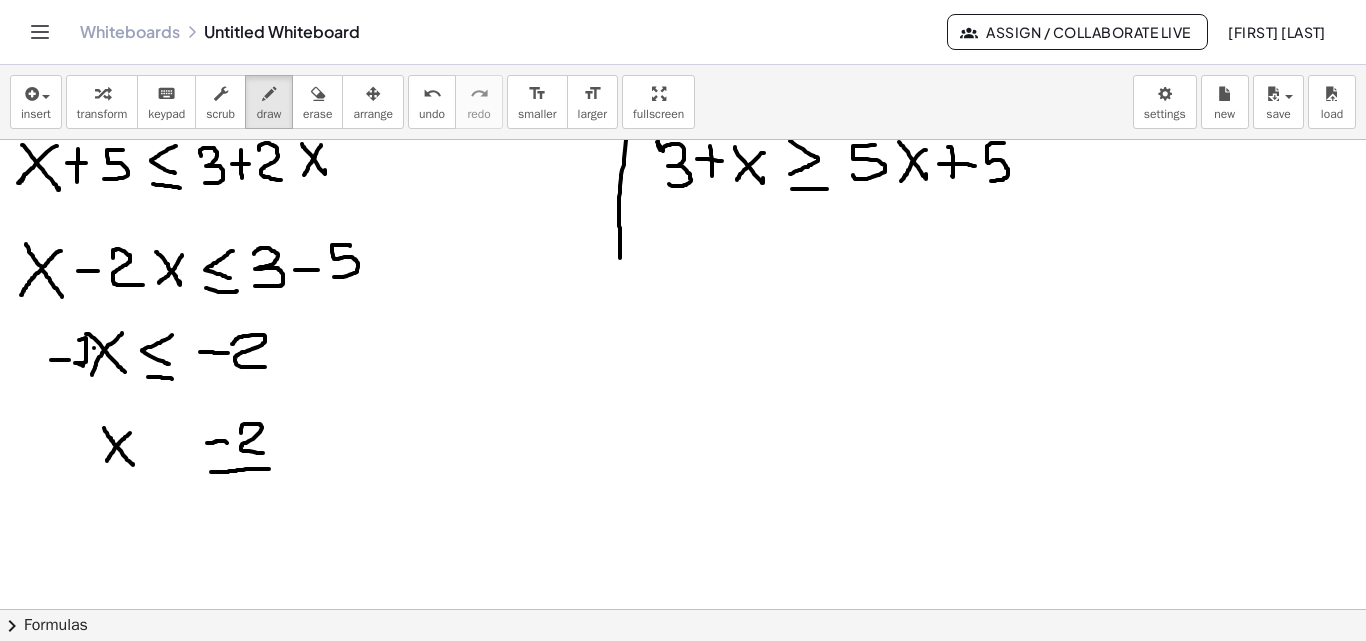 drag, startPoint x: 212, startPoint y: 472, endPoint x: 228, endPoint y: 493, distance: 26.400757 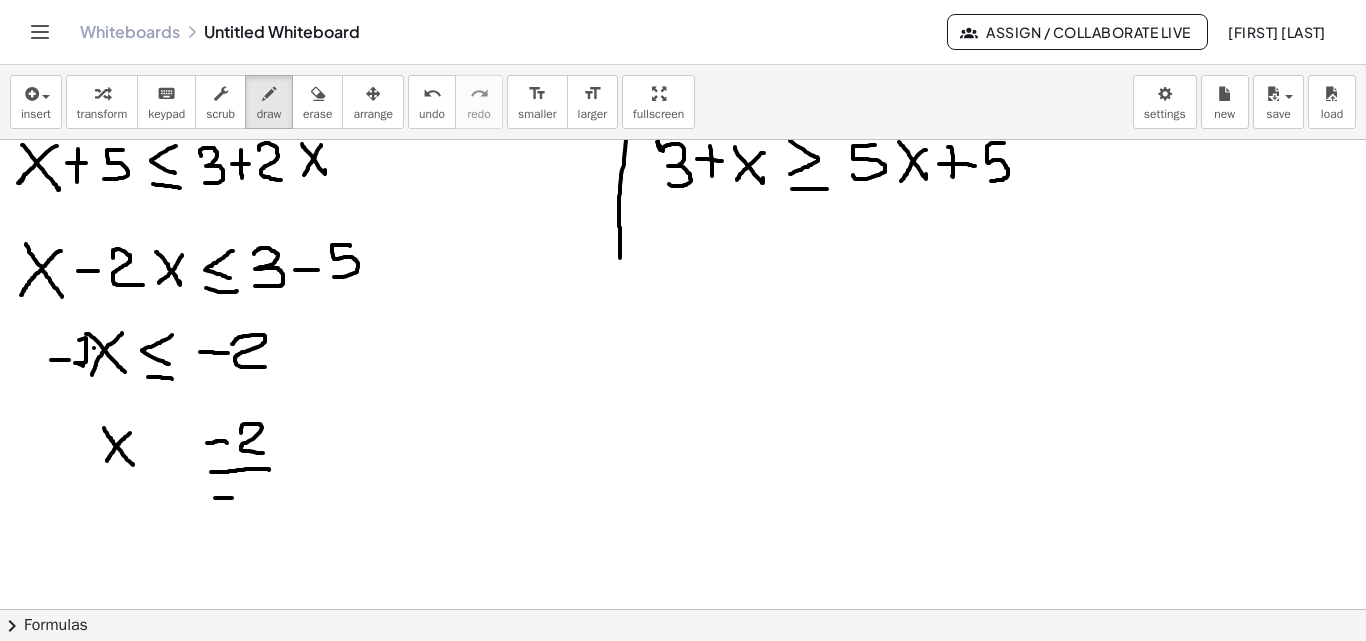 drag, startPoint x: 215, startPoint y: 498, endPoint x: 232, endPoint y: 498, distance: 17 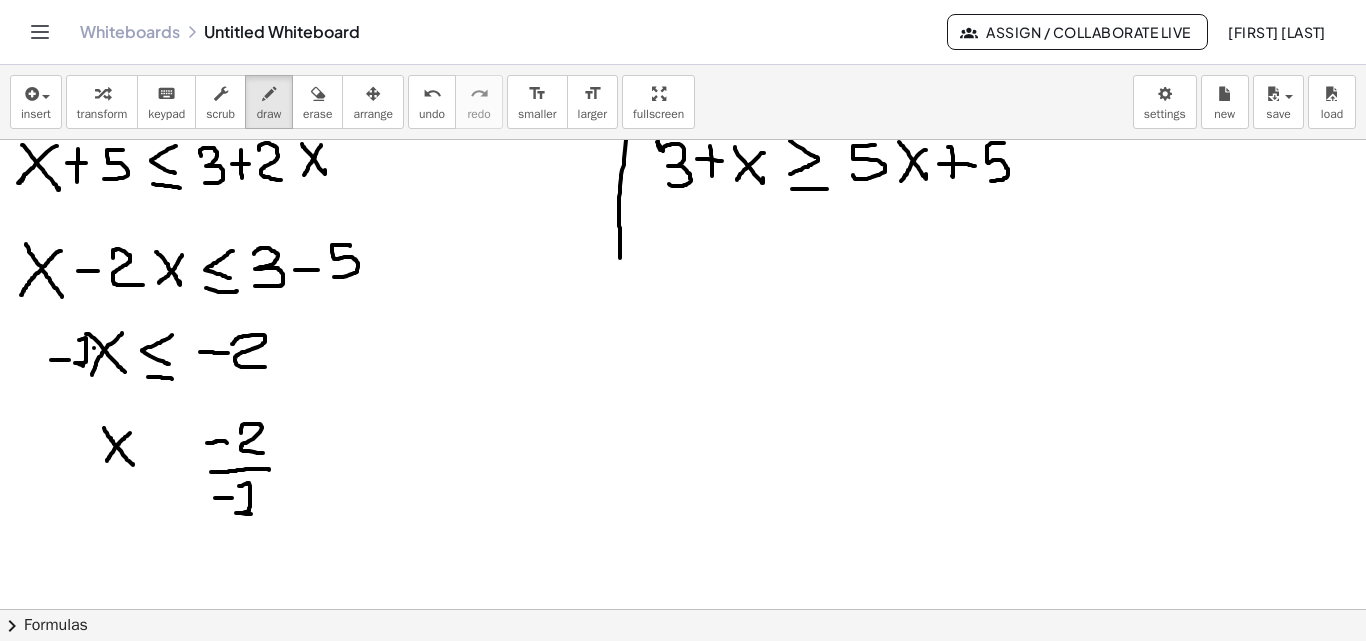 drag, startPoint x: 245, startPoint y: 484, endPoint x: 251, endPoint y: 501, distance: 18.027756 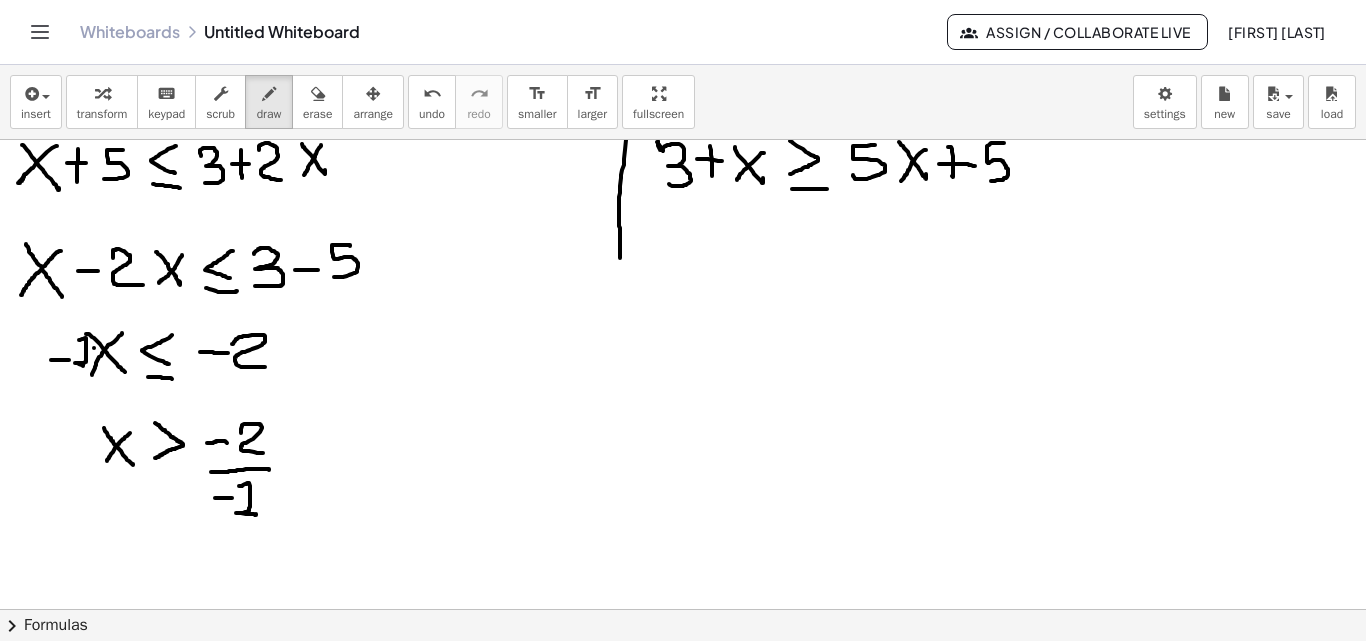 drag, startPoint x: 155, startPoint y: 423, endPoint x: 152, endPoint y: 459, distance: 36.124783 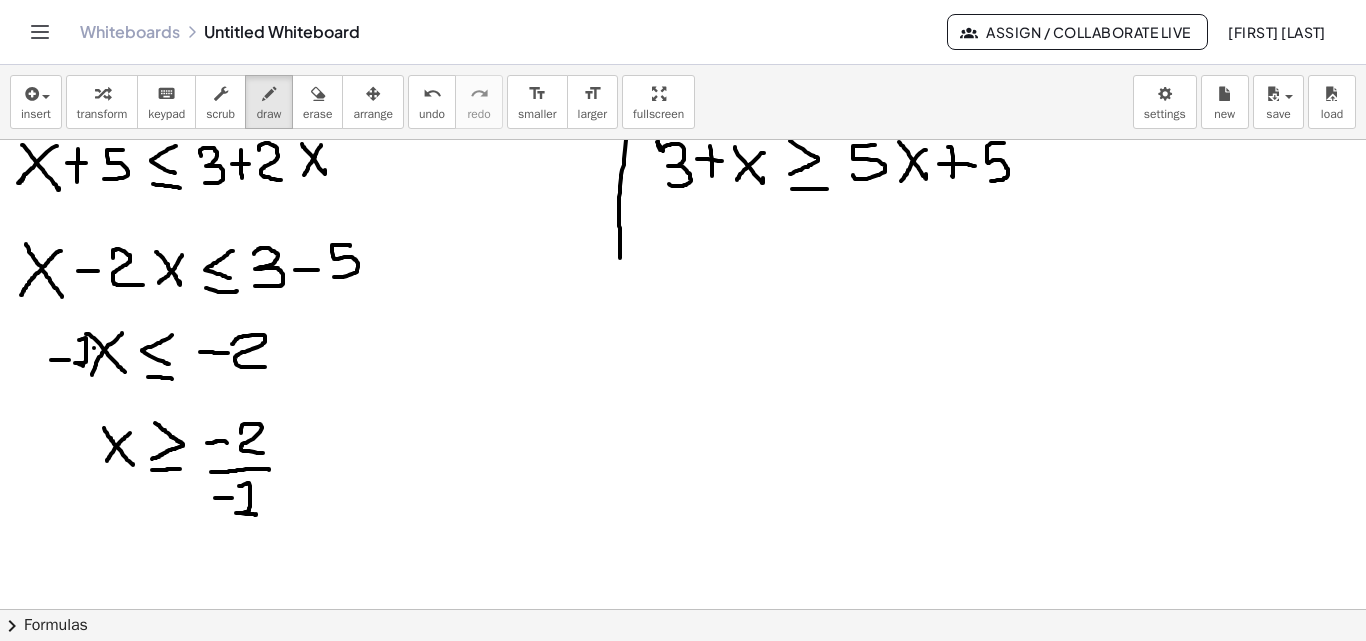 drag, startPoint x: 152, startPoint y: 470, endPoint x: 181, endPoint y: 469, distance: 29.017237 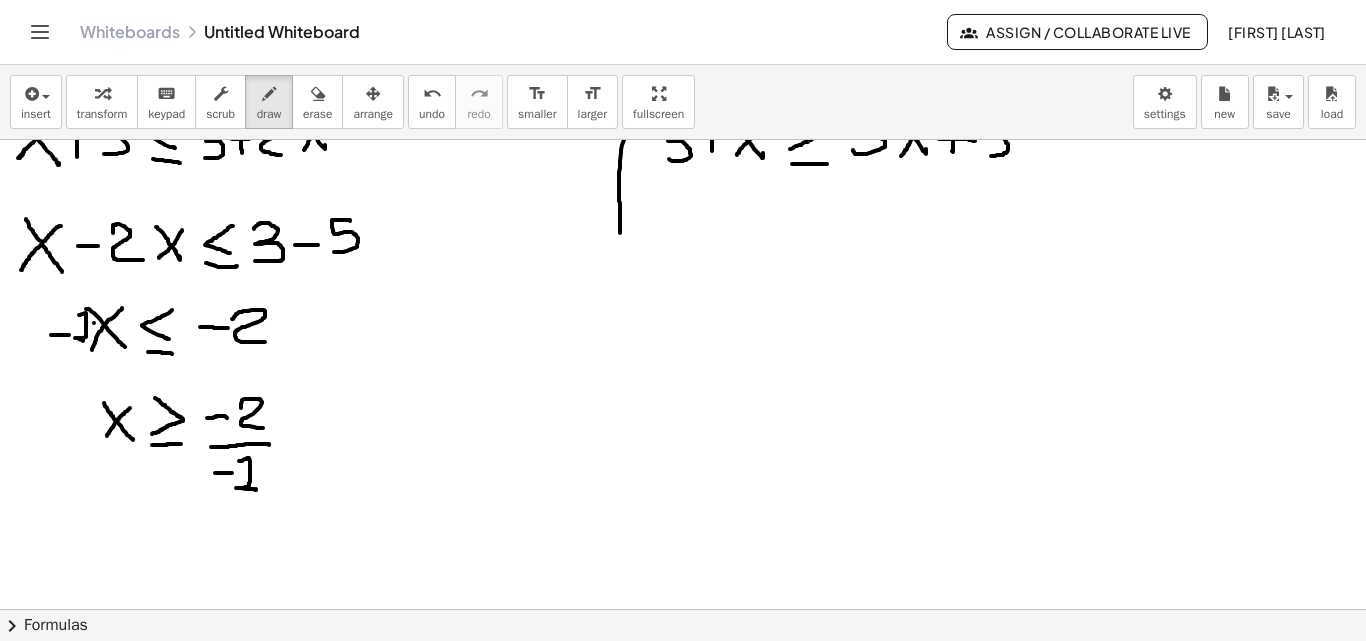scroll, scrollTop: 4400, scrollLeft: 0, axis: vertical 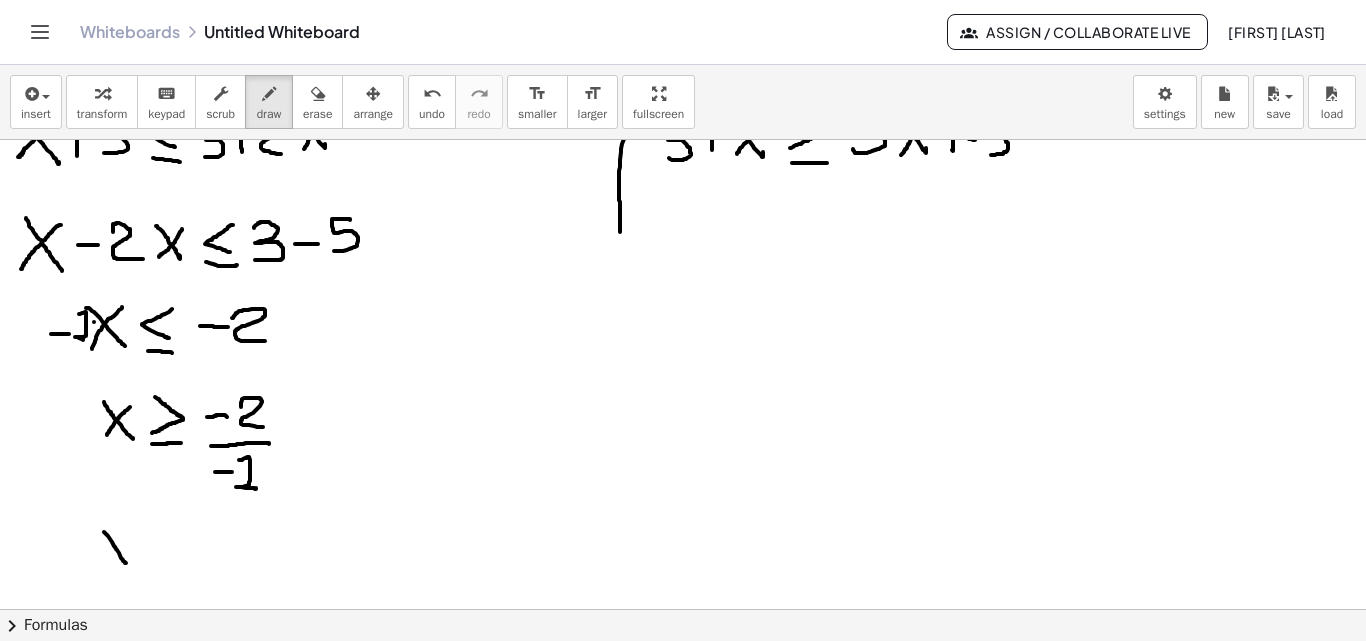 drag, startPoint x: 104, startPoint y: 532, endPoint x: 126, endPoint y: 563, distance: 38.013157 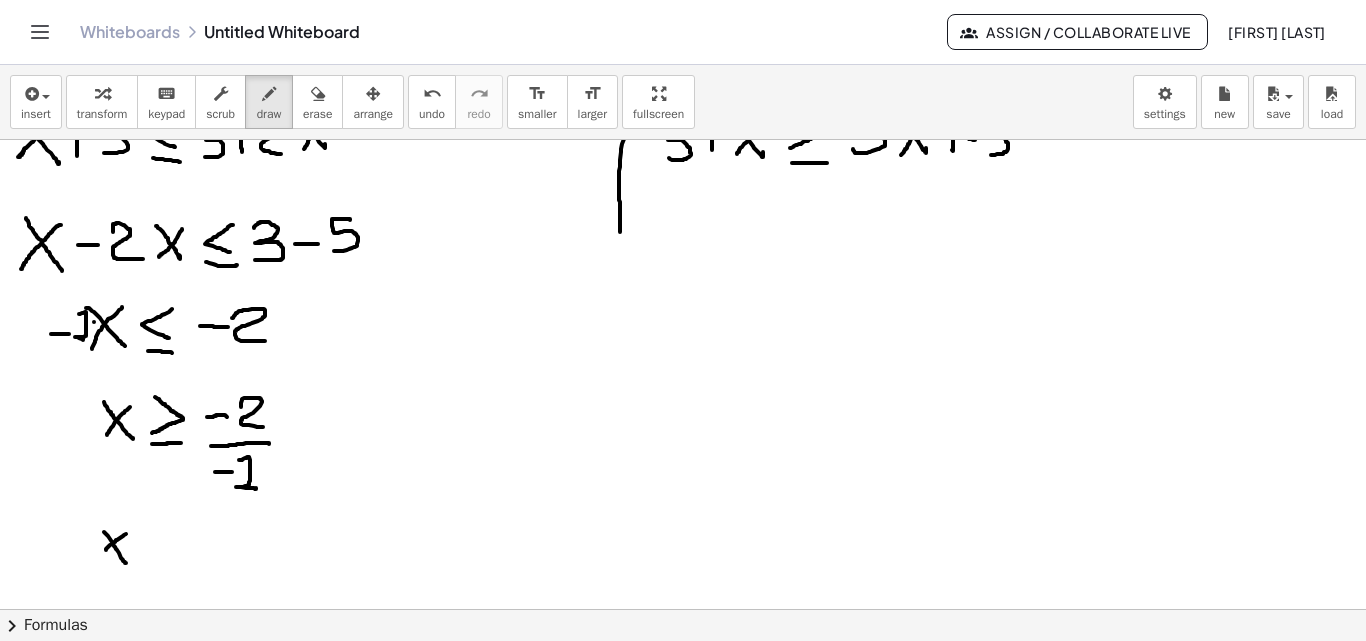 drag, startPoint x: 126, startPoint y: 534, endPoint x: 103, endPoint y: 555, distance: 31.144823 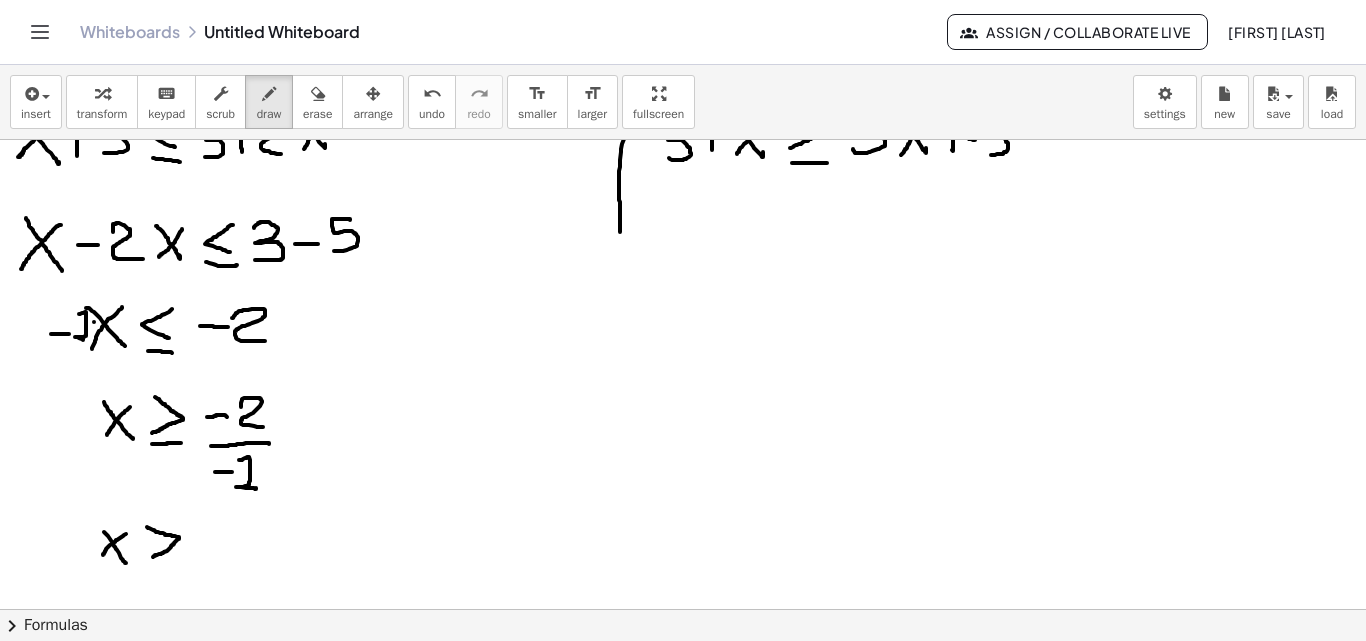 drag, startPoint x: 147, startPoint y: 527, endPoint x: 151, endPoint y: 557, distance: 30.265491 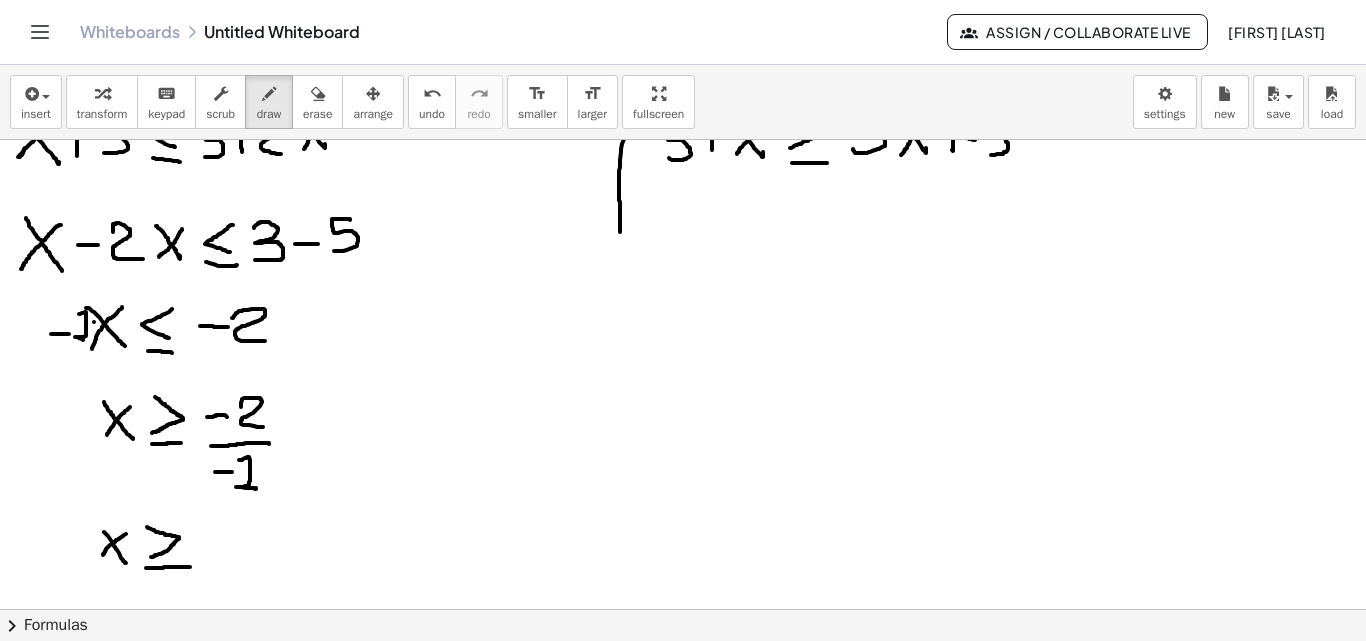 drag, startPoint x: 146, startPoint y: 568, endPoint x: 190, endPoint y: 567, distance: 44.011364 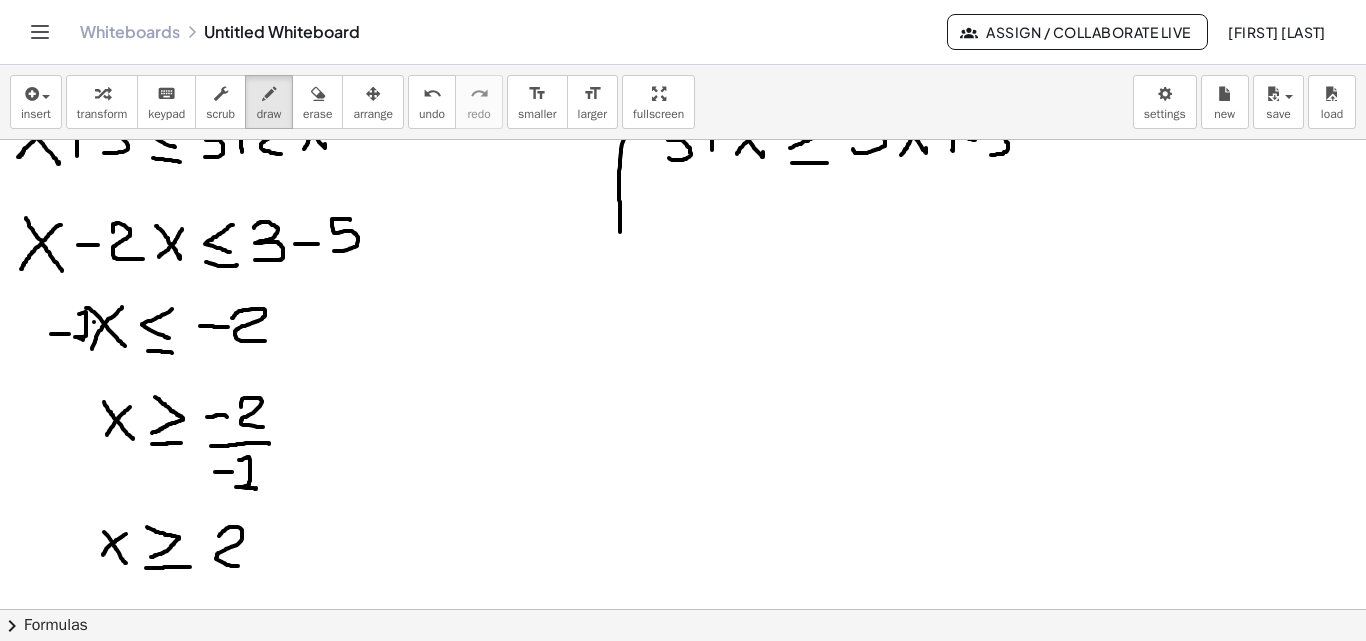 drag, startPoint x: 219, startPoint y: 536, endPoint x: 247, endPoint y: 565, distance: 40.311287 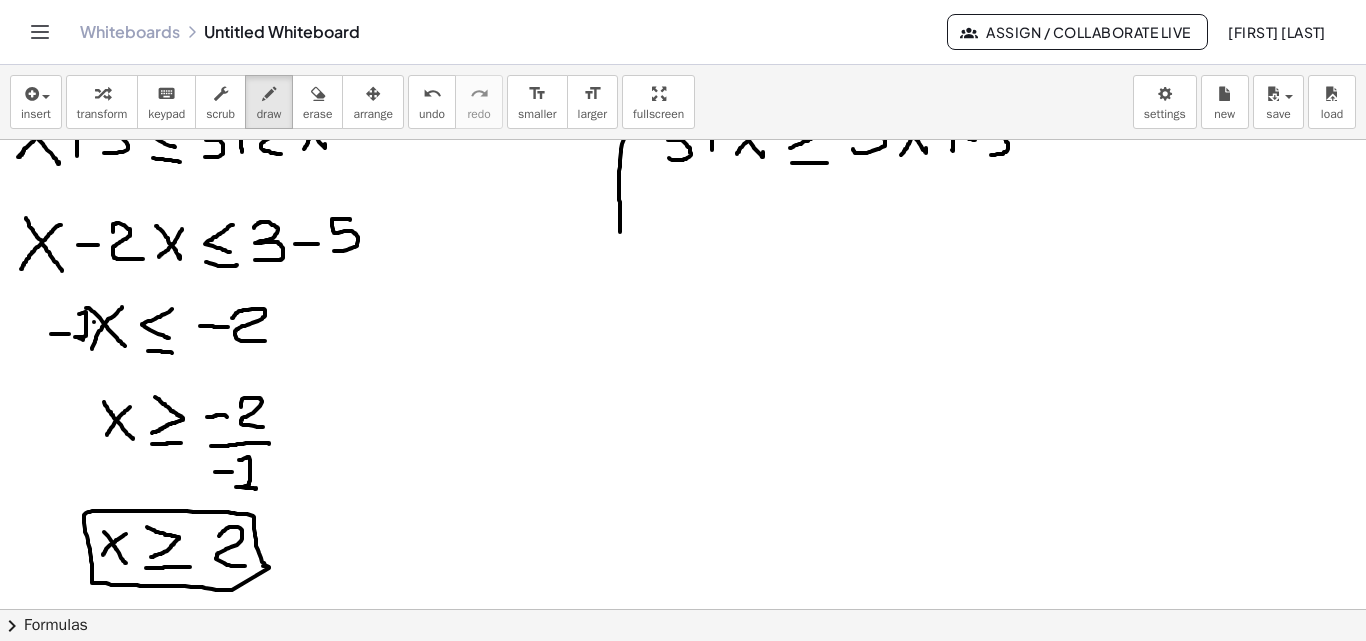 click at bounding box center (697, -1681) 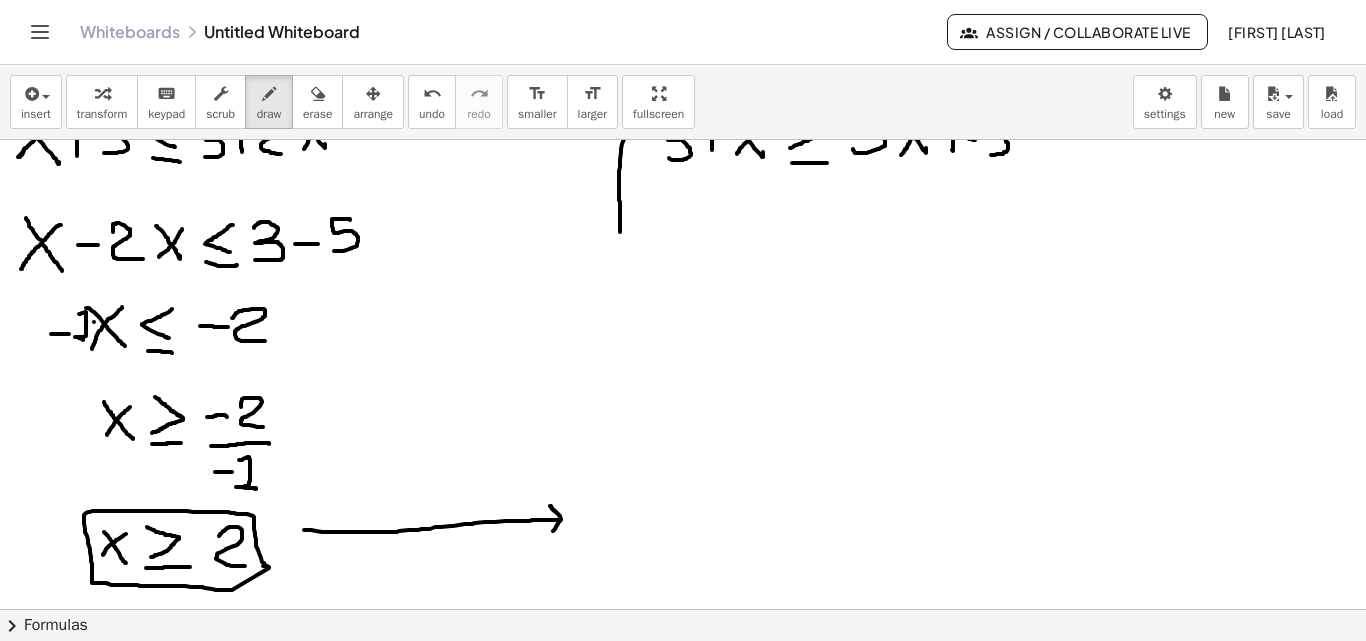 drag, startPoint x: 304, startPoint y: 530, endPoint x: 364, endPoint y: 527, distance: 60.074955 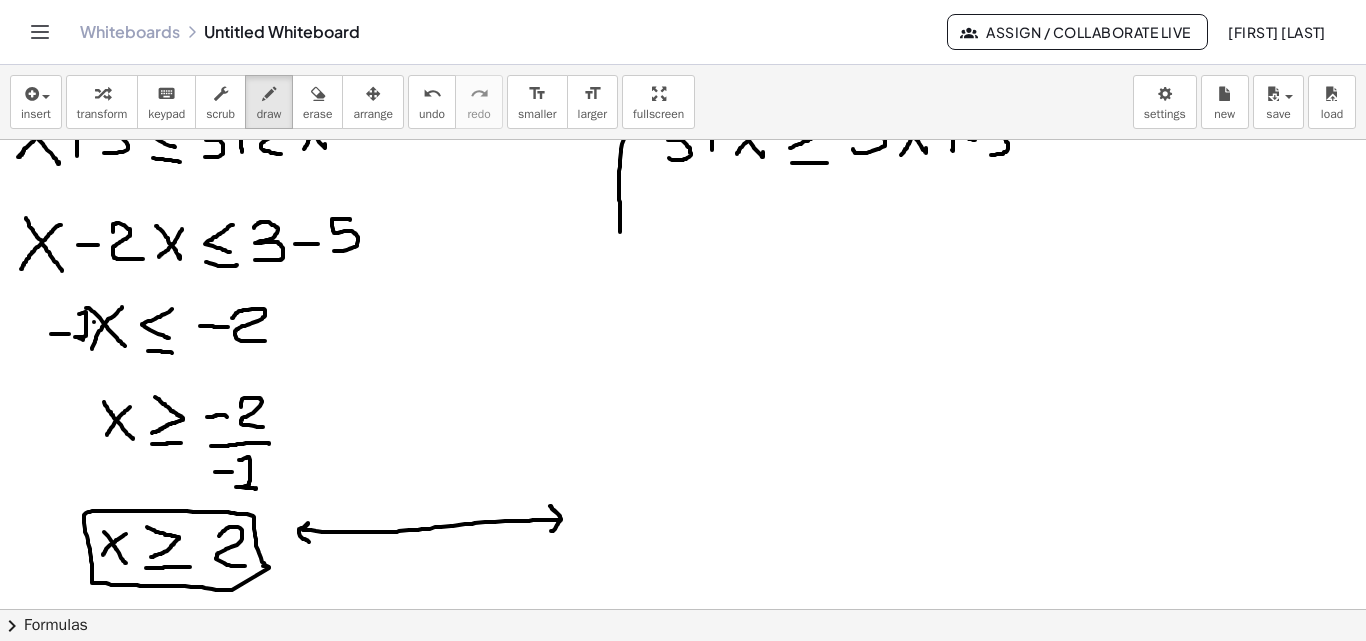 drag, startPoint x: 303, startPoint y: 530, endPoint x: 372, endPoint y: 533, distance: 69.065186 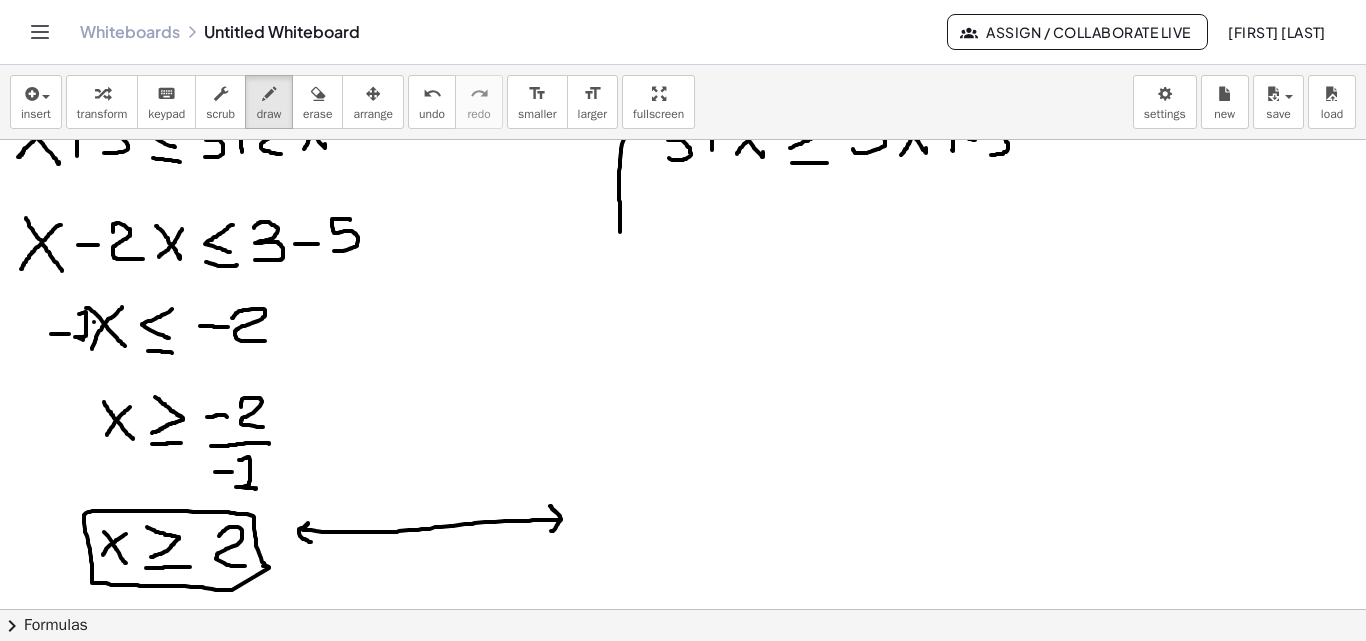 drag, startPoint x: 401, startPoint y: 527, endPoint x: 401, endPoint y: 543, distance: 16 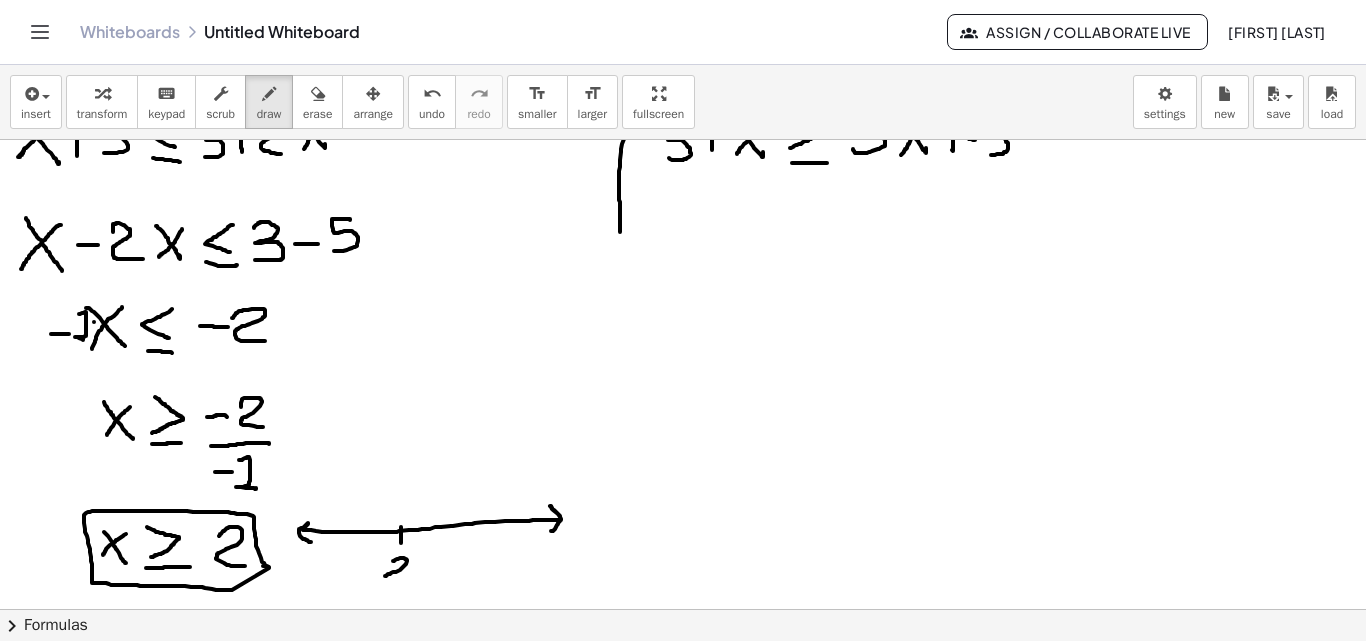 drag, startPoint x: 393, startPoint y: 561, endPoint x: 406, endPoint y: 581, distance: 23.853722 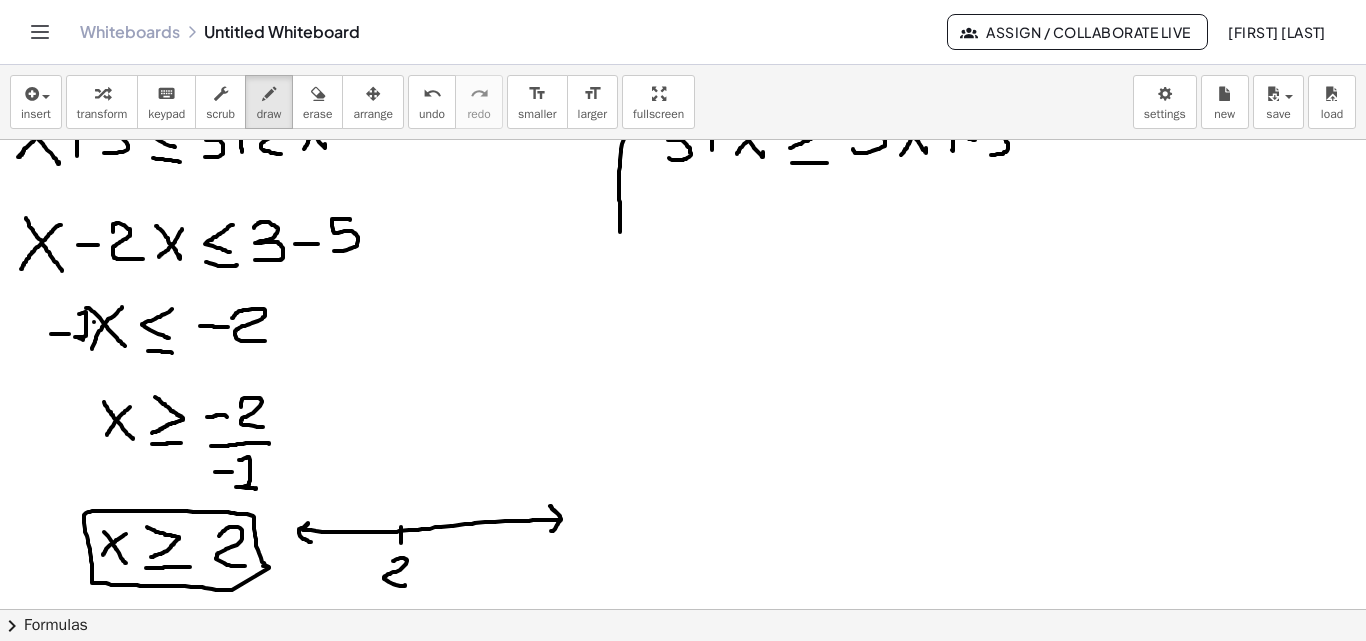 click at bounding box center [697, -1681] 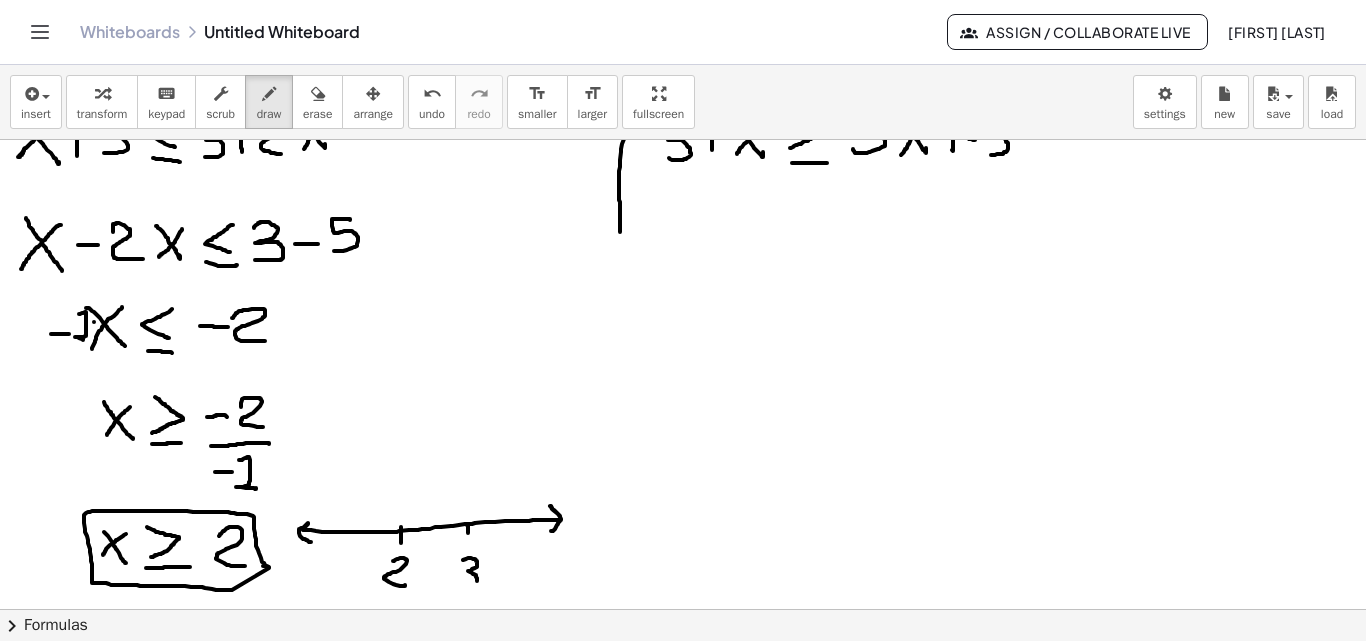 drag, startPoint x: 463, startPoint y: 560, endPoint x: 462, endPoint y: 585, distance: 25.019993 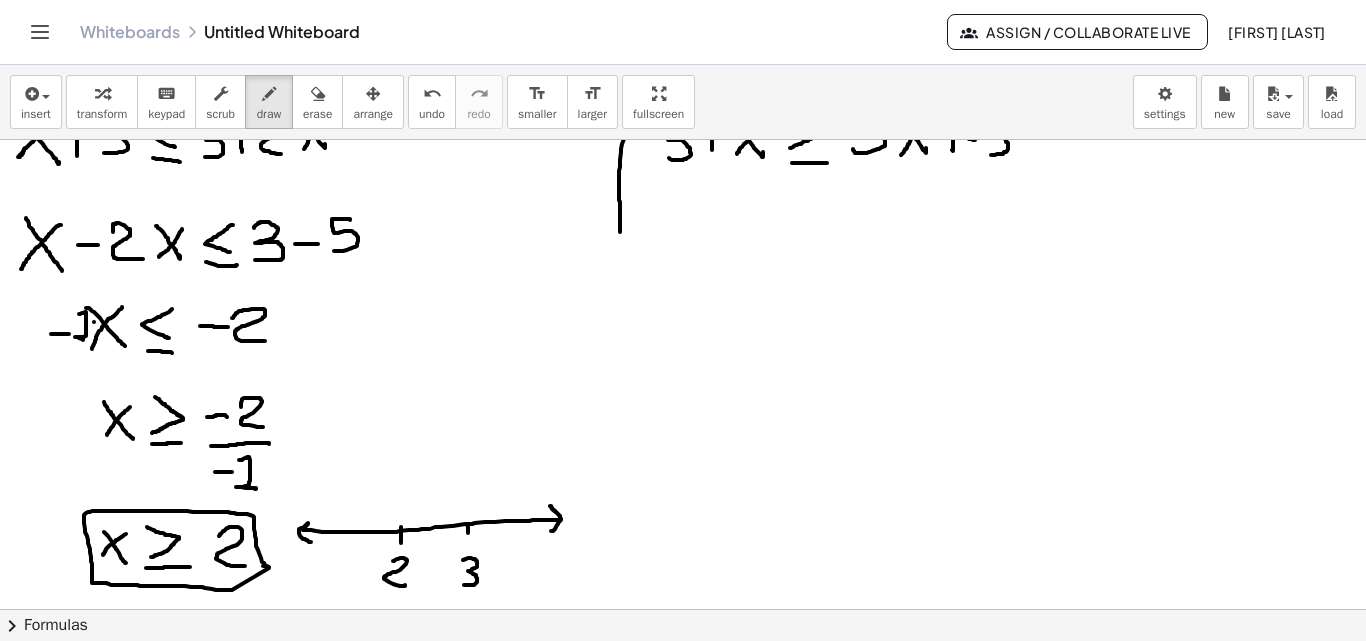 click at bounding box center (697, -1681) 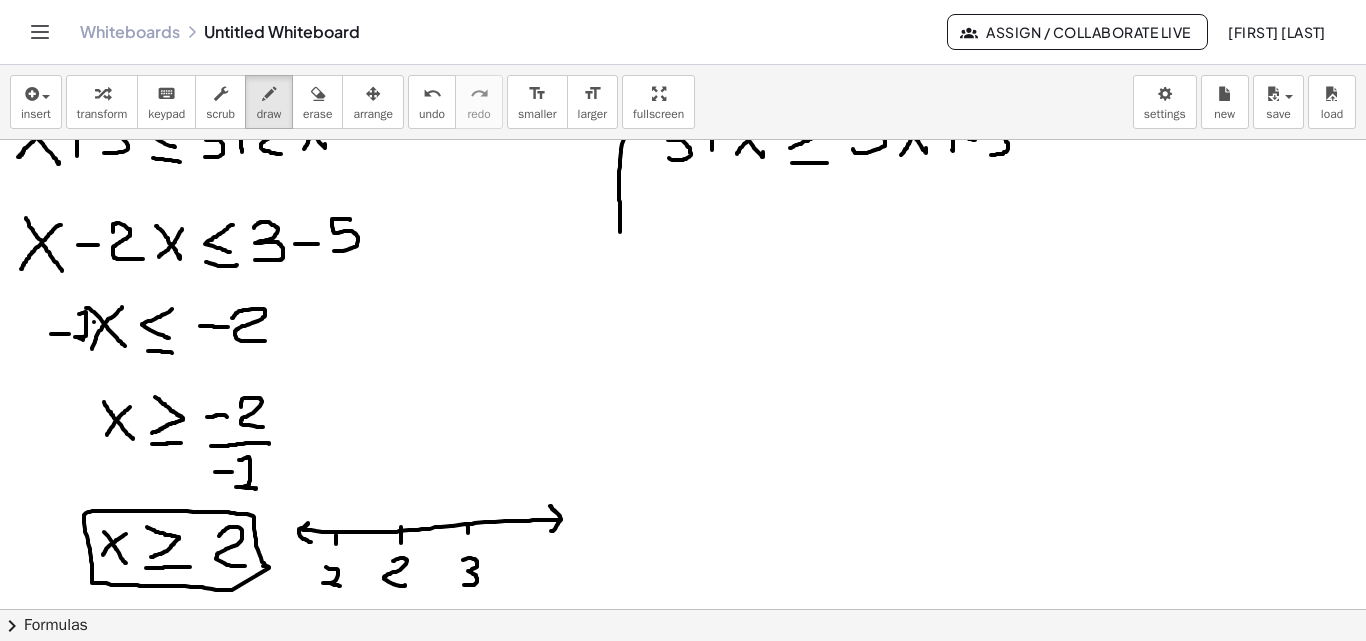 drag, startPoint x: 326, startPoint y: 567, endPoint x: 340, endPoint y: 586, distance: 23.600847 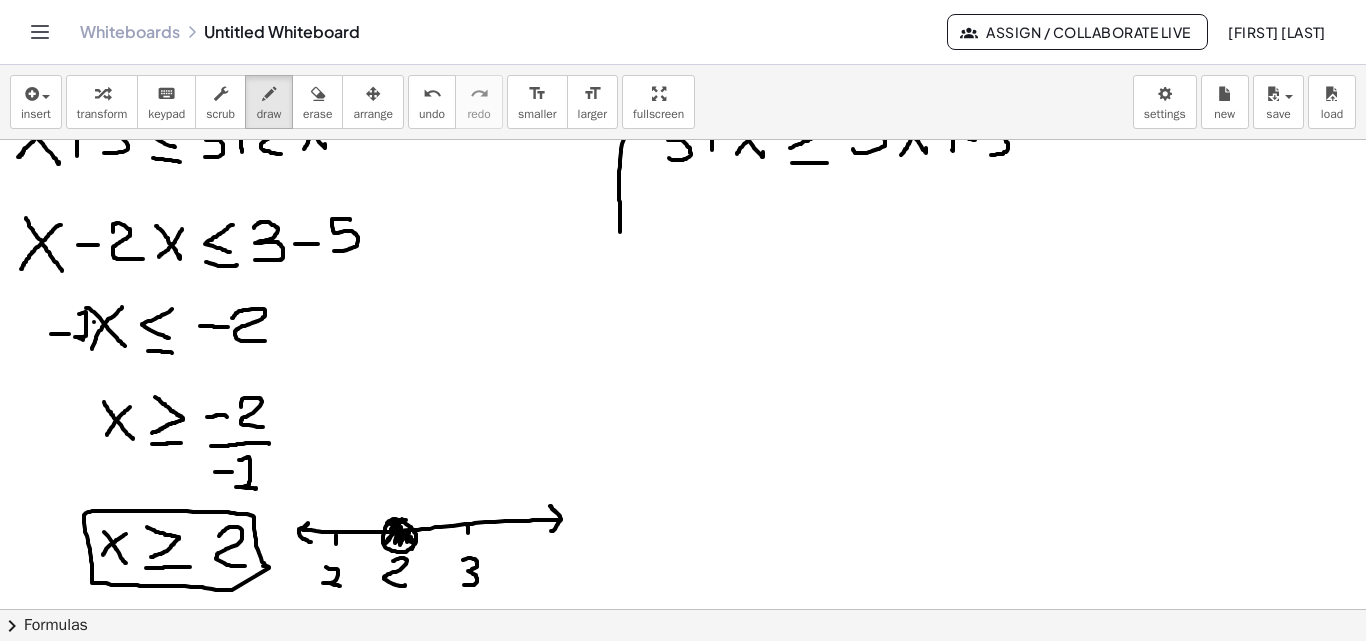 drag, startPoint x: 398, startPoint y: 520, endPoint x: 408, endPoint y: 545, distance: 26.925823 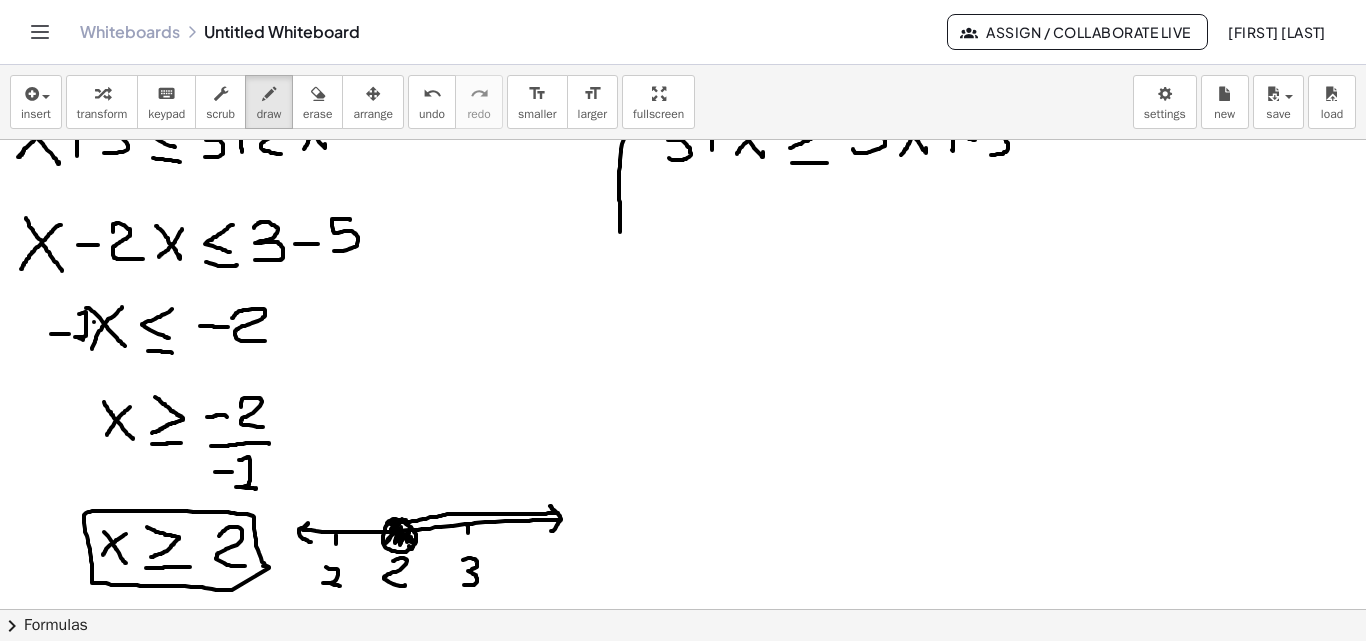 drag, startPoint x: 407, startPoint y: 522, endPoint x: 513, endPoint y: 523, distance: 106.004715 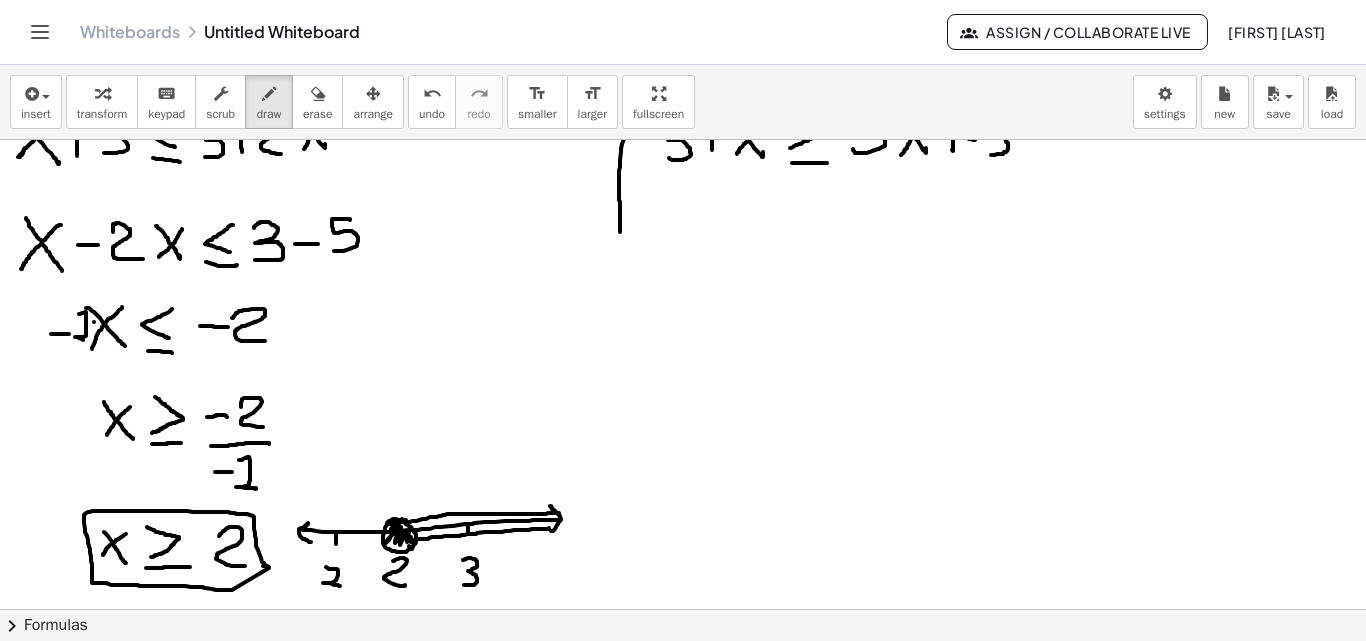 drag, startPoint x: 419, startPoint y: 539, endPoint x: 495, endPoint y: 523, distance: 77.665955 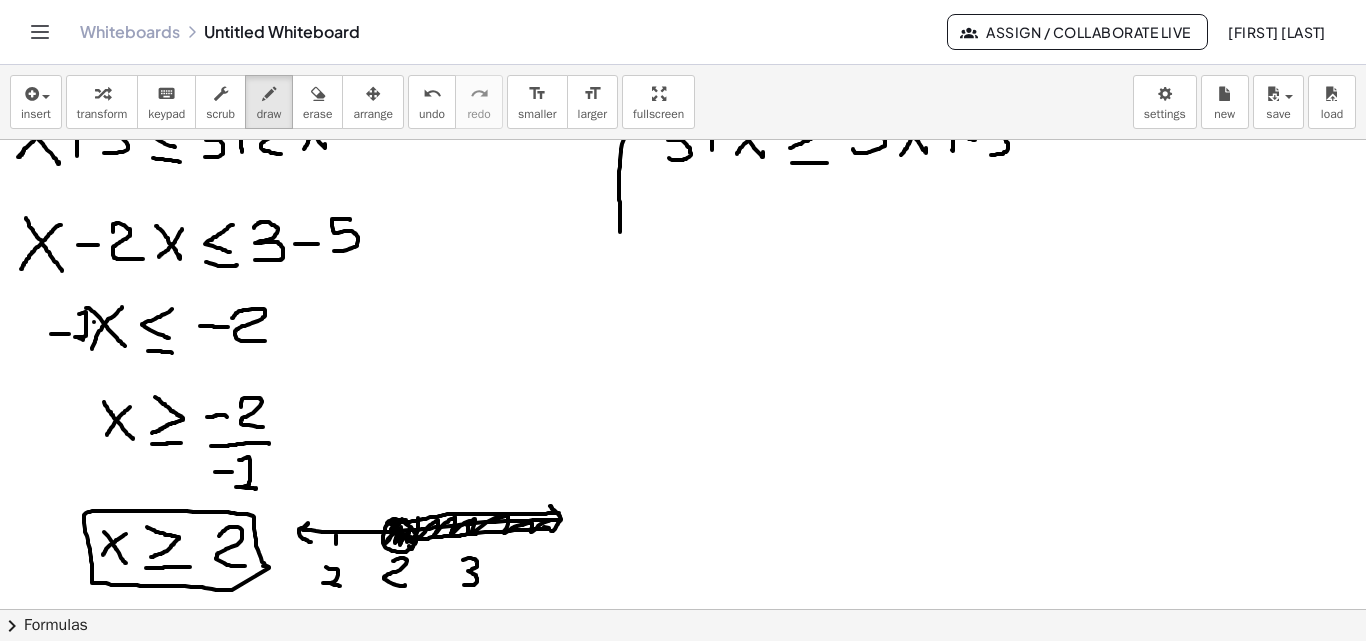 drag, startPoint x: 418, startPoint y: 518, endPoint x: 550, endPoint y: 513, distance: 132.09467 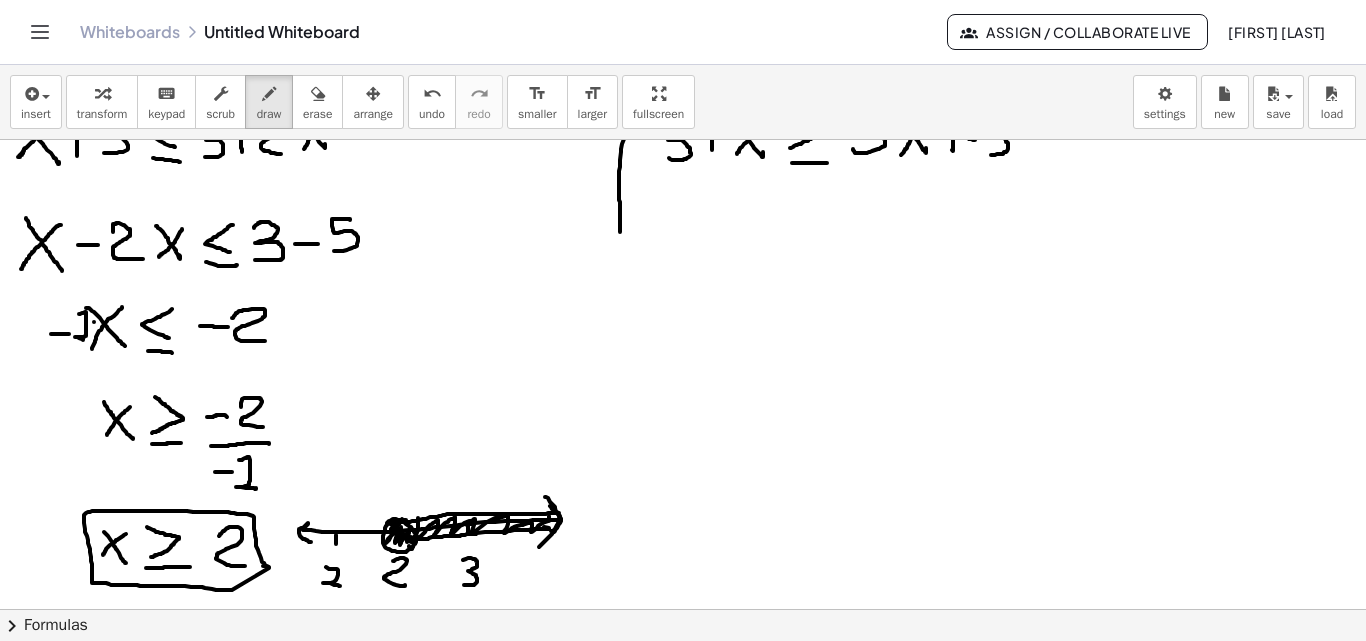 drag, startPoint x: 545, startPoint y: 497, endPoint x: 538, endPoint y: 548, distance: 51.47815 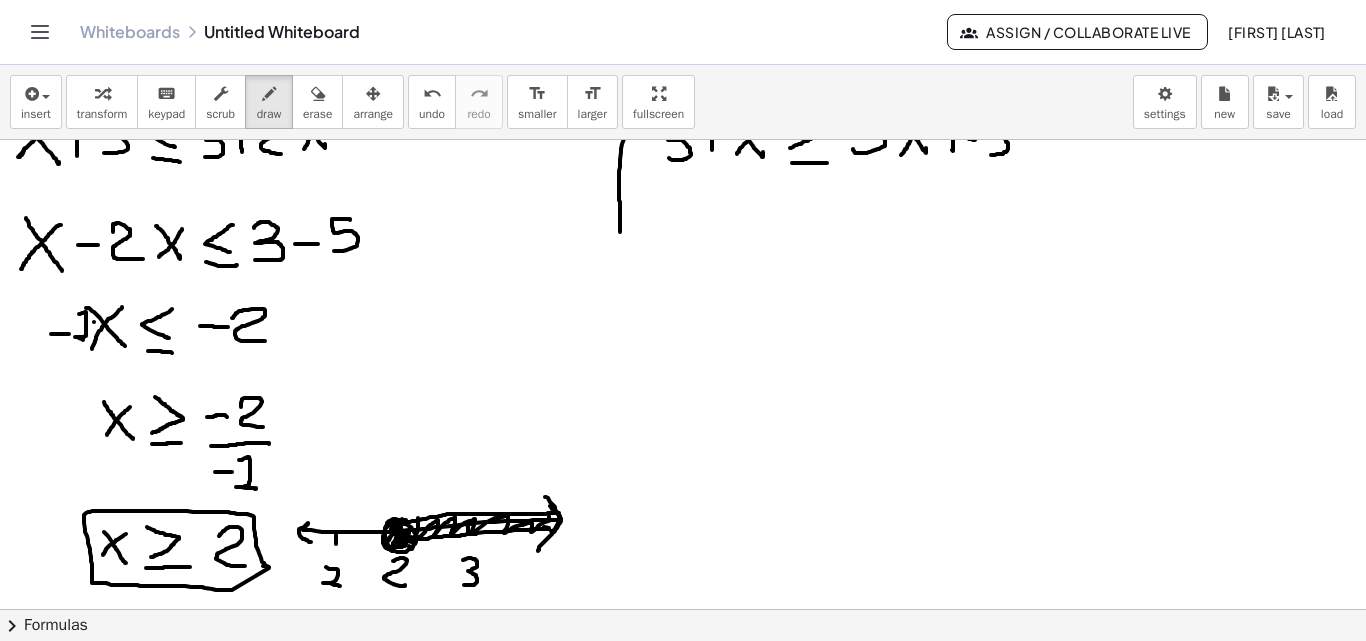 drag, startPoint x: 407, startPoint y: 524, endPoint x: 395, endPoint y: 524, distance: 12 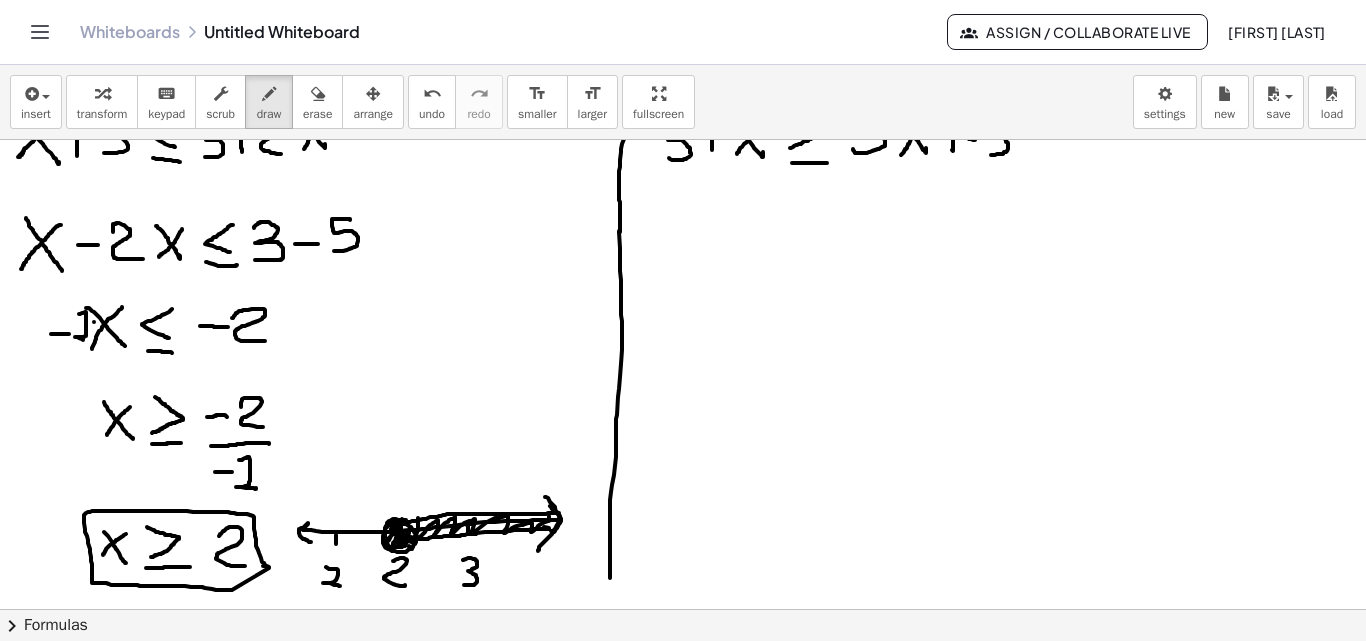 drag, startPoint x: 619, startPoint y: 231, endPoint x: 602, endPoint y: 591, distance: 360.40115 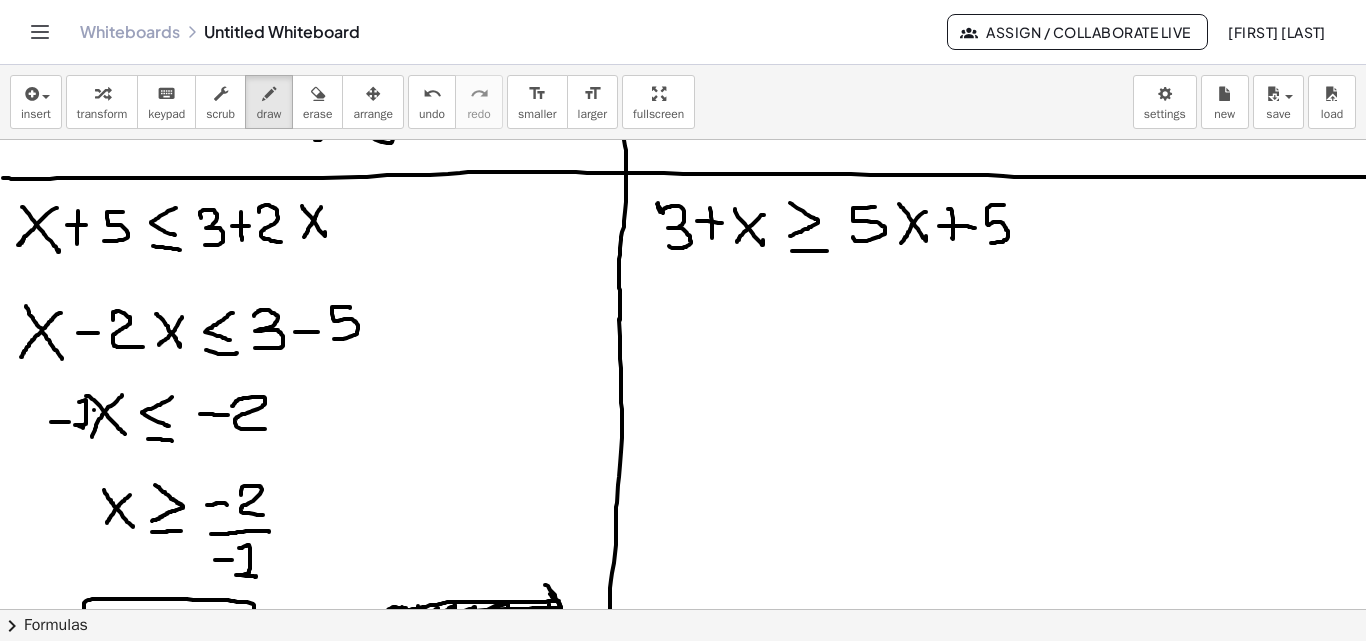 scroll, scrollTop: 4277, scrollLeft: 0, axis: vertical 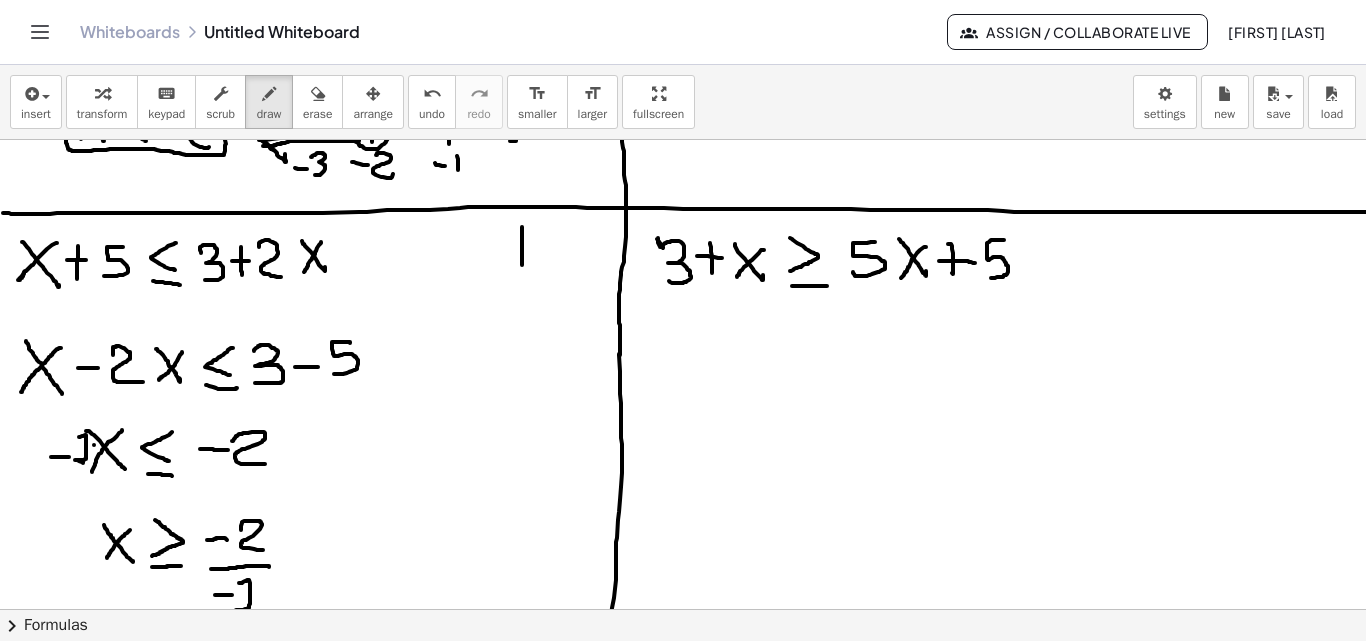 drag, startPoint x: 522, startPoint y: 227, endPoint x: 522, endPoint y: 267, distance: 40 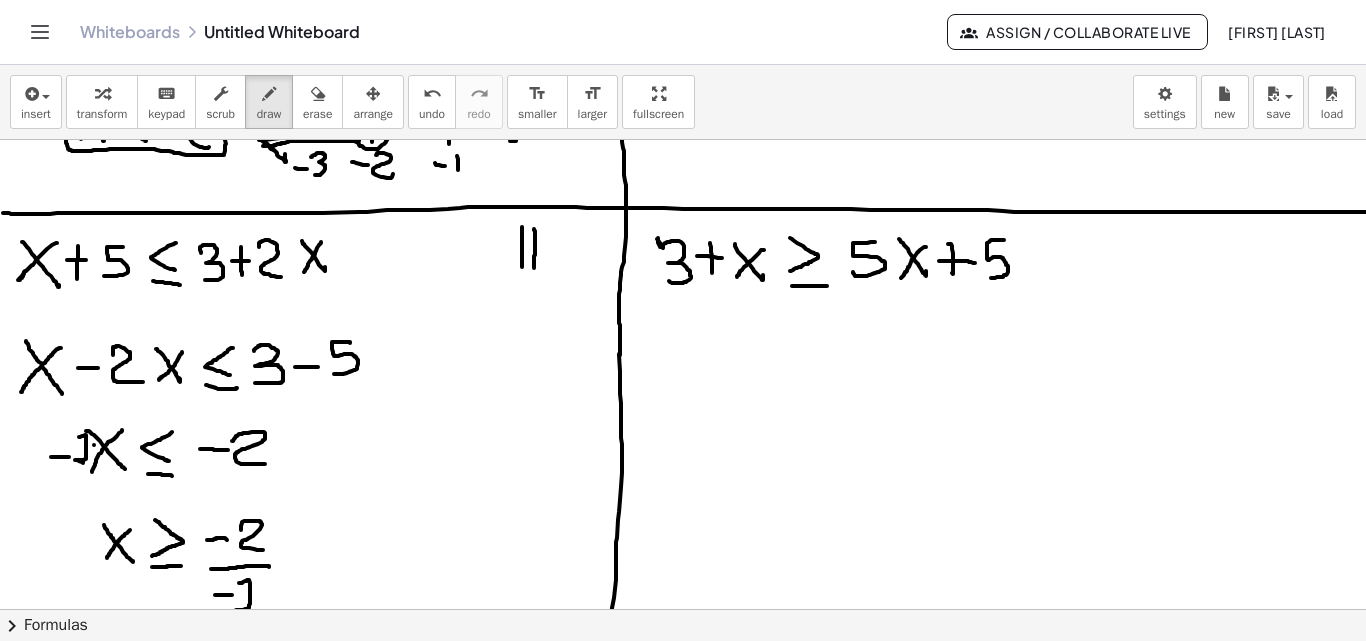 drag, startPoint x: 534, startPoint y: 230, endPoint x: 534, endPoint y: 269, distance: 39 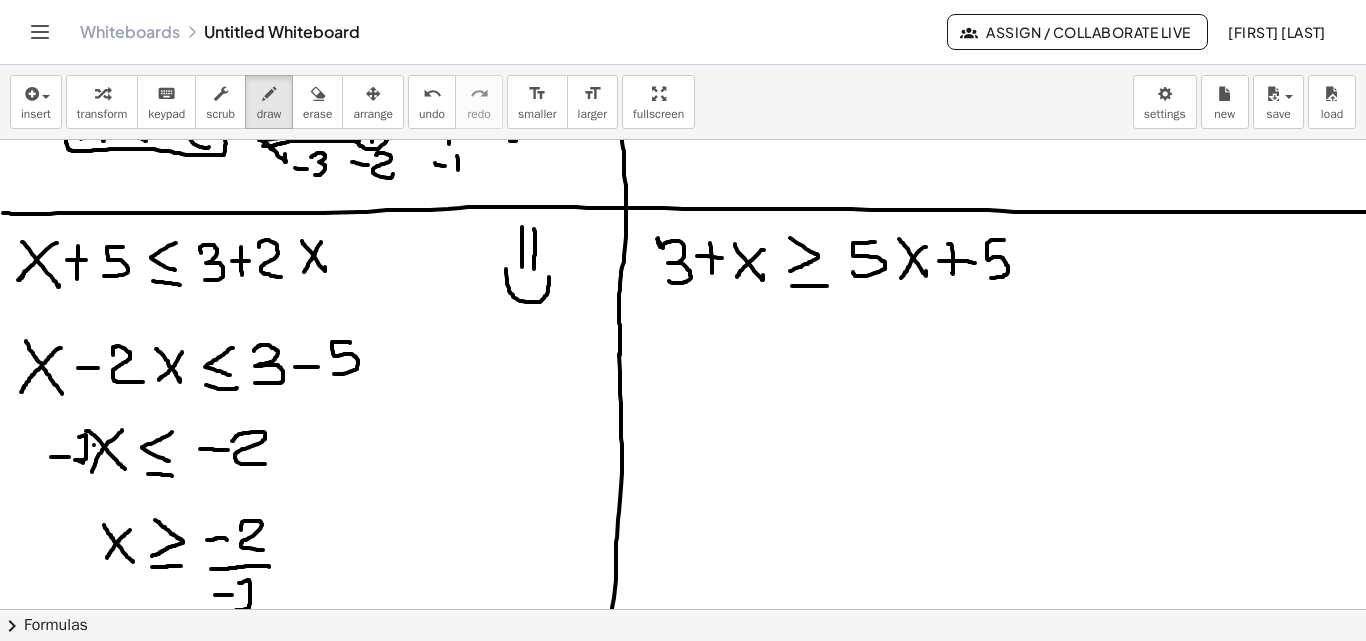 drag, startPoint x: 506, startPoint y: 269, endPoint x: 543, endPoint y: 307, distance: 53.037724 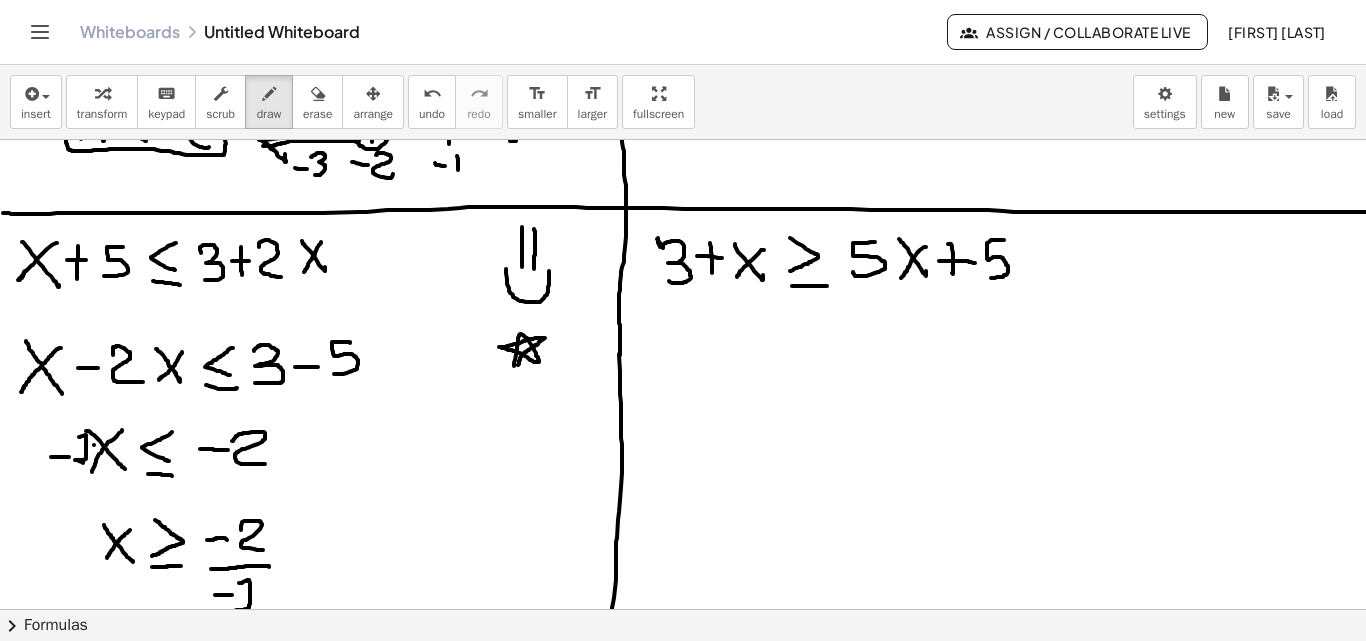 click at bounding box center [697, -1558] 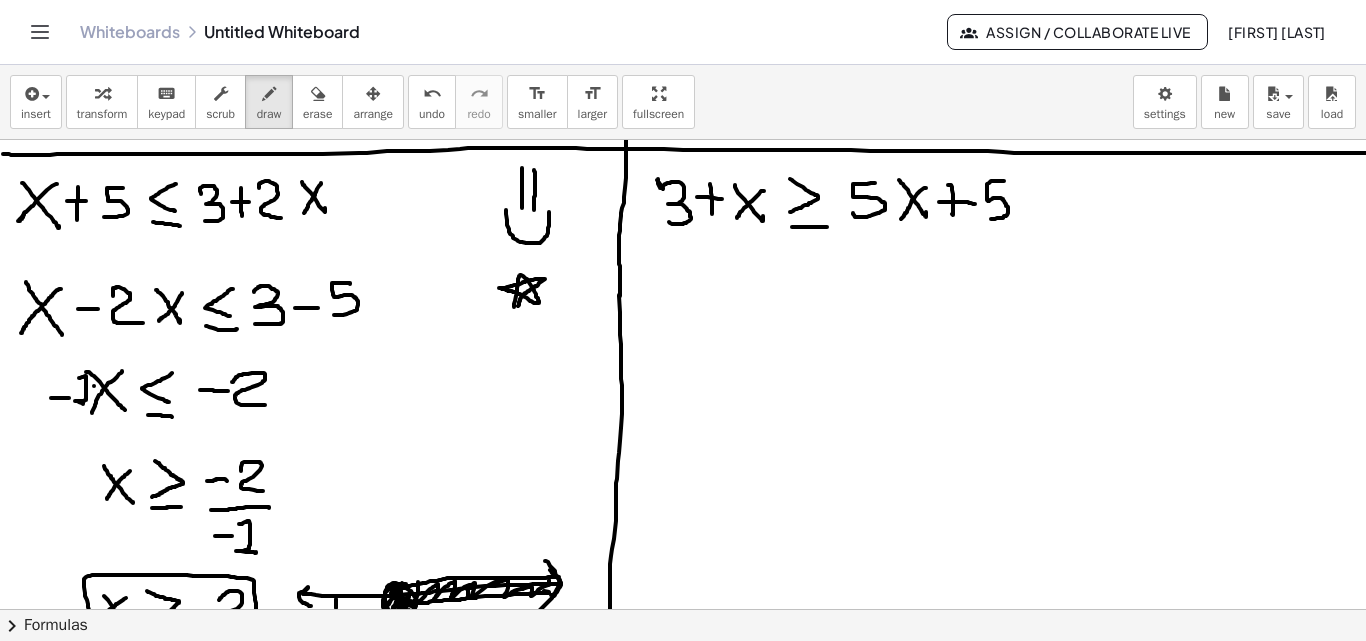 scroll, scrollTop: 4326, scrollLeft: 0, axis: vertical 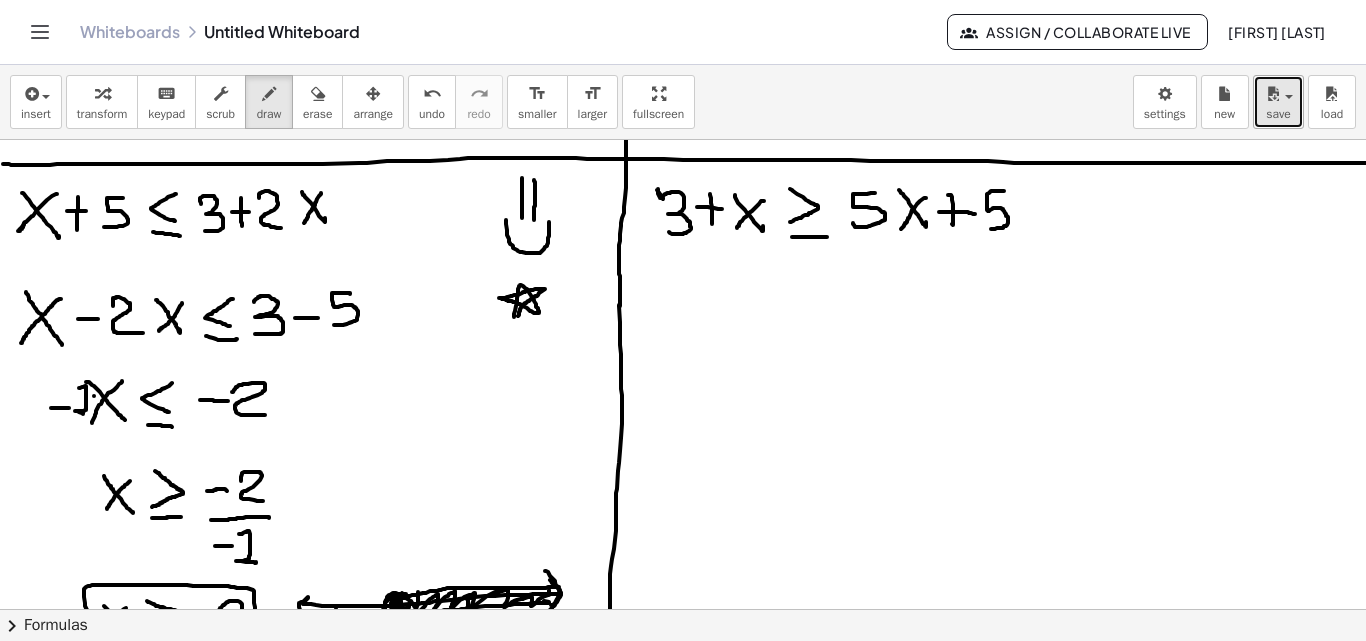 click at bounding box center [1273, 94] 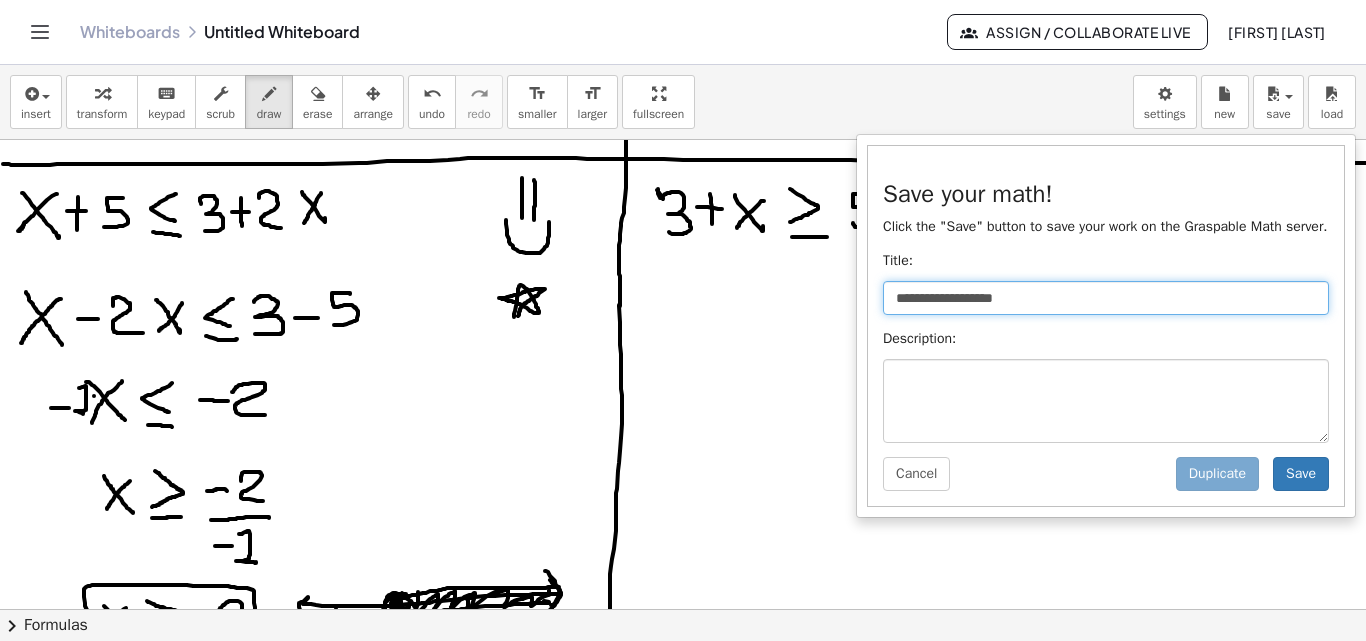 click on "**********" at bounding box center [1106, 298] 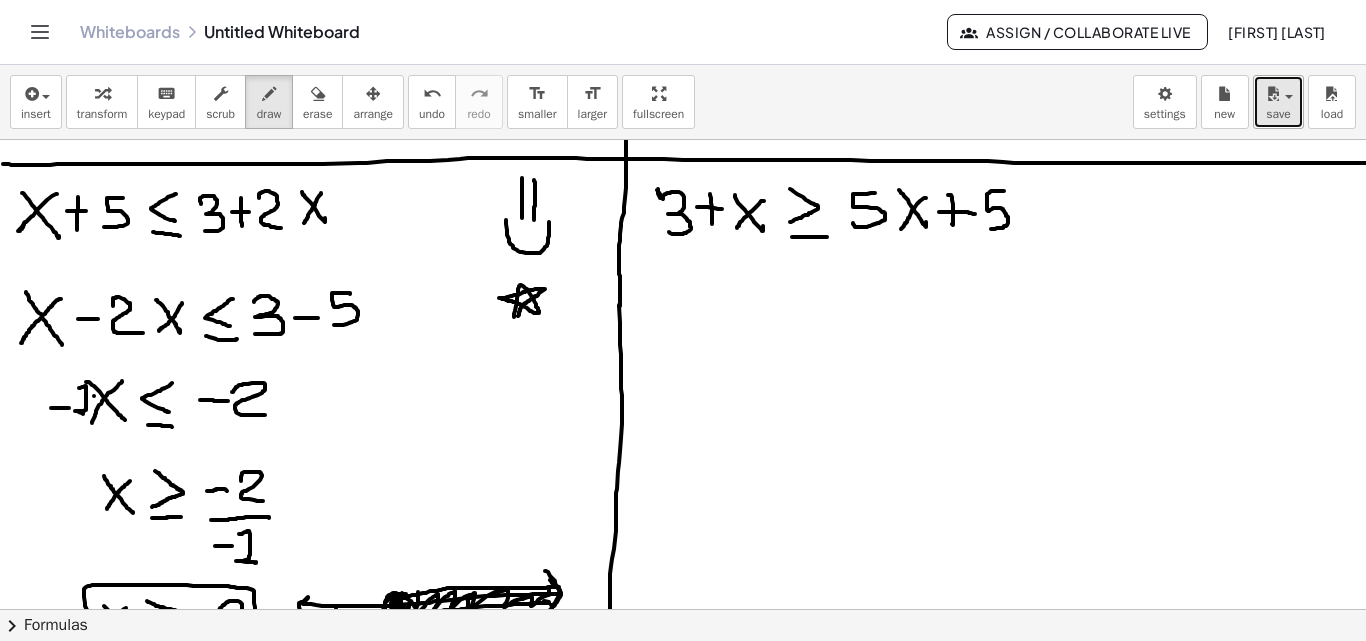click on "save" at bounding box center [1278, 114] 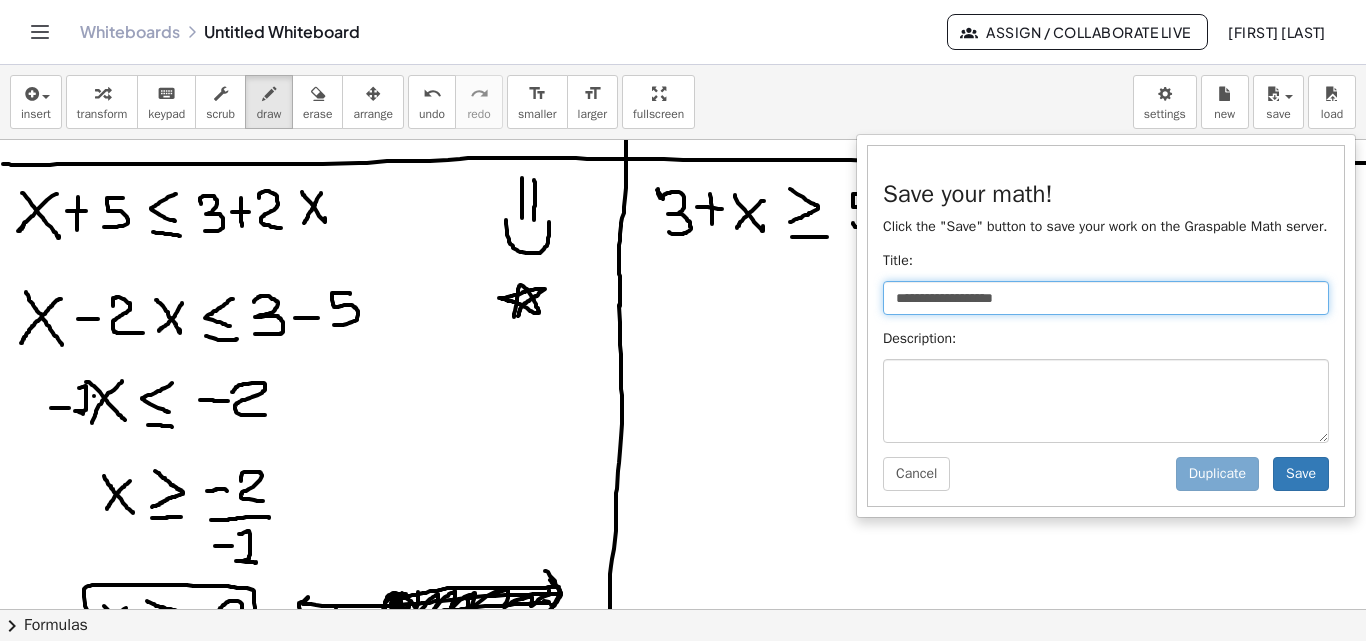 click on "**********" at bounding box center [1106, 298] 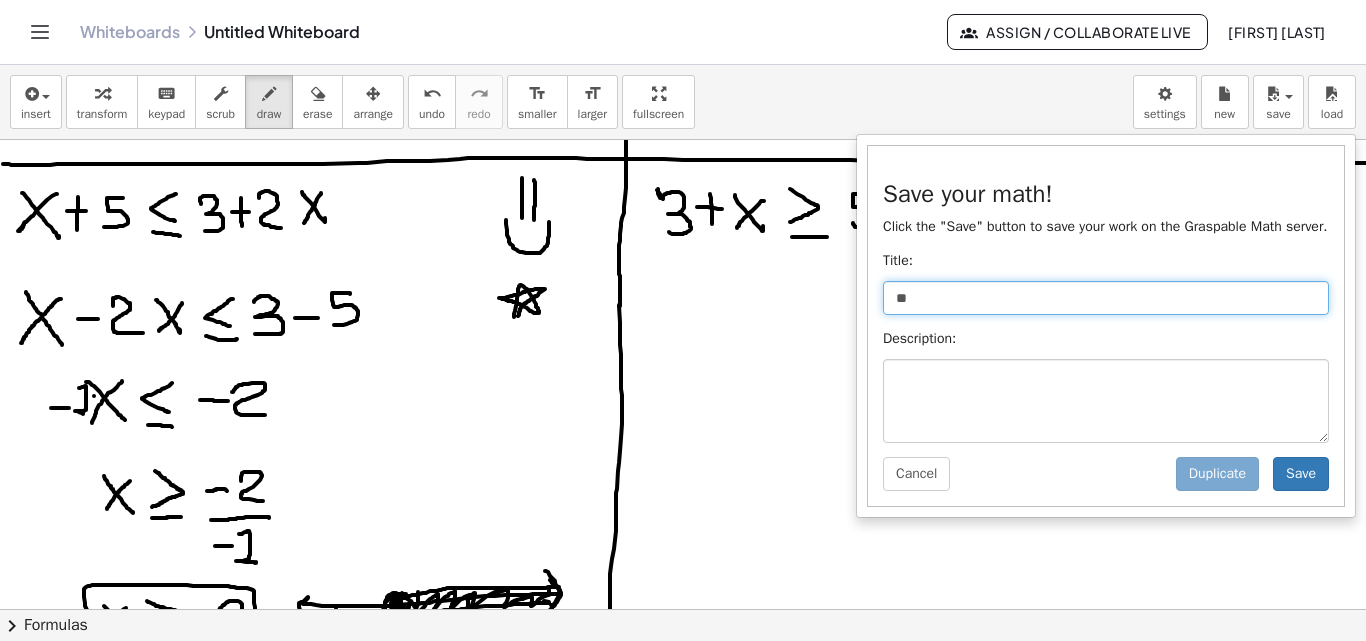 type on "*" 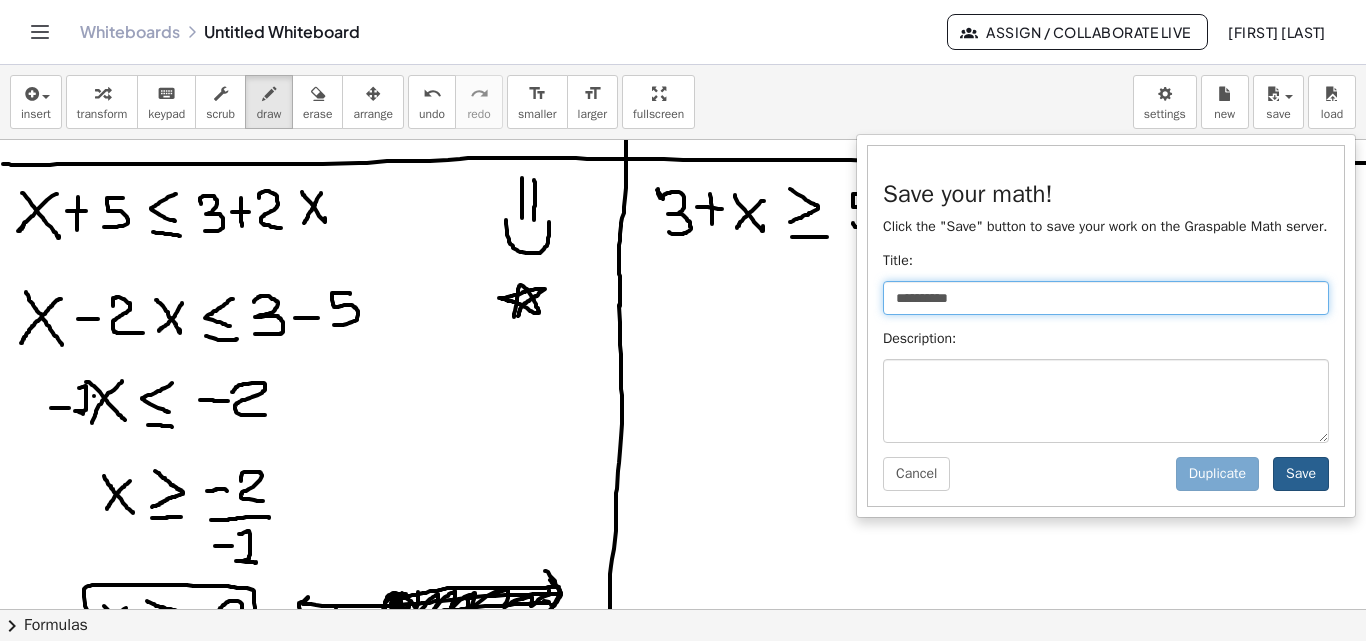 type on "**********" 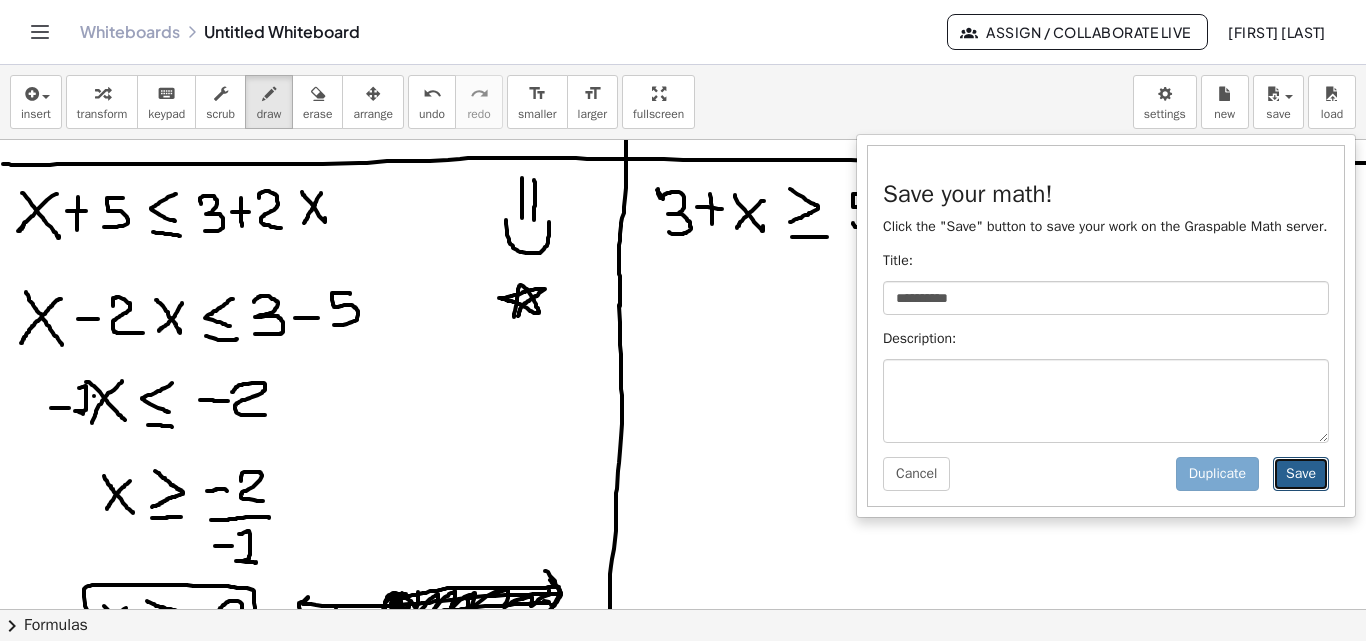 click on "Save" at bounding box center (1301, 474) 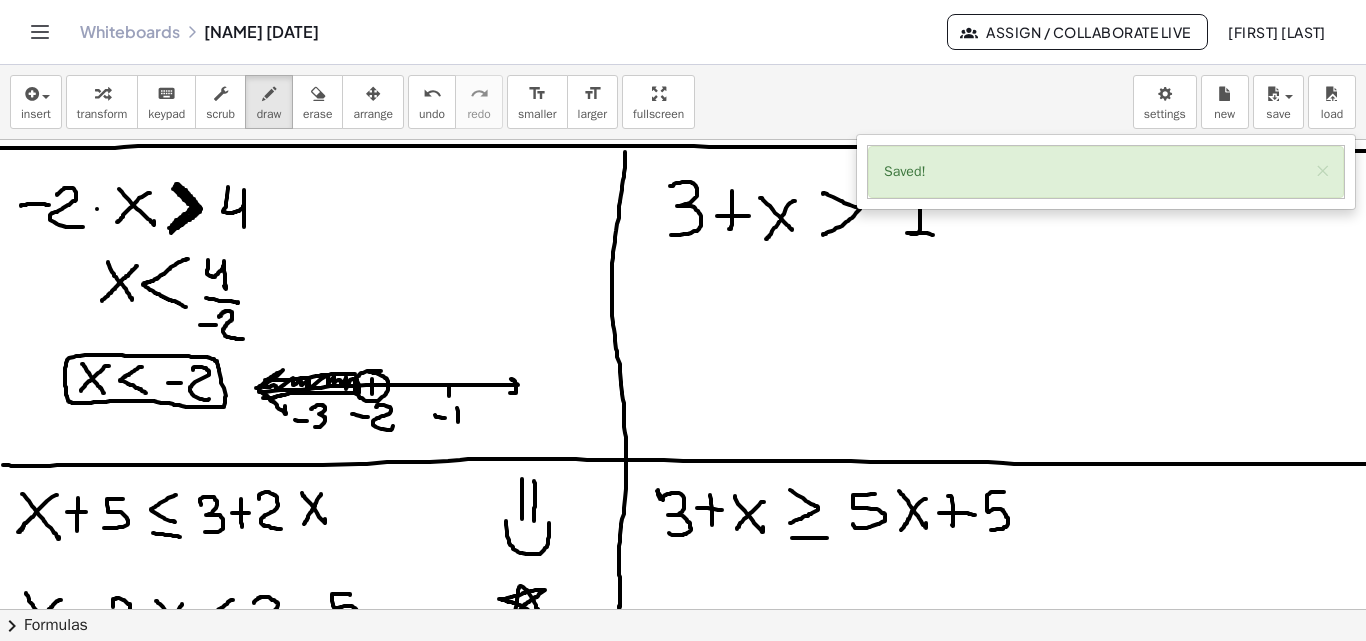 scroll, scrollTop: 4018, scrollLeft: 0, axis: vertical 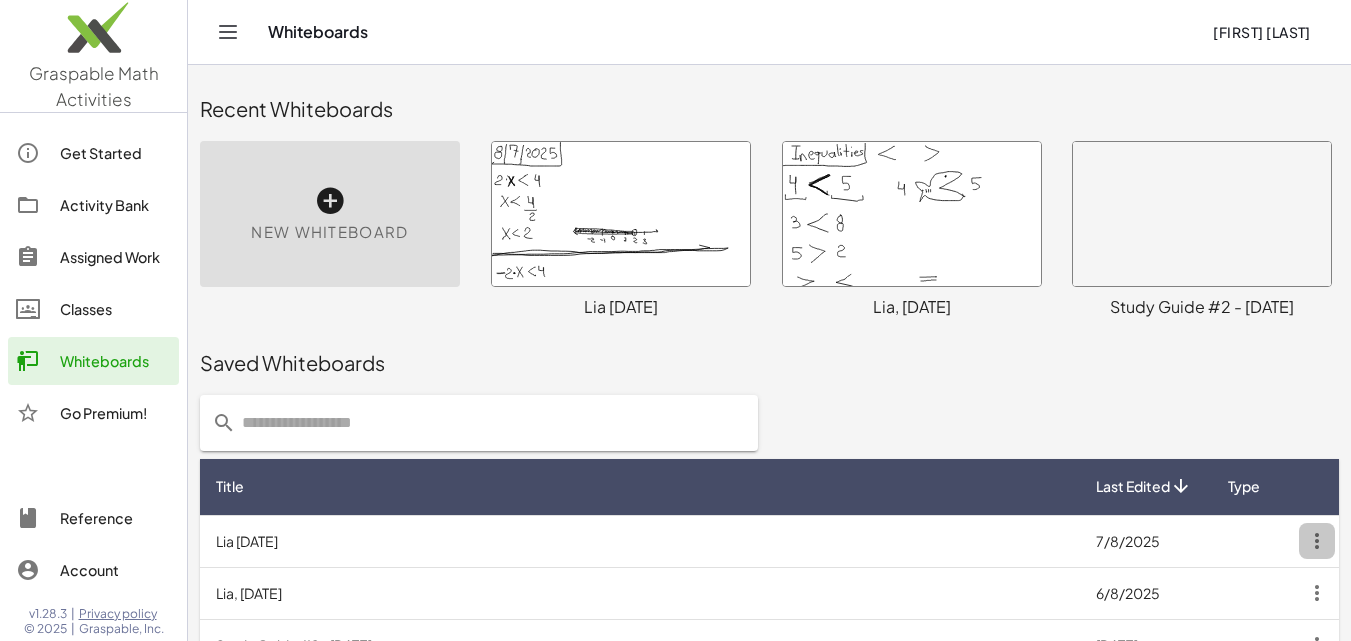 click 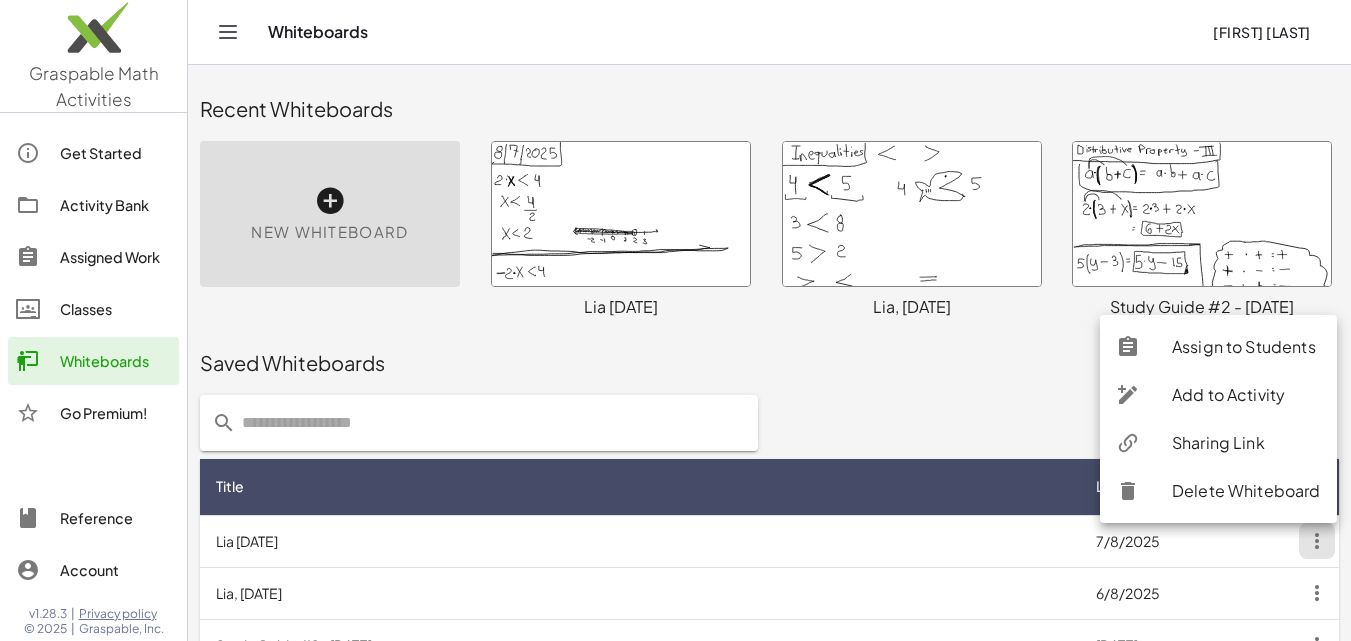 click on "Sharing Link" 